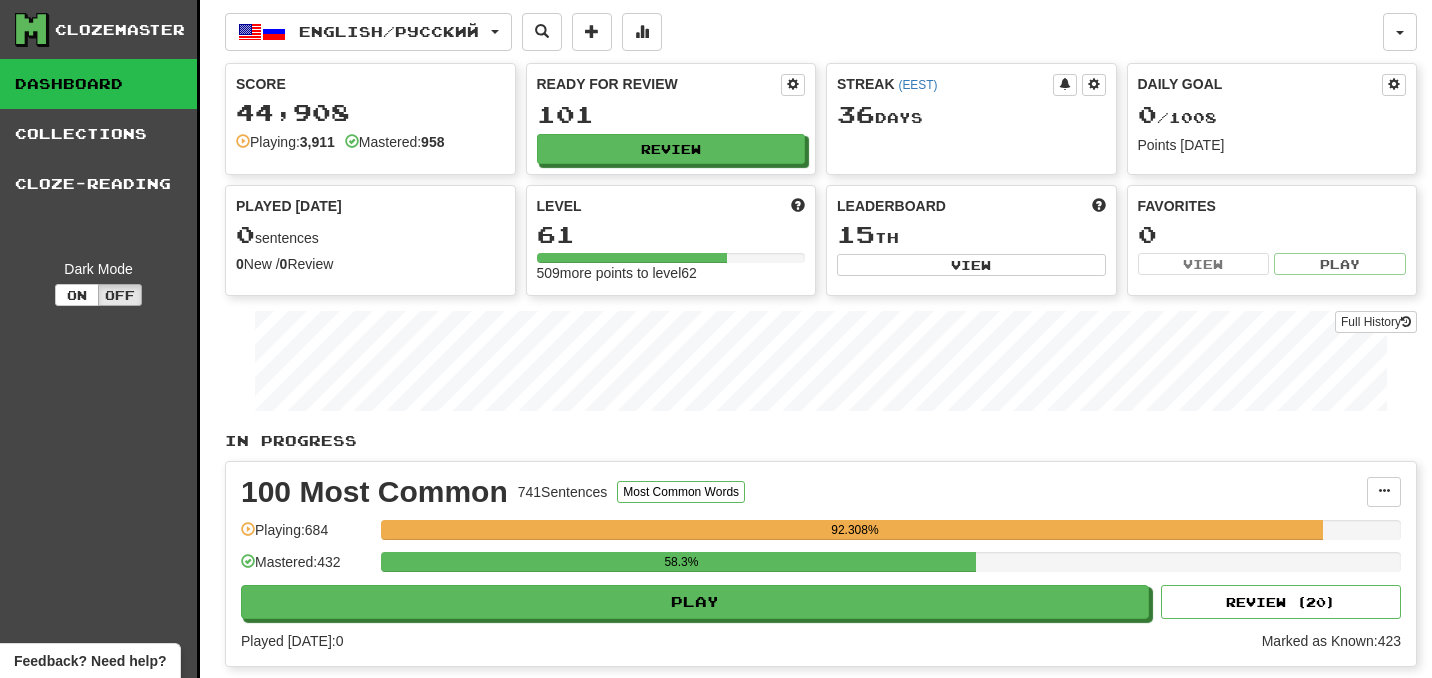 scroll, scrollTop: 152, scrollLeft: 0, axis: vertical 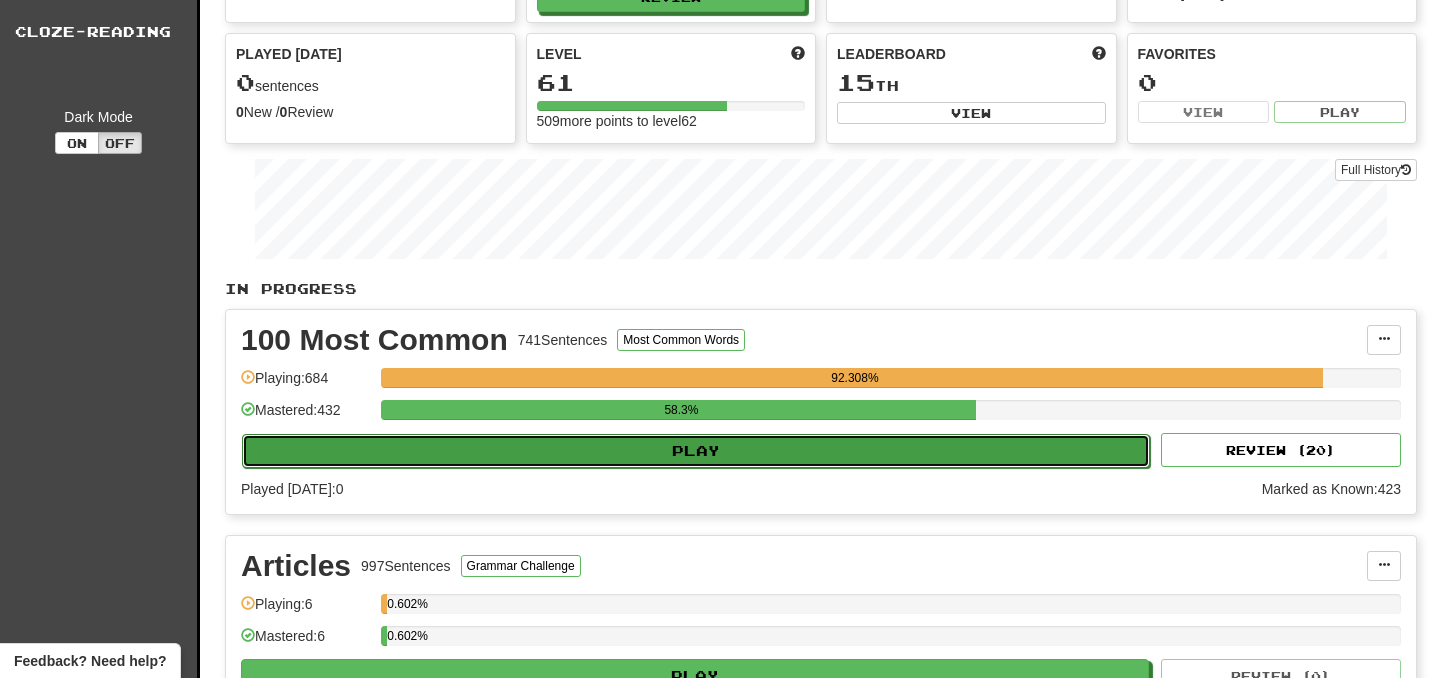 click on "Play" at bounding box center (696, 451) 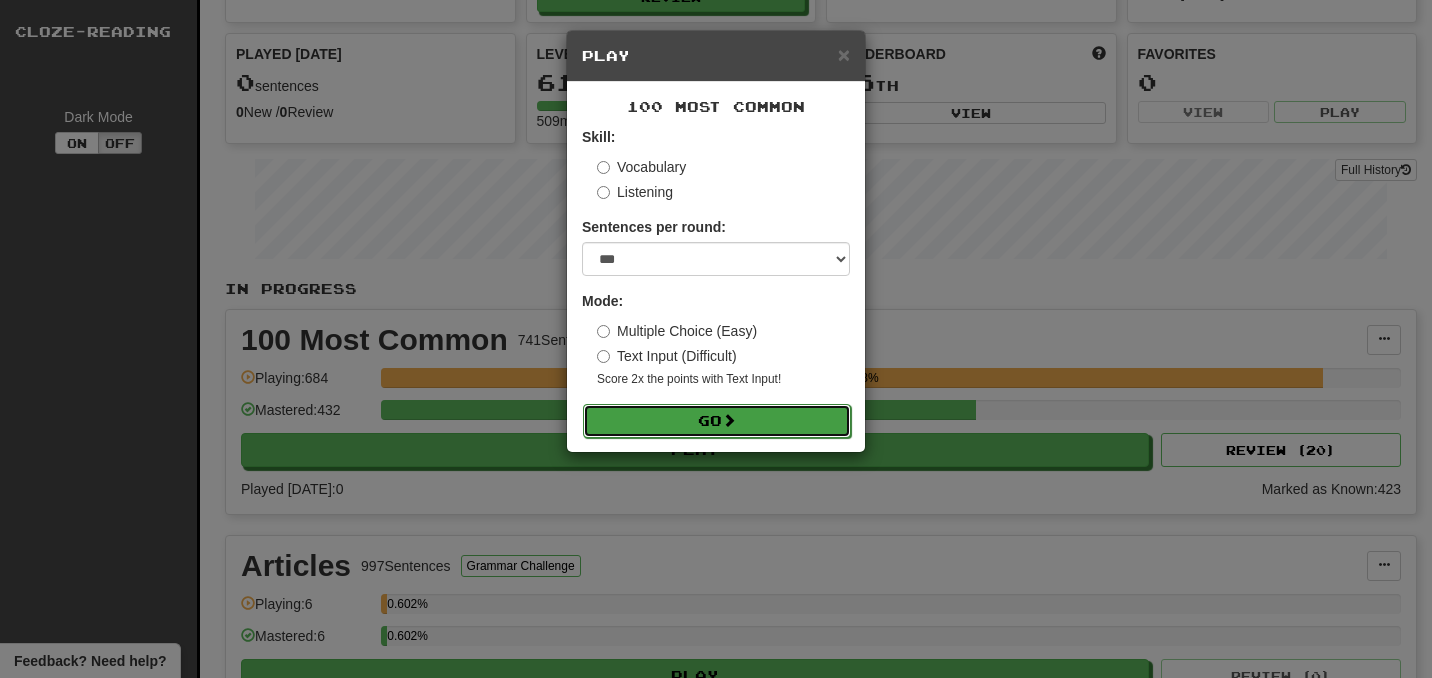 click on "Go" at bounding box center (717, 421) 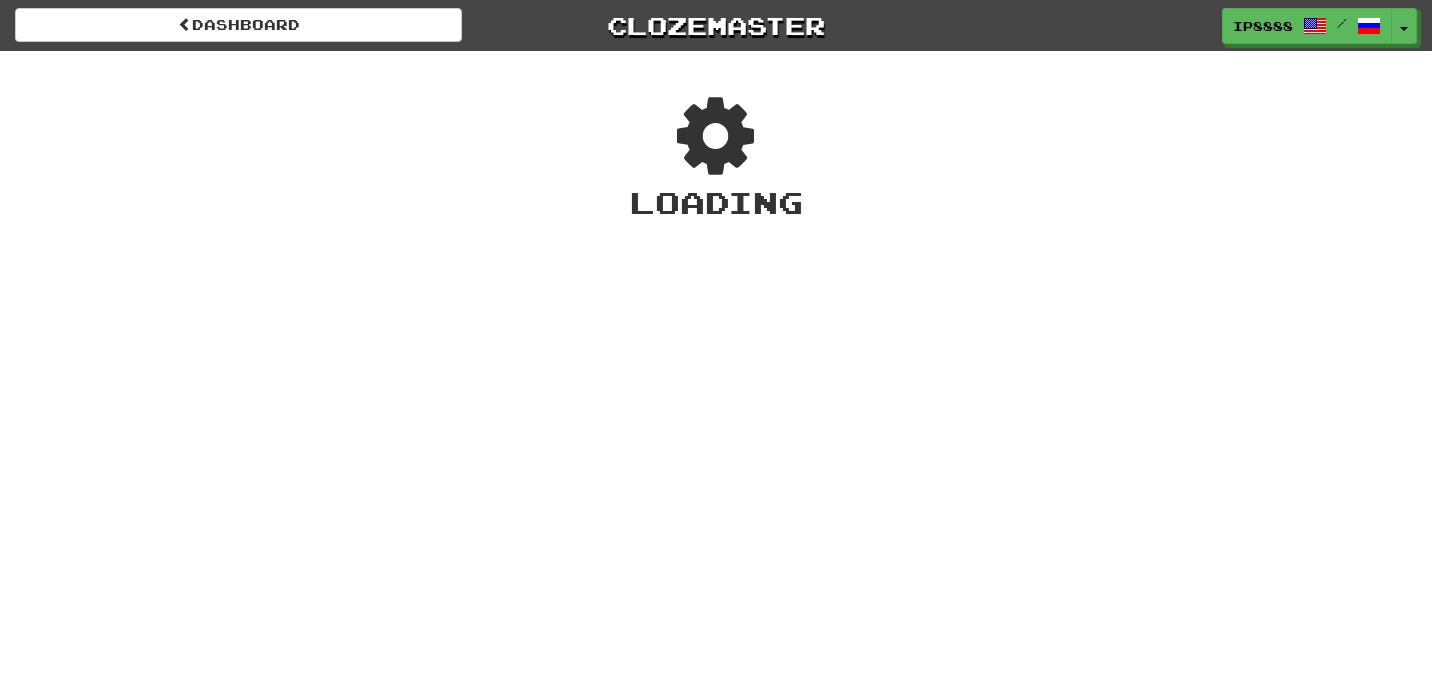 scroll, scrollTop: 0, scrollLeft: 0, axis: both 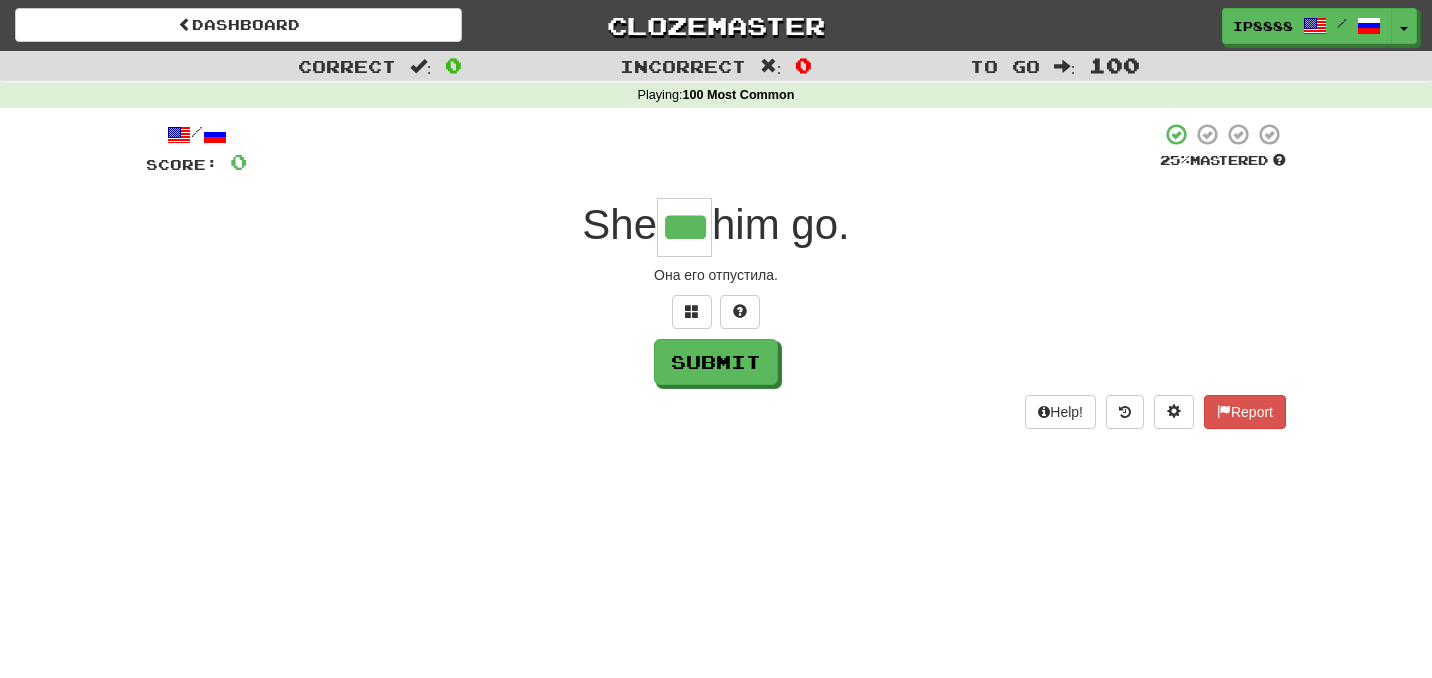 type on "***" 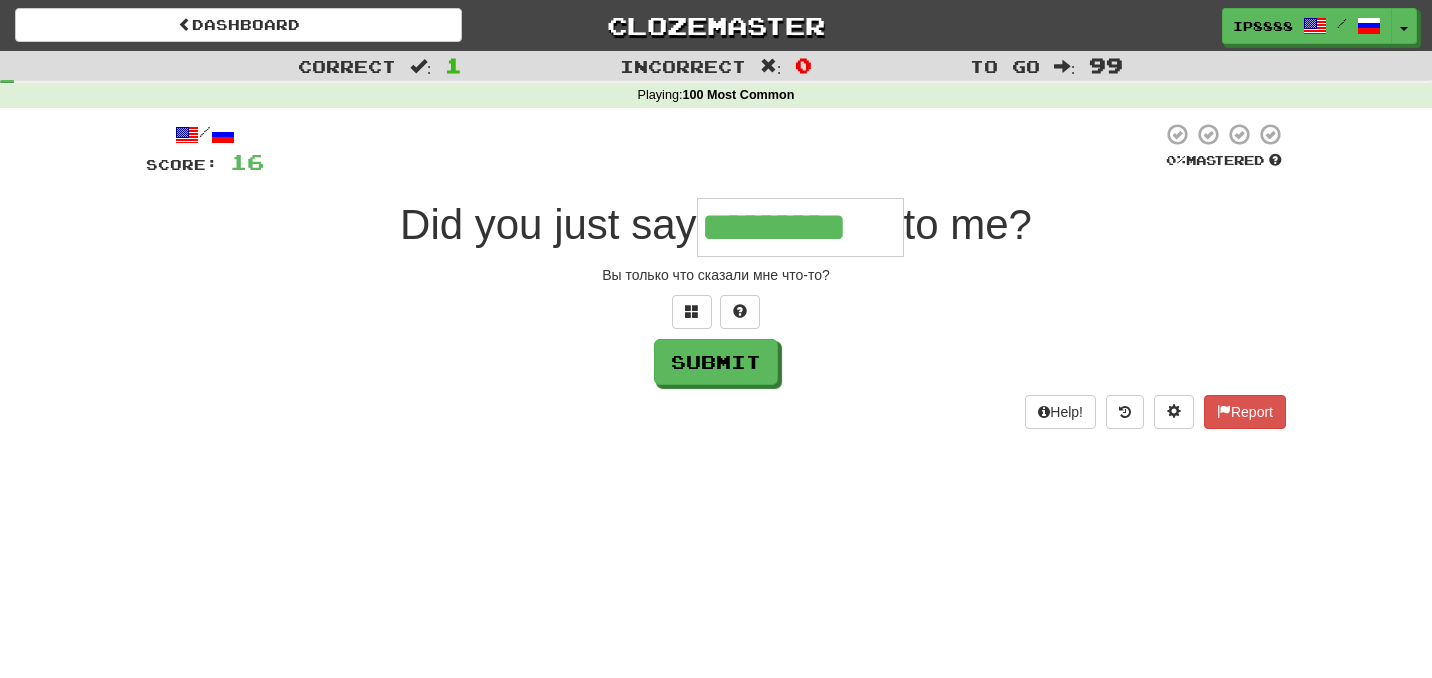 type on "*********" 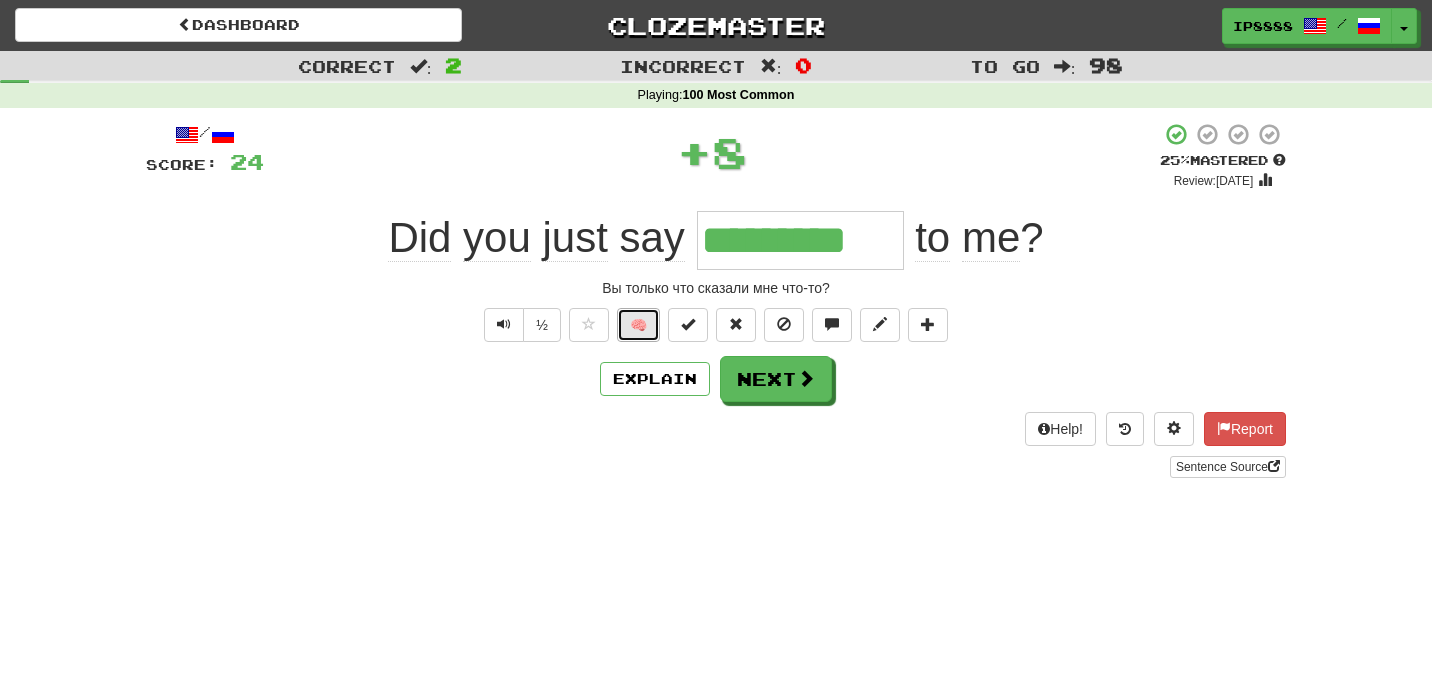 click on "🧠" at bounding box center [638, 325] 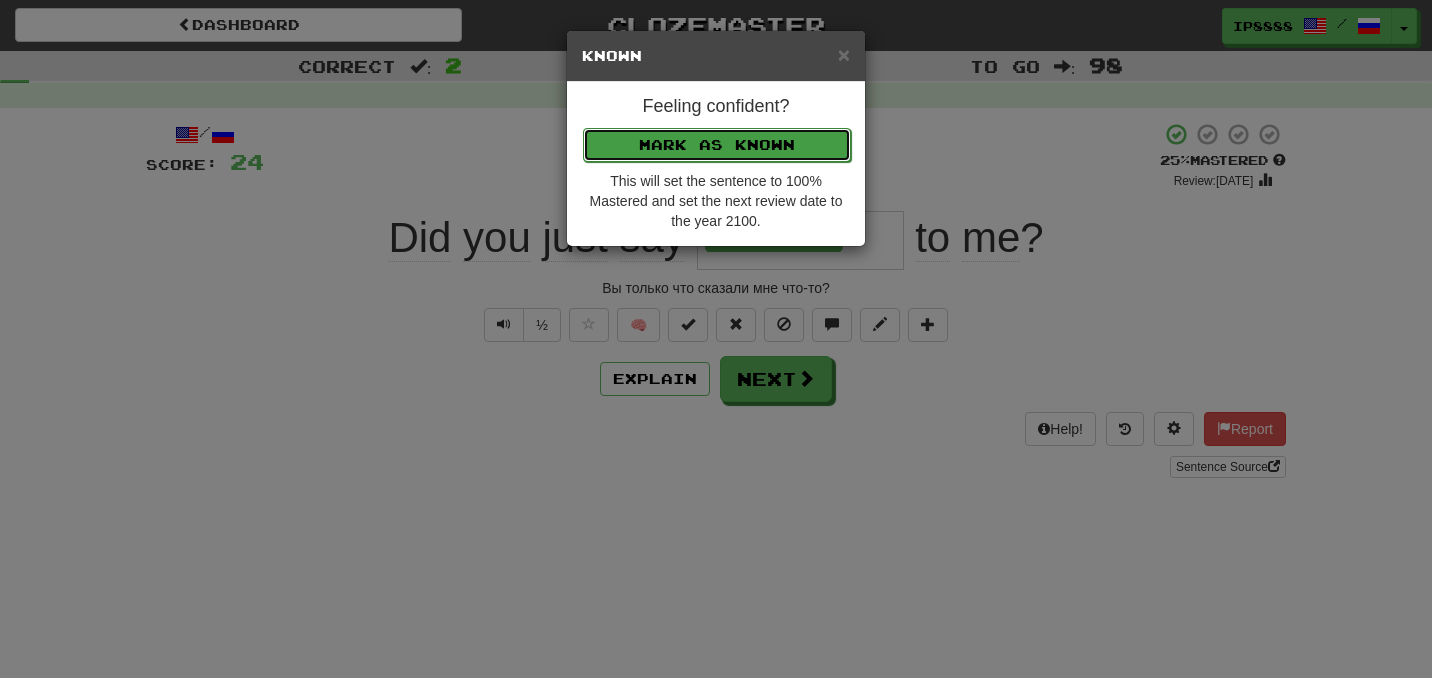click on "Mark as Known" at bounding box center [717, 145] 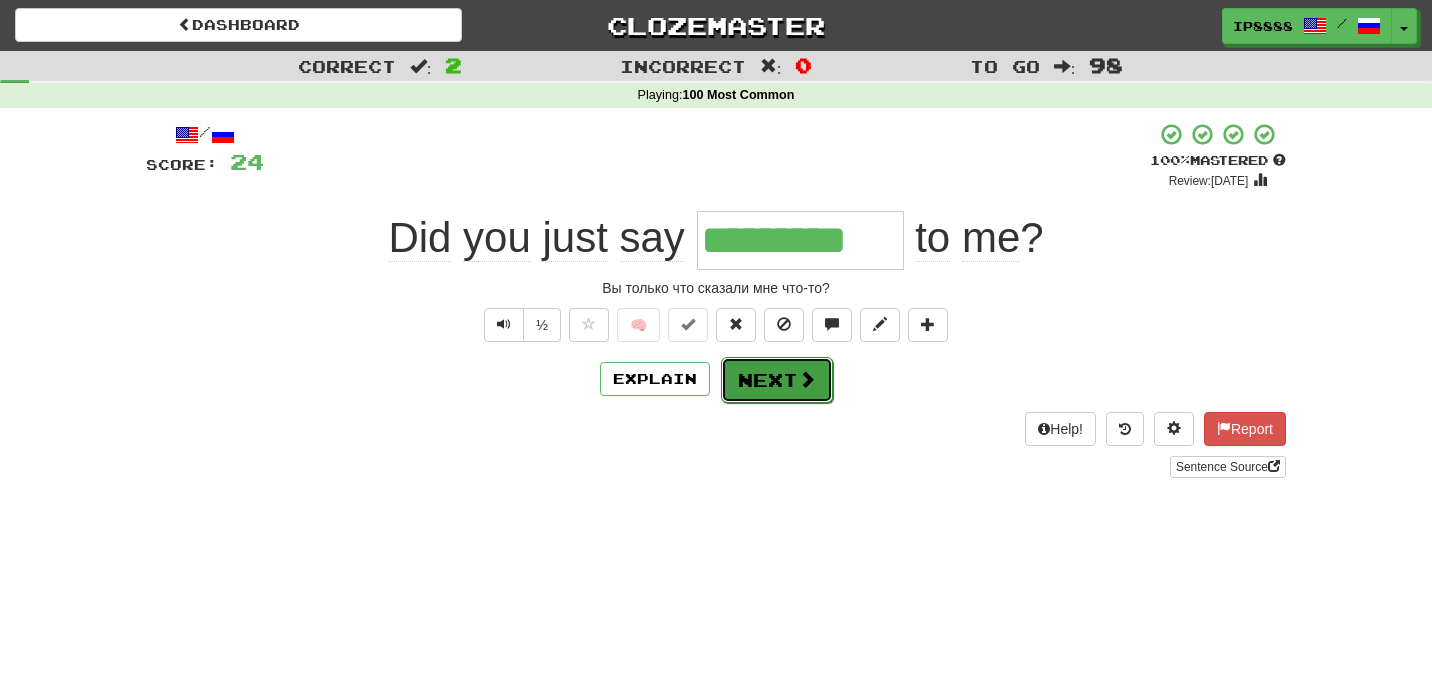 click on "Next" at bounding box center [777, 380] 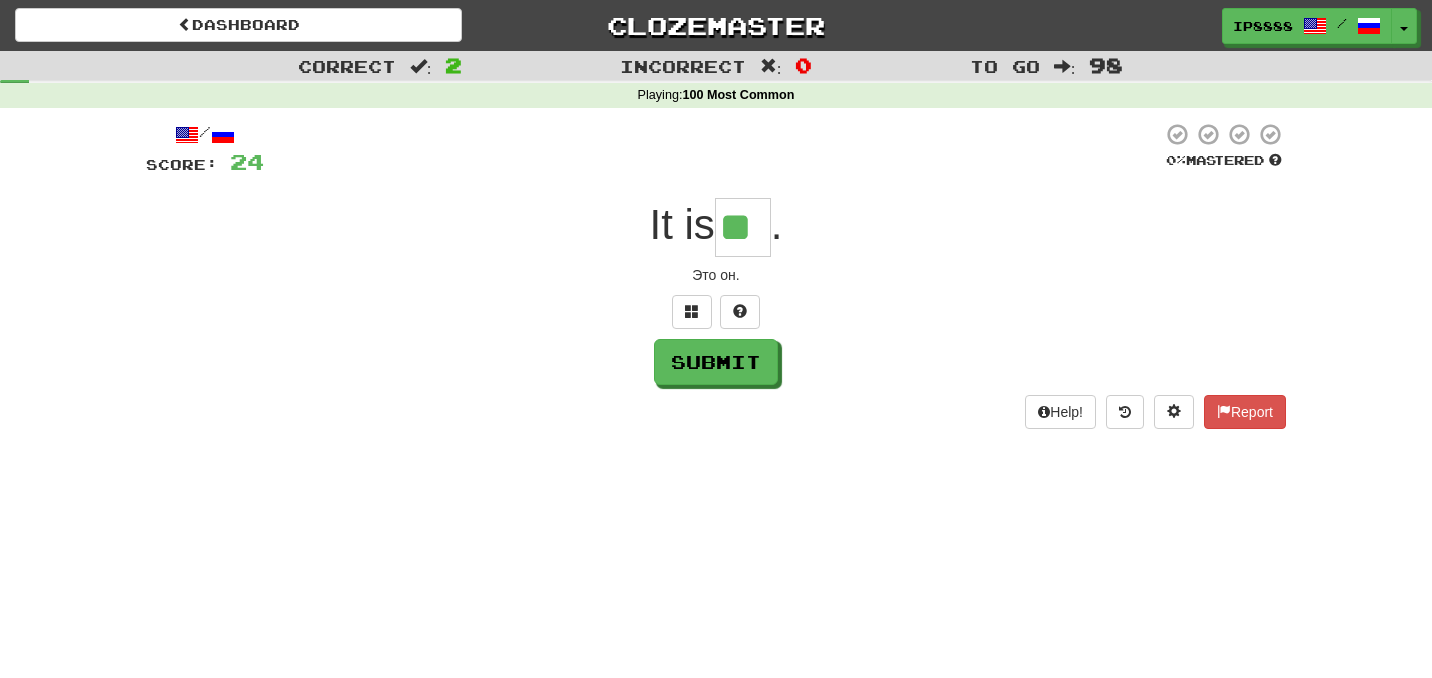 type on "**" 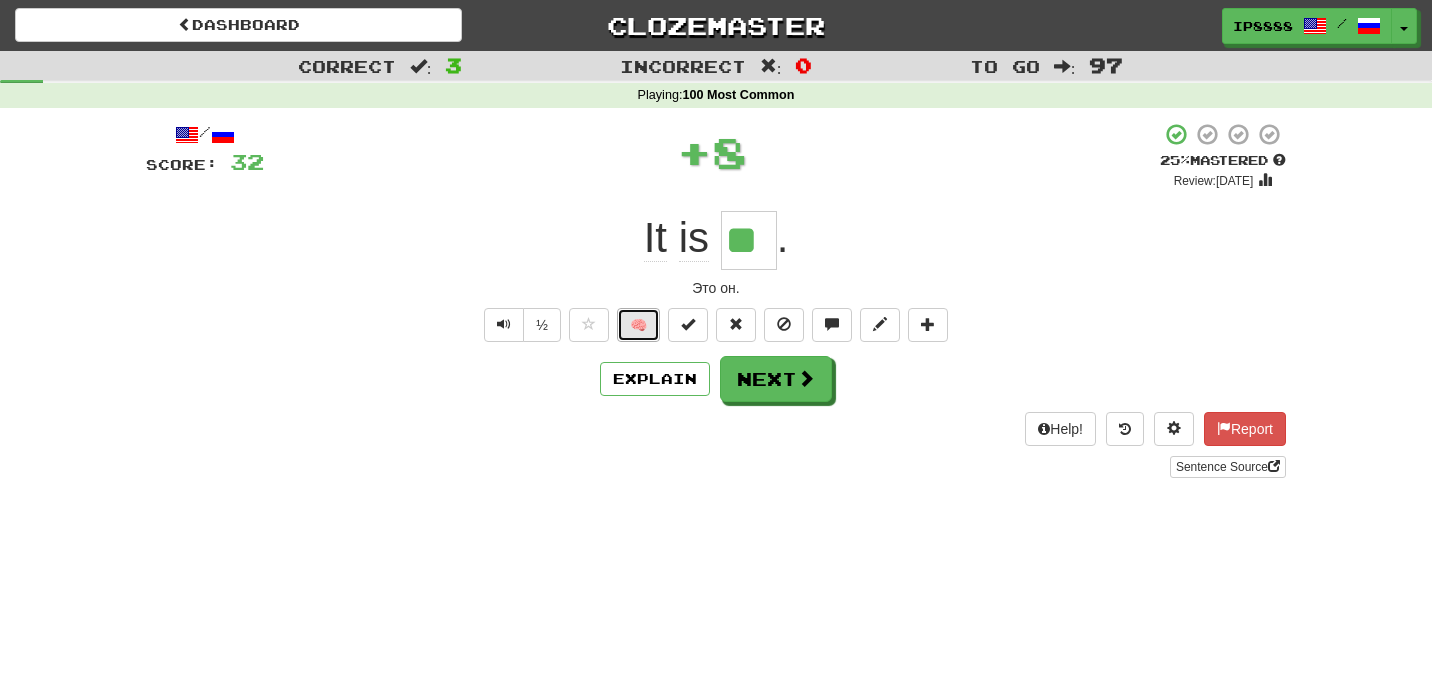 click on "🧠" at bounding box center (638, 325) 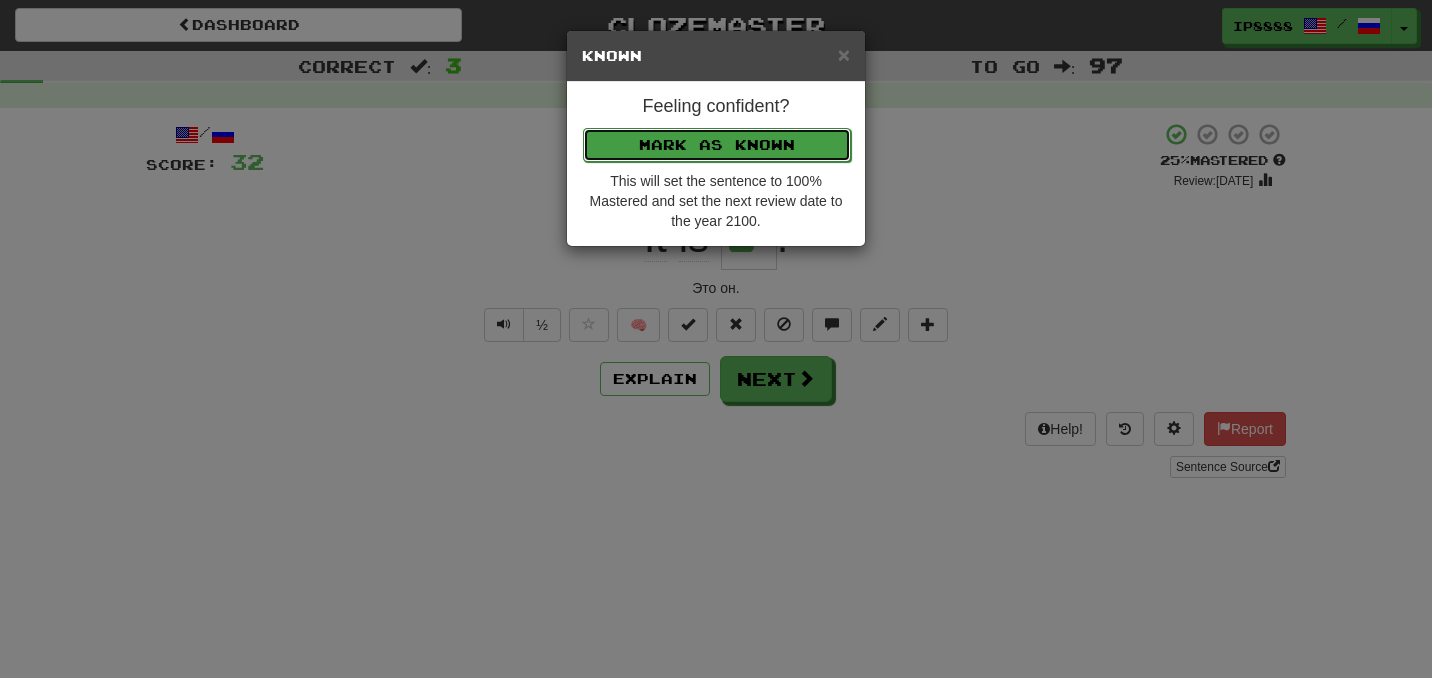 click on "Mark as Known" at bounding box center (717, 145) 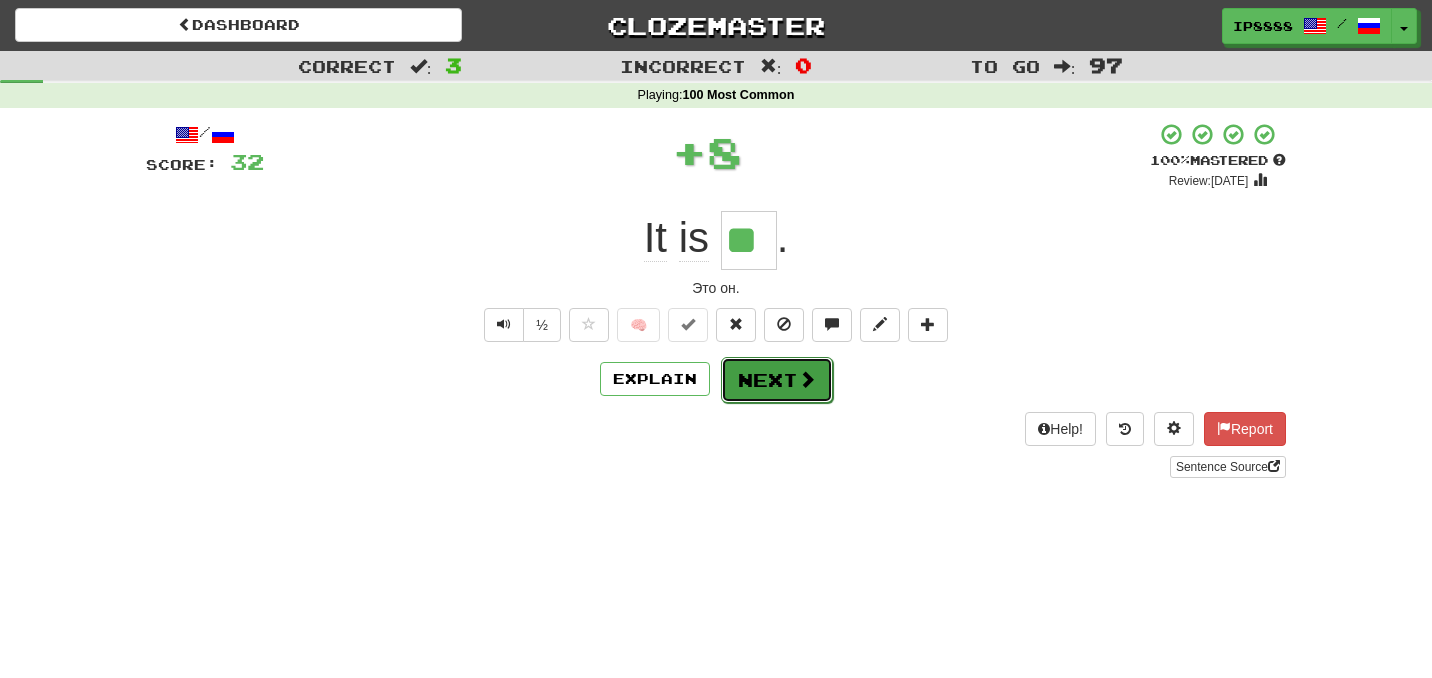 click on "Next" at bounding box center [777, 380] 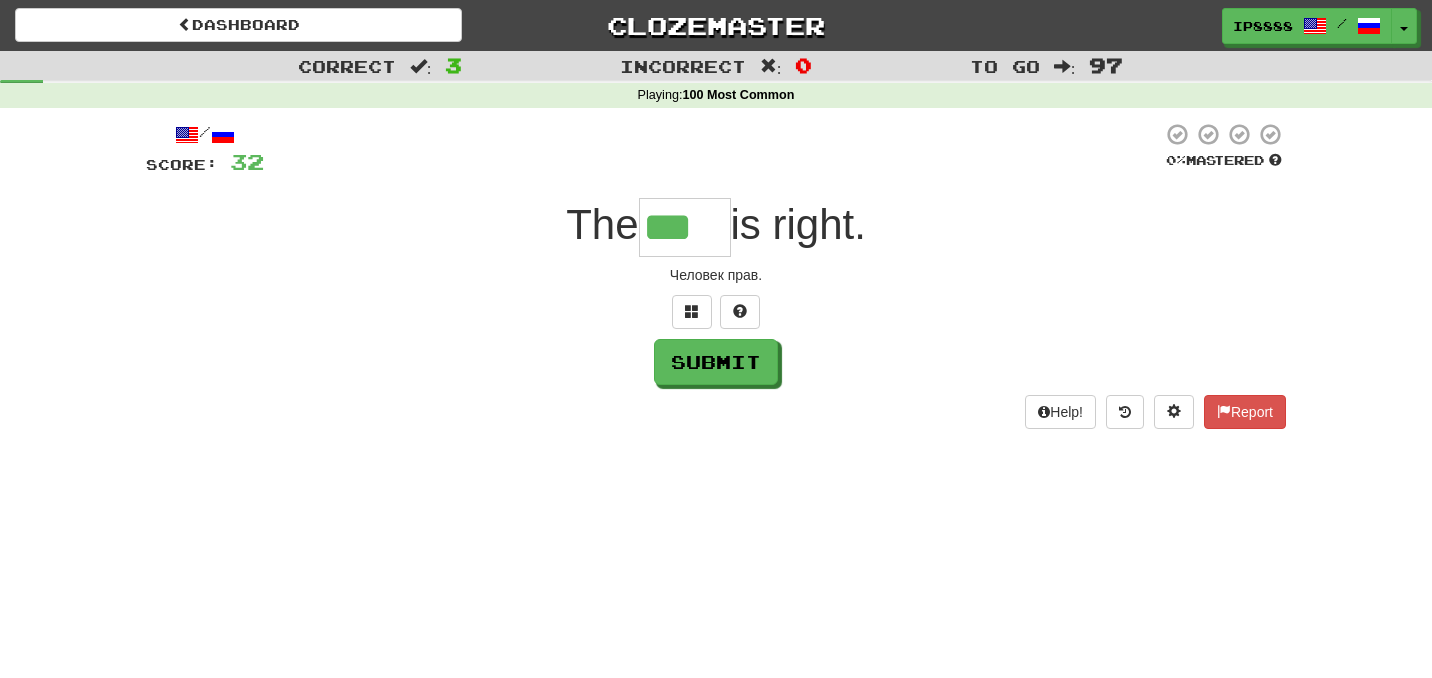type on "***" 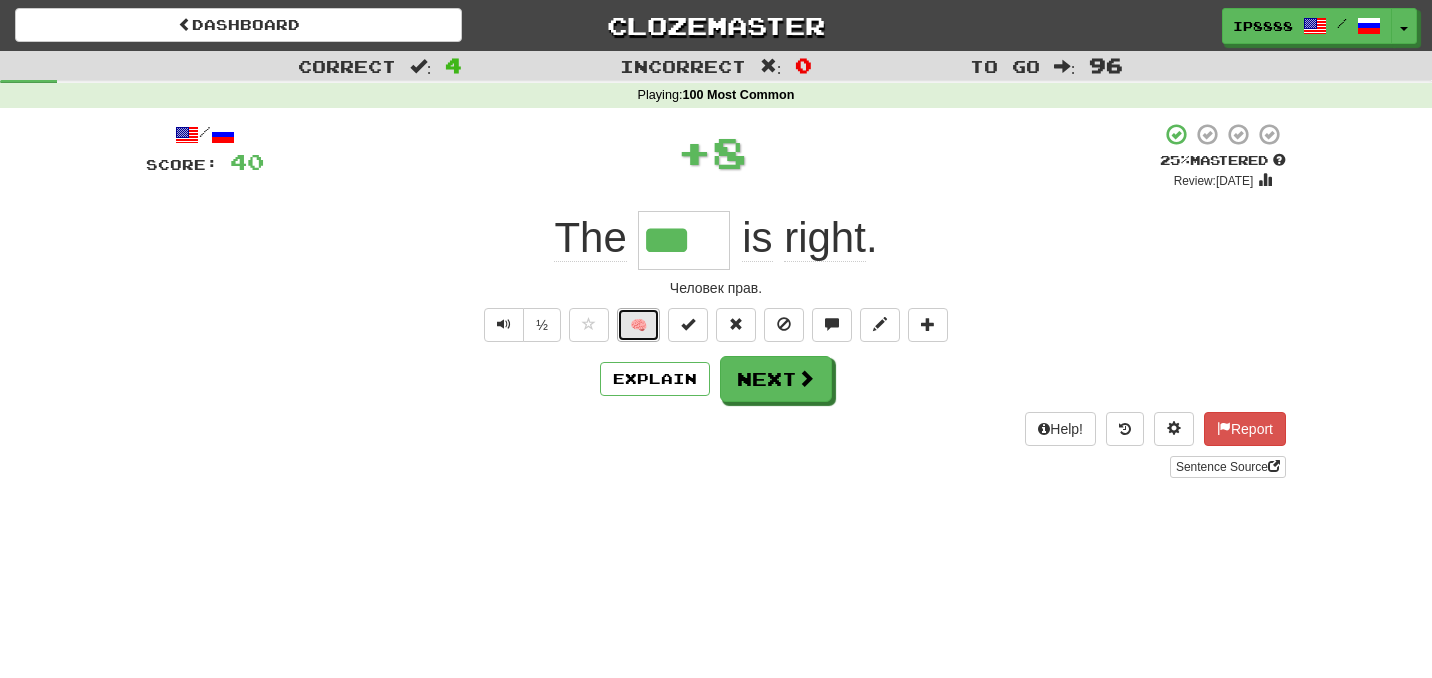 click on "🧠" at bounding box center (638, 325) 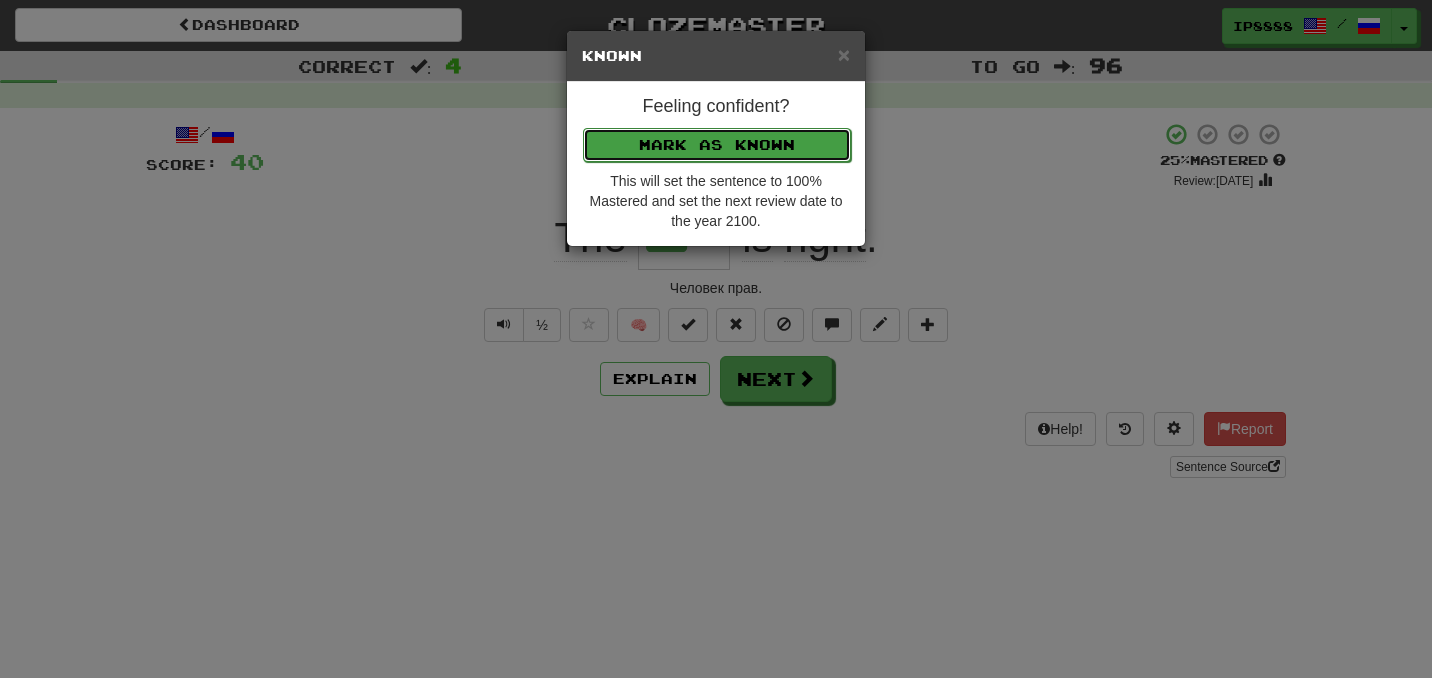 click on "Mark as Known" at bounding box center [717, 145] 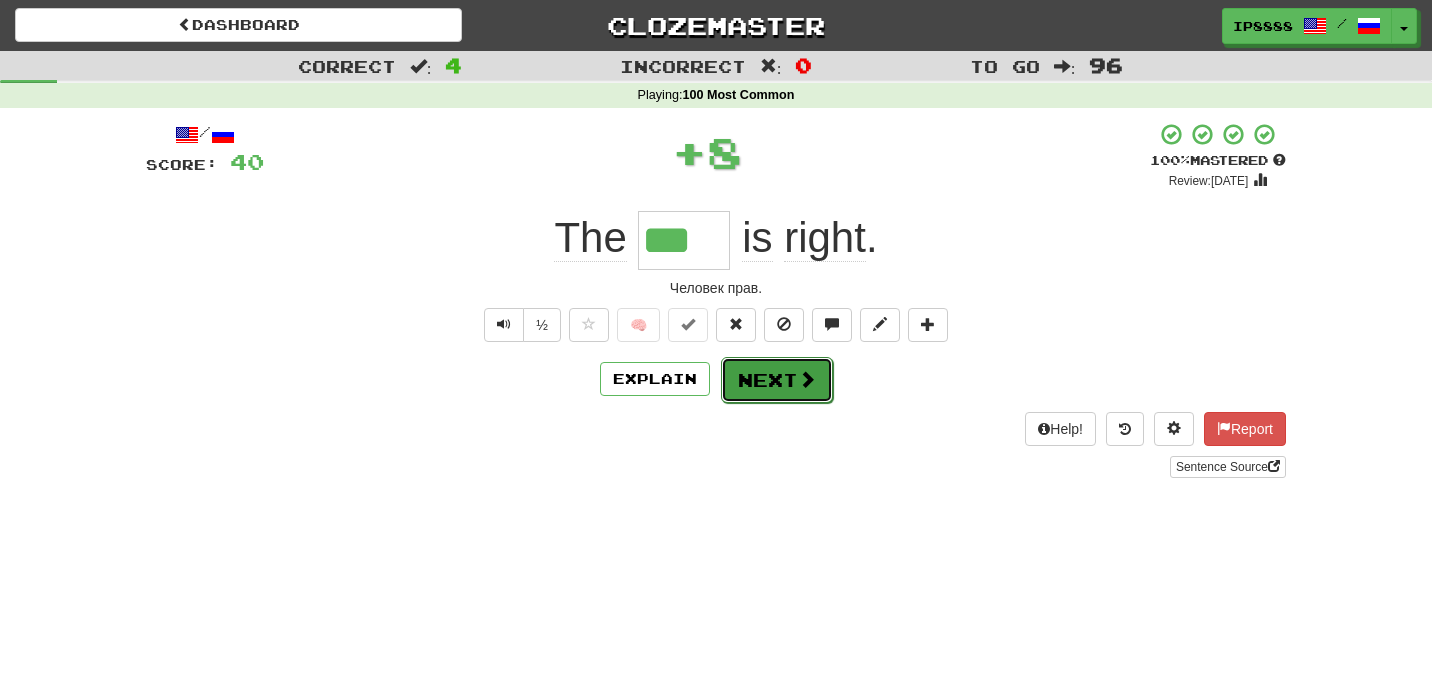 click on "Next" at bounding box center (777, 380) 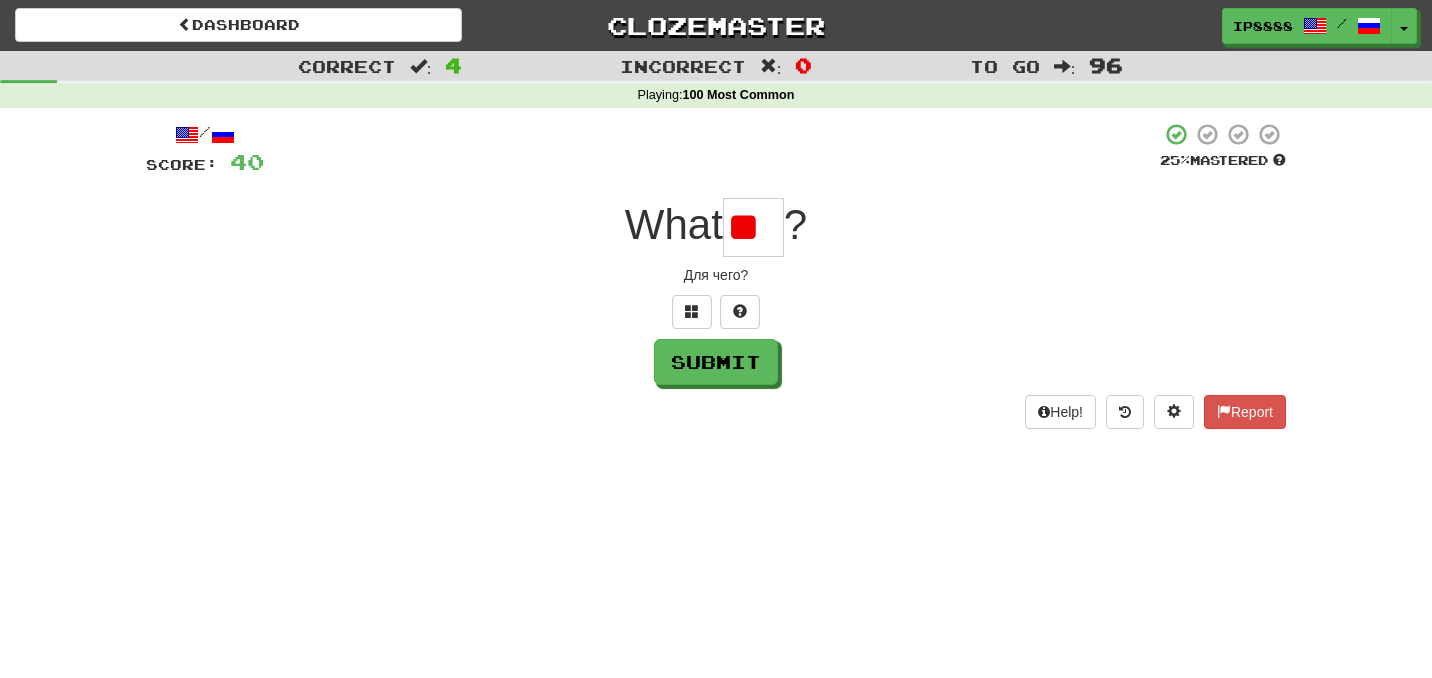 scroll, scrollTop: 0, scrollLeft: 0, axis: both 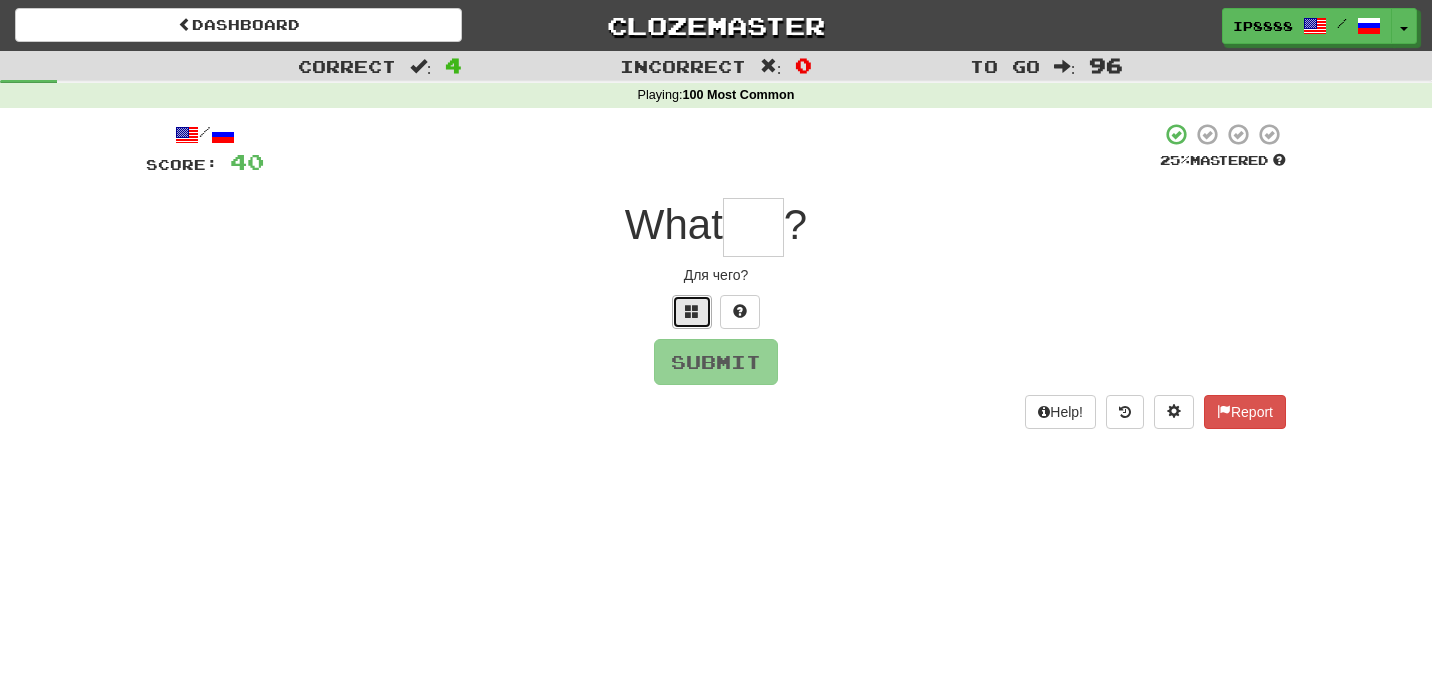 click at bounding box center (692, 311) 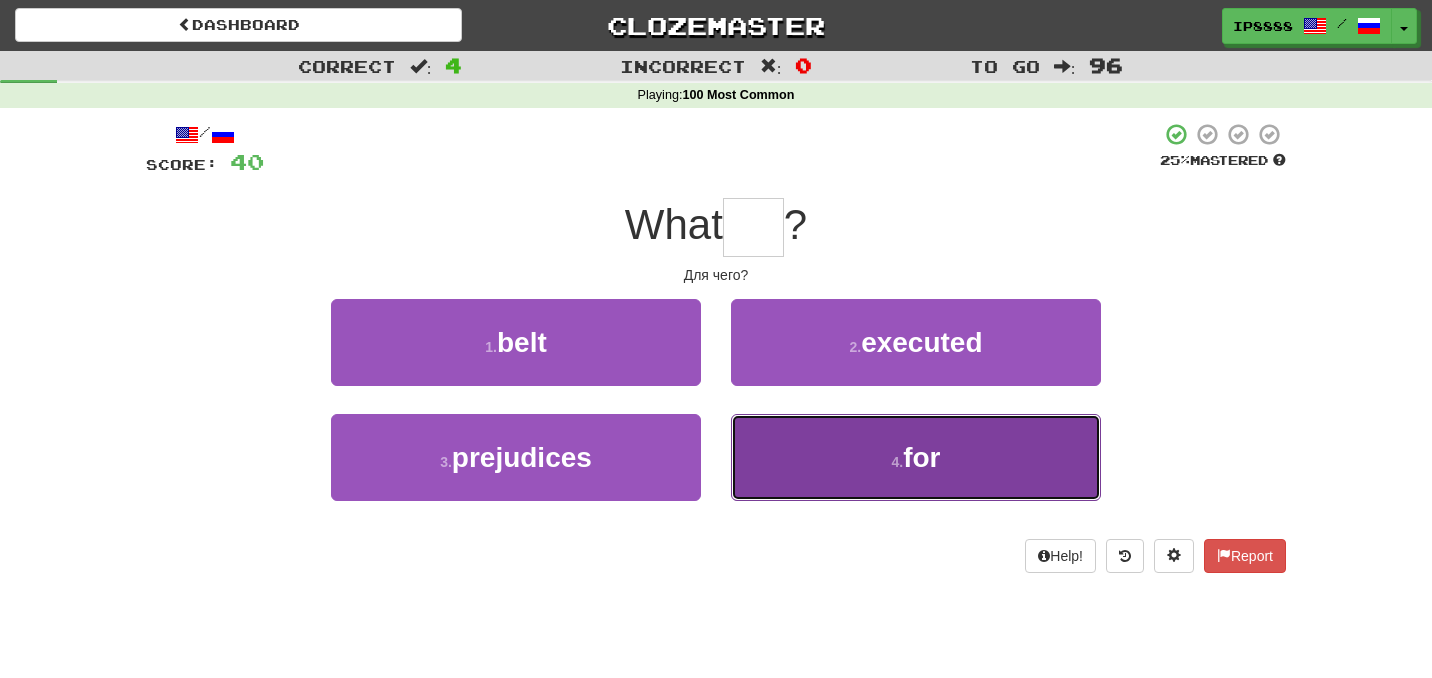 click on "4 .  for" at bounding box center [916, 457] 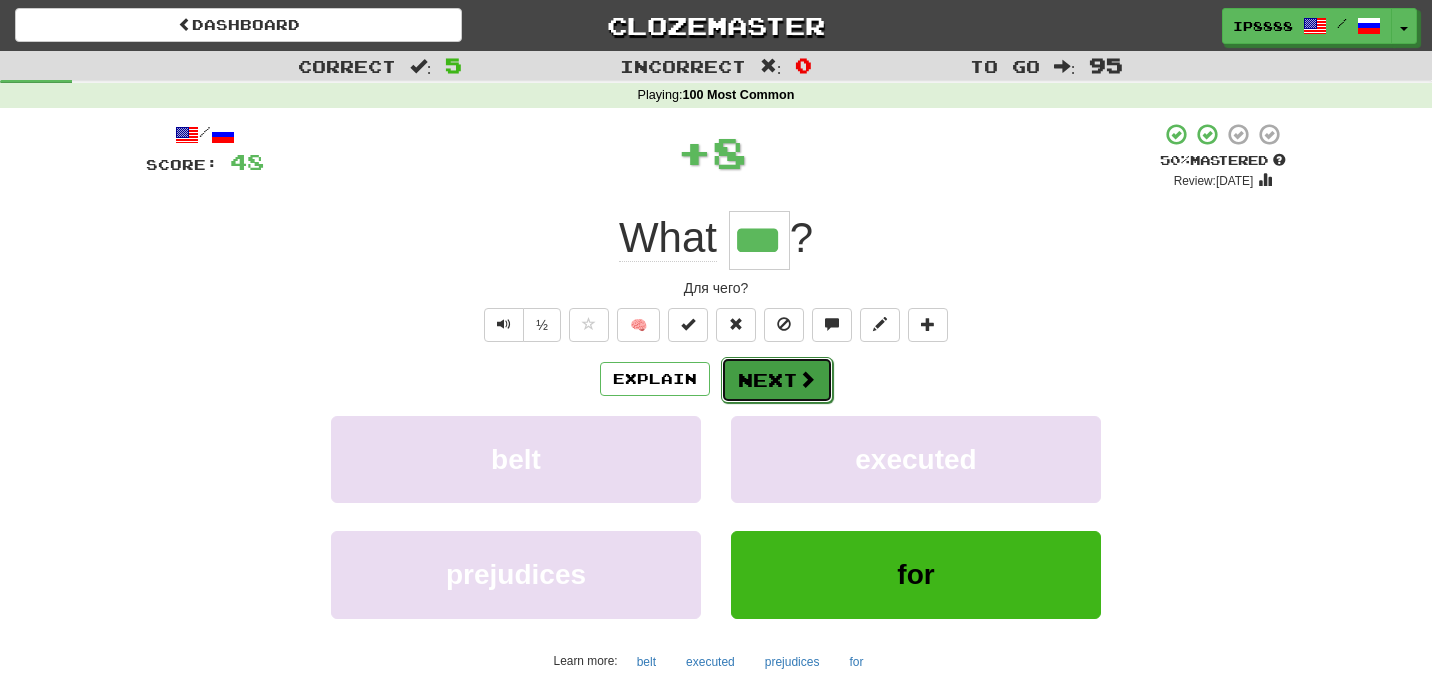 click on "Next" at bounding box center (777, 380) 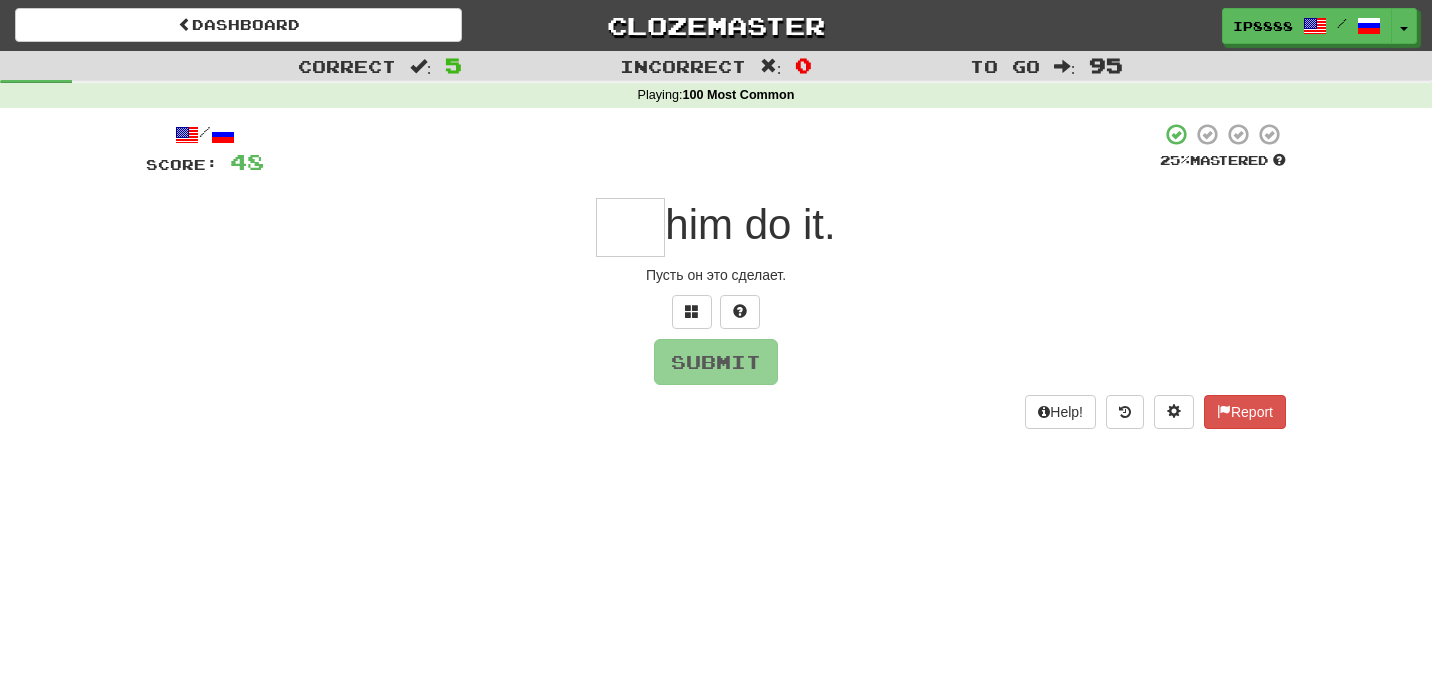 type on "*" 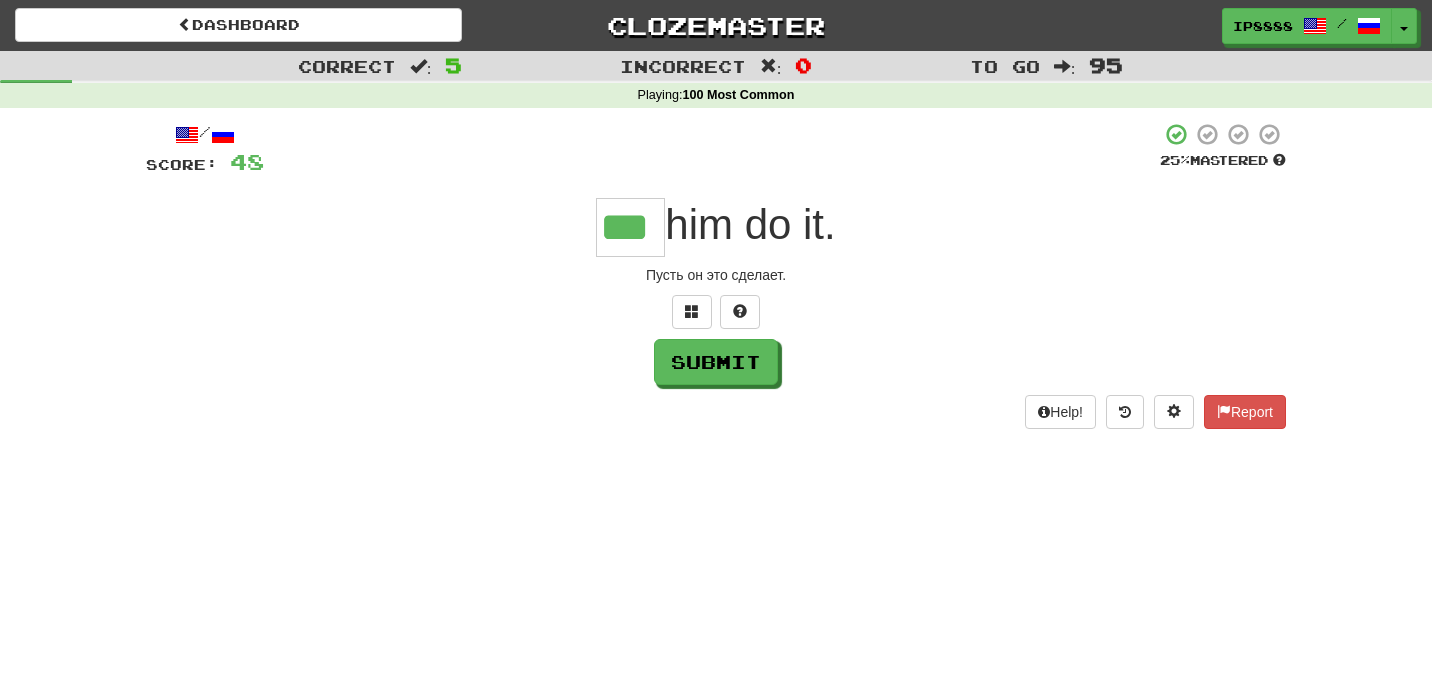 type on "***" 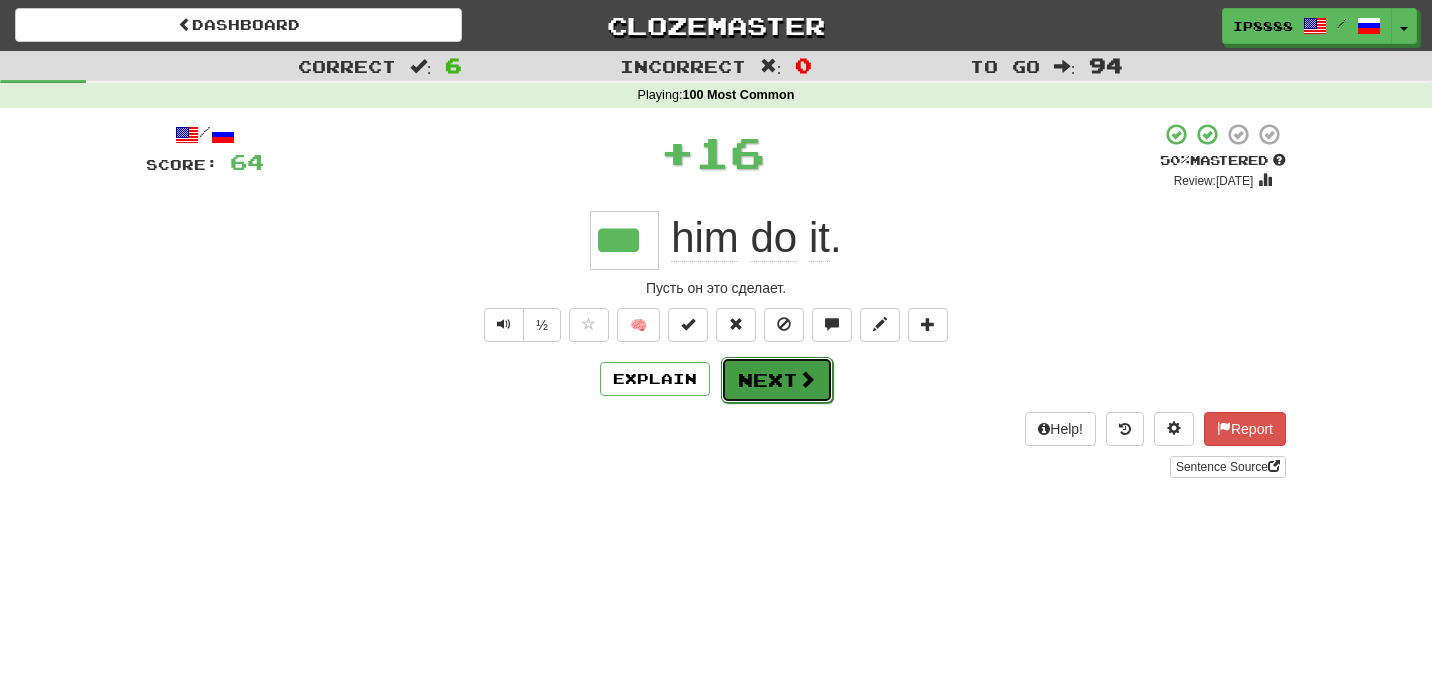 click on "Next" at bounding box center [777, 380] 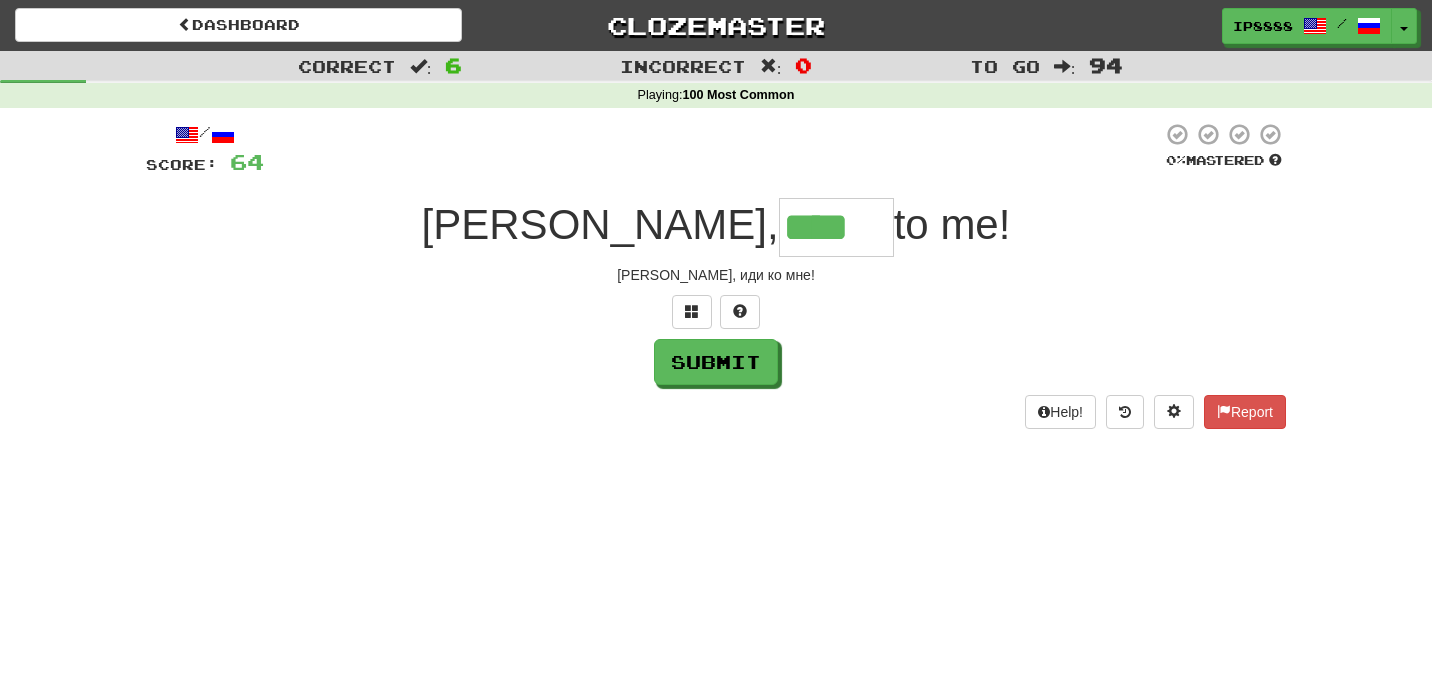type on "****" 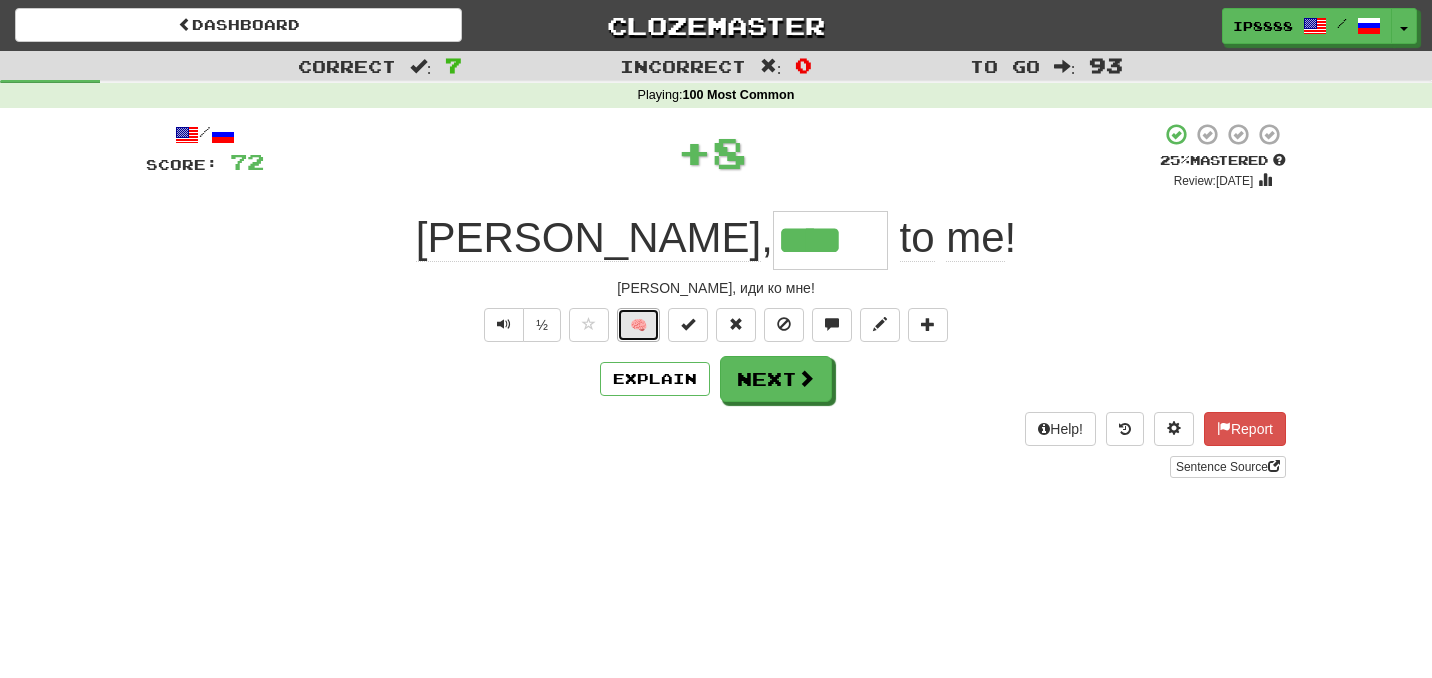 click on "🧠" at bounding box center [638, 325] 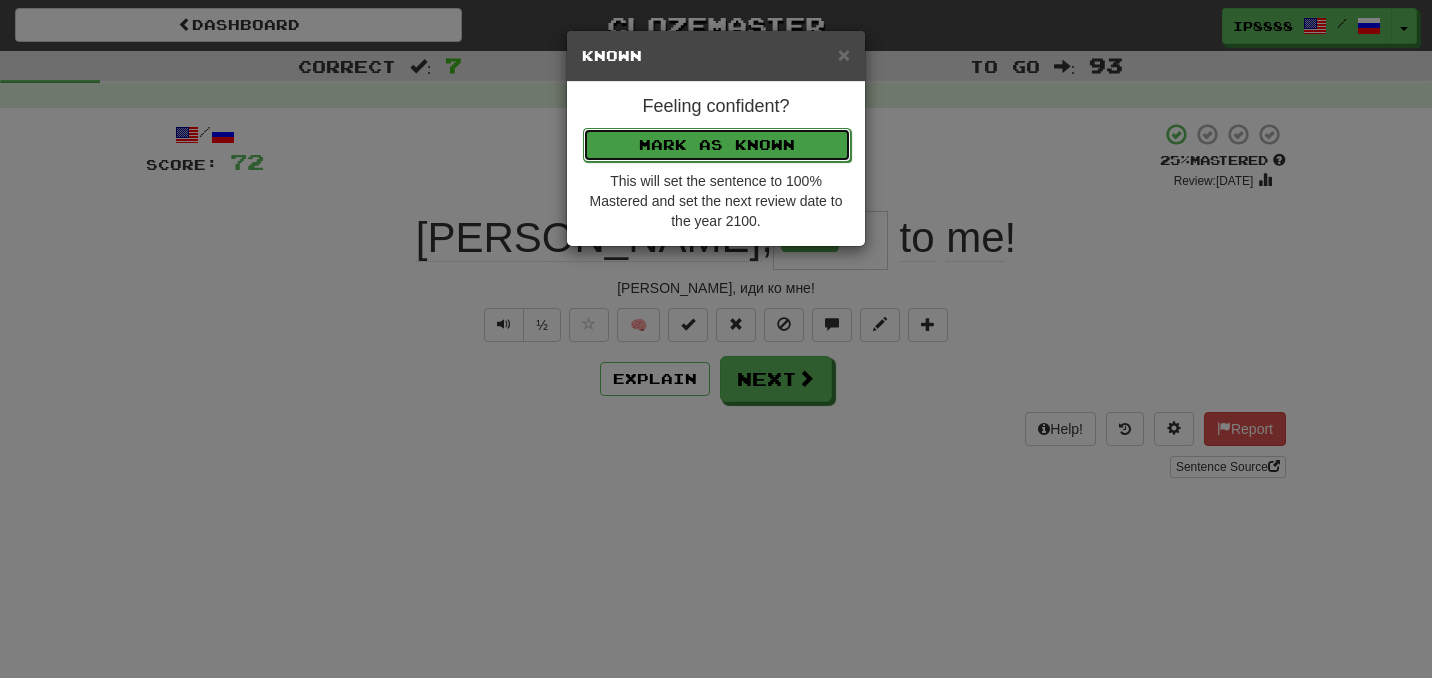click on "Mark as Known" at bounding box center (717, 145) 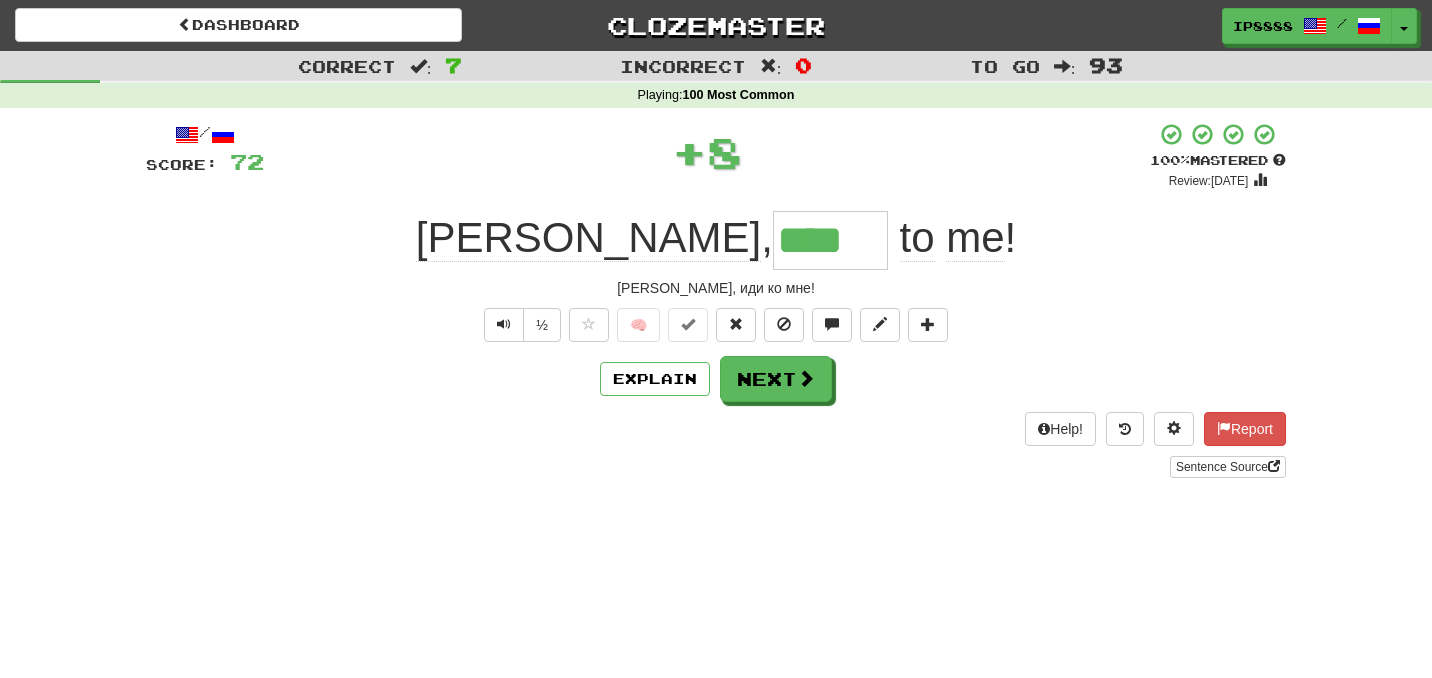 click on "Help!  Report Sentence Source" at bounding box center [716, 445] 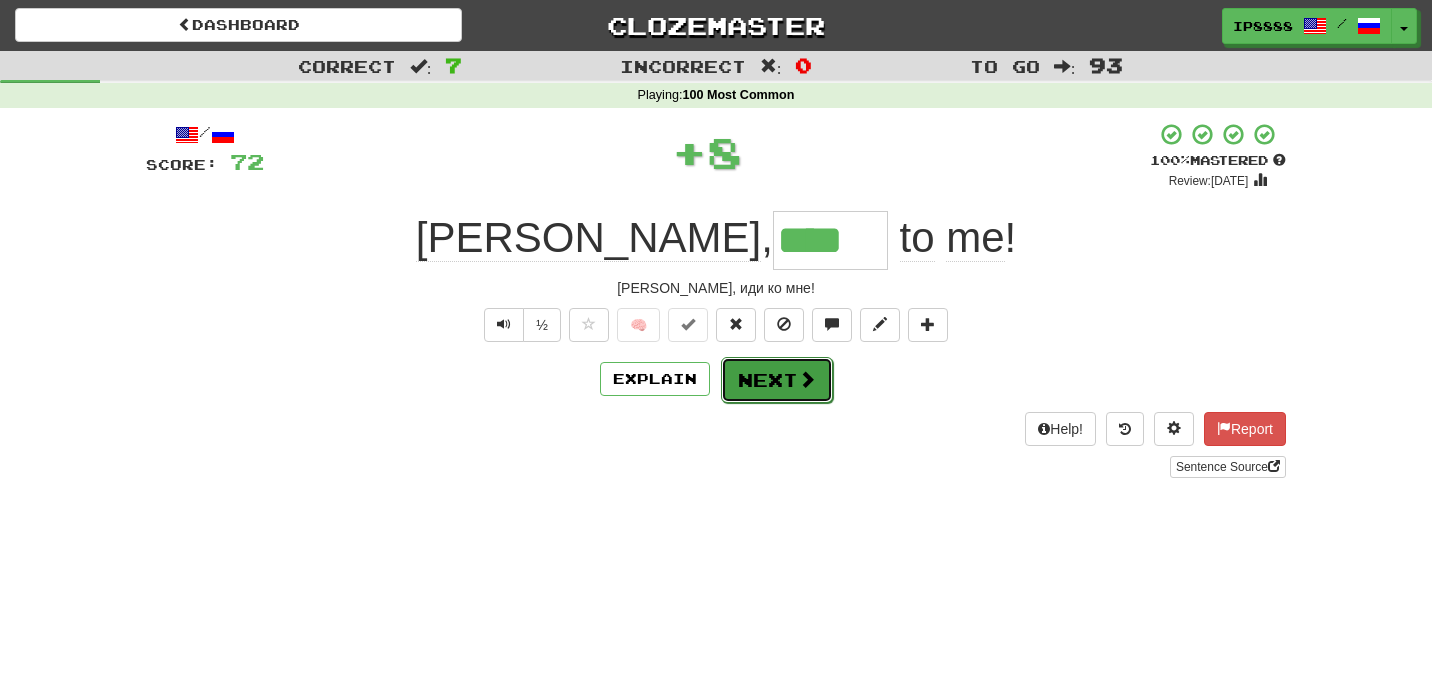click on "Next" at bounding box center (777, 380) 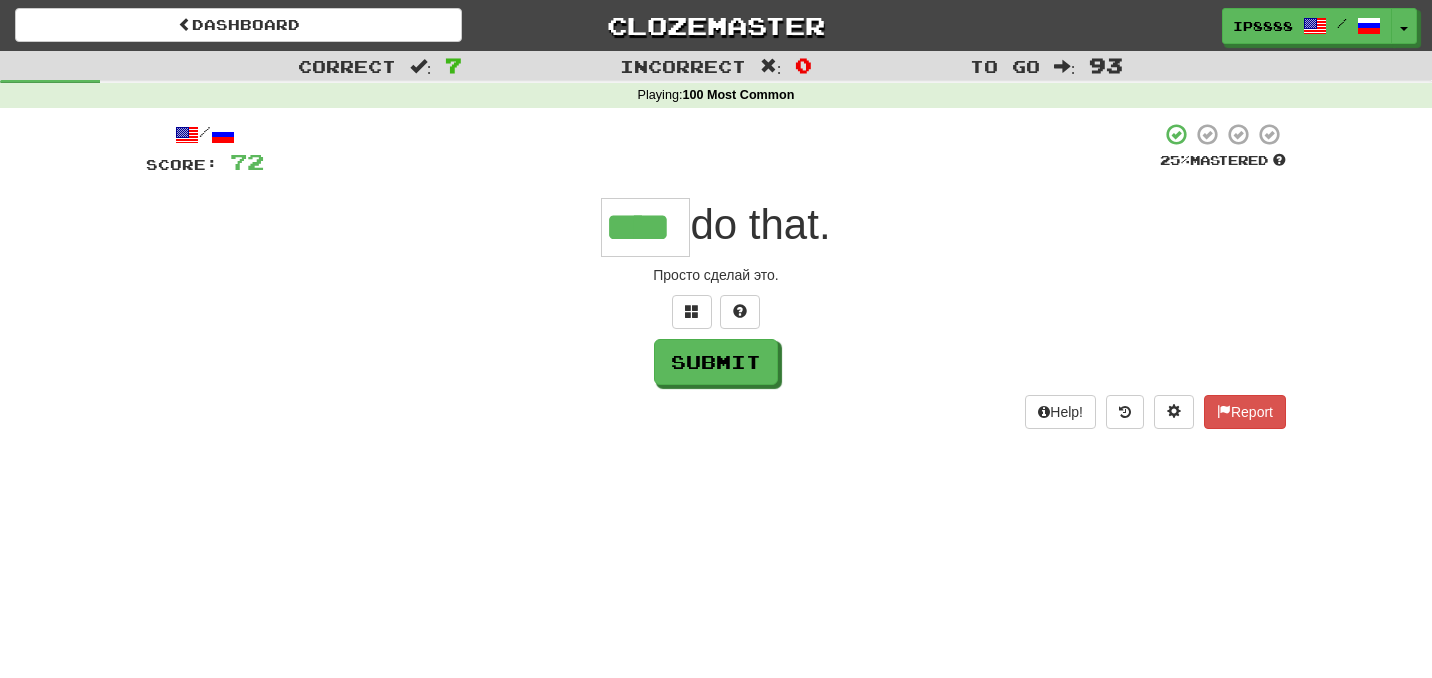 type on "****" 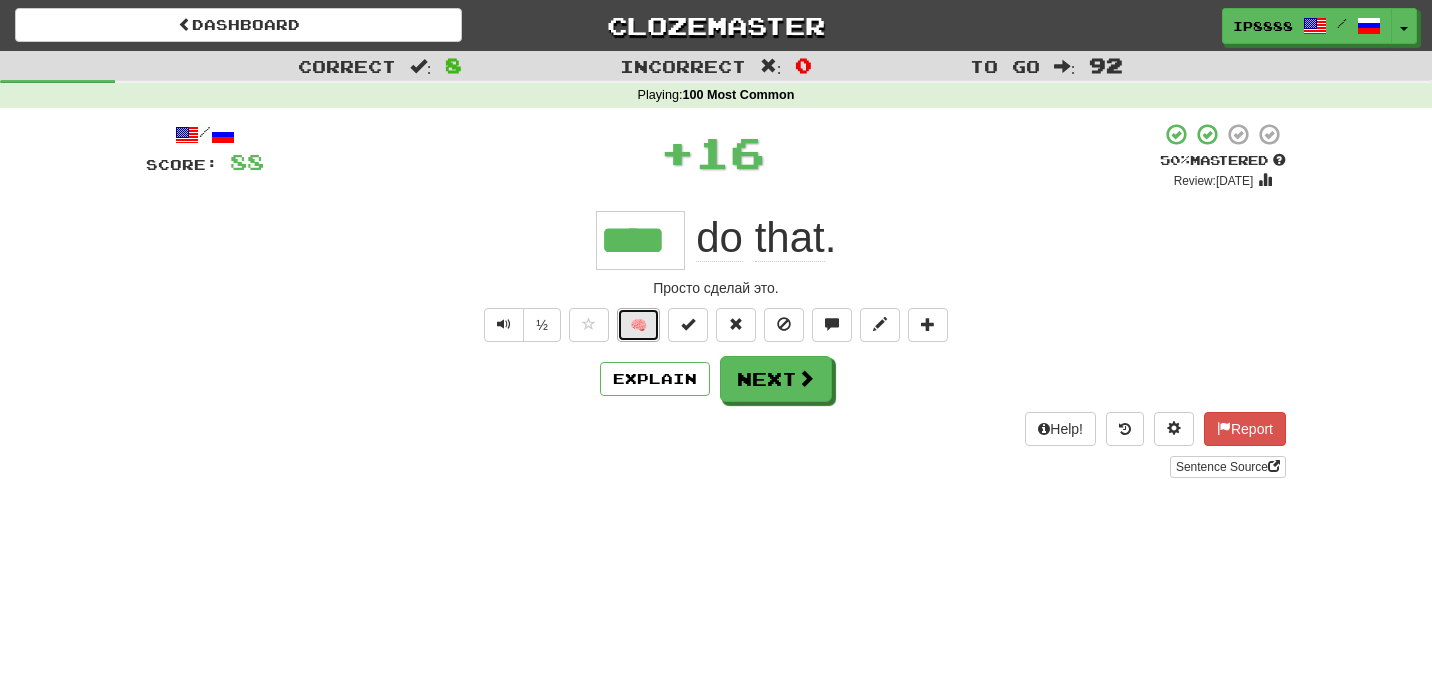 click on "🧠" at bounding box center [638, 325] 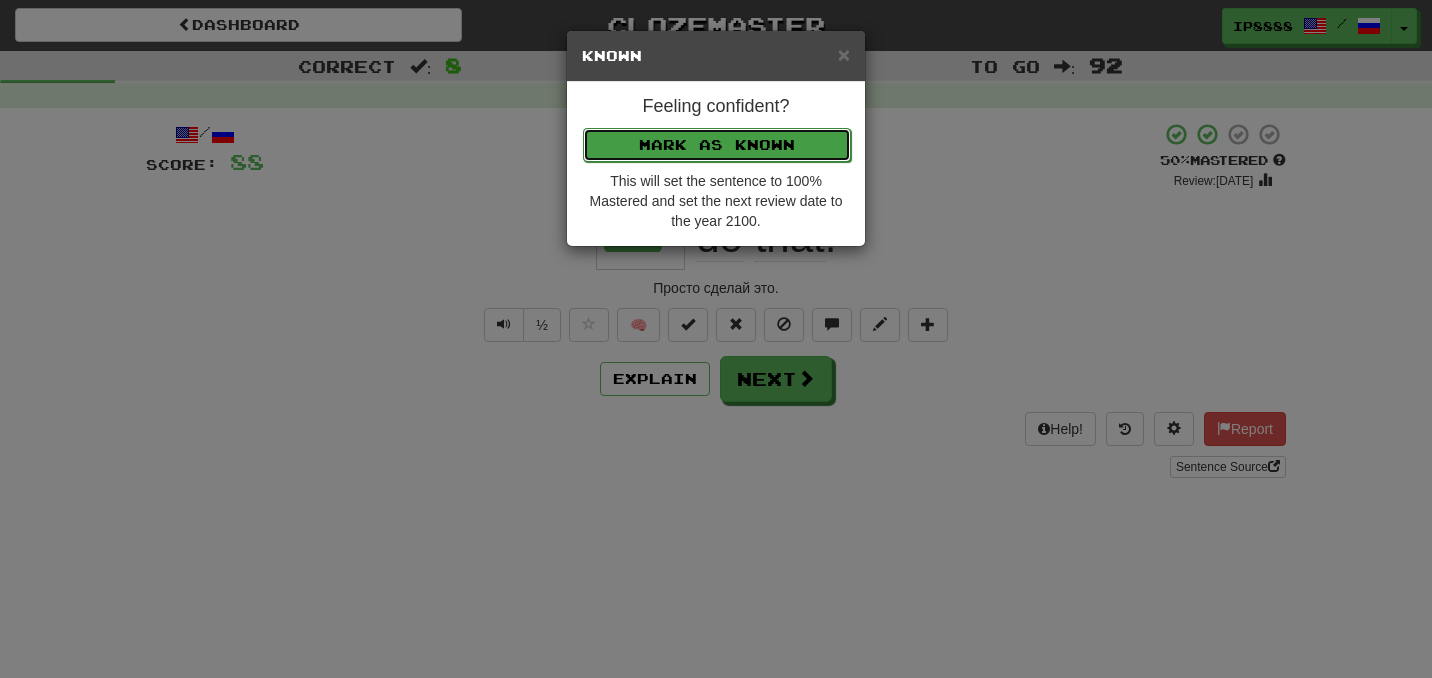 click on "Mark as Known" at bounding box center (717, 145) 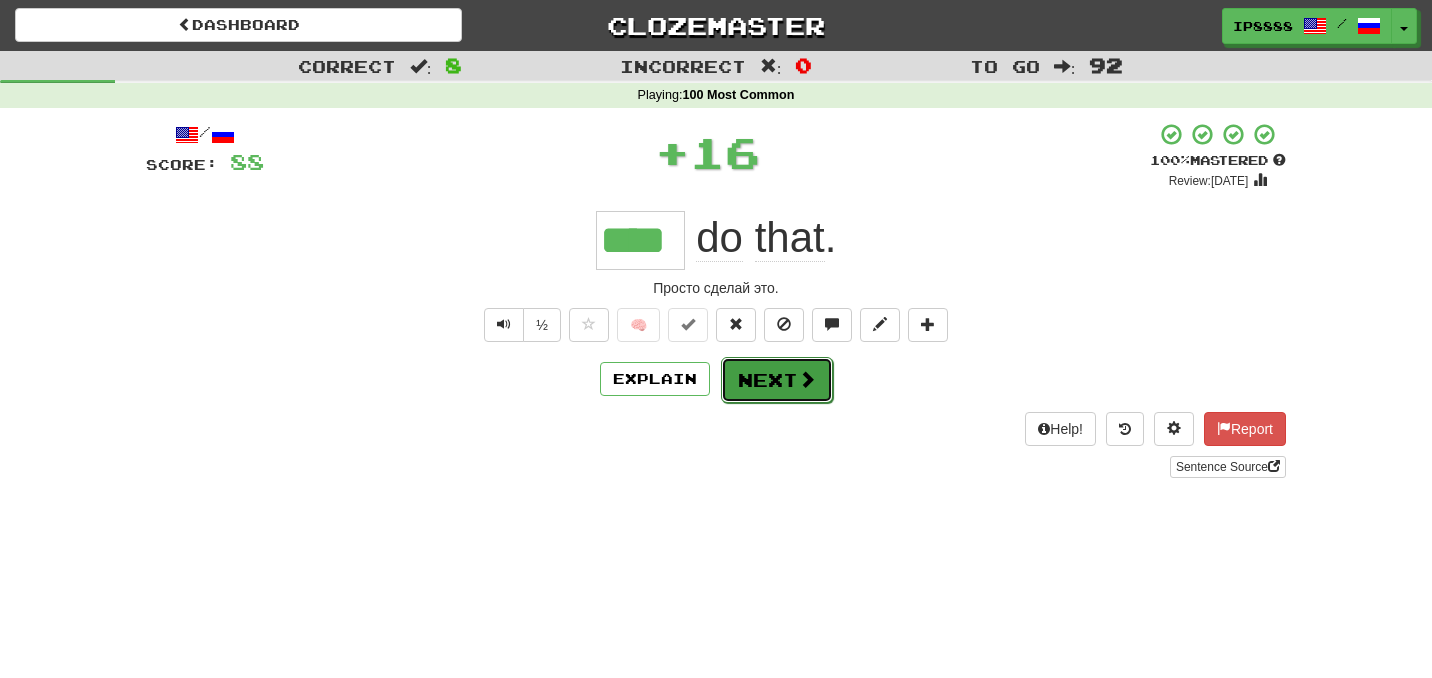 click on "Next" at bounding box center [777, 380] 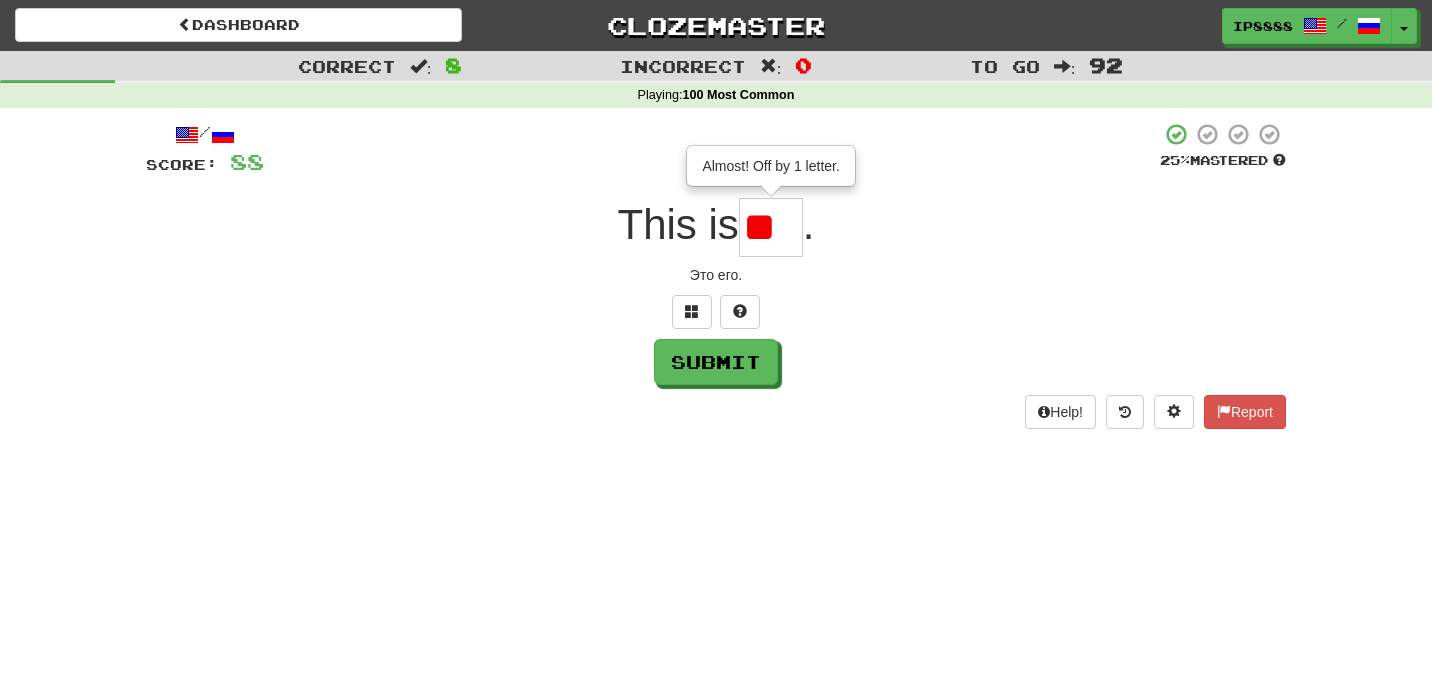 scroll, scrollTop: 0, scrollLeft: 0, axis: both 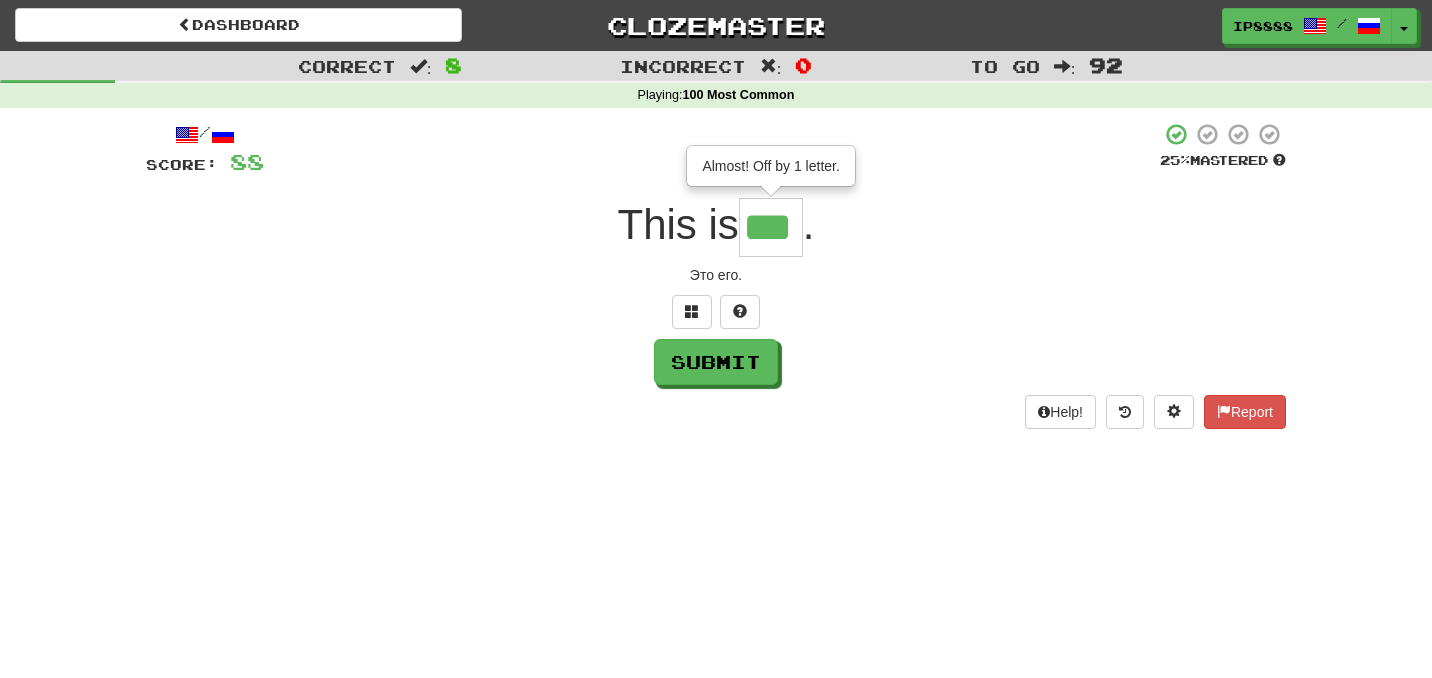 type on "***" 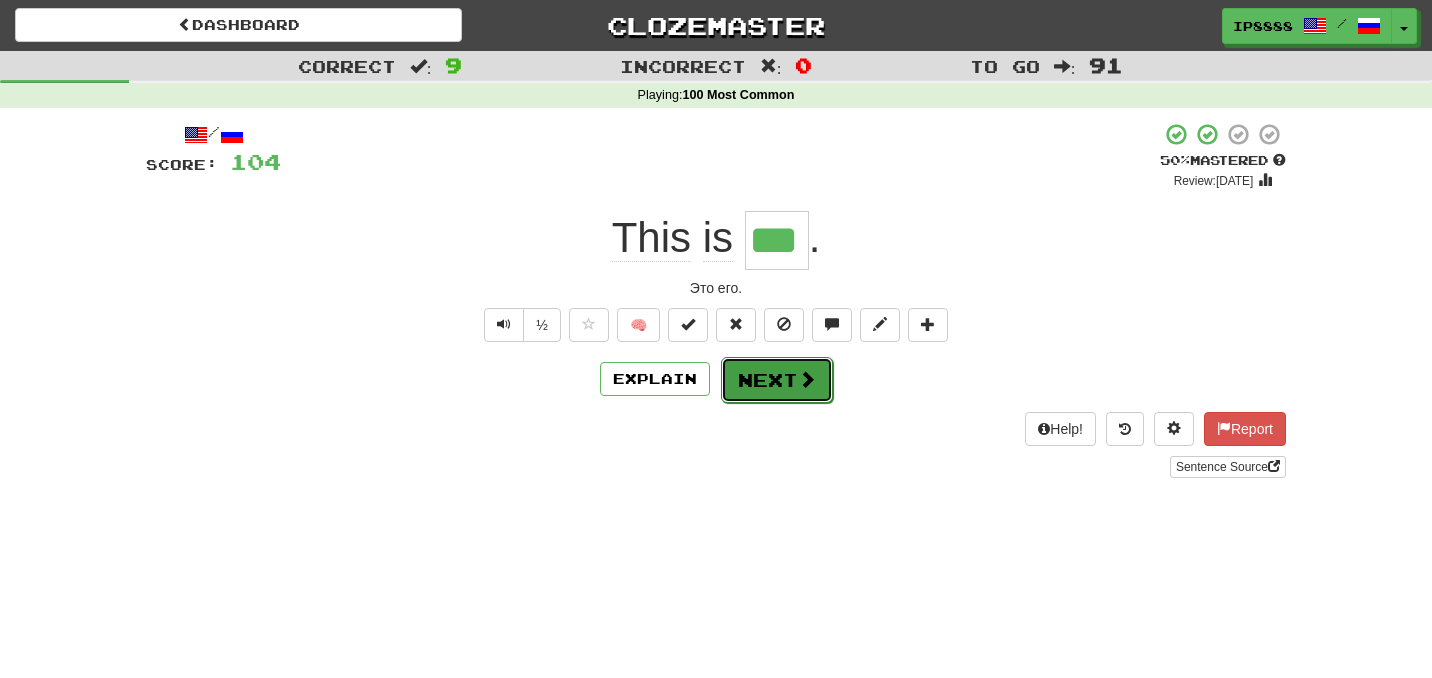 click on "Next" at bounding box center [777, 380] 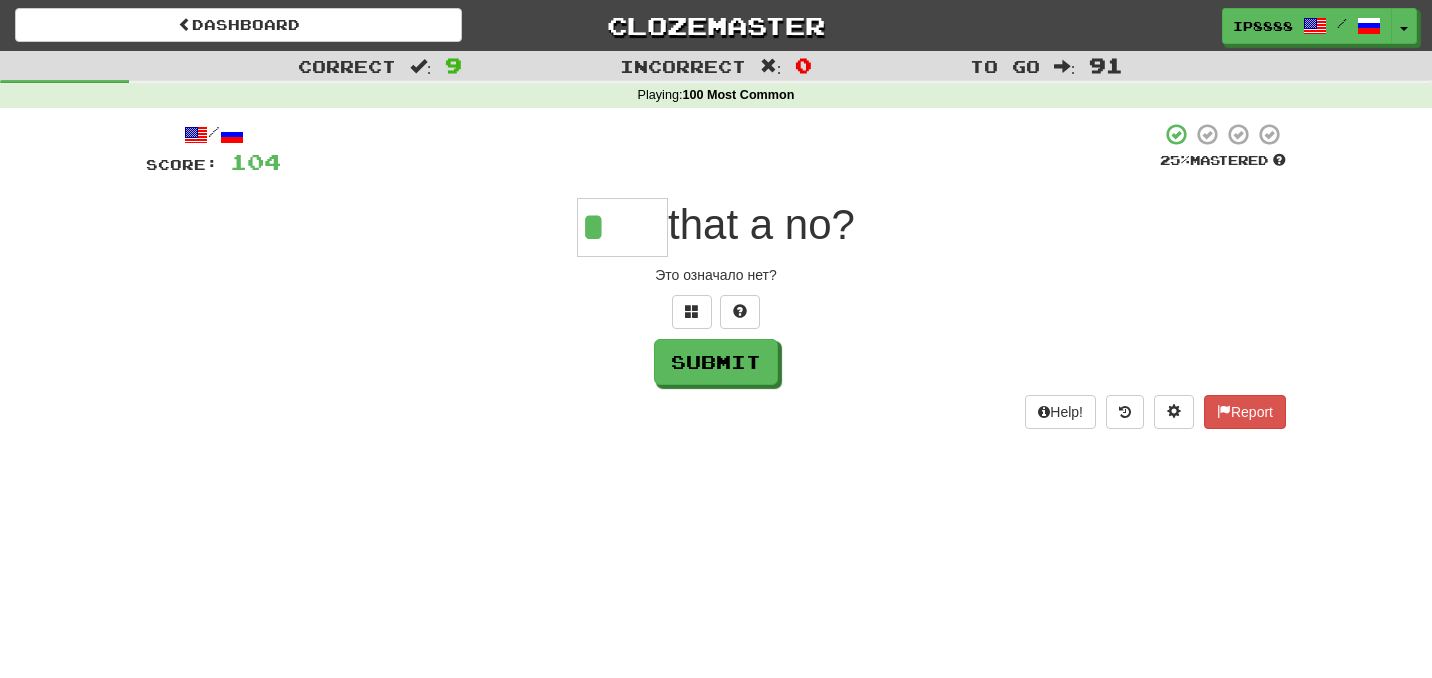 click on "/  Score:   104 25 %  Mastered *  that a no? Это означало нет? Submit  Help!  Report" at bounding box center (716, 275) 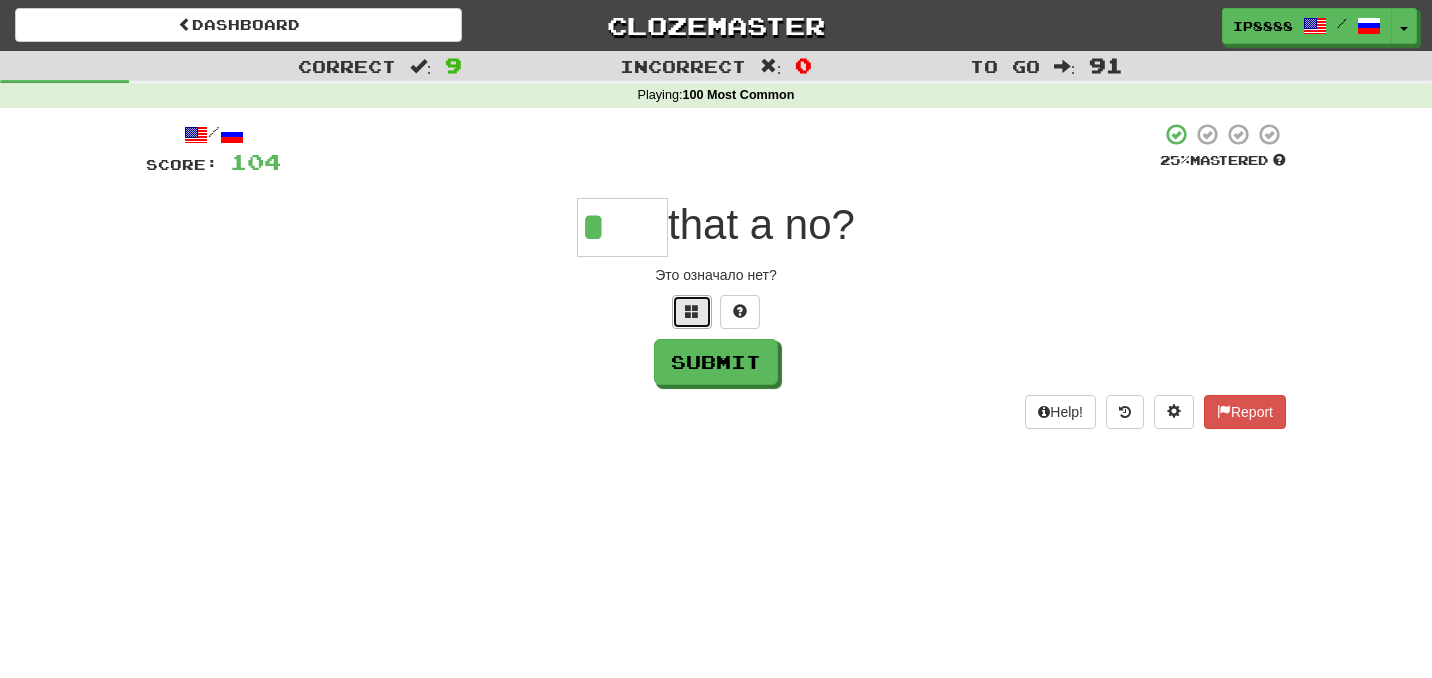 click at bounding box center (692, 311) 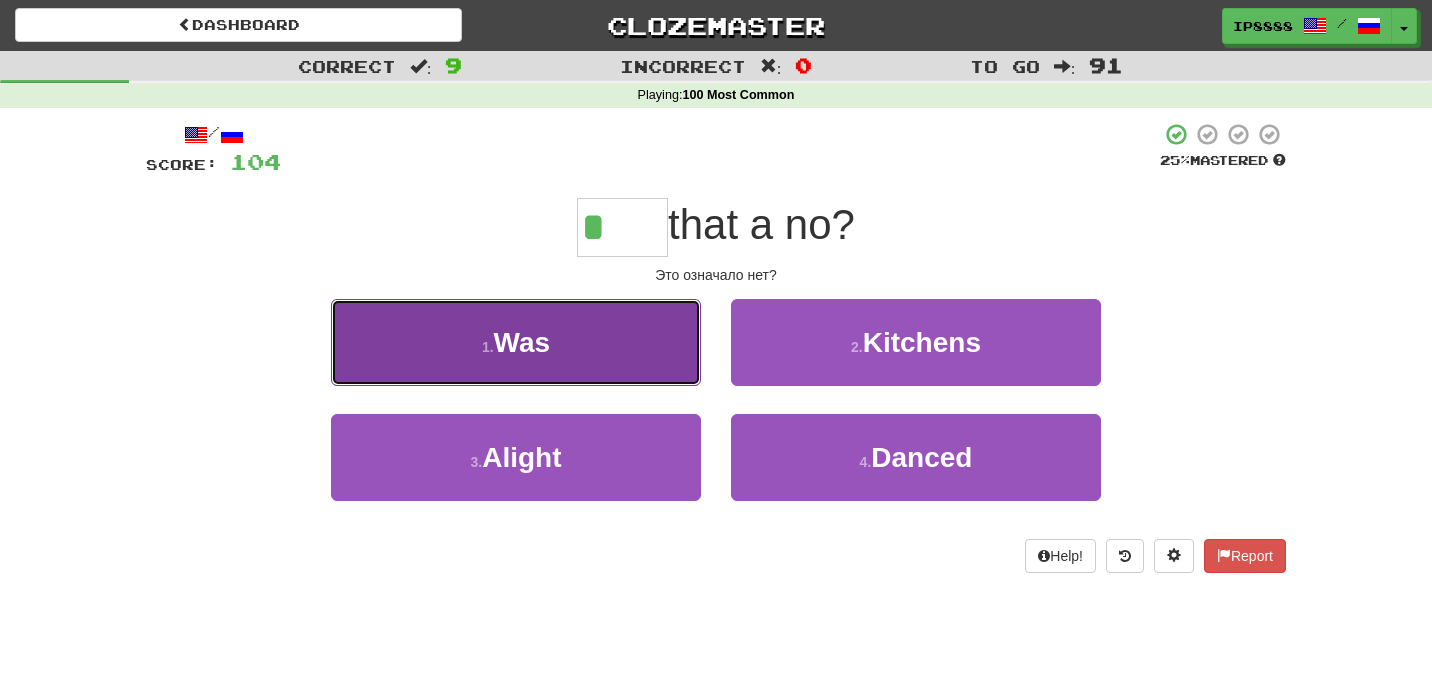 click on "1 .  Was" at bounding box center [516, 342] 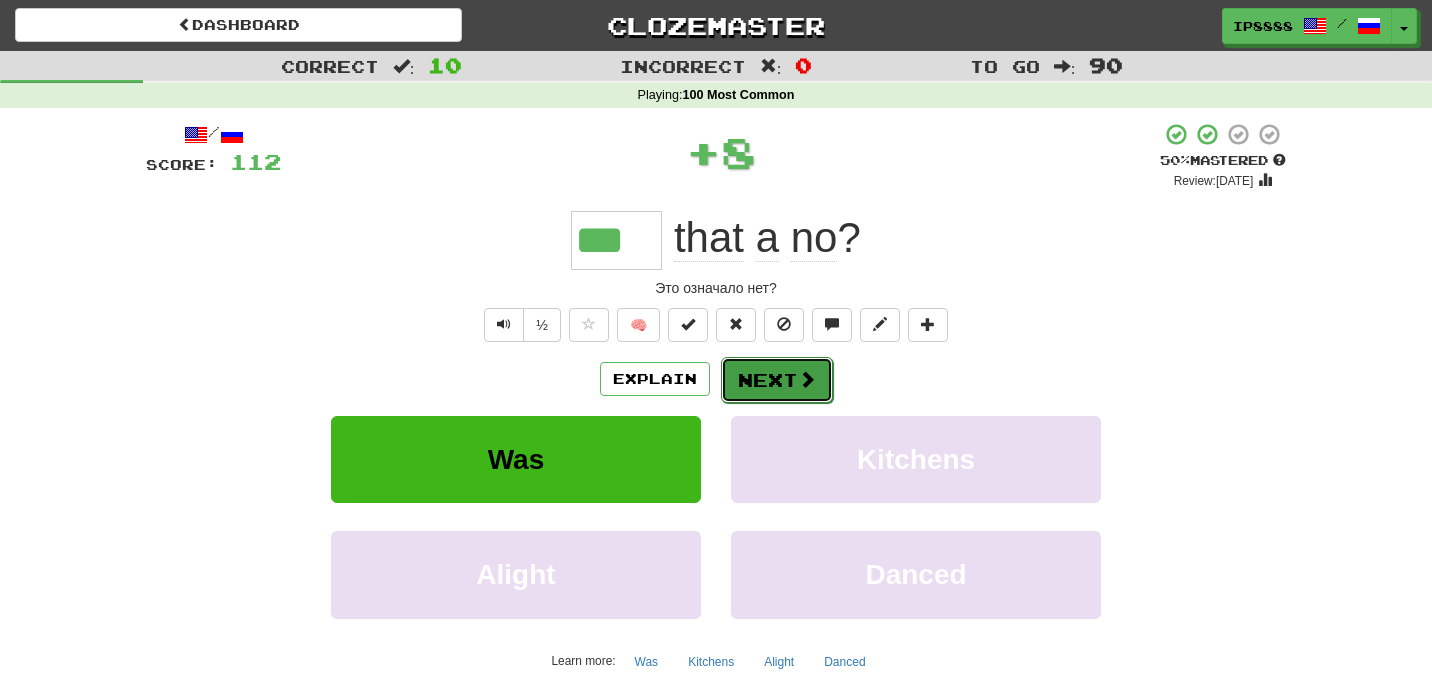 click on "Next" at bounding box center (777, 380) 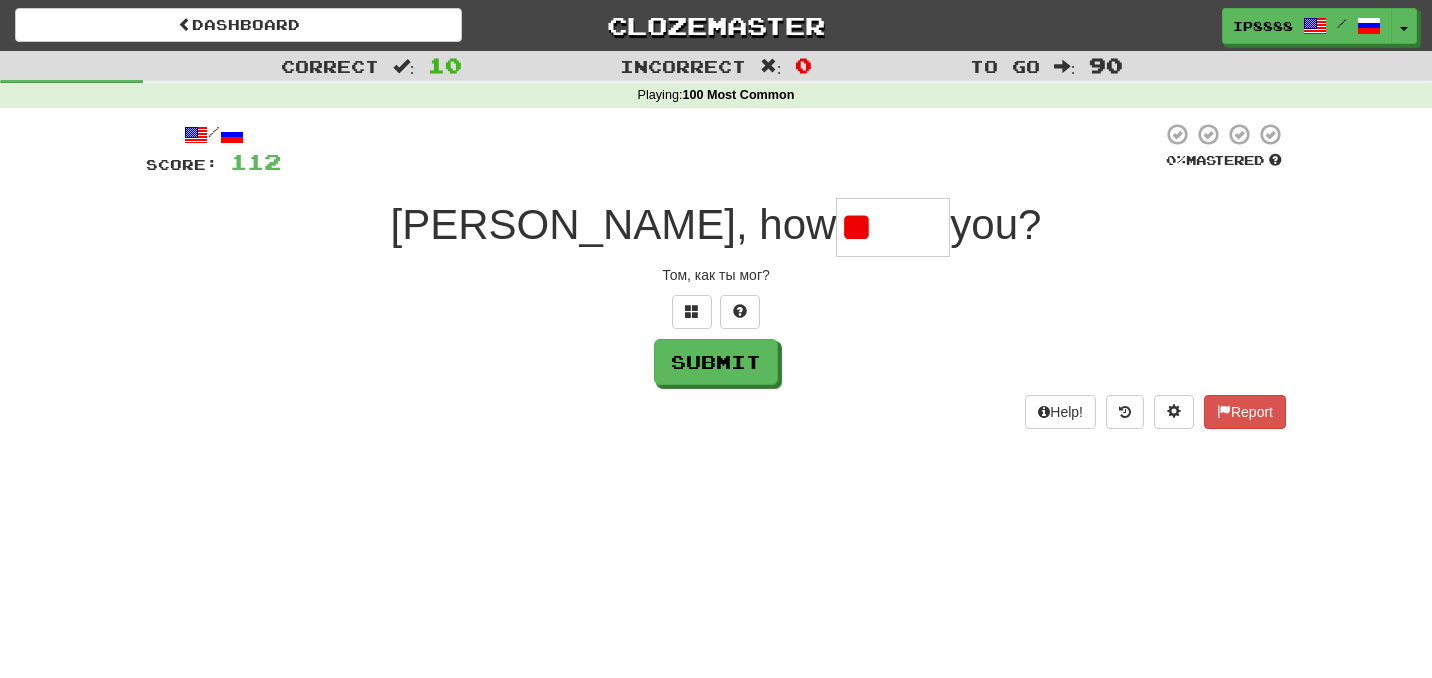 type on "*" 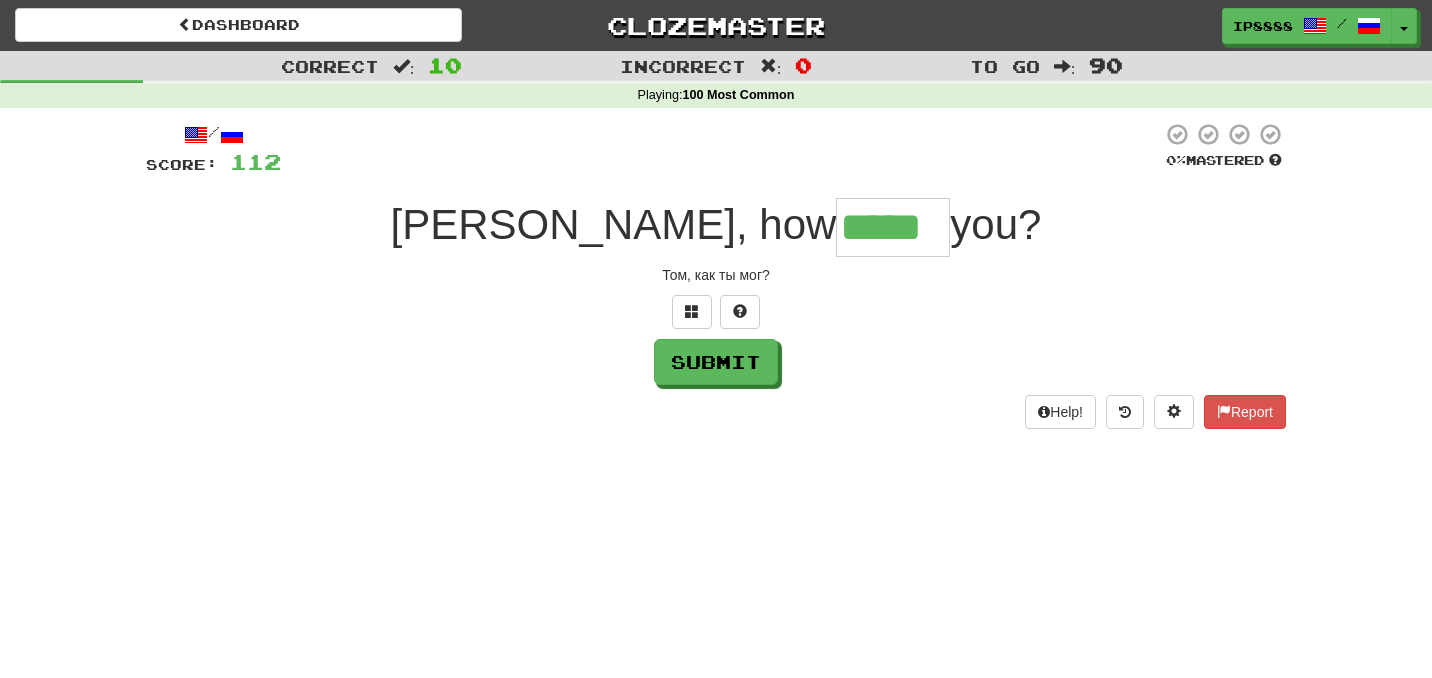 type on "*****" 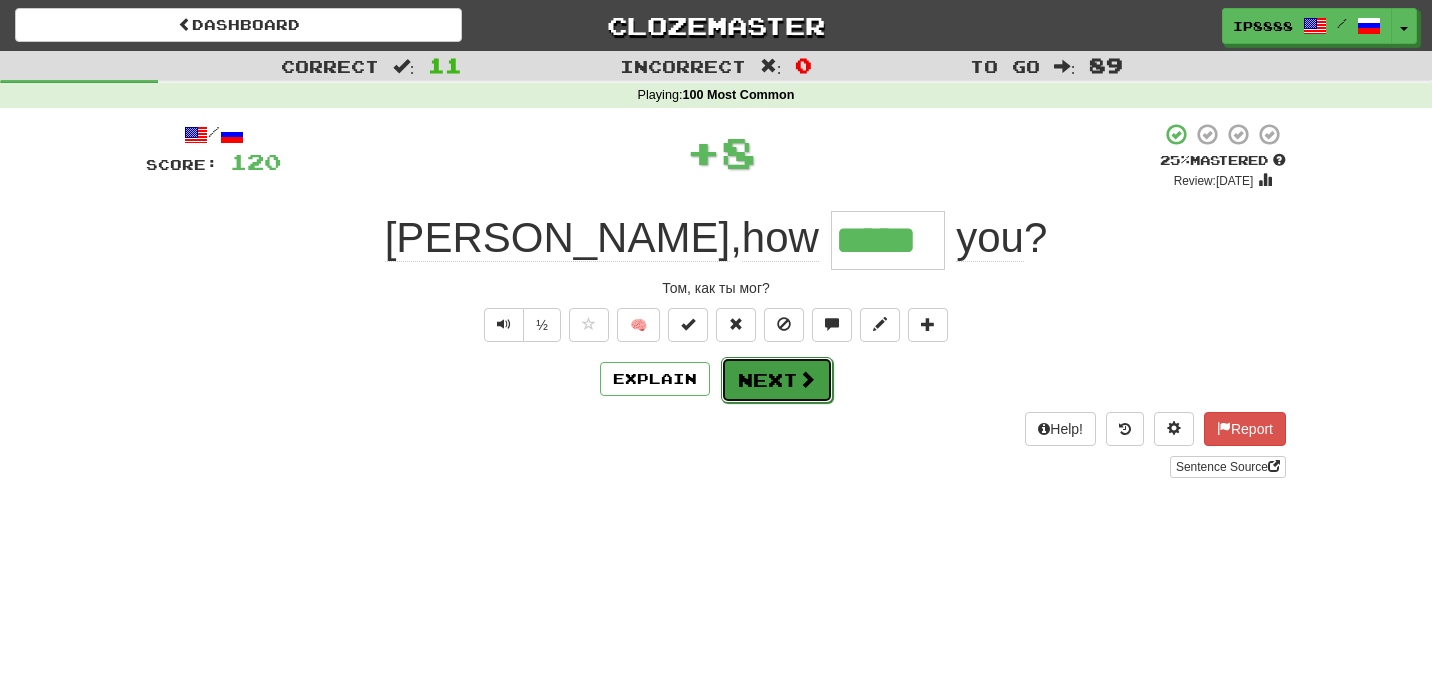 click on "Next" at bounding box center (777, 380) 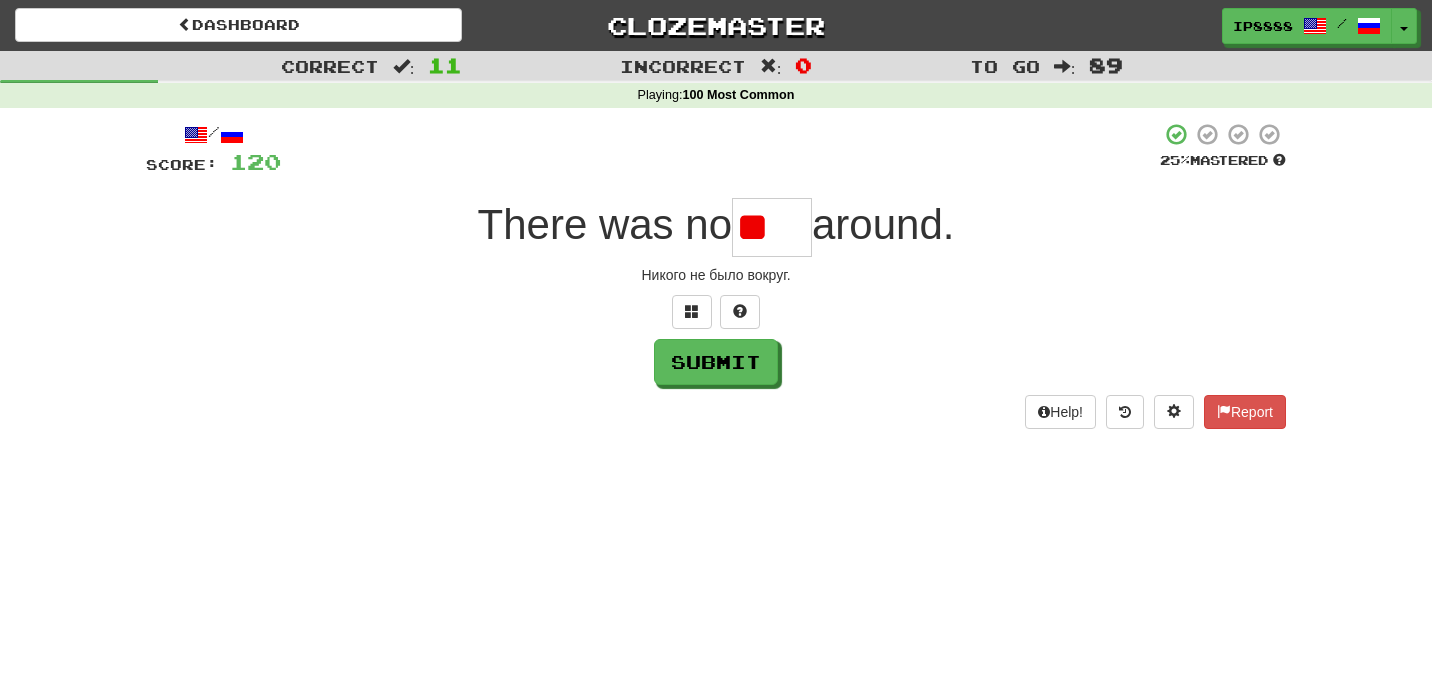type on "*" 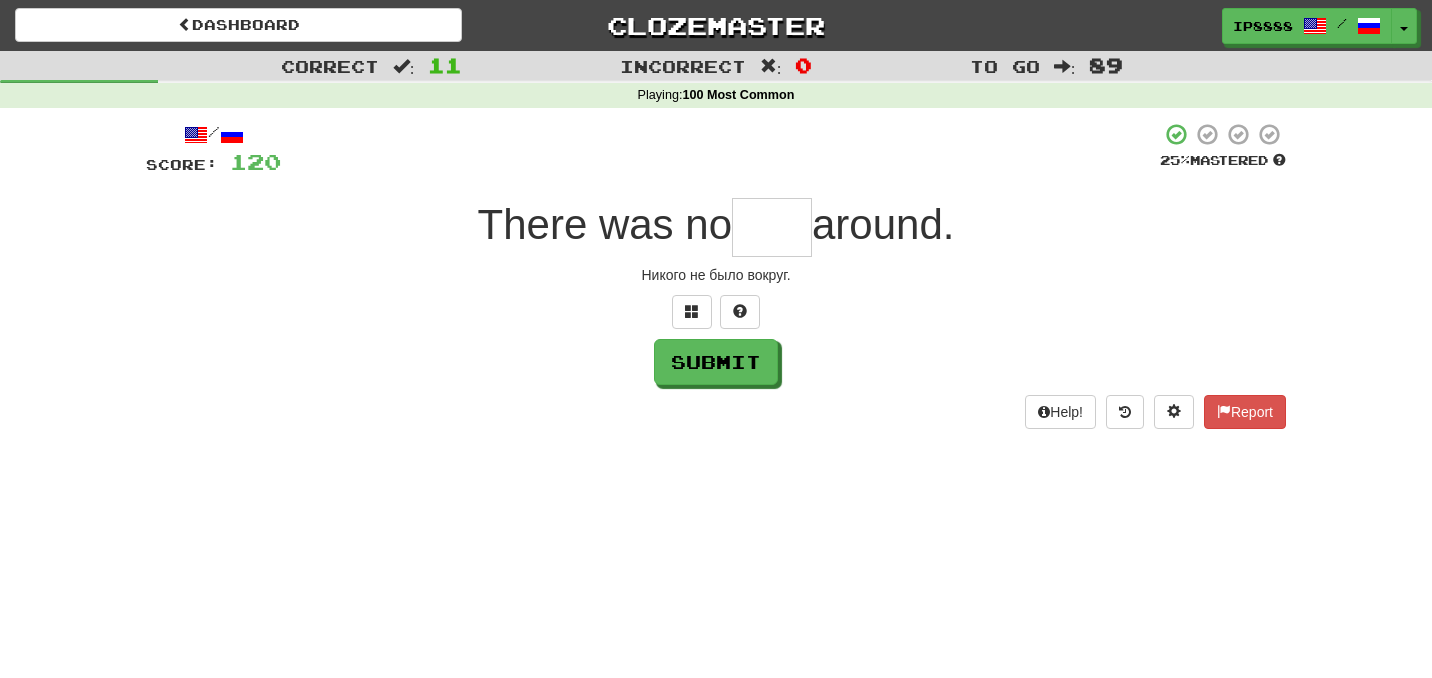 type on "*" 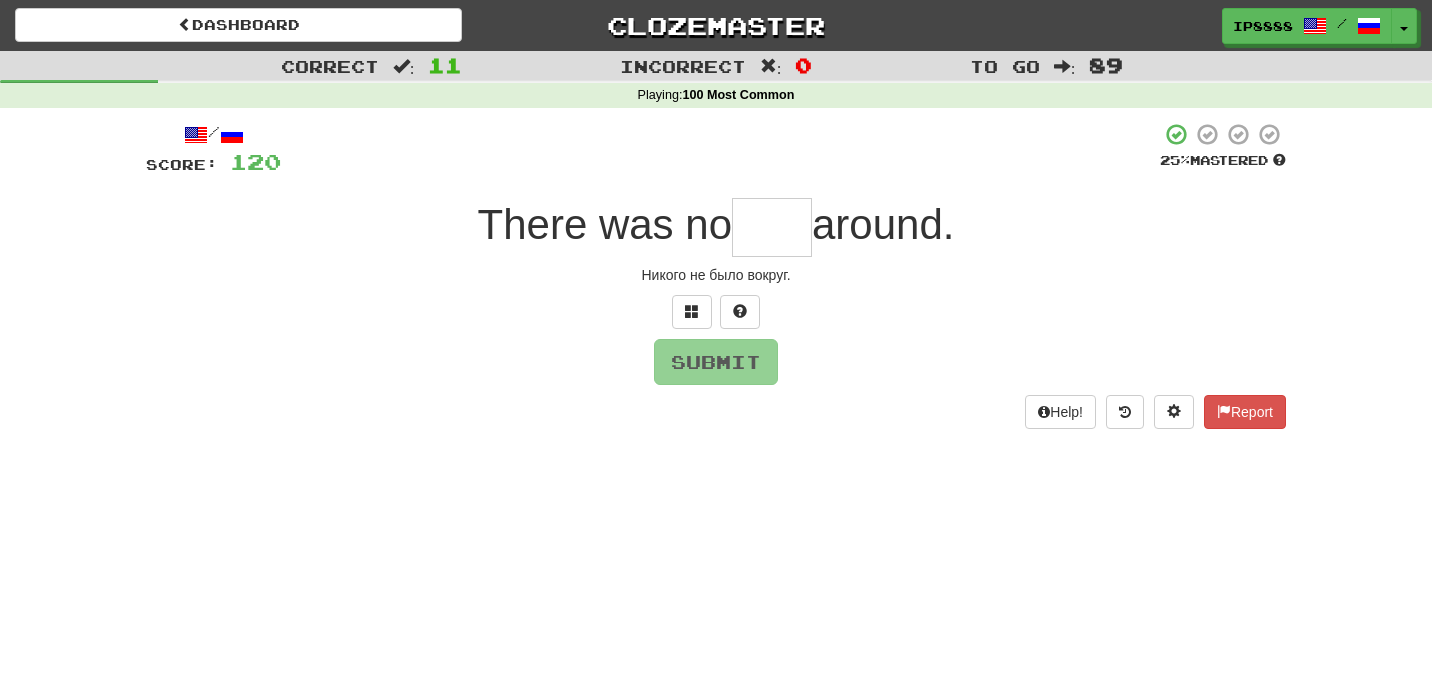 type on "*" 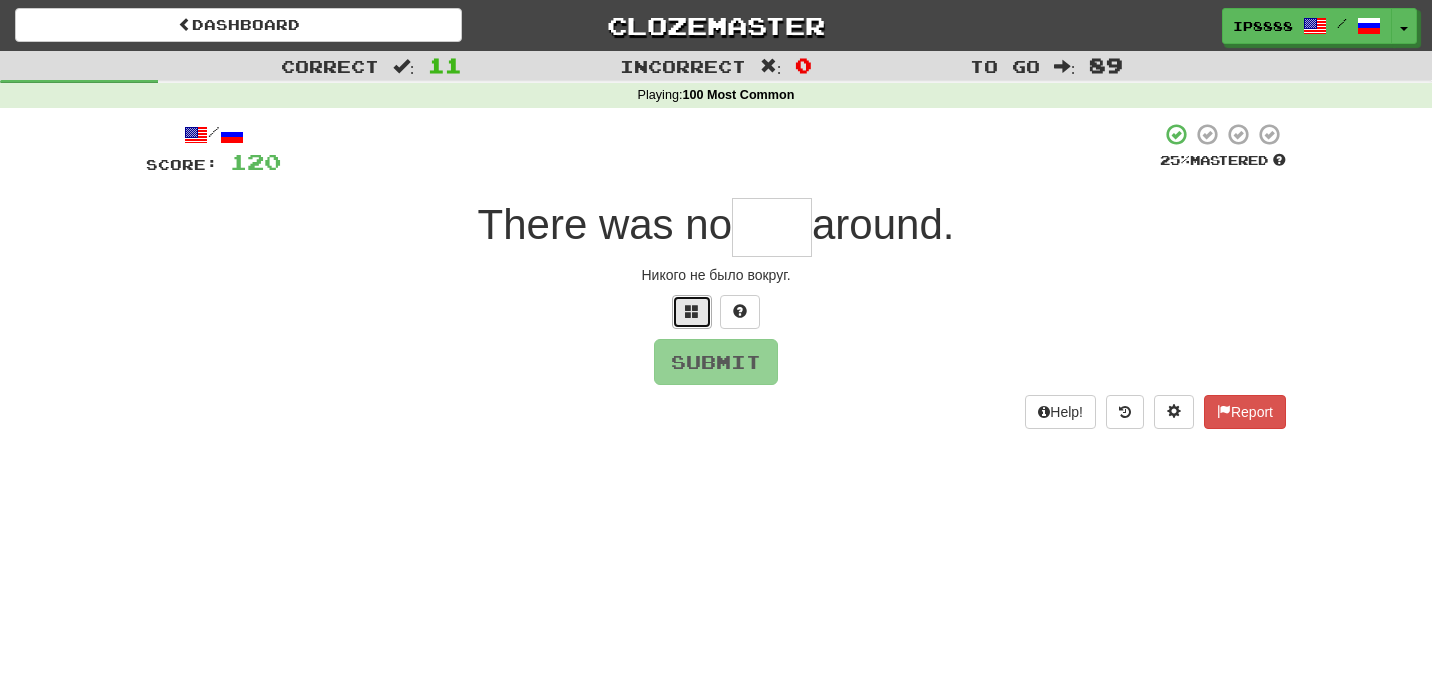 click at bounding box center [692, 312] 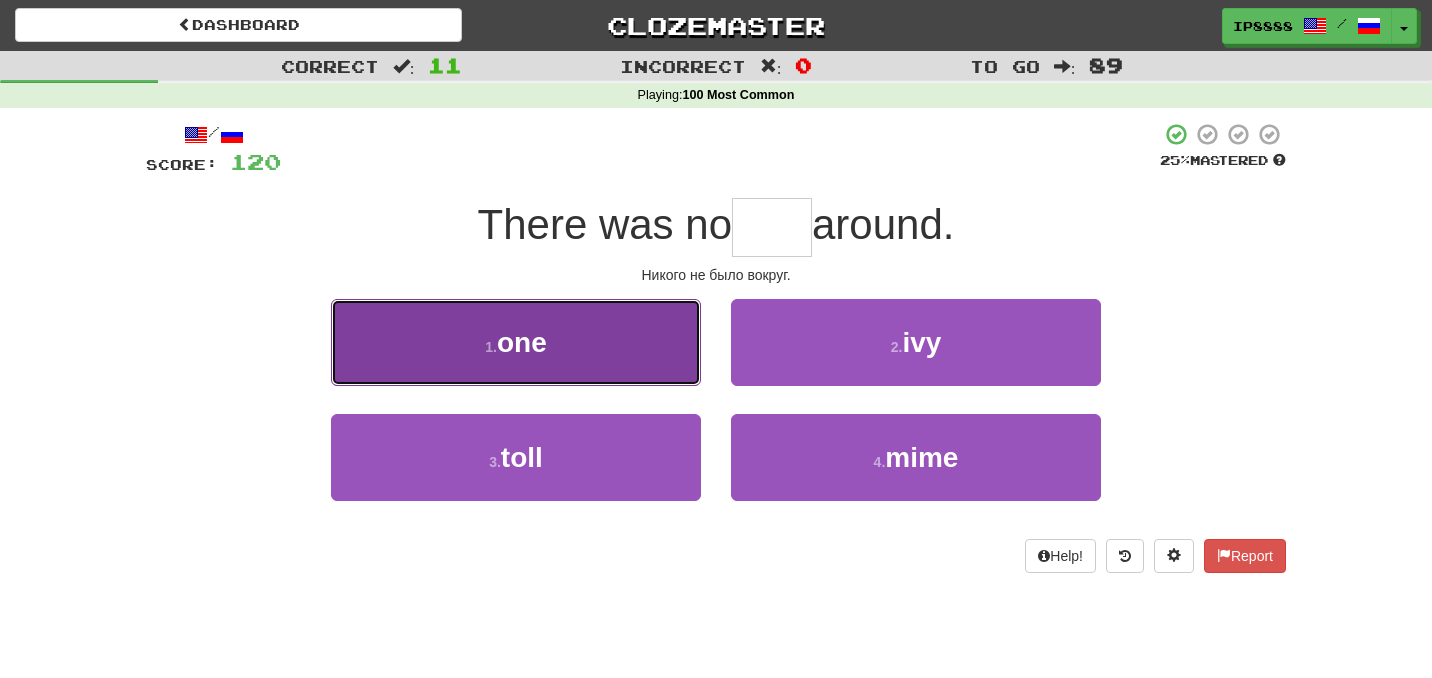 click on "1 .  one" at bounding box center [516, 342] 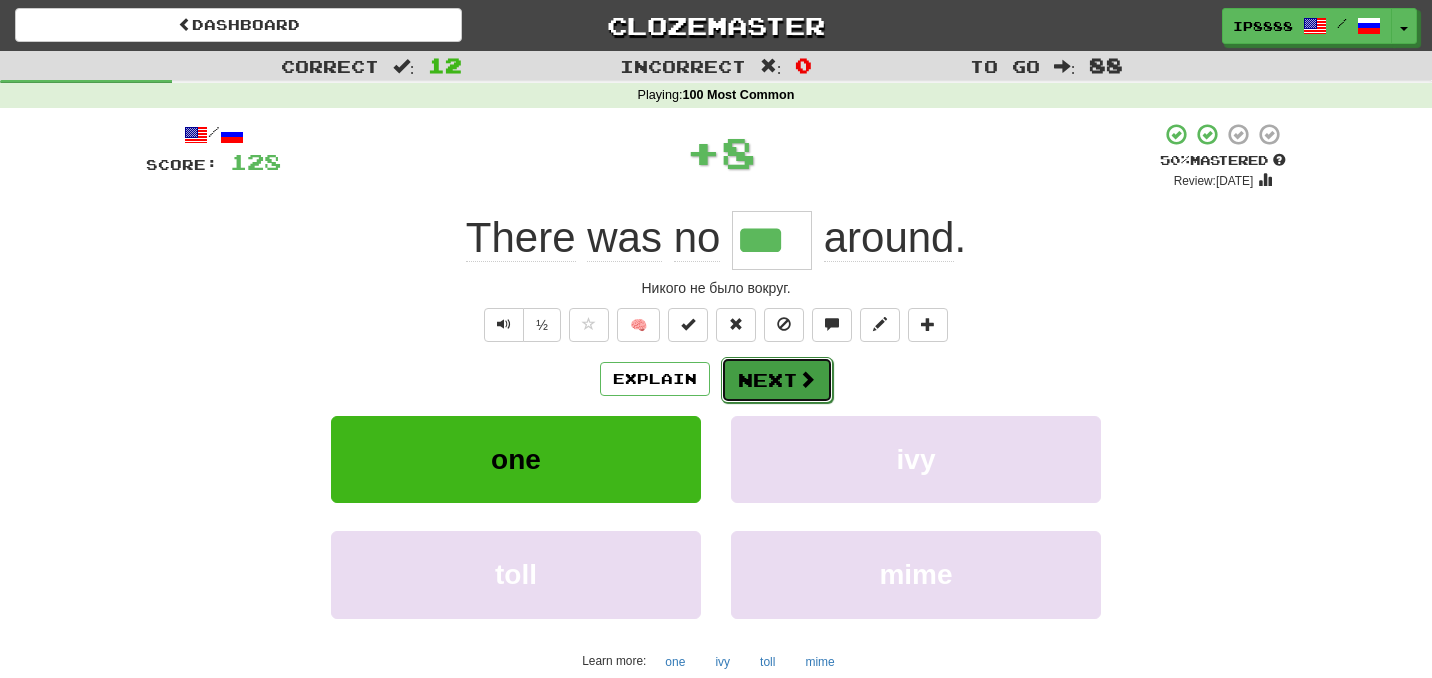click on "Next" at bounding box center (777, 380) 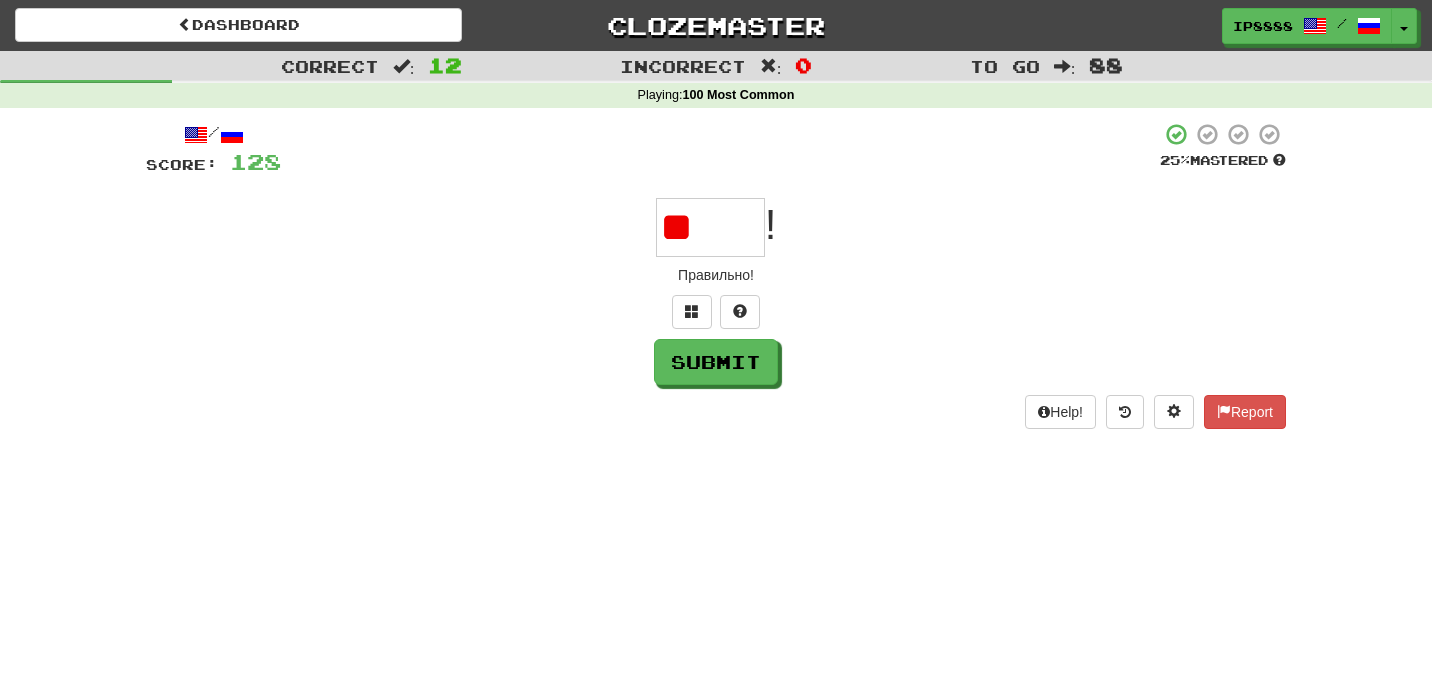 type on "*" 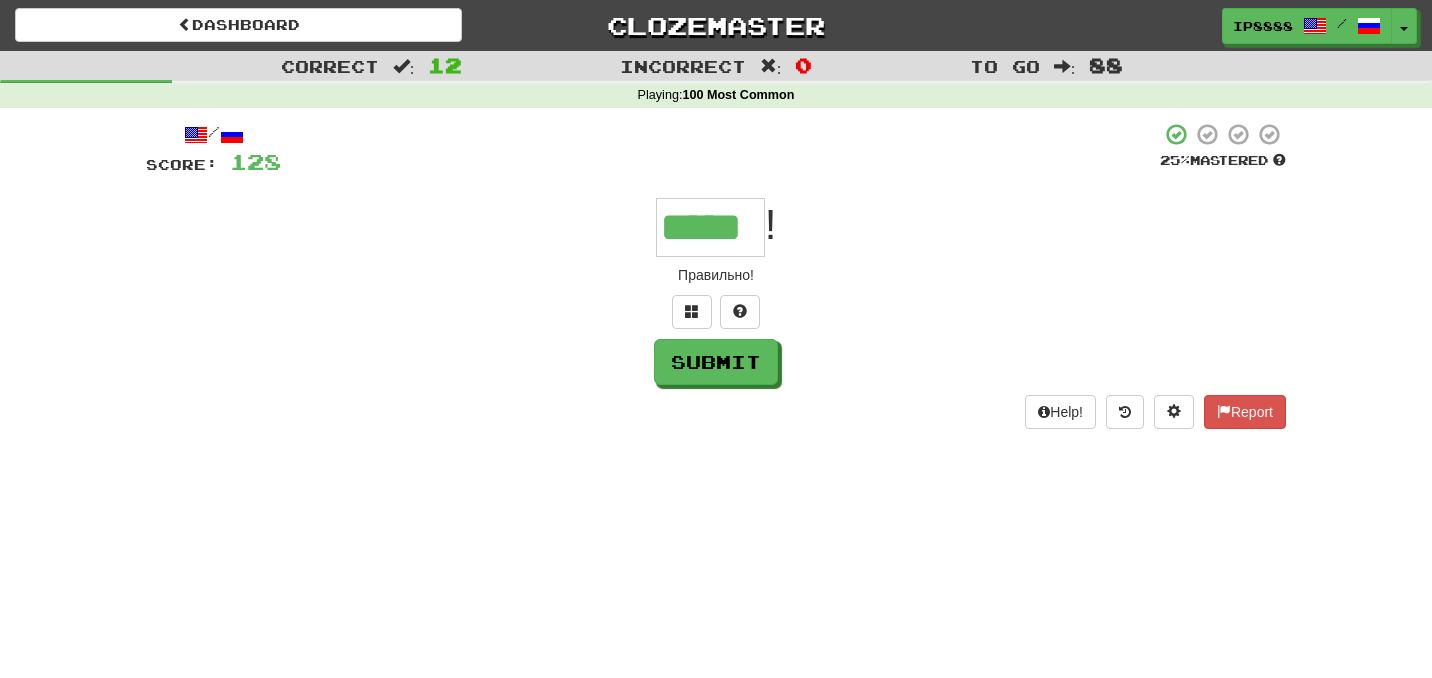 type on "*****" 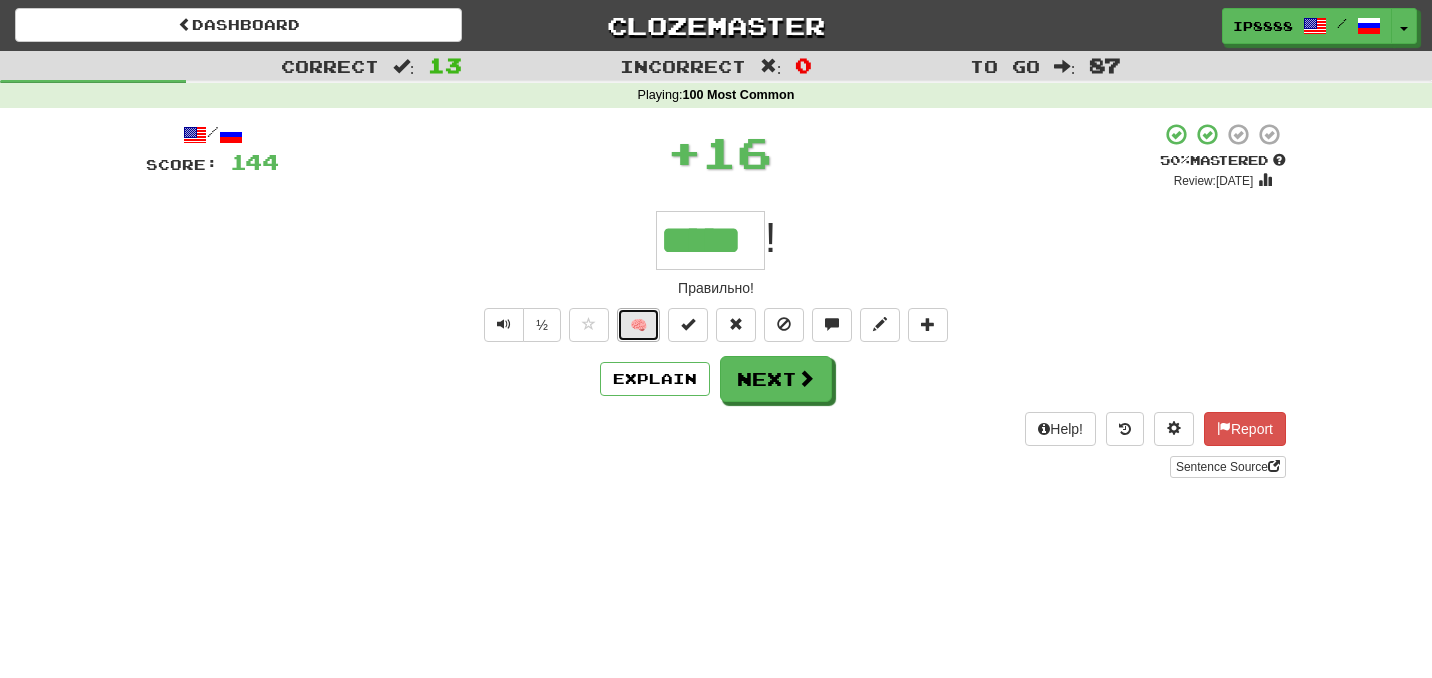 click on "🧠" at bounding box center [638, 325] 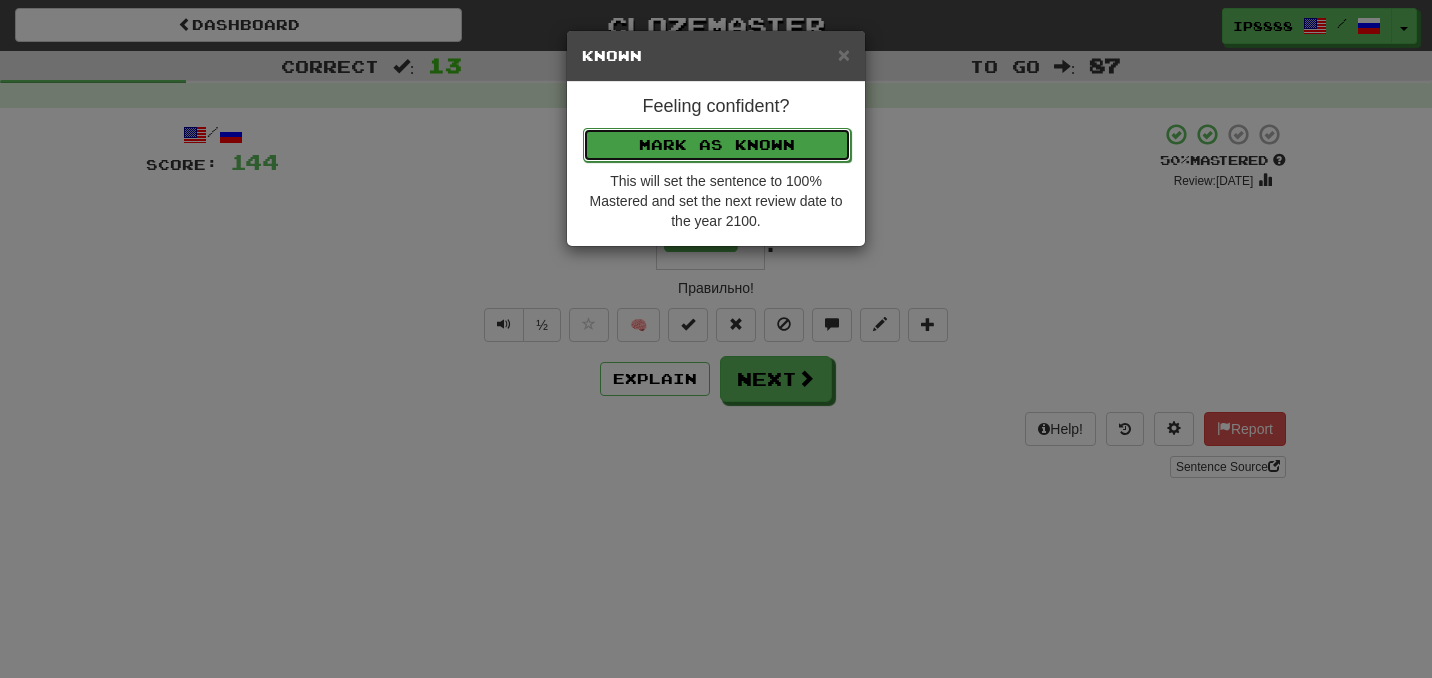 click on "Mark as Known" at bounding box center (717, 145) 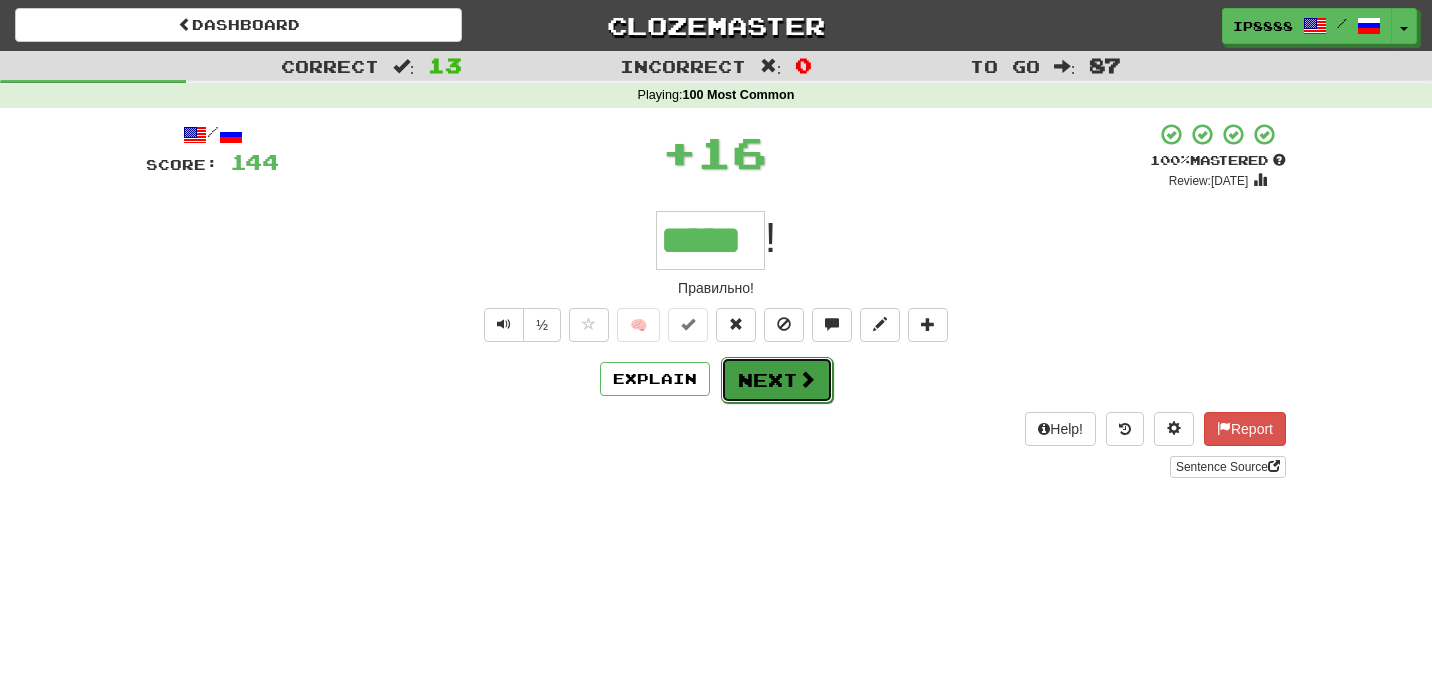 click on "Next" at bounding box center [777, 380] 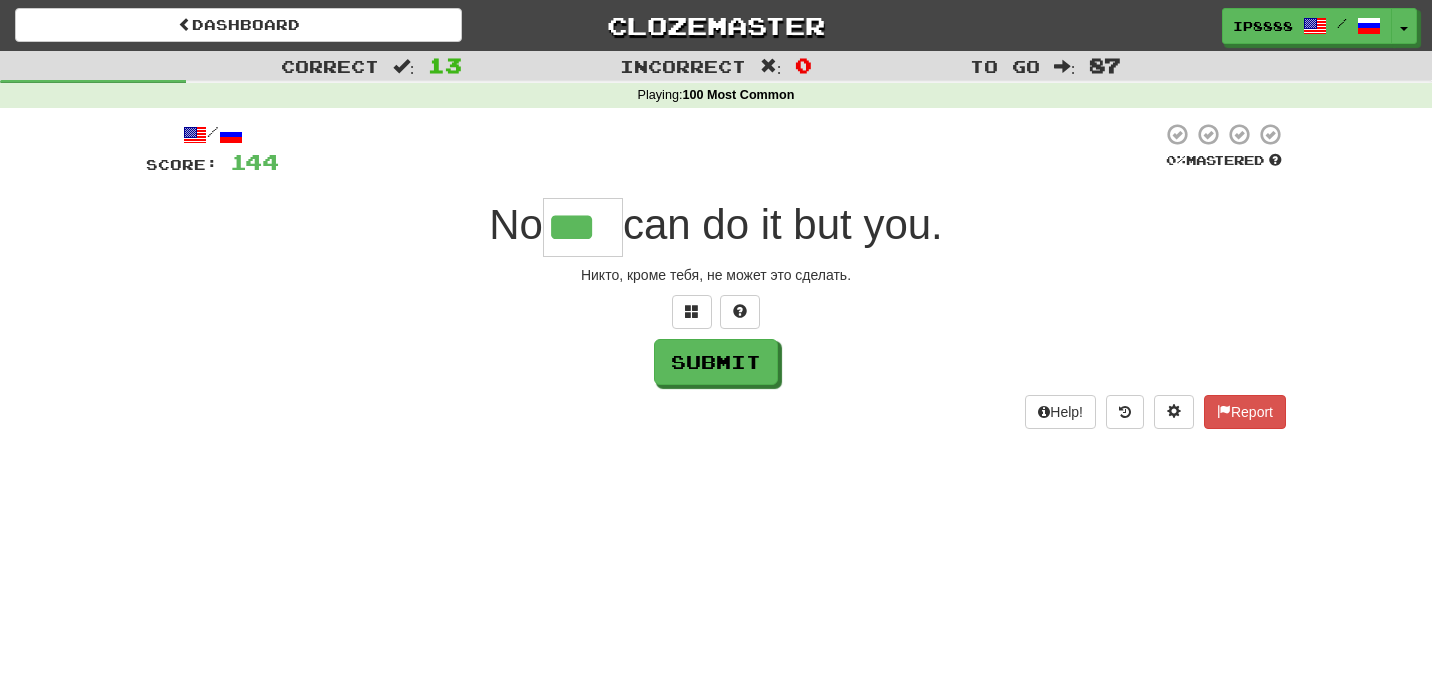 type on "***" 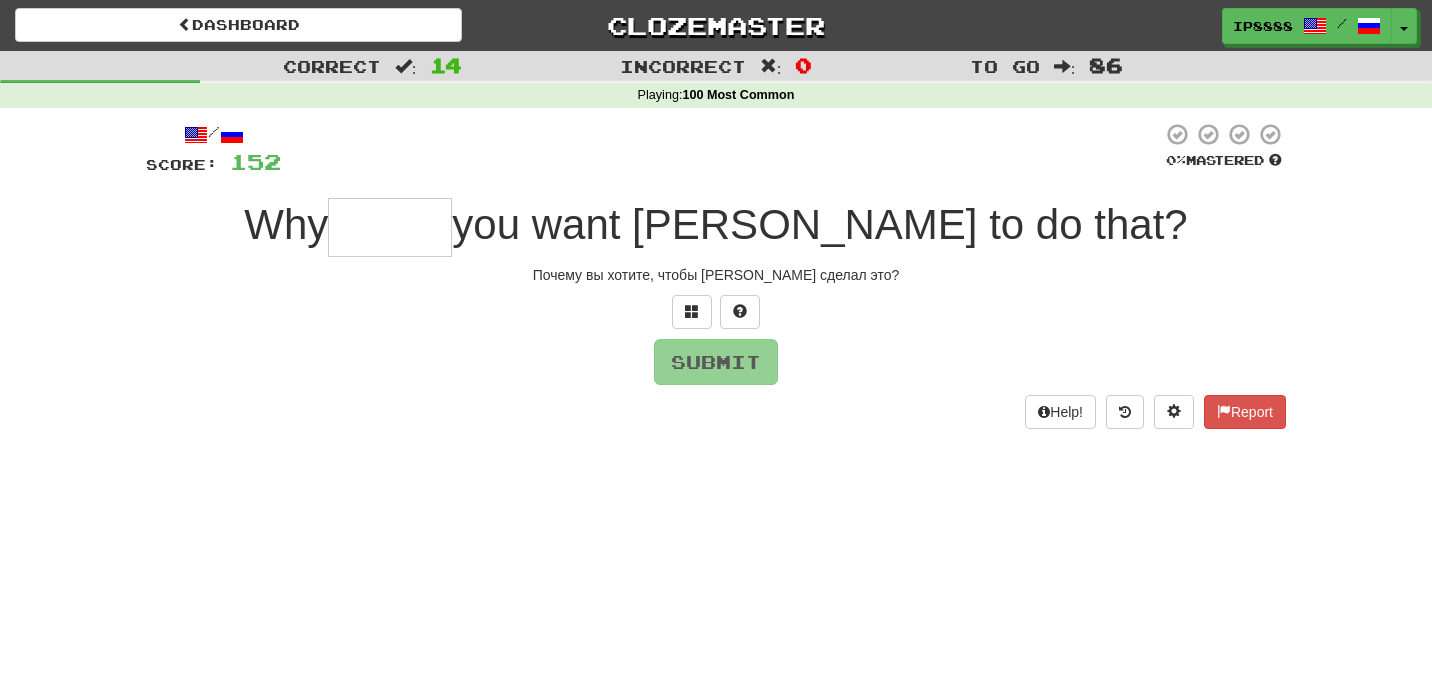 type on "*" 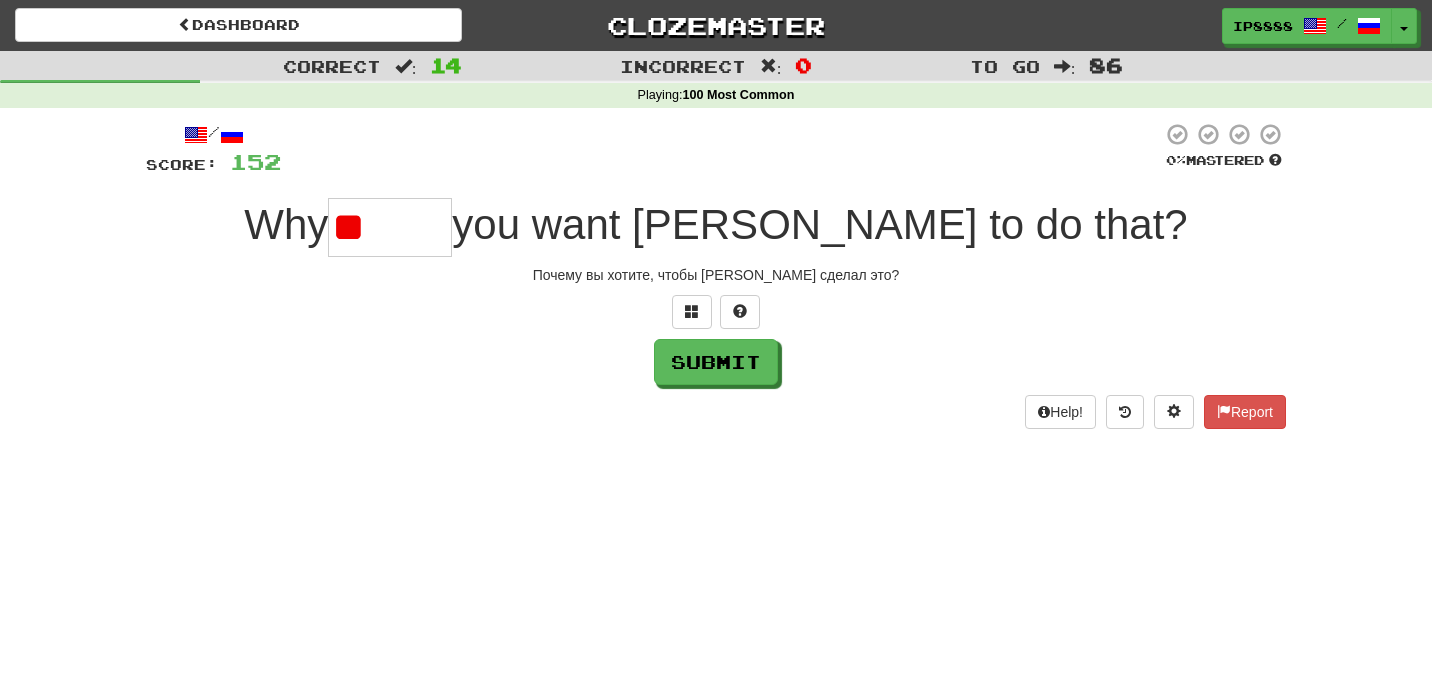 type on "*" 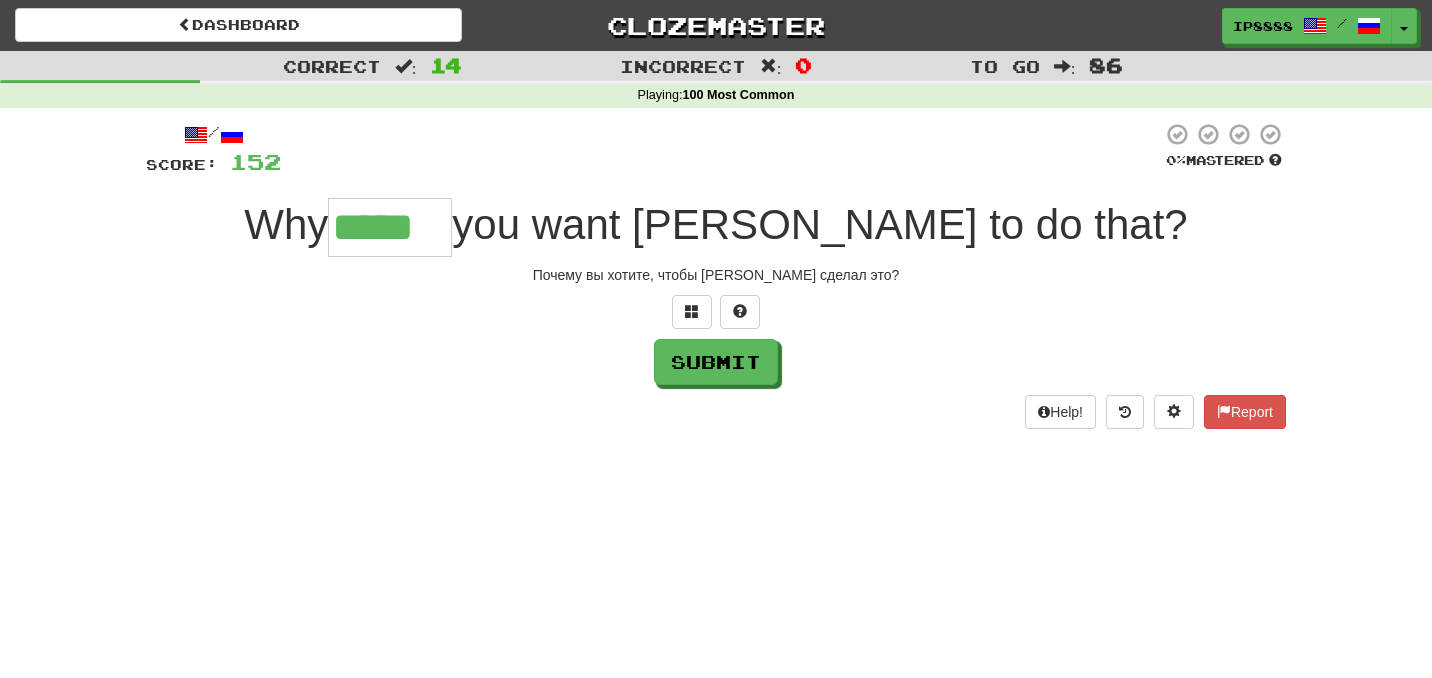 type on "*****" 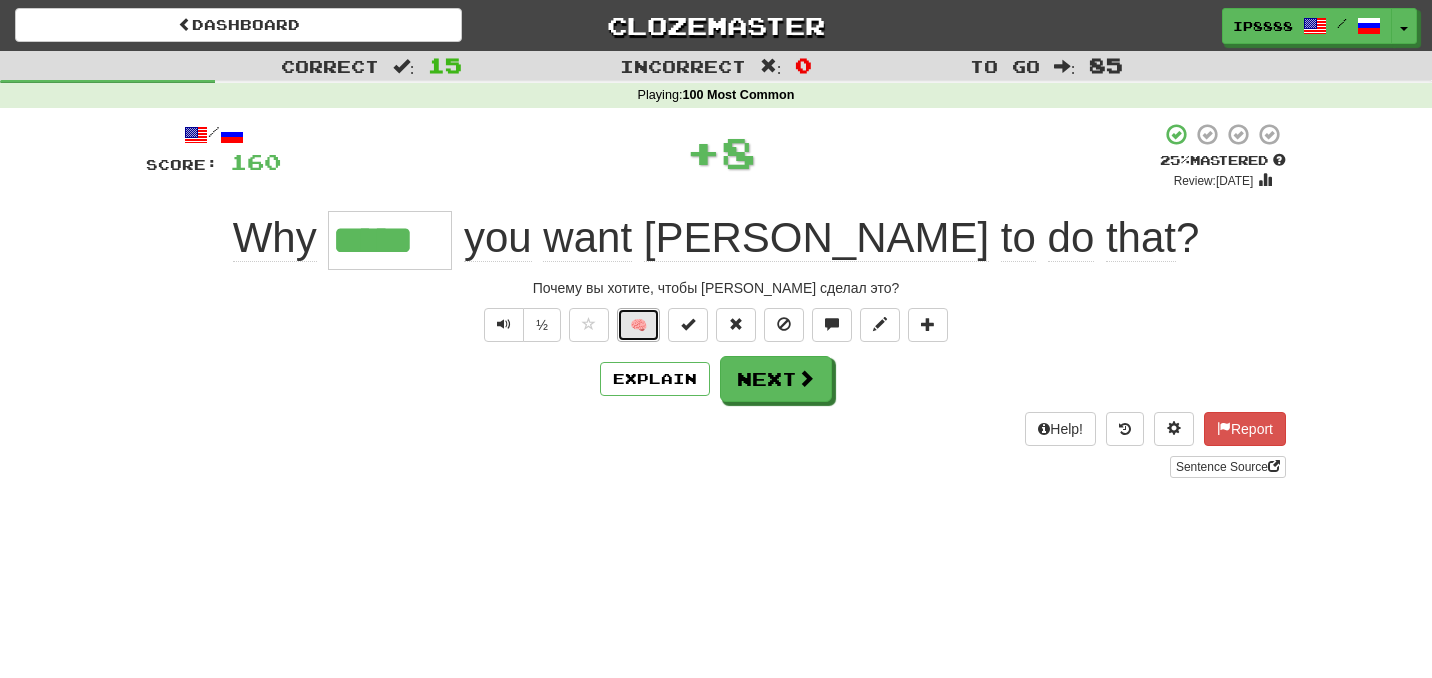click on "🧠" at bounding box center (638, 325) 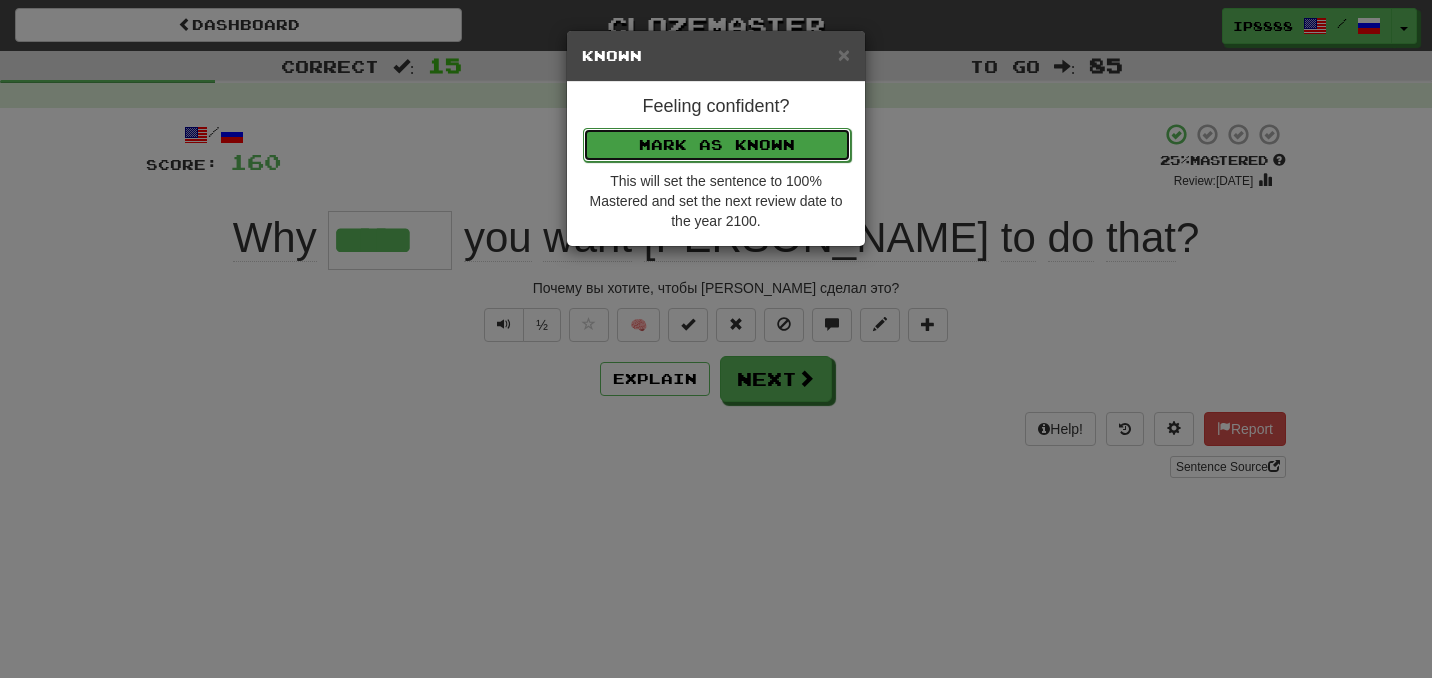 click on "Mark as Known" at bounding box center [717, 145] 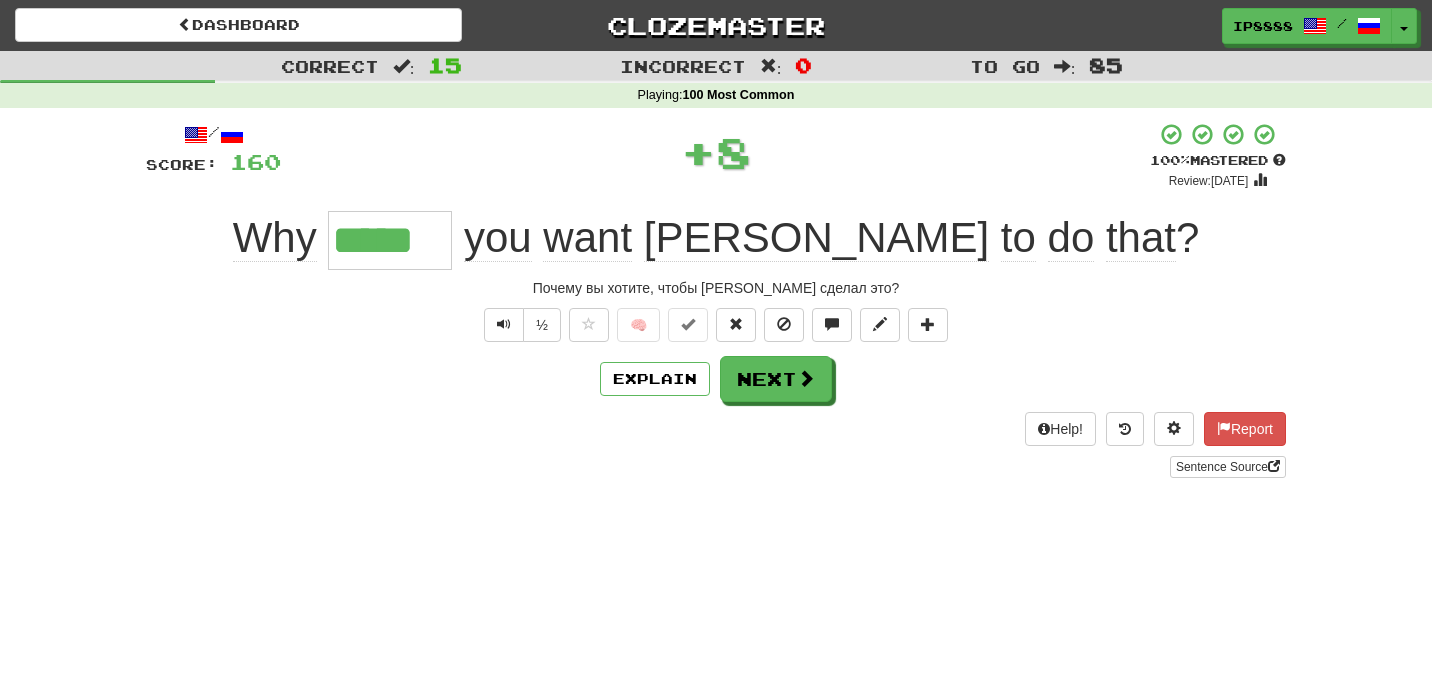 click on "/  Score:   160 + 8 100 %  Mastered Review:  2100-01-01 Why   *****   you   want   Tom   to   do   that ? Почему вы хотите, чтобы Том сделал это? ½ 🧠 Explain Next  Help!  Report Sentence Source" at bounding box center (716, 300) 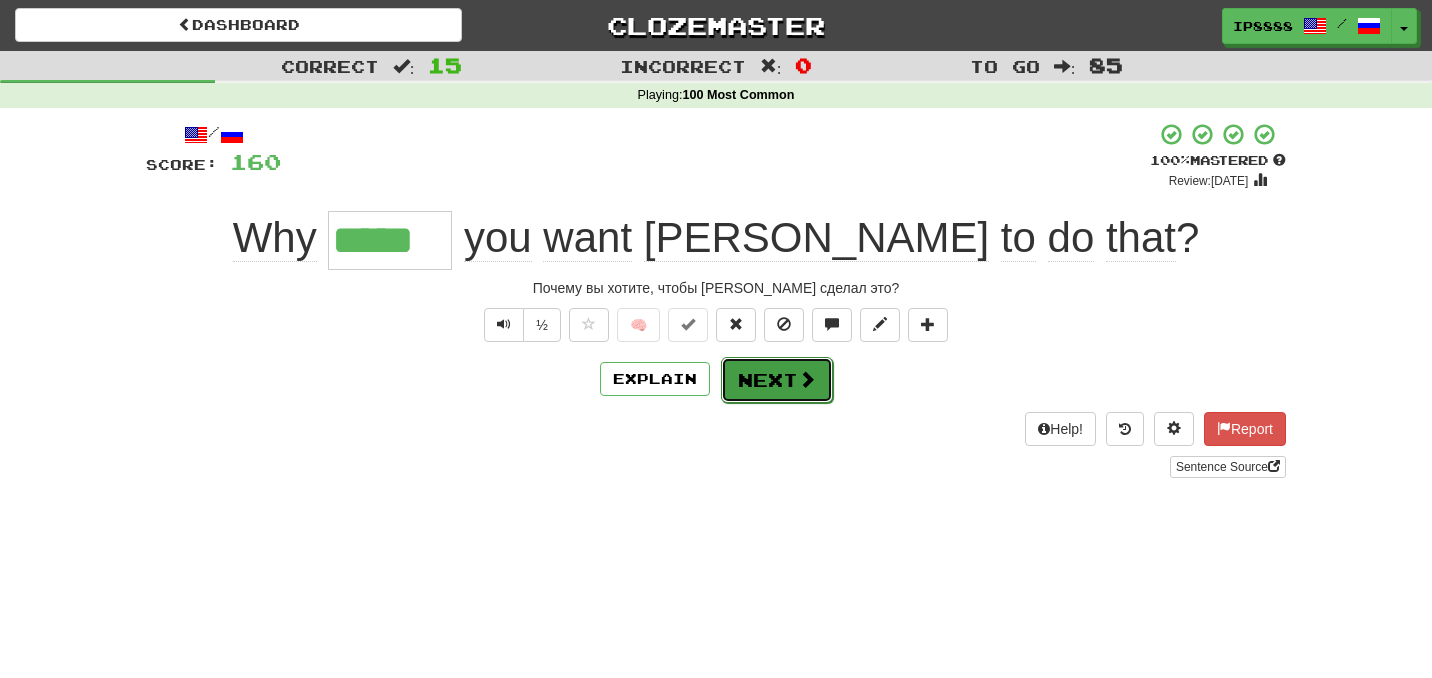 click on "Next" at bounding box center (777, 380) 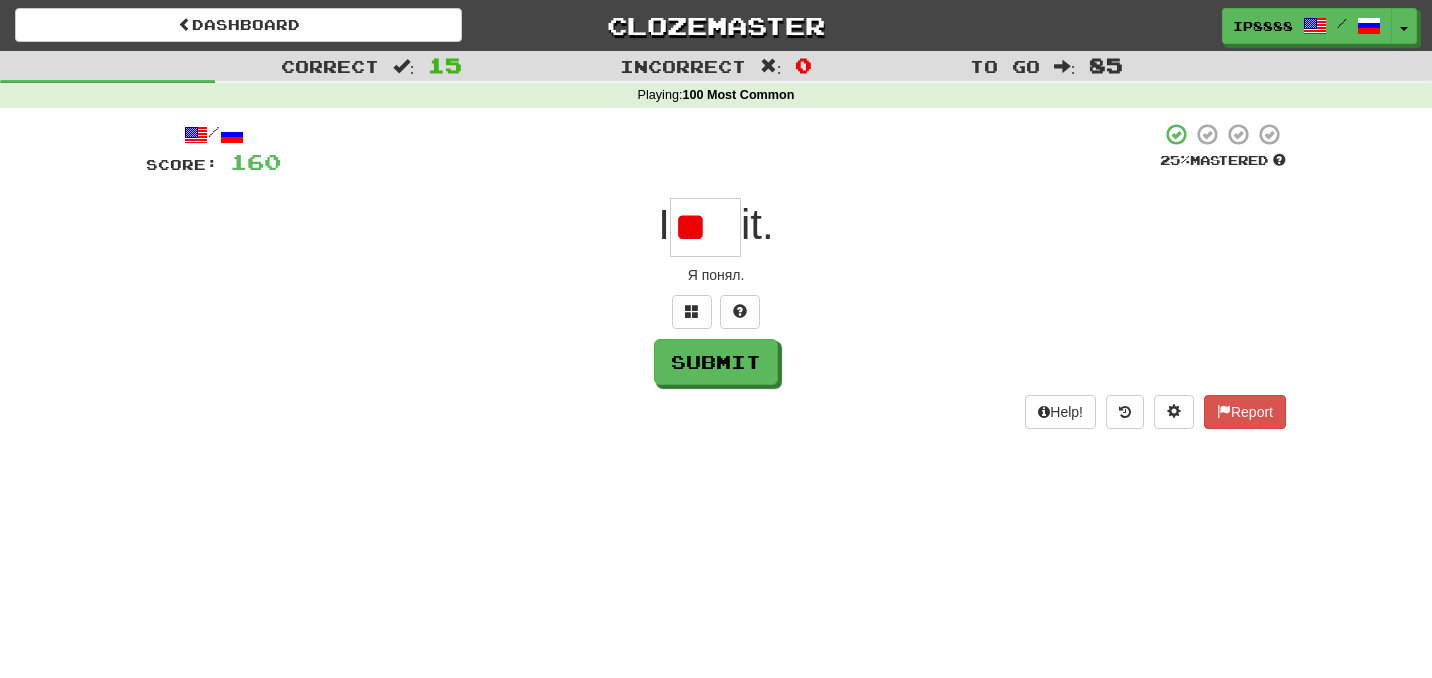 type on "*" 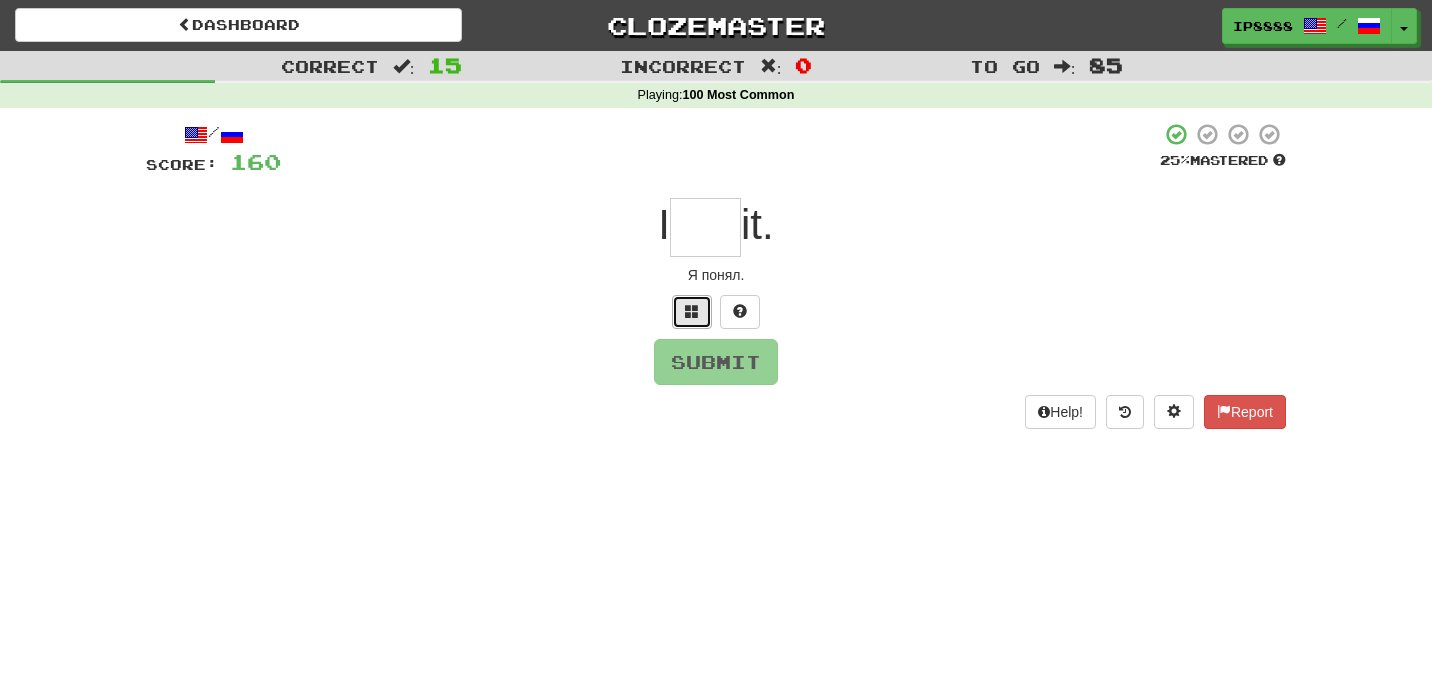 click at bounding box center (692, 312) 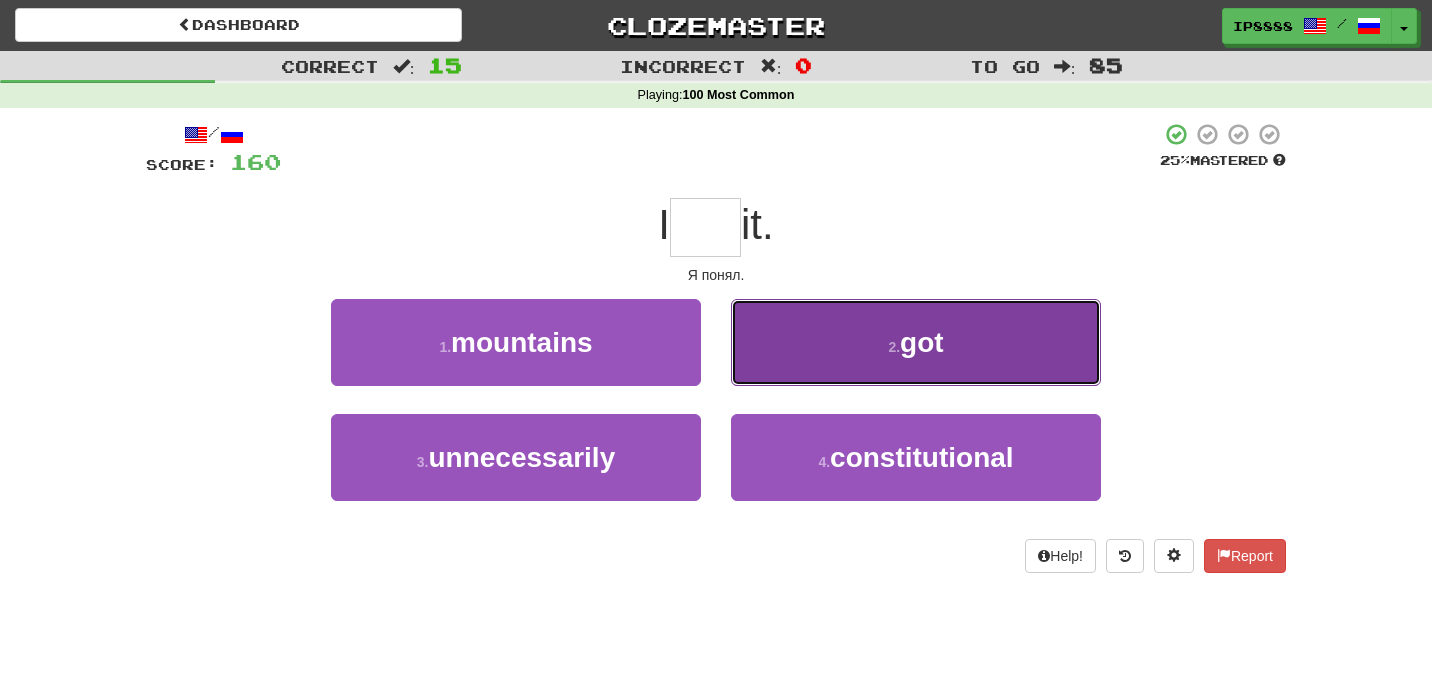 click on "2 .  got" at bounding box center (916, 342) 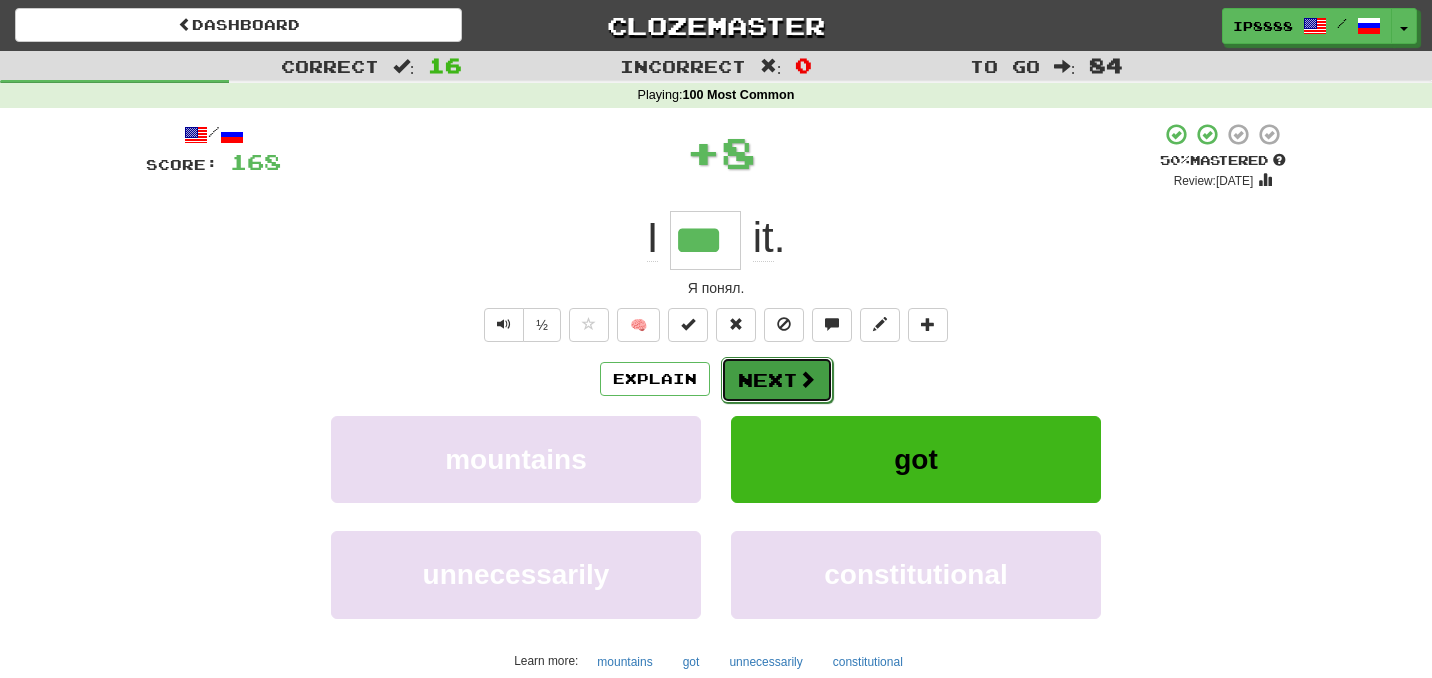 click on "Next" at bounding box center [777, 380] 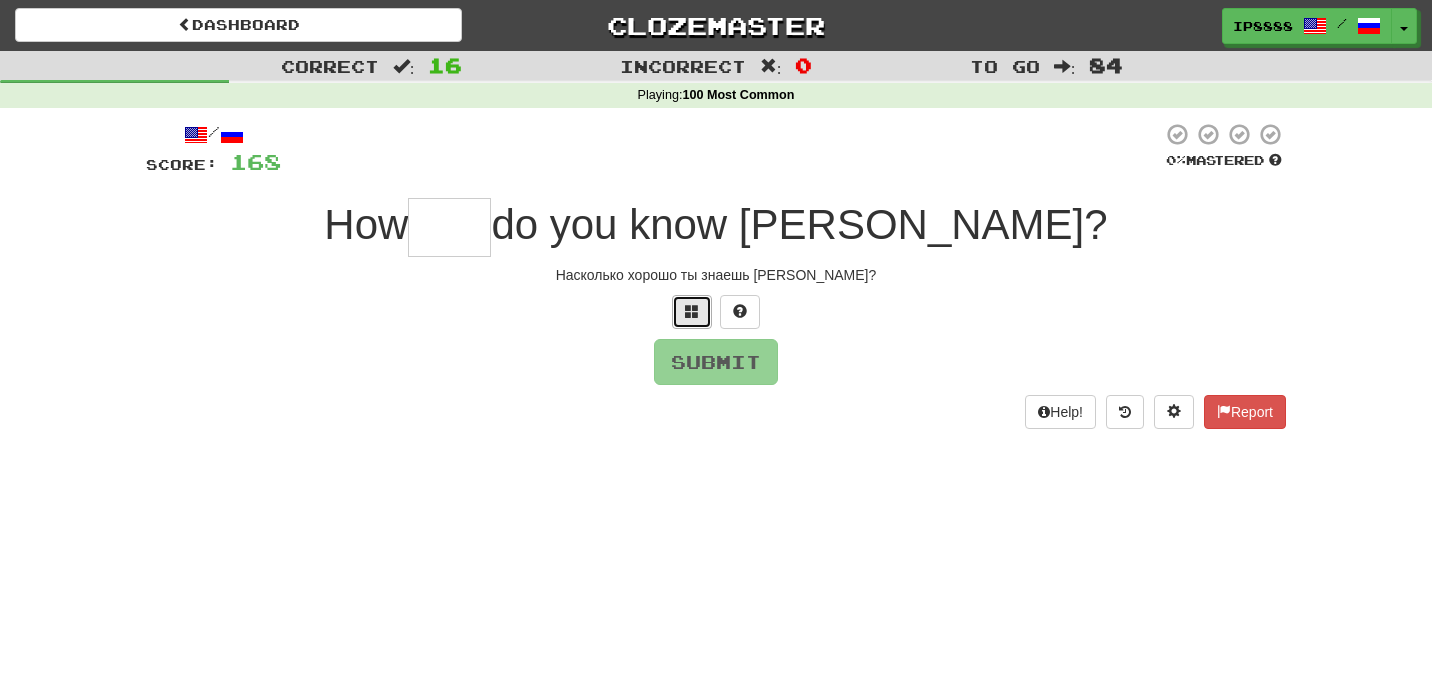 click at bounding box center [692, 312] 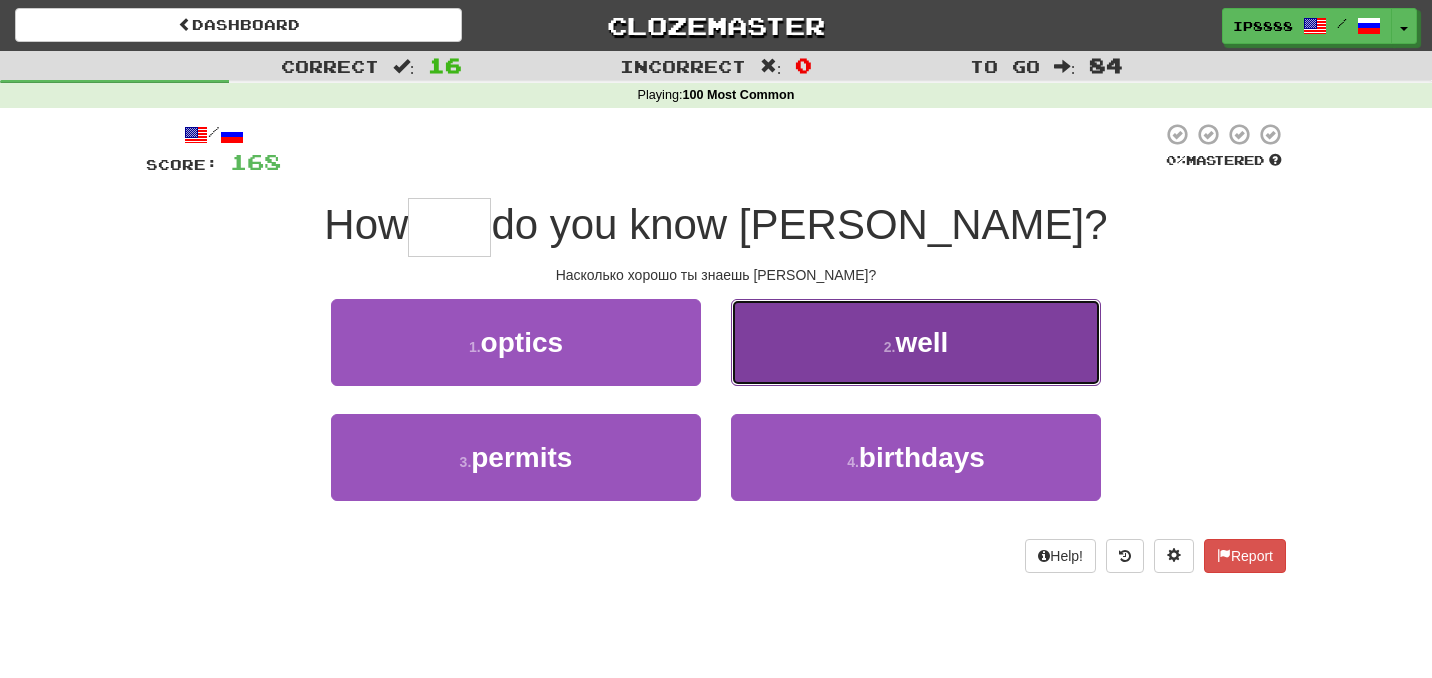 click on "2 .  well" at bounding box center (916, 342) 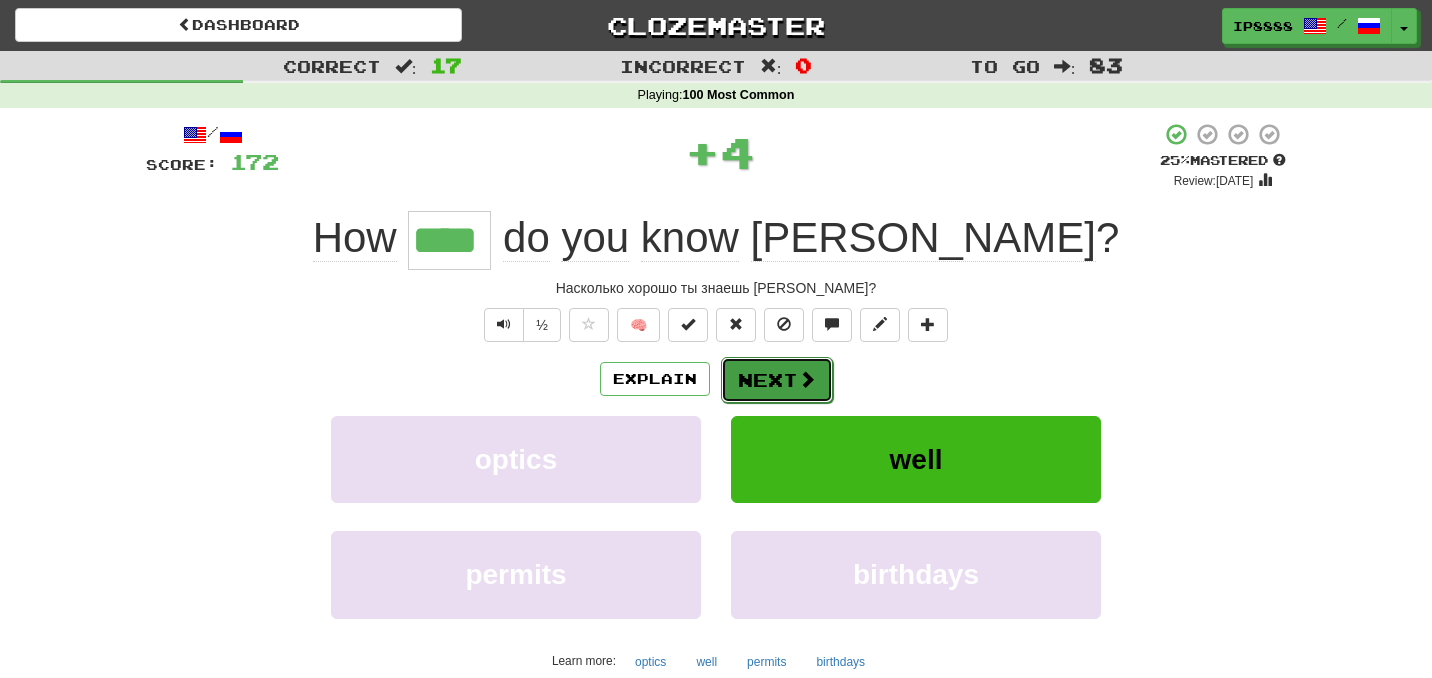 click on "Next" at bounding box center (777, 380) 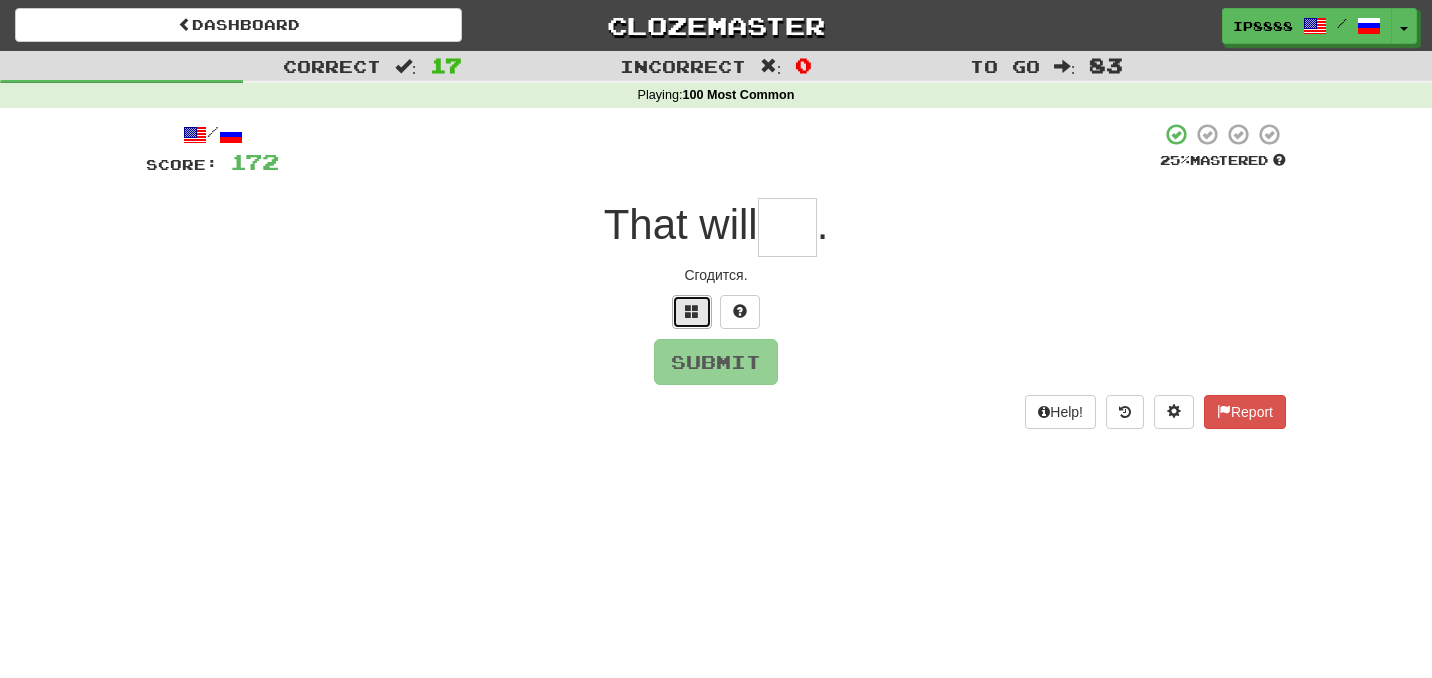 click at bounding box center [692, 311] 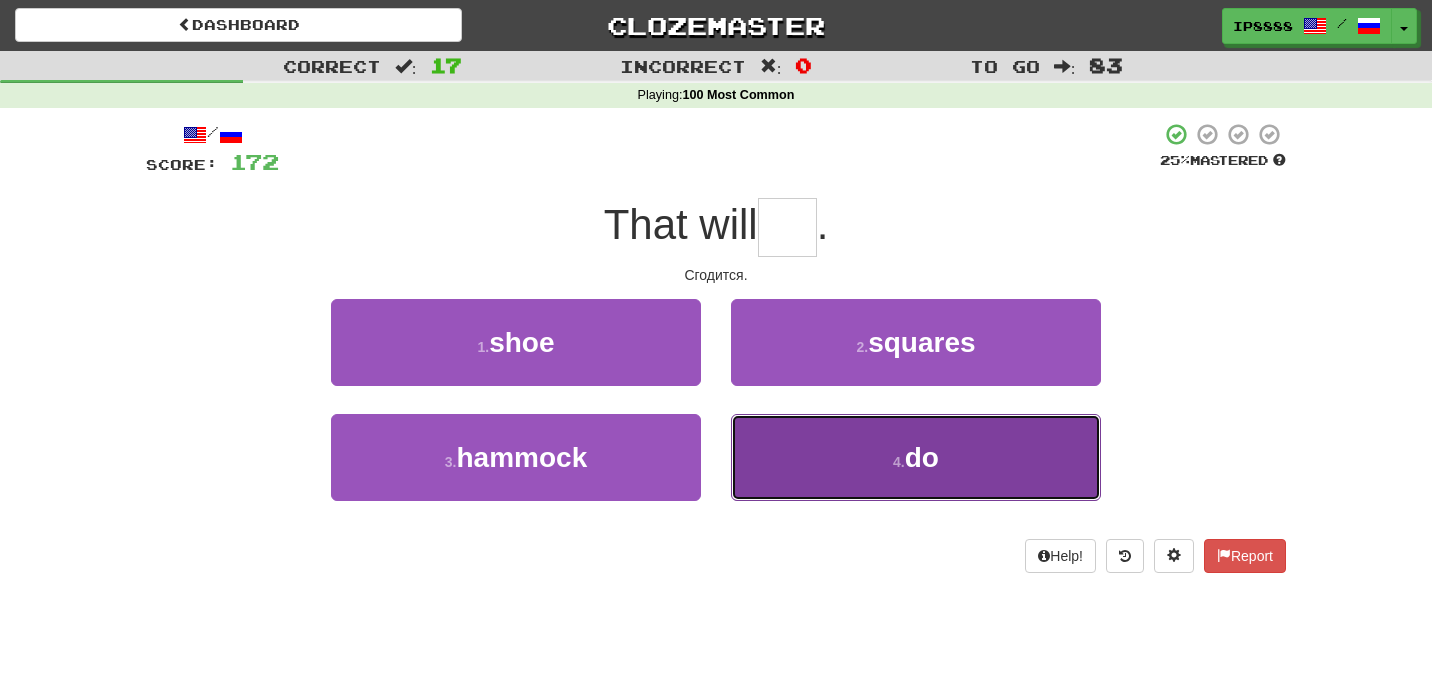 click on "4 .  do" at bounding box center [916, 457] 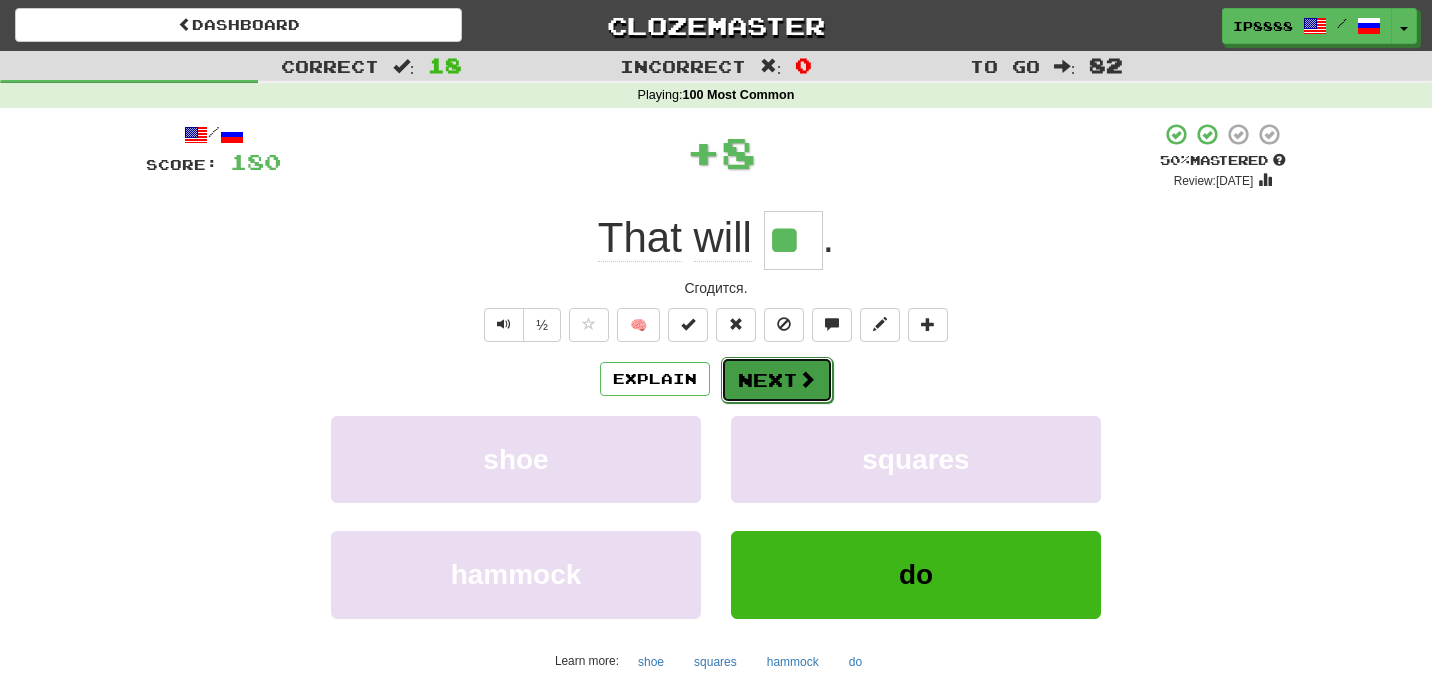 click on "Next" at bounding box center [777, 380] 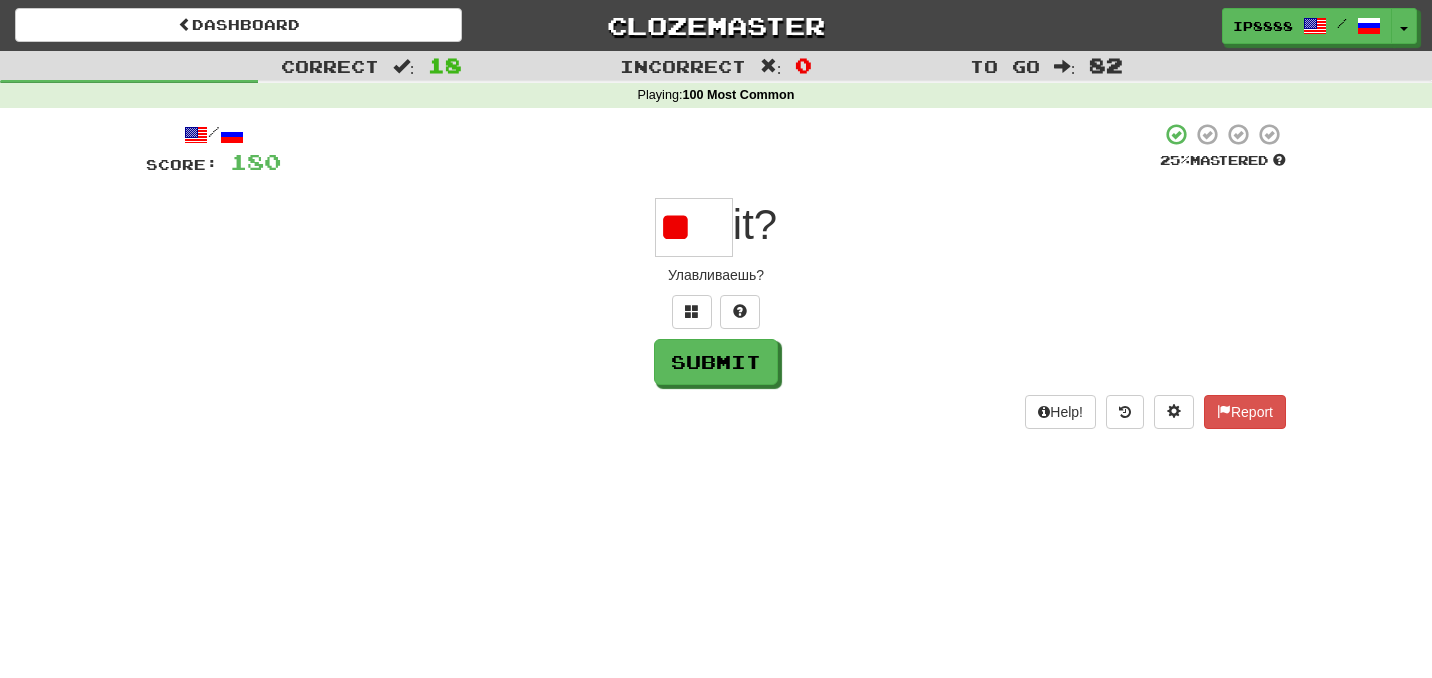 type on "*" 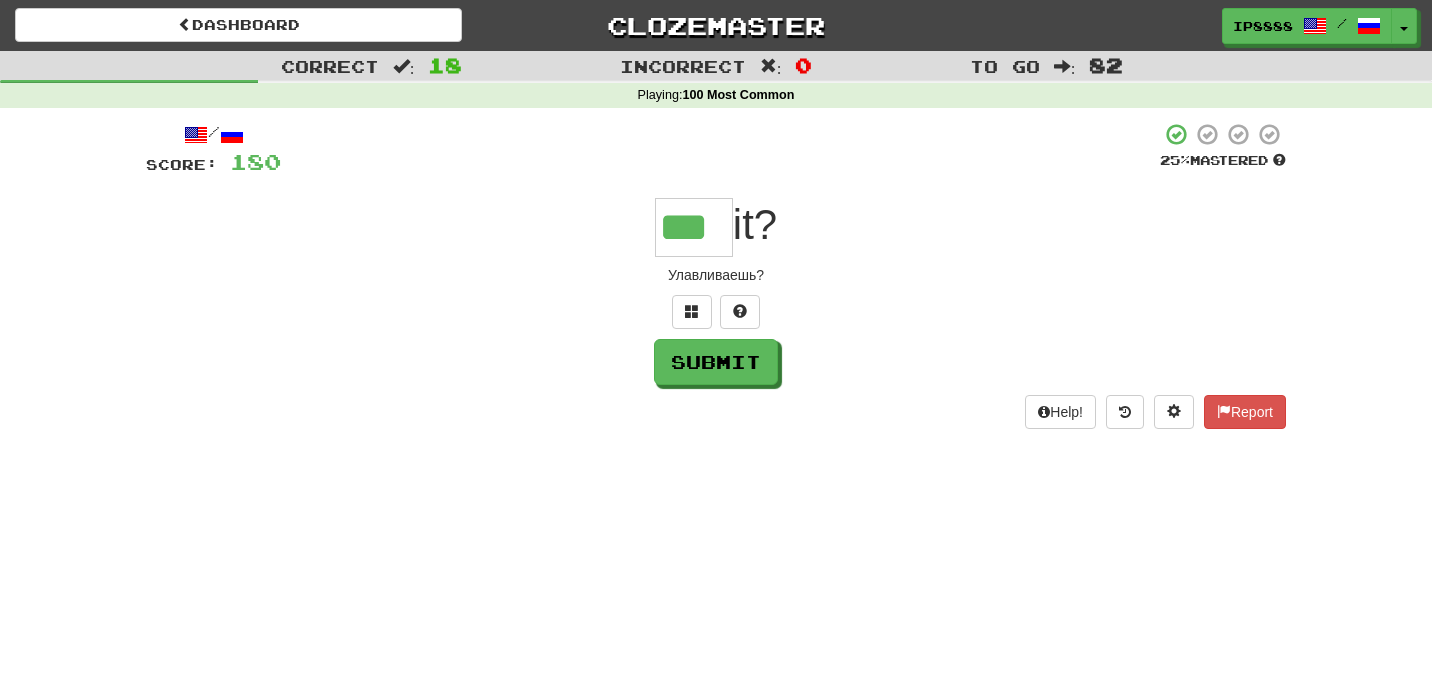 type on "***" 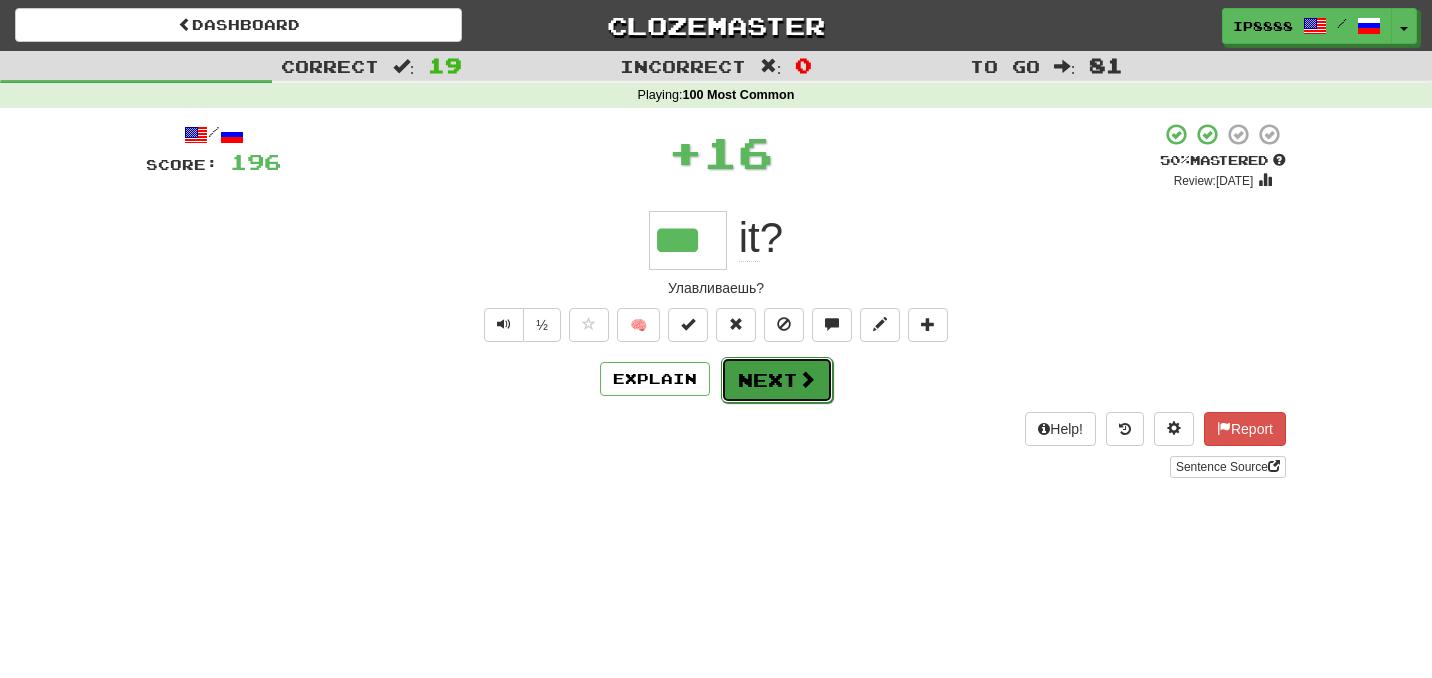 click on "Next" at bounding box center [777, 380] 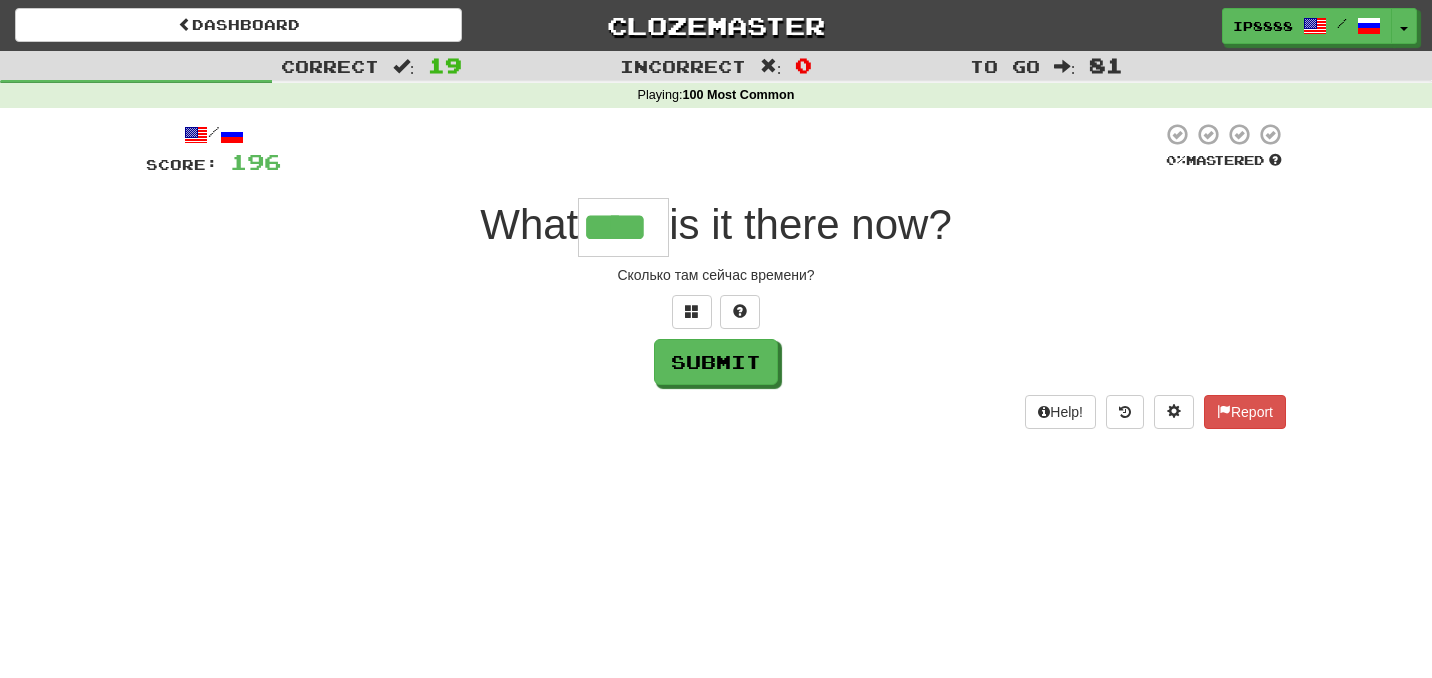 type on "****" 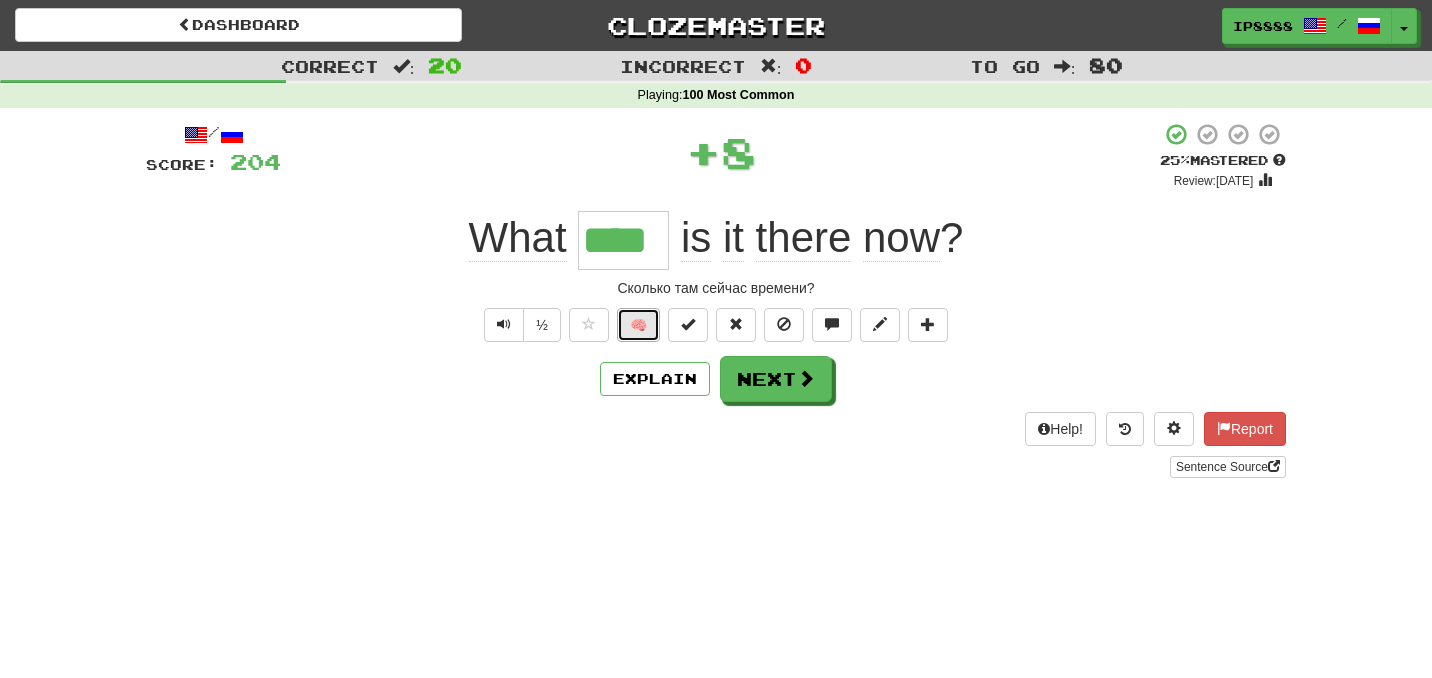 click on "🧠" at bounding box center (638, 325) 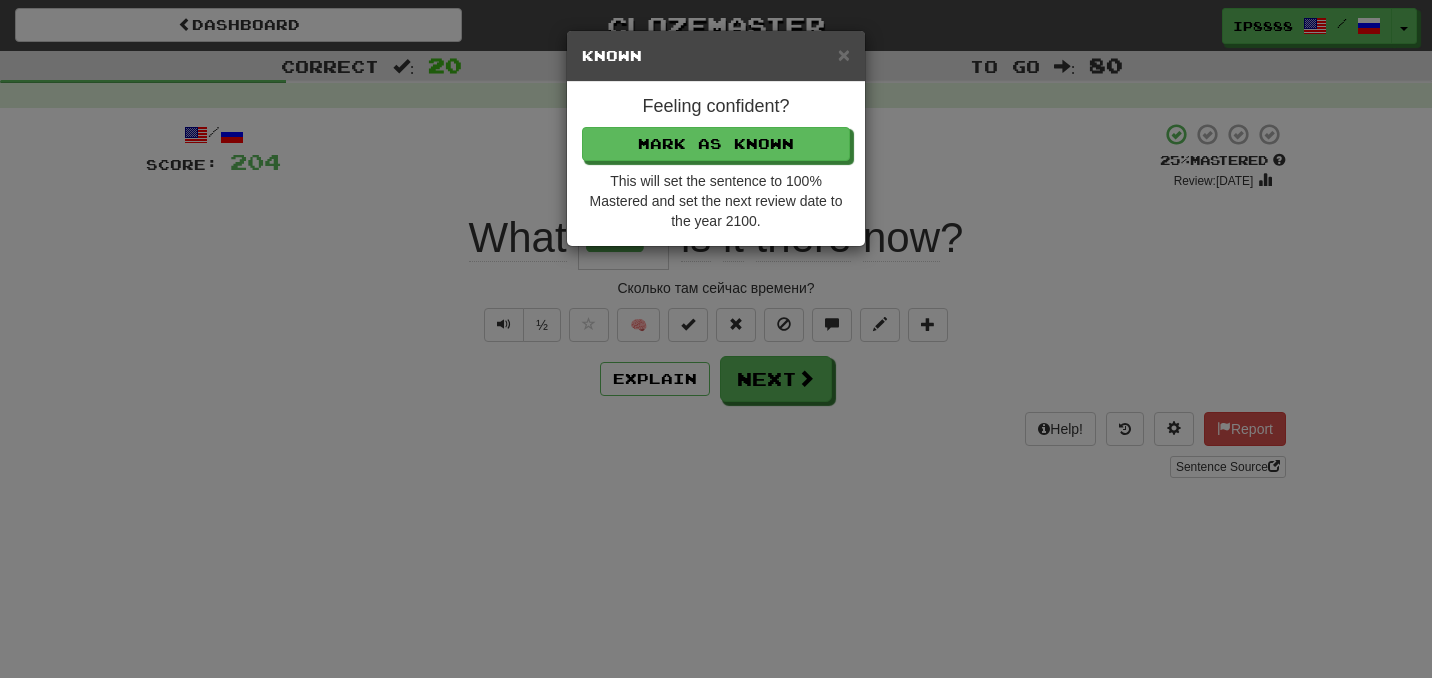 click on "Feeling confident? Mark as Known This will set the sentence to 100% Mastered and set the next review date to the year 2100." at bounding box center (716, 164) 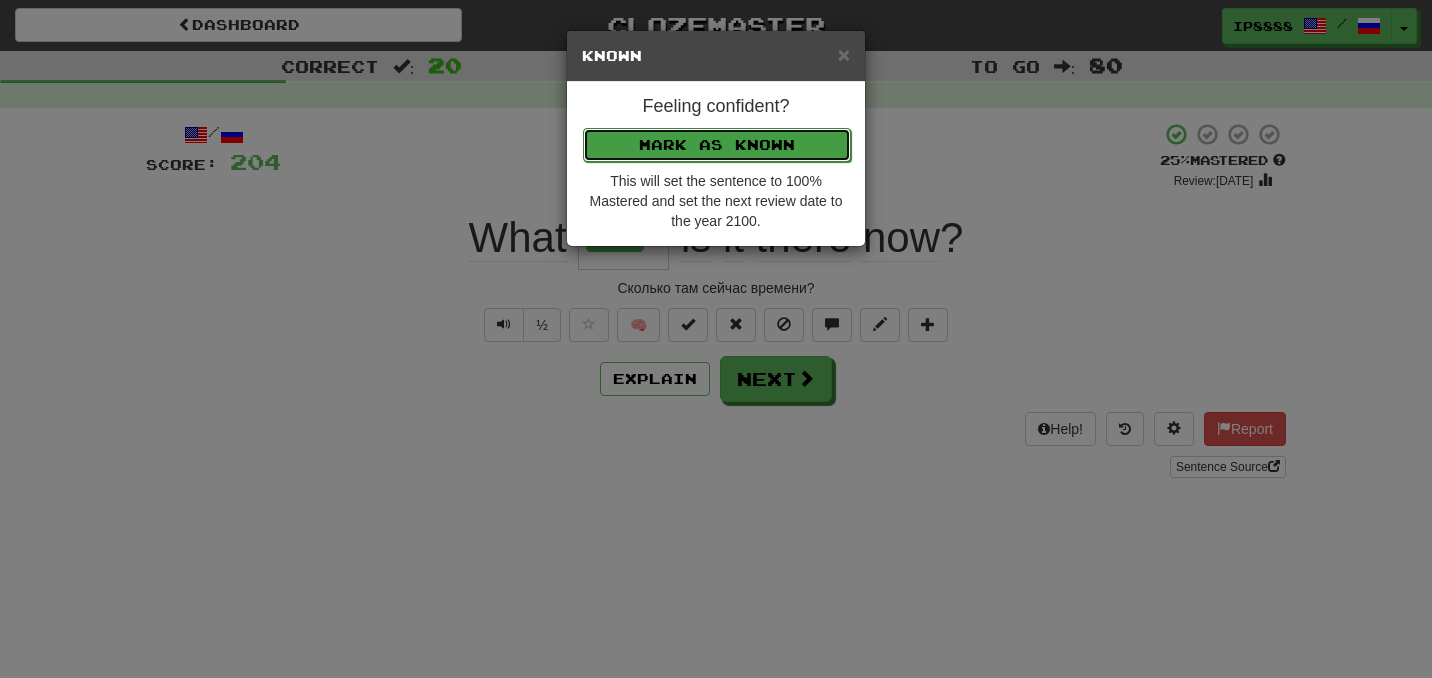 click on "Mark as Known" at bounding box center [717, 145] 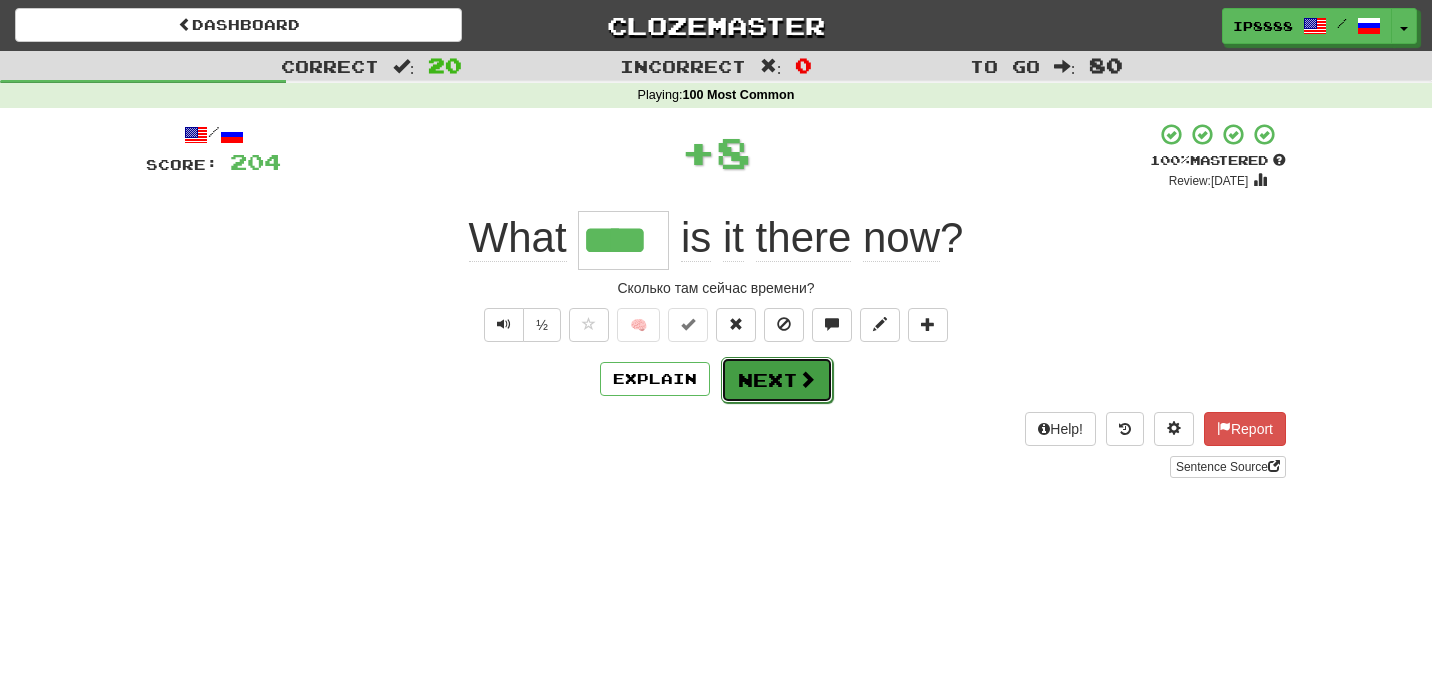 click on "Next" at bounding box center (777, 380) 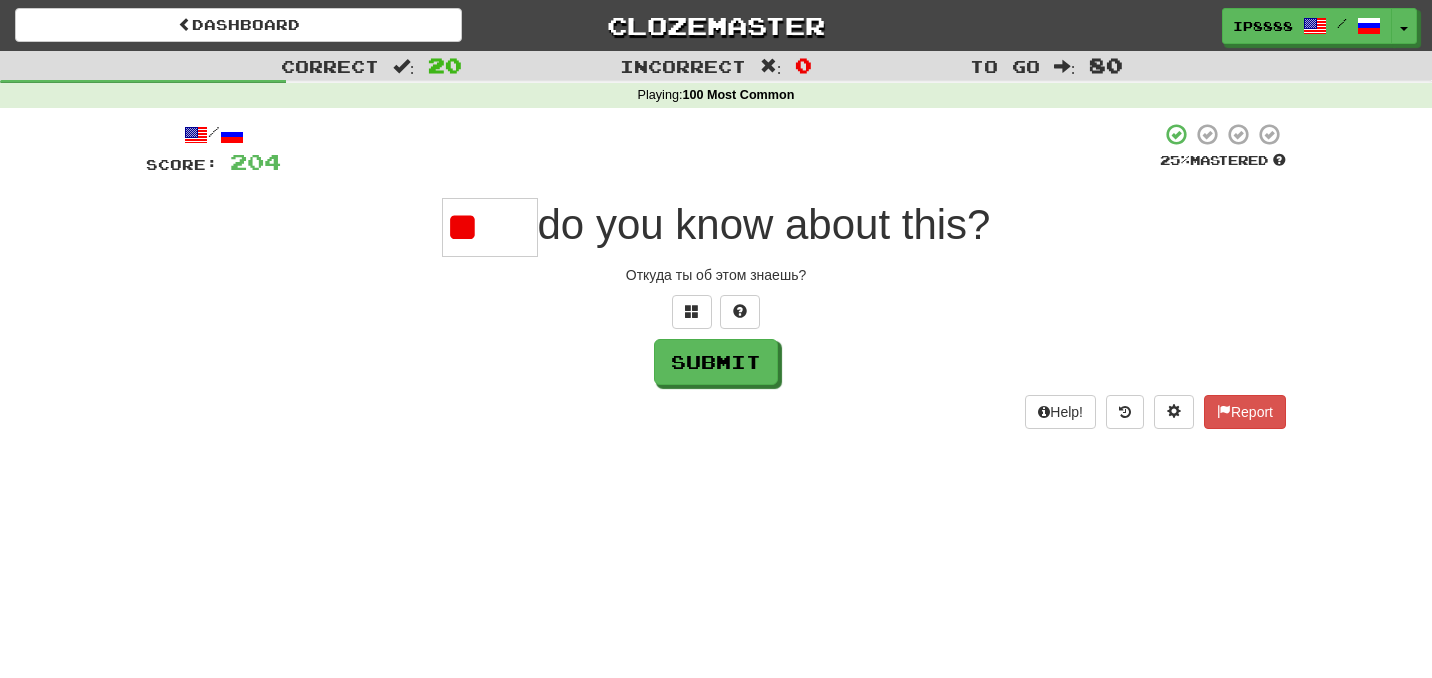 type on "*" 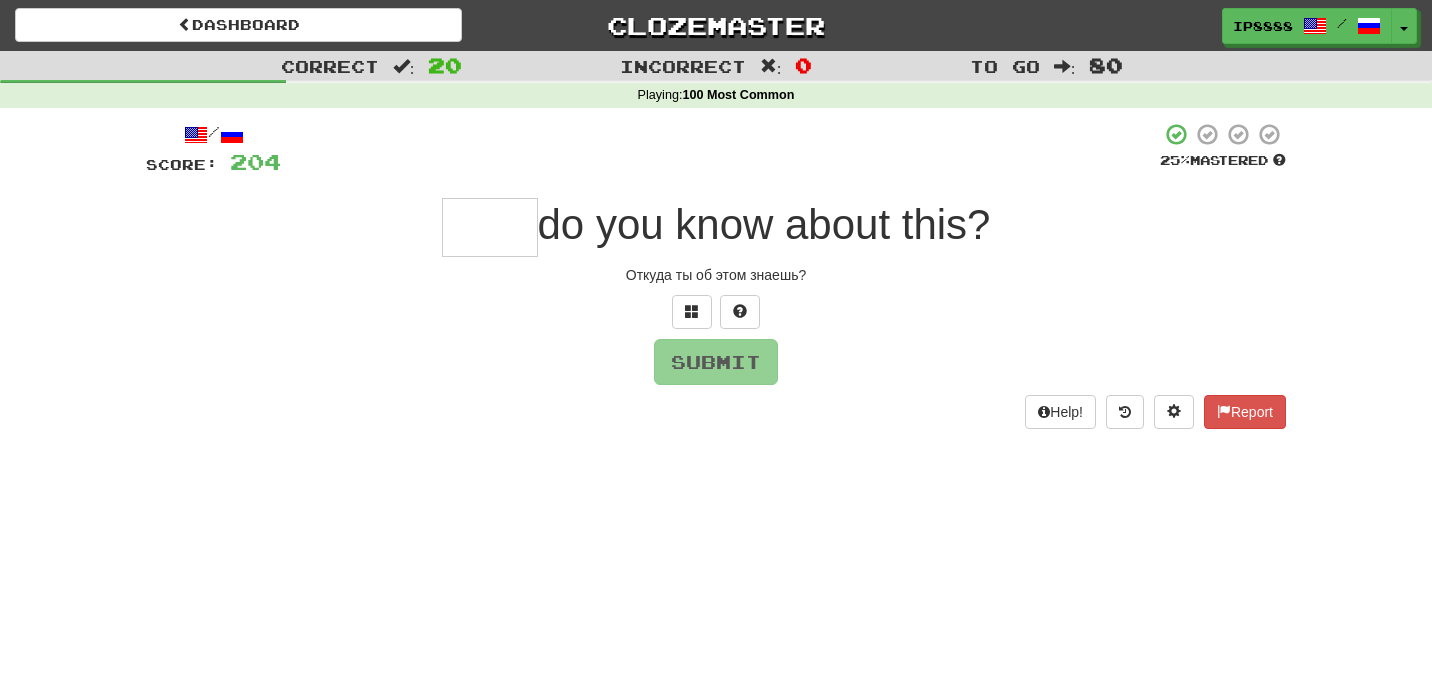 type on "*" 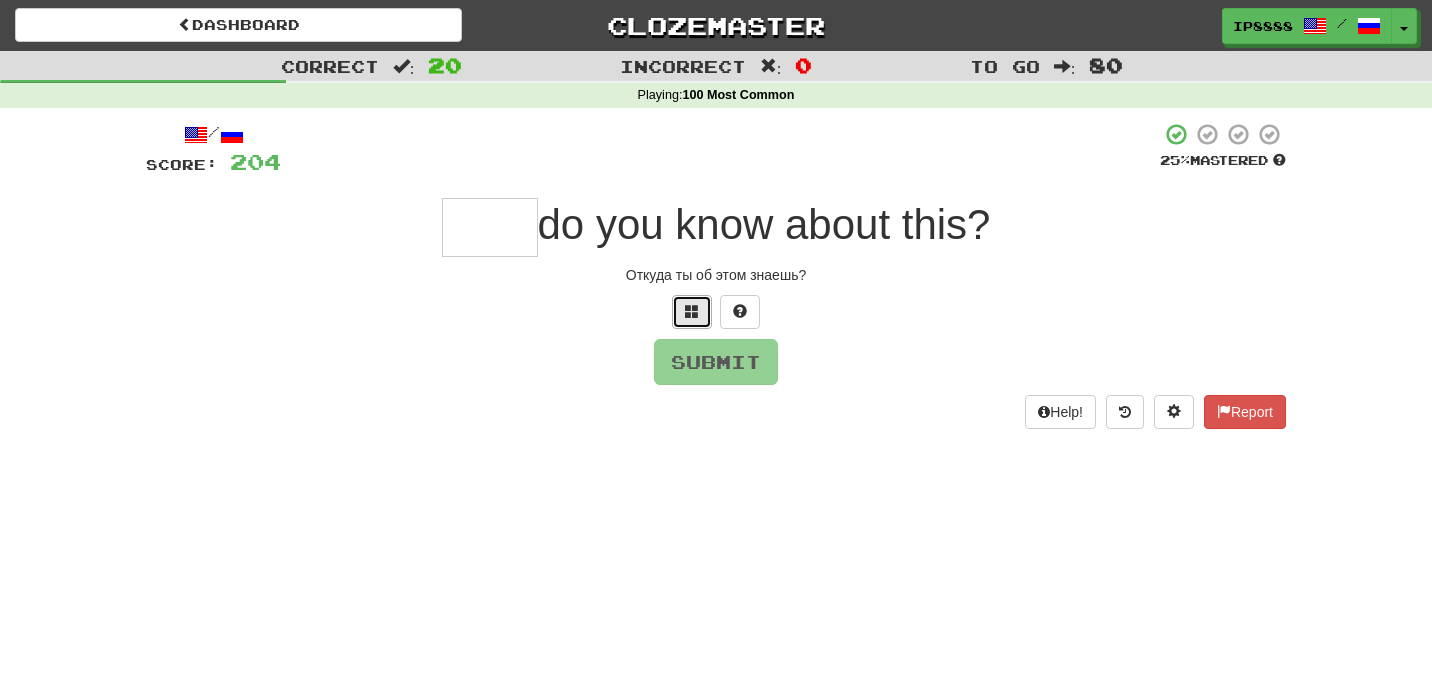 click at bounding box center (692, 312) 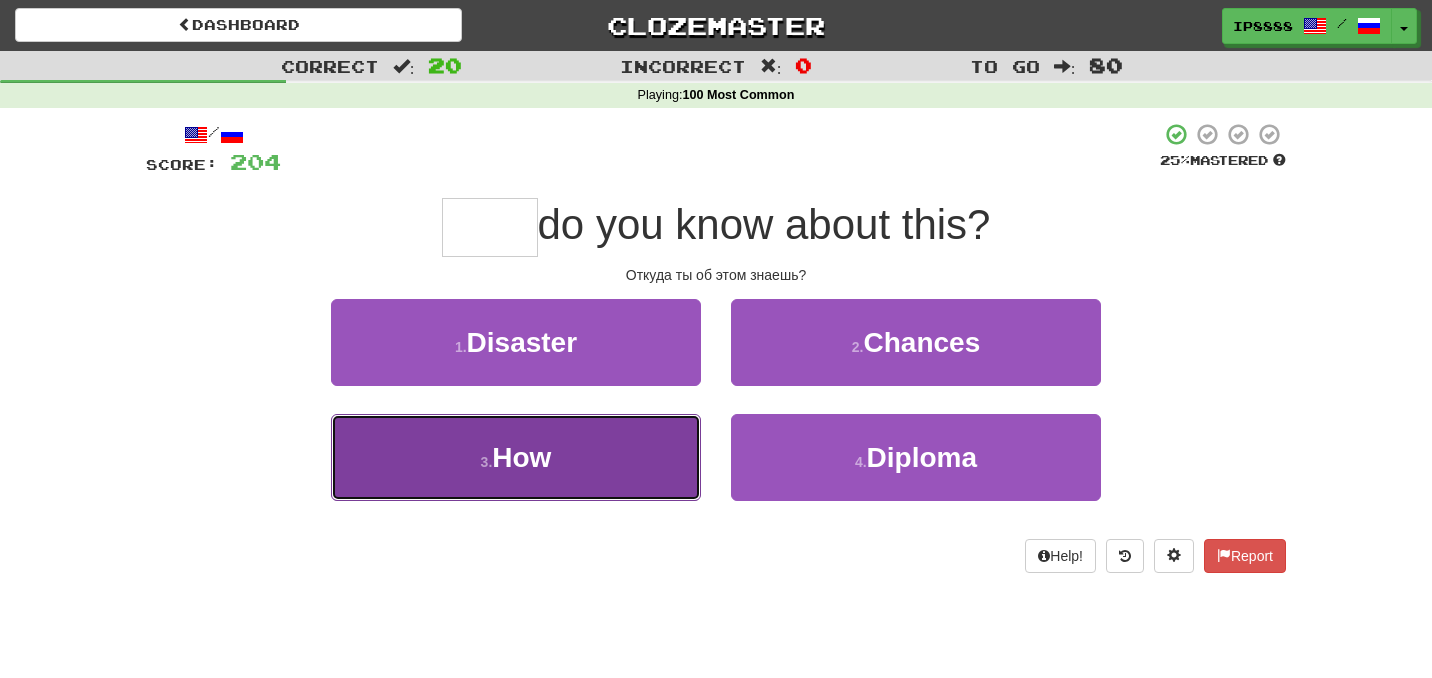 click on "3 .  How" at bounding box center (516, 457) 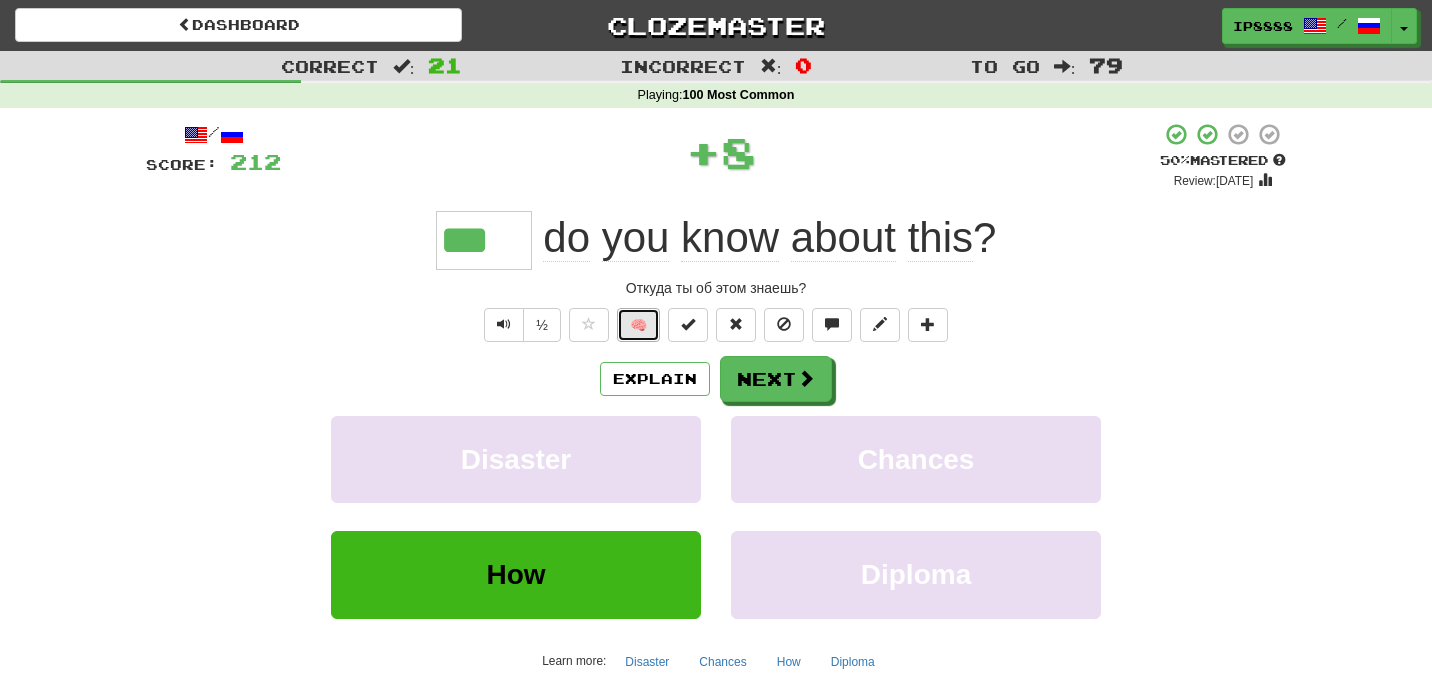click on "🧠" at bounding box center [638, 325] 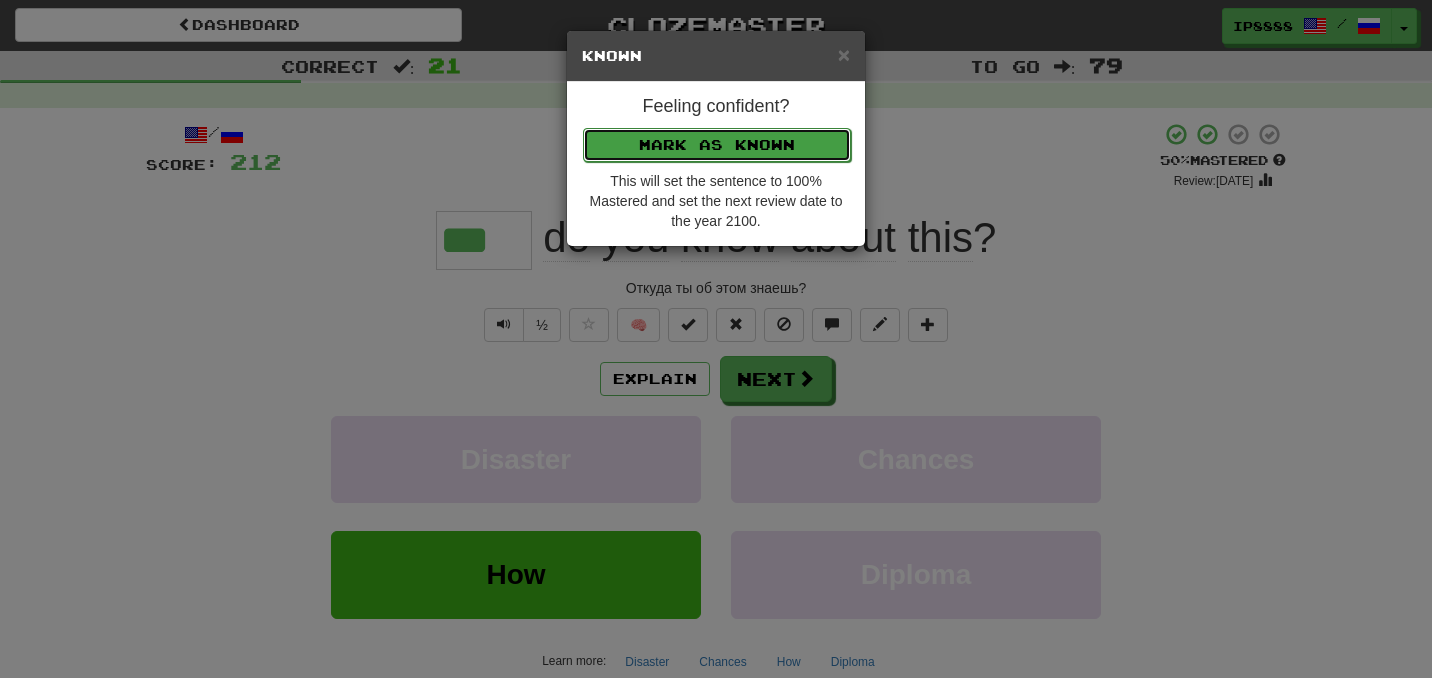 click on "Mark as Known" at bounding box center [717, 145] 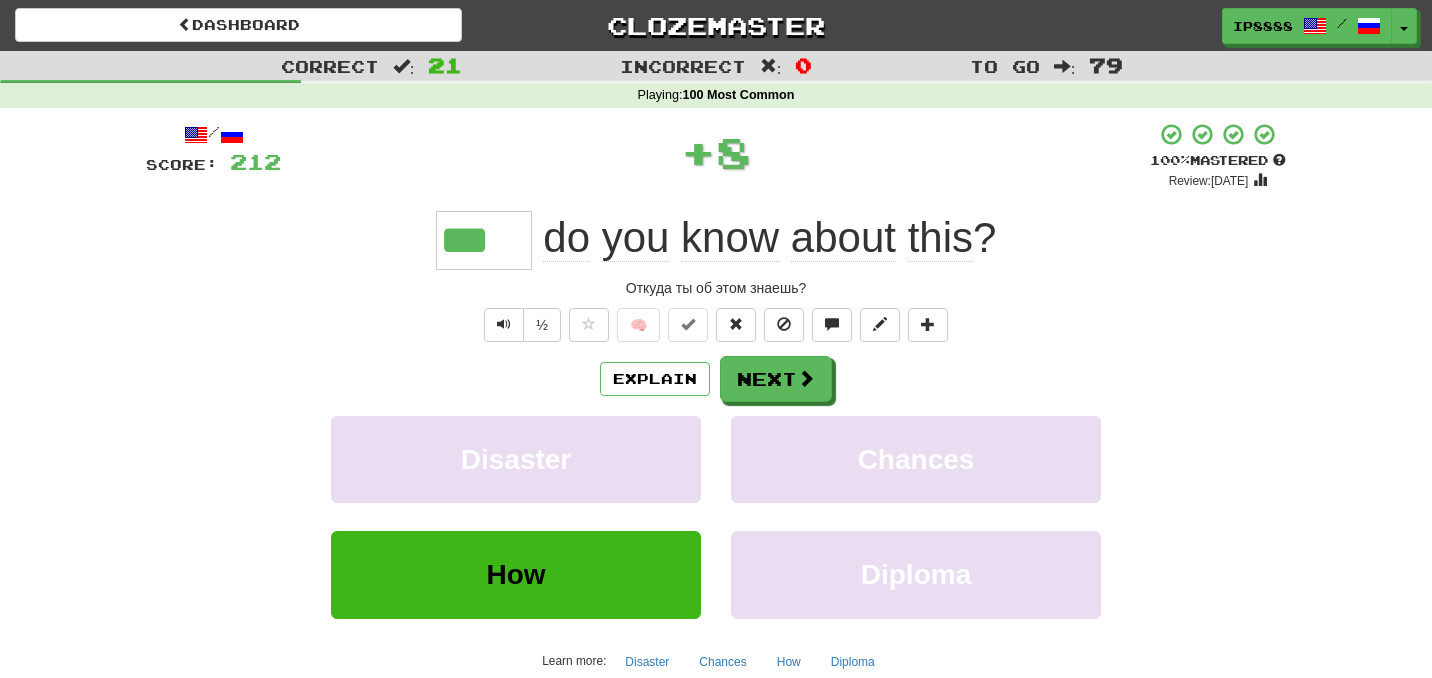 click on "Explain Next Disaster Chances How Diploma Learn more: Disaster Chances How Diploma" at bounding box center [716, 516] 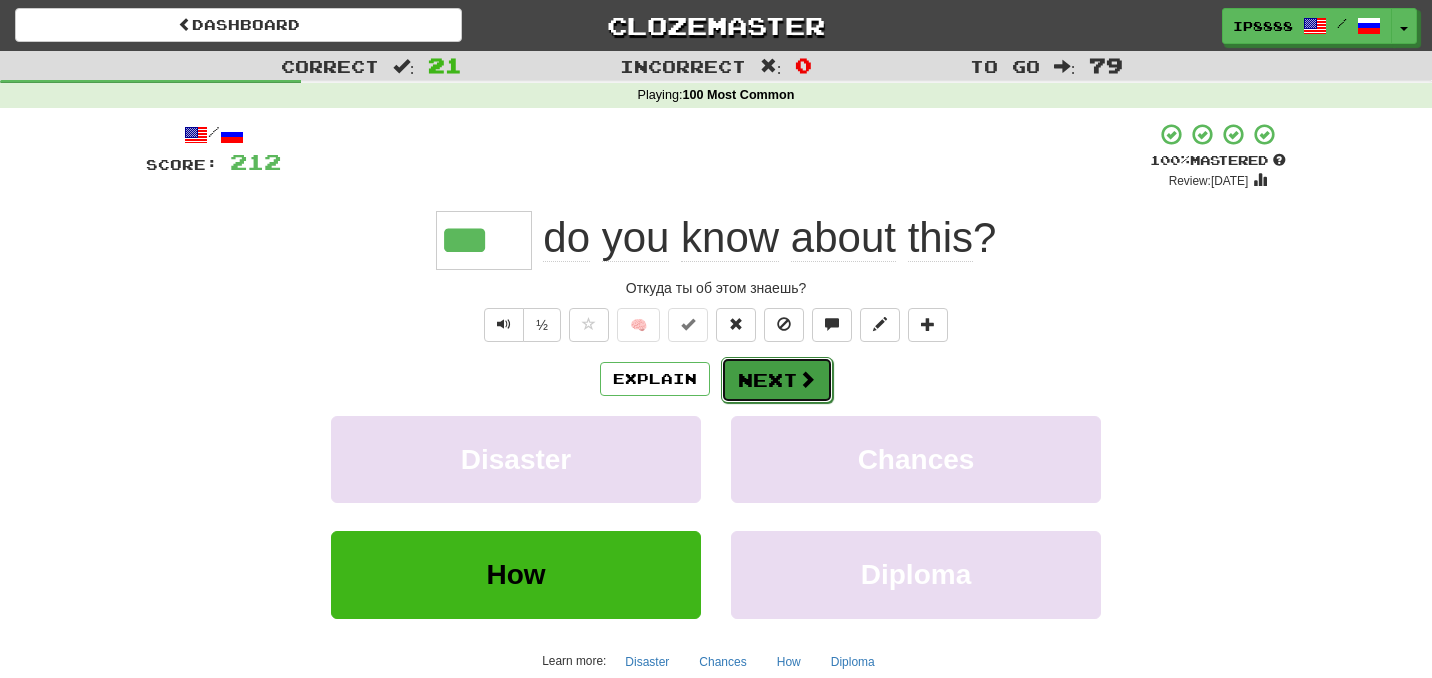 click on "Next" at bounding box center (777, 380) 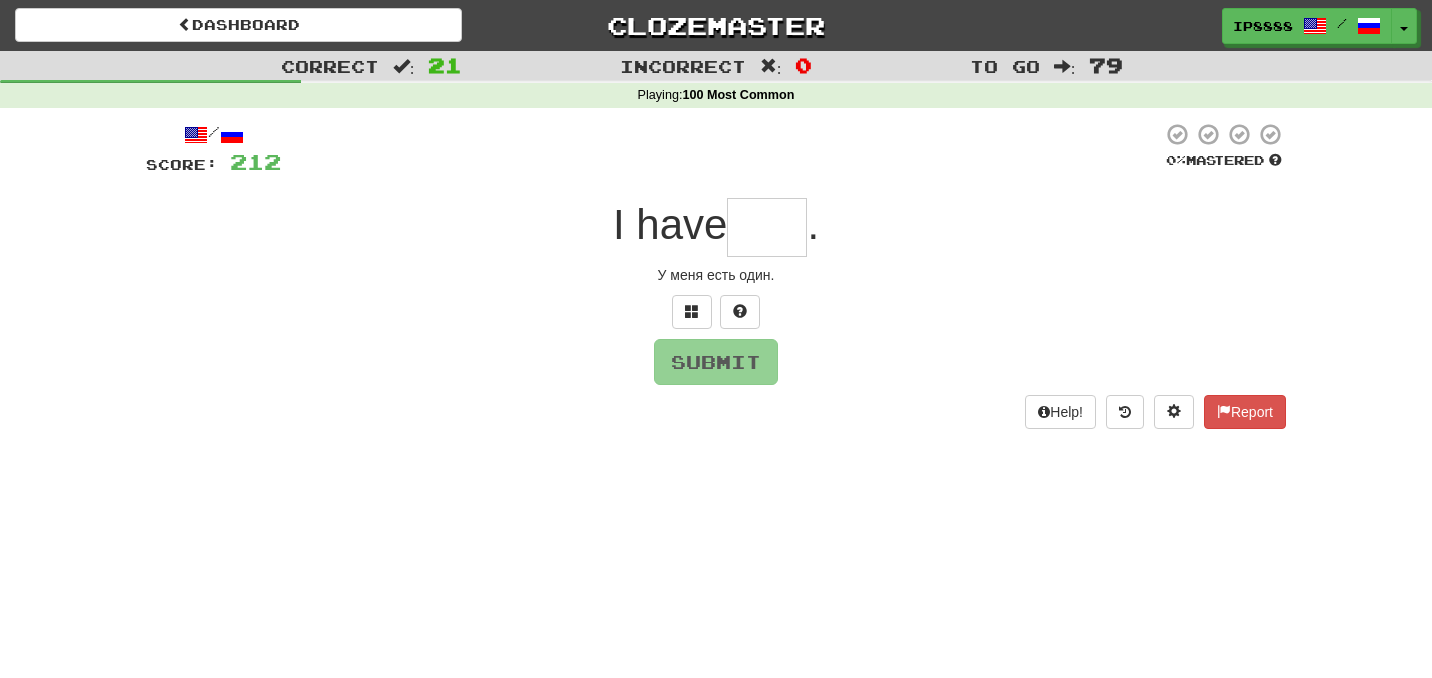 click at bounding box center [767, 227] 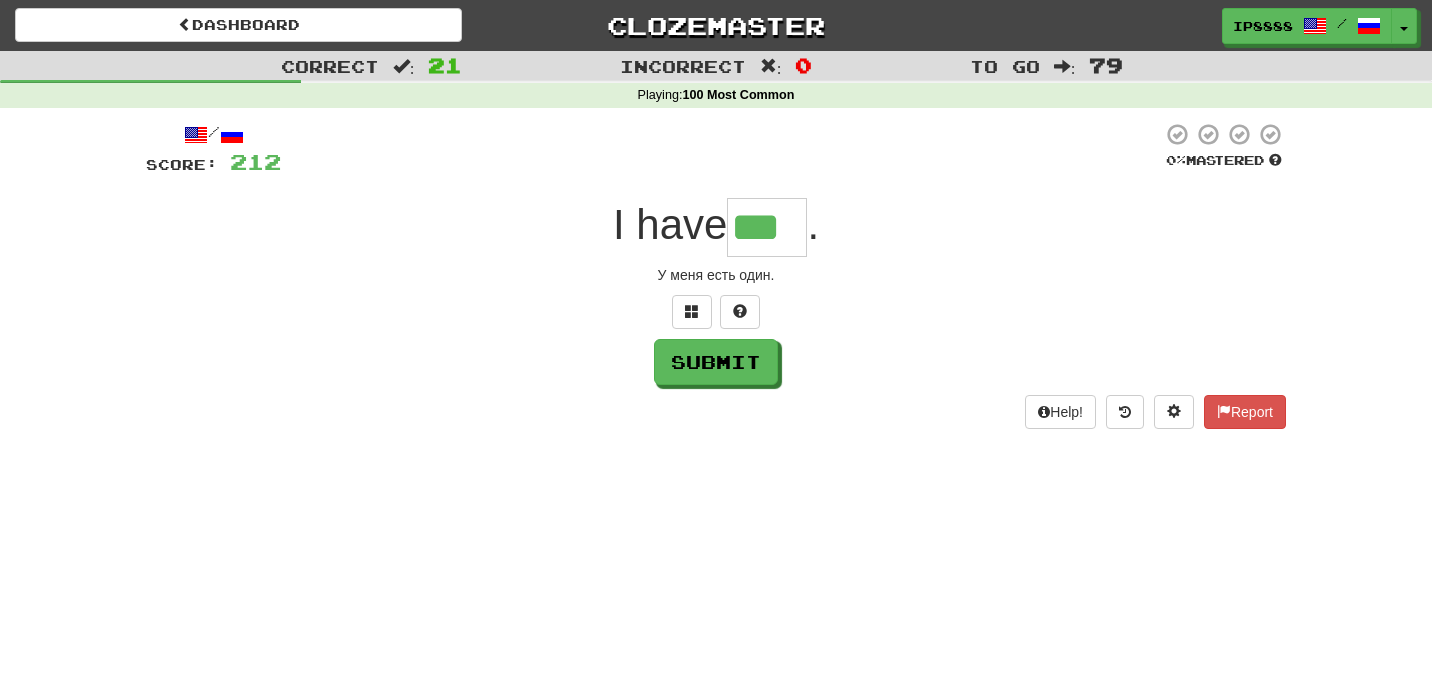 type on "***" 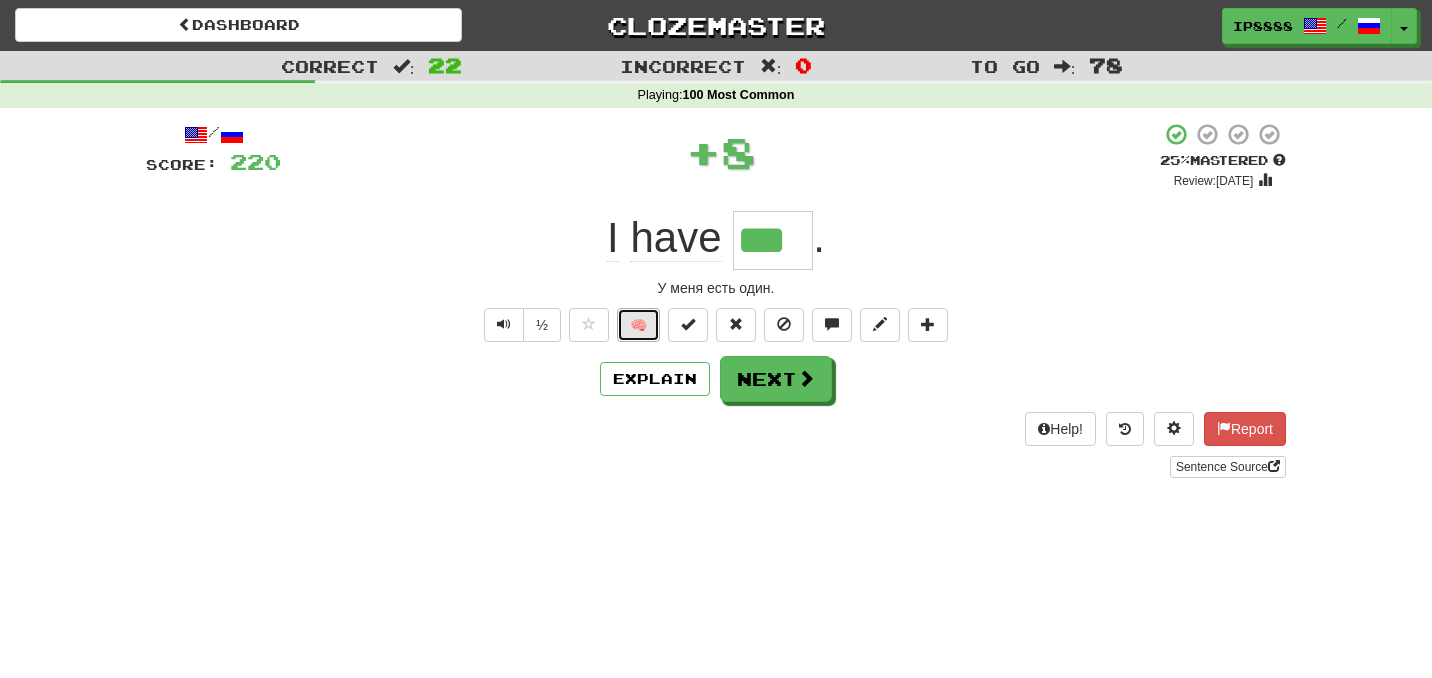 click on "🧠" at bounding box center [638, 325] 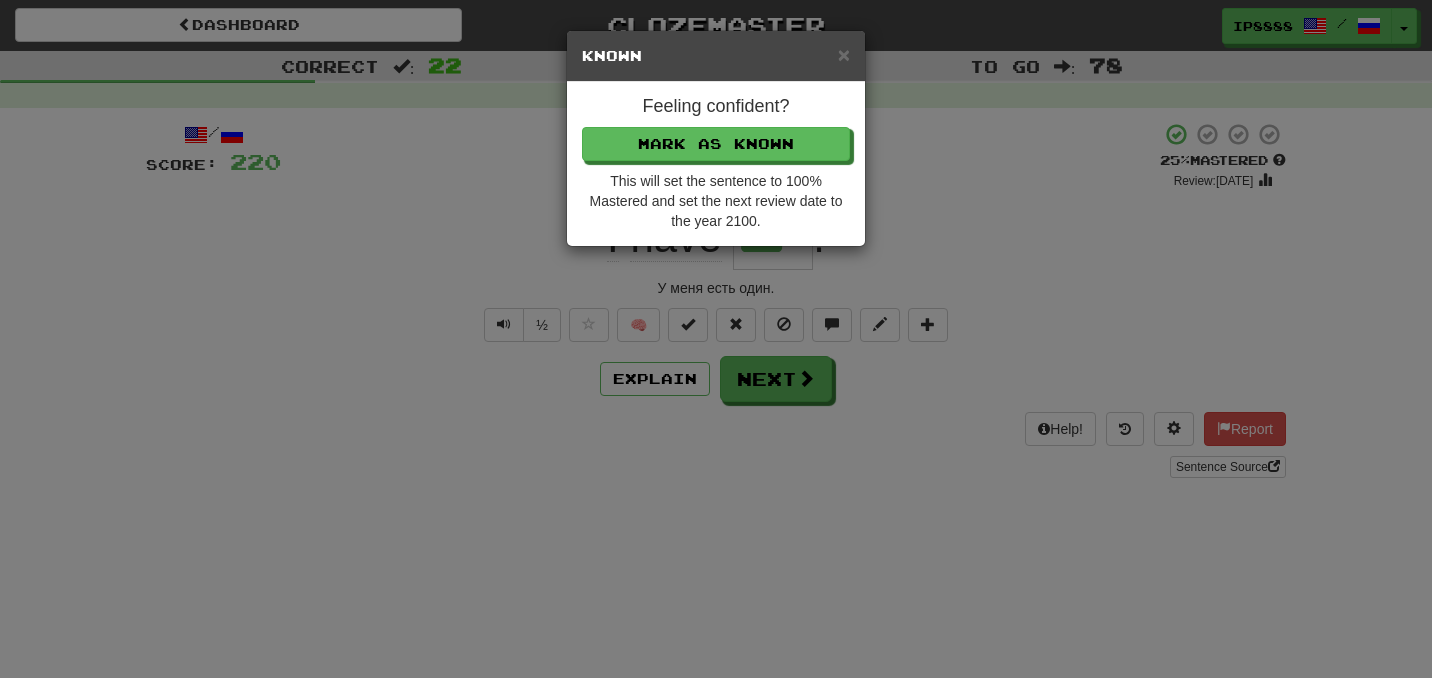 click on "This will set the sentence to 100% Mastered and set the next review date to the year 2100." at bounding box center [716, 201] 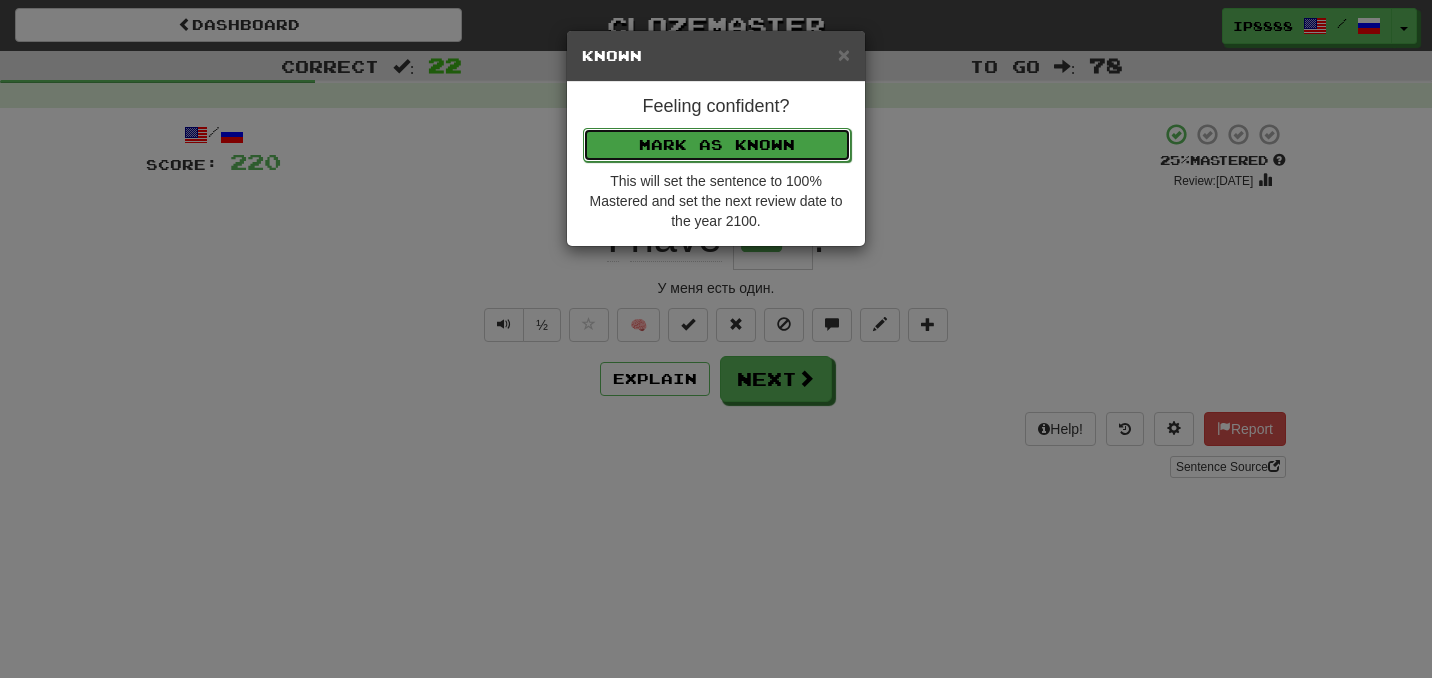 click on "Mark as Known" at bounding box center (717, 145) 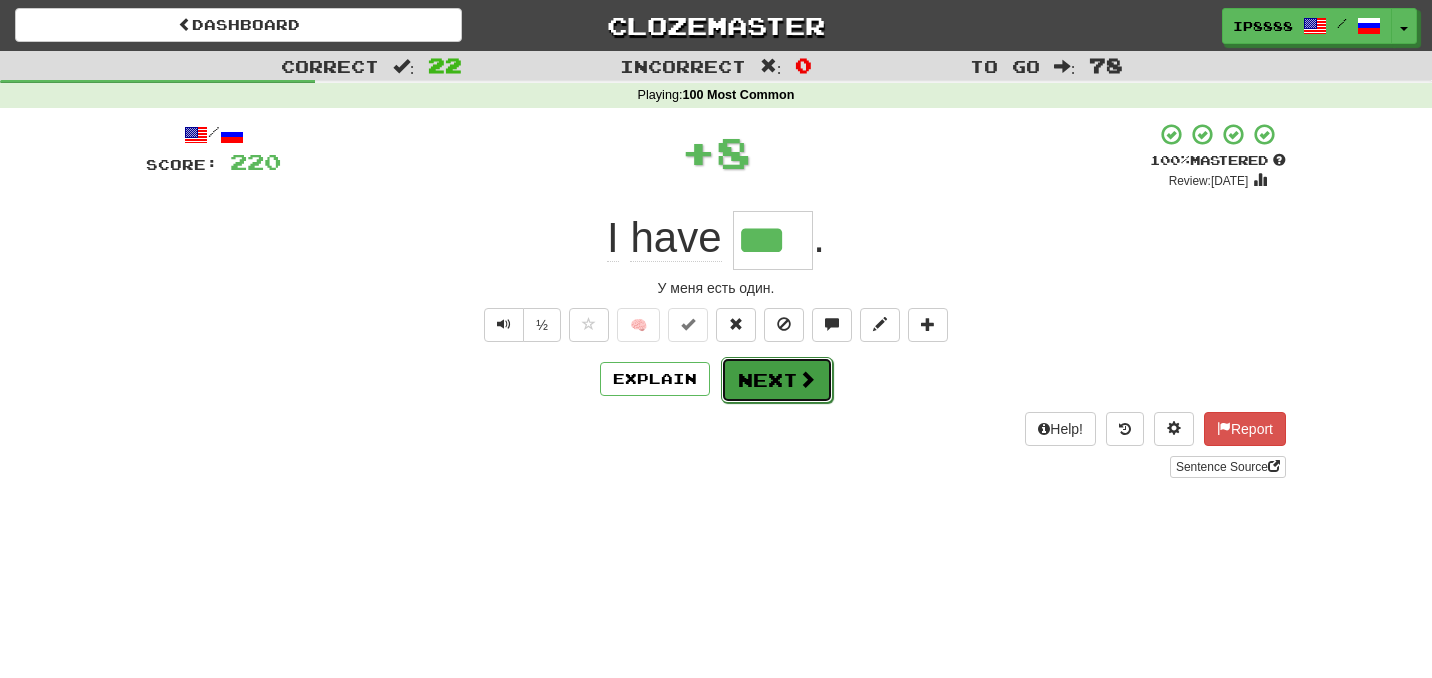 click on "Next" at bounding box center [777, 380] 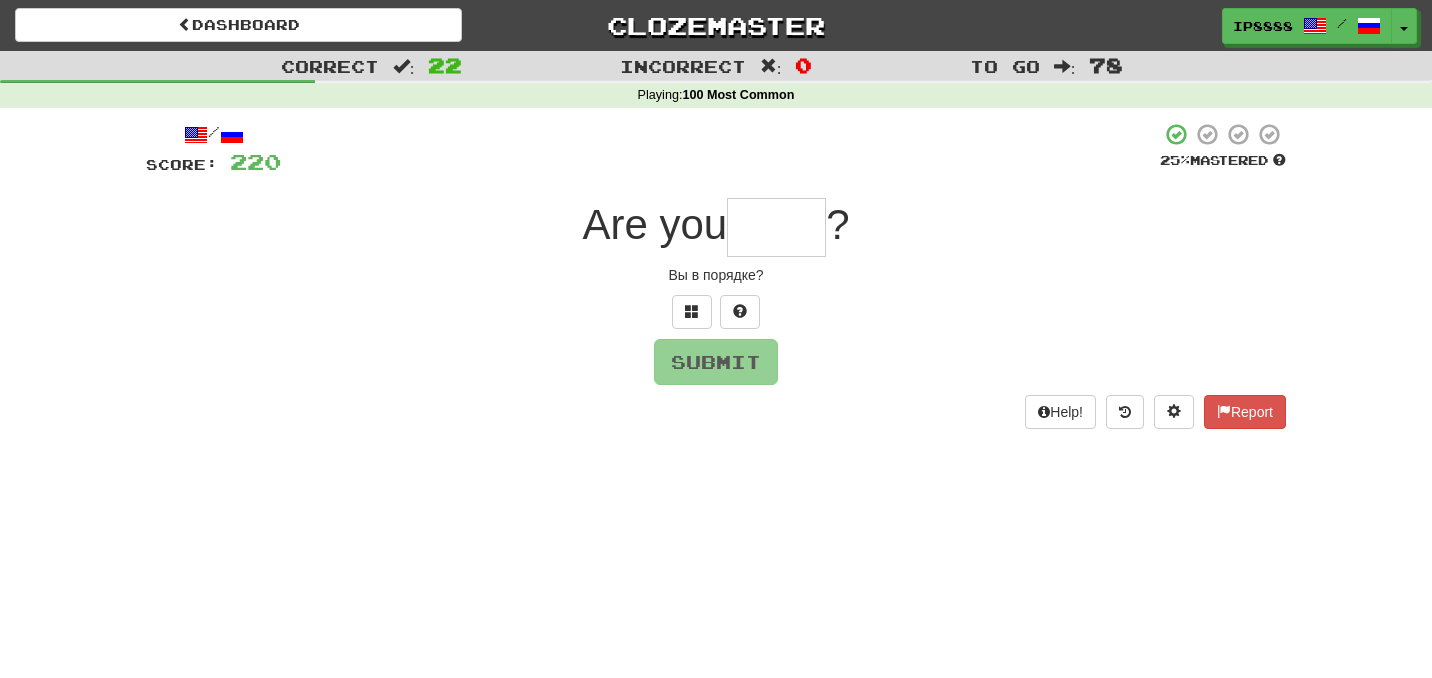 click at bounding box center (776, 227) 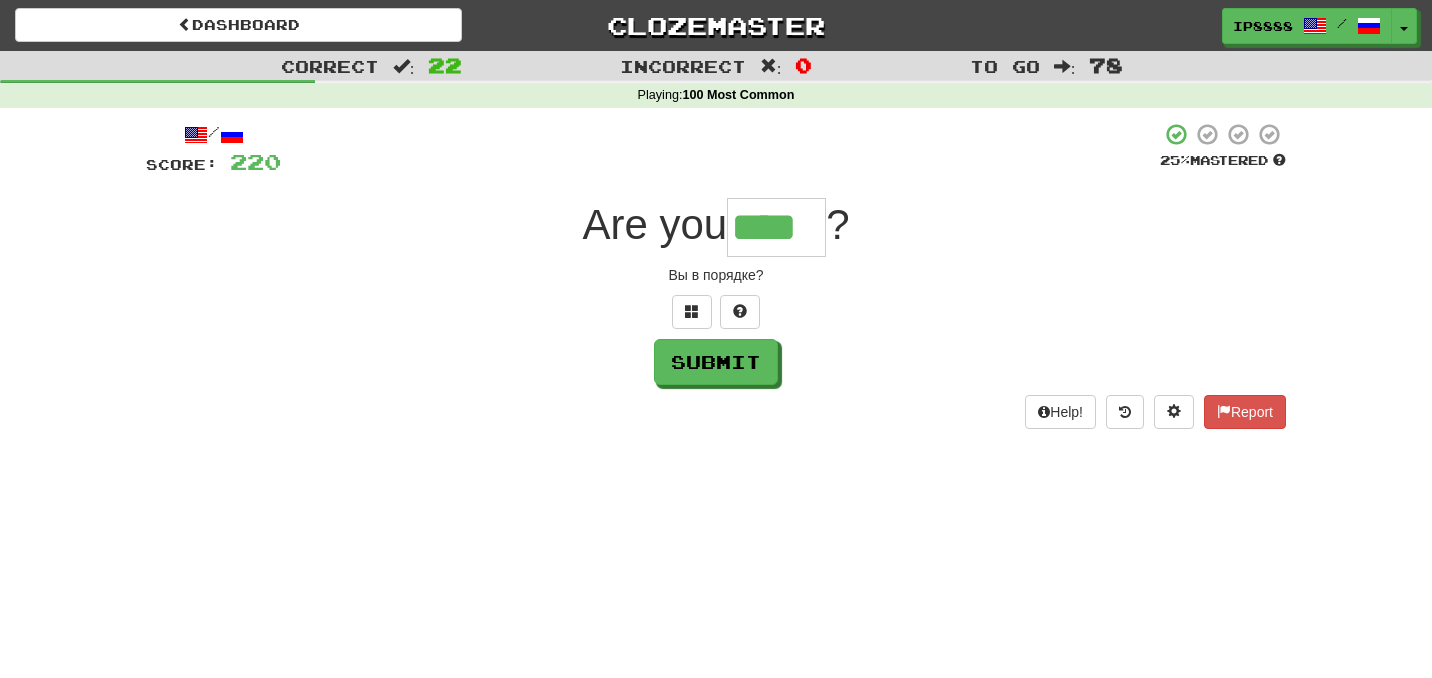 type on "****" 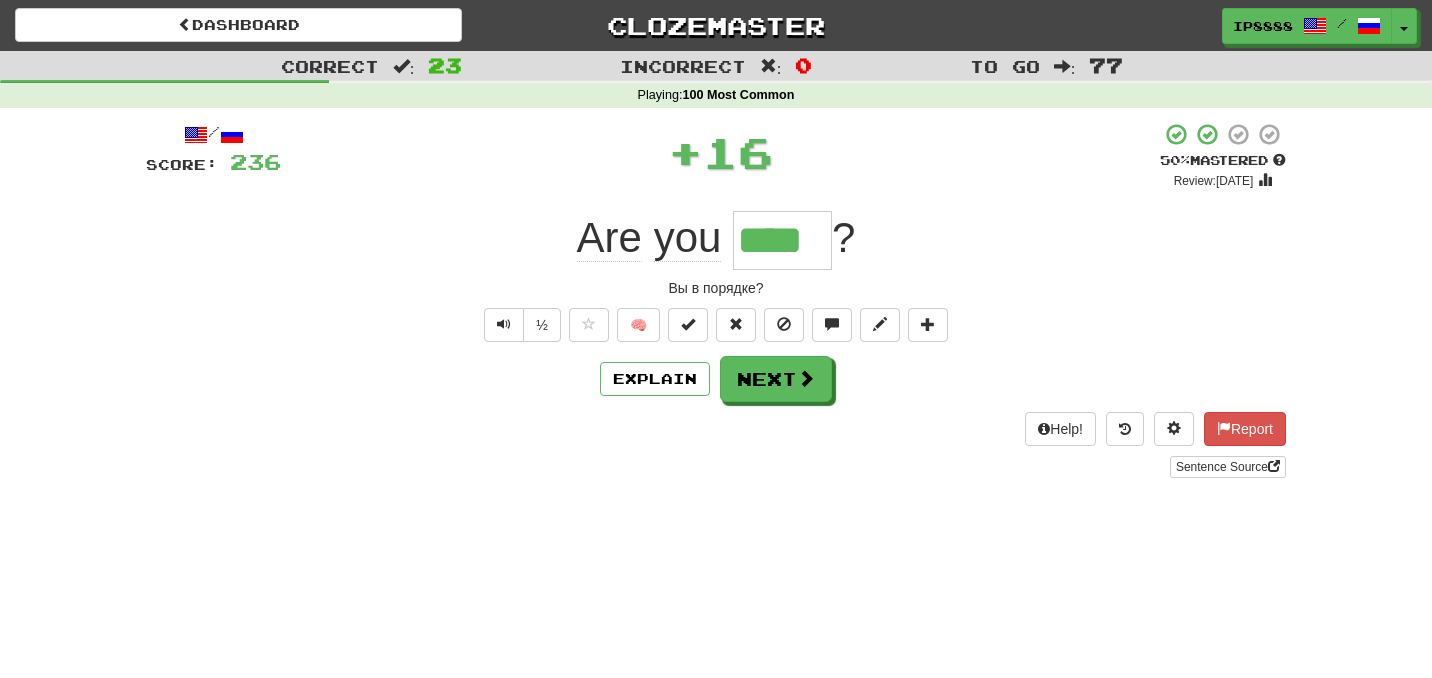 click on "/  Score:   236 + 16 50 %  Mastered Review:  2025-07-20 Are   you   **** ? Вы в порядке? ½ 🧠 Explain Next  Help!  Report Sentence Source" at bounding box center [716, 300] 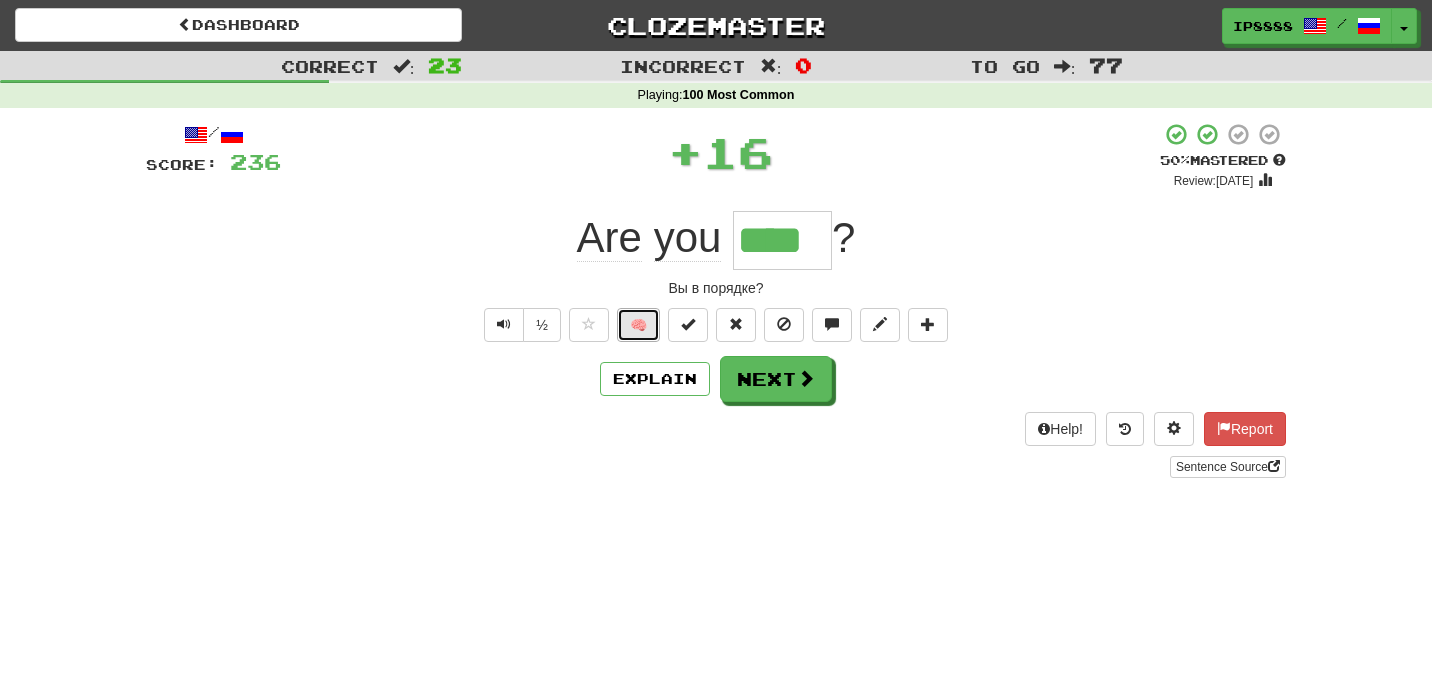 click on "🧠" at bounding box center [638, 325] 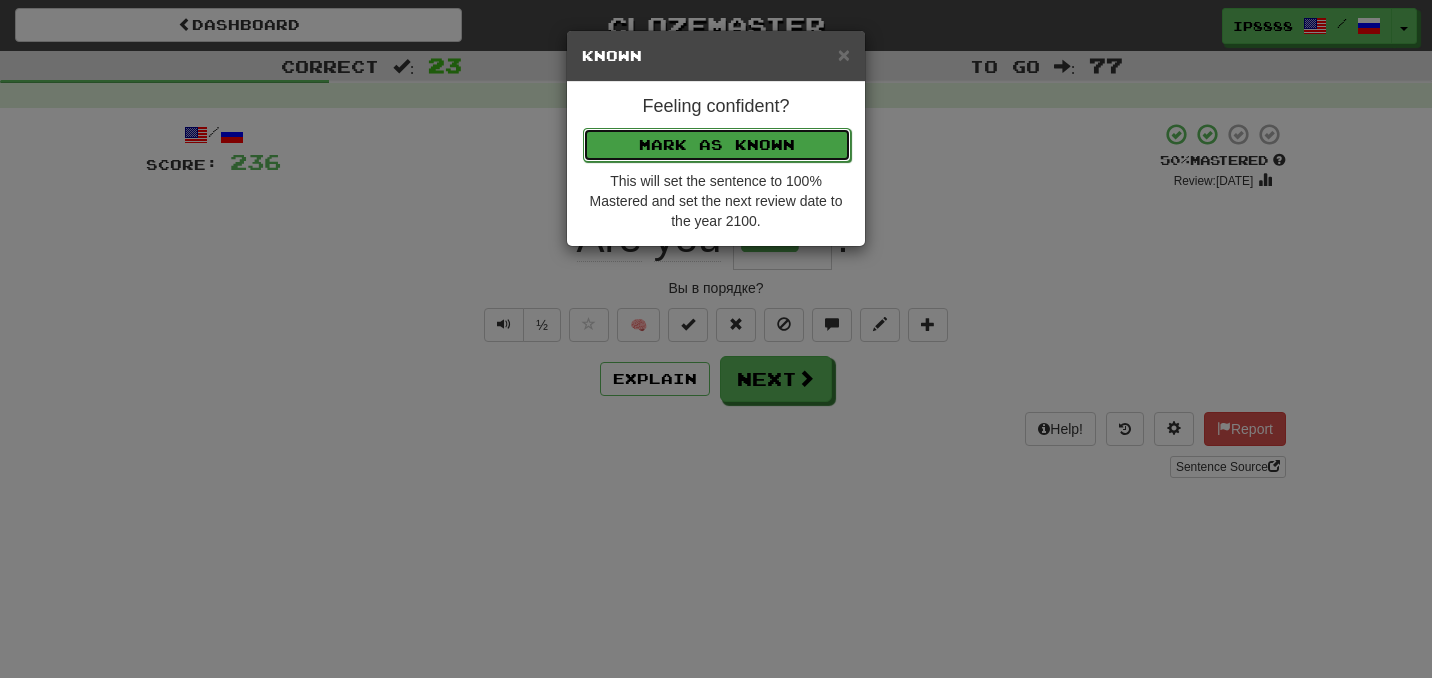 click on "Mark as Known" at bounding box center (717, 145) 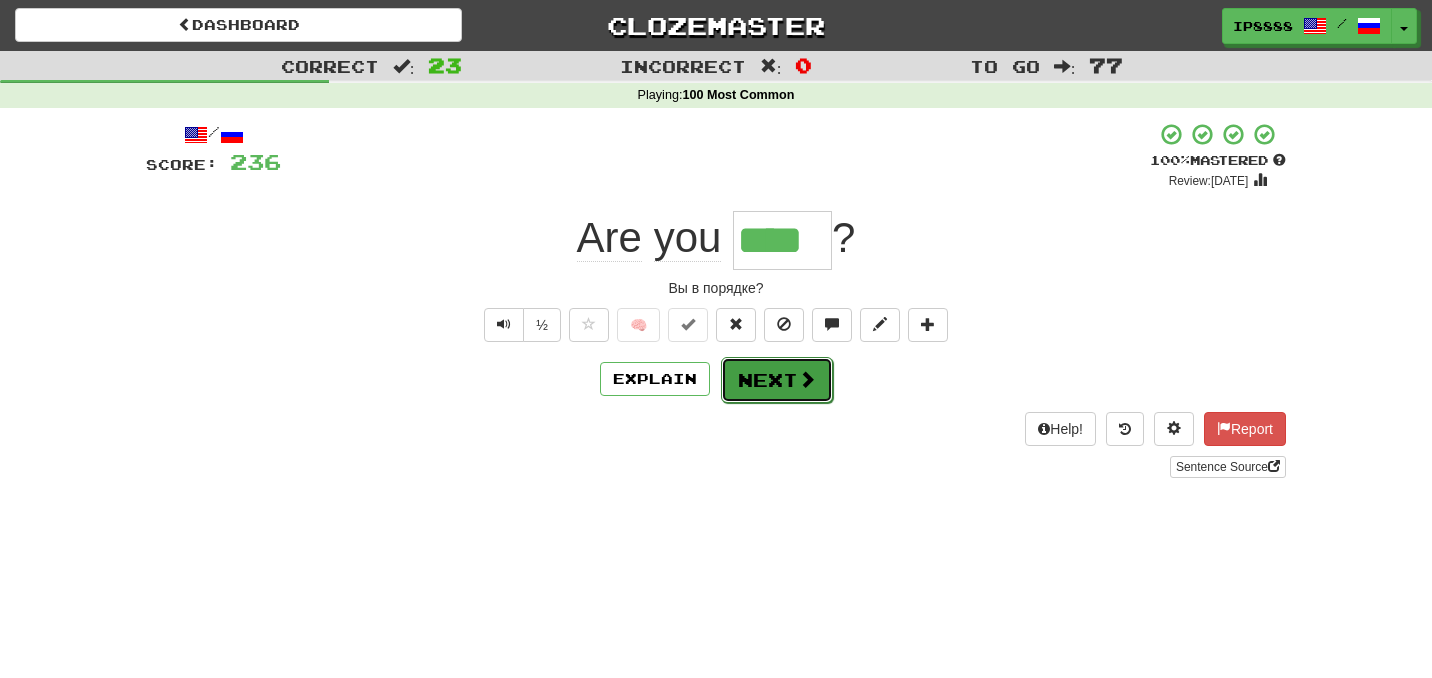 click on "Next" at bounding box center [777, 380] 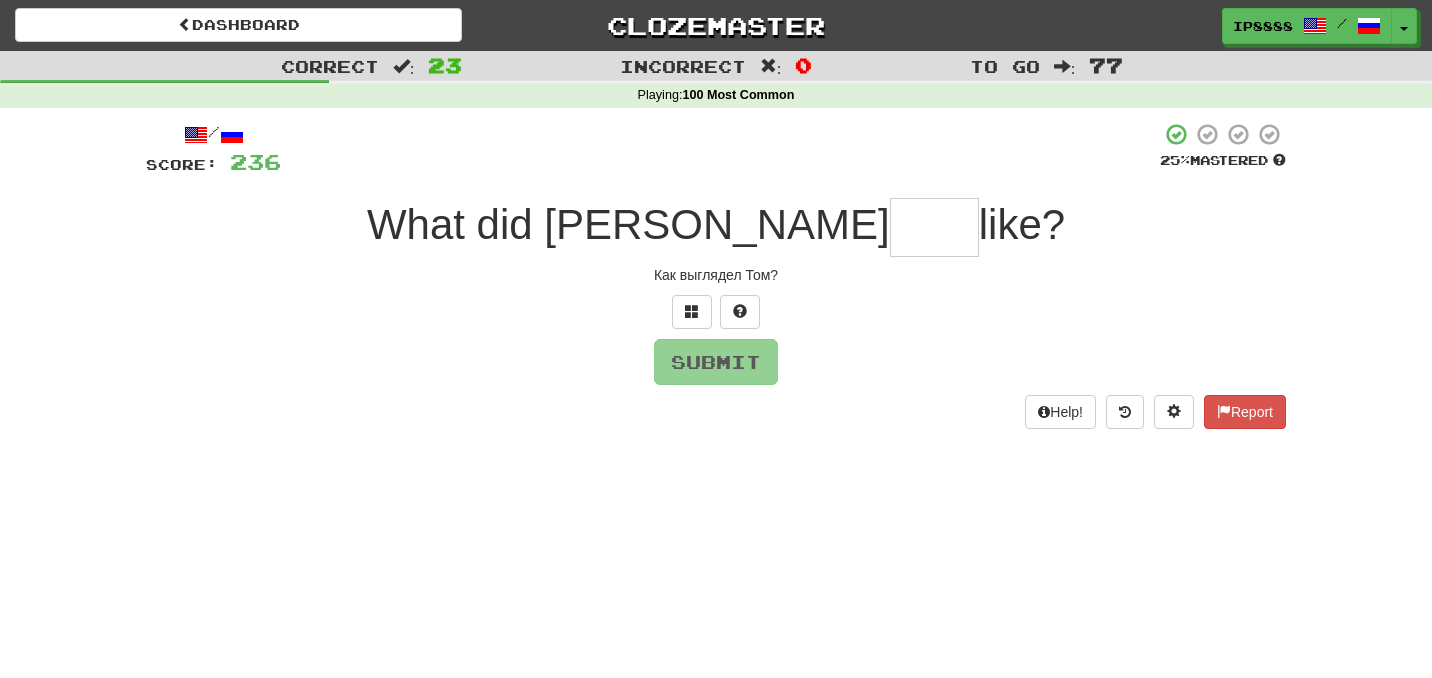 click at bounding box center (934, 227) 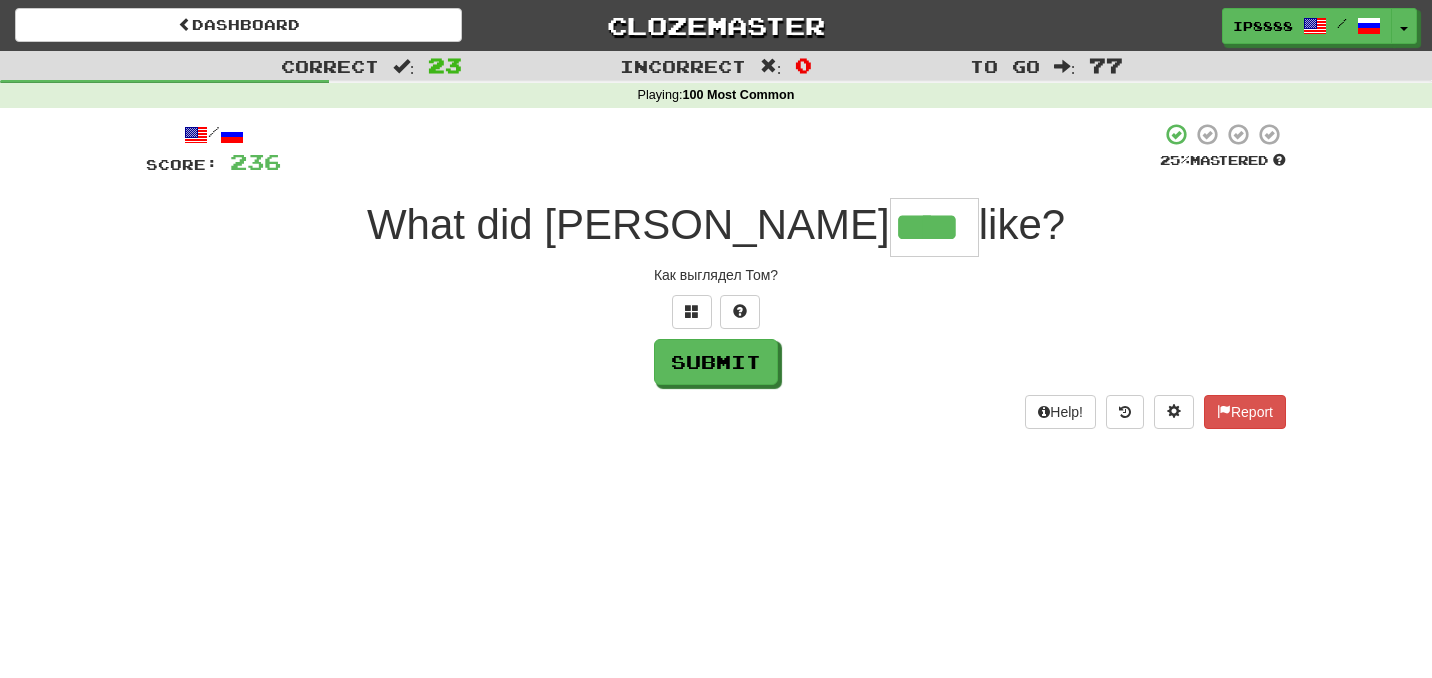 scroll, scrollTop: 0, scrollLeft: 0, axis: both 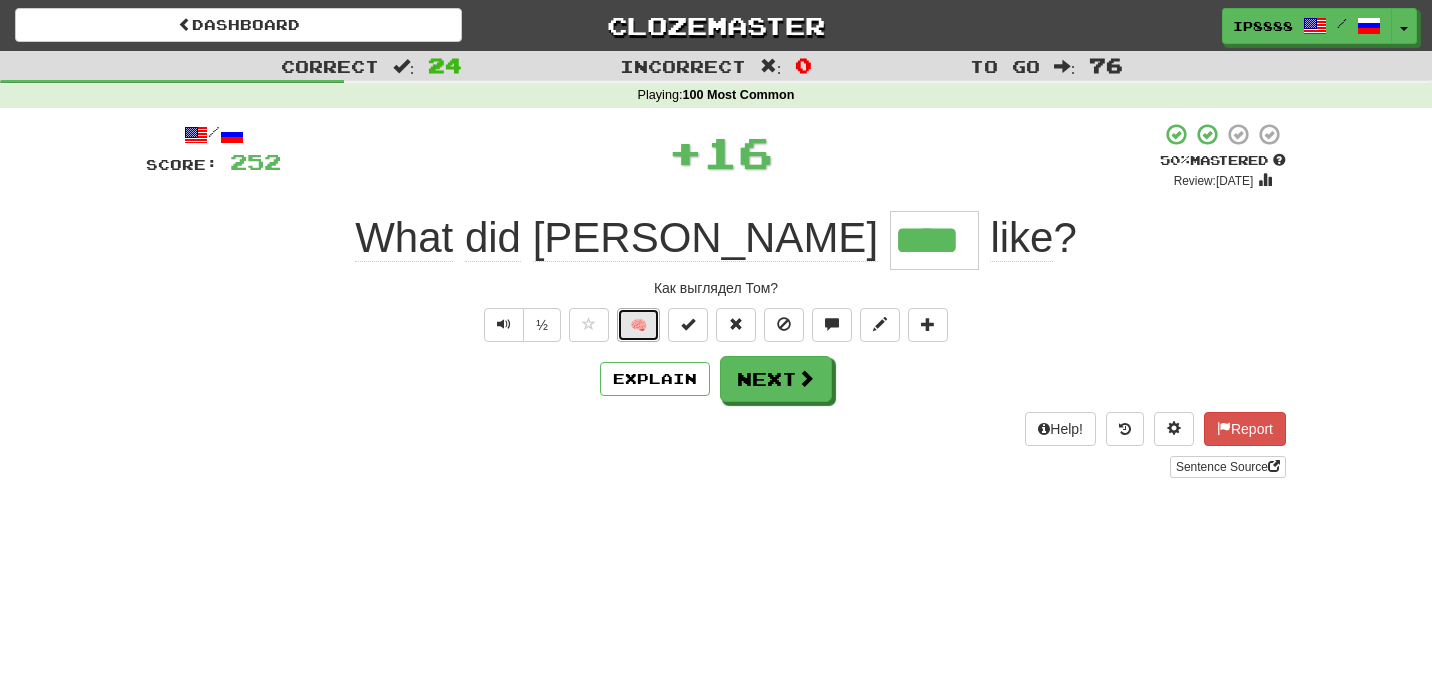 click on "🧠" at bounding box center [638, 325] 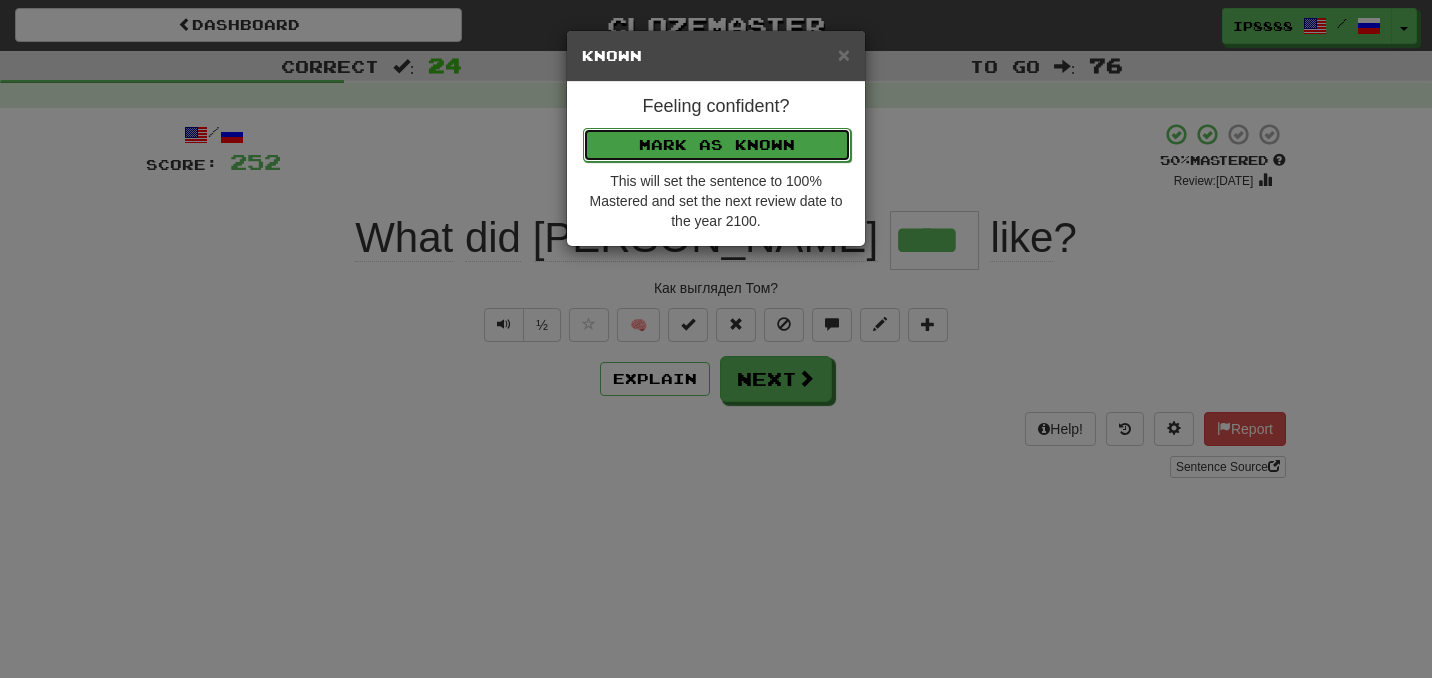 click on "Mark as Known" at bounding box center (717, 145) 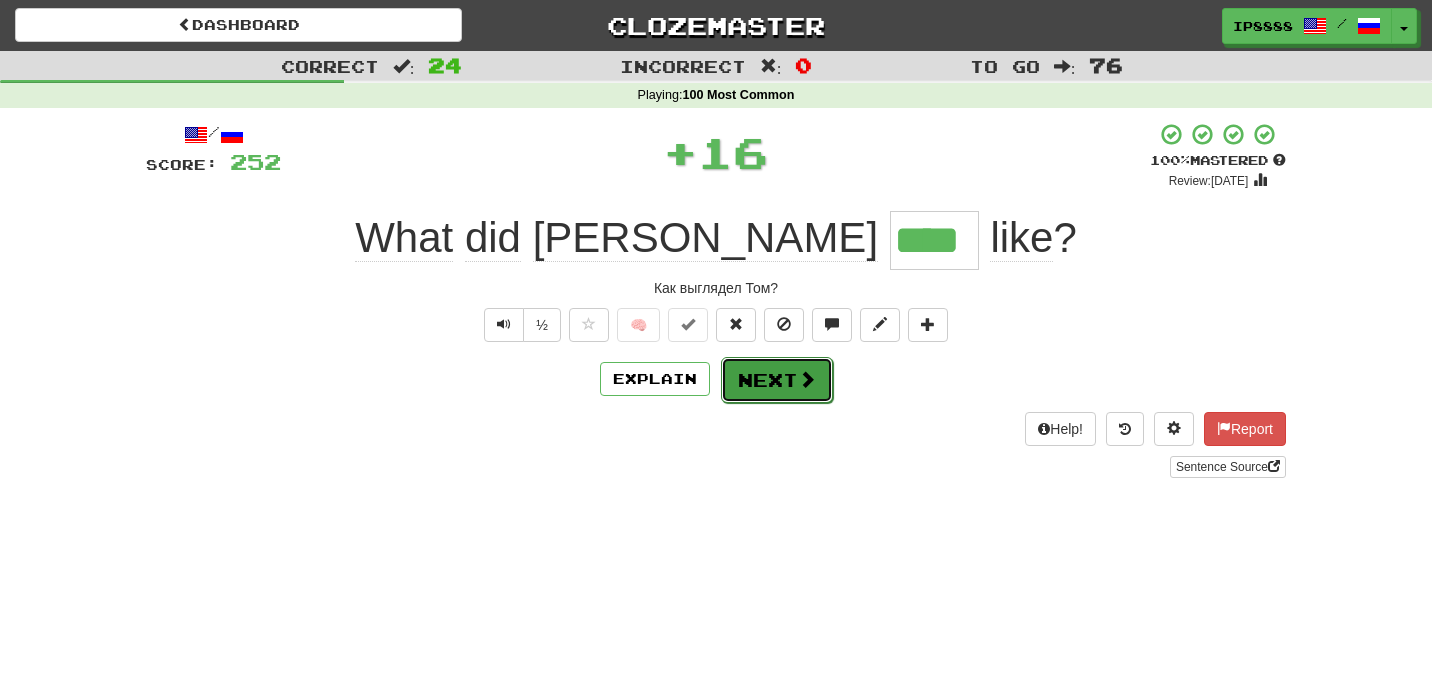 click on "Next" at bounding box center (777, 380) 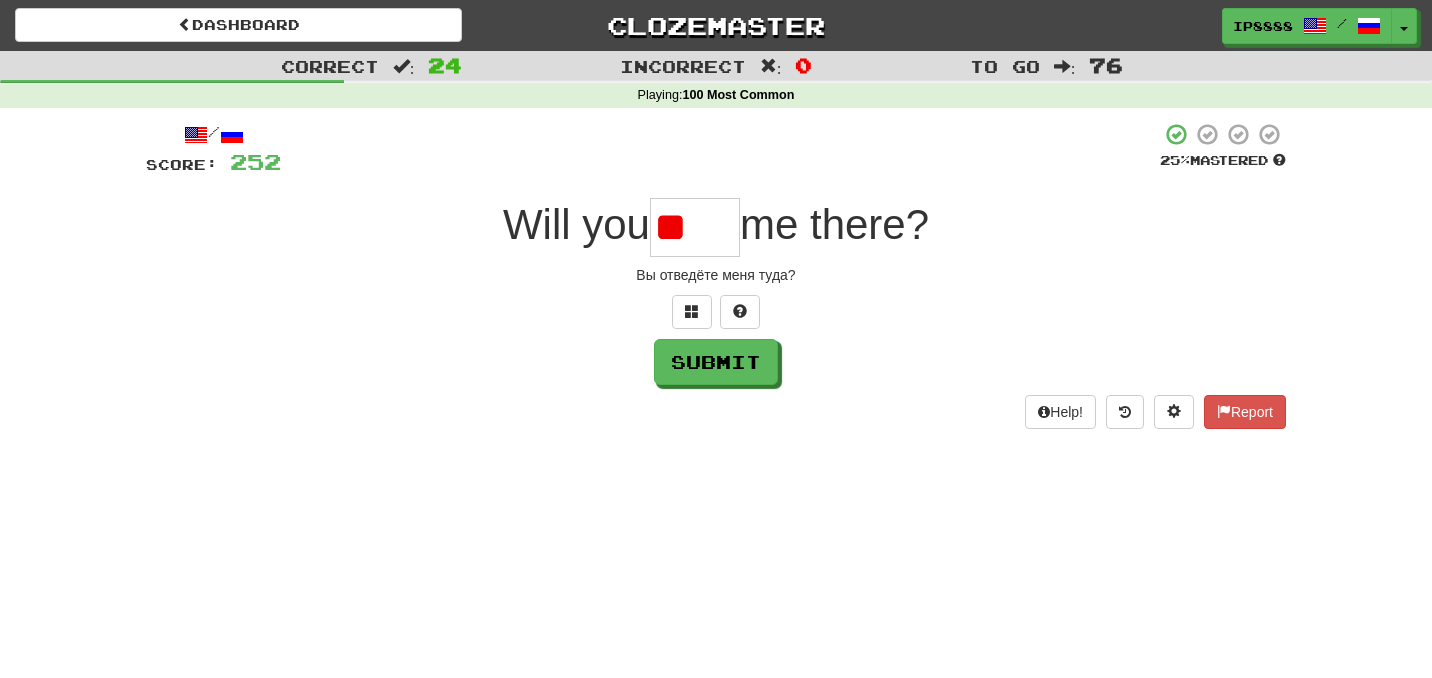 type on "*" 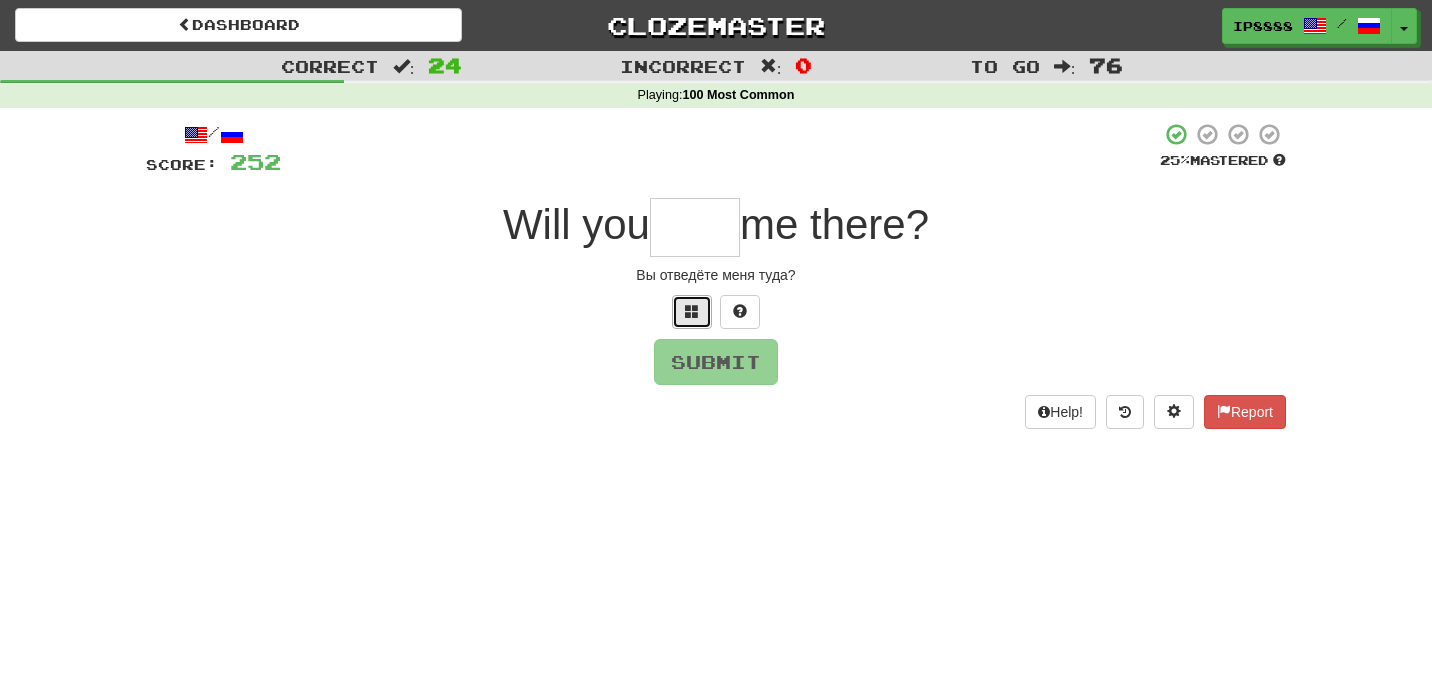 click at bounding box center [692, 311] 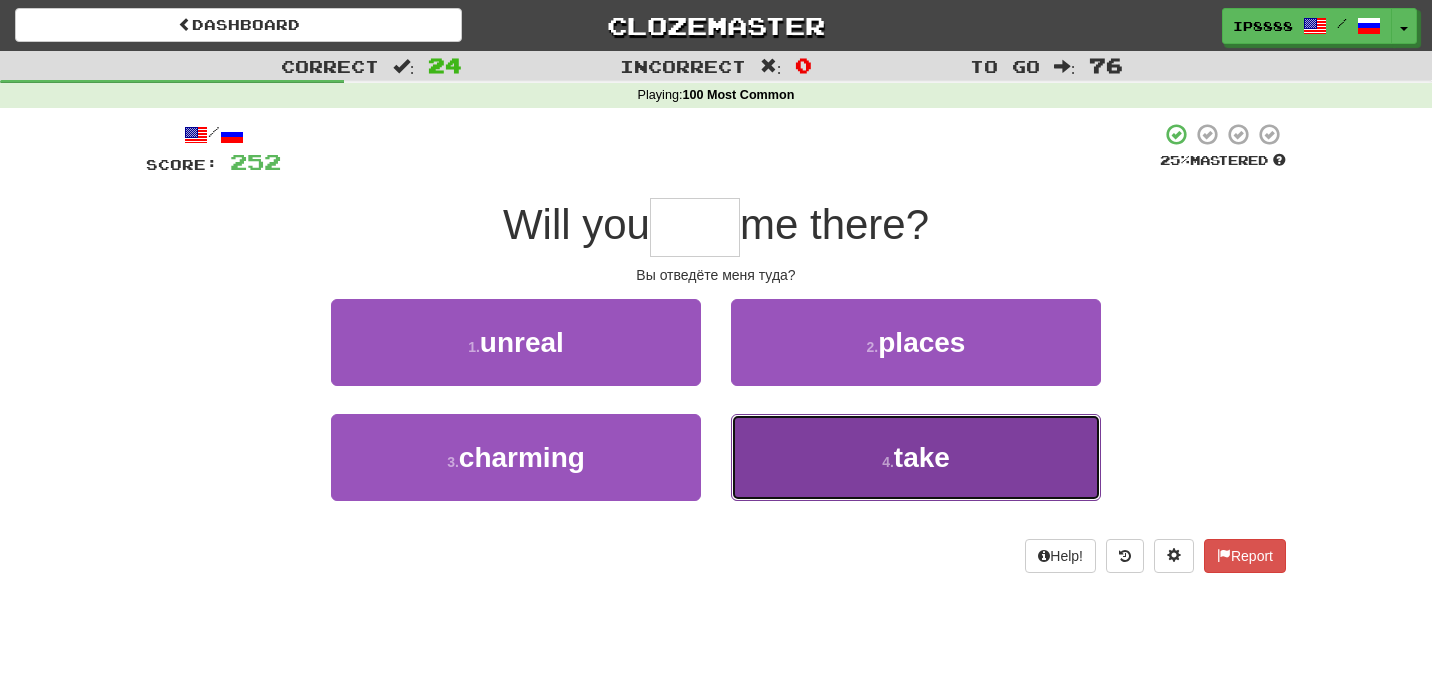 click on "4 .  take" at bounding box center [916, 457] 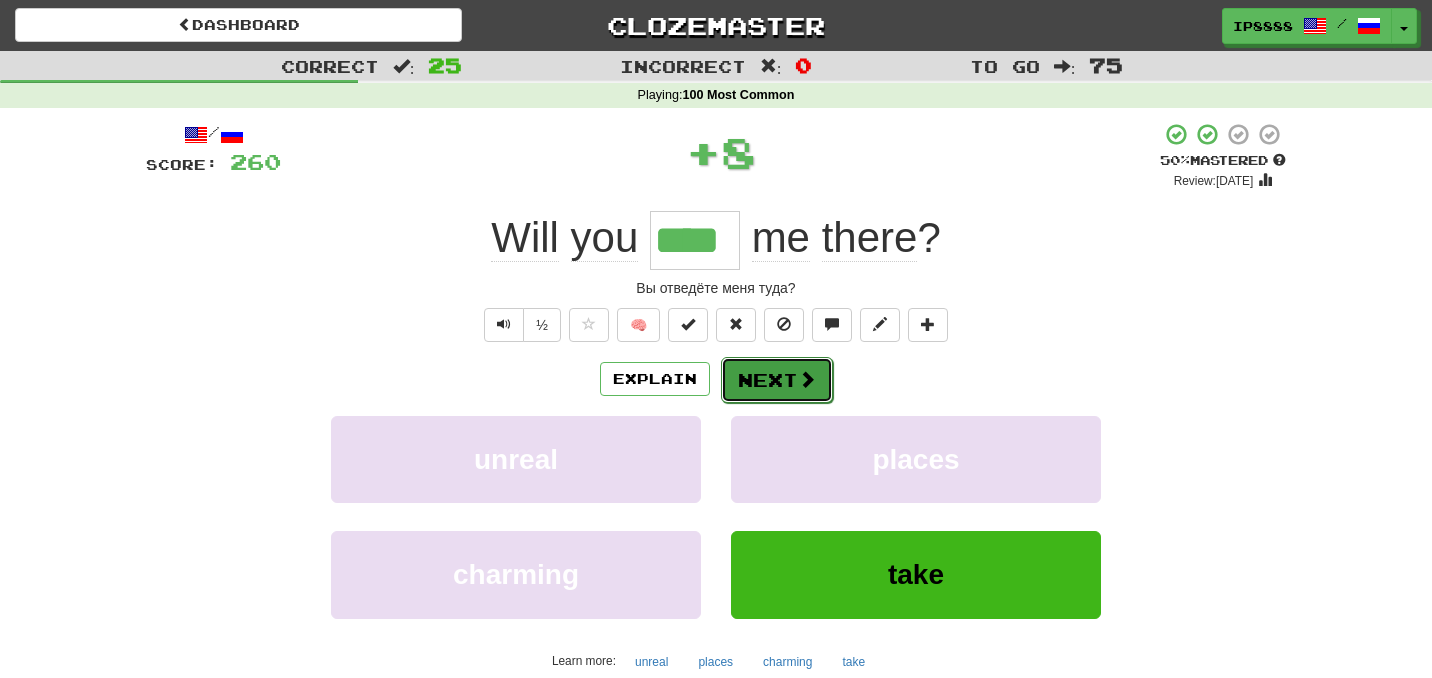 click on "Next" at bounding box center [777, 380] 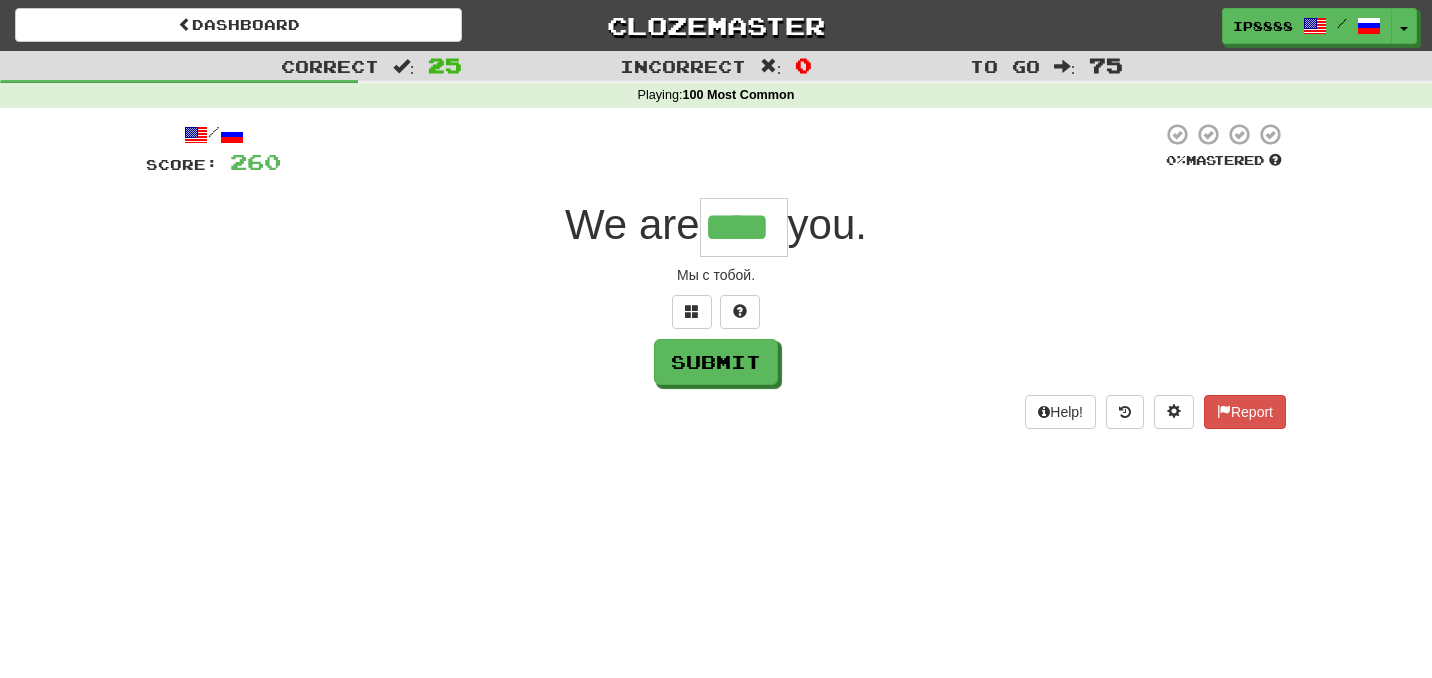 type on "****" 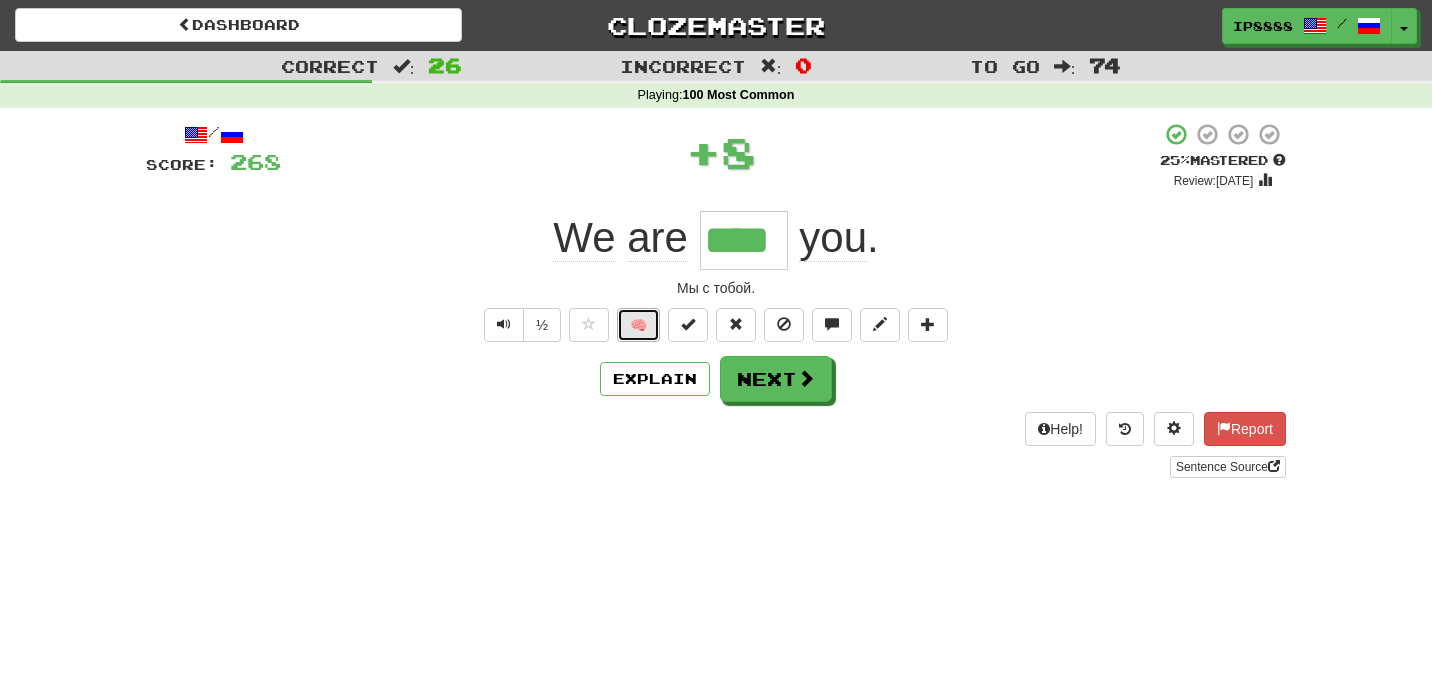 click on "🧠" at bounding box center (638, 325) 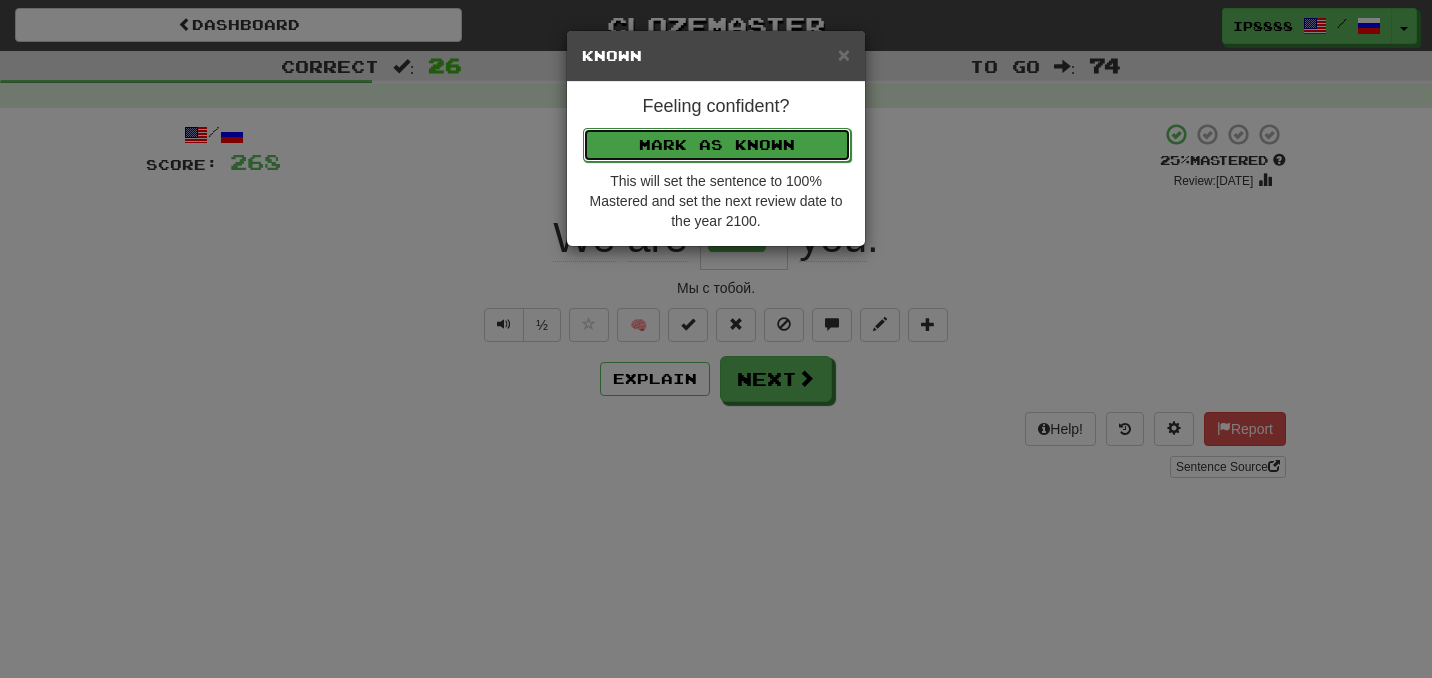 click on "Mark as Known" at bounding box center (717, 145) 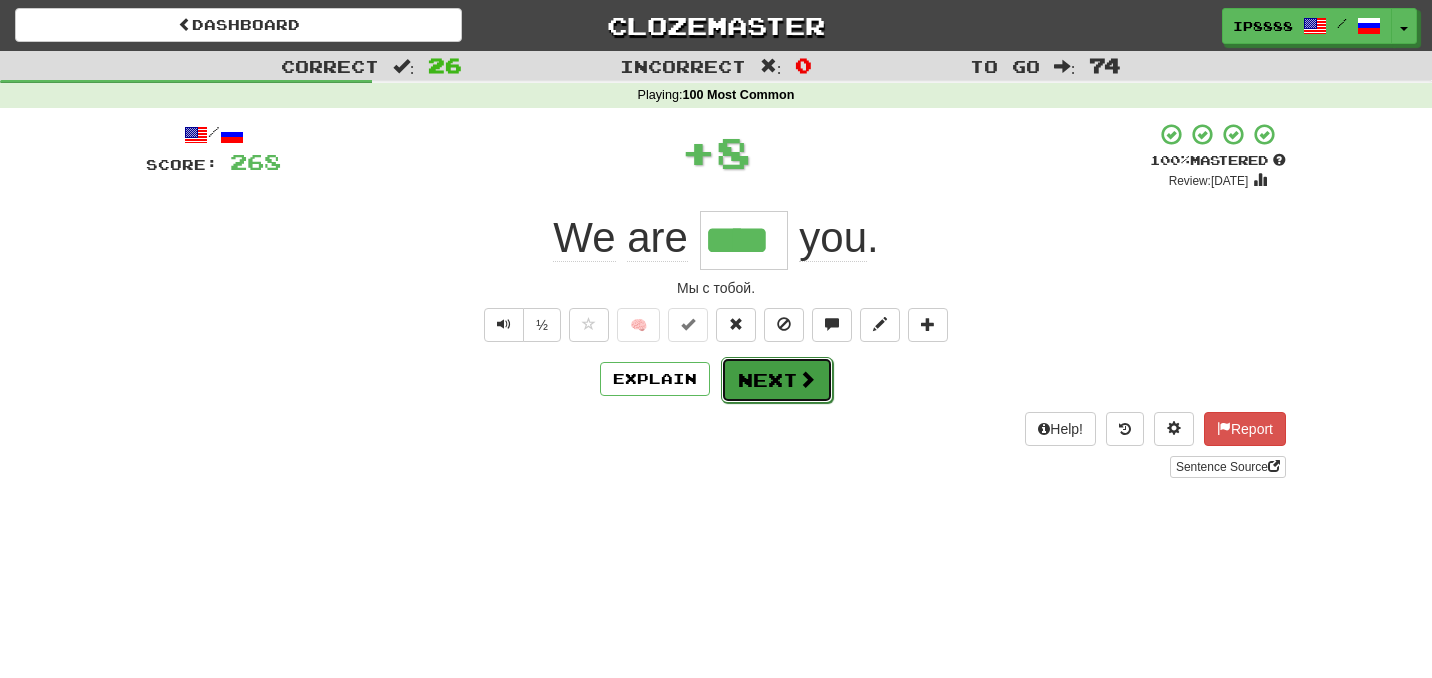 click on "Next" at bounding box center [777, 380] 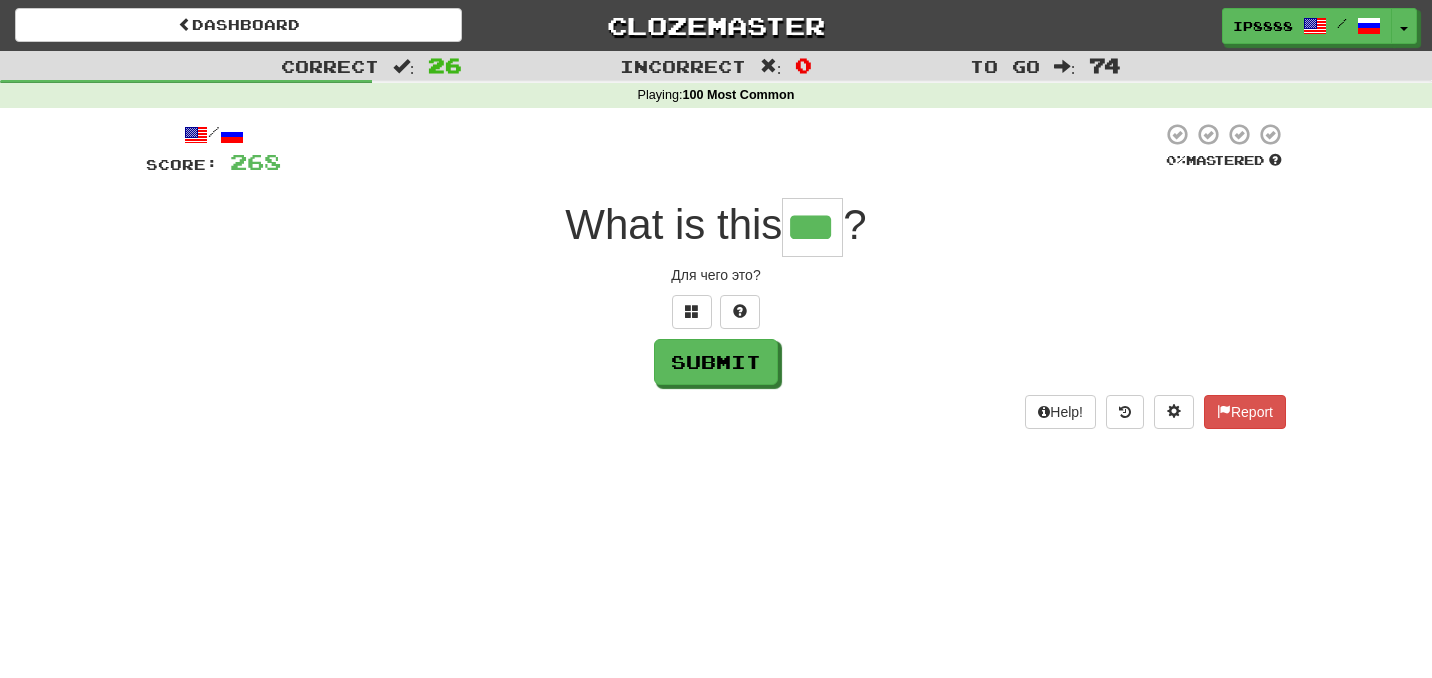 type on "***" 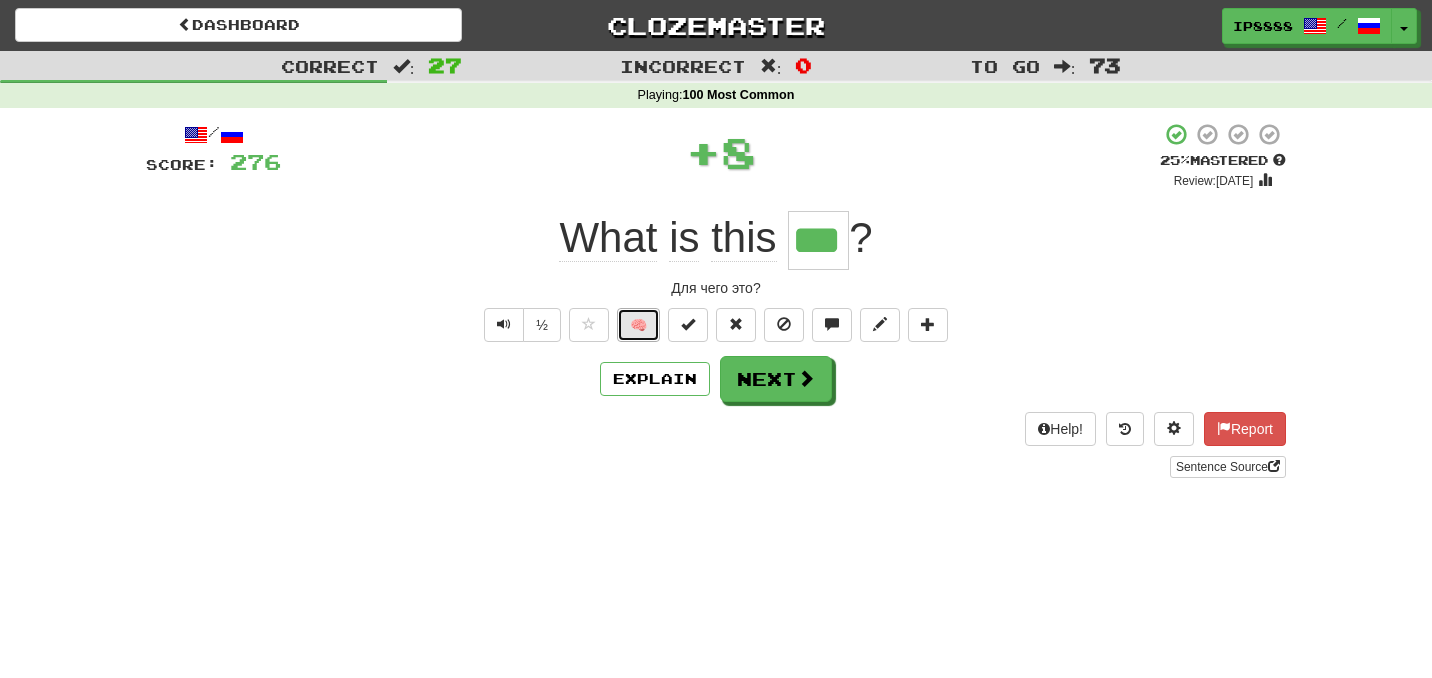 click on "🧠" at bounding box center (638, 325) 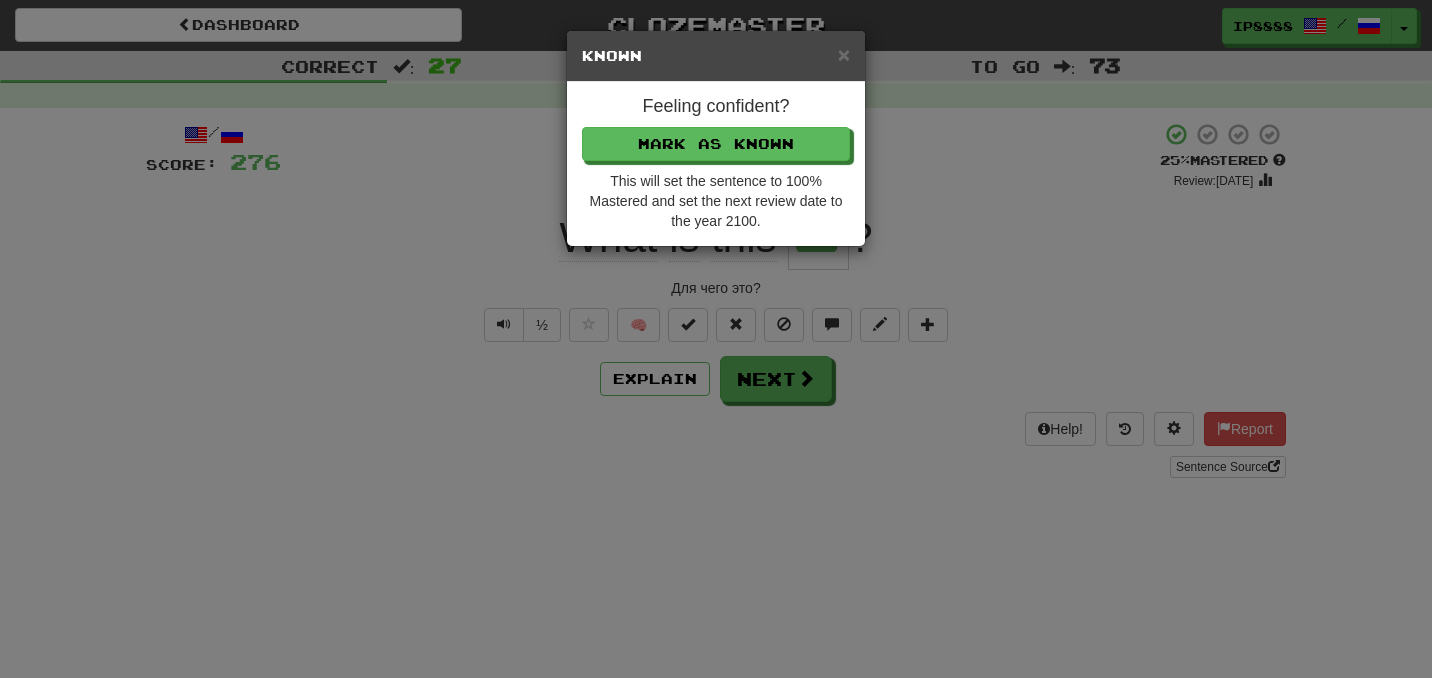 click on "Feeling confident? Mark as Known This will set the sentence to 100% Mastered and set the next review date to the year 2100." at bounding box center [716, 164] 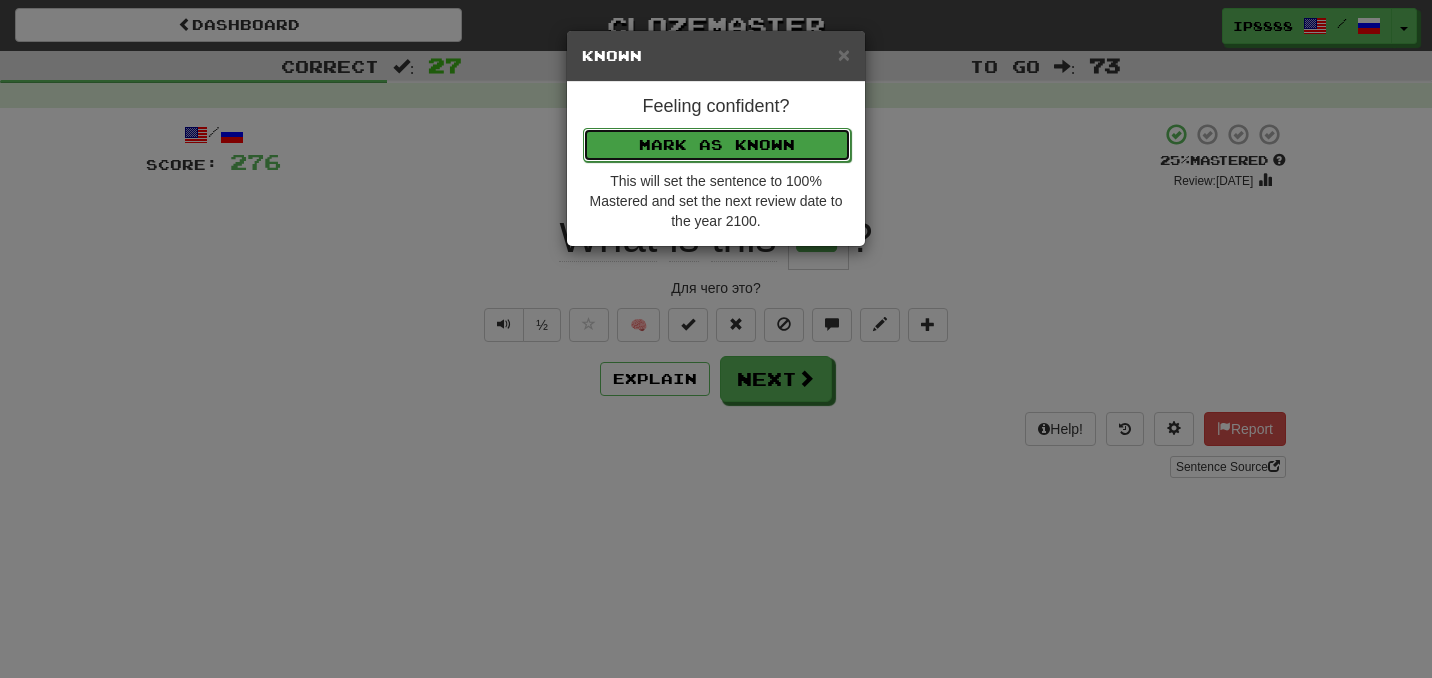 click on "Mark as Known" at bounding box center (717, 145) 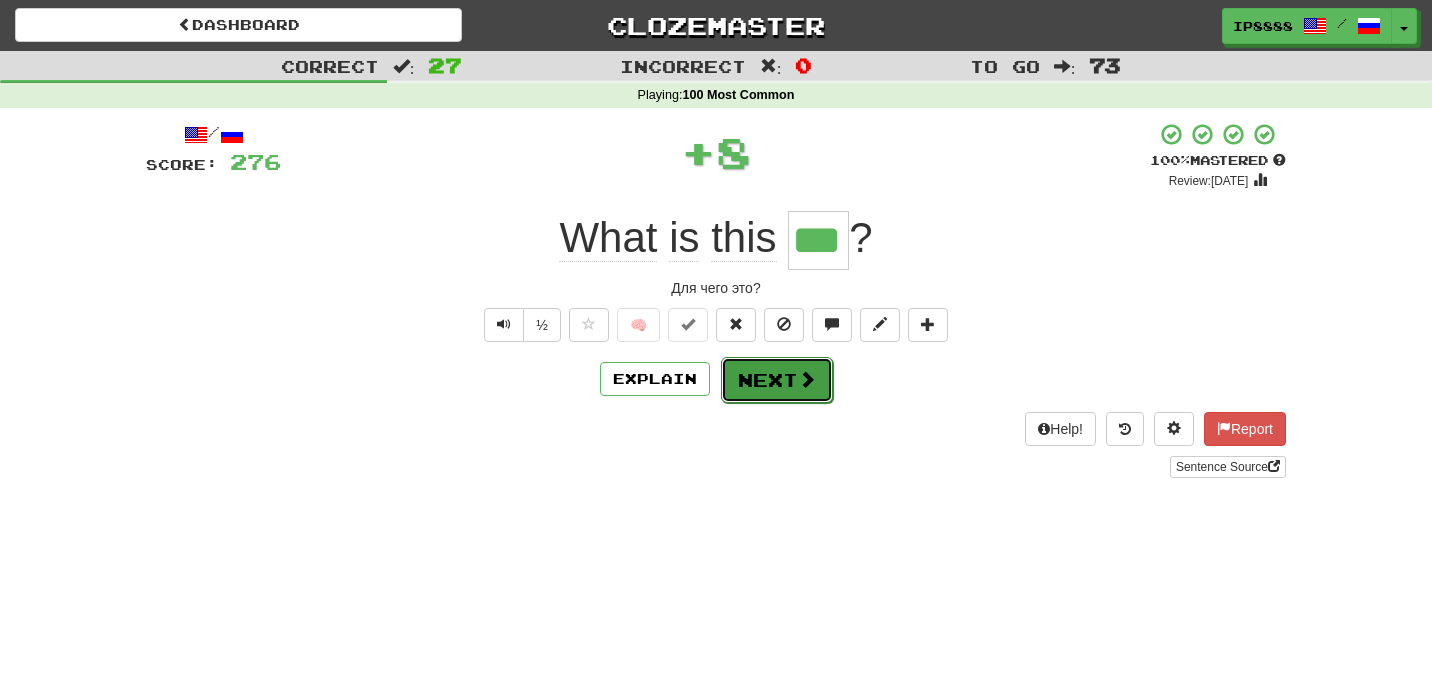 click on "Next" at bounding box center [777, 380] 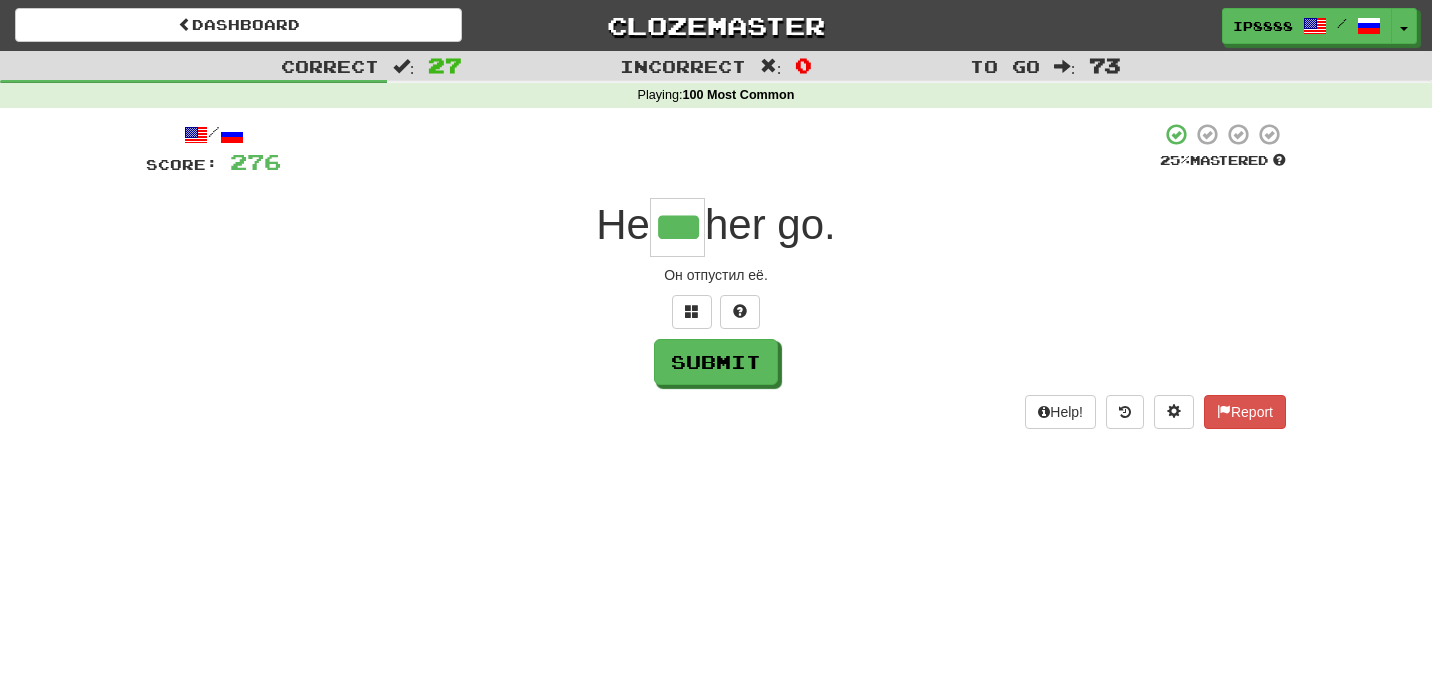 type on "***" 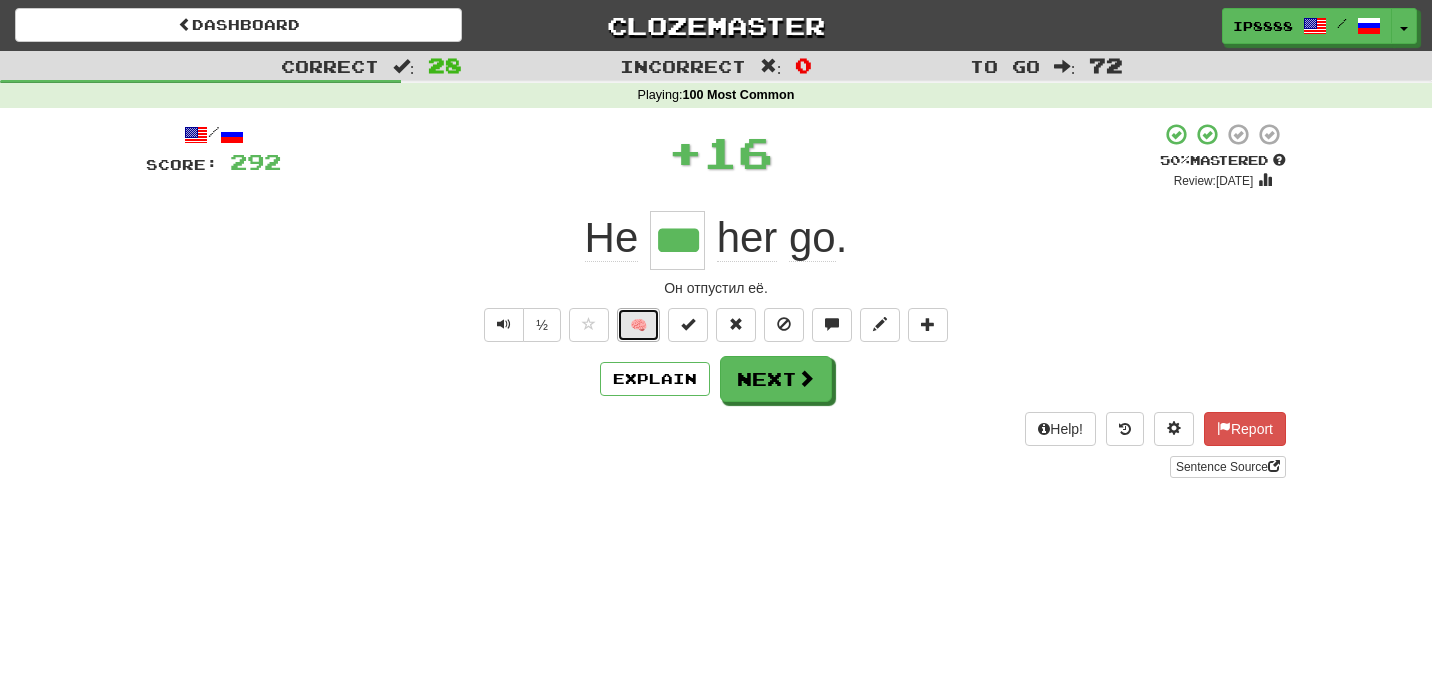 click on "🧠" at bounding box center (638, 325) 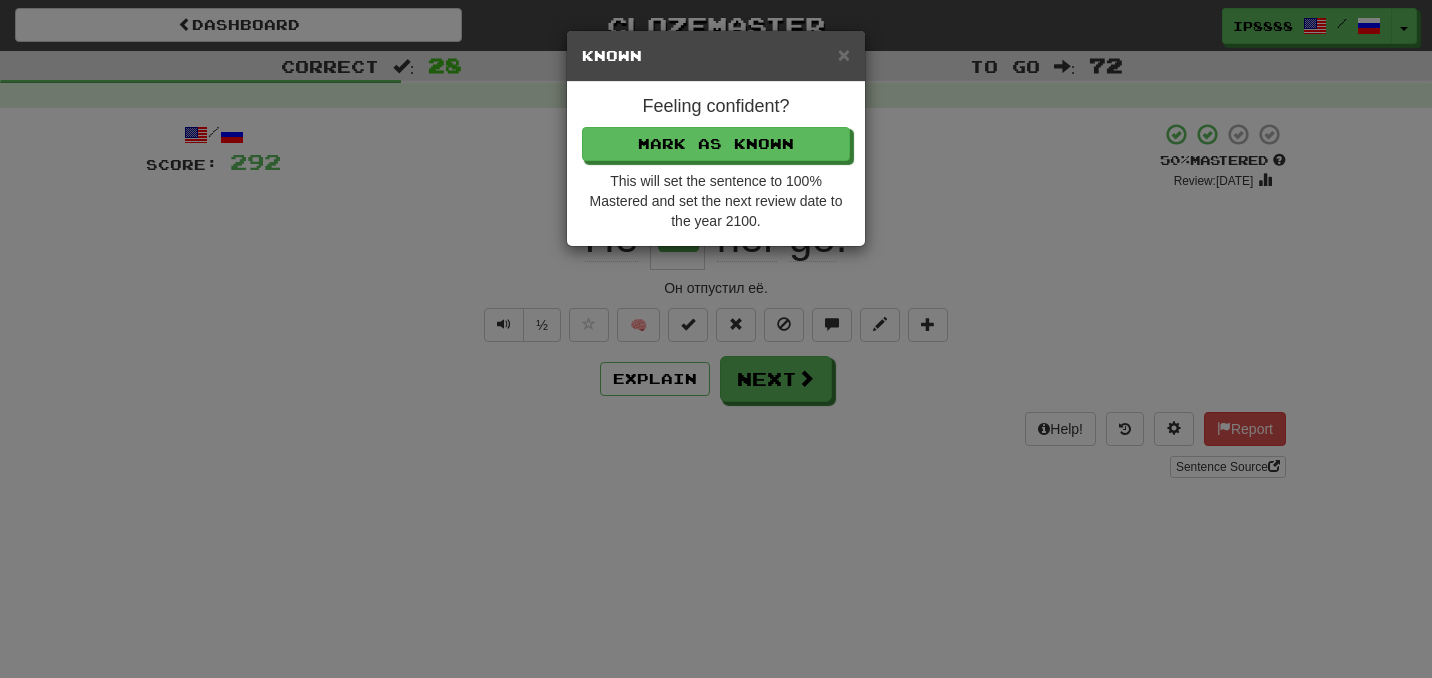 click on "Feeling confident?" at bounding box center [716, 107] 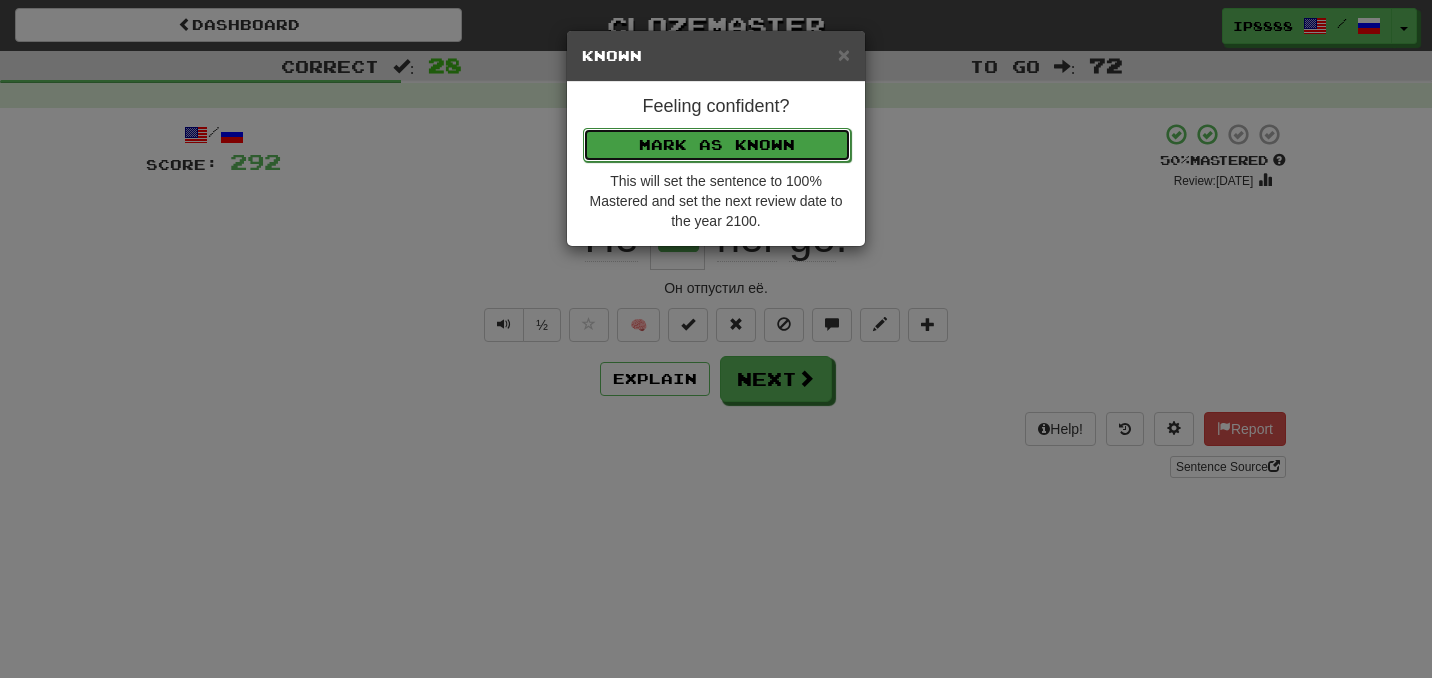 click on "Mark as Known" at bounding box center (717, 145) 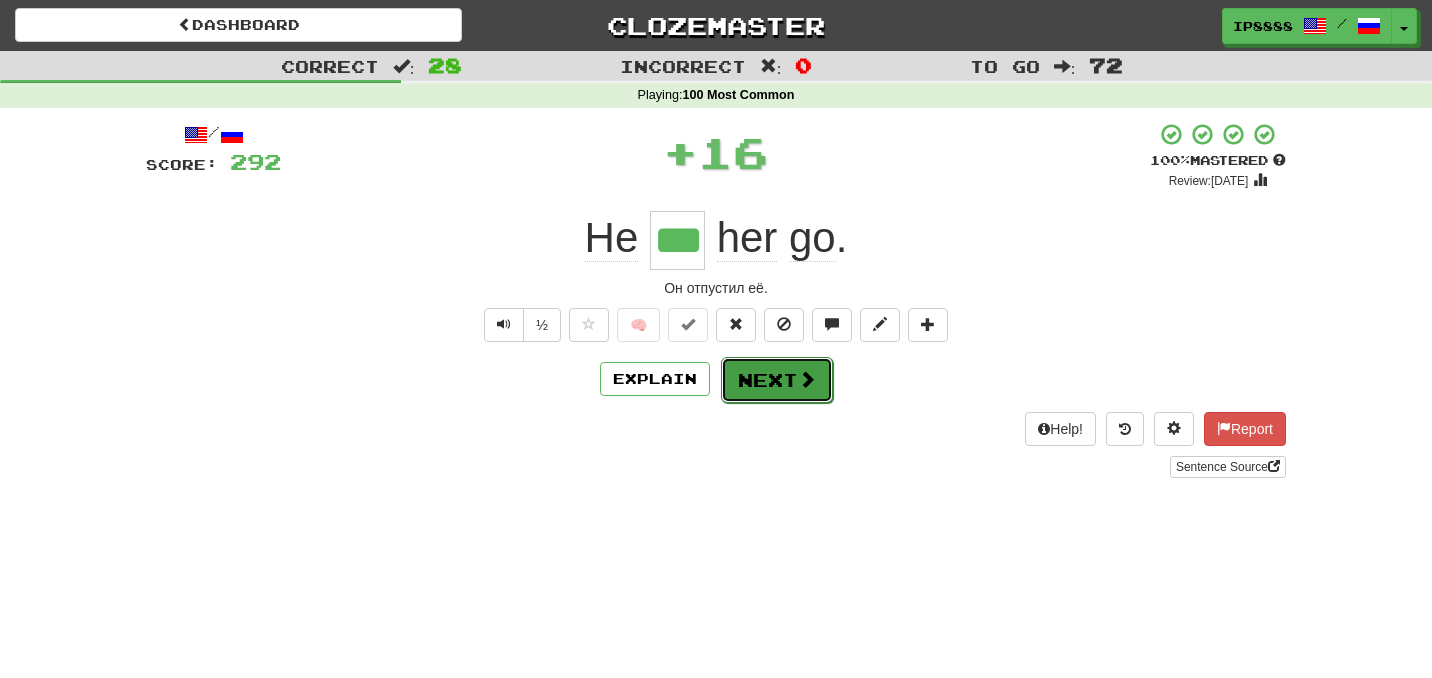 click on "Next" at bounding box center (777, 380) 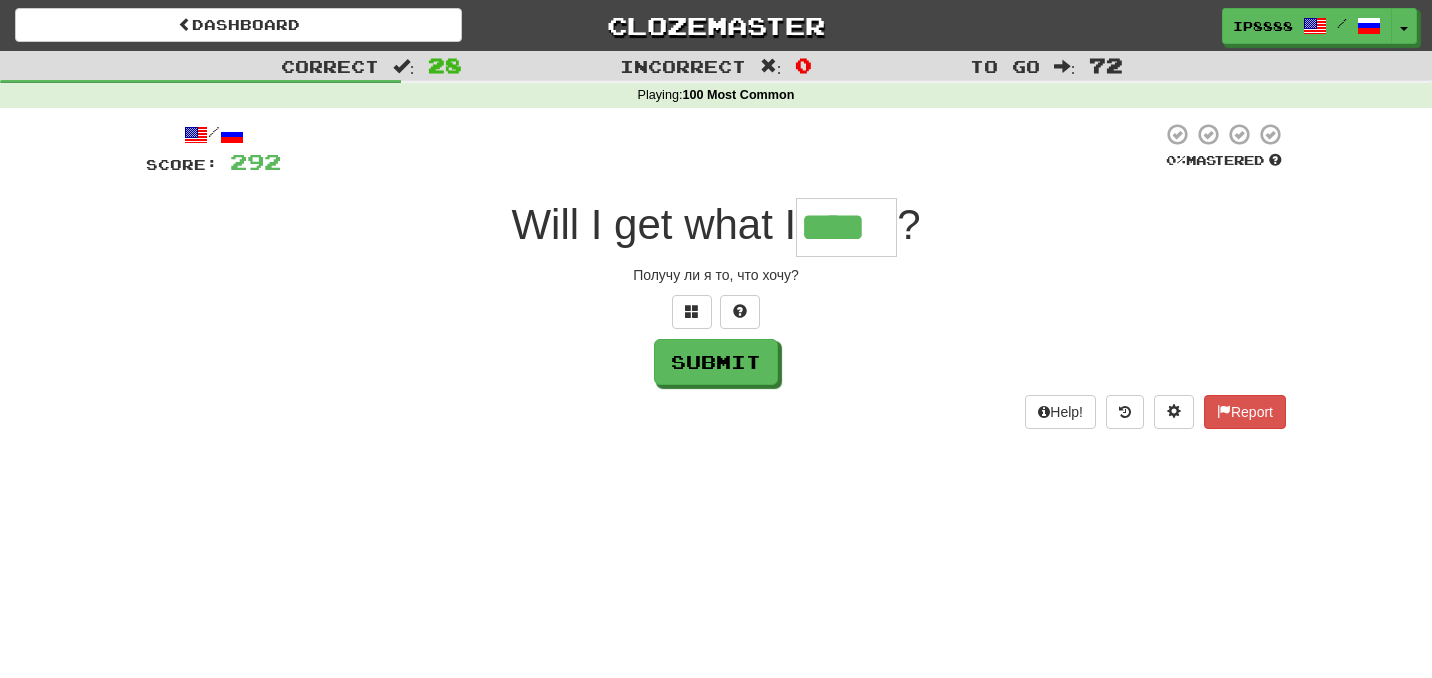 type on "****" 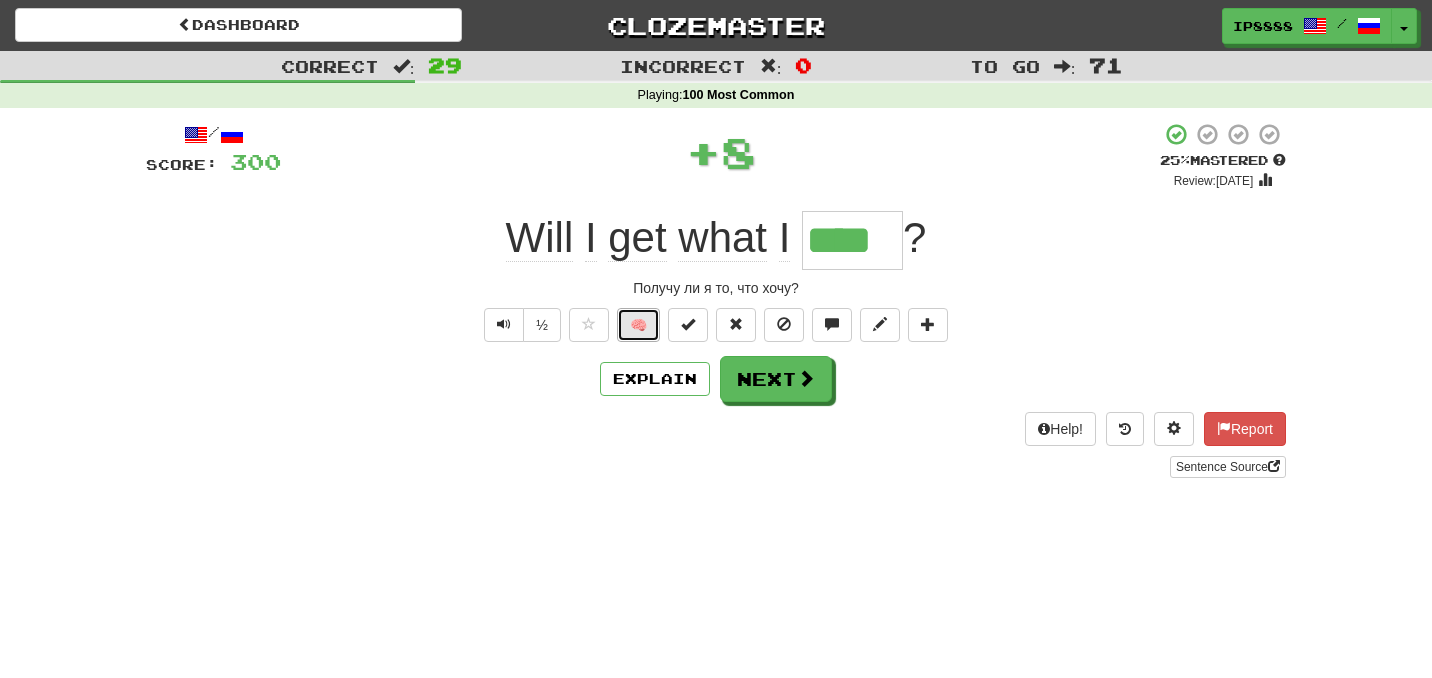 click on "🧠" at bounding box center [638, 325] 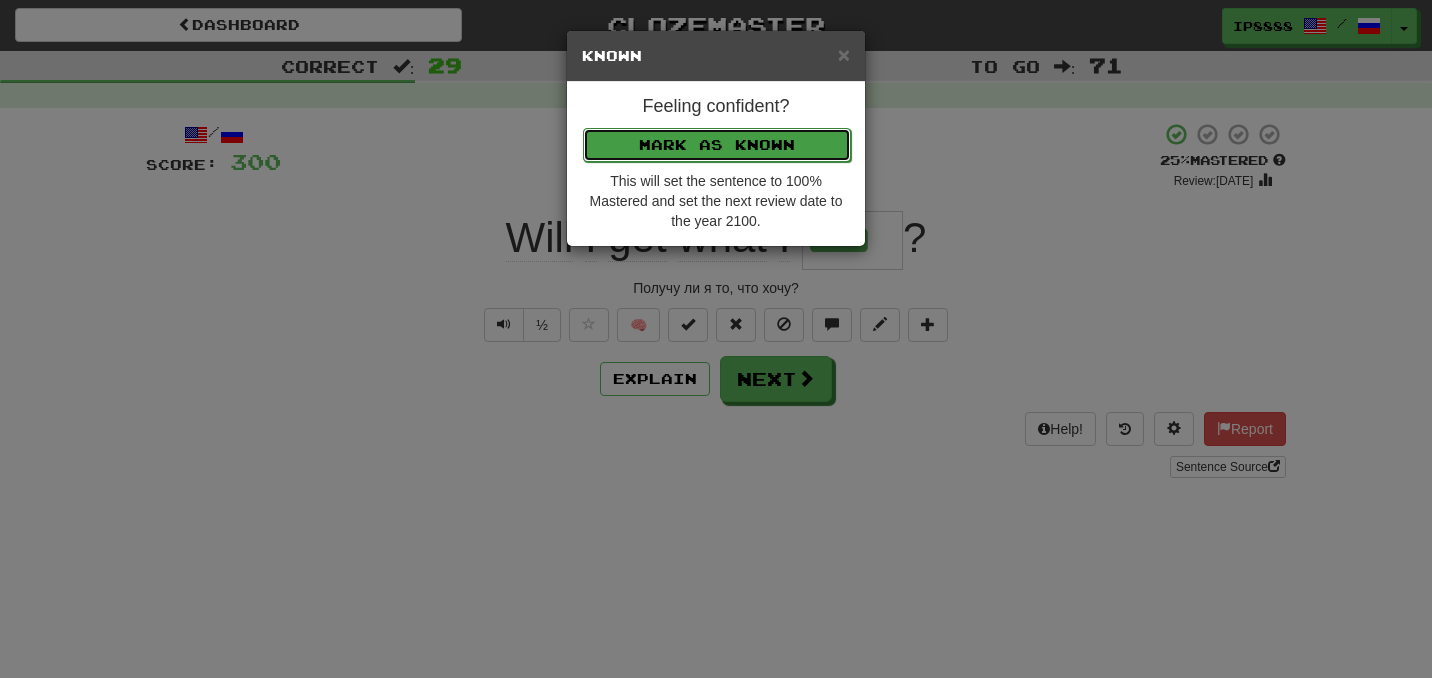click on "Mark as Known" at bounding box center [717, 145] 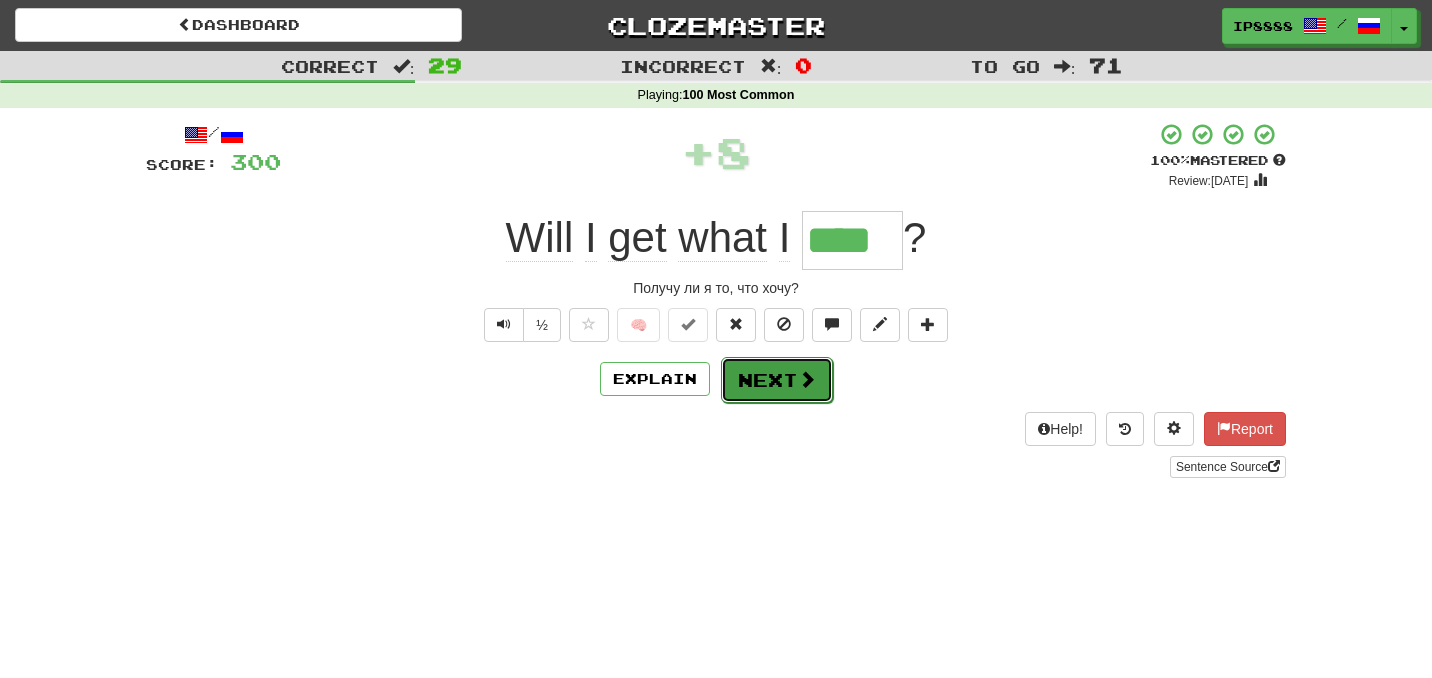 click on "Next" at bounding box center [777, 380] 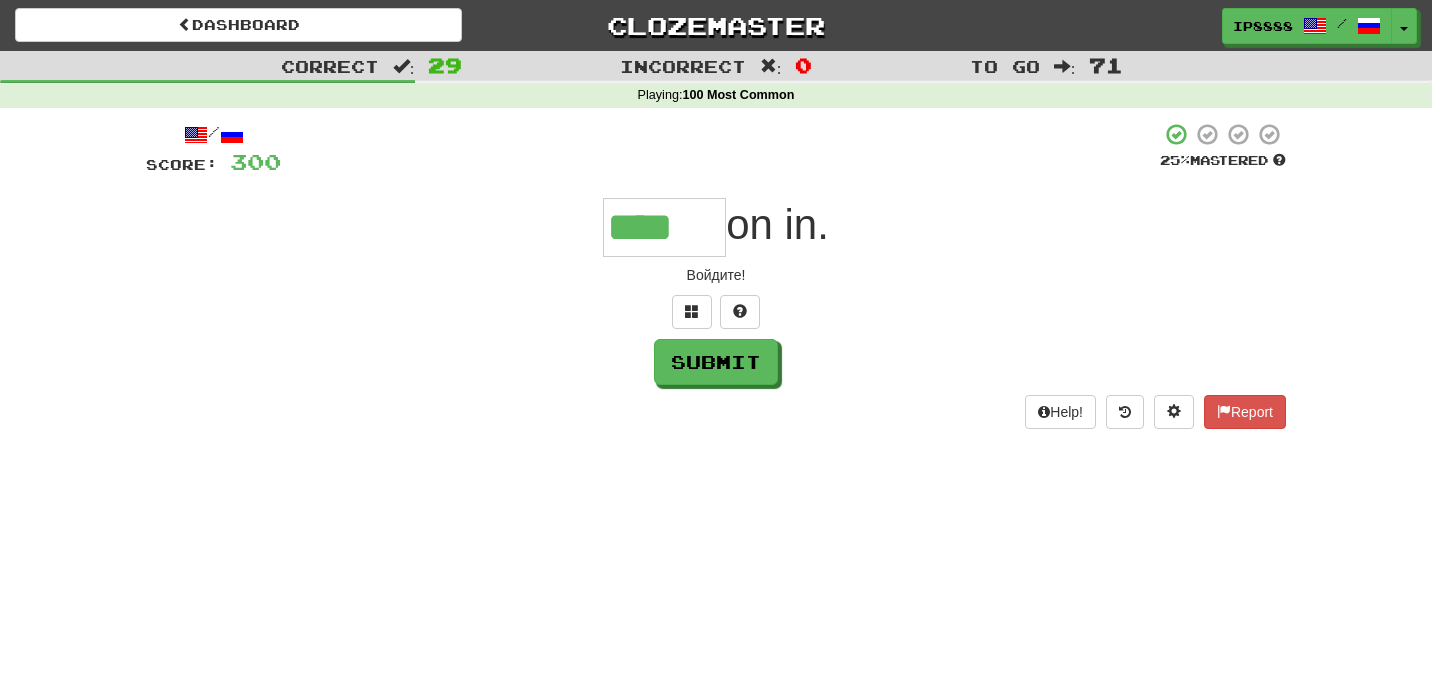 type on "****" 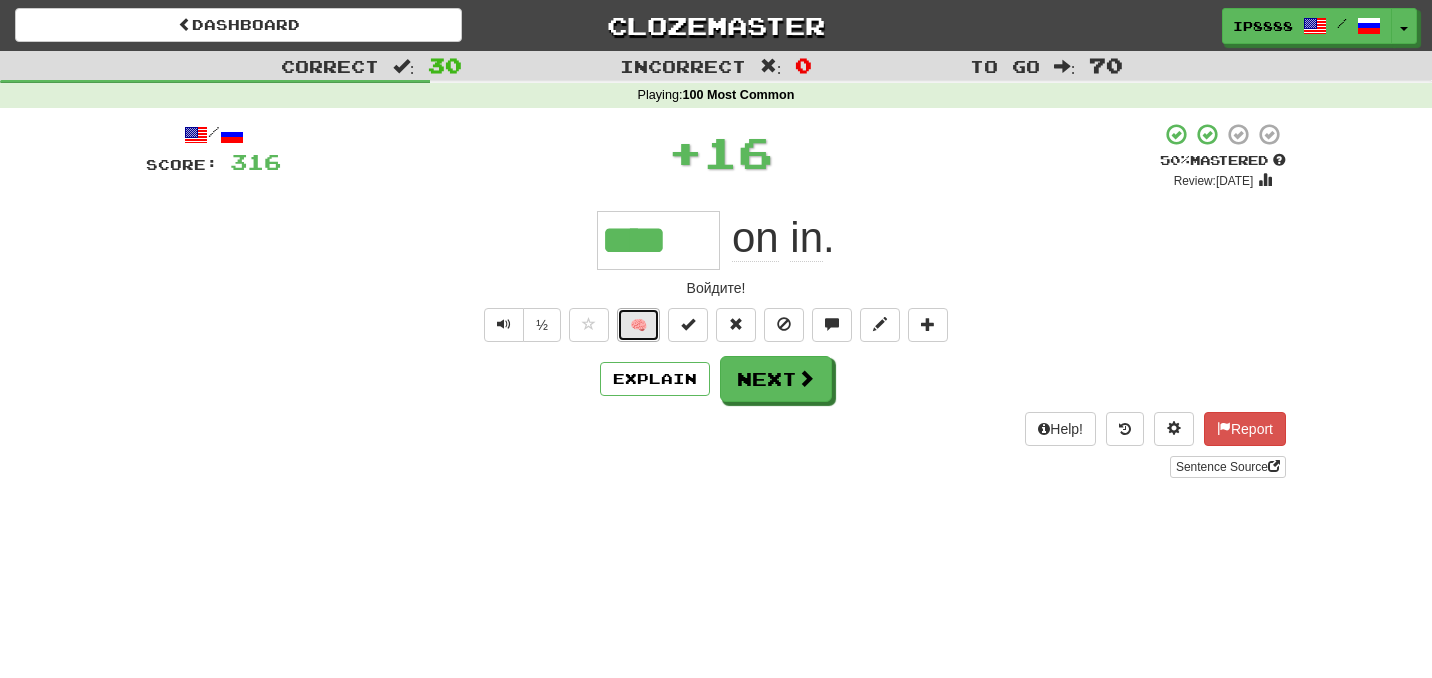 click on "🧠" at bounding box center (638, 325) 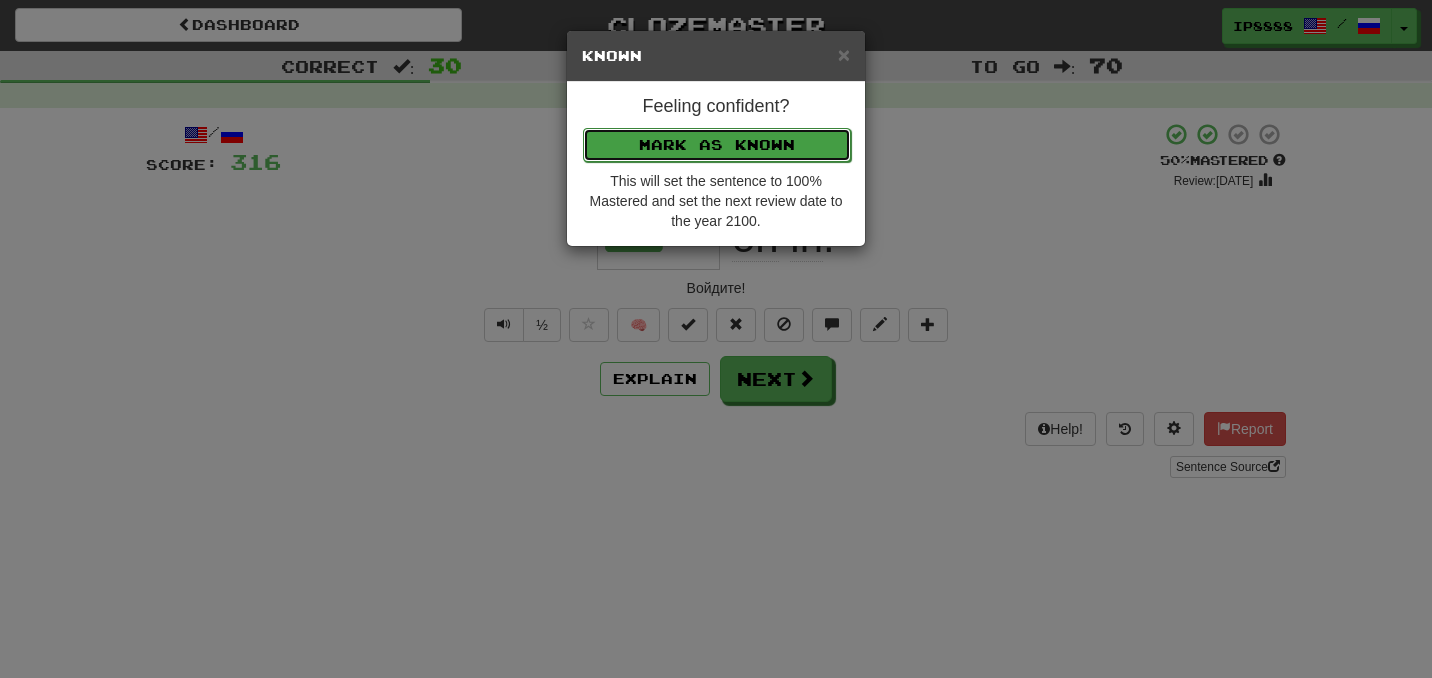 click on "Mark as Known" at bounding box center (717, 145) 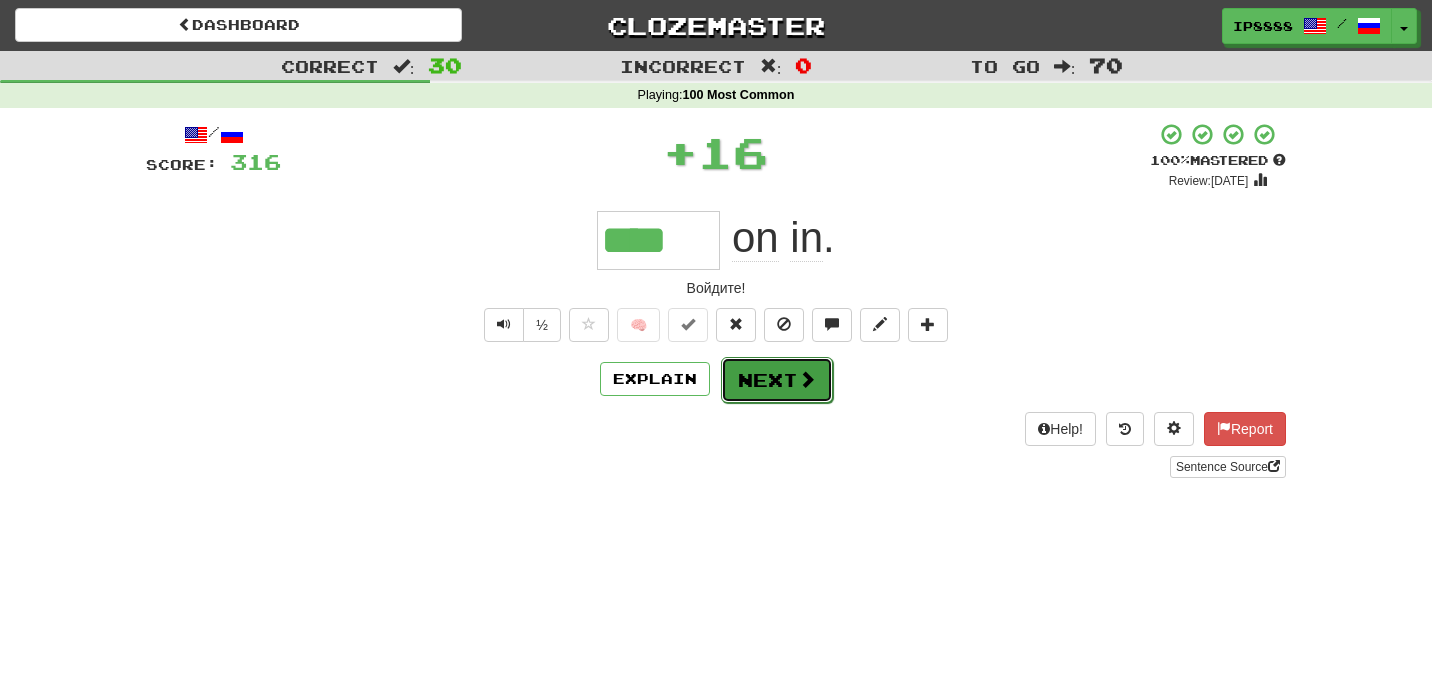 click on "Next" at bounding box center [777, 380] 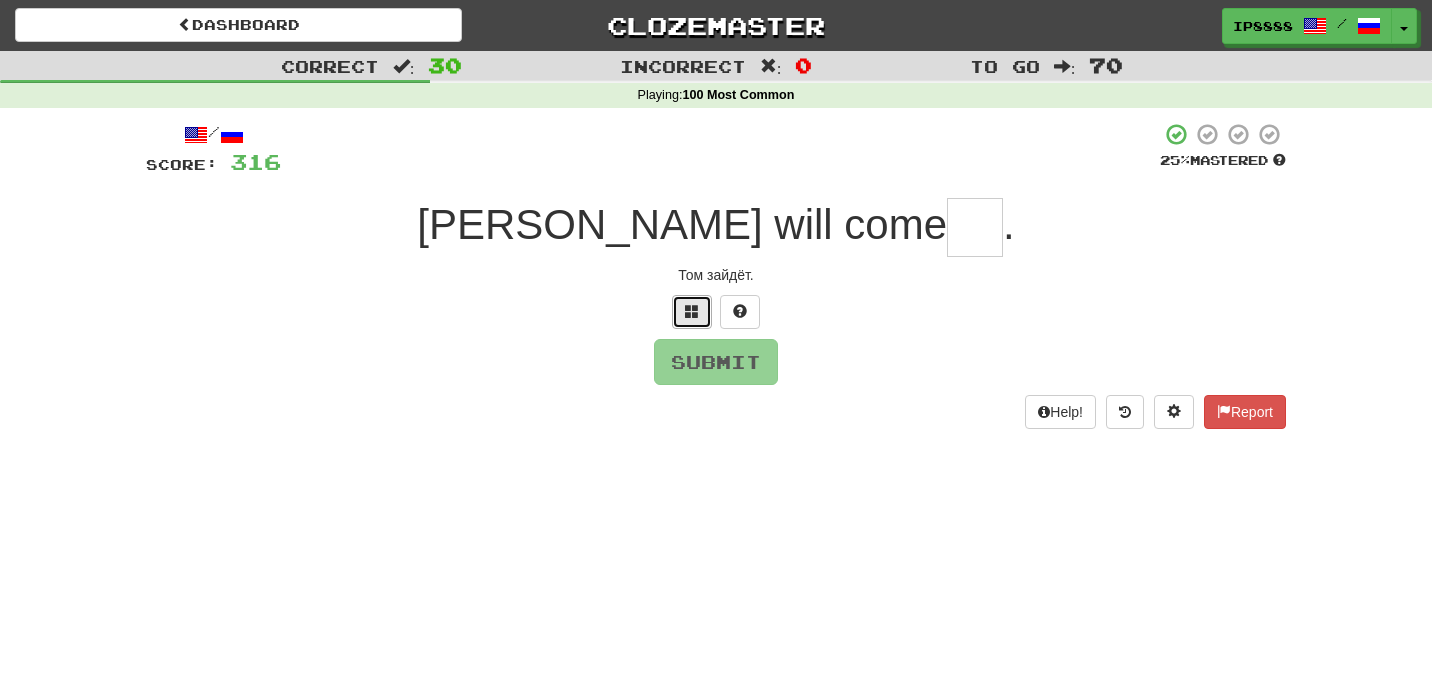 click at bounding box center [692, 311] 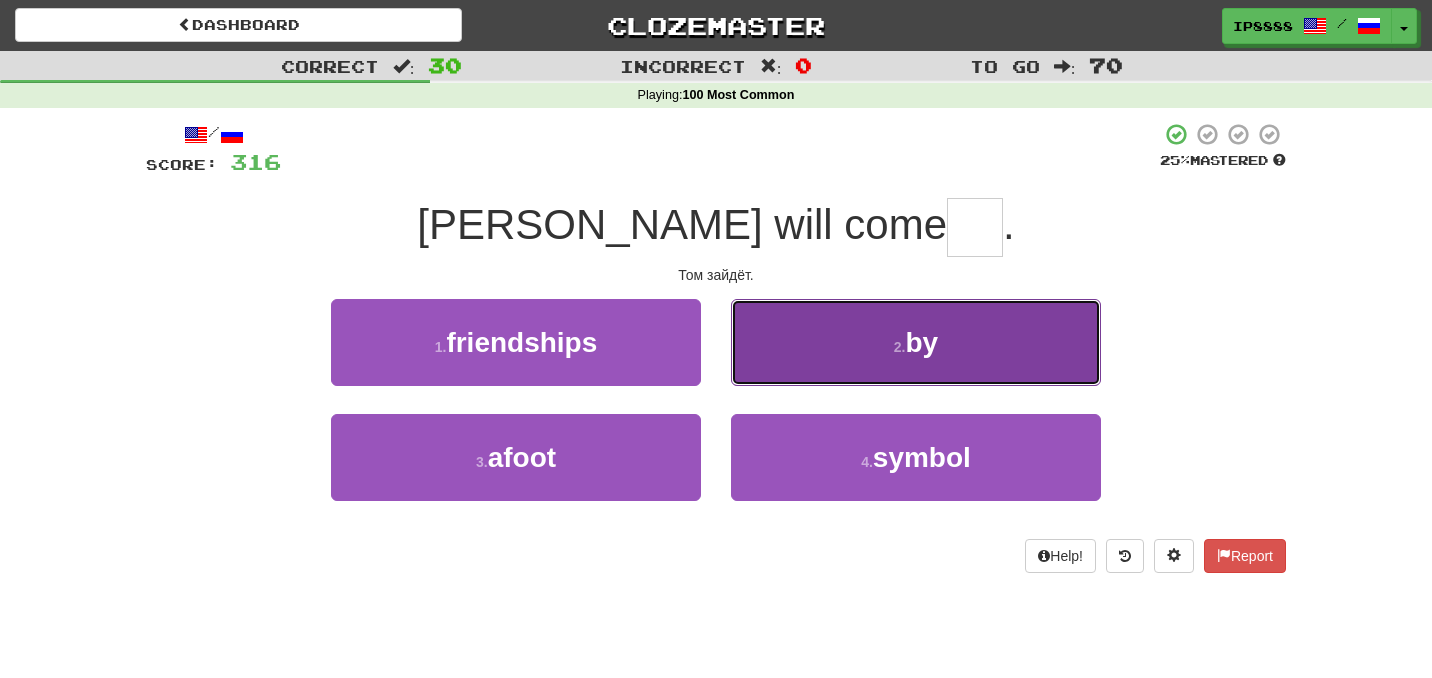 click on "2 .  by" at bounding box center [916, 342] 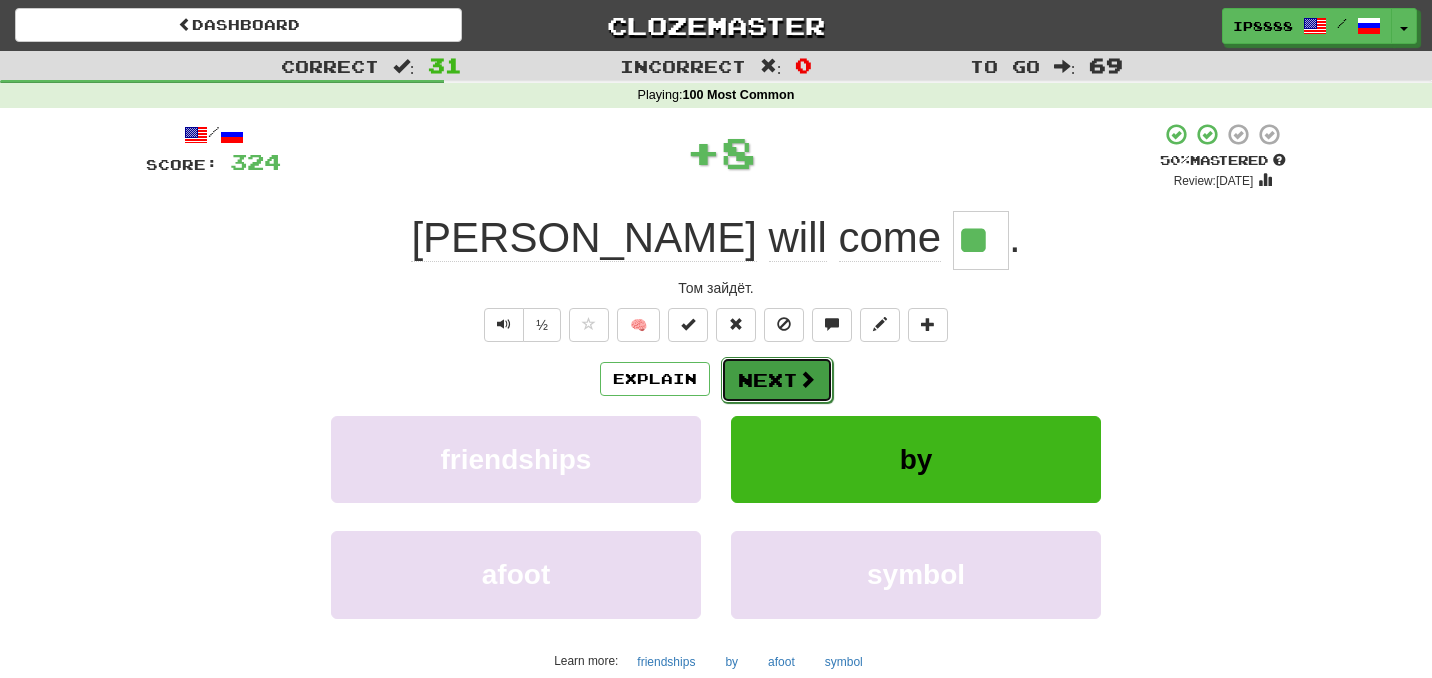 click on "Next" at bounding box center [777, 380] 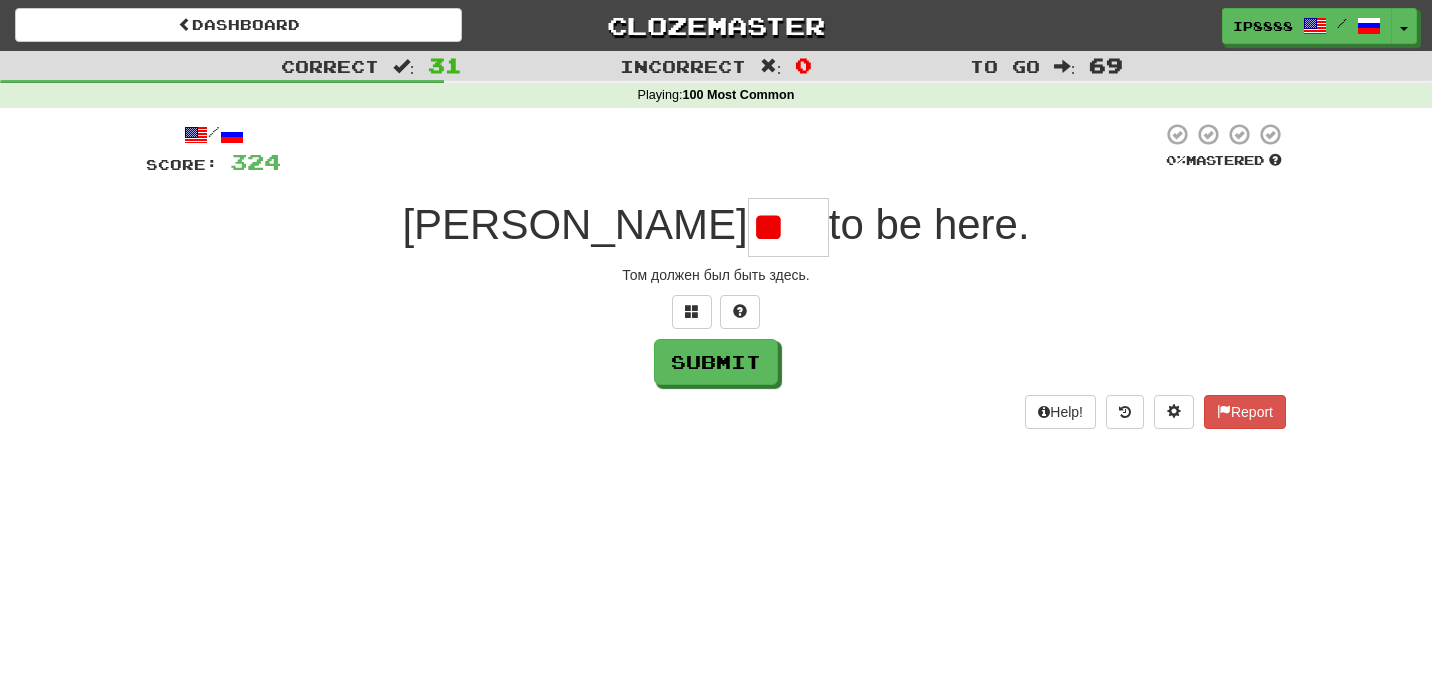type on "*" 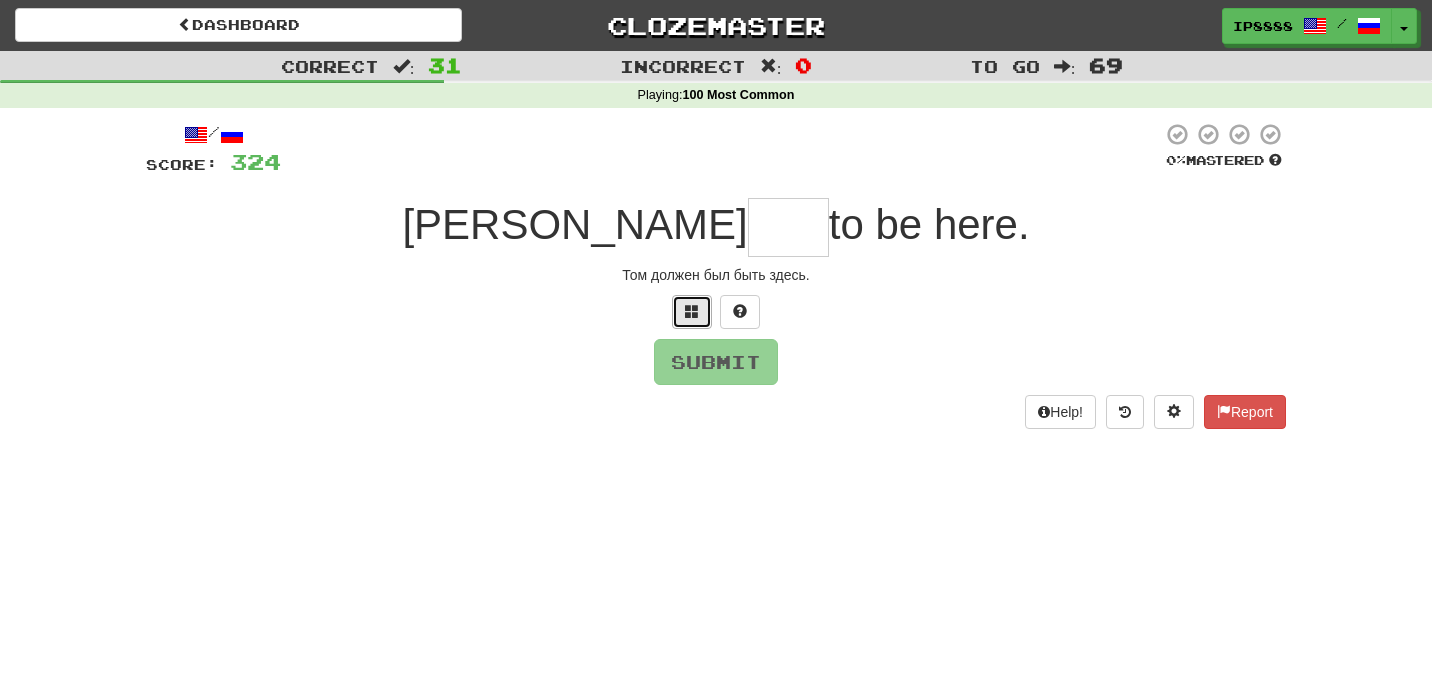 click at bounding box center (692, 312) 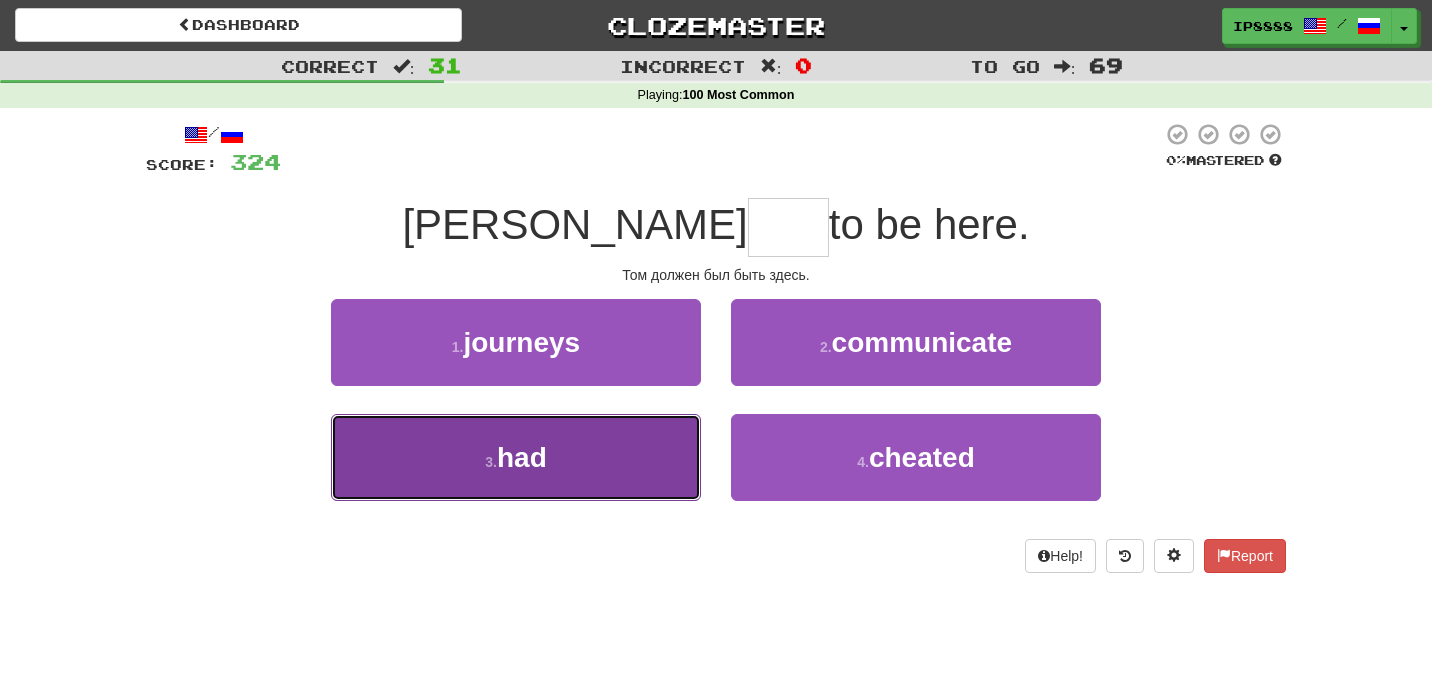 click on "3 .  had" at bounding box center (516, 457) 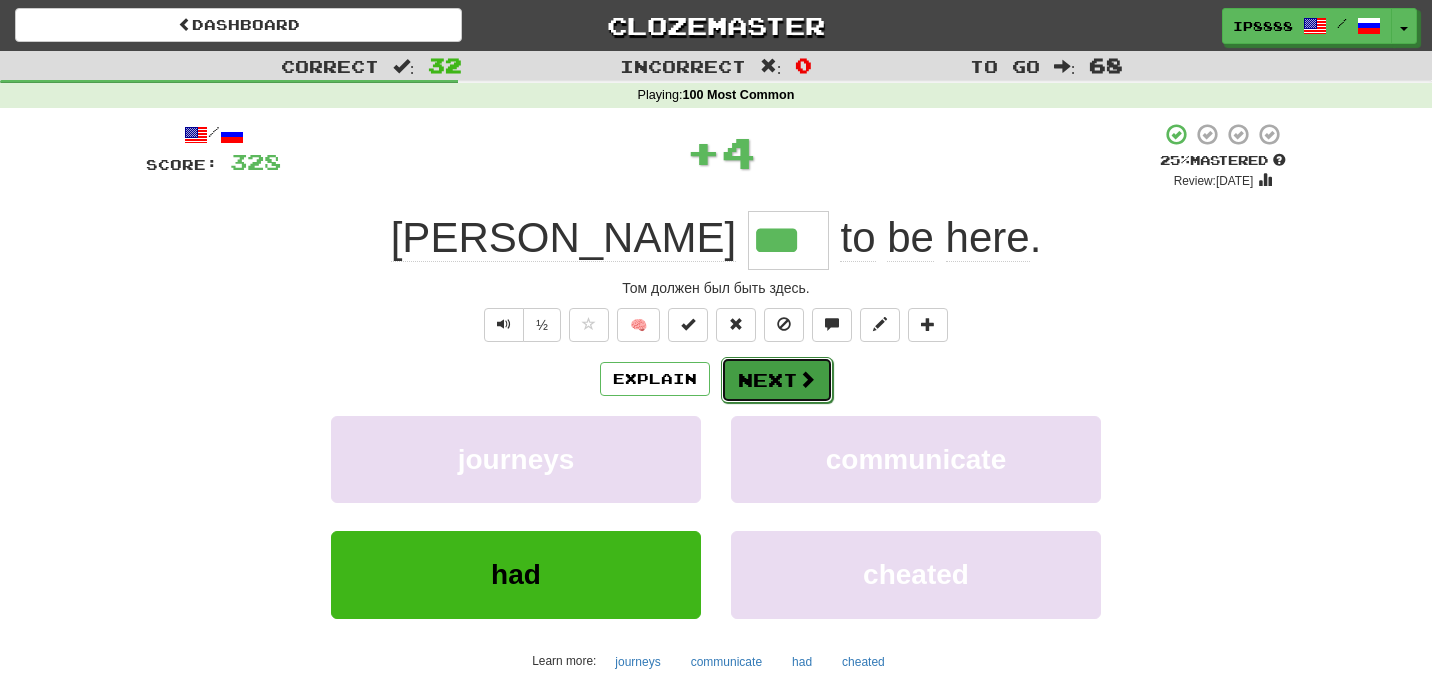 click on "Next" at bounding box center [777, 380] 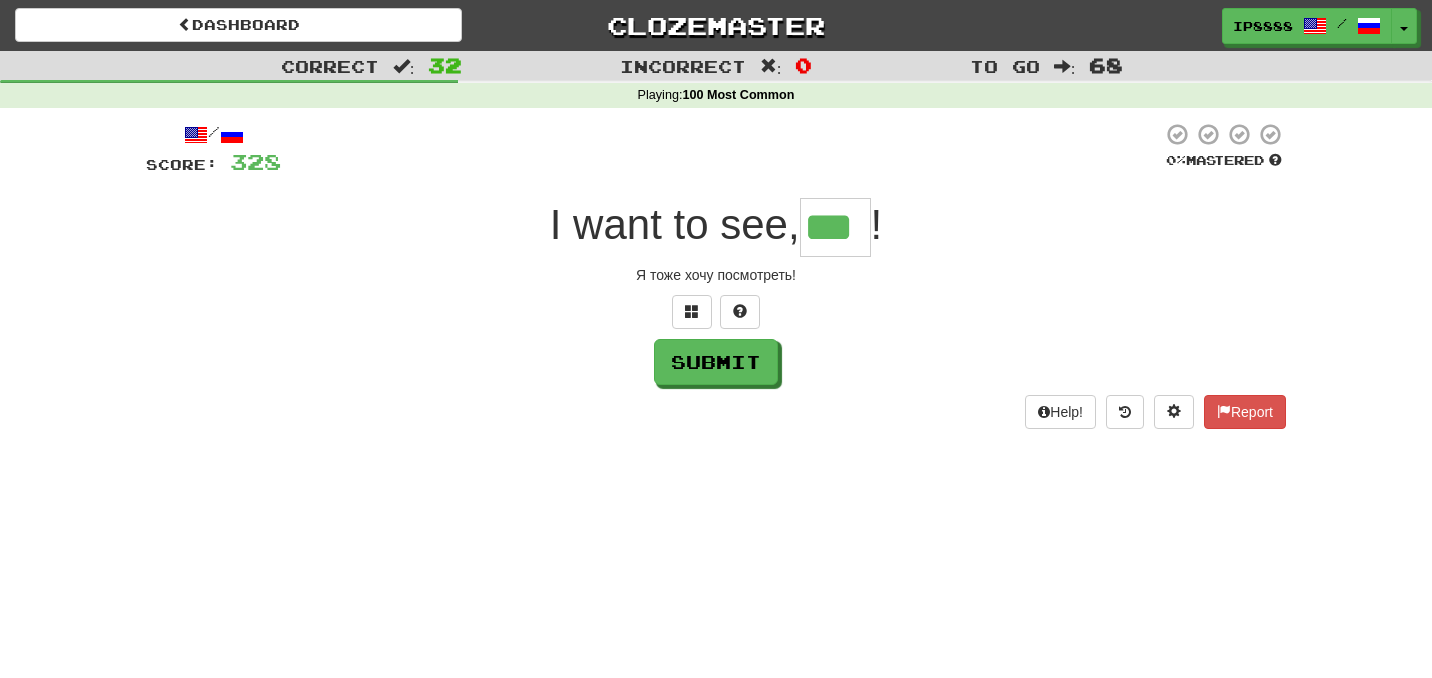 type on "***" 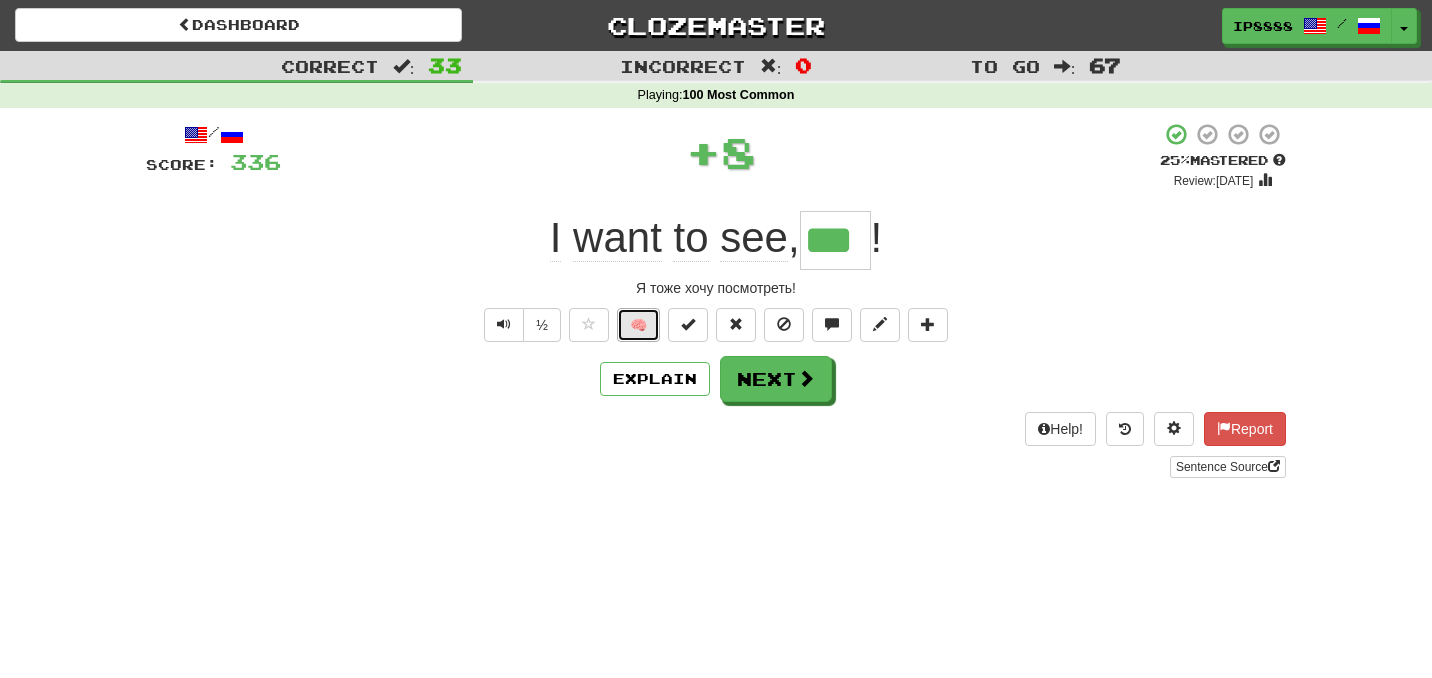 click on "🧠" at bounding box center [638, 325] 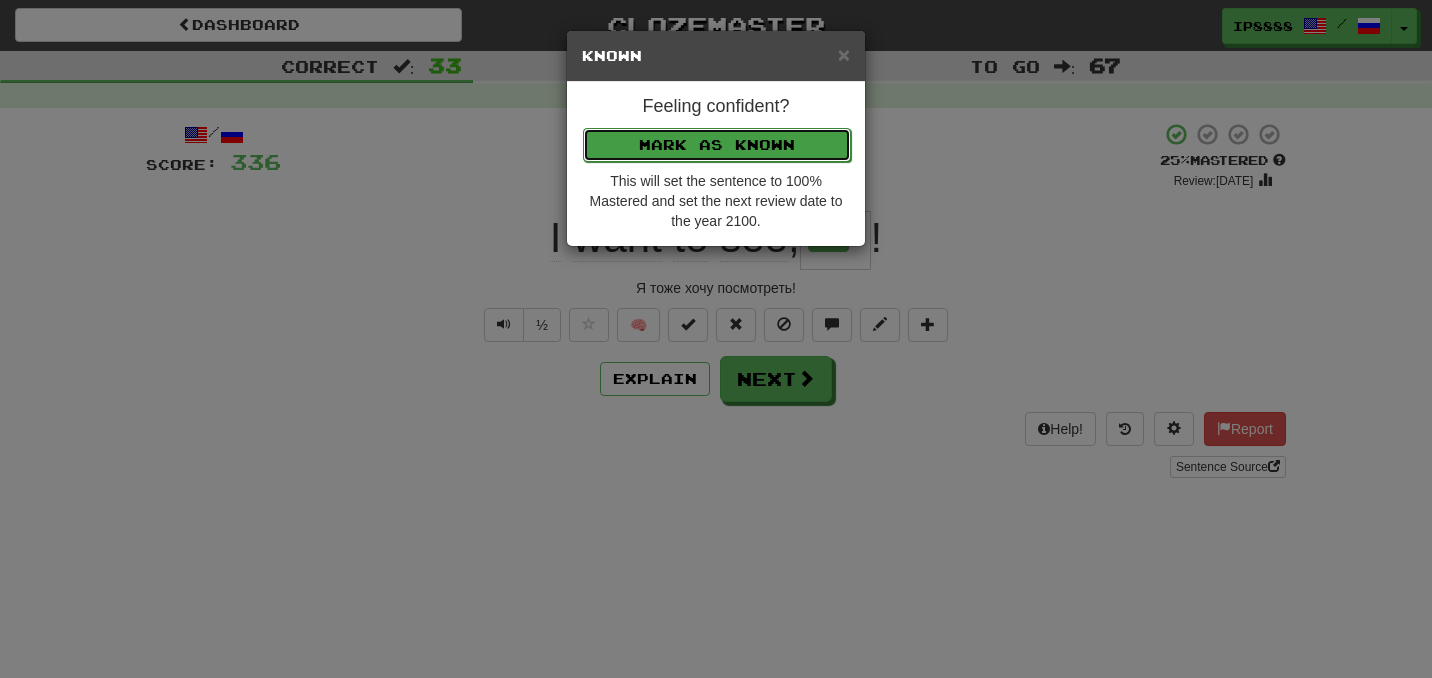 click on "Mark as Known" at bounding box center (717, 145) 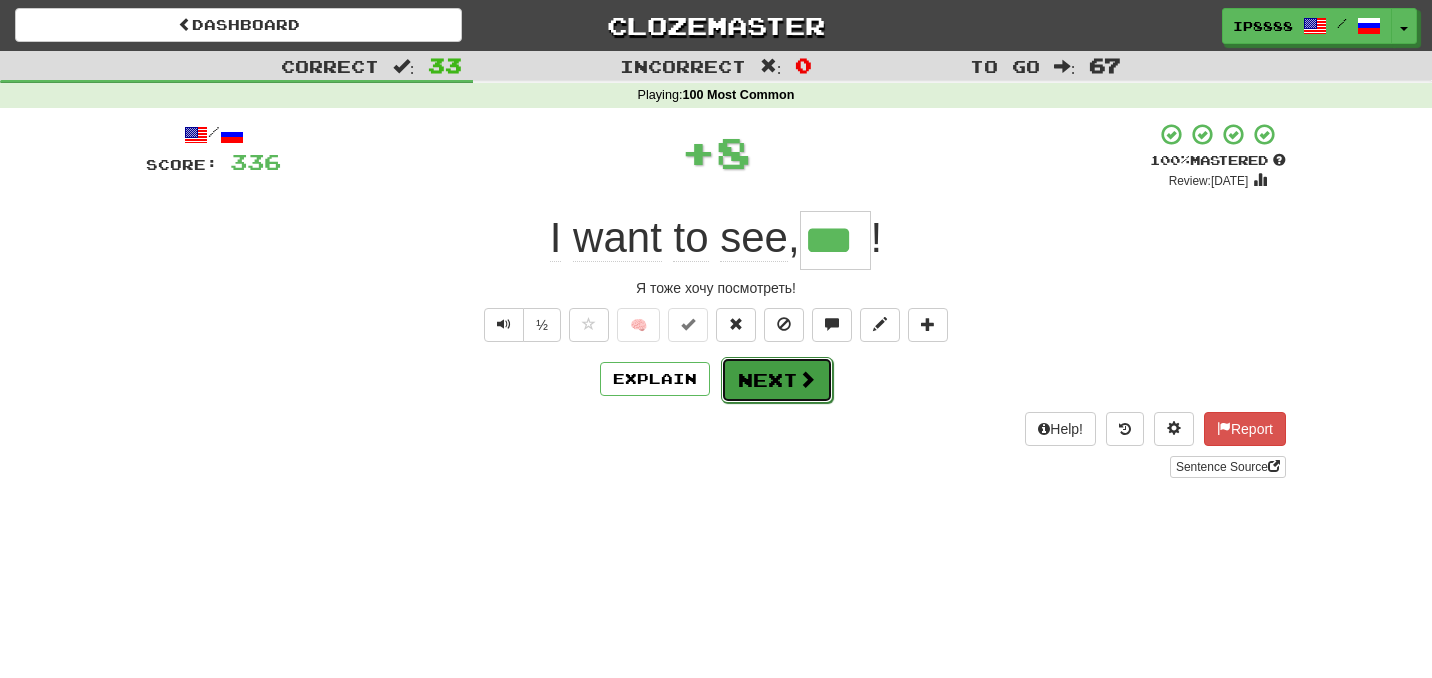 click on "Next" at bounding box center (777, 380) 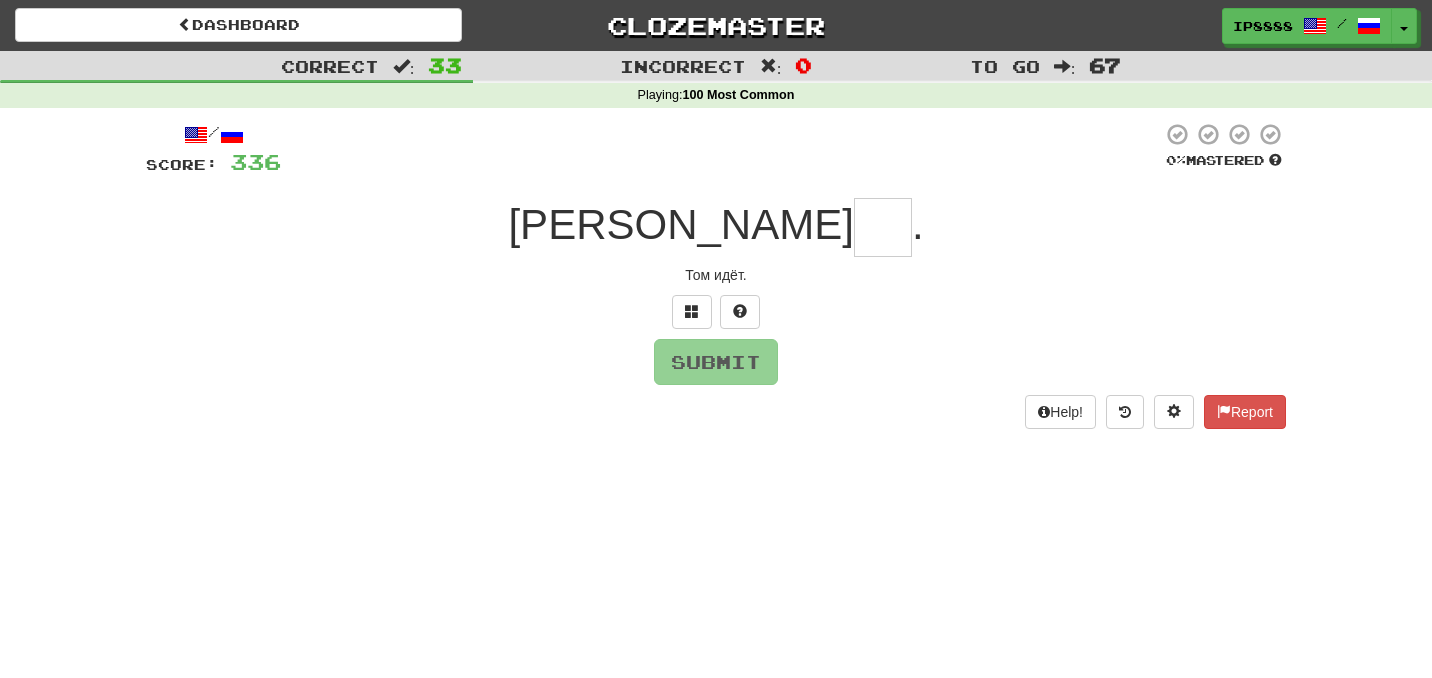 click at bounding box center (883, 227) 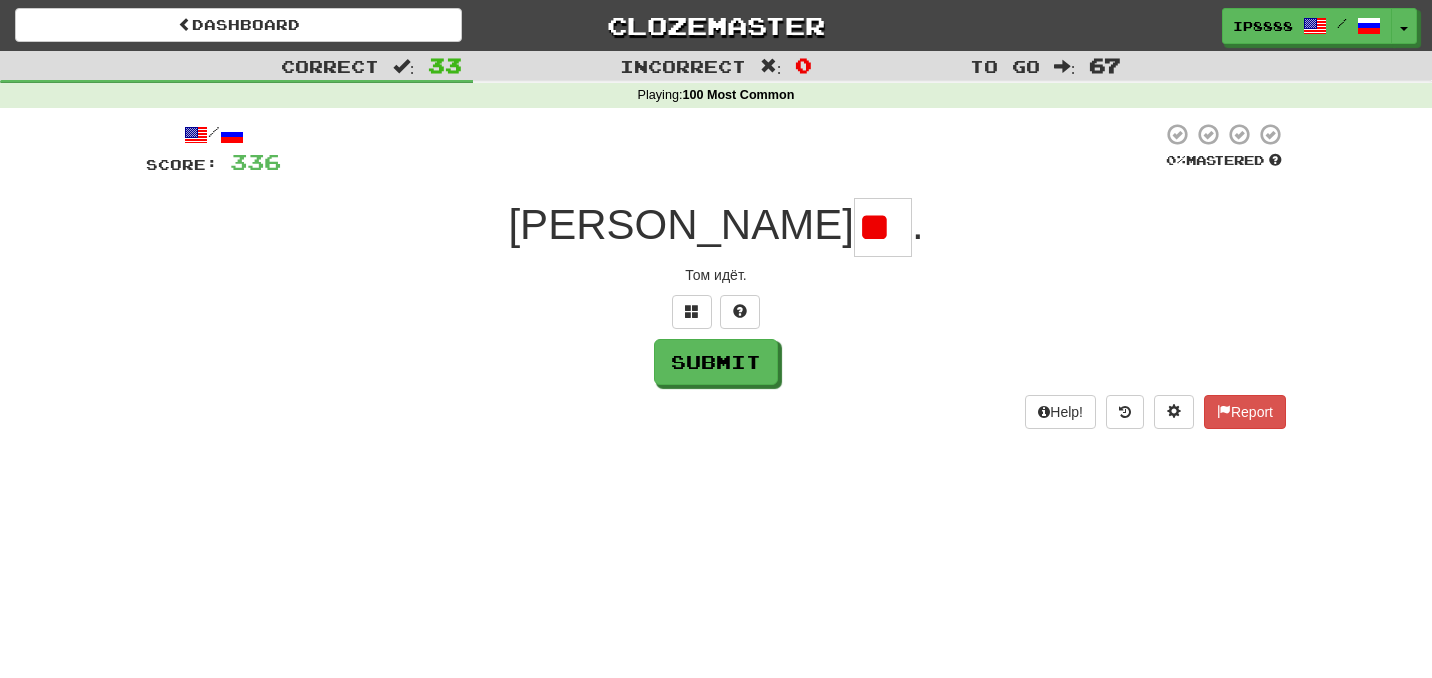 scroll, scrollTop: 0, scrollLeft: 0, axis: both 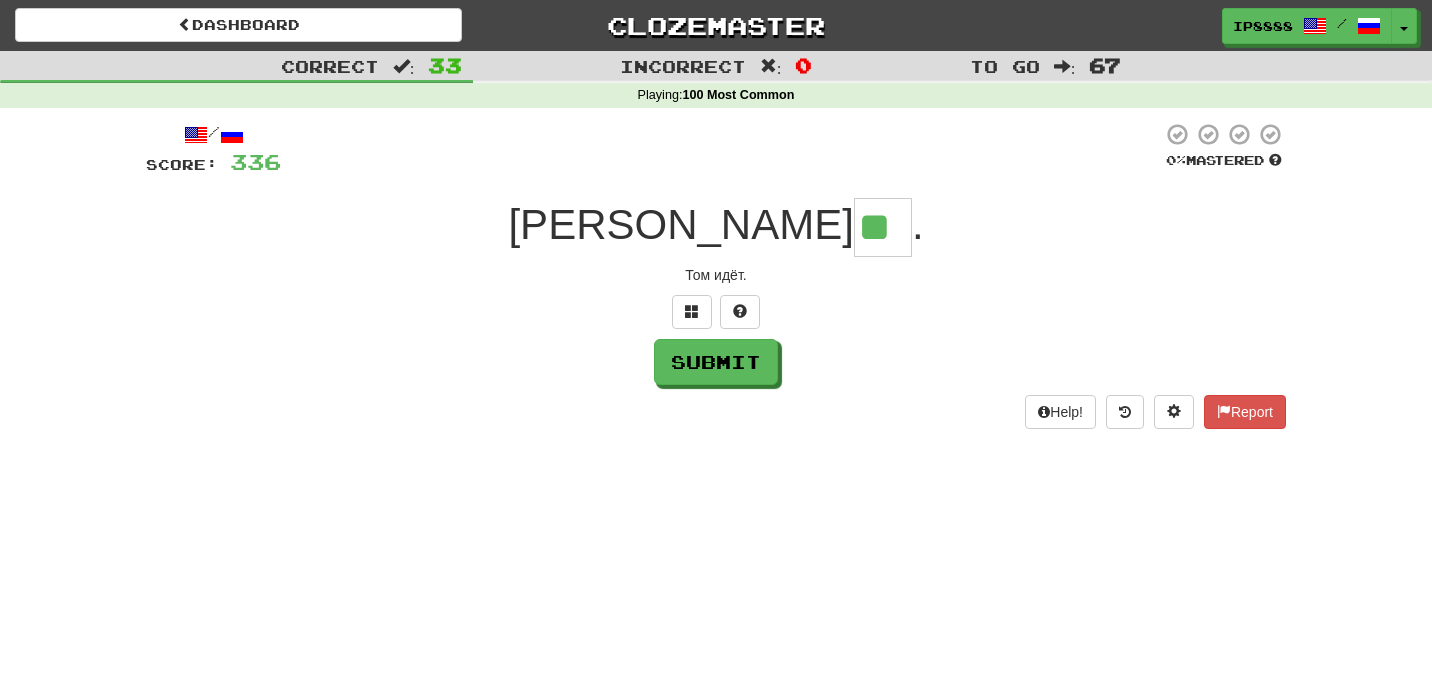 type on "**" 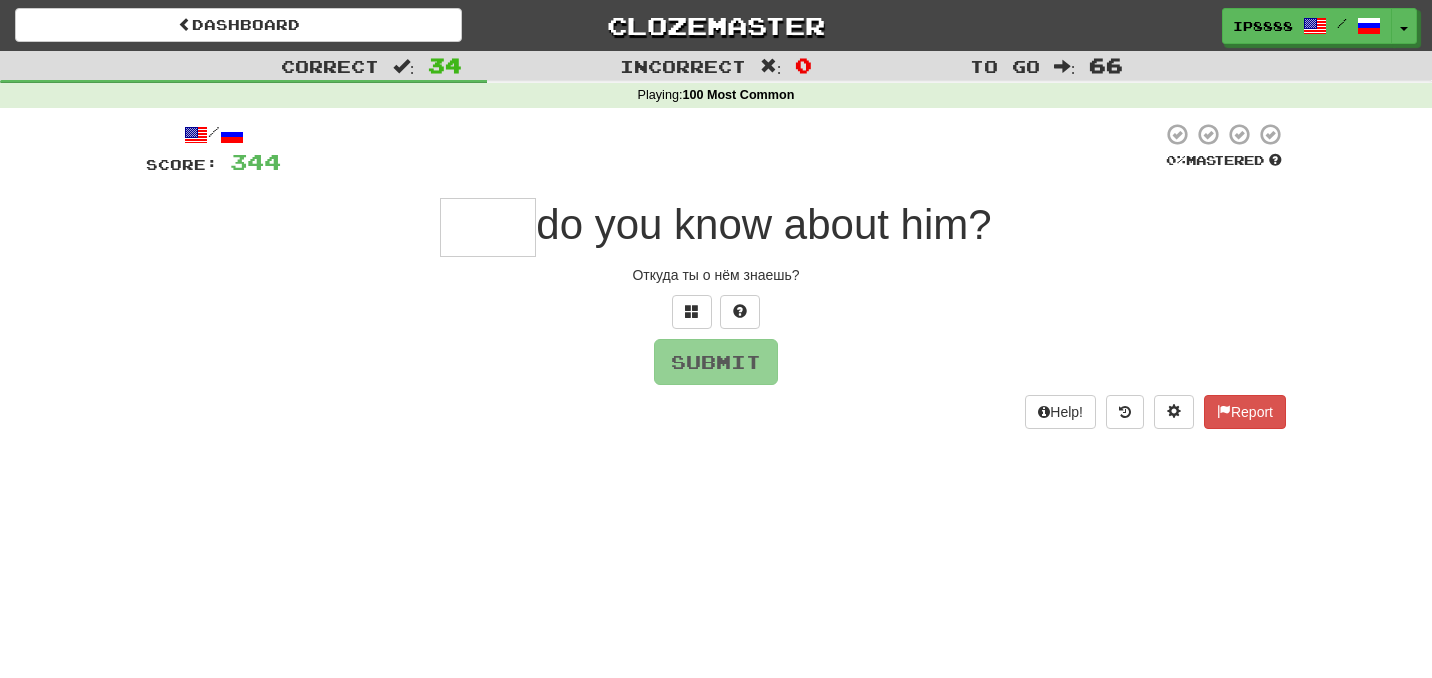 type on "*" 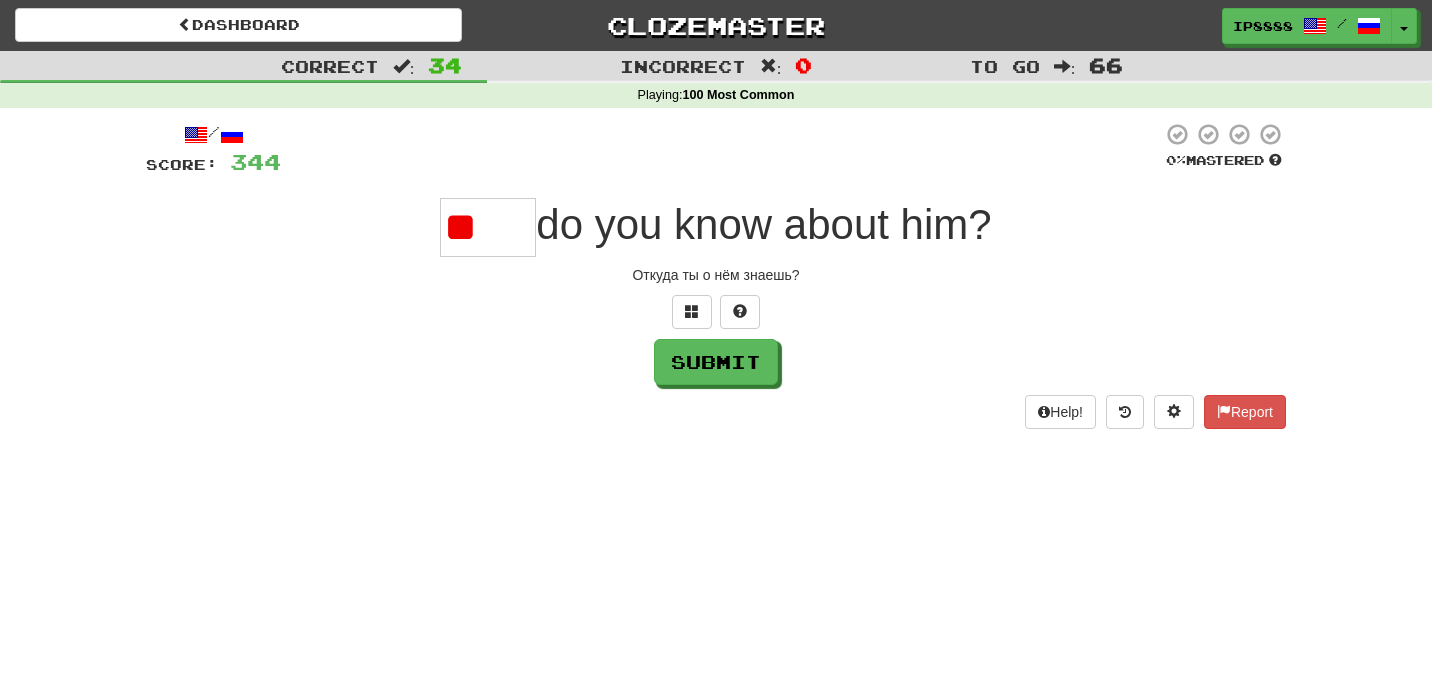 type on "*" 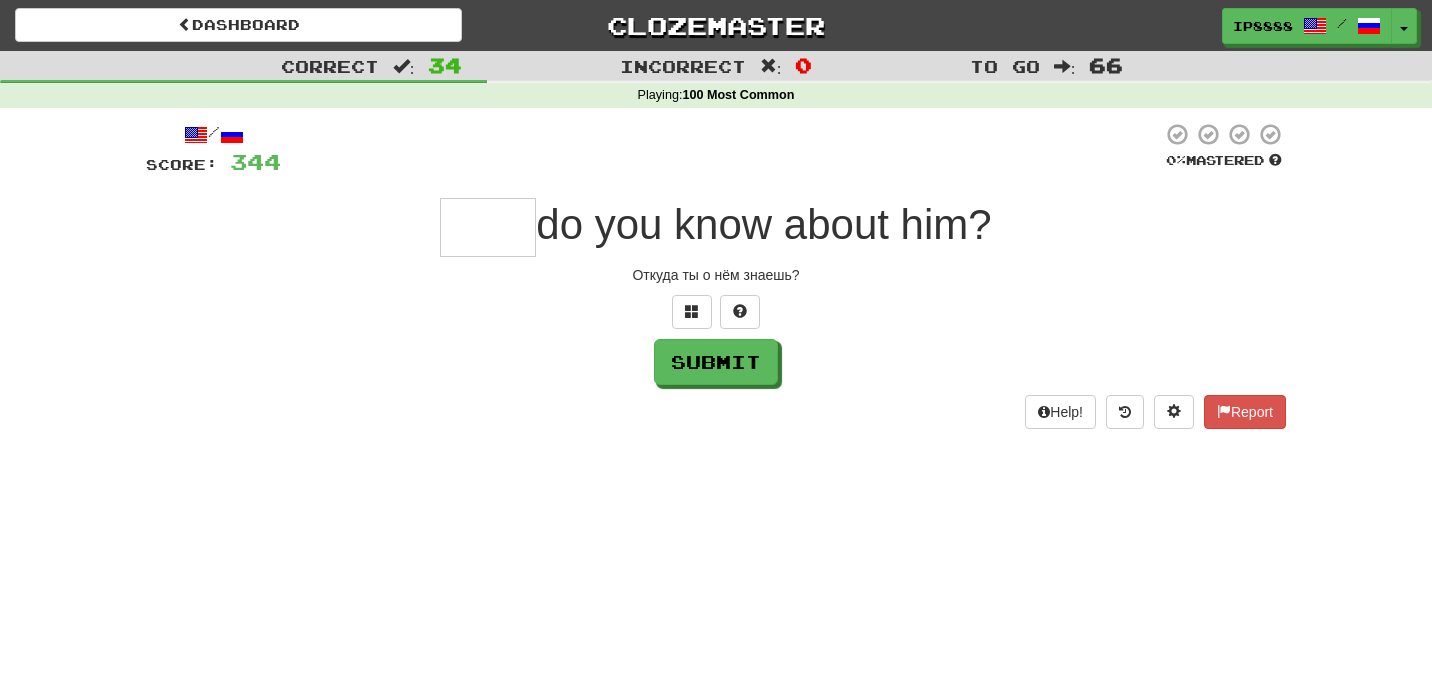 type on "*" 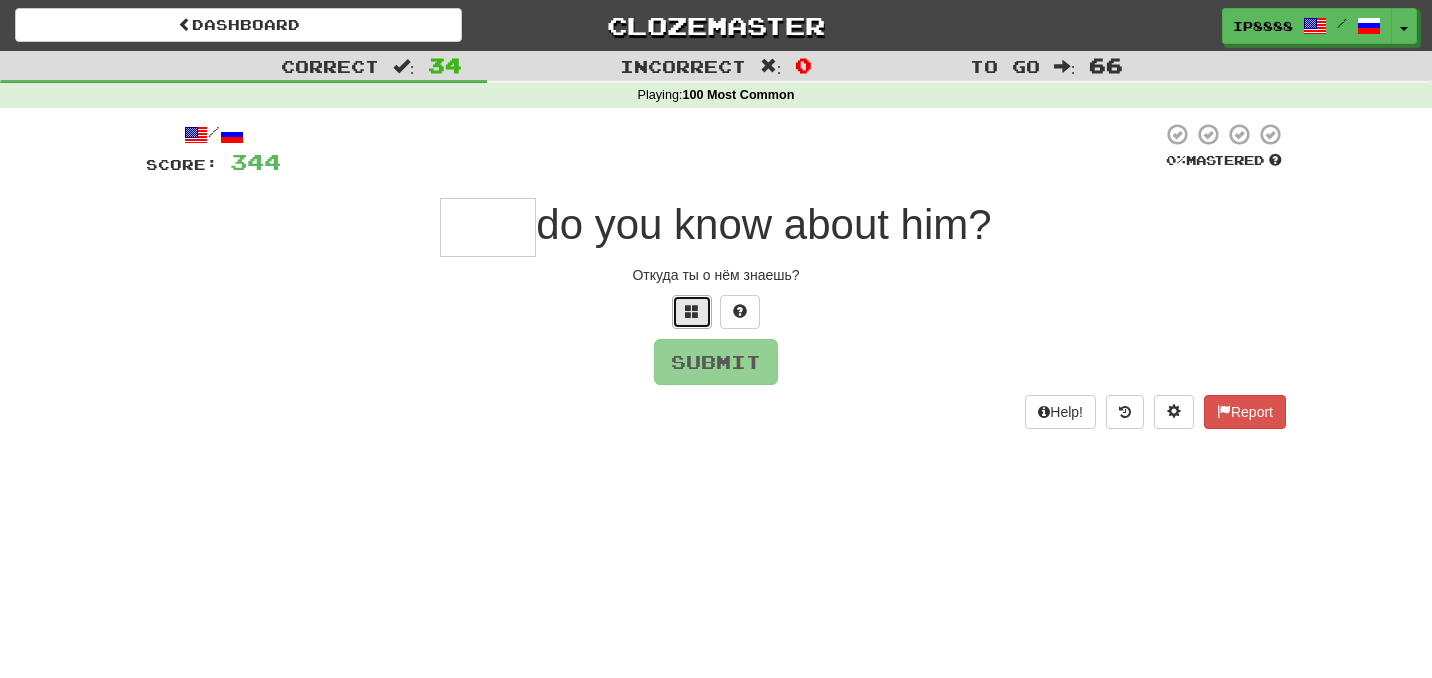 click at bounding box center [692, 312] 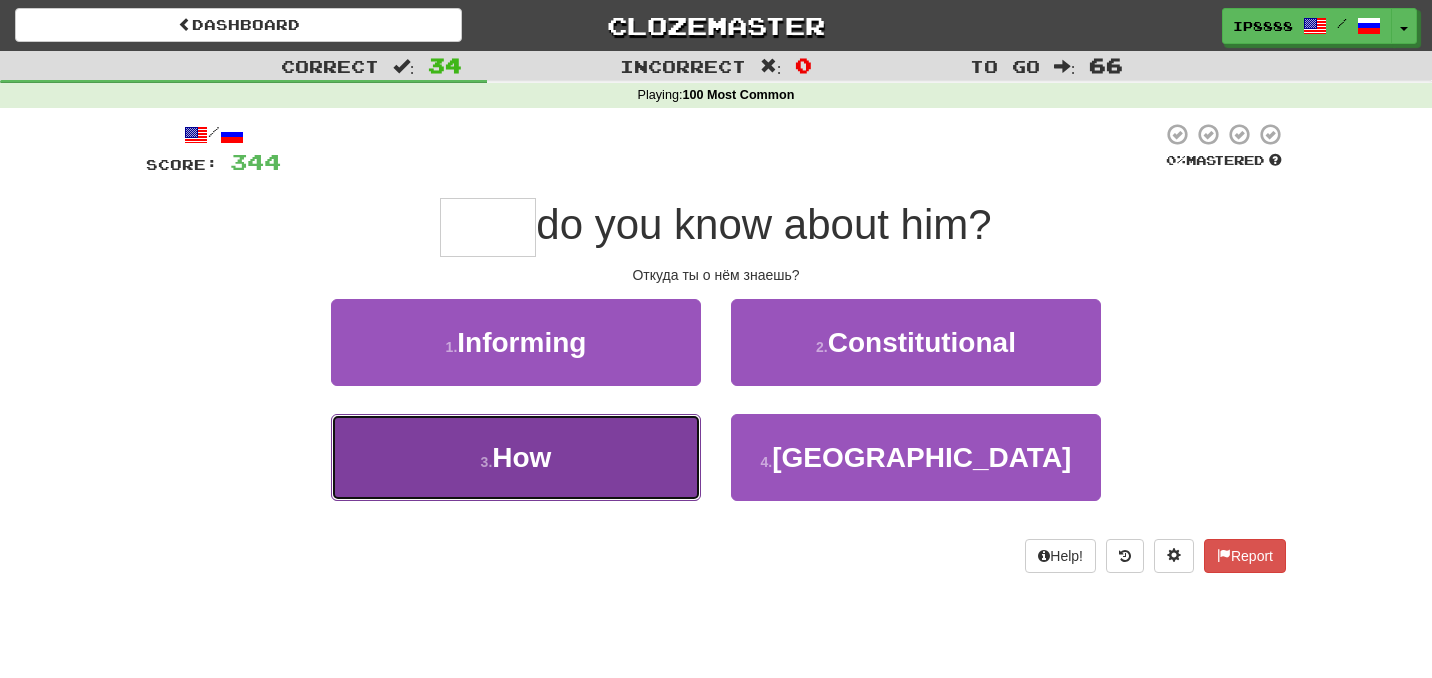 click on "3 .  How" at bounding box center [516, 457] 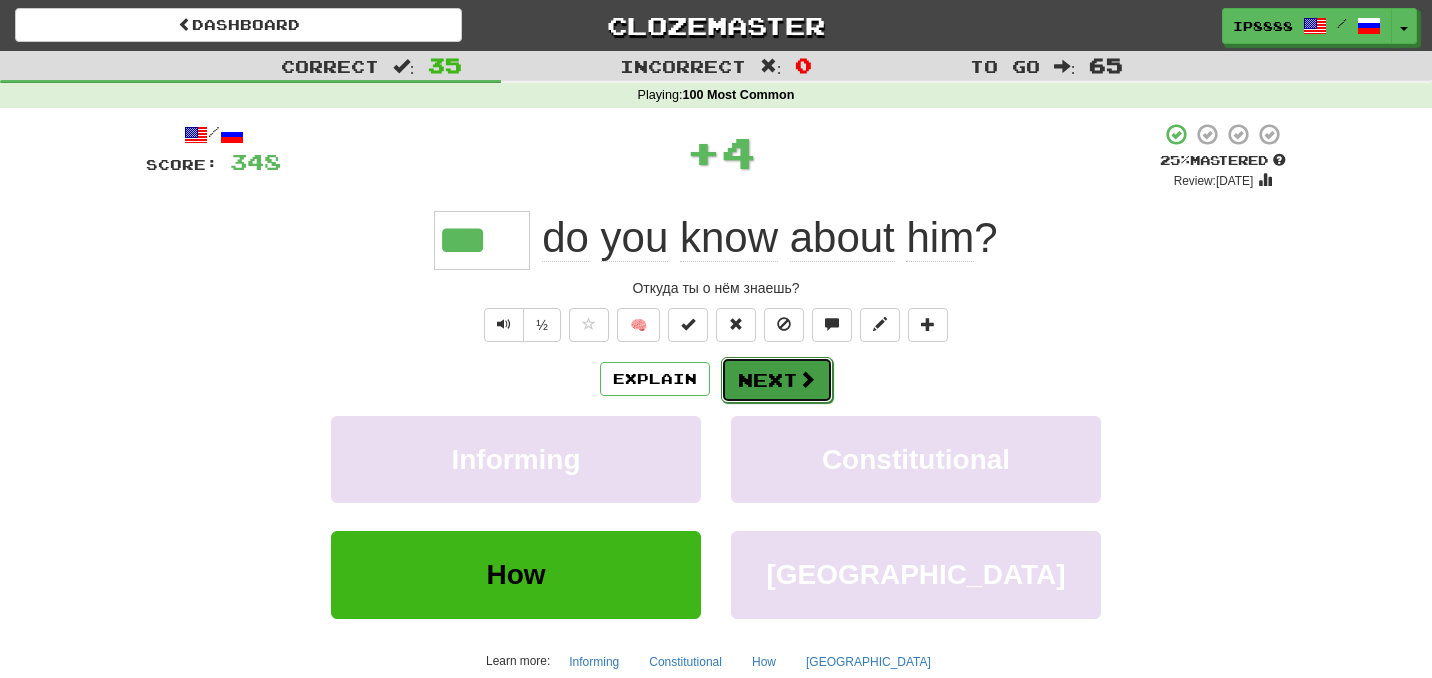 click on "Next" at bounding box center [777, 380] 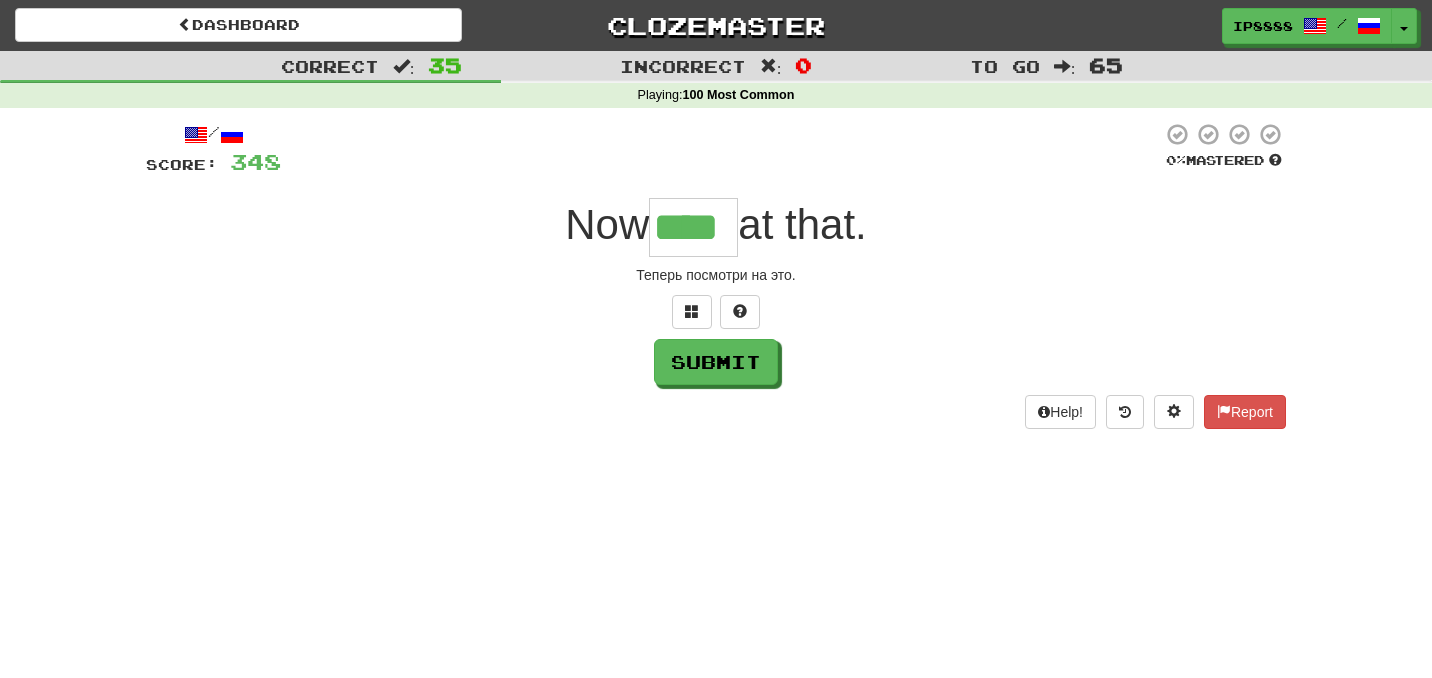 type on "****" 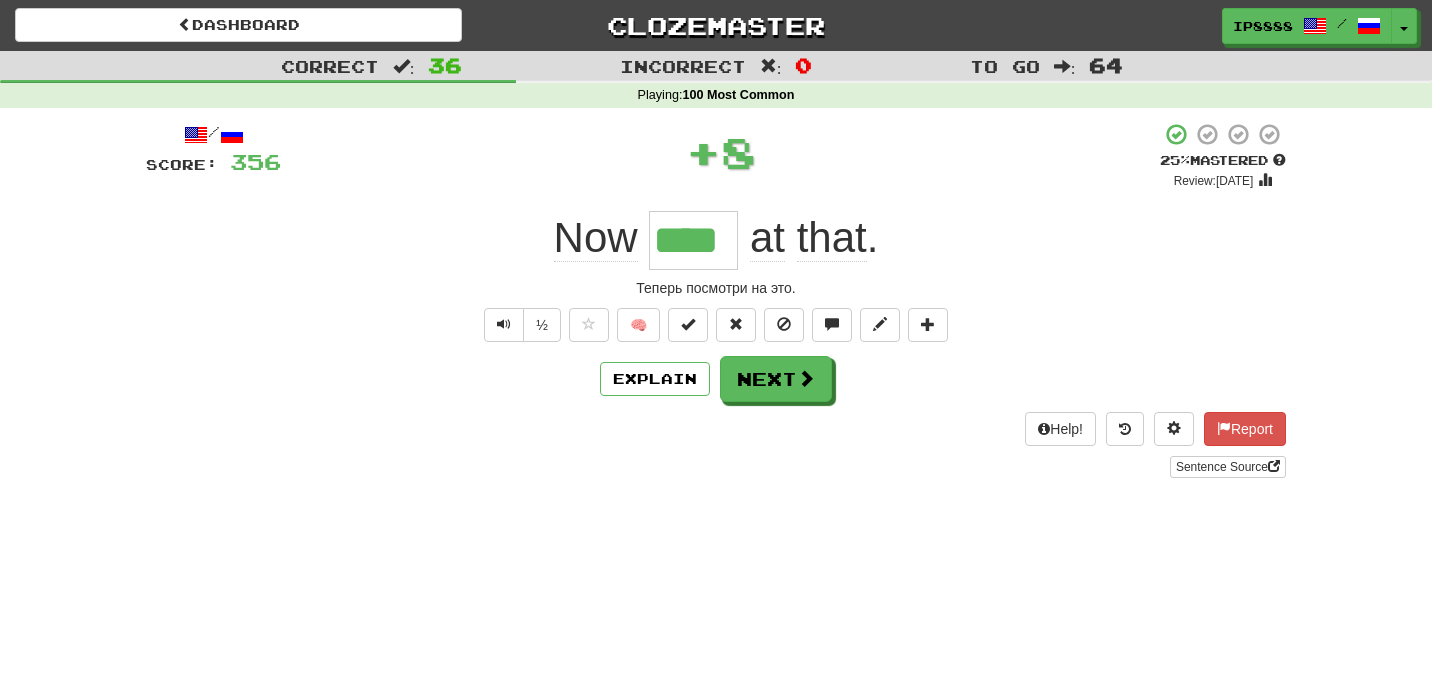 click on "/  Score:   356 + 8 25 %  Mastered Review:  2025-07-11 Now   ****   at   that . Теперь посмотри на это. ½ 🧠 Explain Next  Help!  Report Sentence Source" at bounding box center (716, 300) 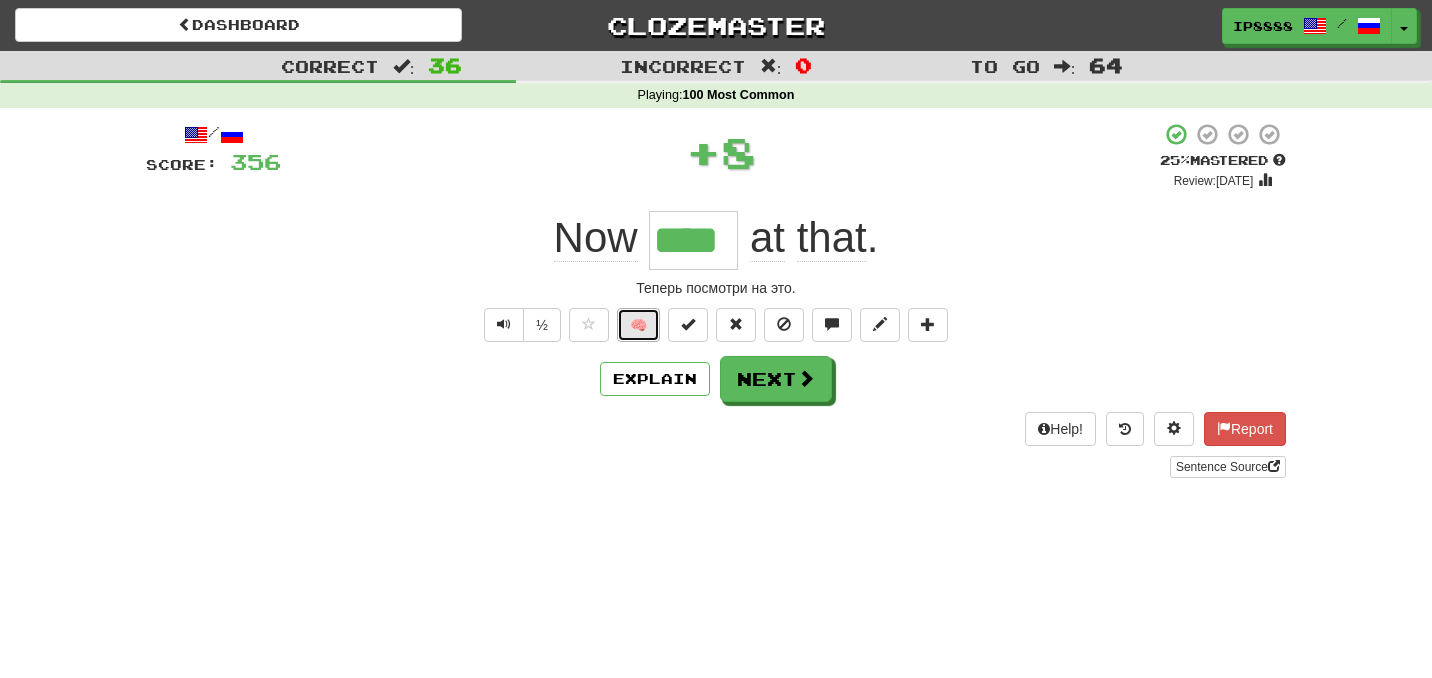 click on "🧠" at bounding box center [638, 325] 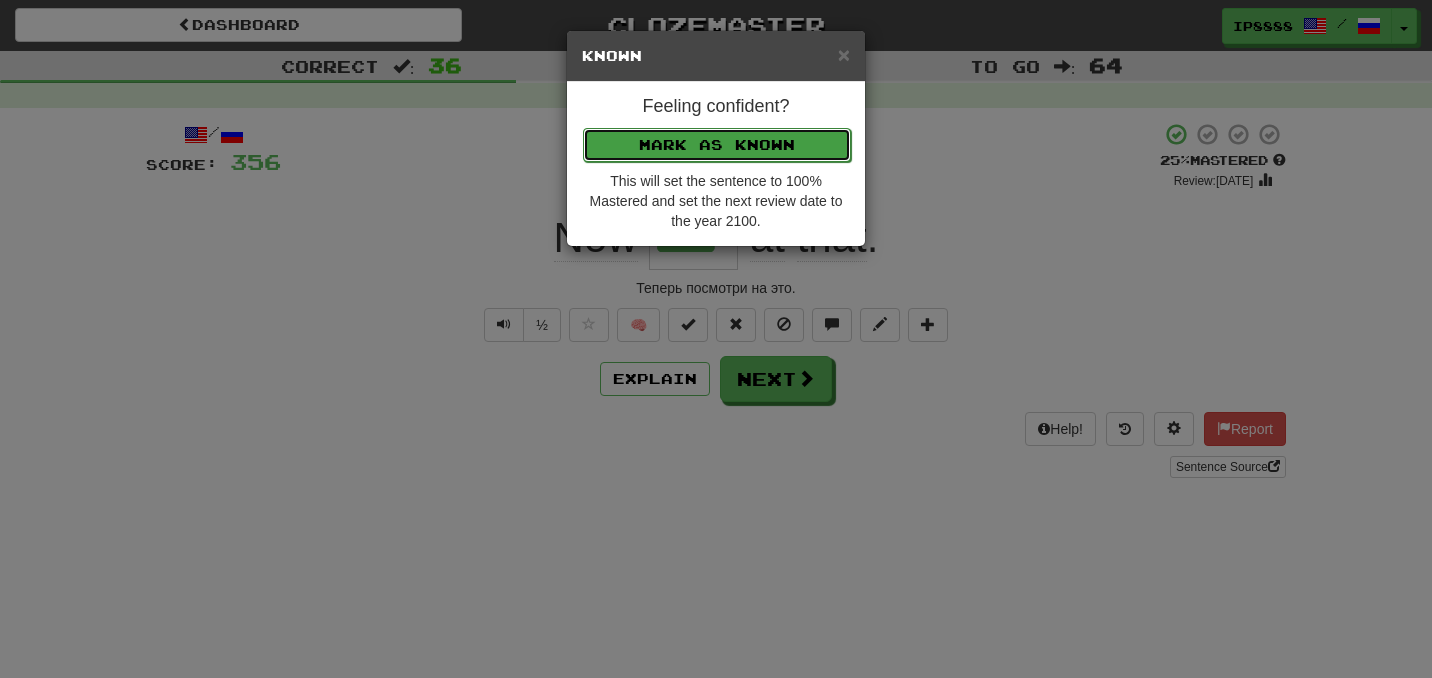 click on "Mark as Known" at bounding box center [717, 145] 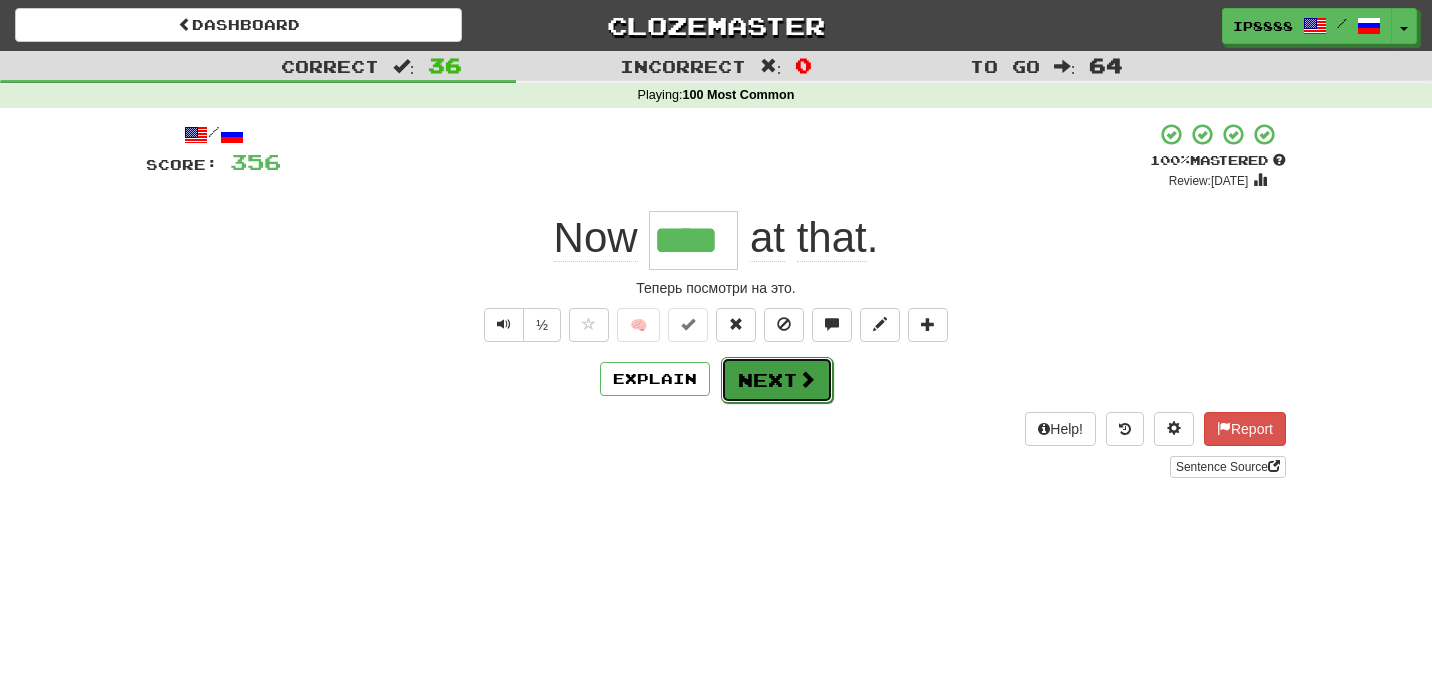 click on "Next" at bounding box center (777, 380) 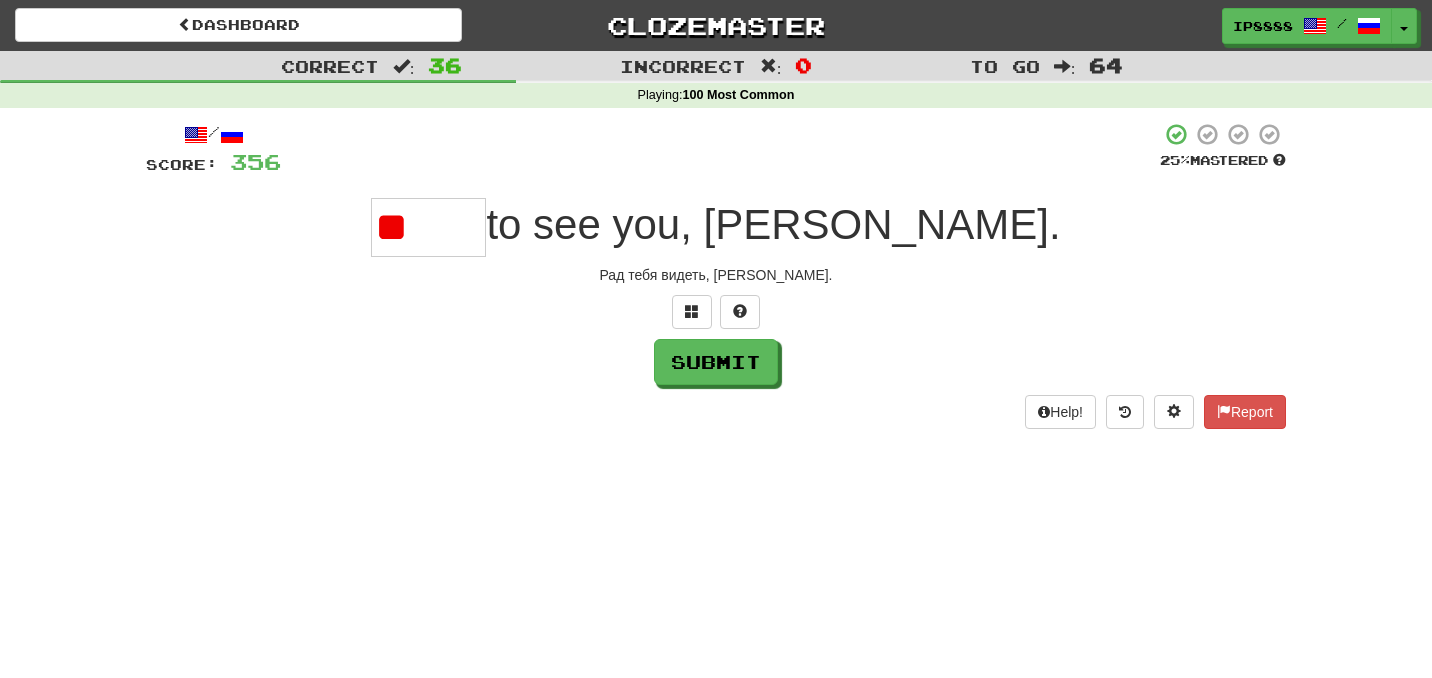 type on "*" 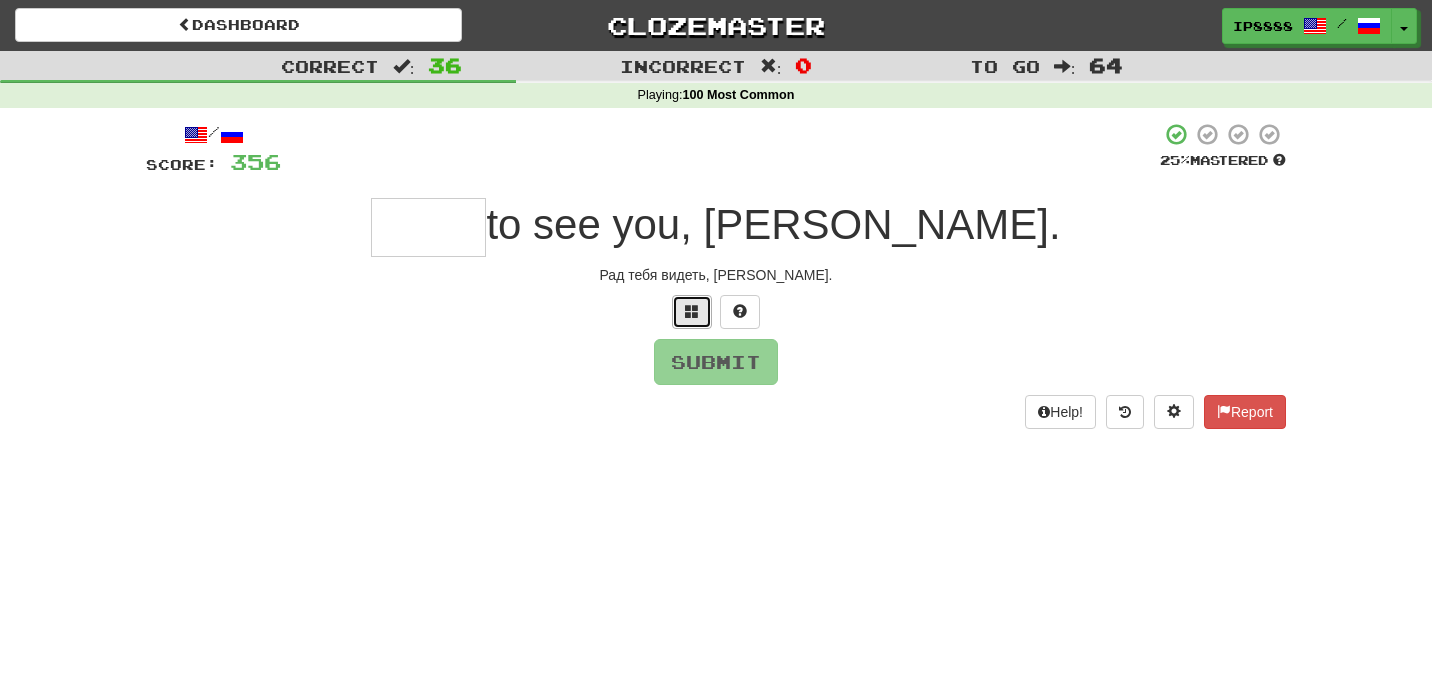 click at bounding box center (692, 312) 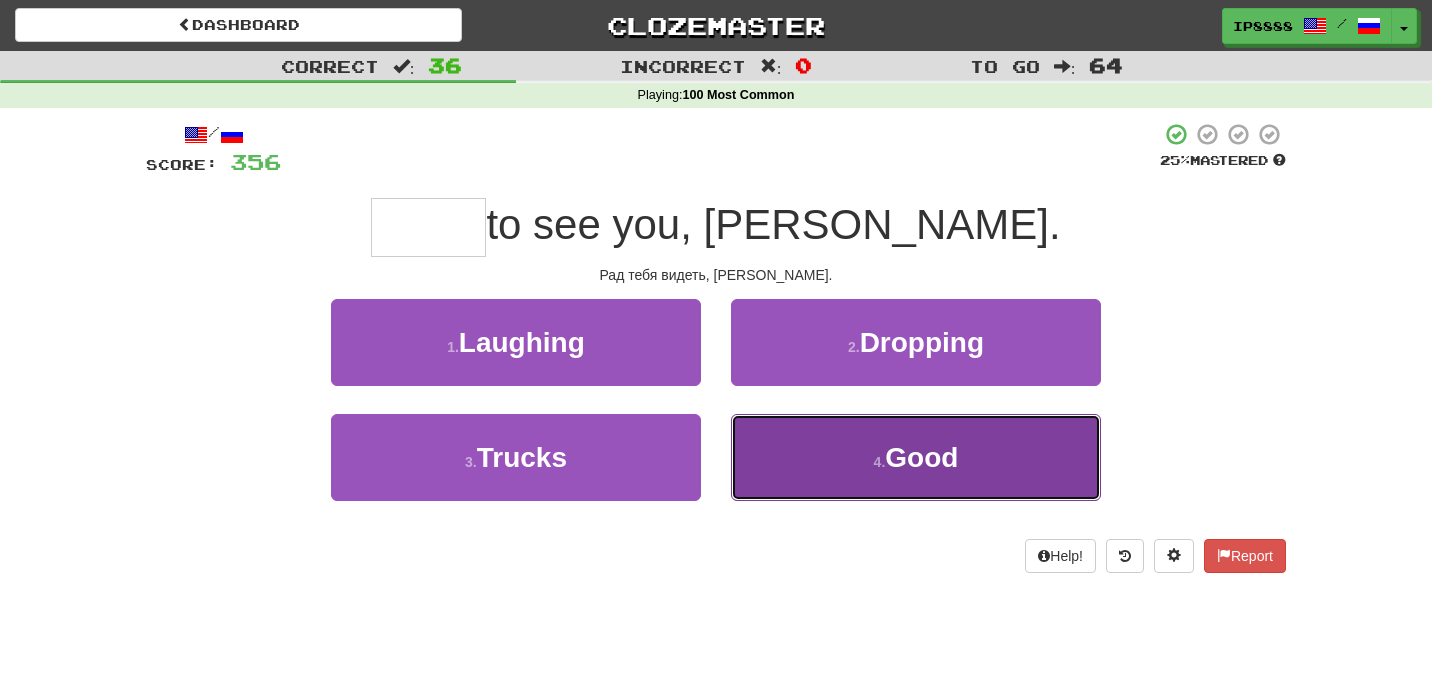click on "4 .  Good" at bounding box center [916, 457] 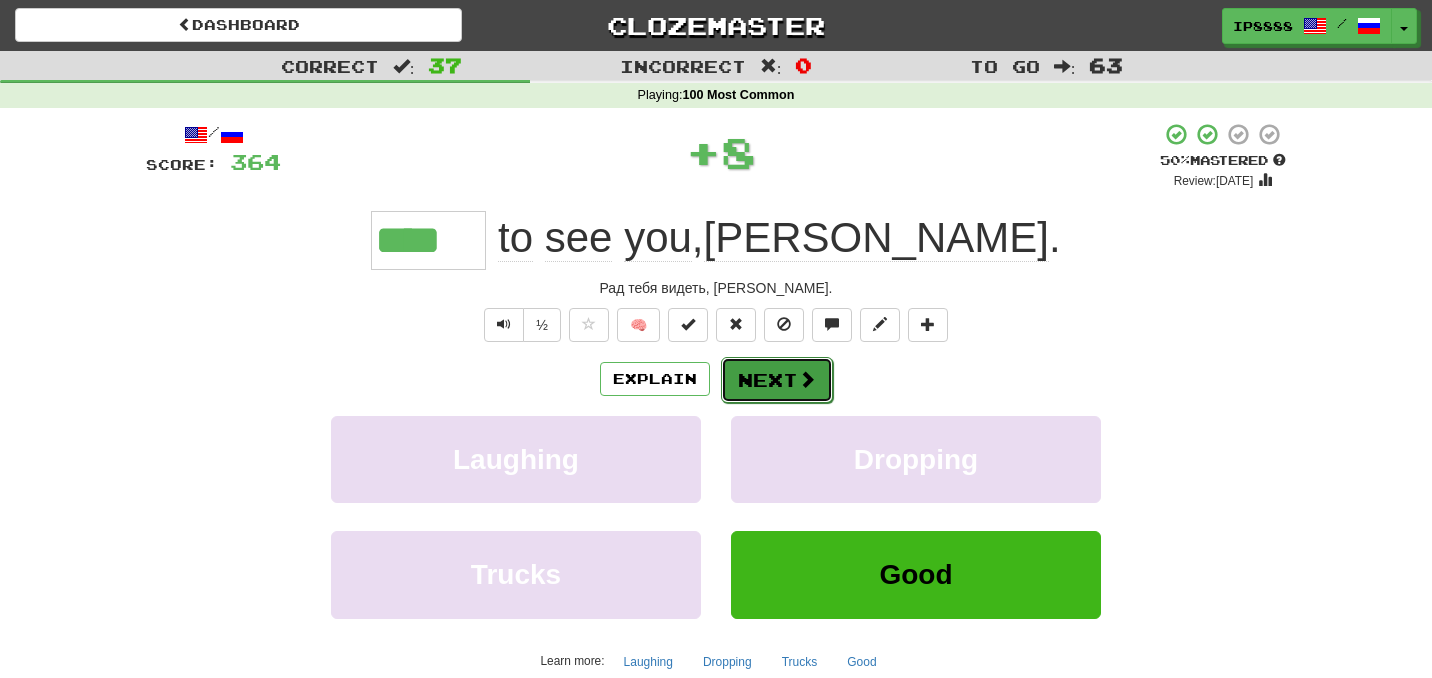 click on "Next" at bounding box center [777, 380] 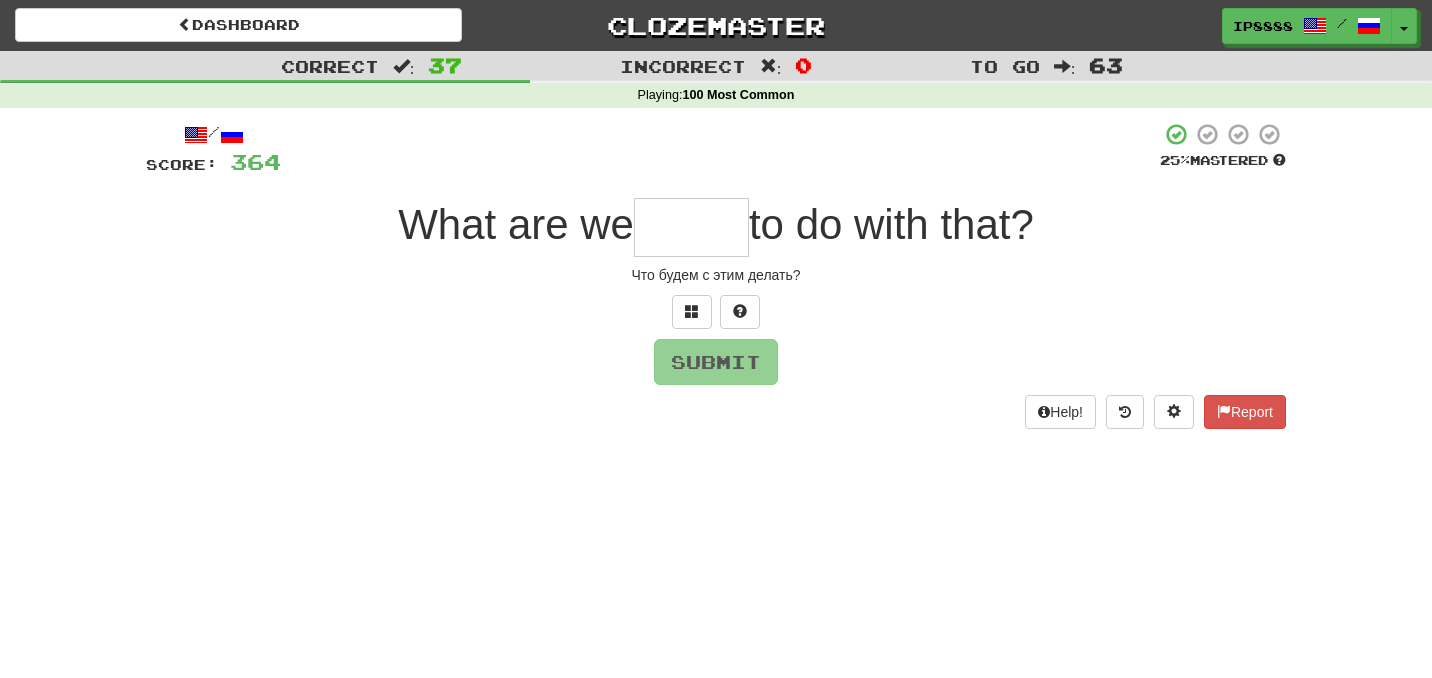 type on "*" 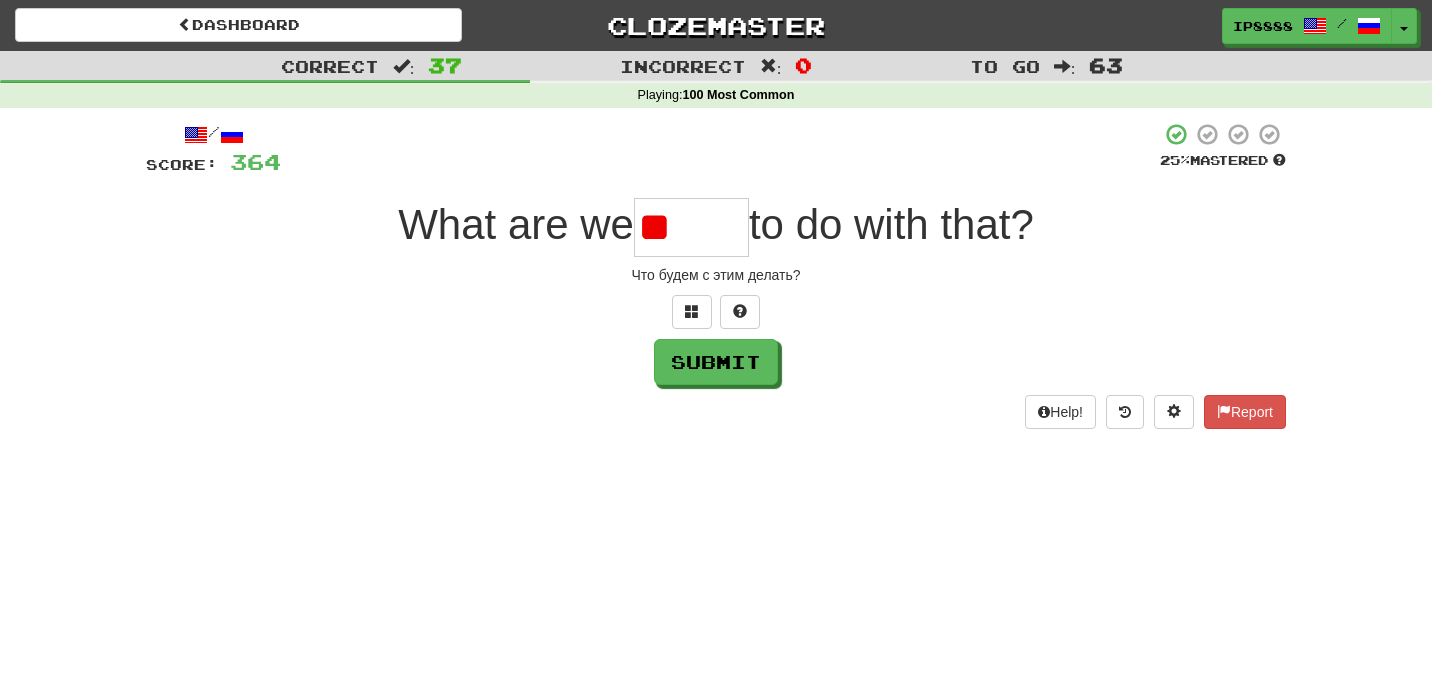 type on "*" 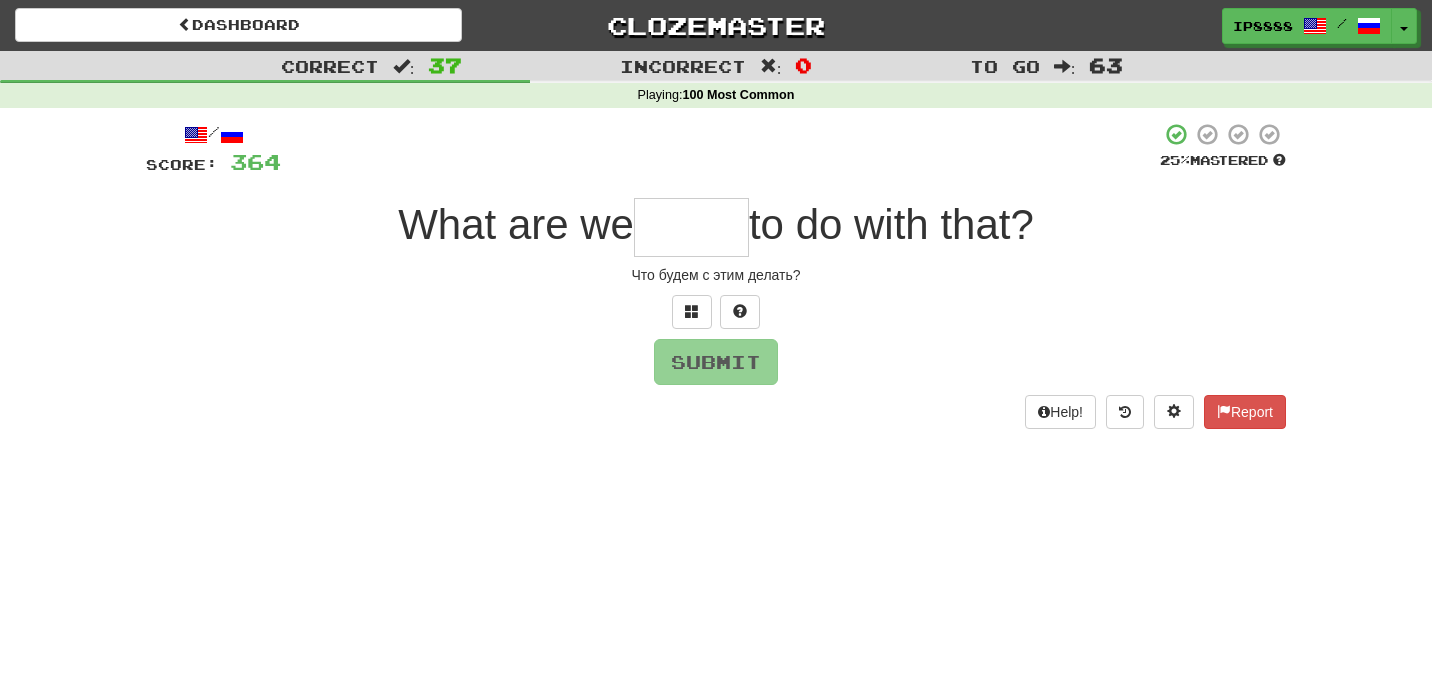click on "/  Score:   364 25 %  Mastered What are we   to do with that? Что будем с этим делать? Submit  Help!  Report" at bounding box center (716, 275) 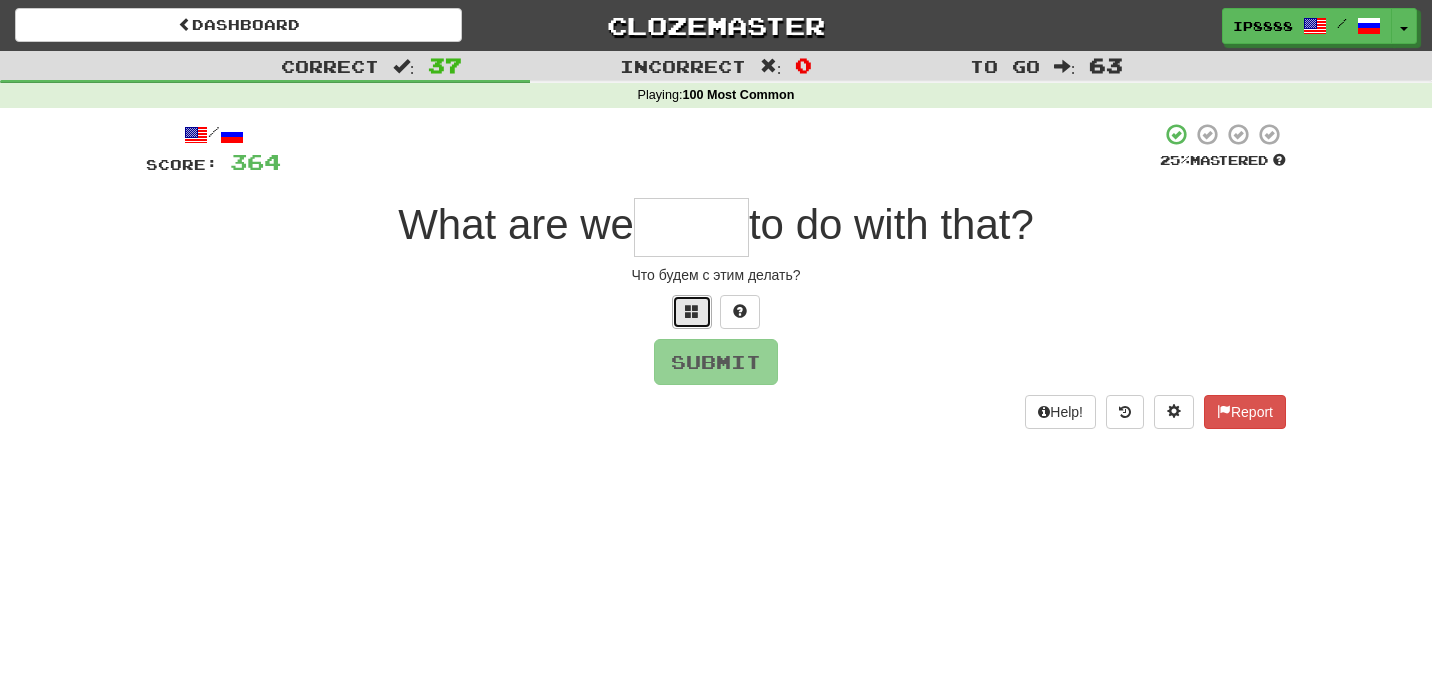 click at bounding box center [692, 311] 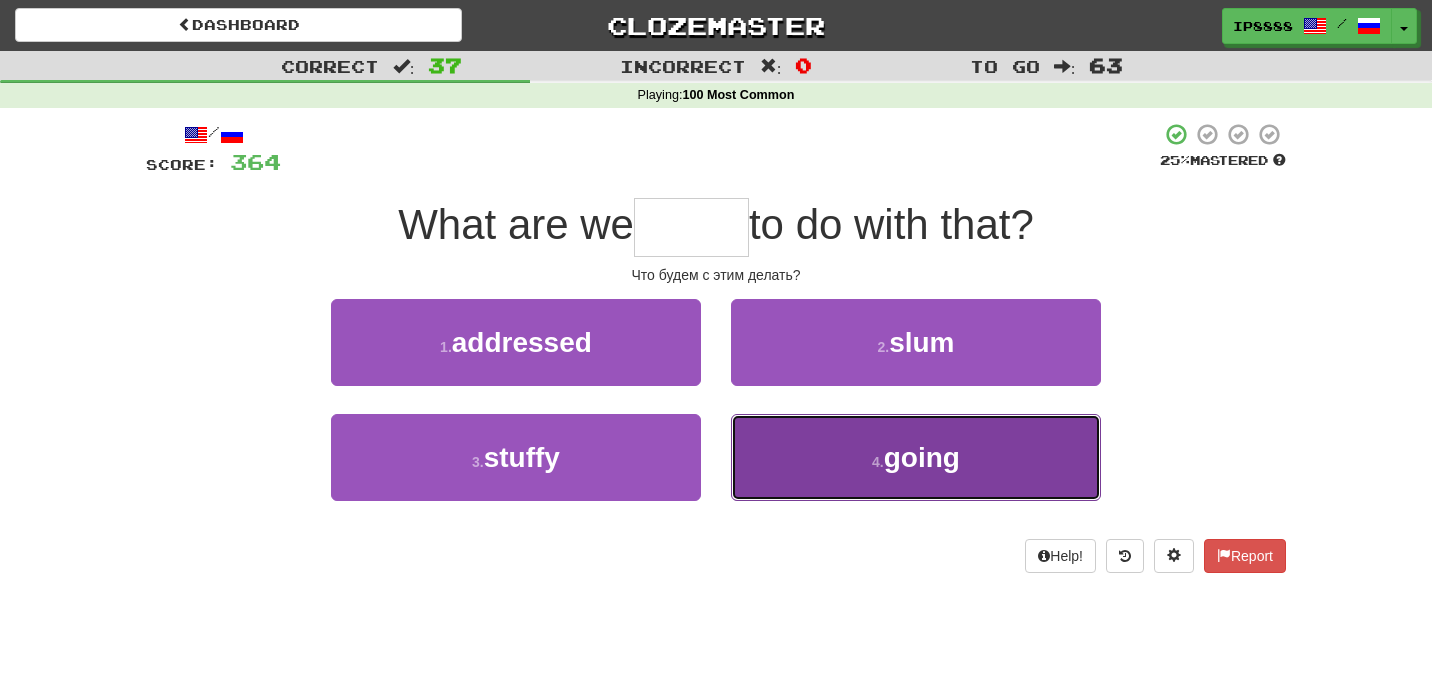 click on "4 .  going" at bounding box center (916, 457) 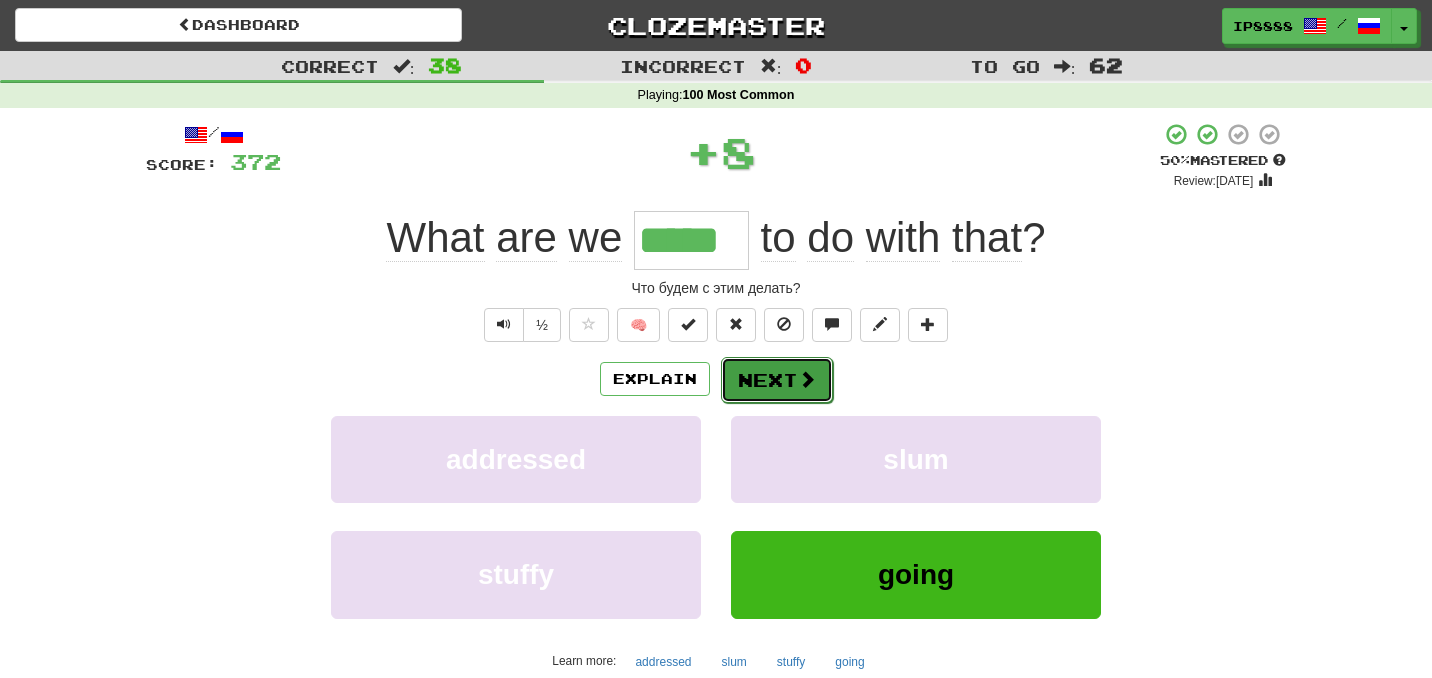 click at bounding box center [807, 379] 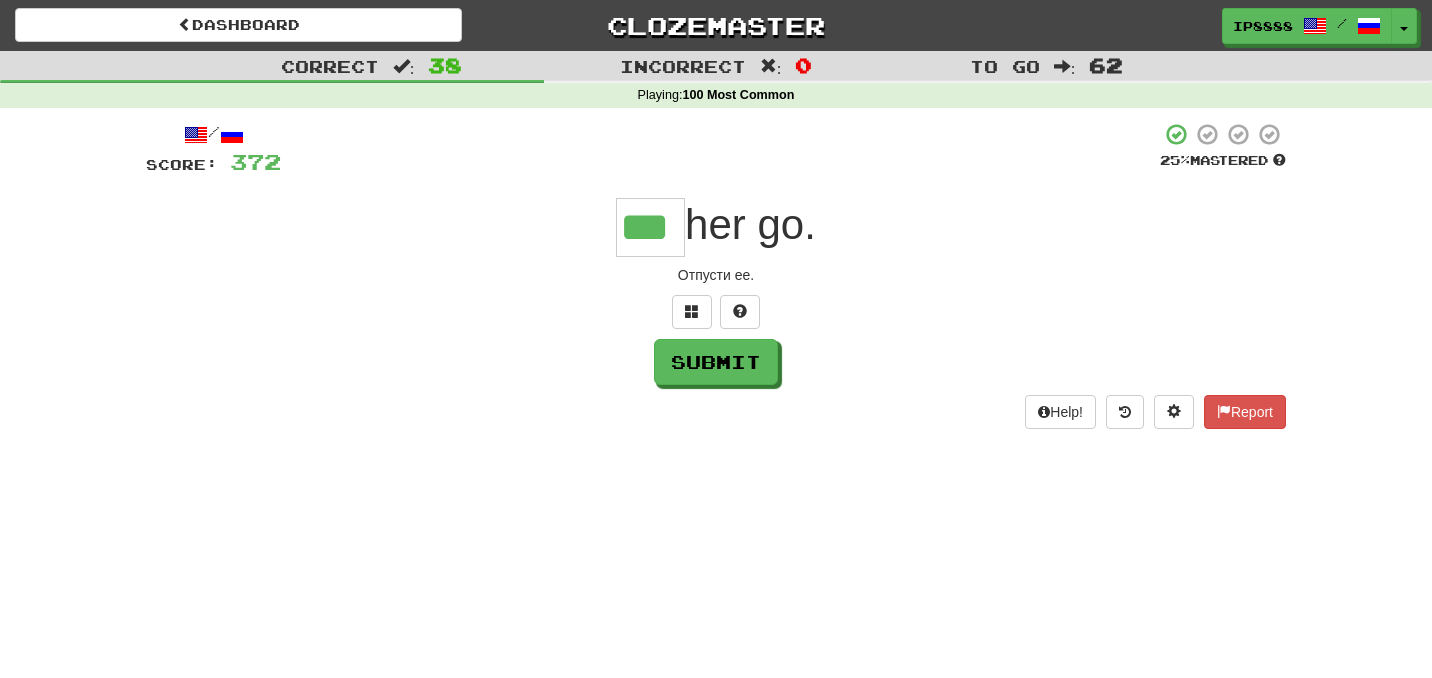 type on "***" 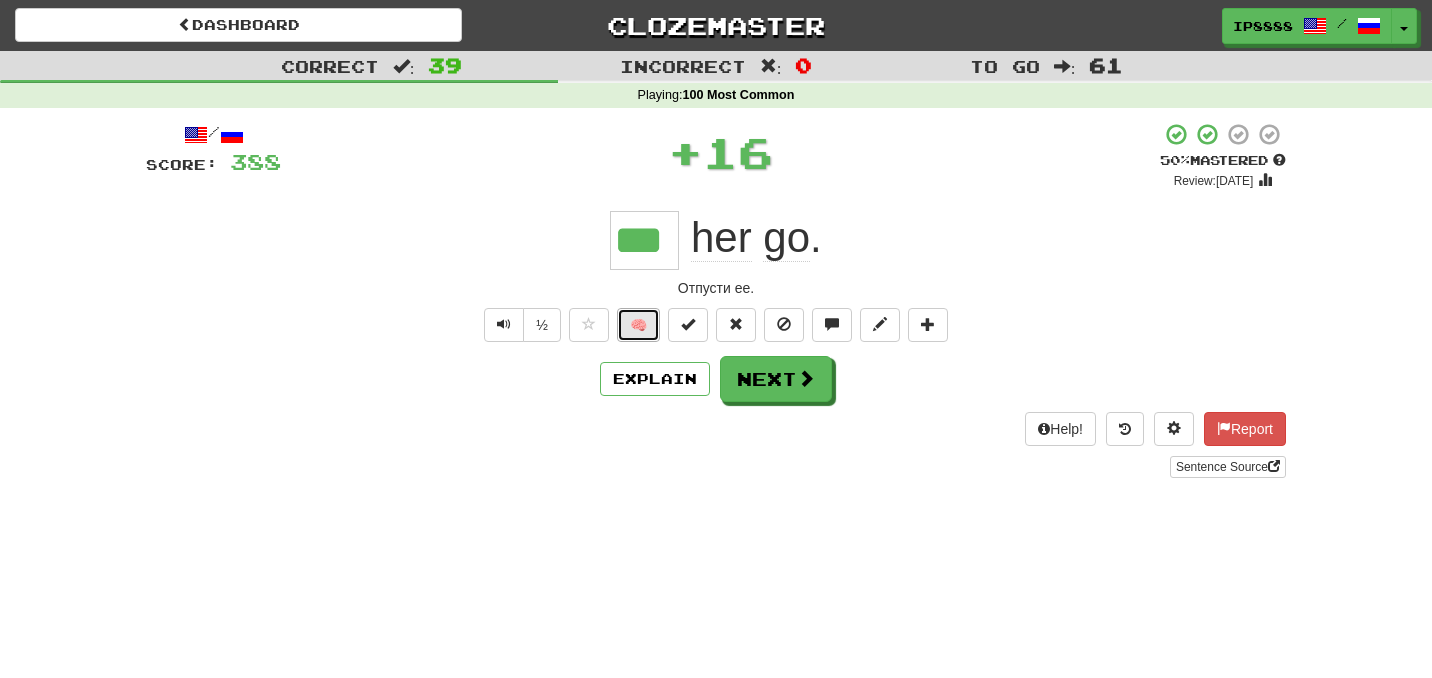 click on "🧠" at bounding box center [638, 325] 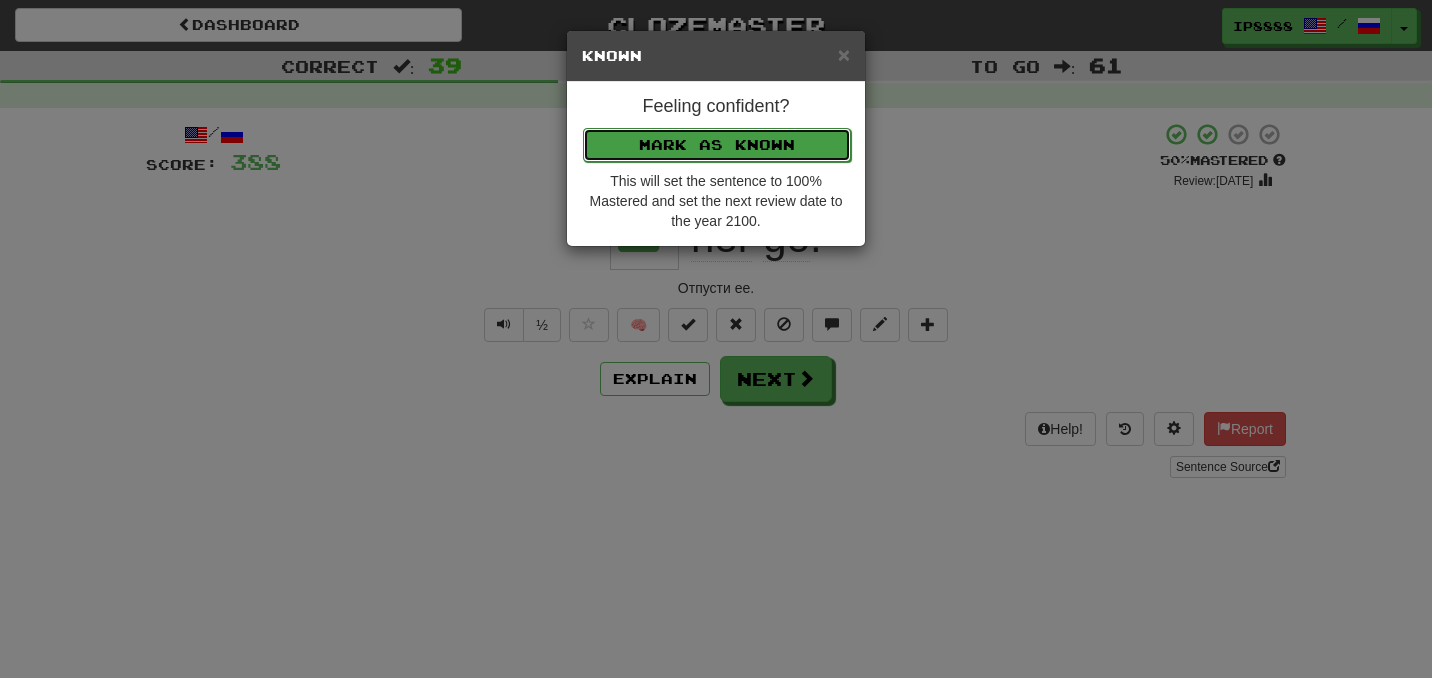 click on "Mark as Known" at bounding box center [717, 145] 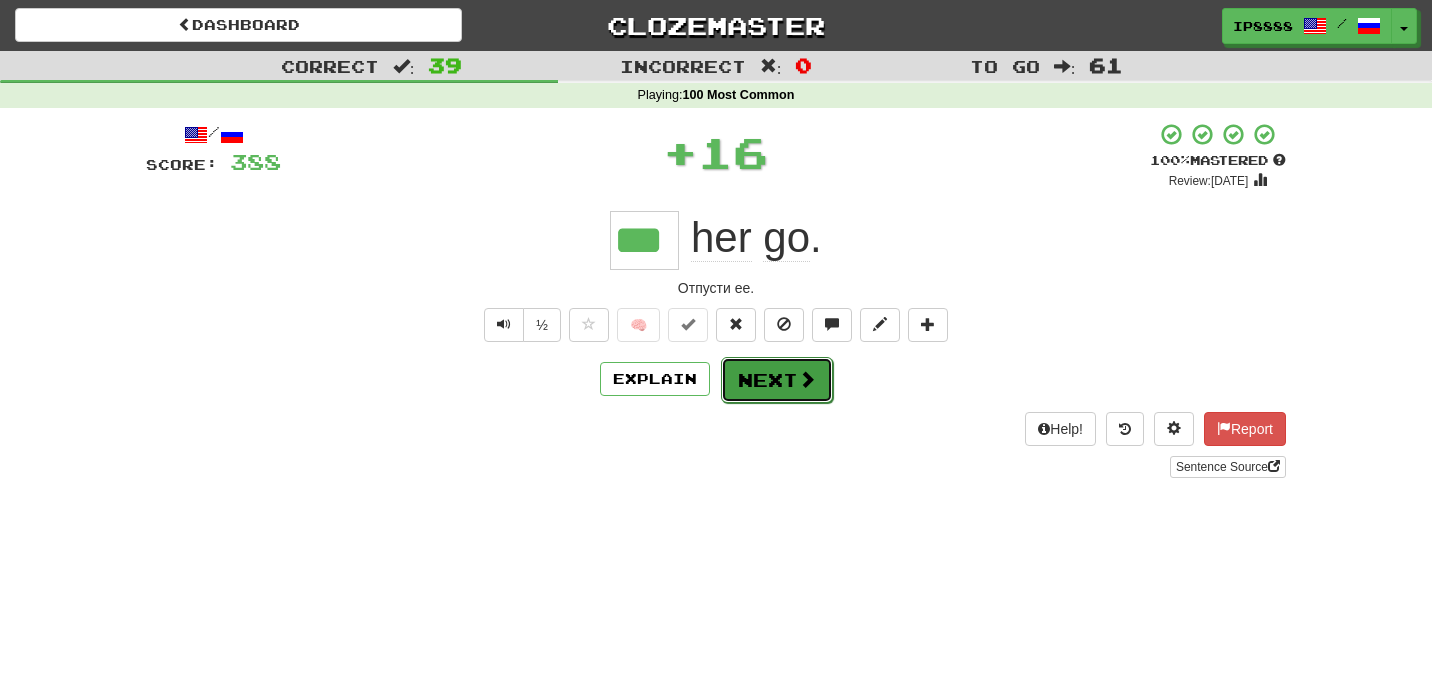 click on "Next" at bounding box center [777, 380] 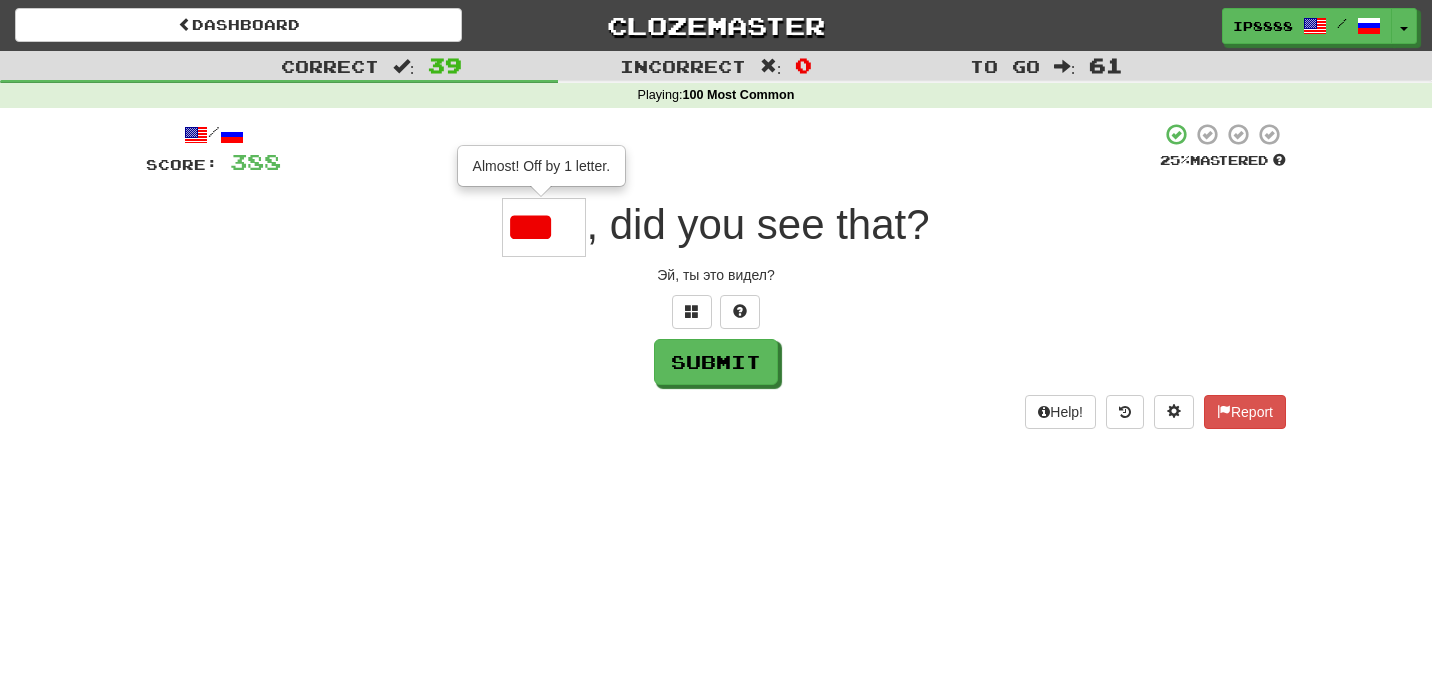 click at bounding box center (716, 312) 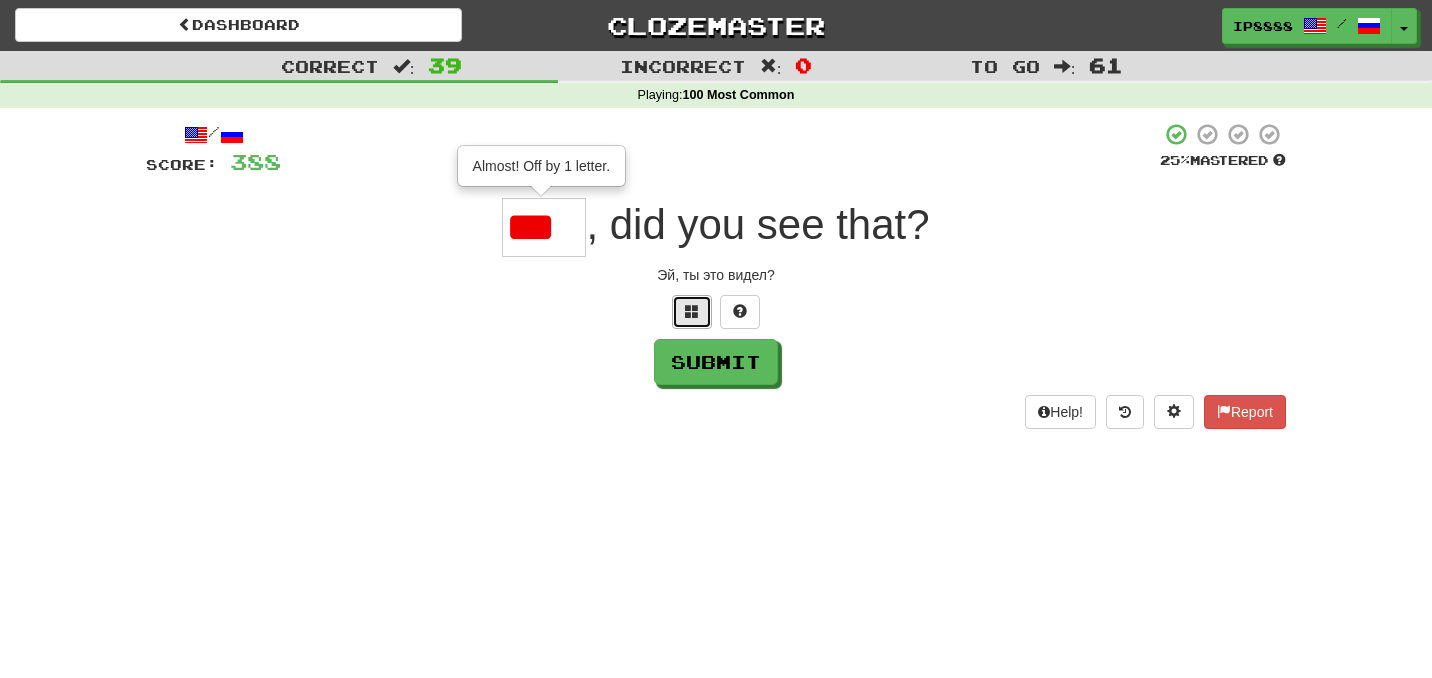 click at bounding box center [692, 311] 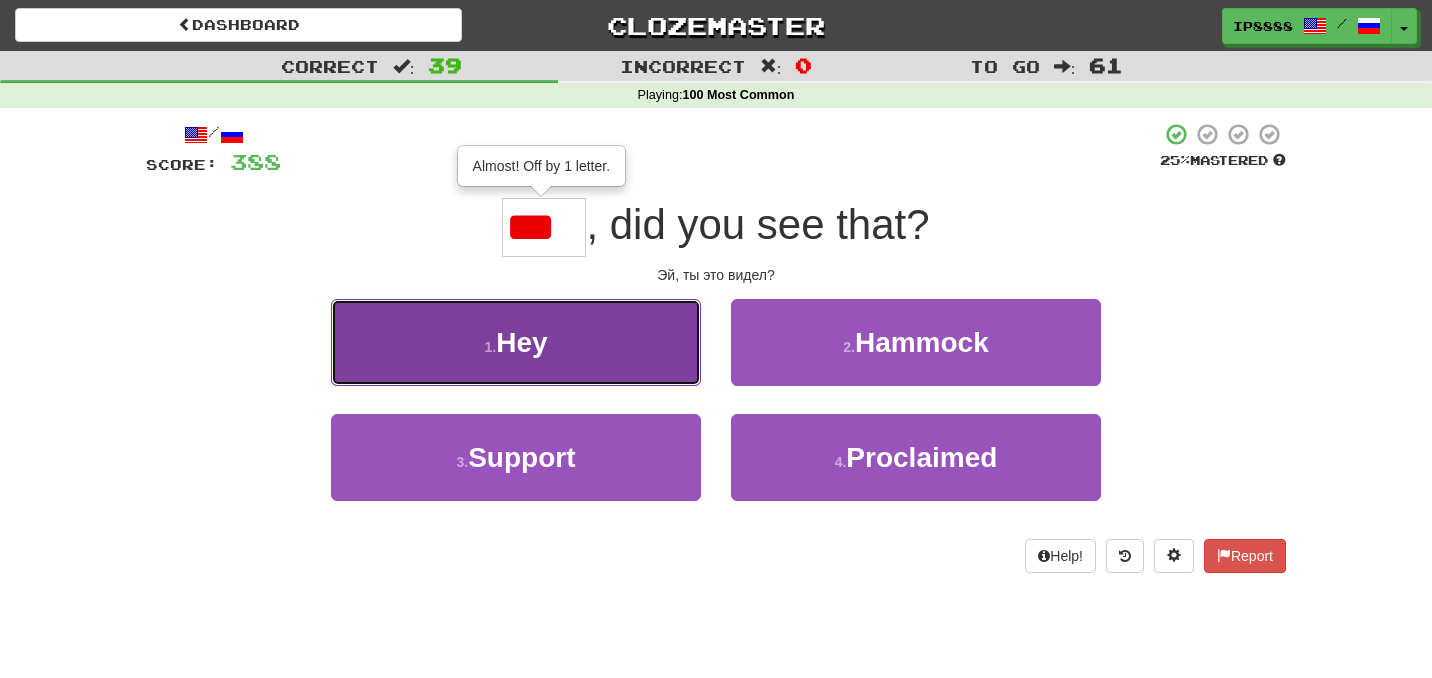 click on "1 .  Hey" at bounding box center (516, 342) 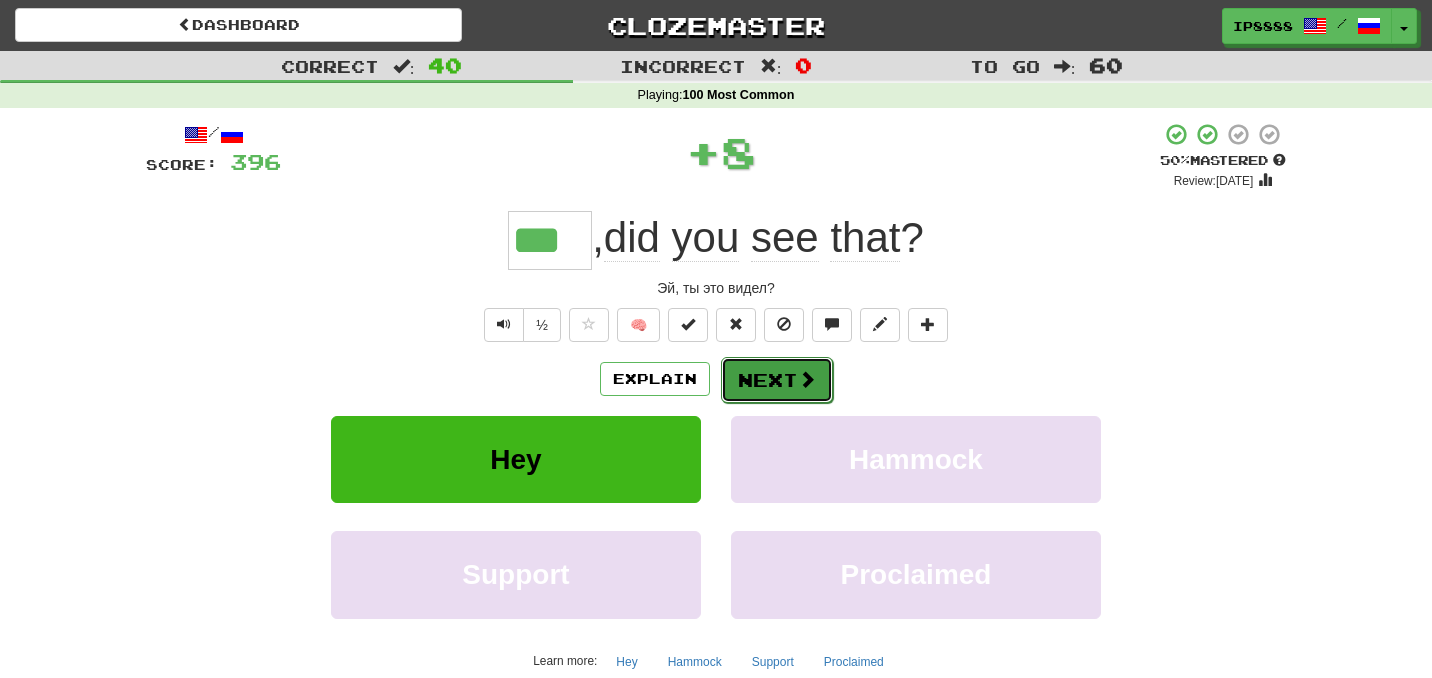 click on "Next" at bounding box center [777, 380] 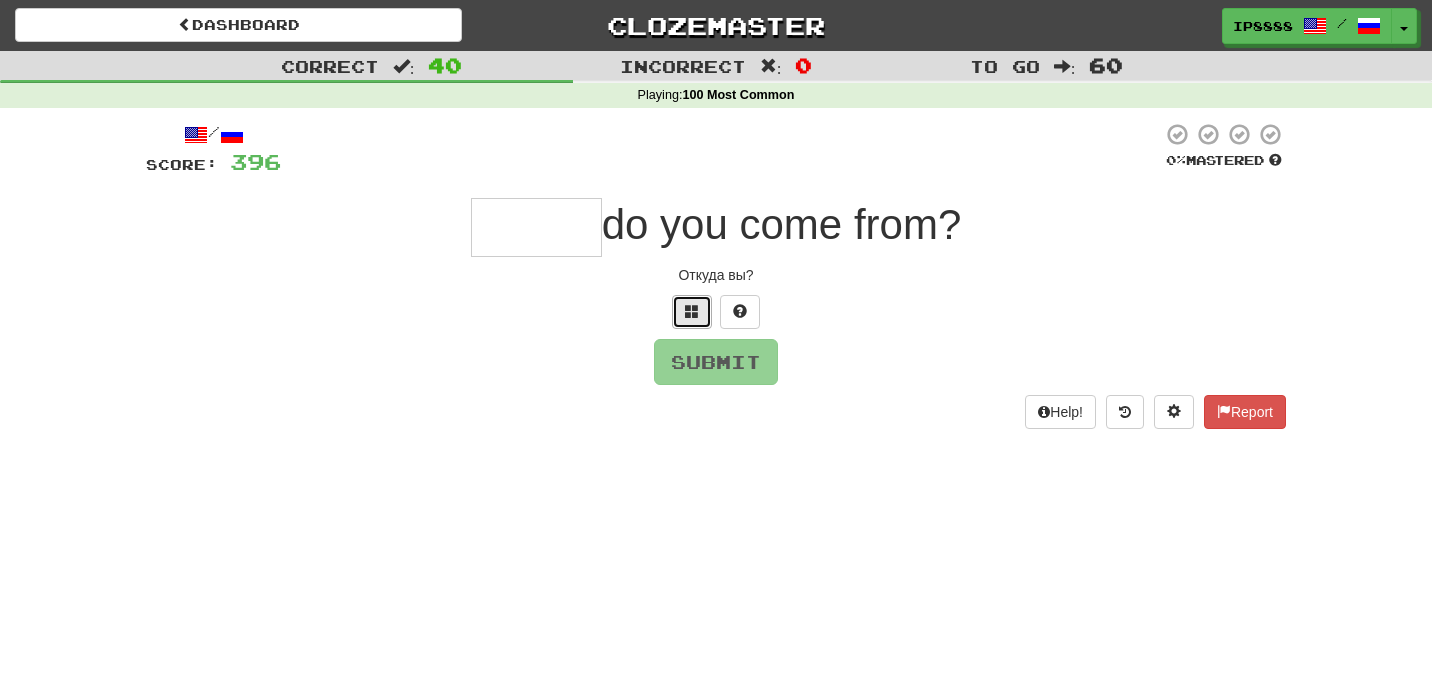click at bounding box center (692, 311) 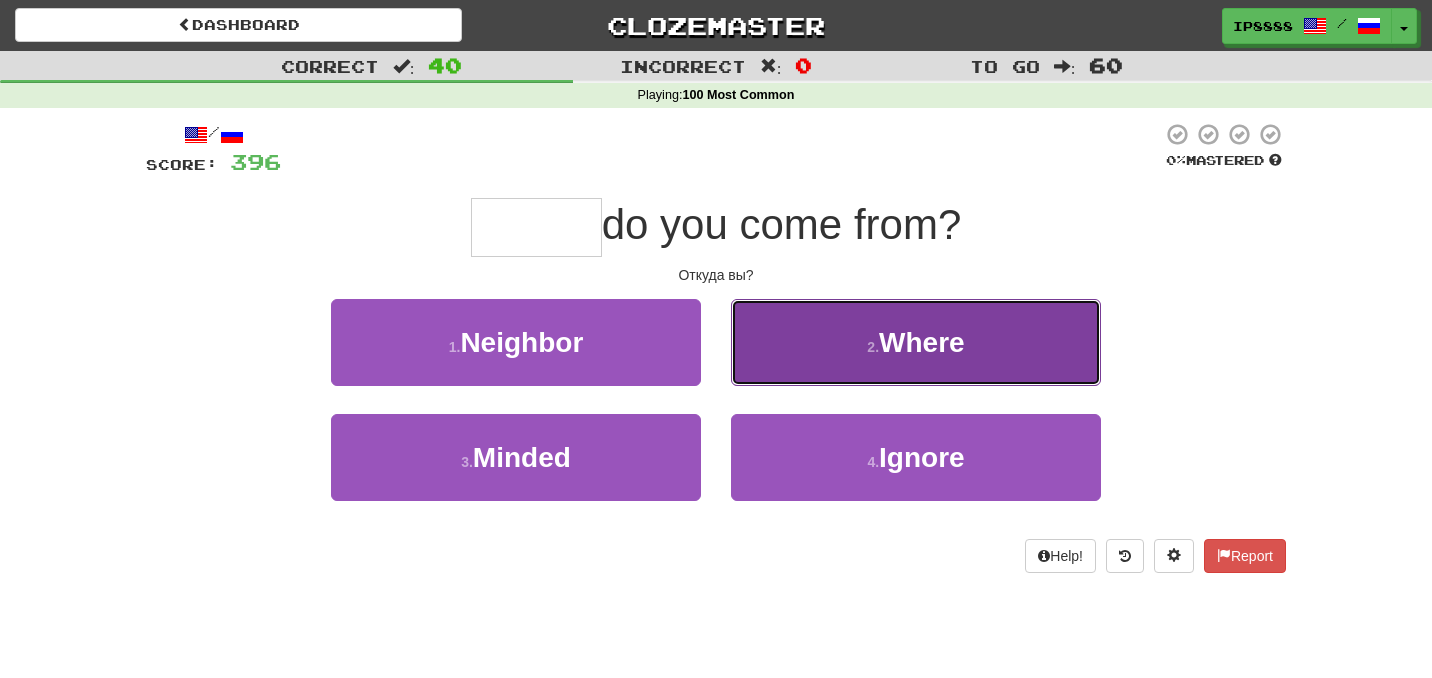 click on "2 .  Where" at bounding box center (916, 342) 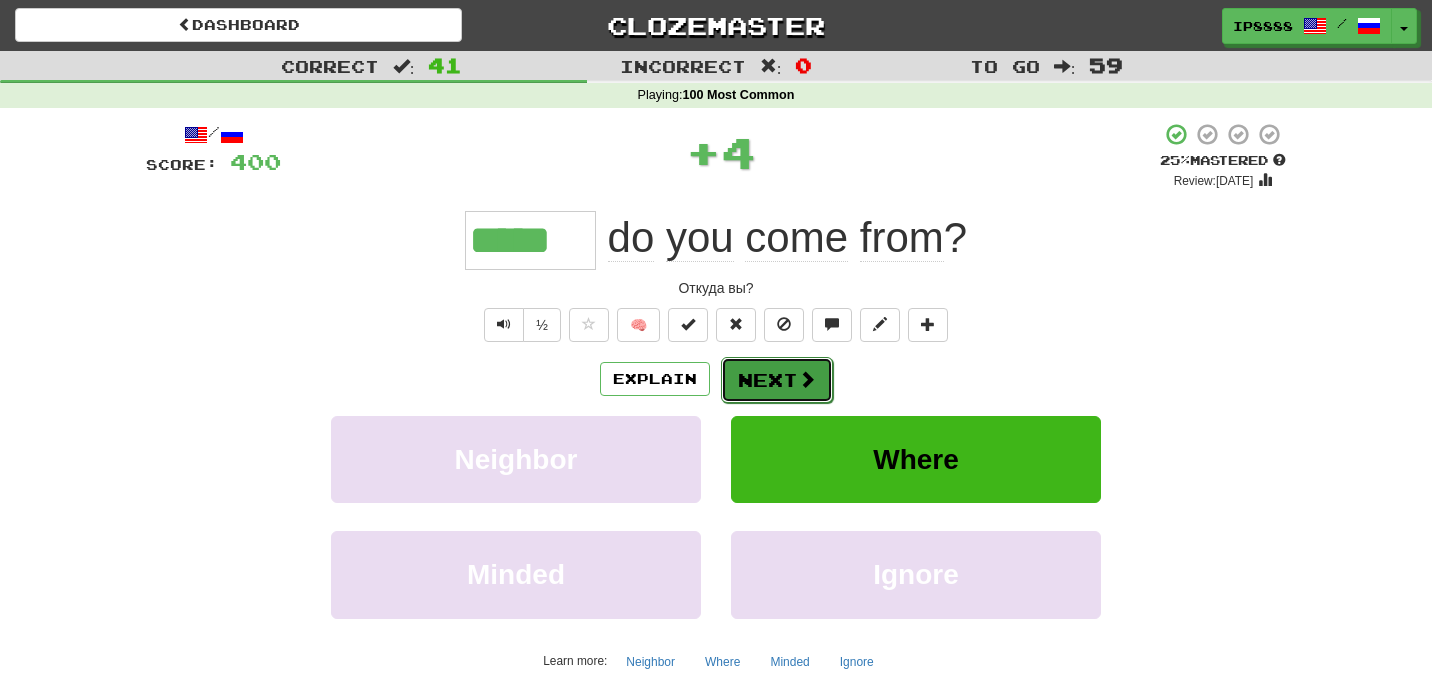 click on "Next" at bounding box center (777, 380) 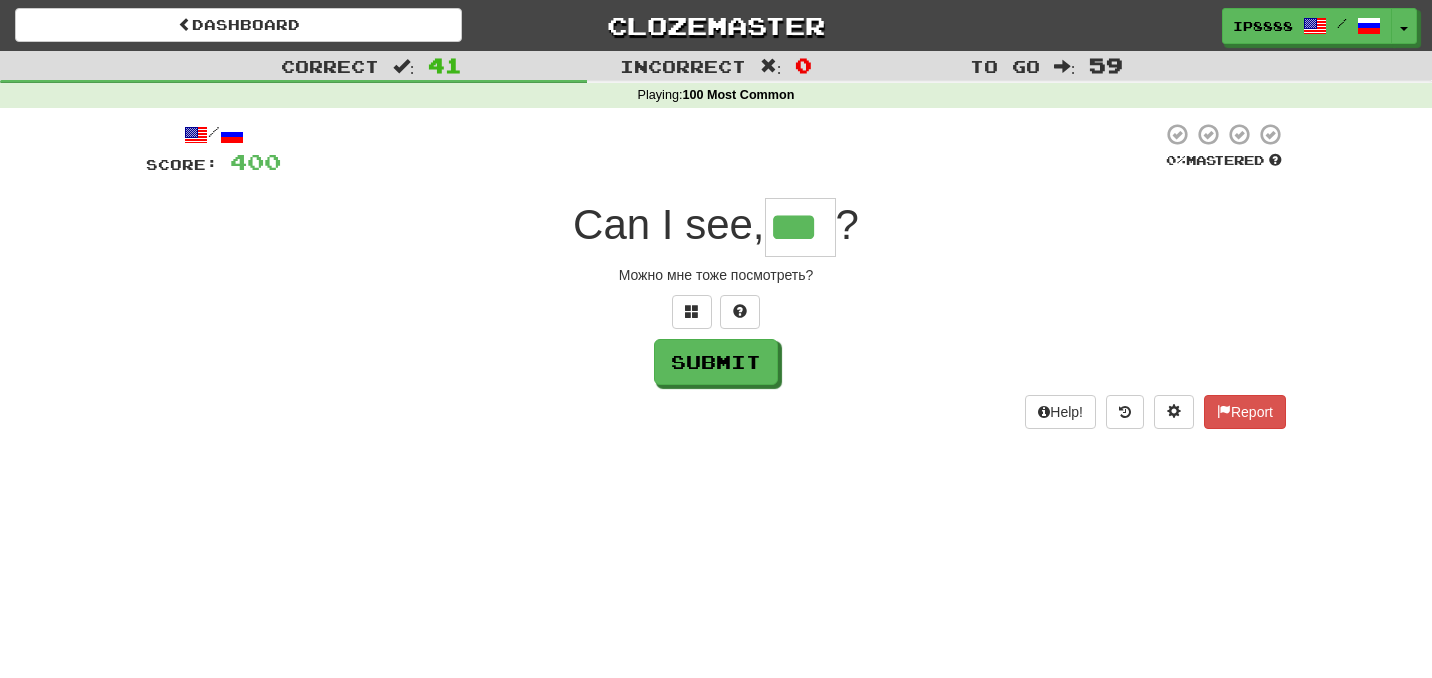 type on "***" 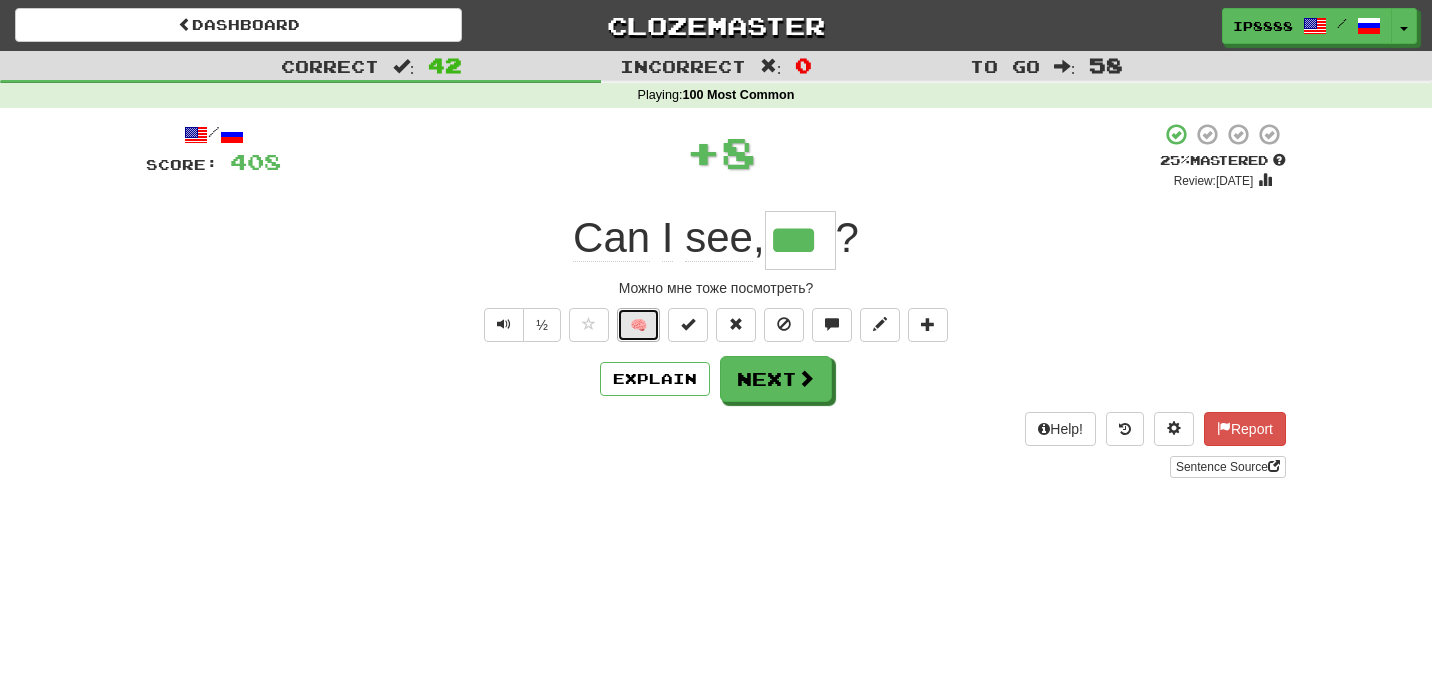click on "🧠" at bounding box center (638, 325) 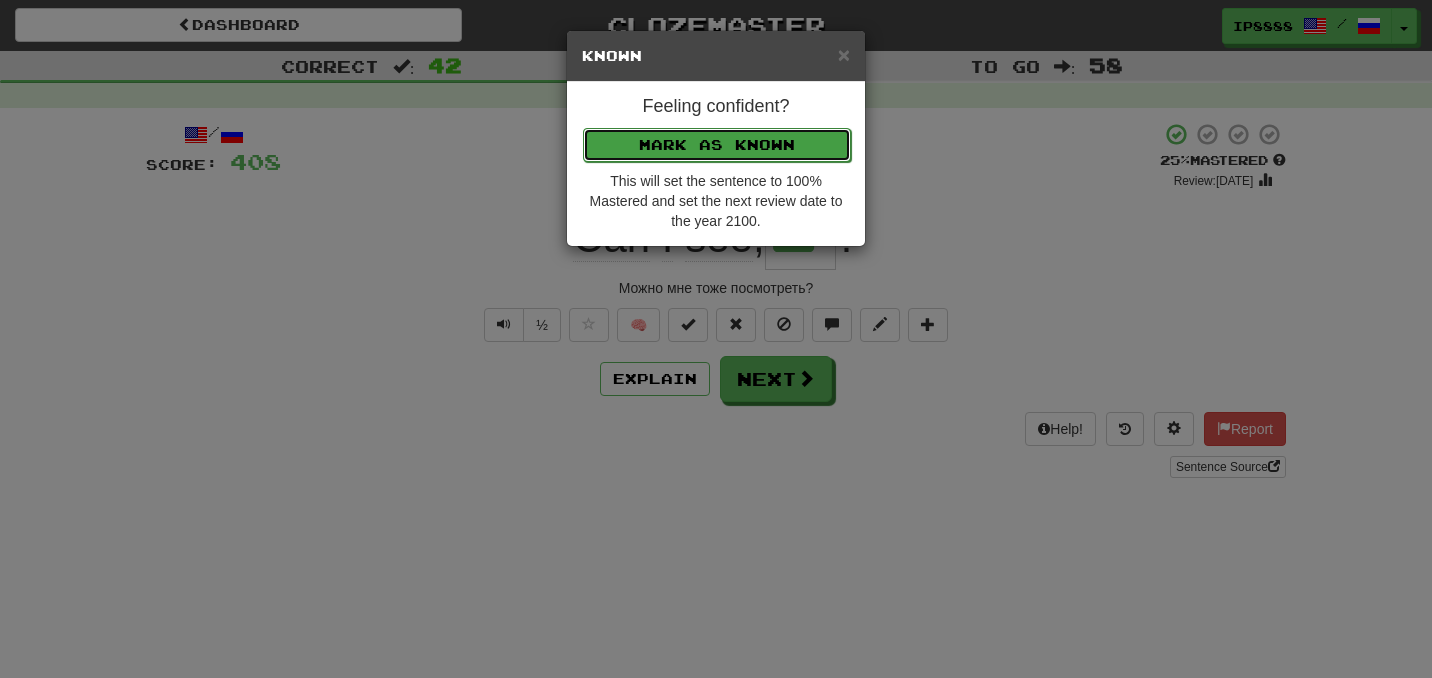 click on "Mark as Known" at bounding box center (717, 145) 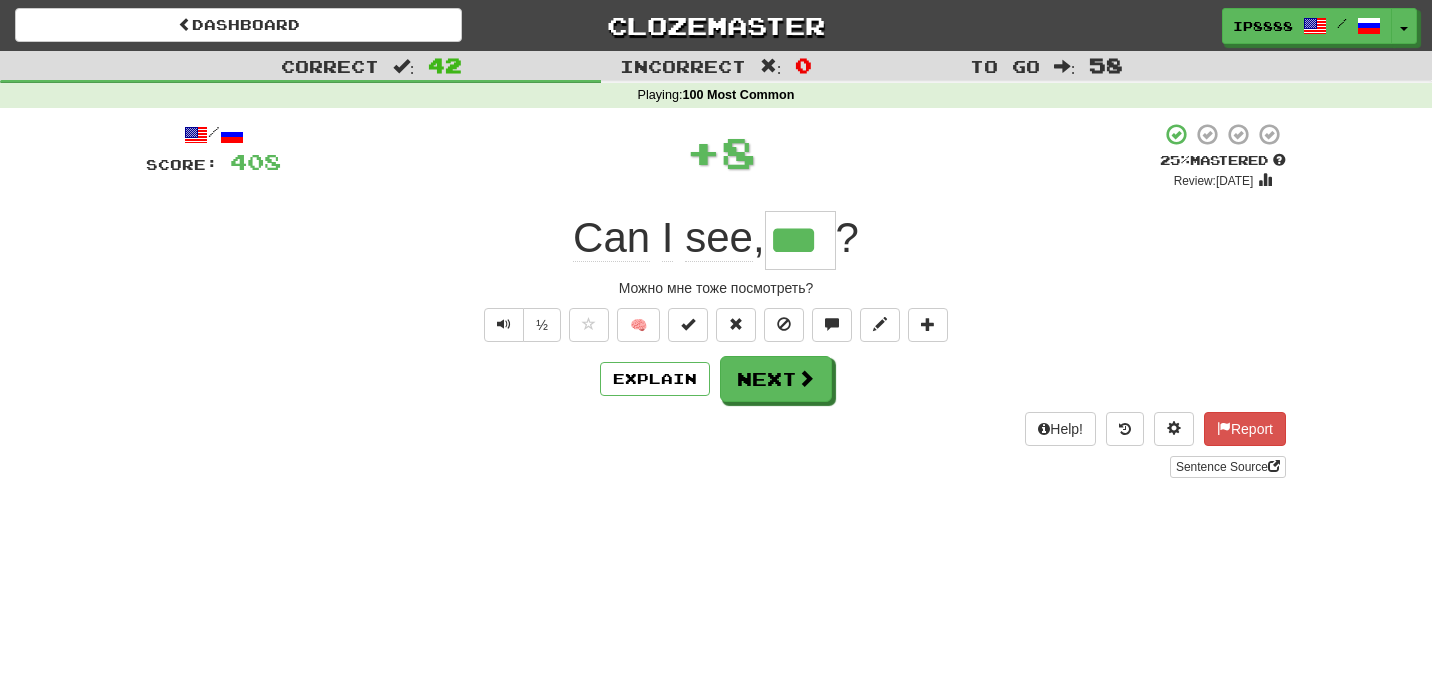 click on "Help!  Report Sentence Source" at bounding box center [716, 445] 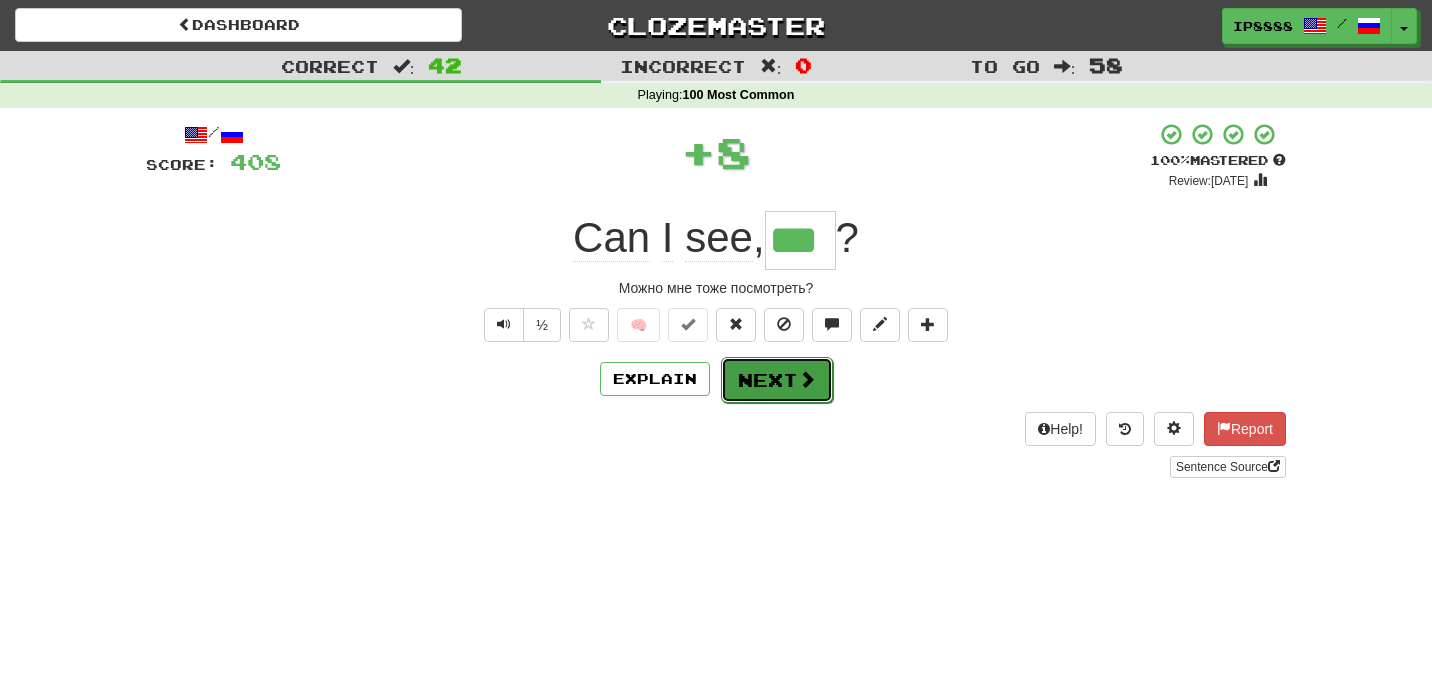 click on "Next" at bounding box center [777, 380] 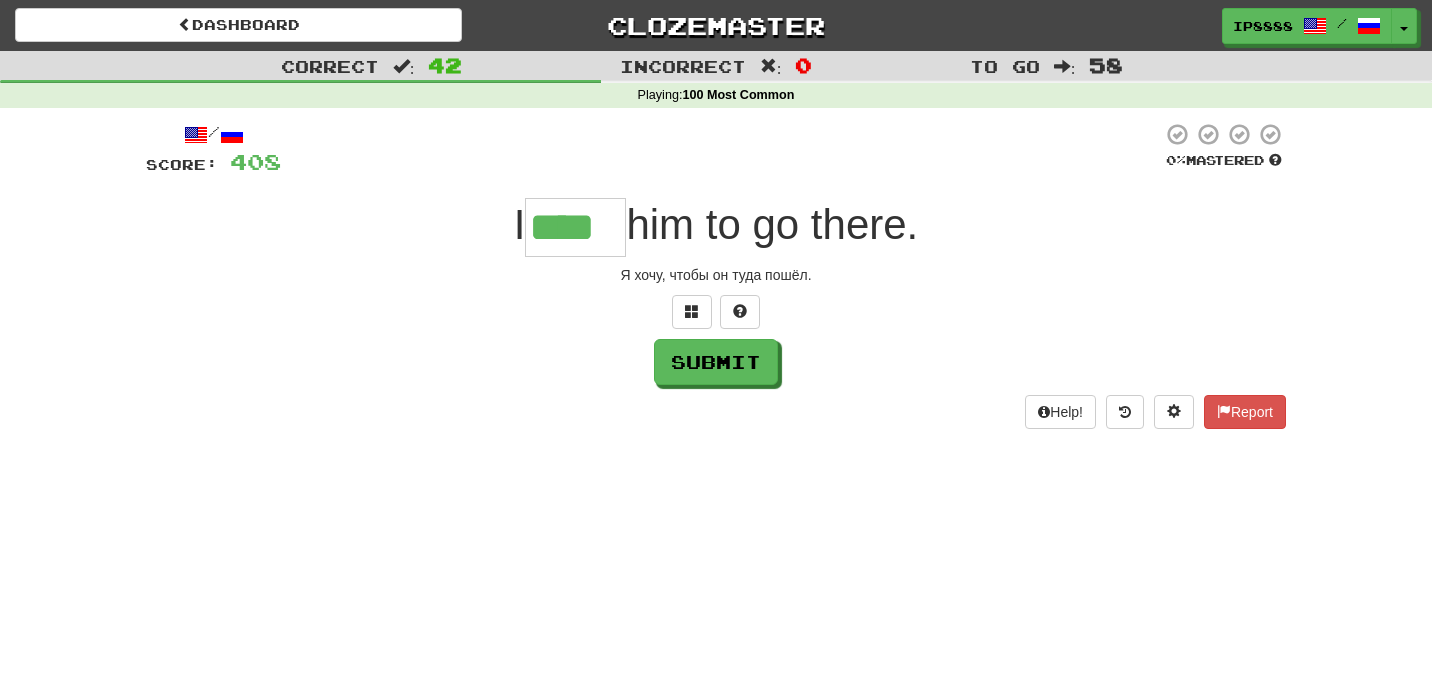 type on "****" 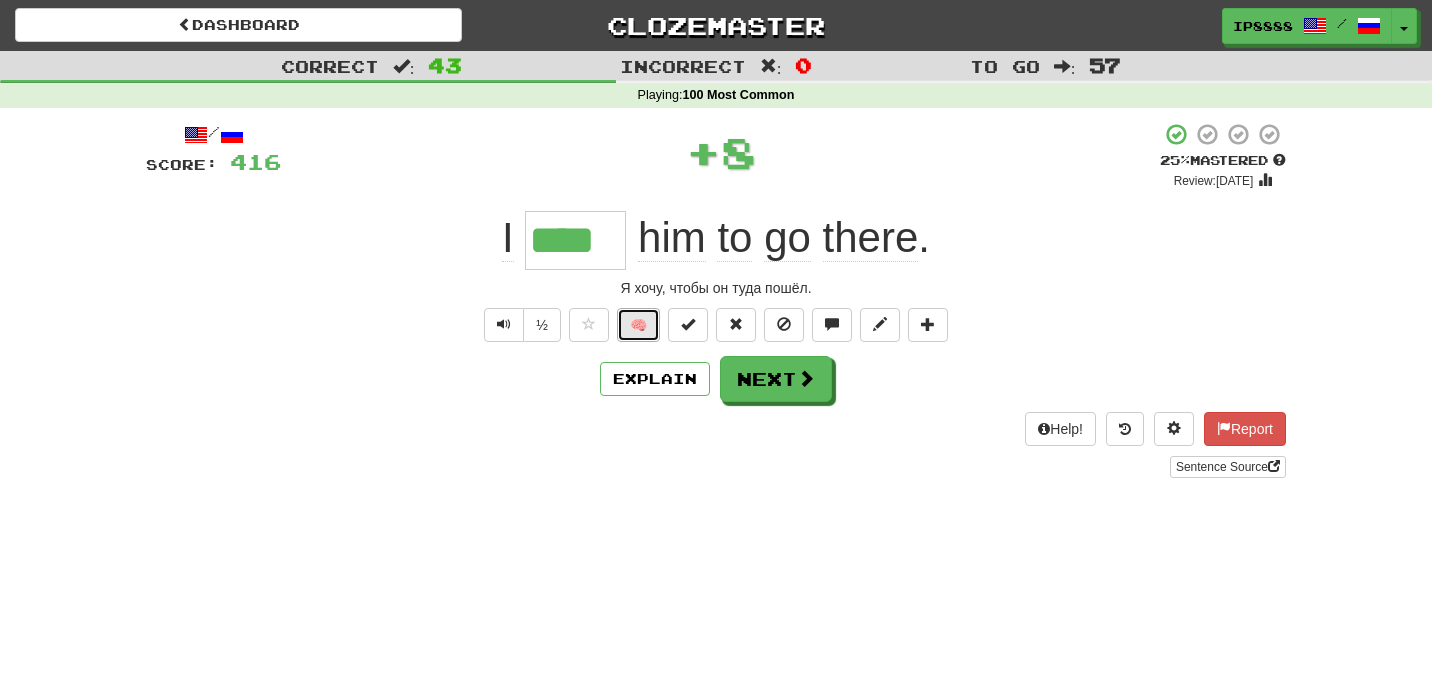 click on "🧠" at bounding box center [638, 325] 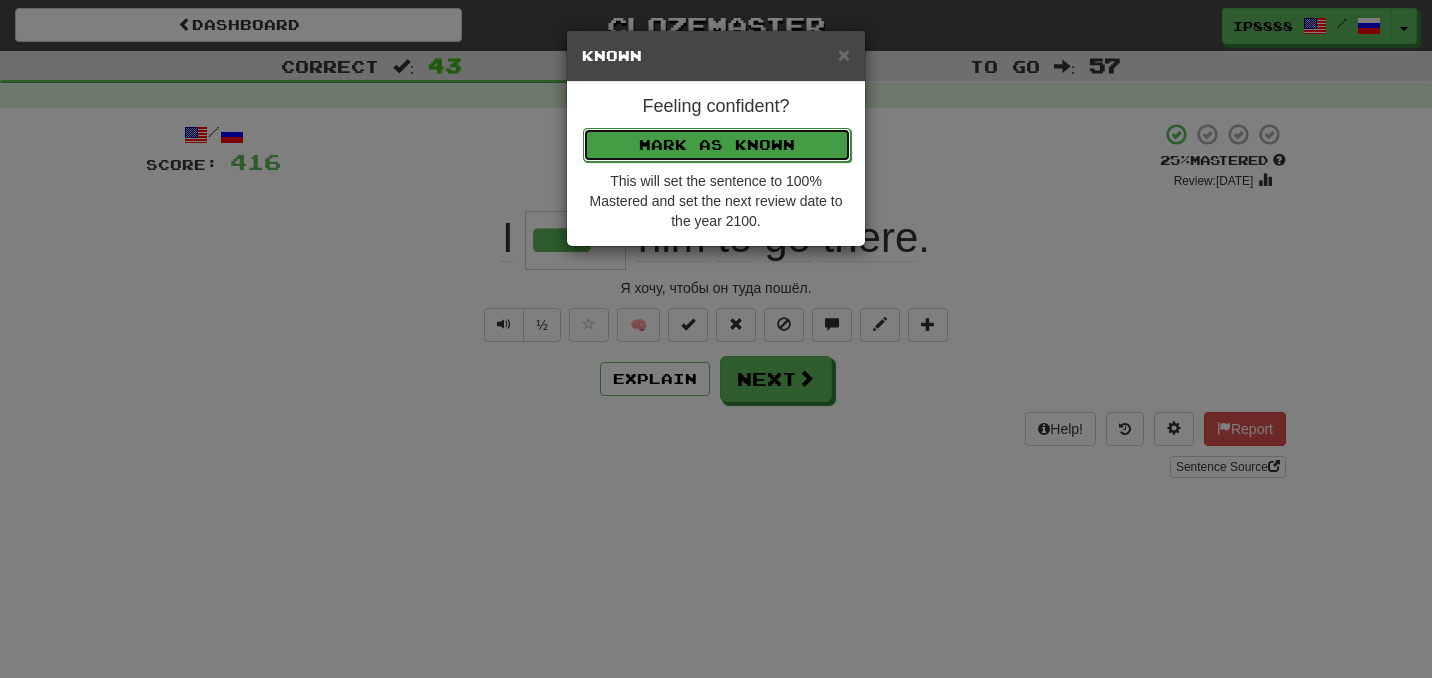 click on "Mark as Known" at bounding box center (717, 145) 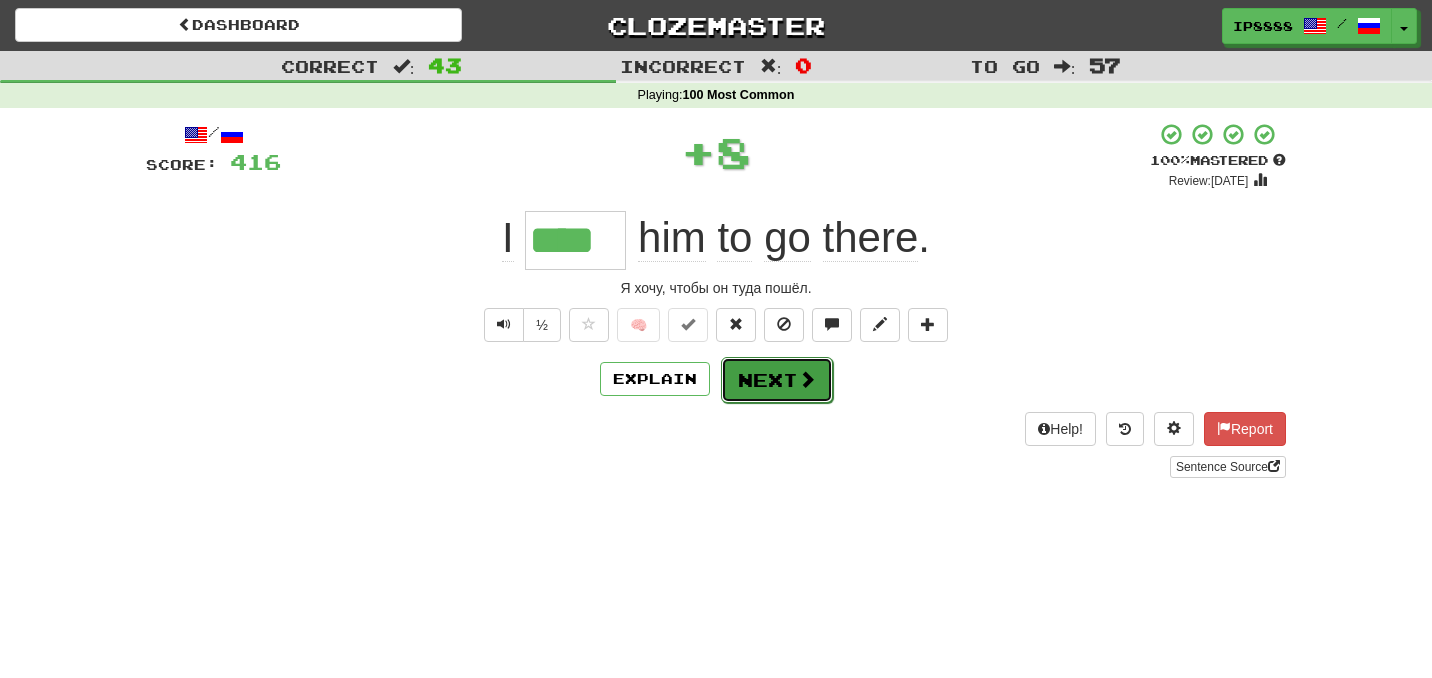 click on "Next" at bounding box center (777, 380) 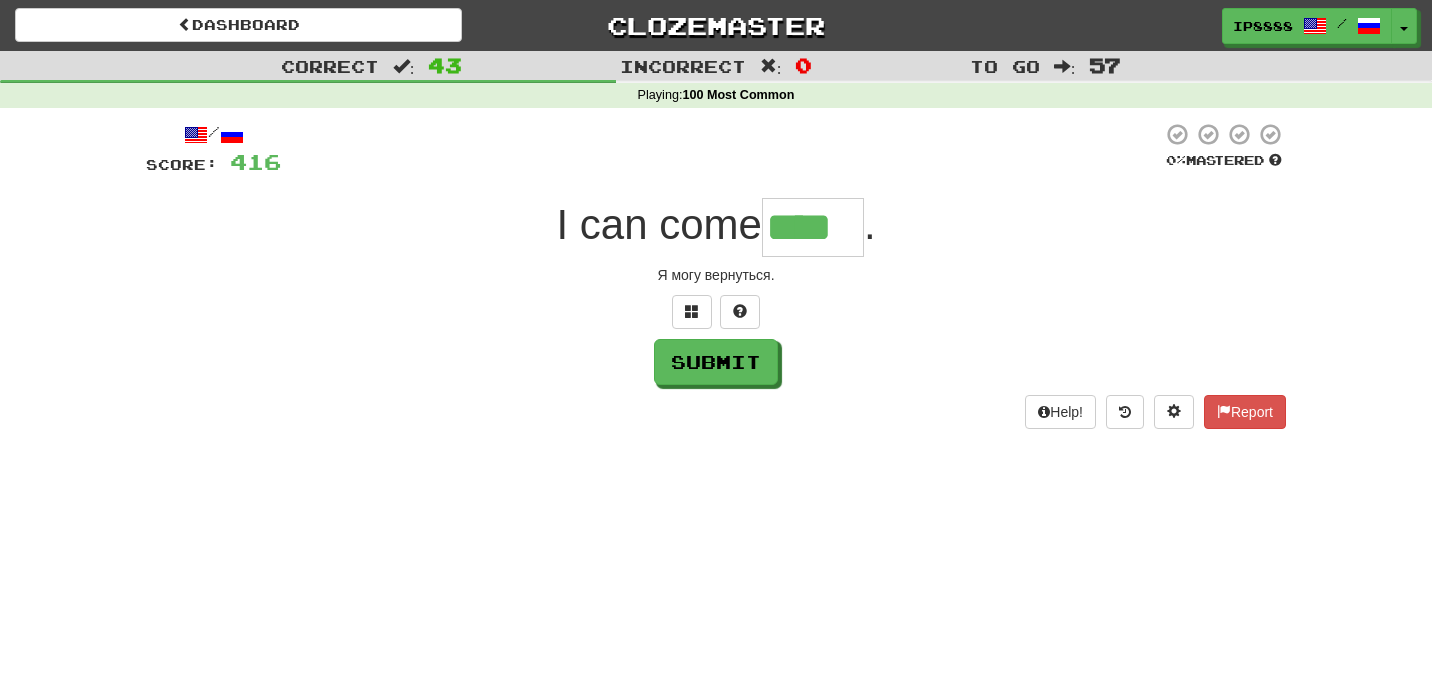 type on "****" 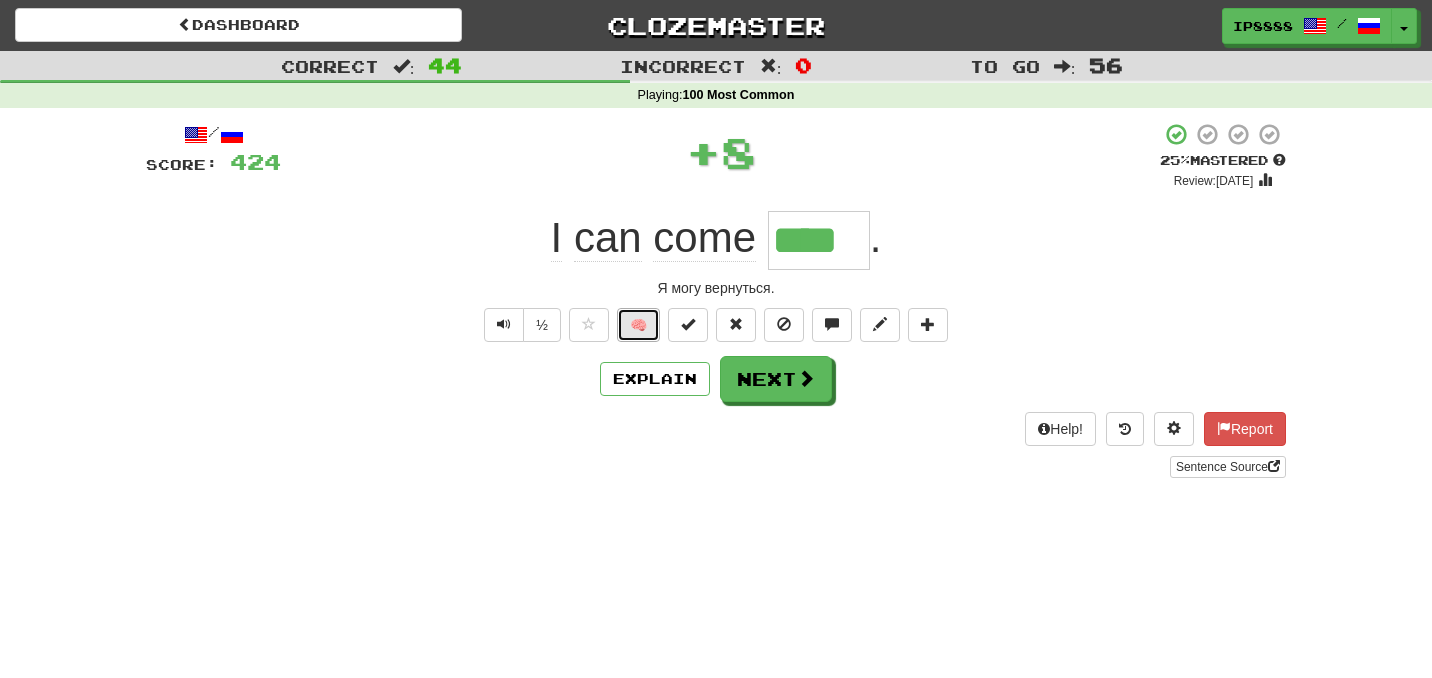 click on "🧠" at bounding box center [638, 325] 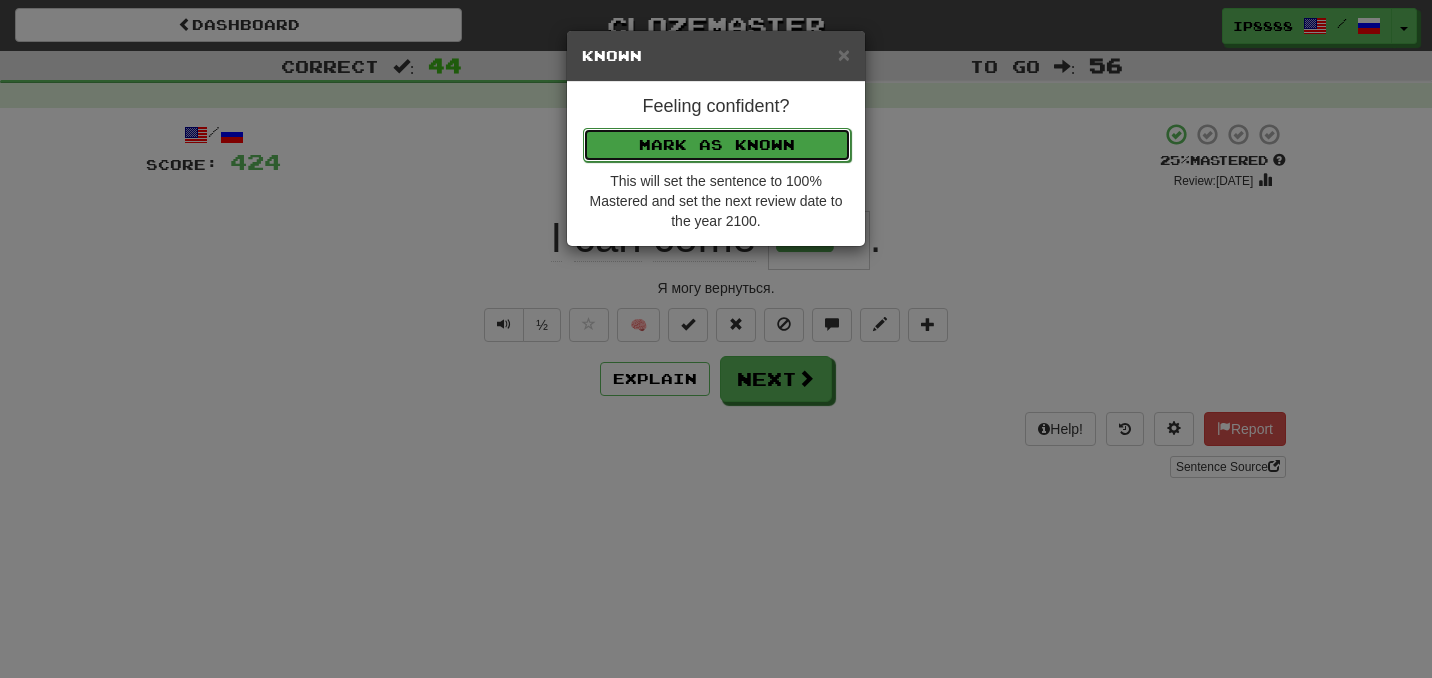click on "Mark as Known" at bounding box center (717, 145) 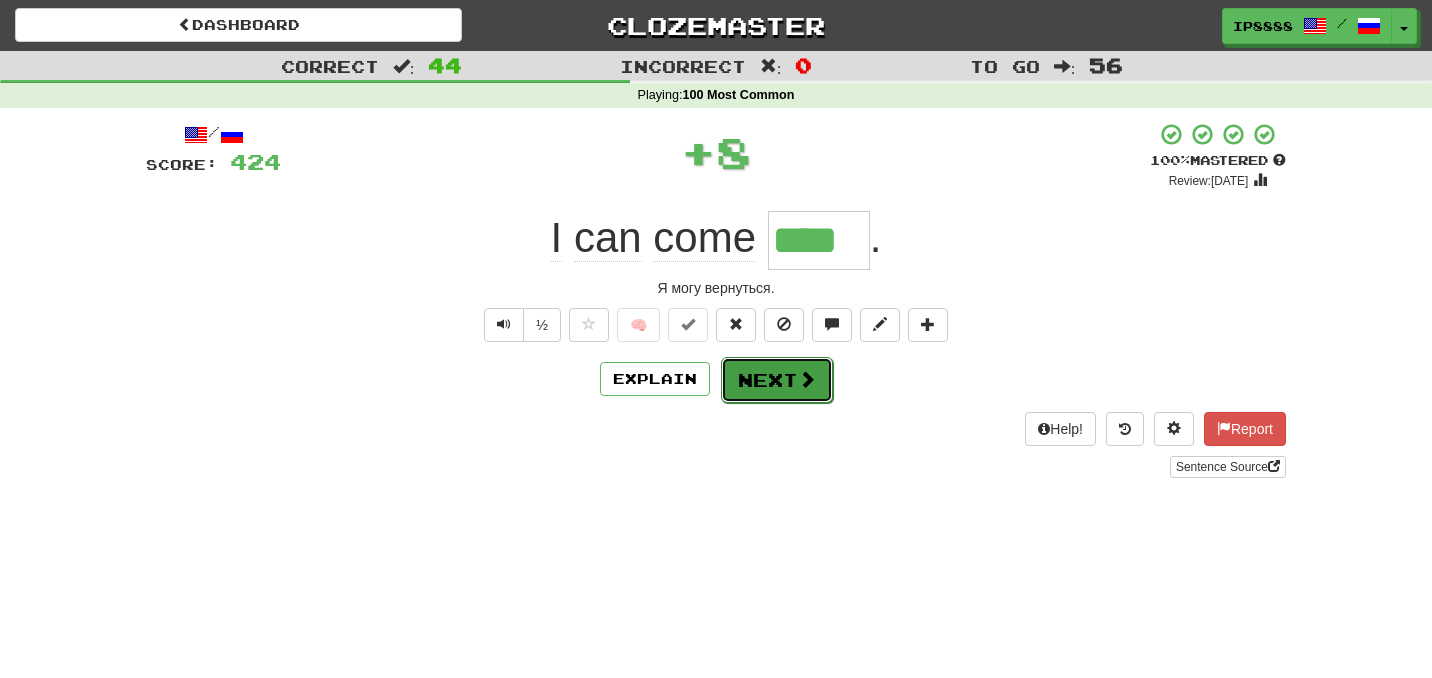 click on "Next" at bounding box center [777, 380] 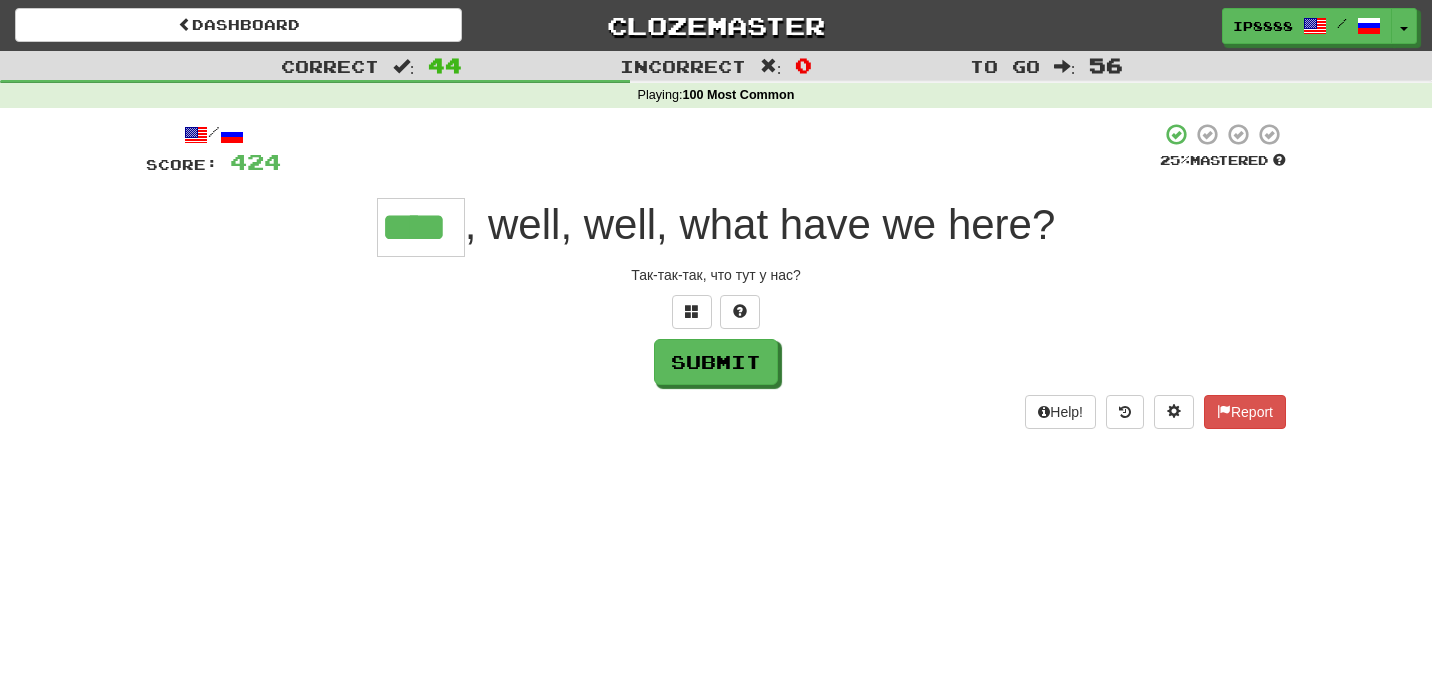 type on "****" 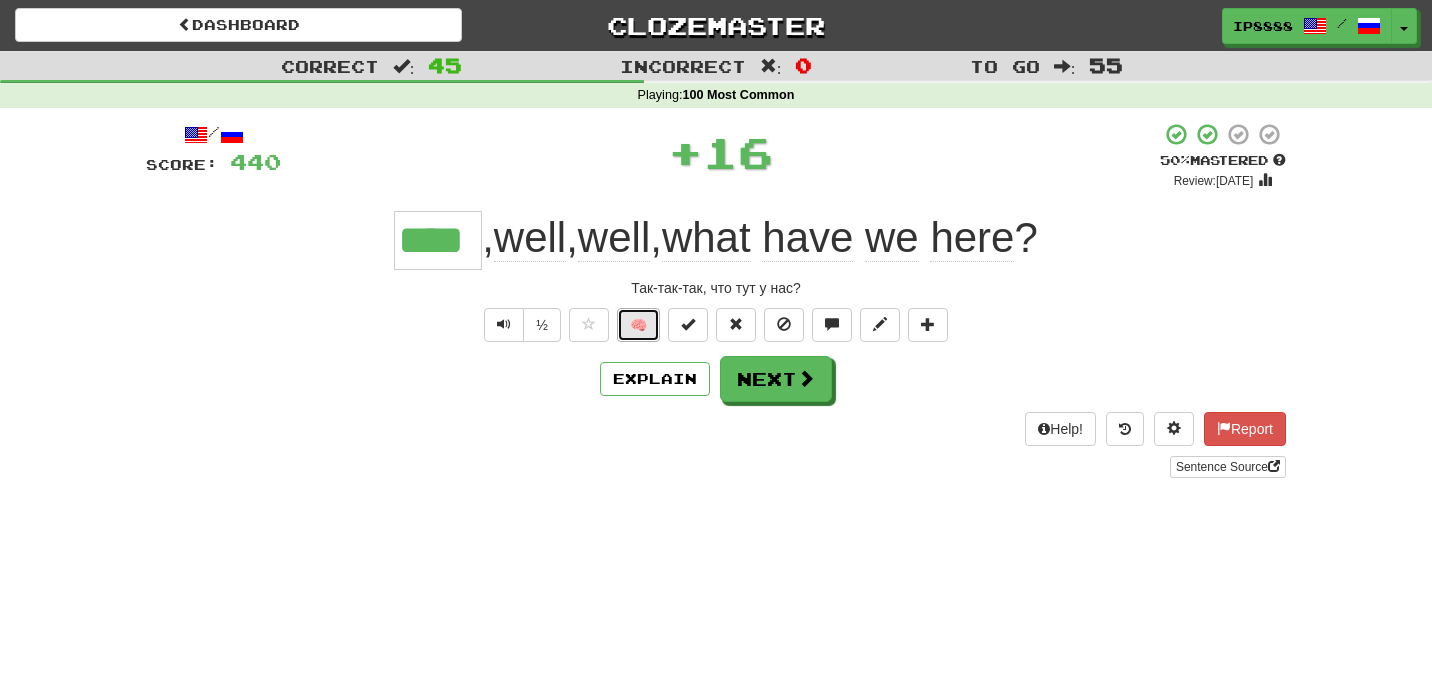 click on "🧠" at bounding box center [638, 325] 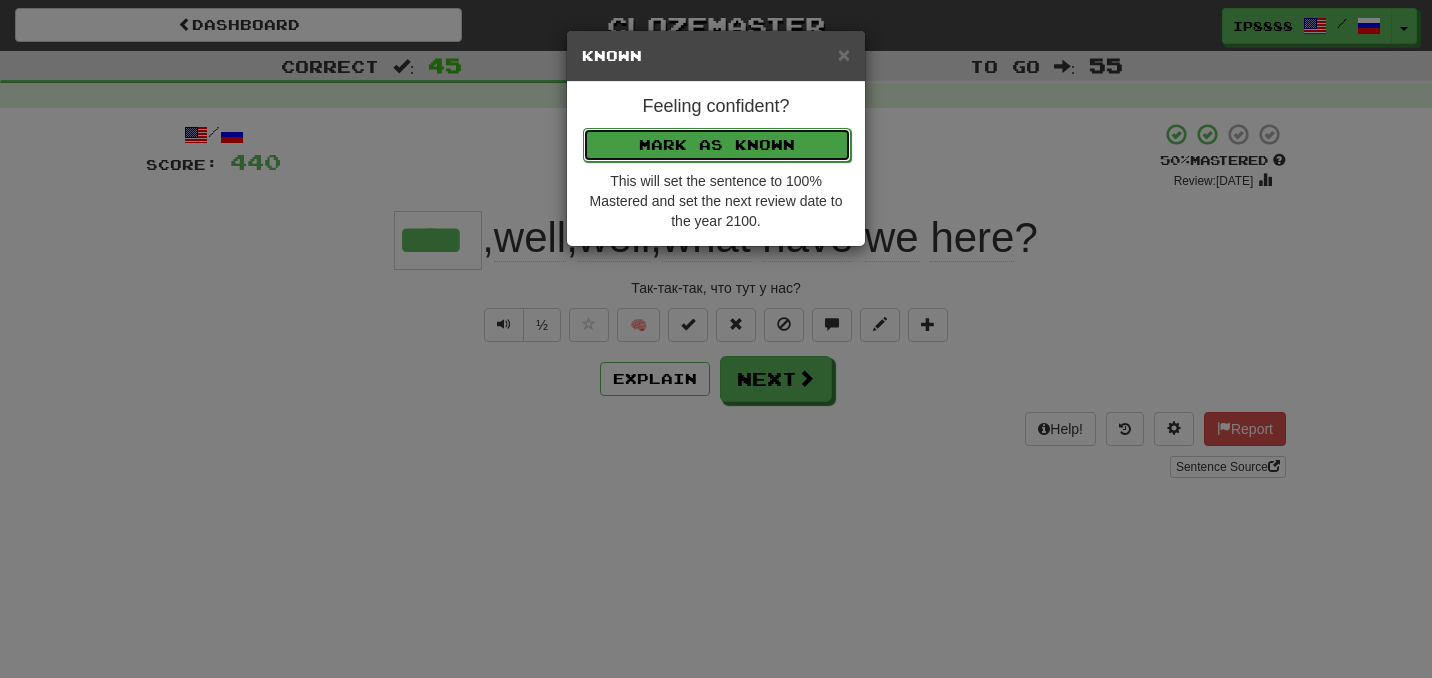 click on "Mark as Known" at bounding box center [717, 145] 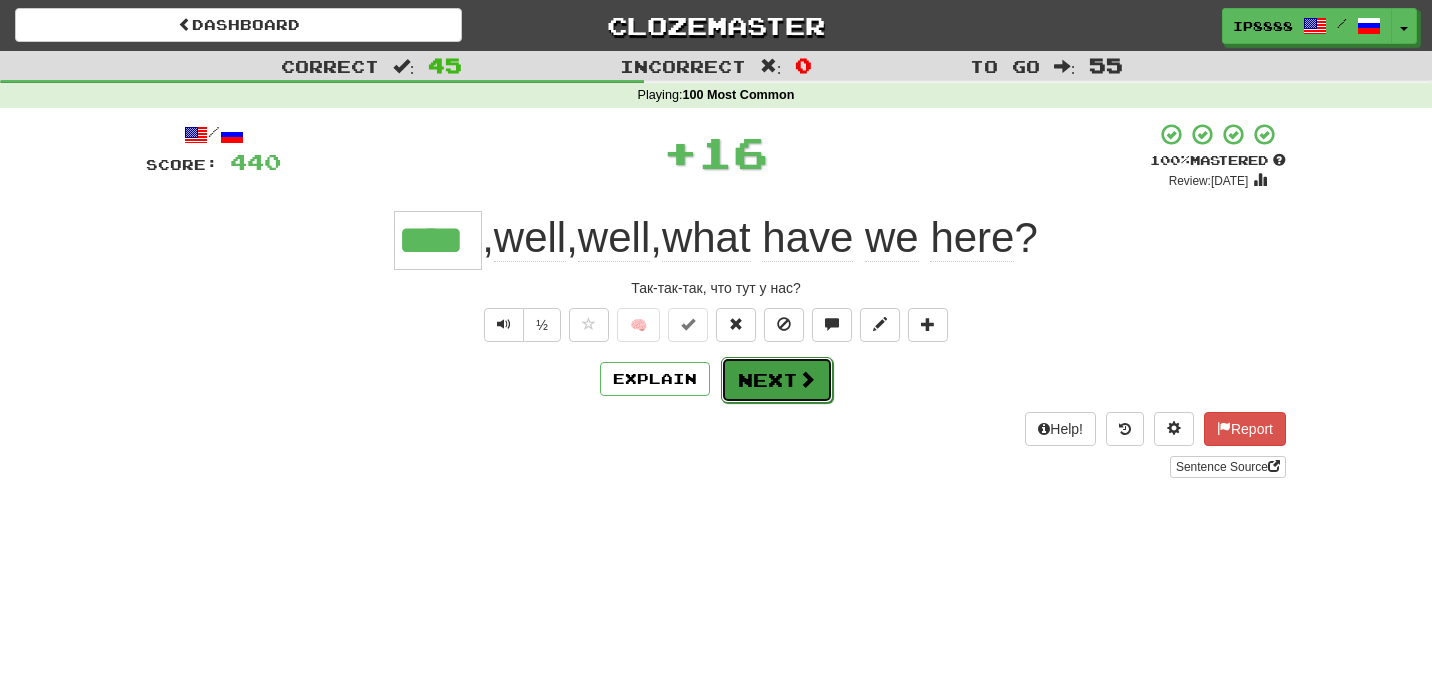 click on "Next" at bounding box center (777, 380) 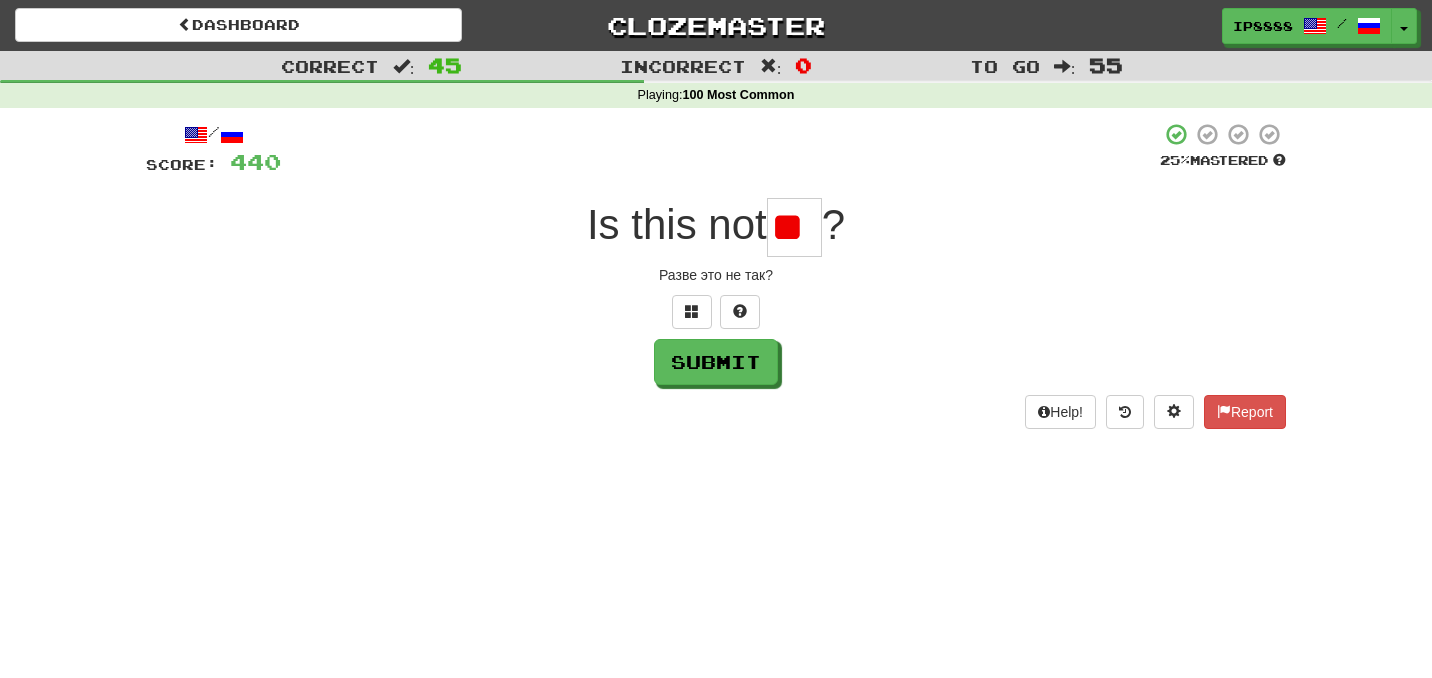 type on "*" 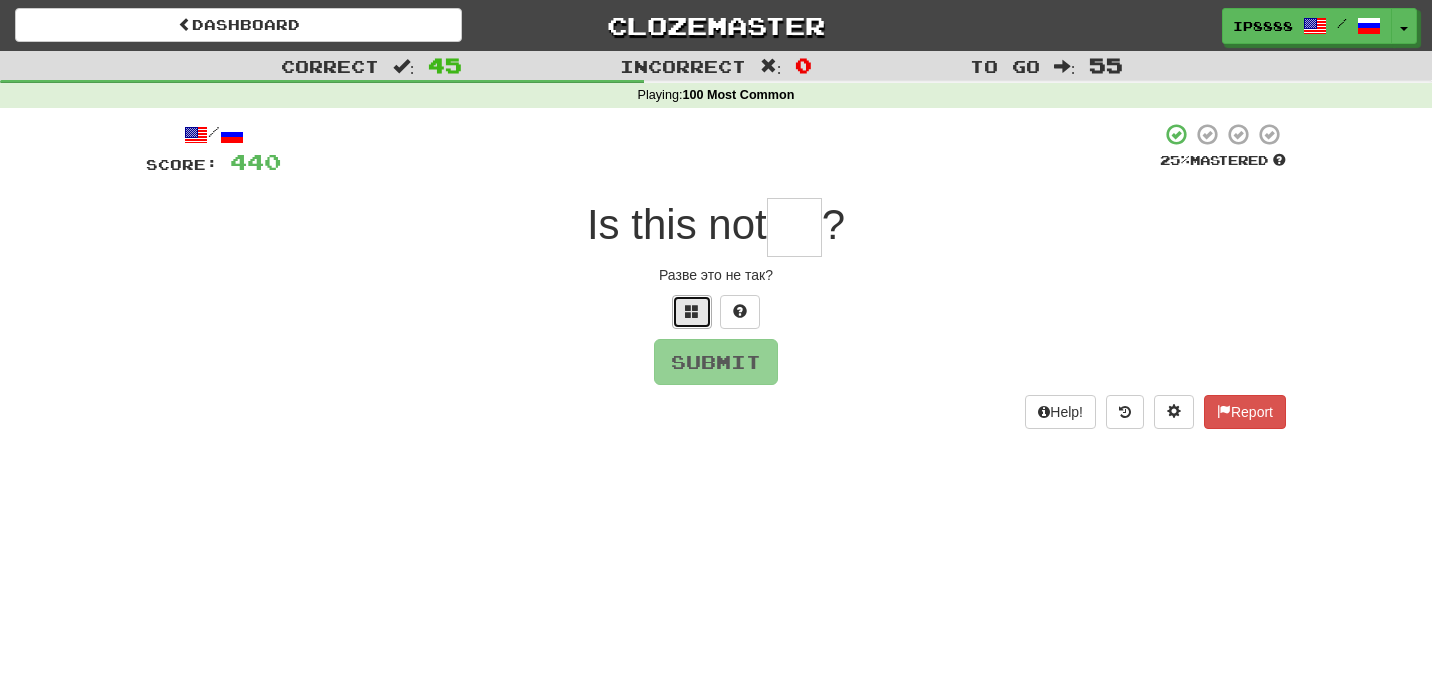 click at bounding box center (692, 311) 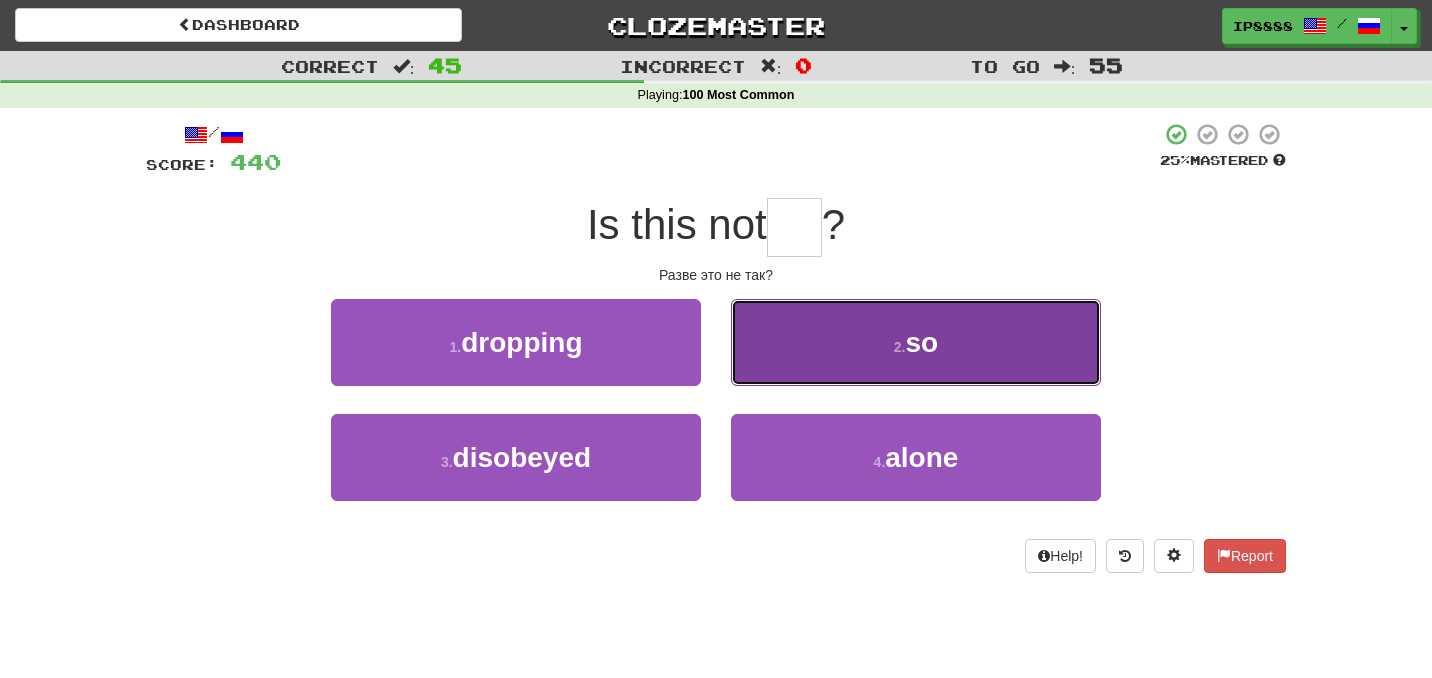 click on "so" at bounding box center (922, 342) 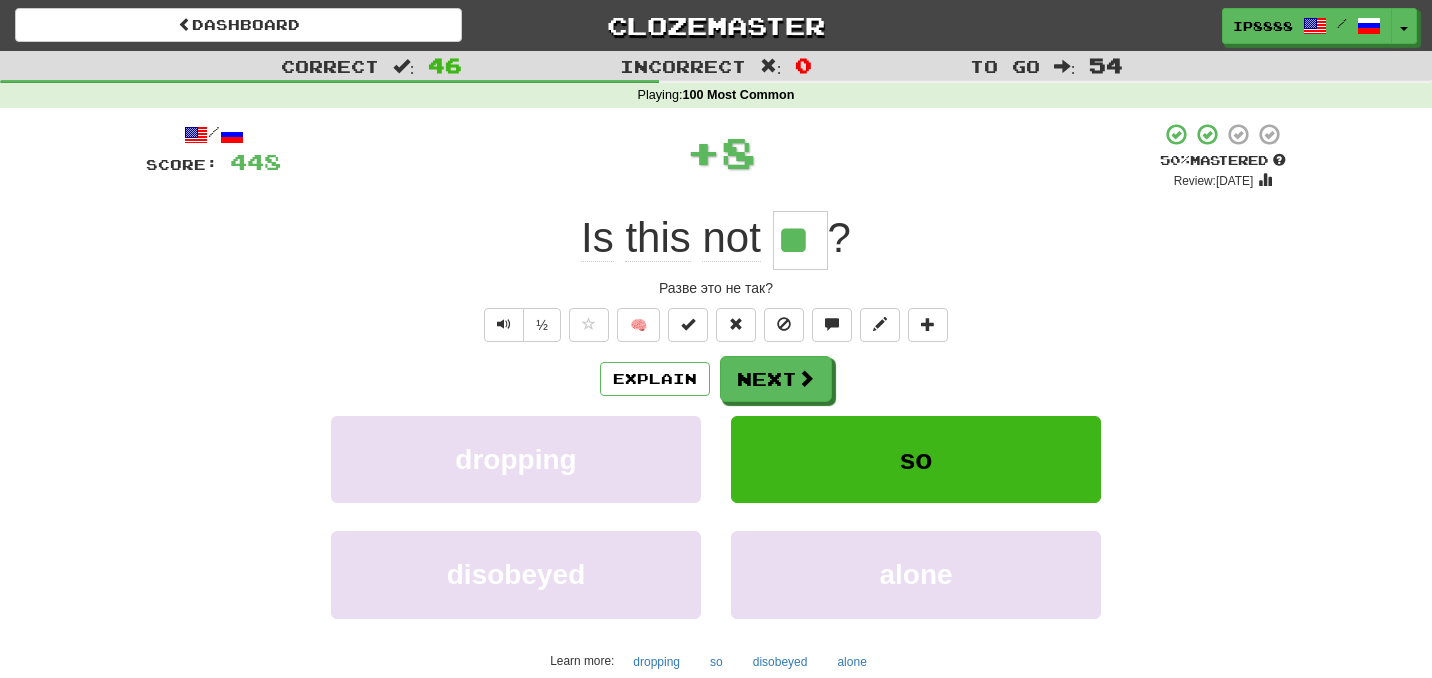 click on "Explain Next dropping so disobeyed alone Learn more: dropping so disobeyed alone" at bounding box center [716, 516] 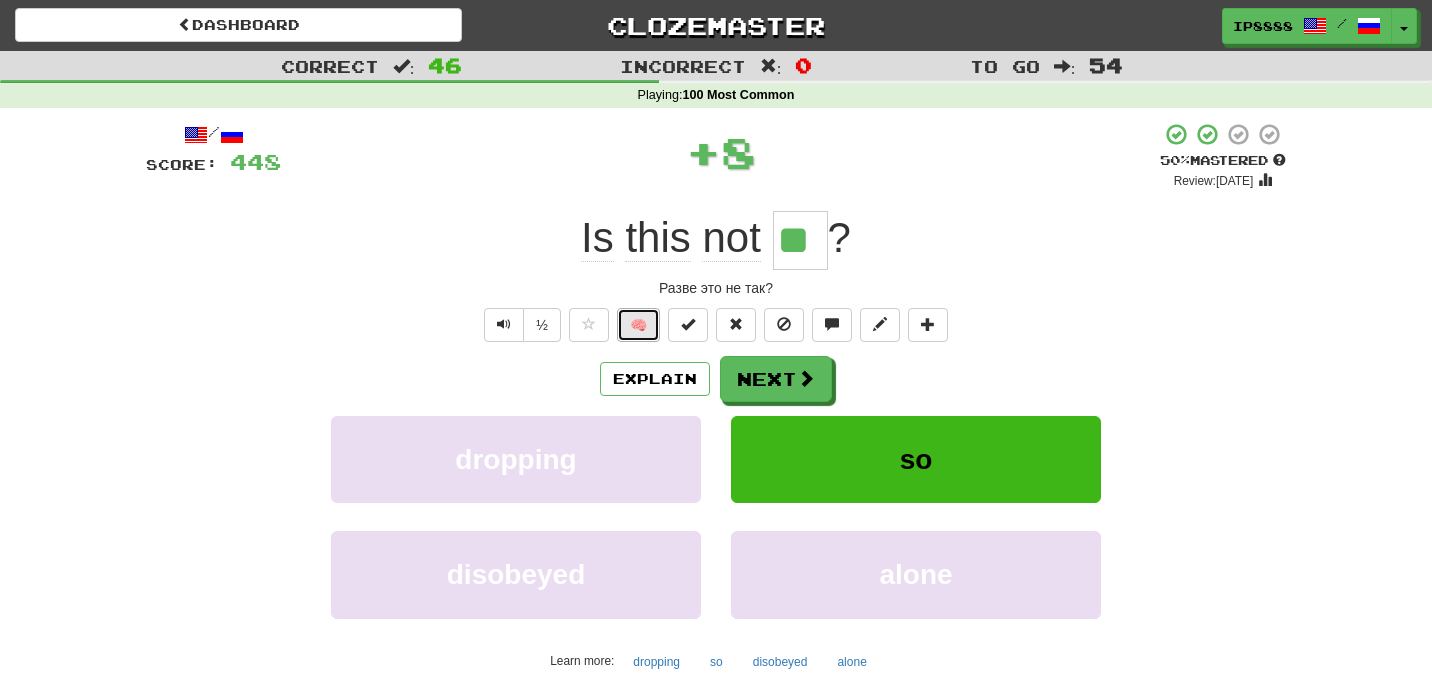 click on "🧠" at bounding box center [638, 325] 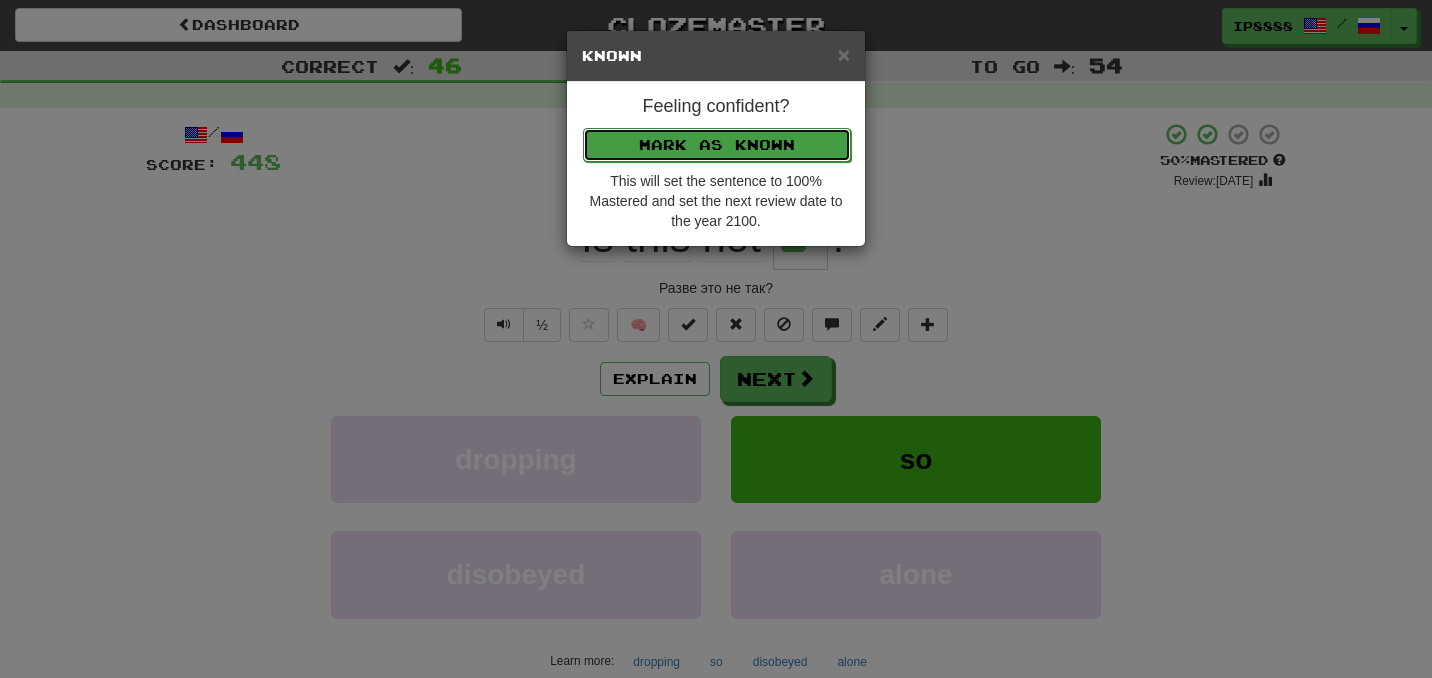 click on "Mark as Known" at bounding box center (717, 145) 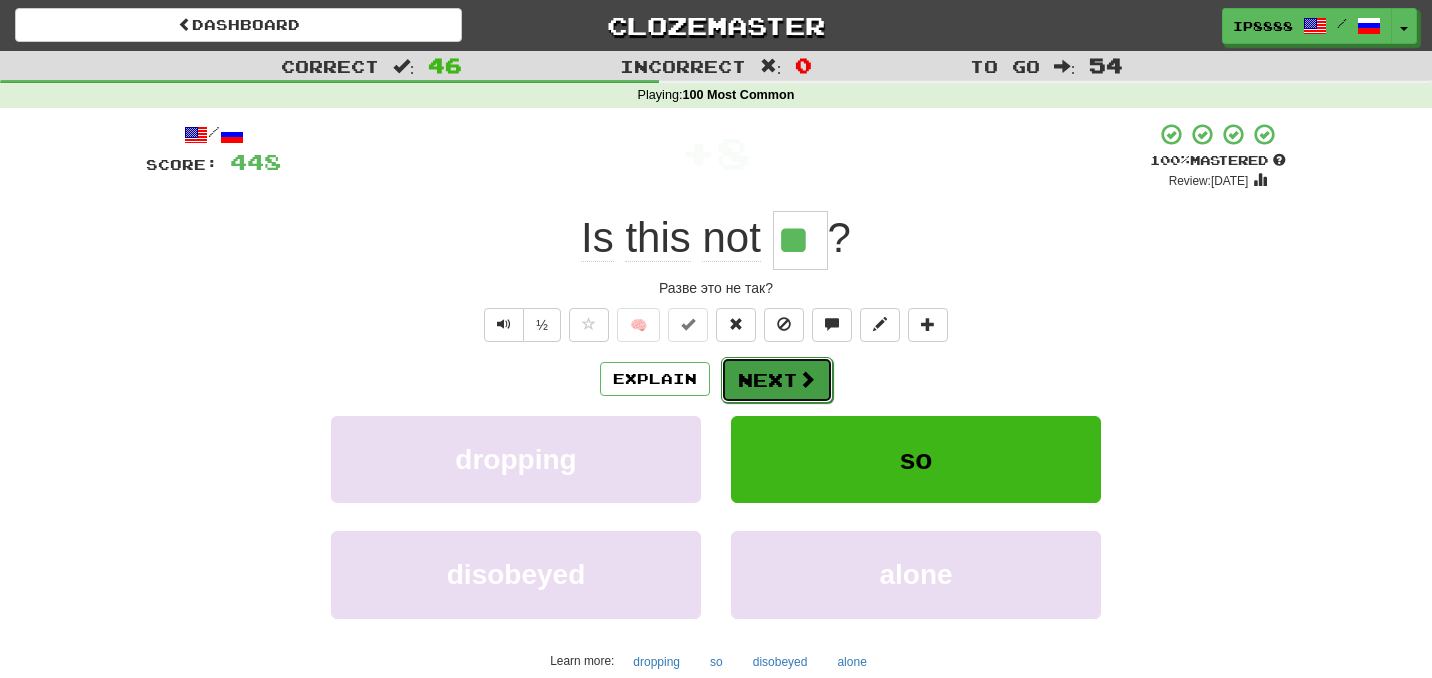 click on "Next" at bounding box center [777, 380] 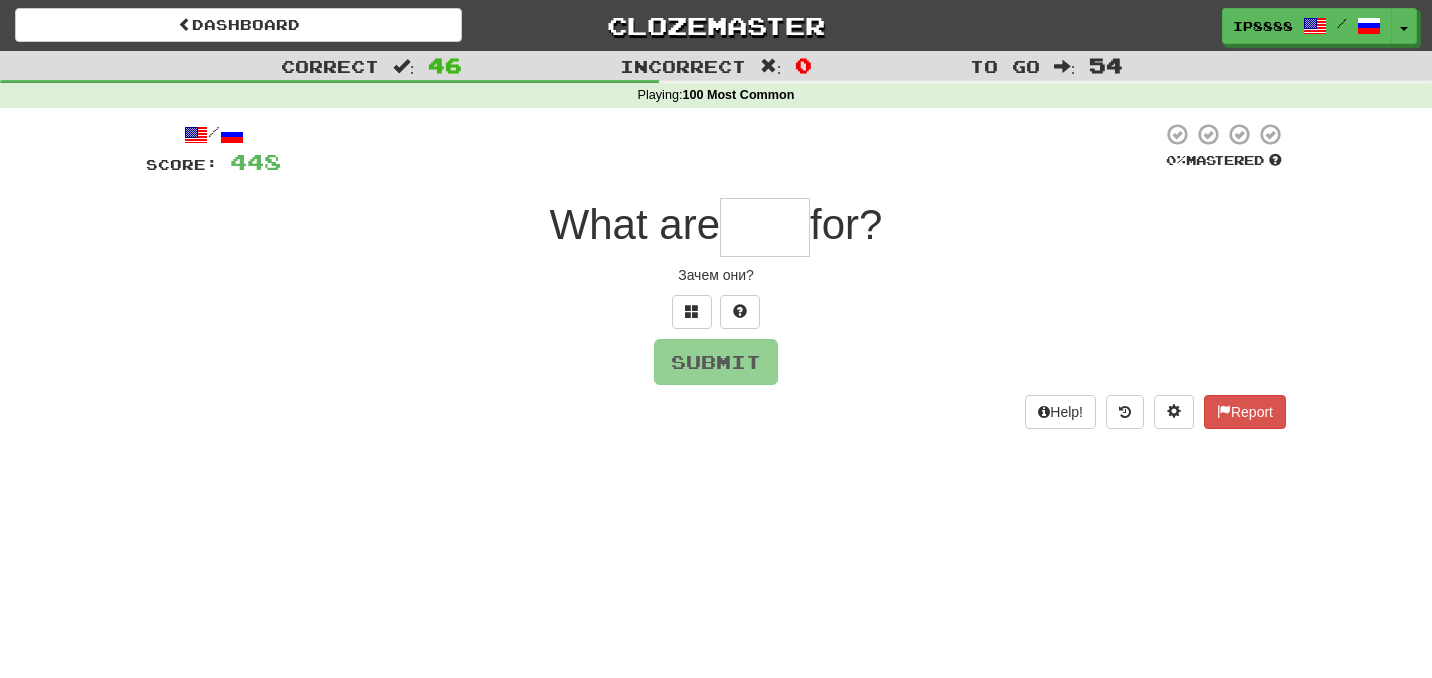 click at bounding box center (765, 227) 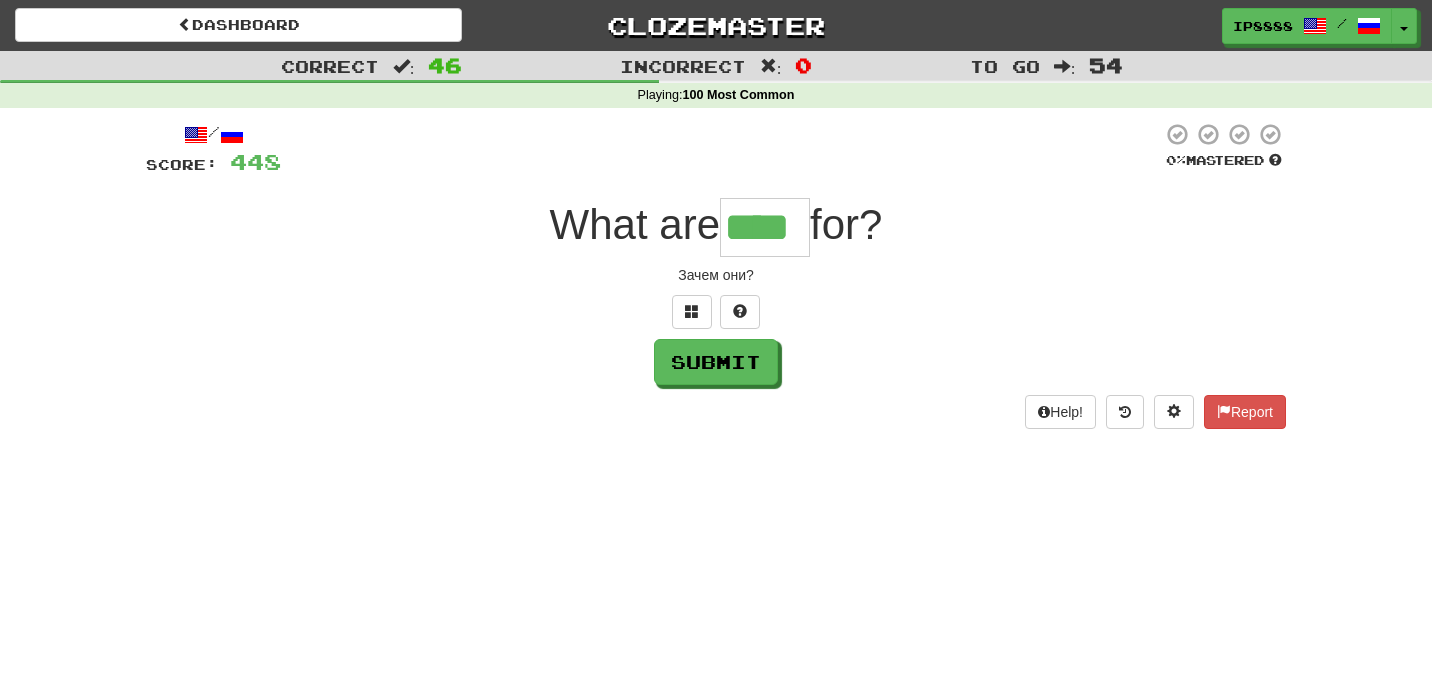 type on "****" 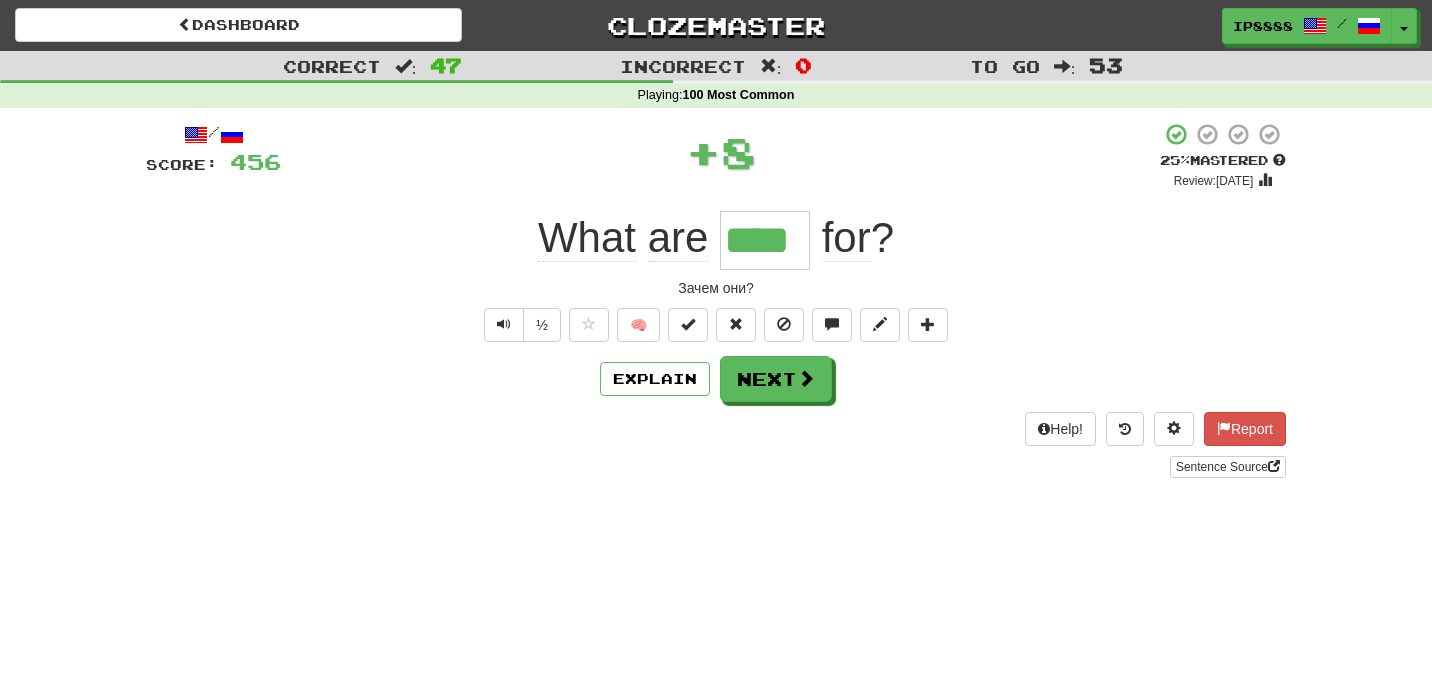 click on "🧠" at bounding box center (758, 324) 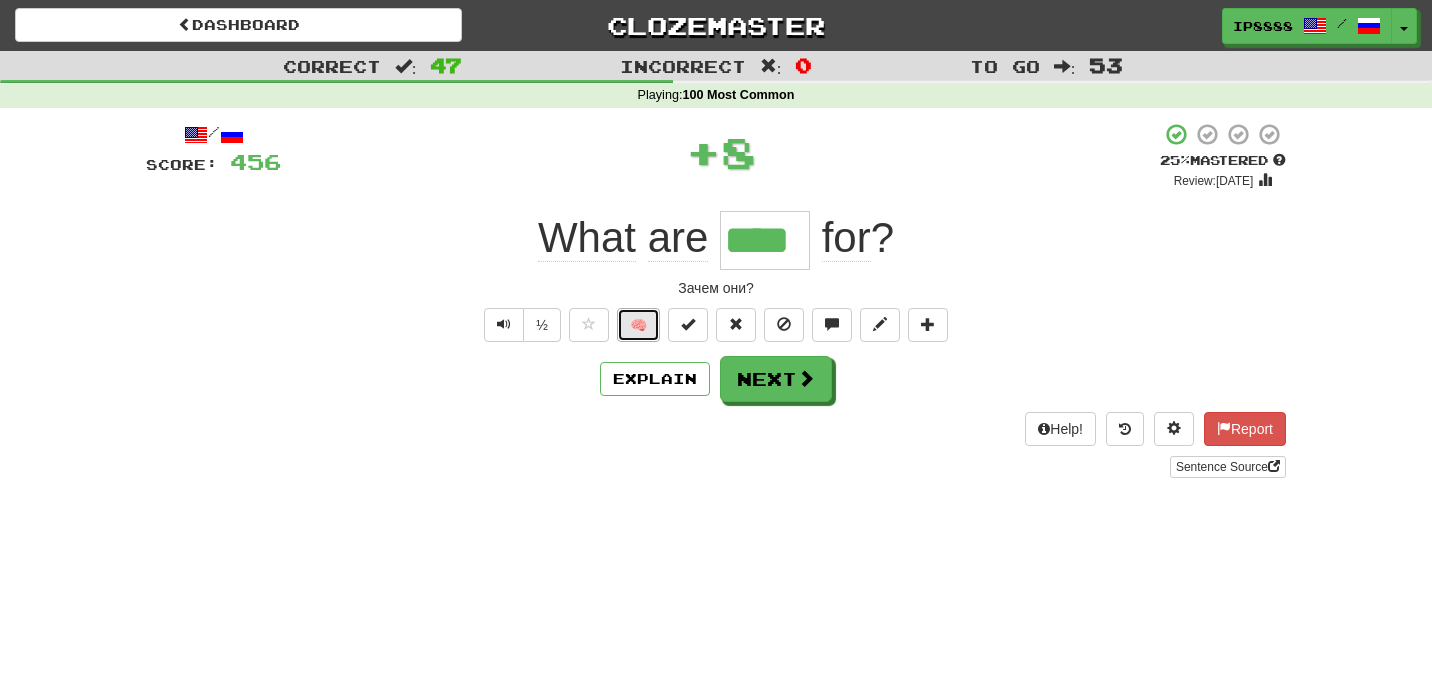 click on "🧠" at bounding box center [638, 325] 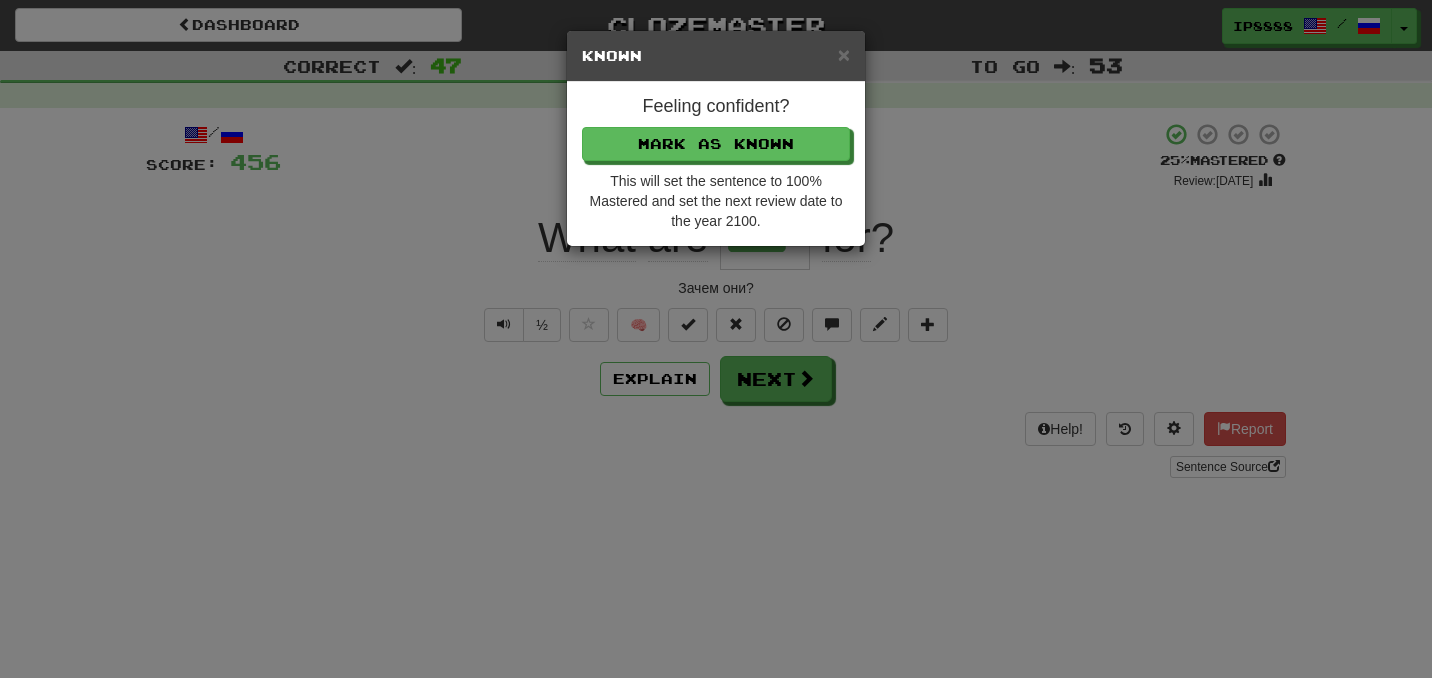 click on "Feeling confident? Mark as Known This will set the sentence to 100% Mastered and set the next review date to the year 2100." at bounding box center (716, 164) 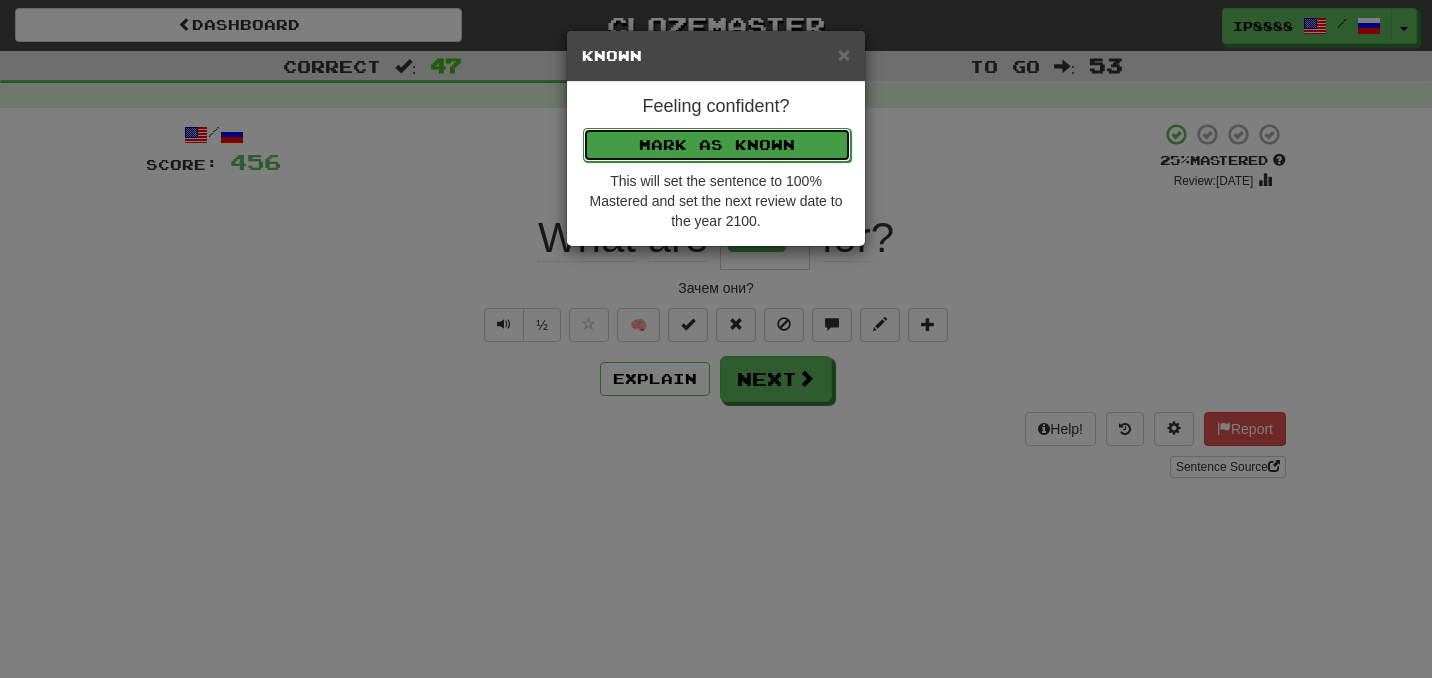 click on "Mark as Known" at bounding box center (717, 145) 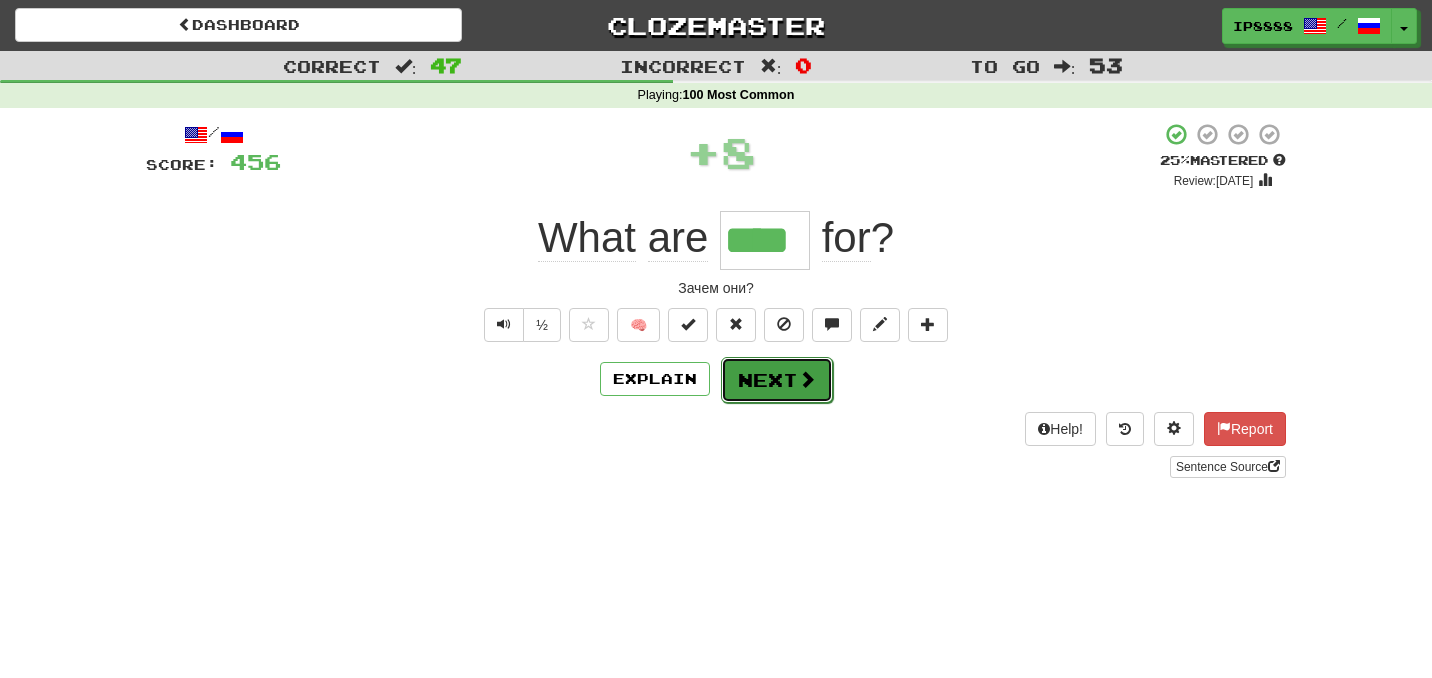 click on "Next" at bounding box center [777, 380] 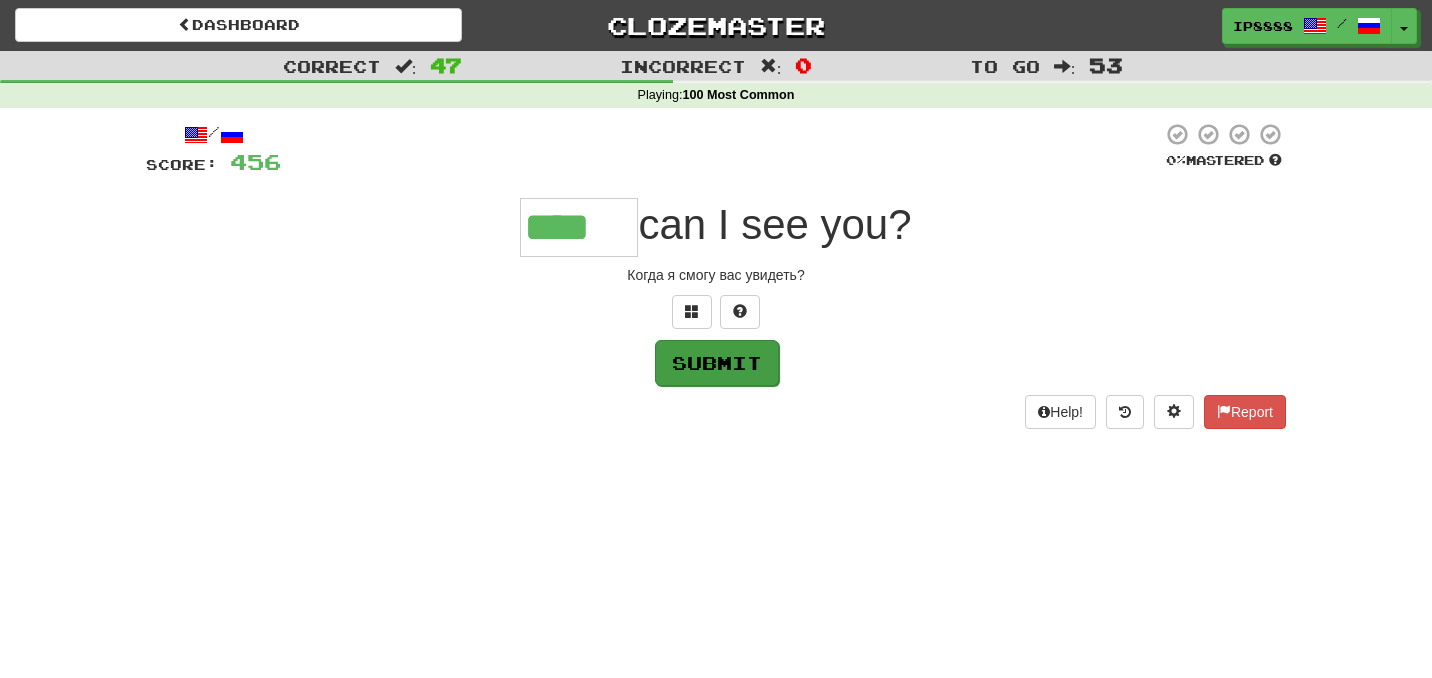 type on "****" 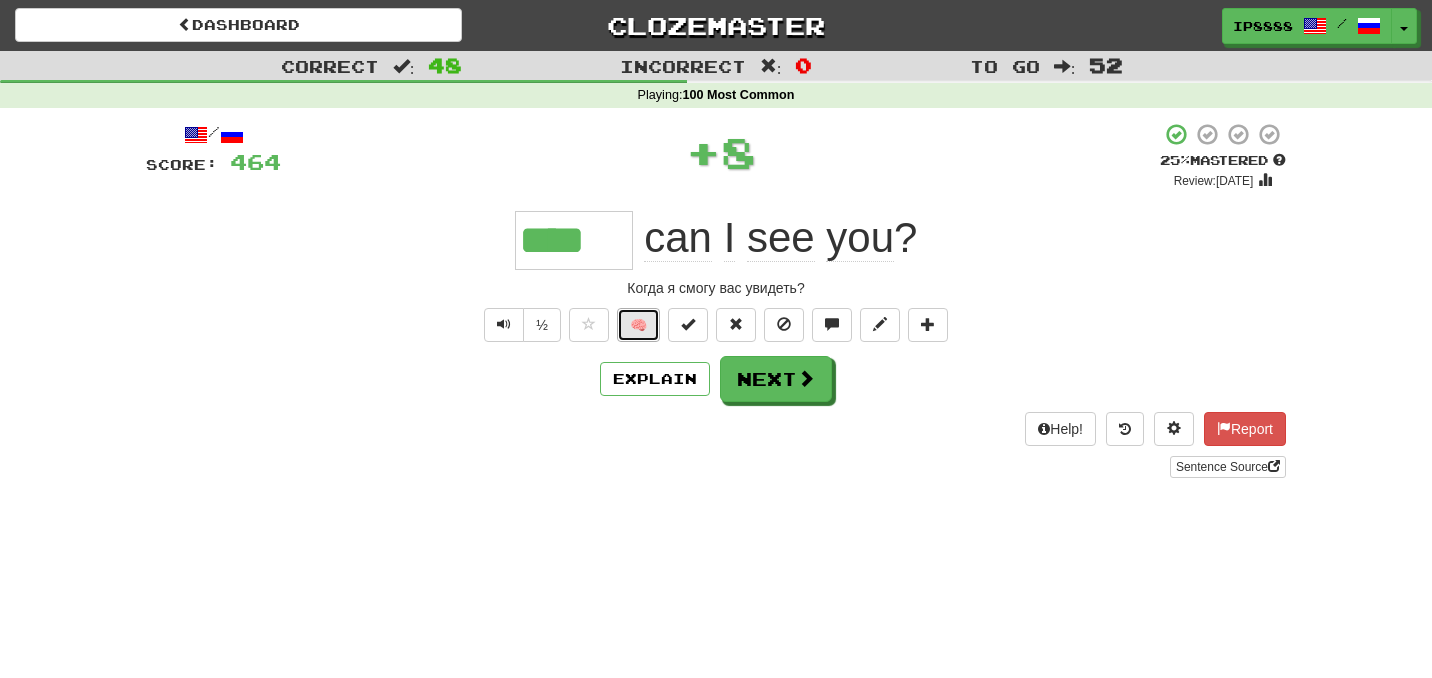 click on "🧠" at bounding box center (638, 325) 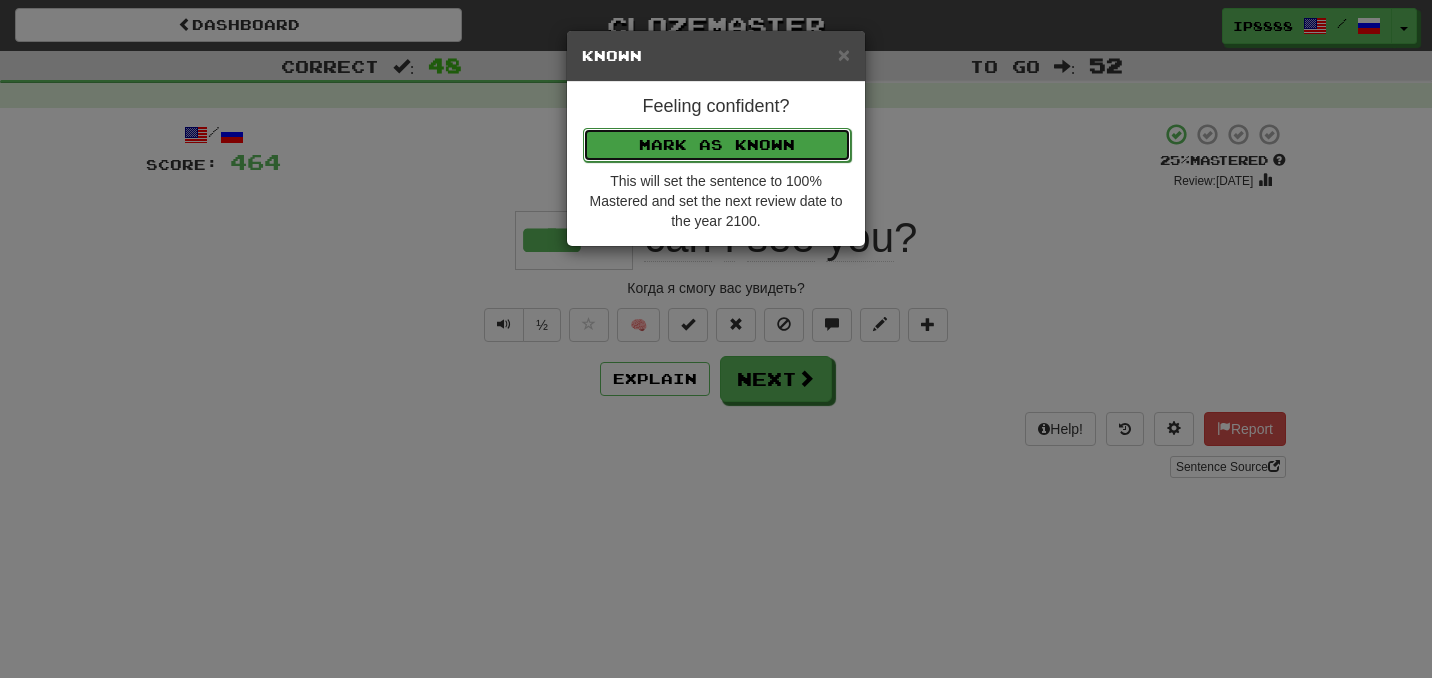 click on "Mark as Known" at bounding box center (717, 145) 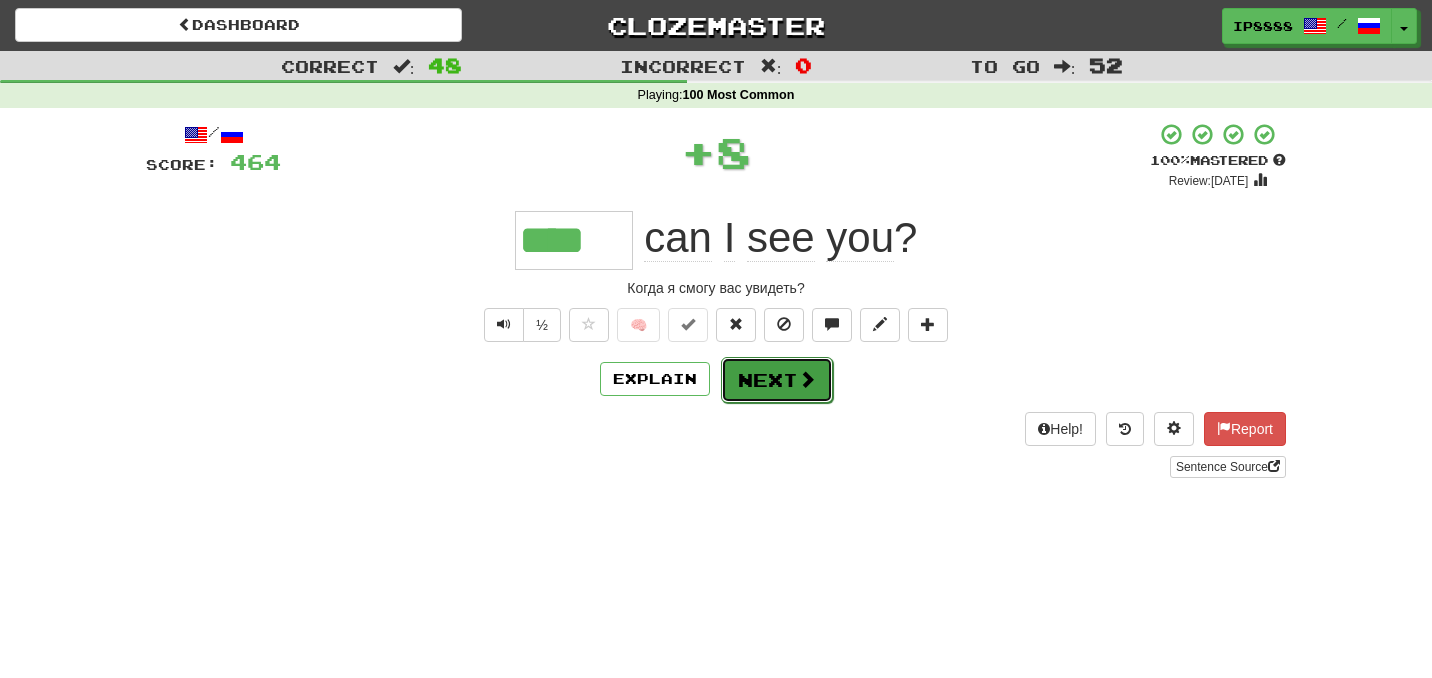 click at bounding box center (807, 379) 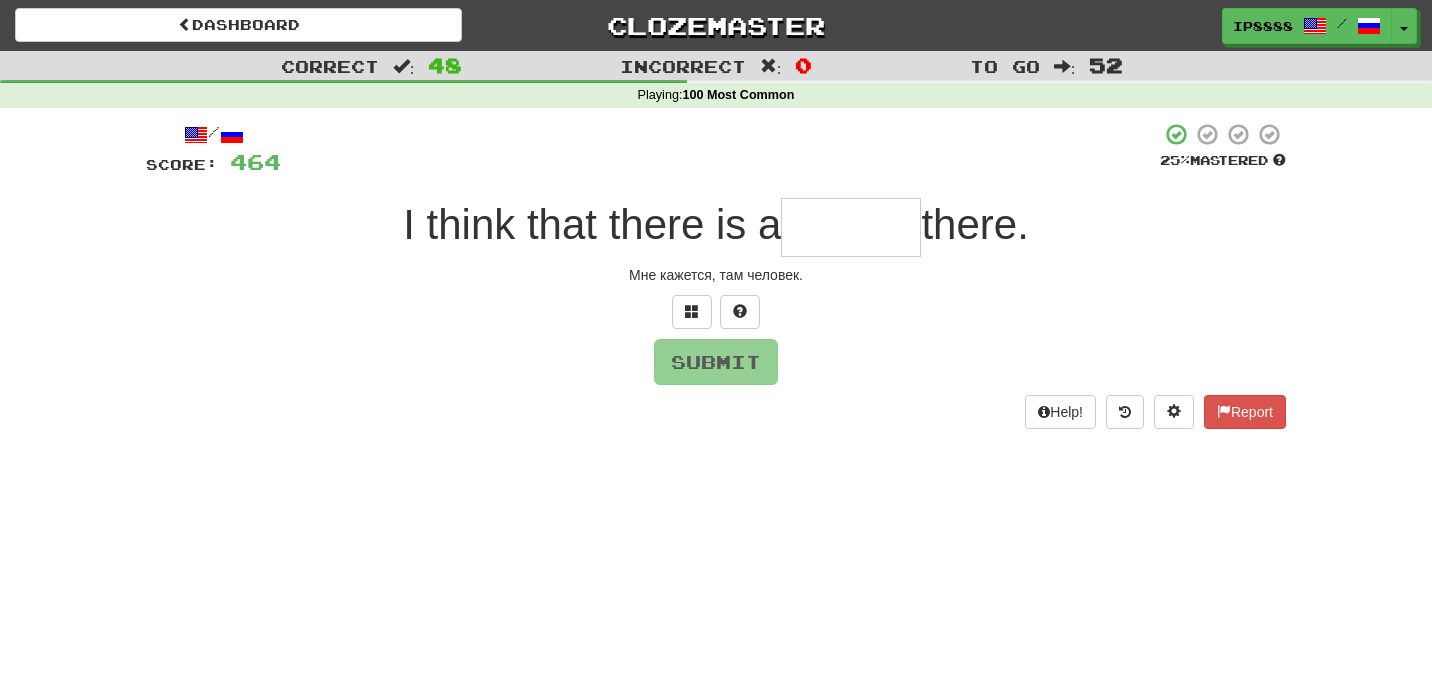 click at bounding box center [851, 227] 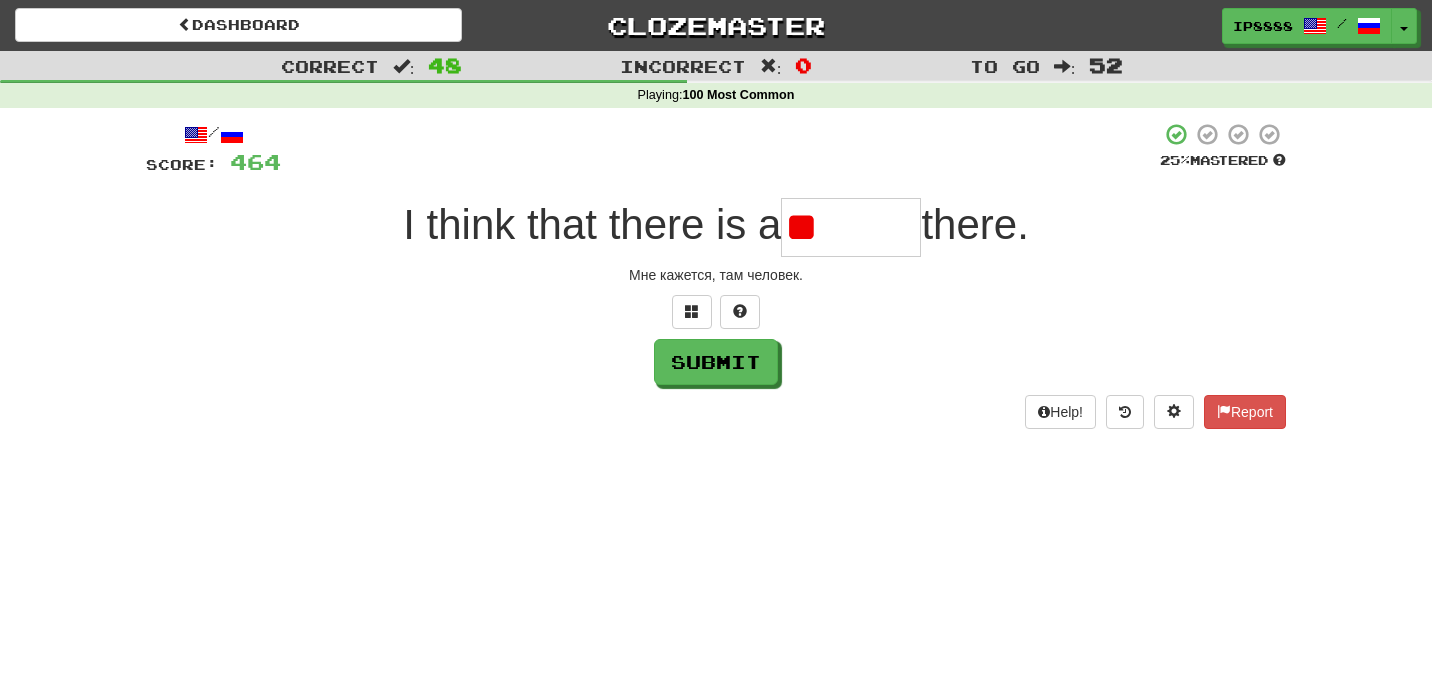 type on "*" 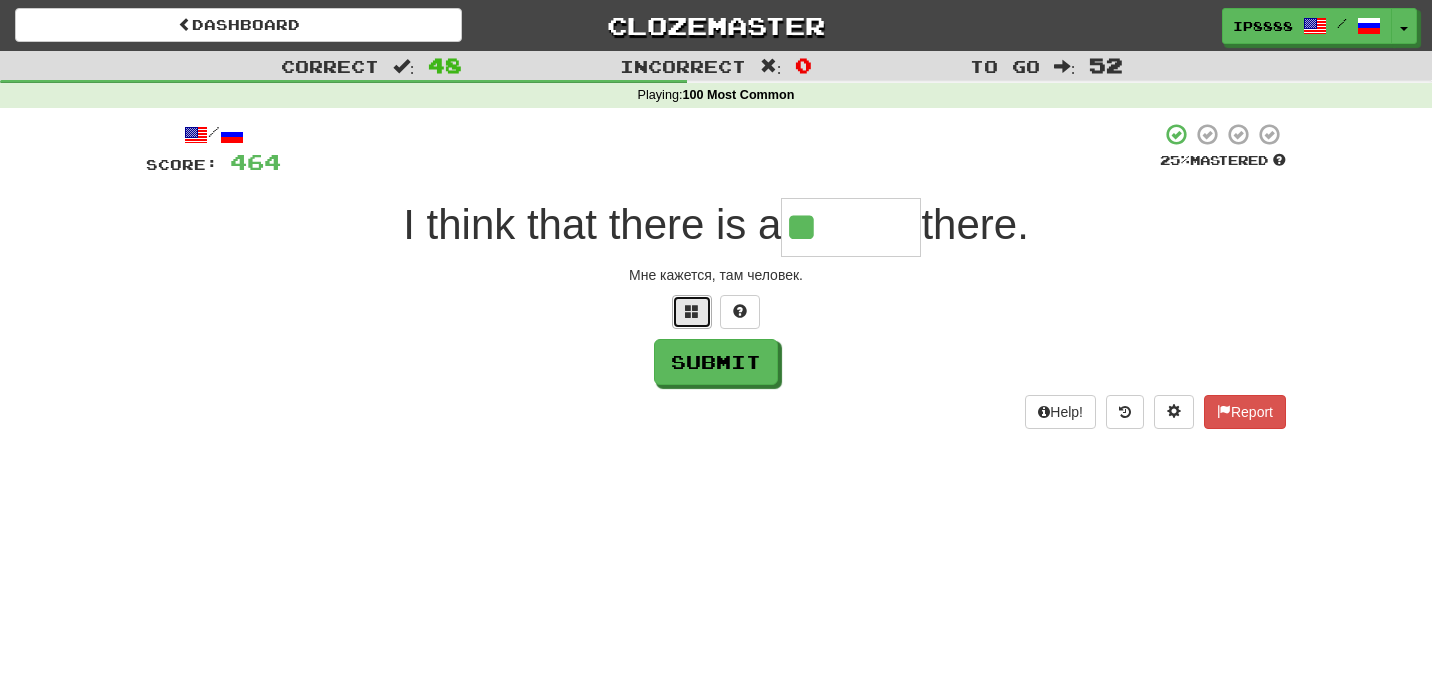 click at bounding box center [692, 312] 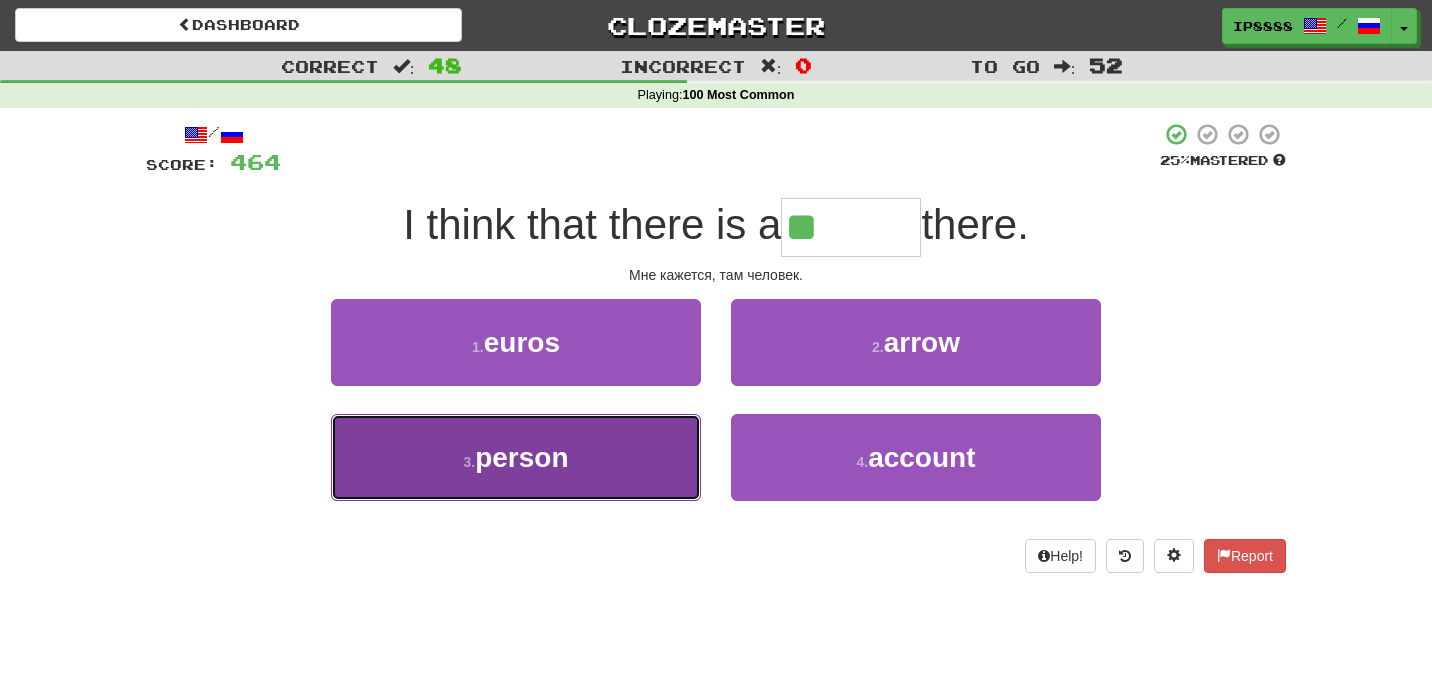 click on "3 .  person" at bounding box center [516, 457] 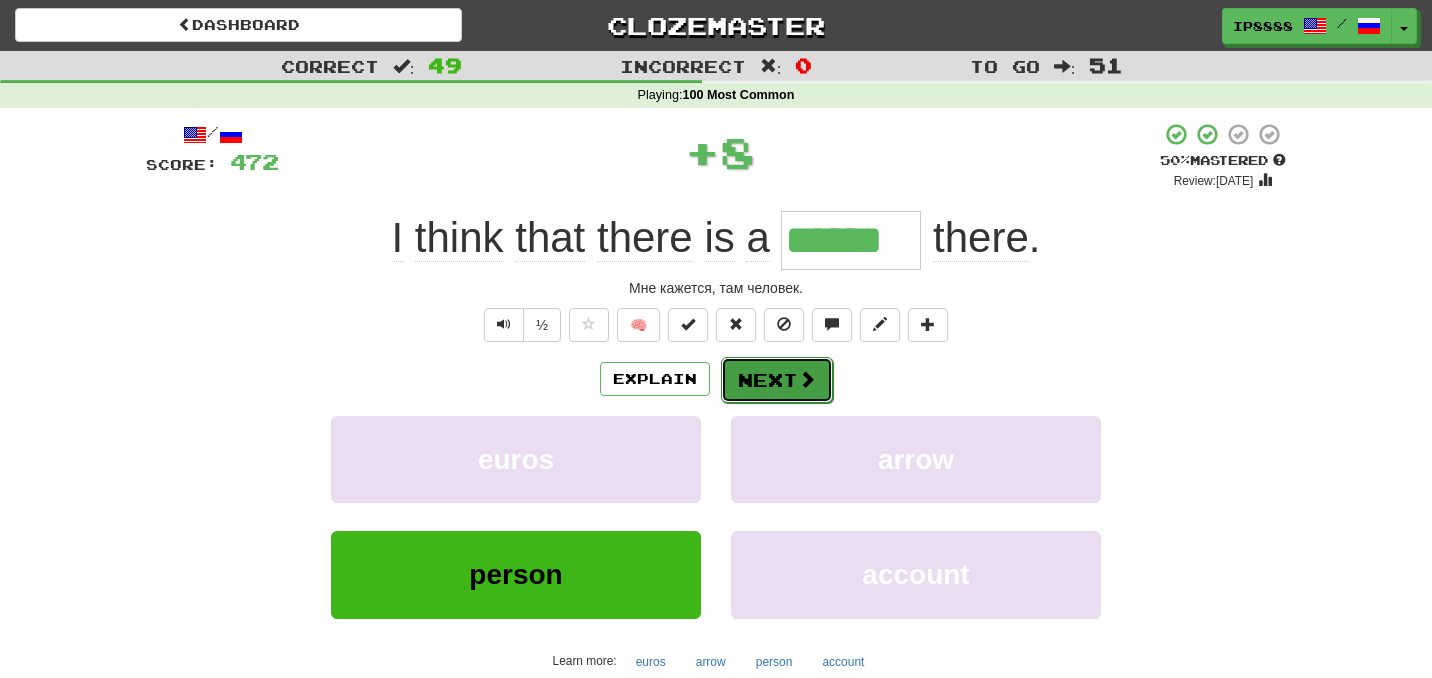 click on "Next" at bounding box center [777, 380] 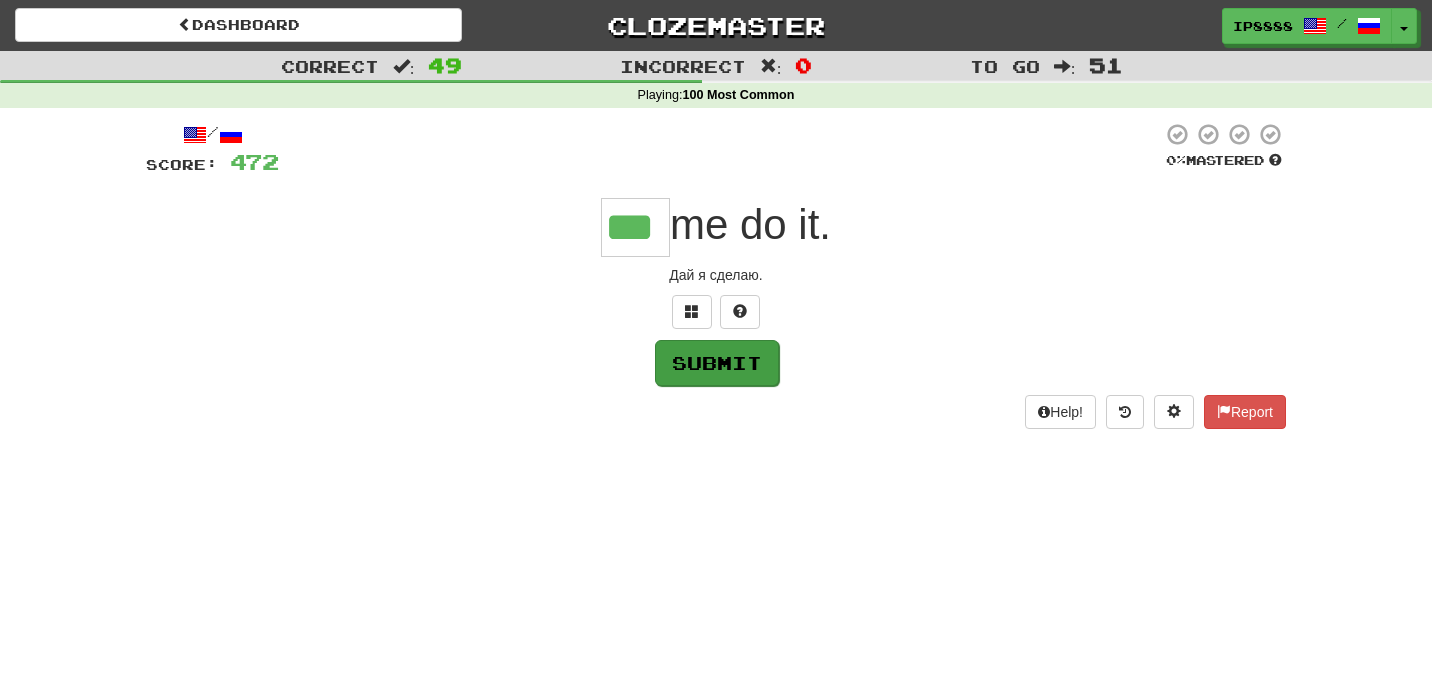 type on "***" 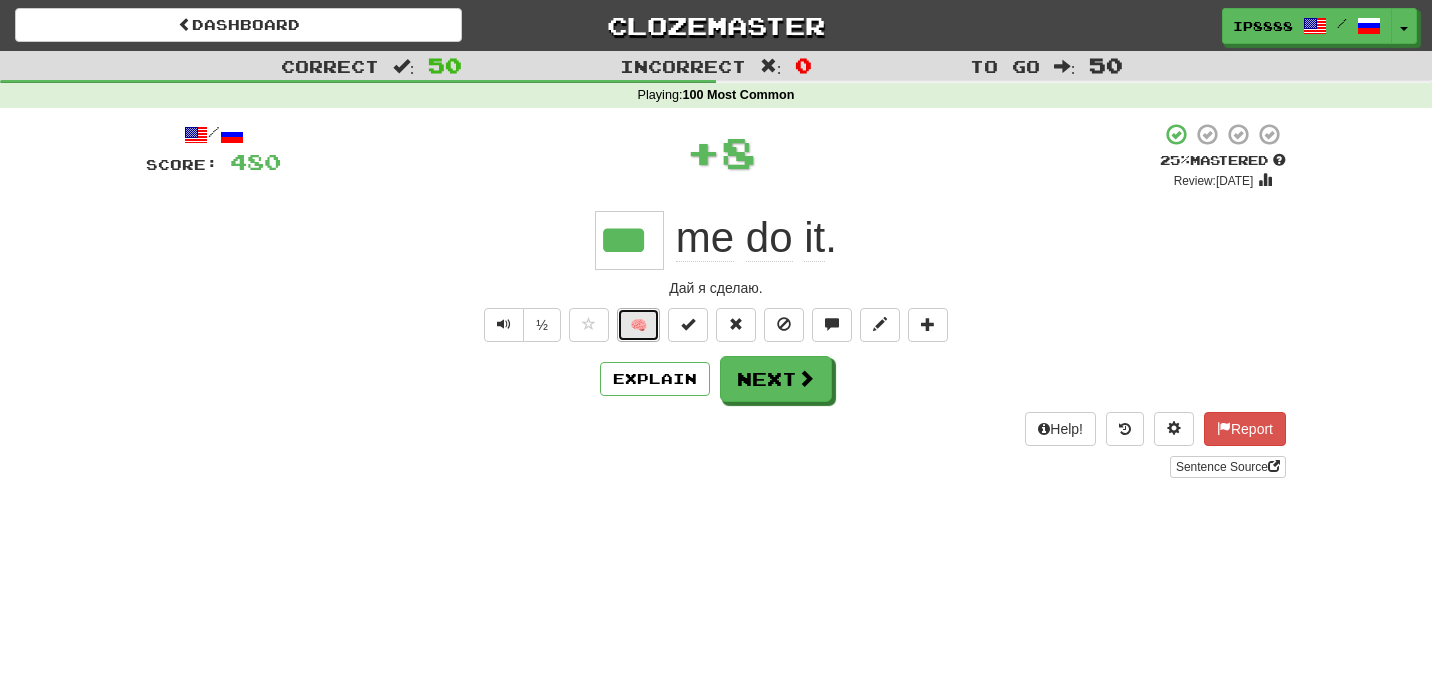 click on "🧠" at bounding box center [638, 325] 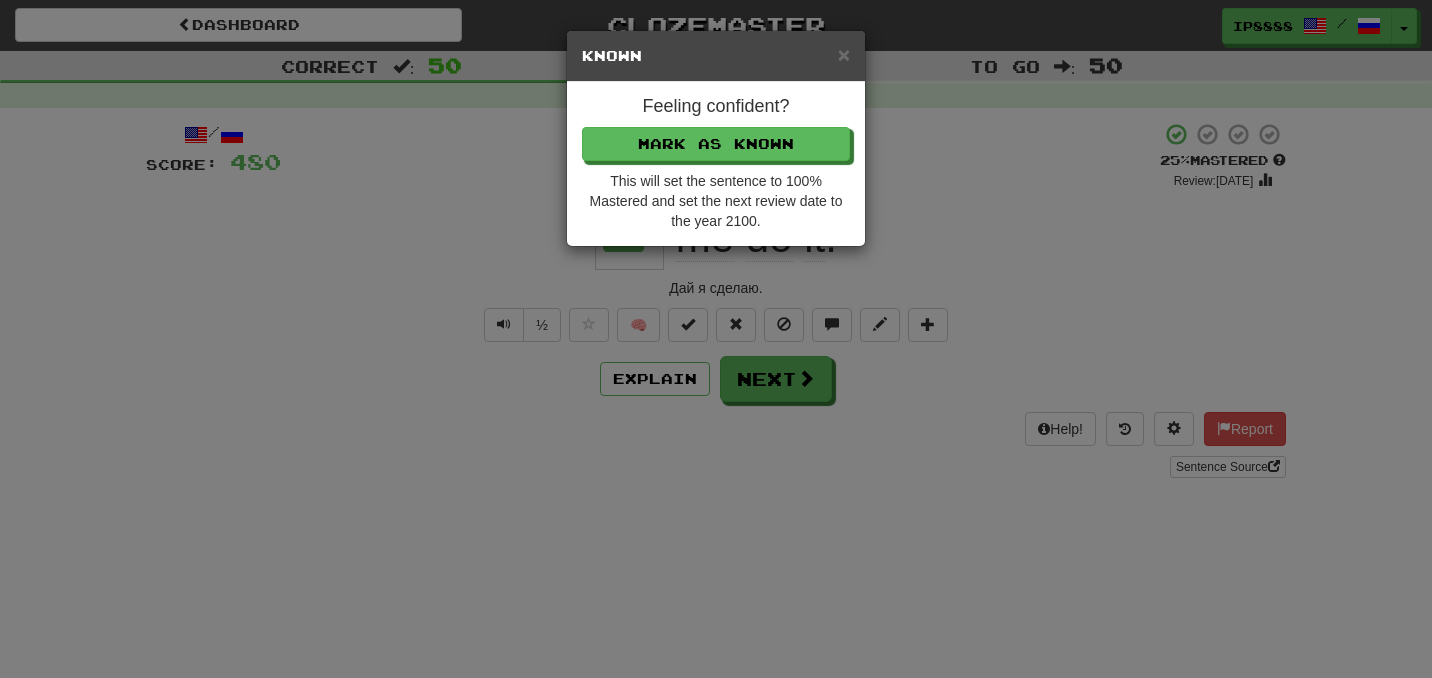 click on "This will set the sentence to 100% Mastered and set the next review date to the year 2100." at bounding box center [716, 201] 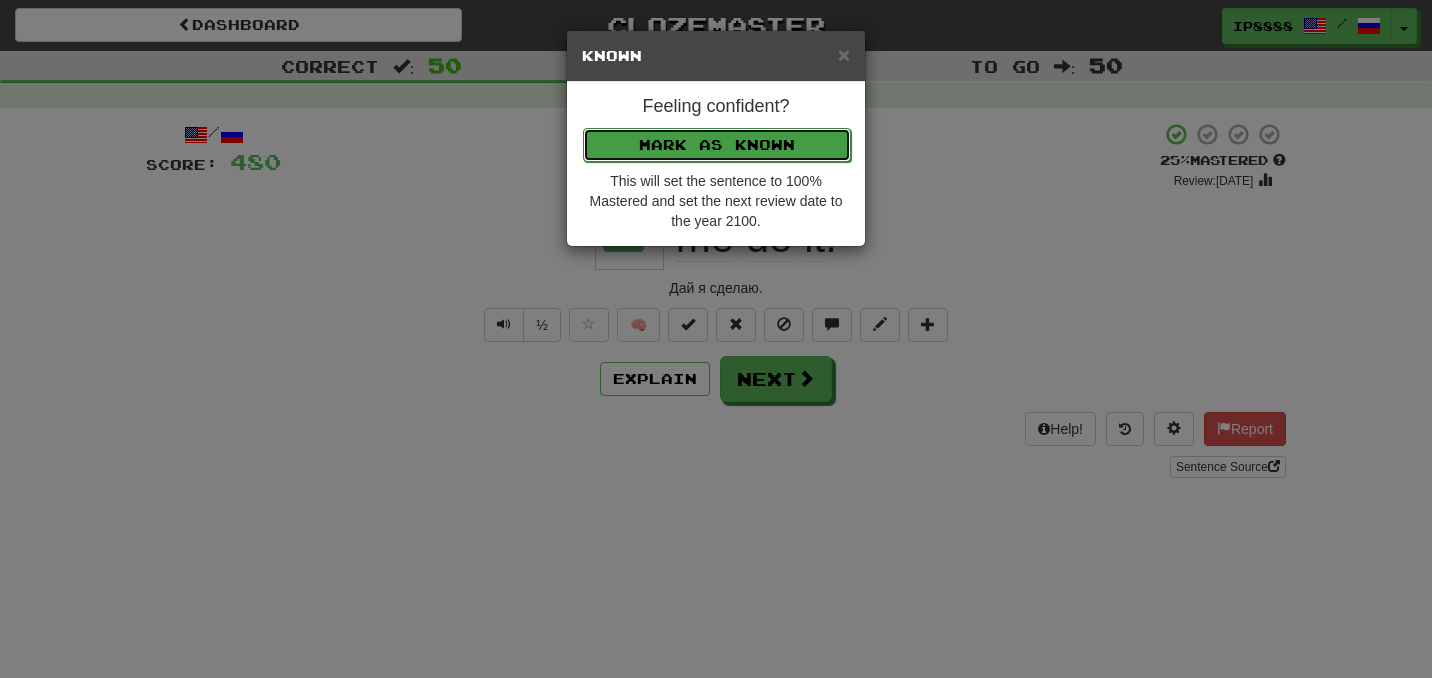 click on "Mark as Known" at bounding box center (717, 145) 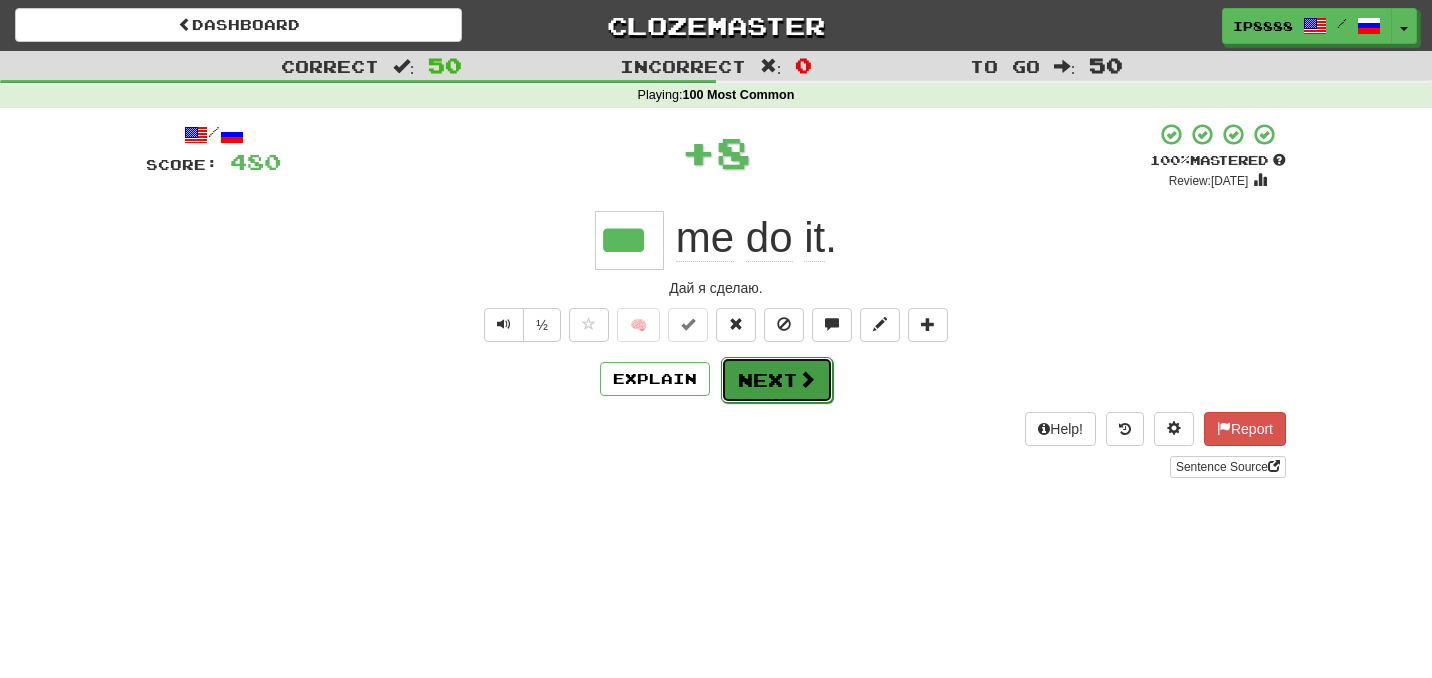 click on "Next" at bounding box center [777, 380] 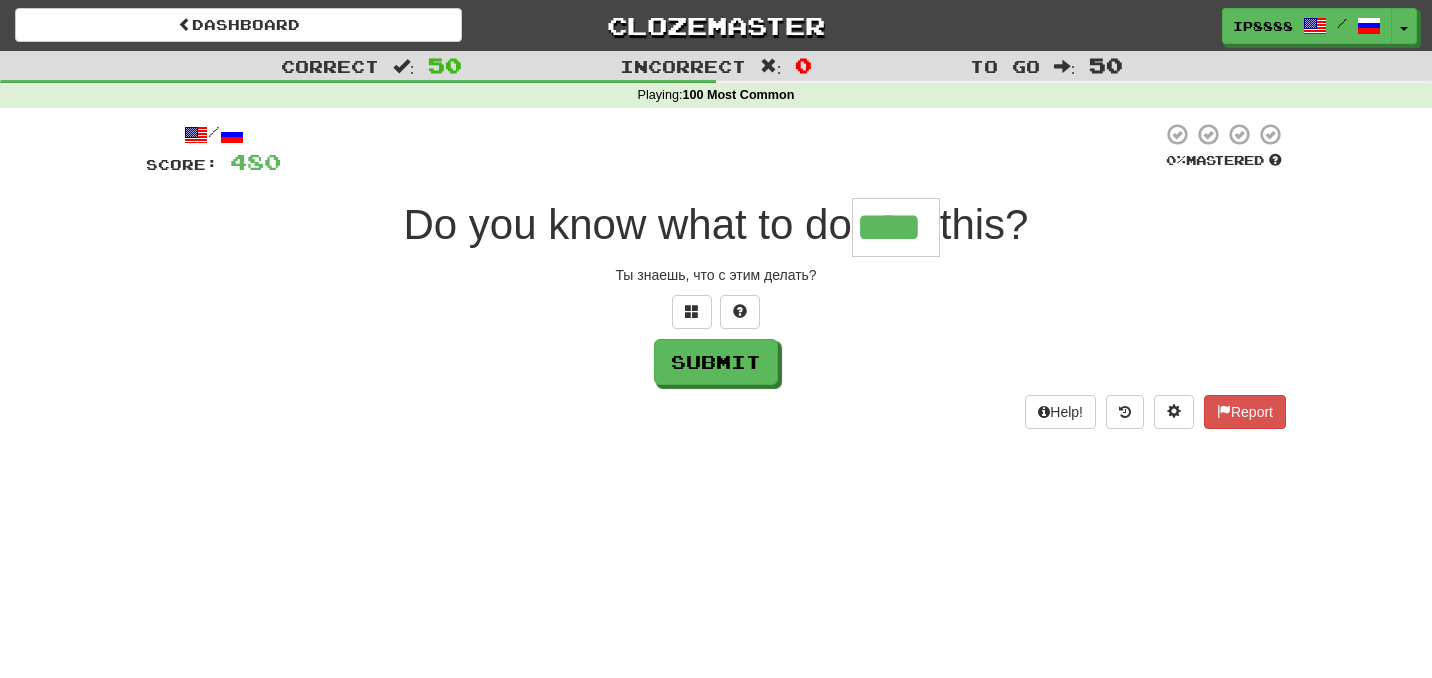 type on "****" 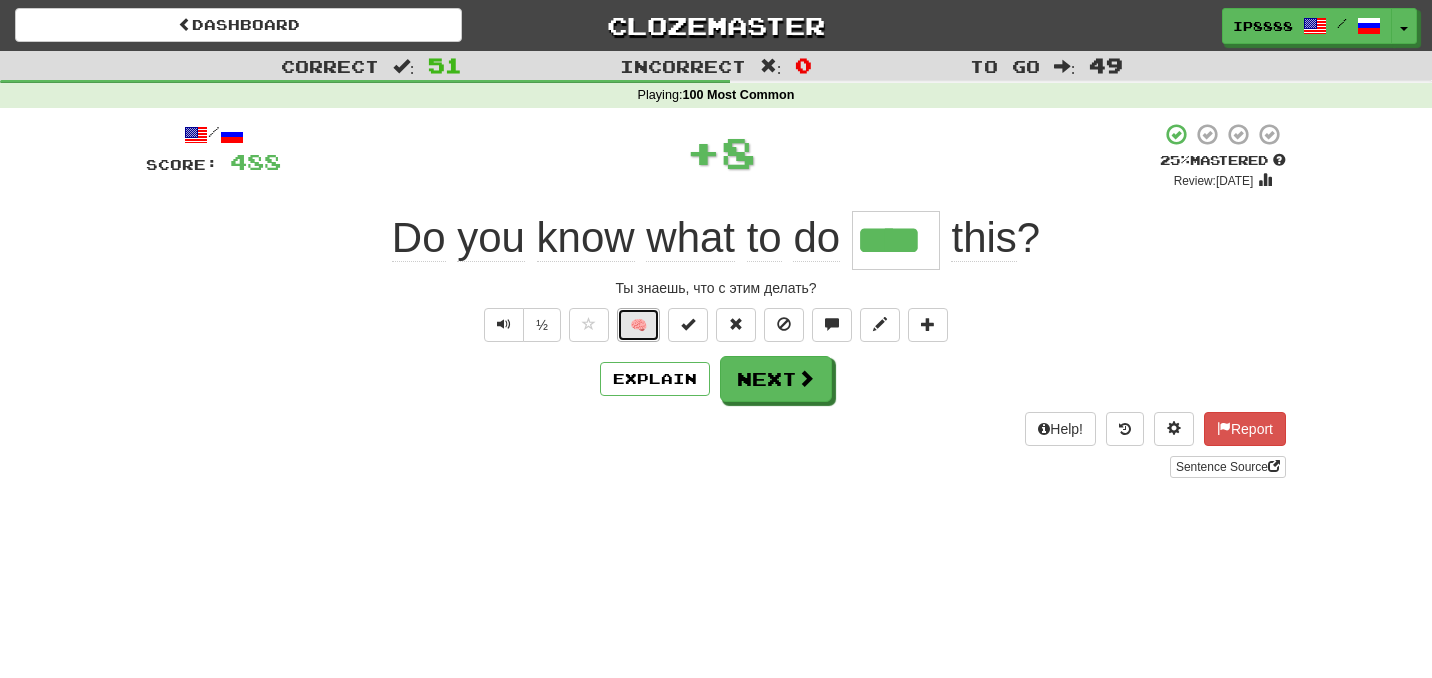 click on "🧠" at bounding box center [638, 325] 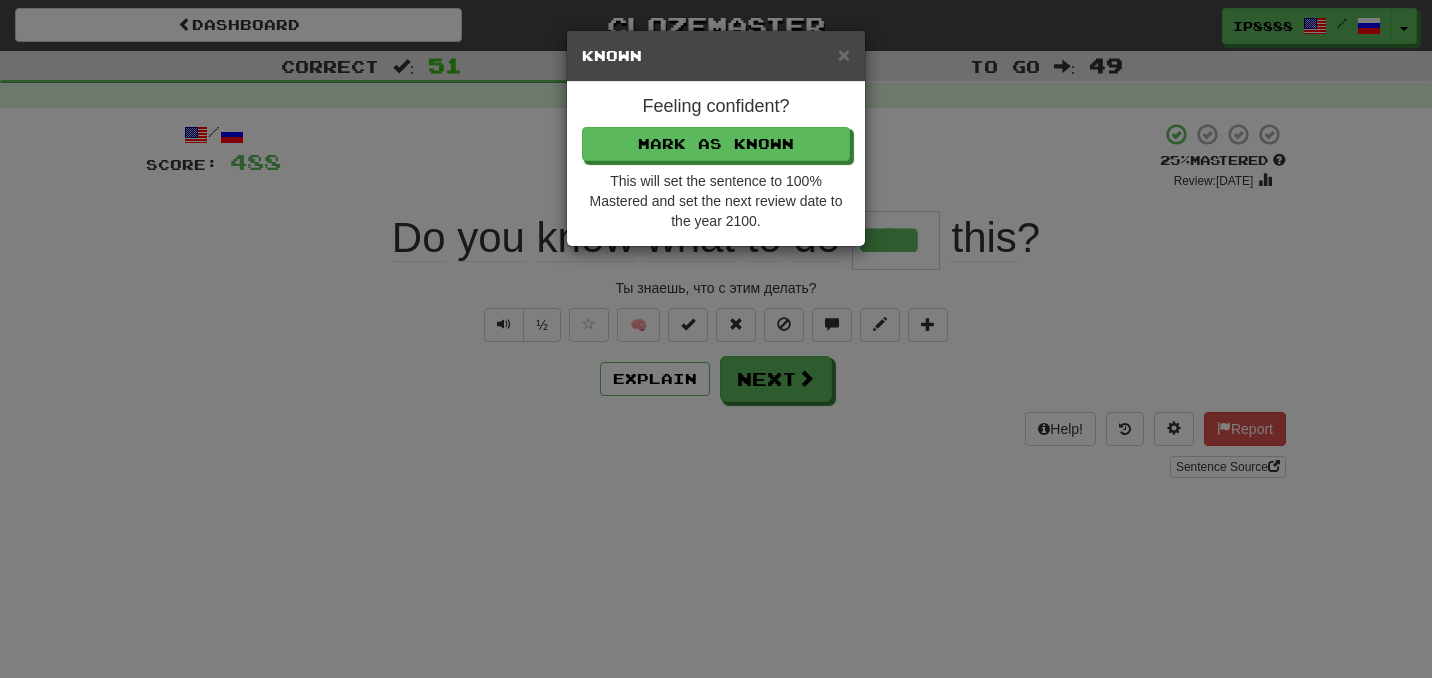 click on "Feeling confident? Mark as Known This will set the sentence to 100% Mastered and set the next review date to the year 2100." at bounding box center [716, 164] 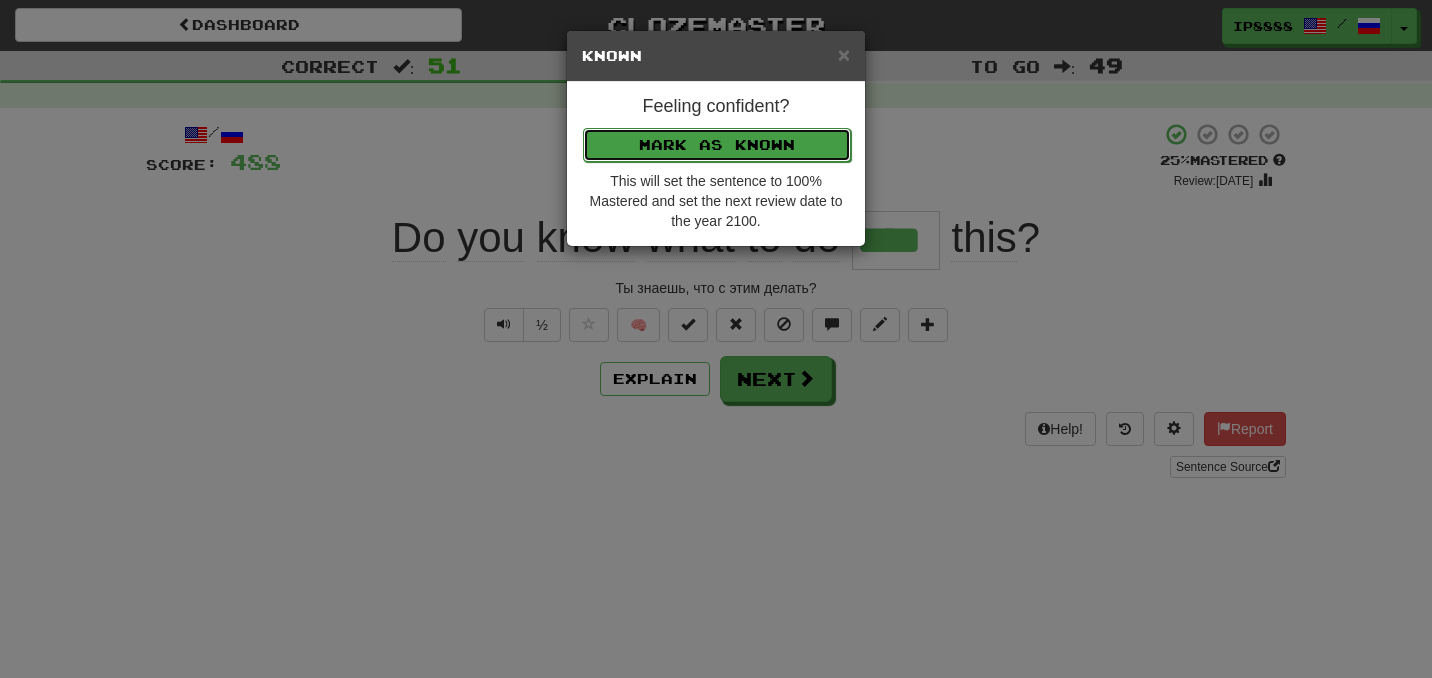click on "Mark as Known" at bounding box center (717, 145) 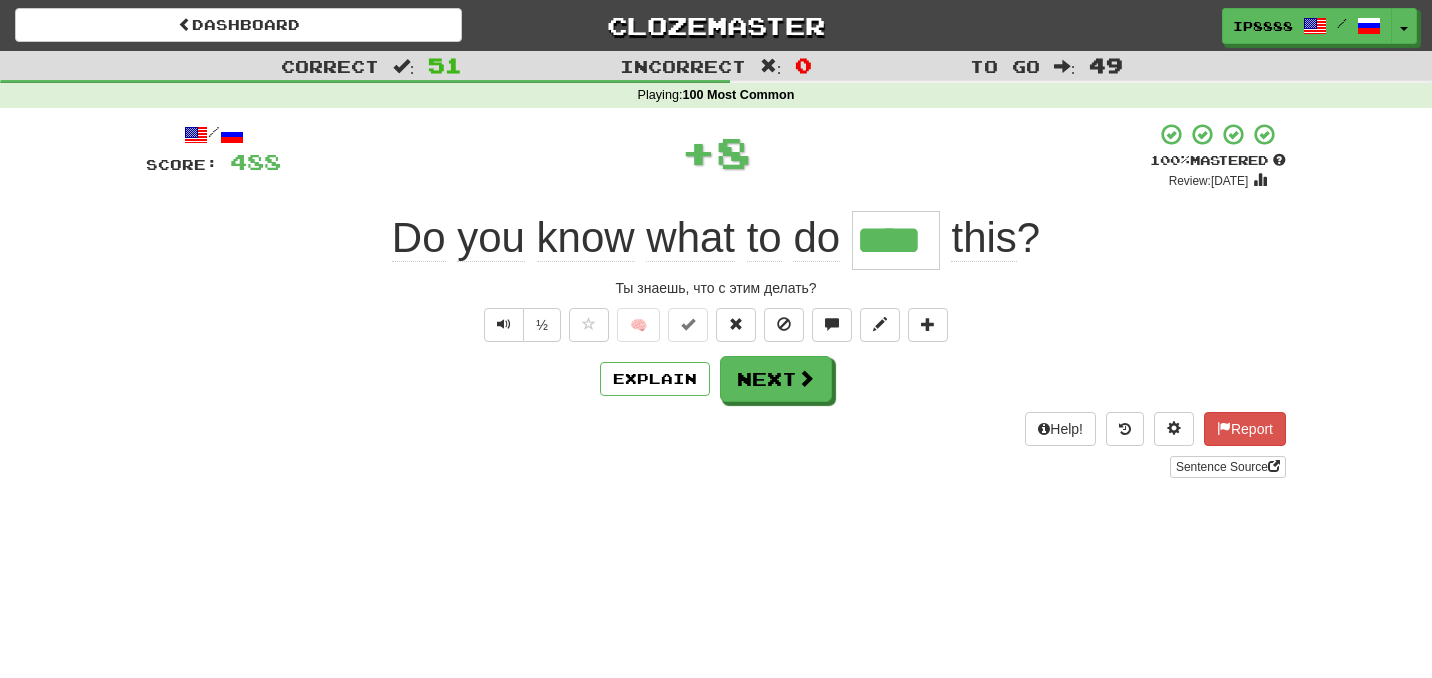 click on "Help!  Report Sentence Source" at bounding box center [716, 445] 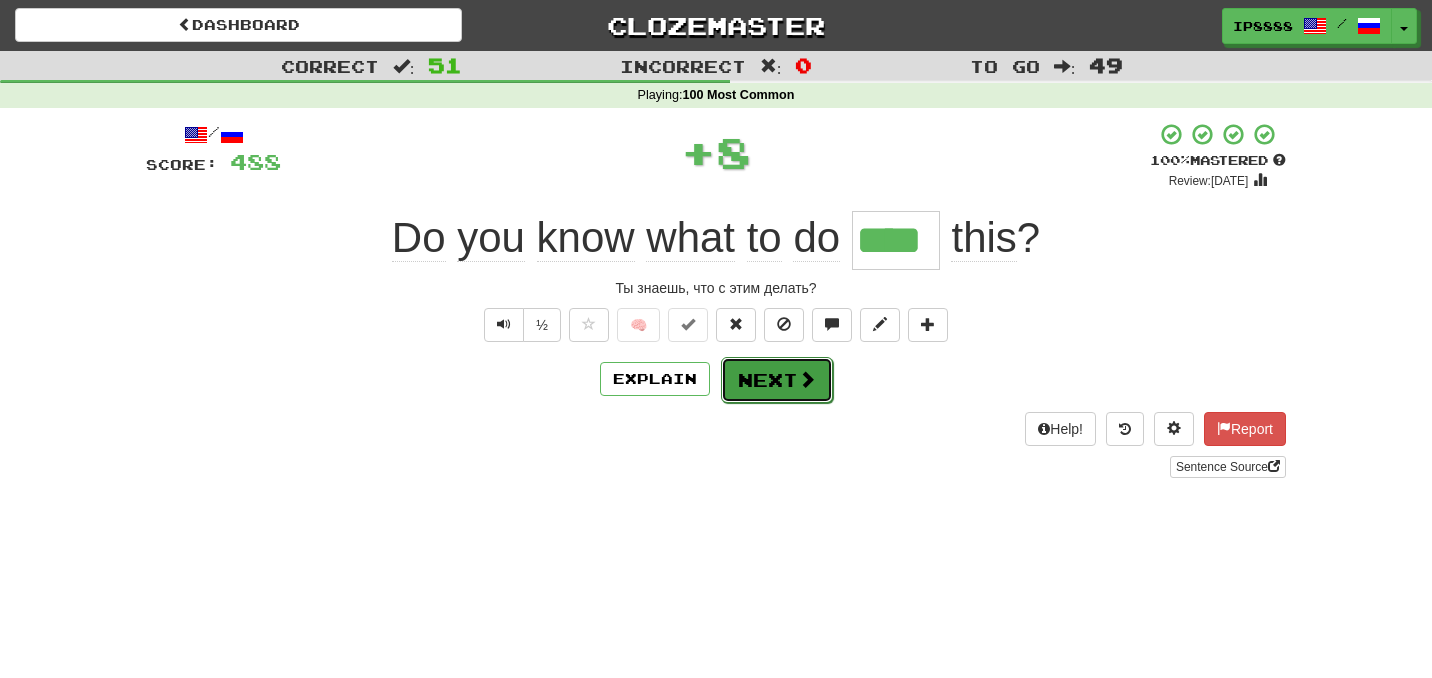 click on "Next" at bounding box center (777, 380) 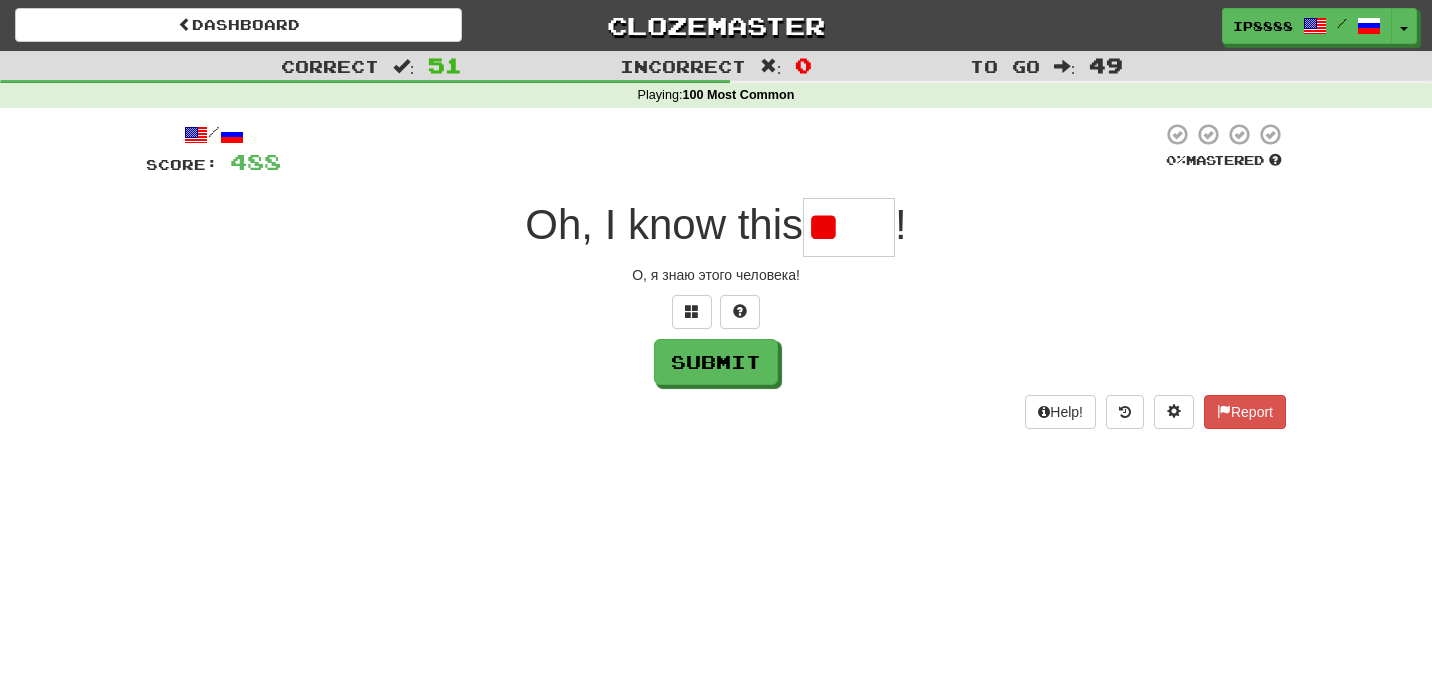 type on "*" 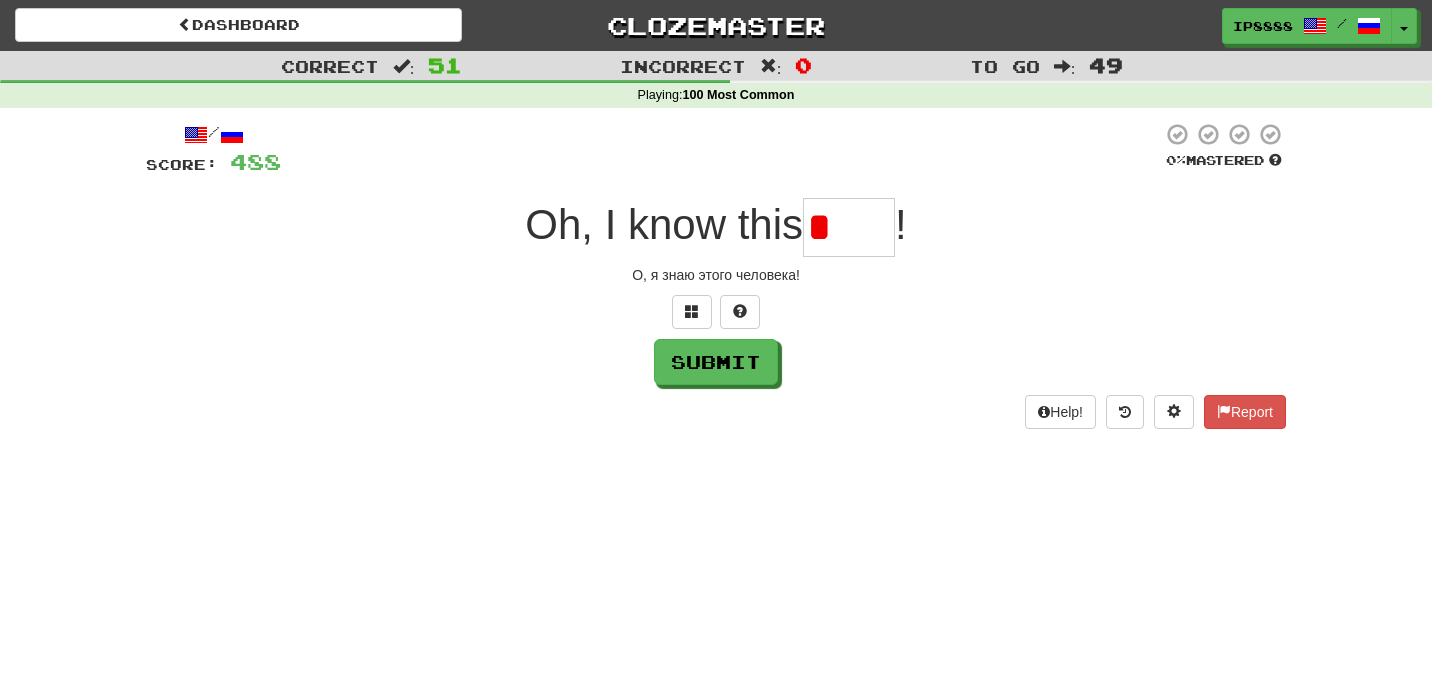 type on "*" 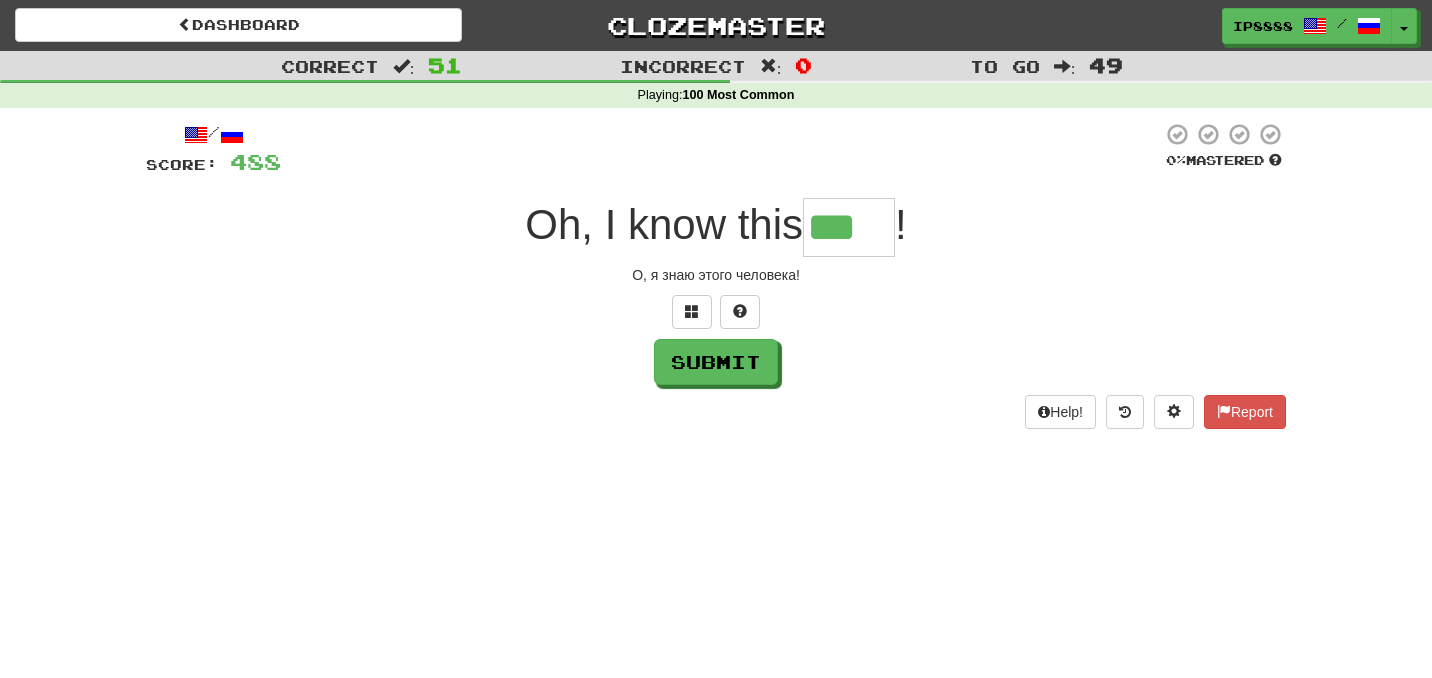 type on "***" 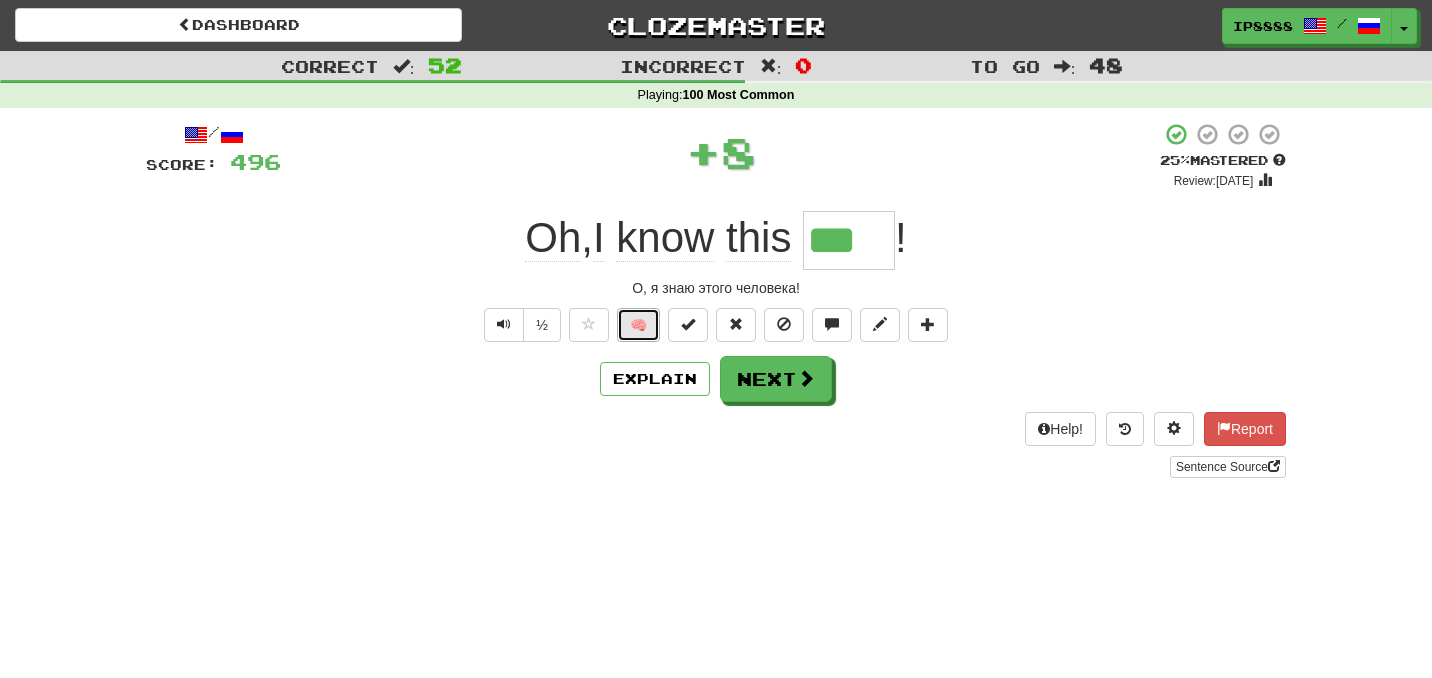 click on "🧠" at bounding box center (638, 325) 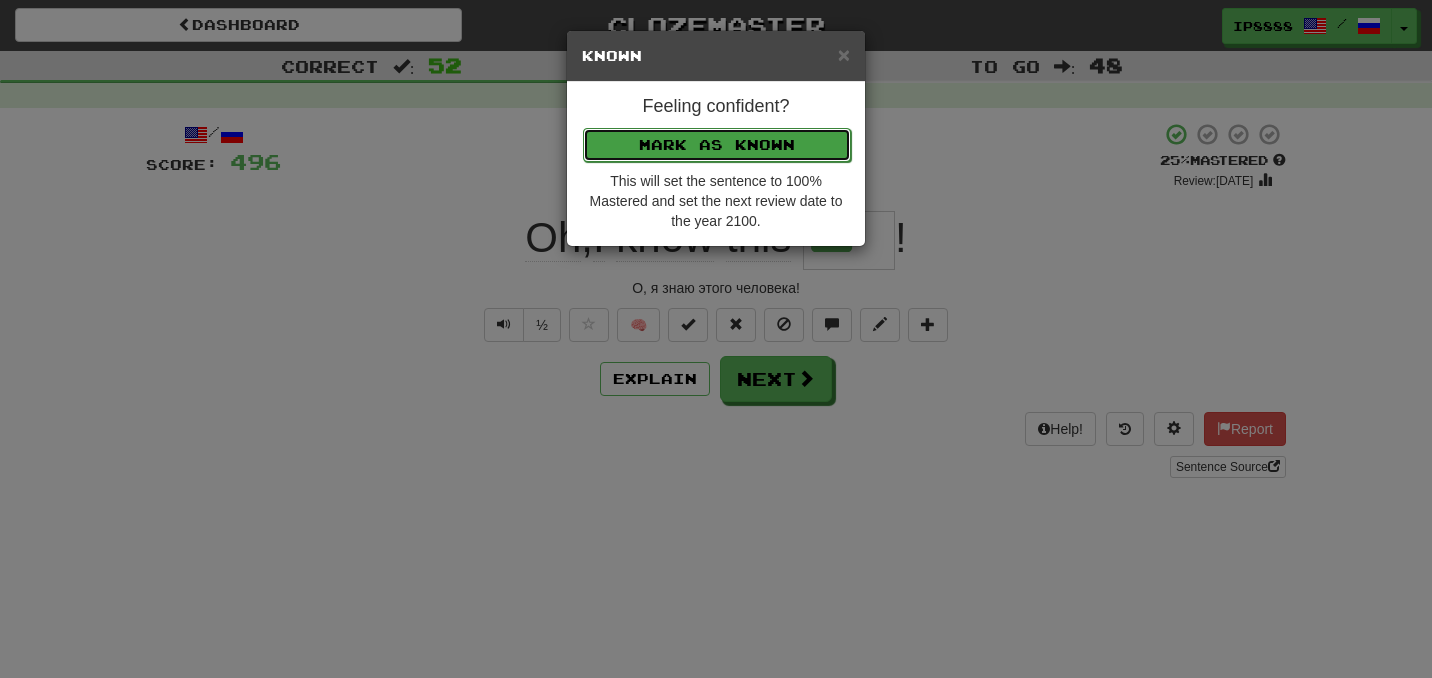 click on "Mark as Known" at bounding box center [717, 145] 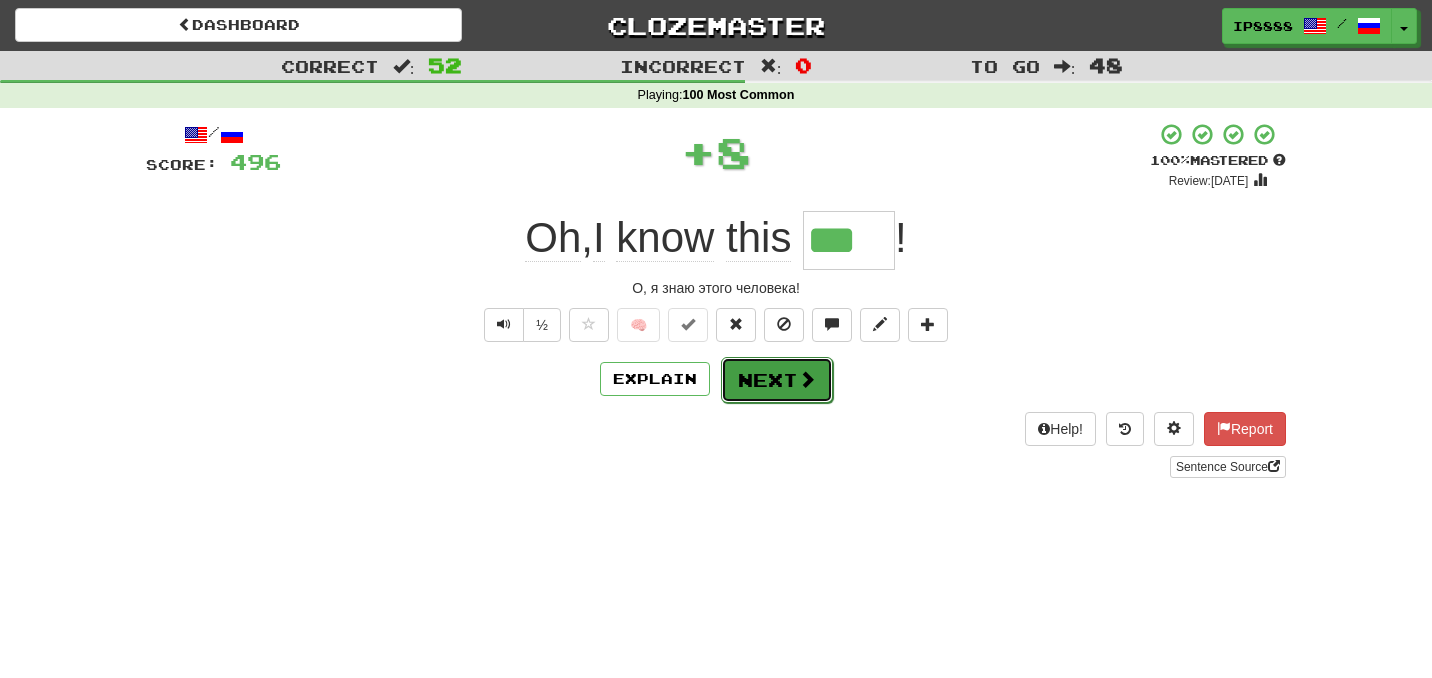 click on "Next" at bounding box center [777, 380] 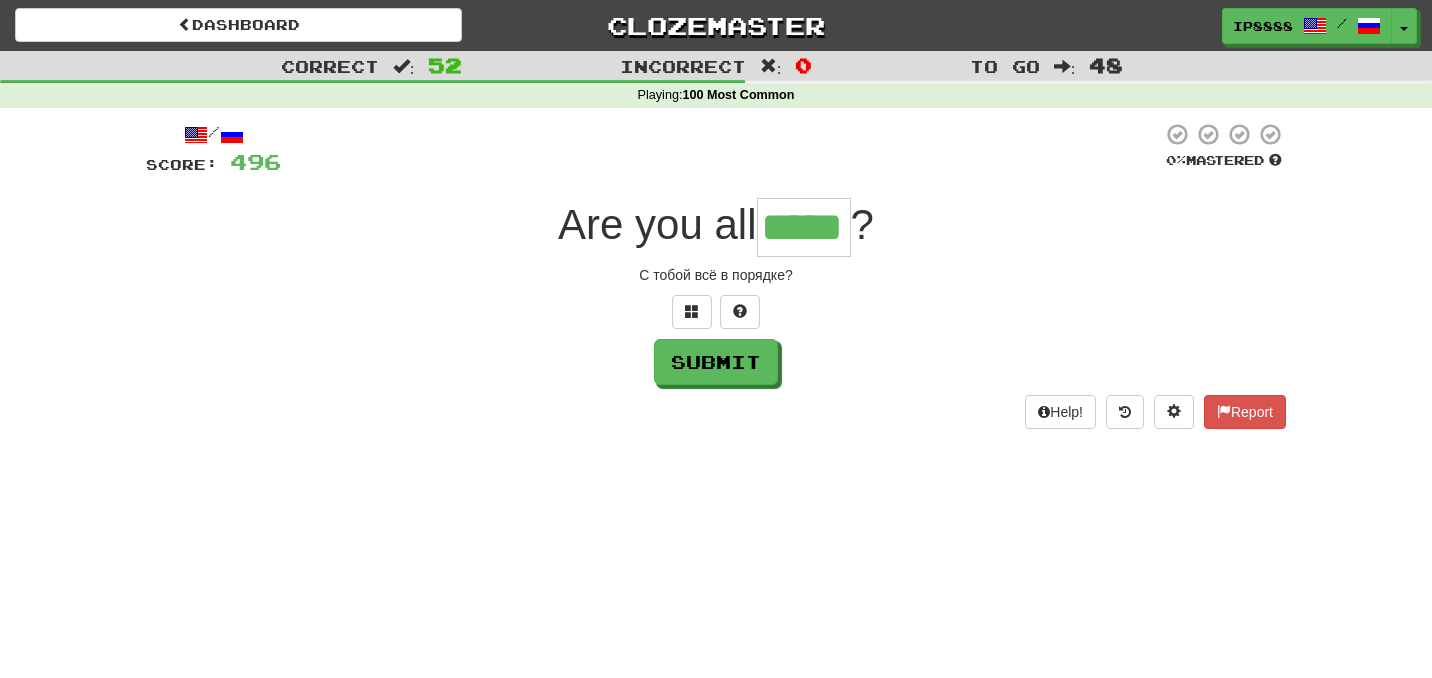 type on "*****" 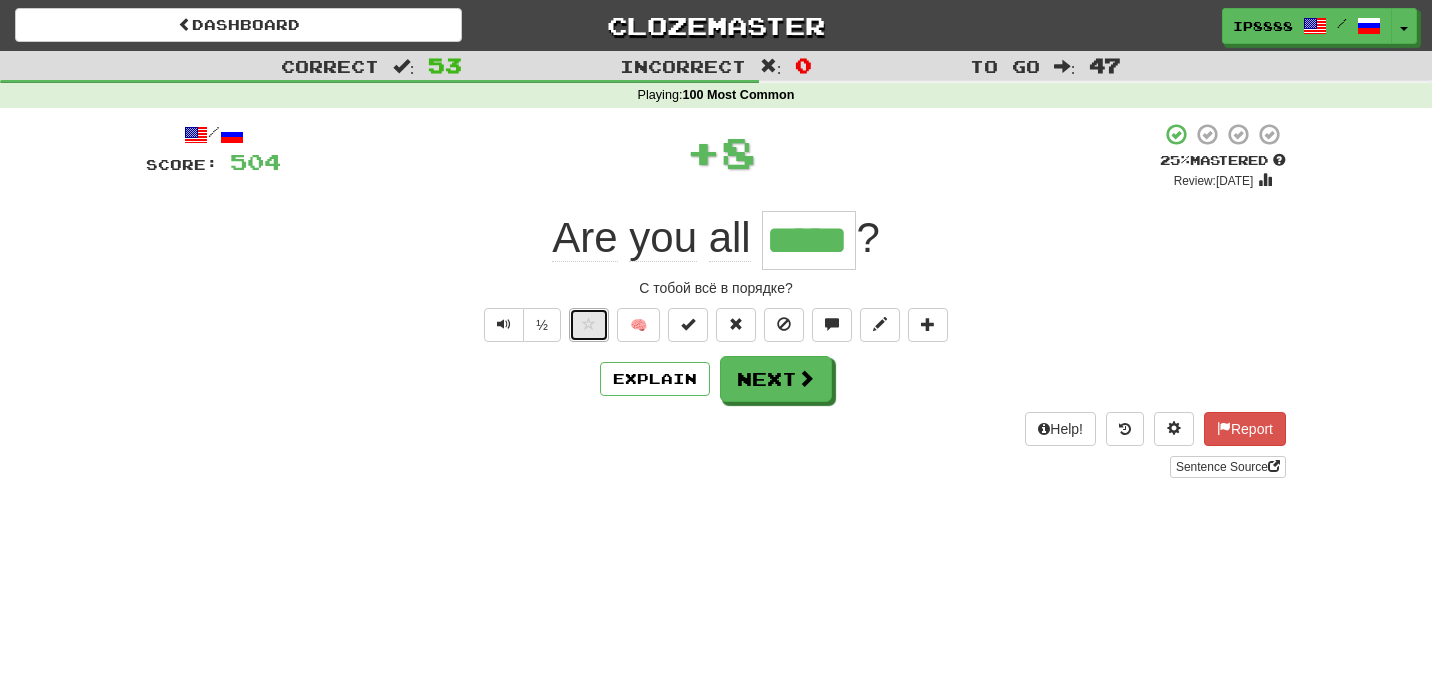 click at bounding box center (589, 325) 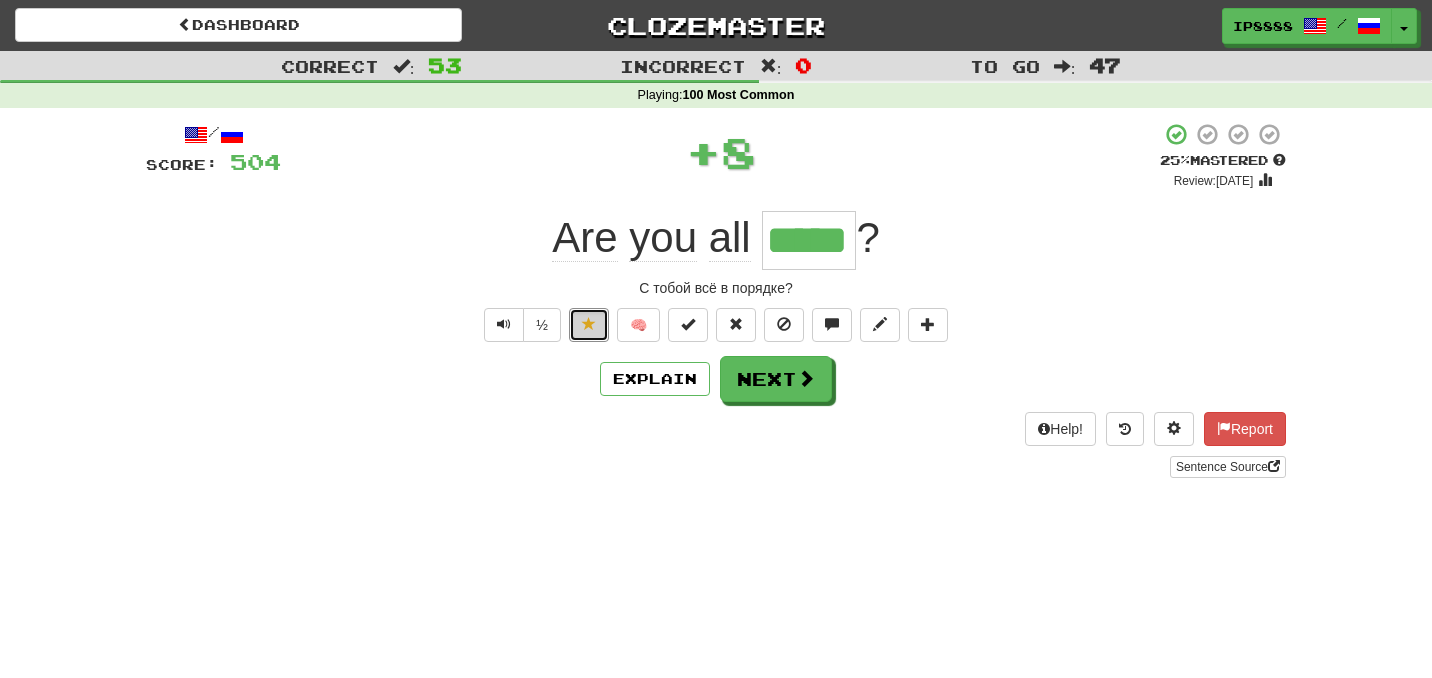 click at bounding box center [589, 325] 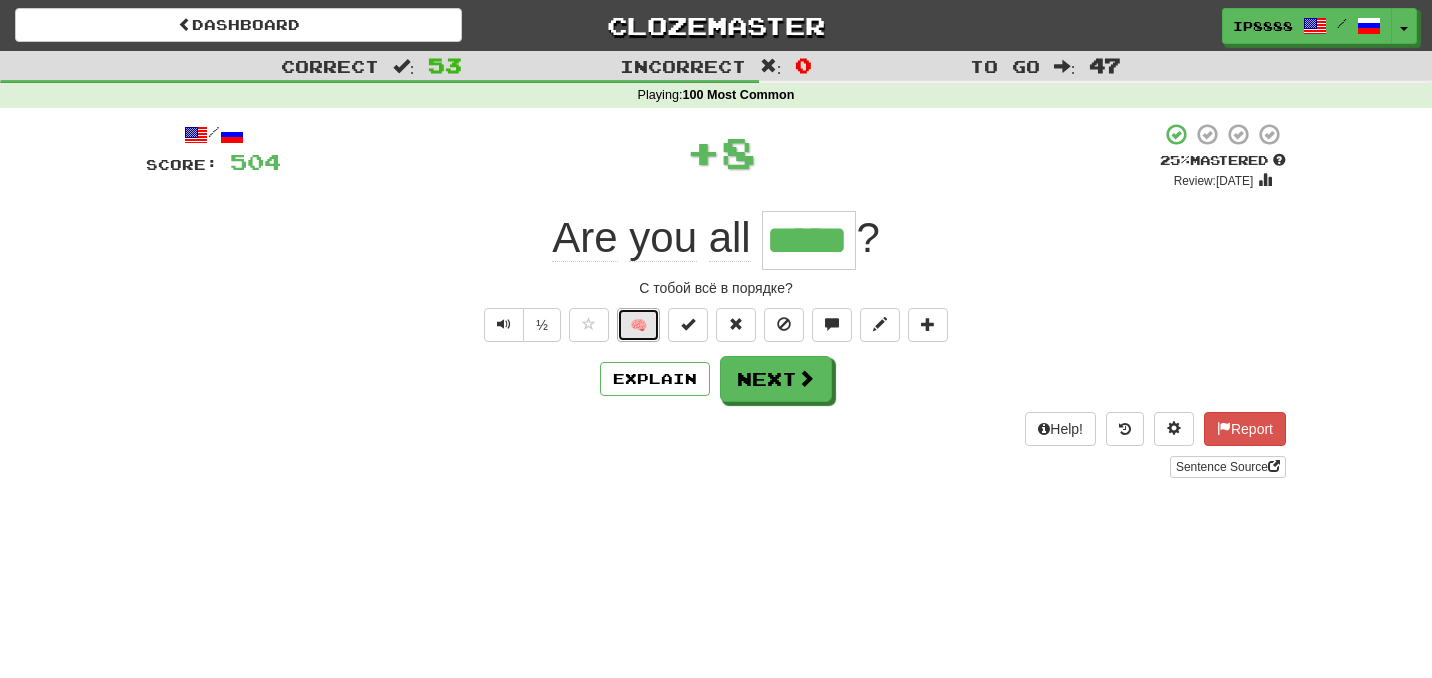 click on "🧠" at bounding box center (638, 325) 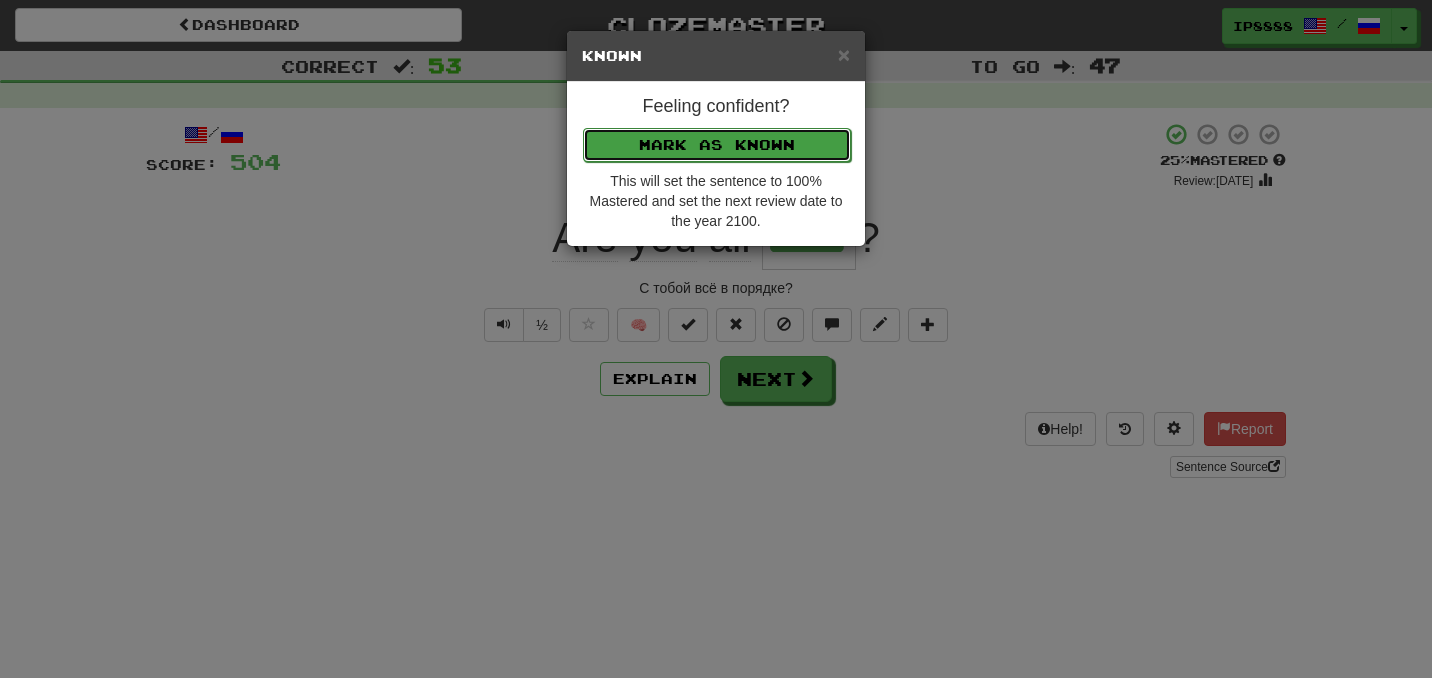 click on "Mark as Known" at bounding box center (717, 145) 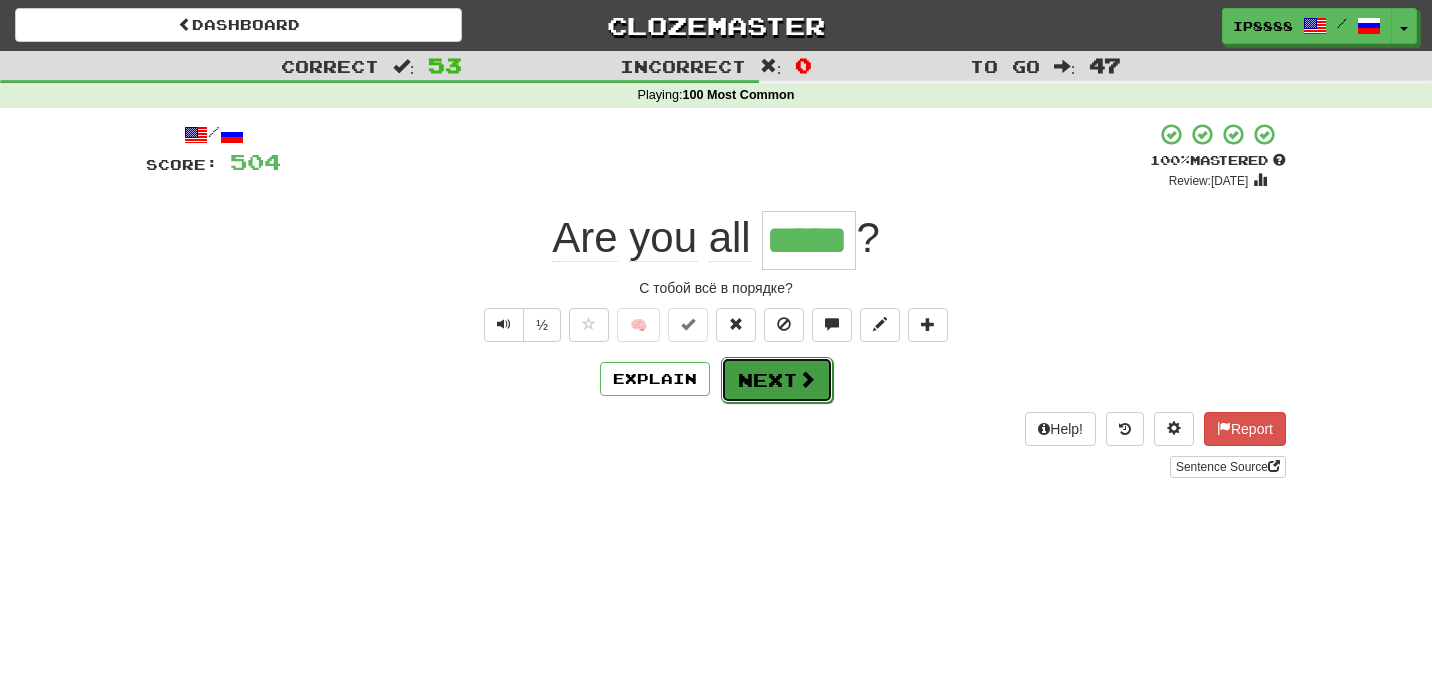 click on "Next" at bounding box center (777, 380) 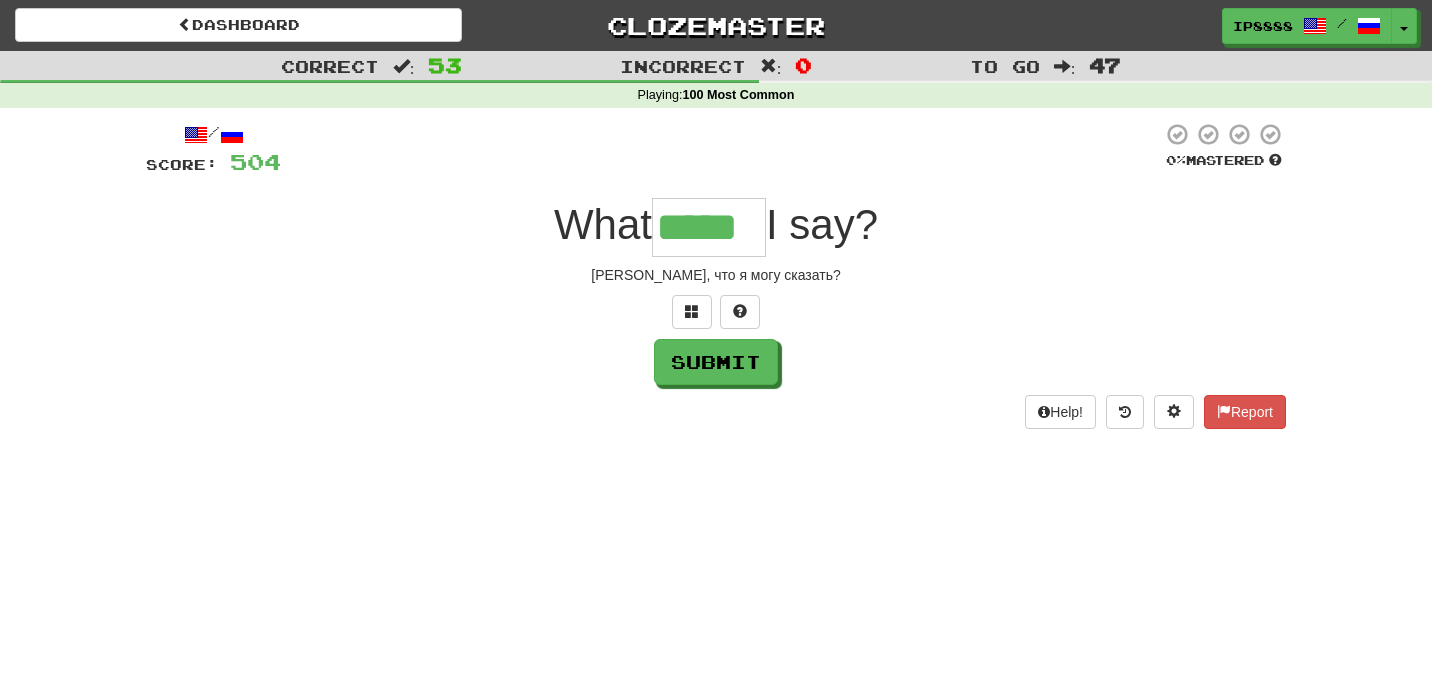 type on "*****" 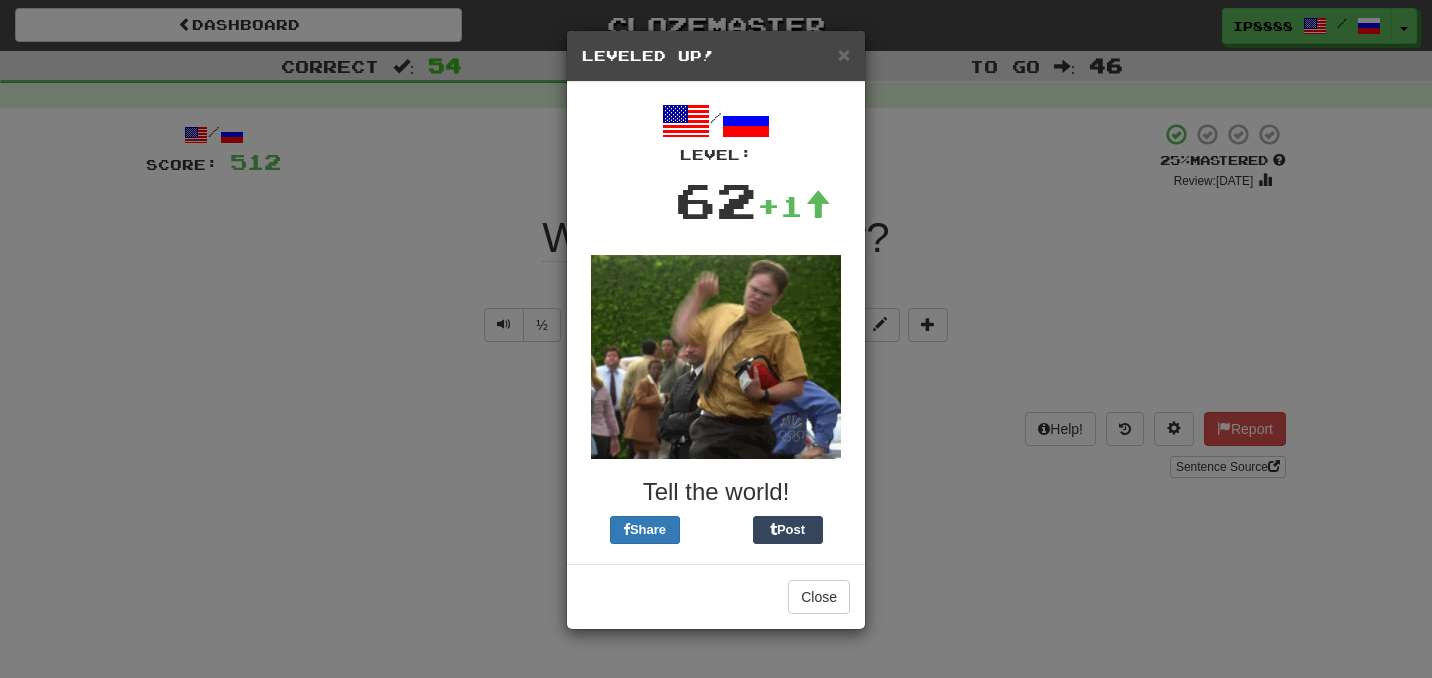 click on "Leveled Up!" at bounding box center (716, 56) 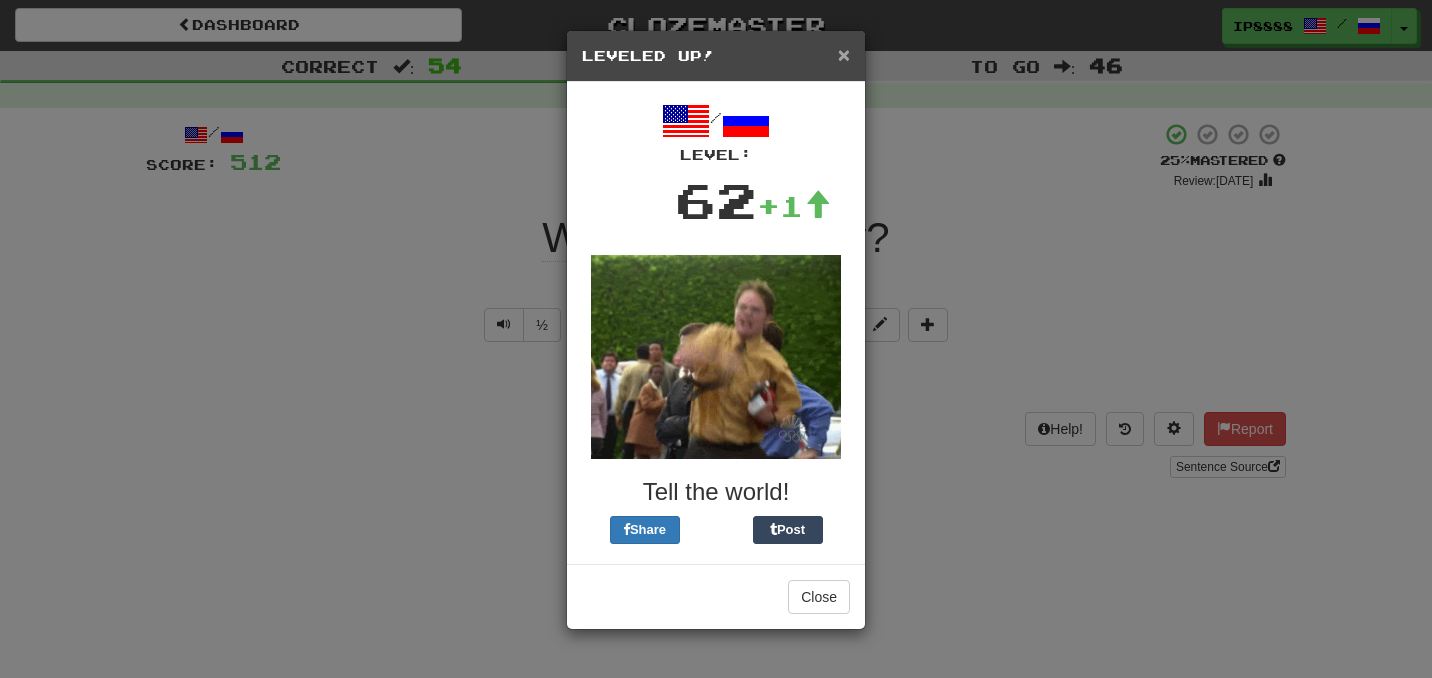 click on "×" at bounding box center (844, 54) 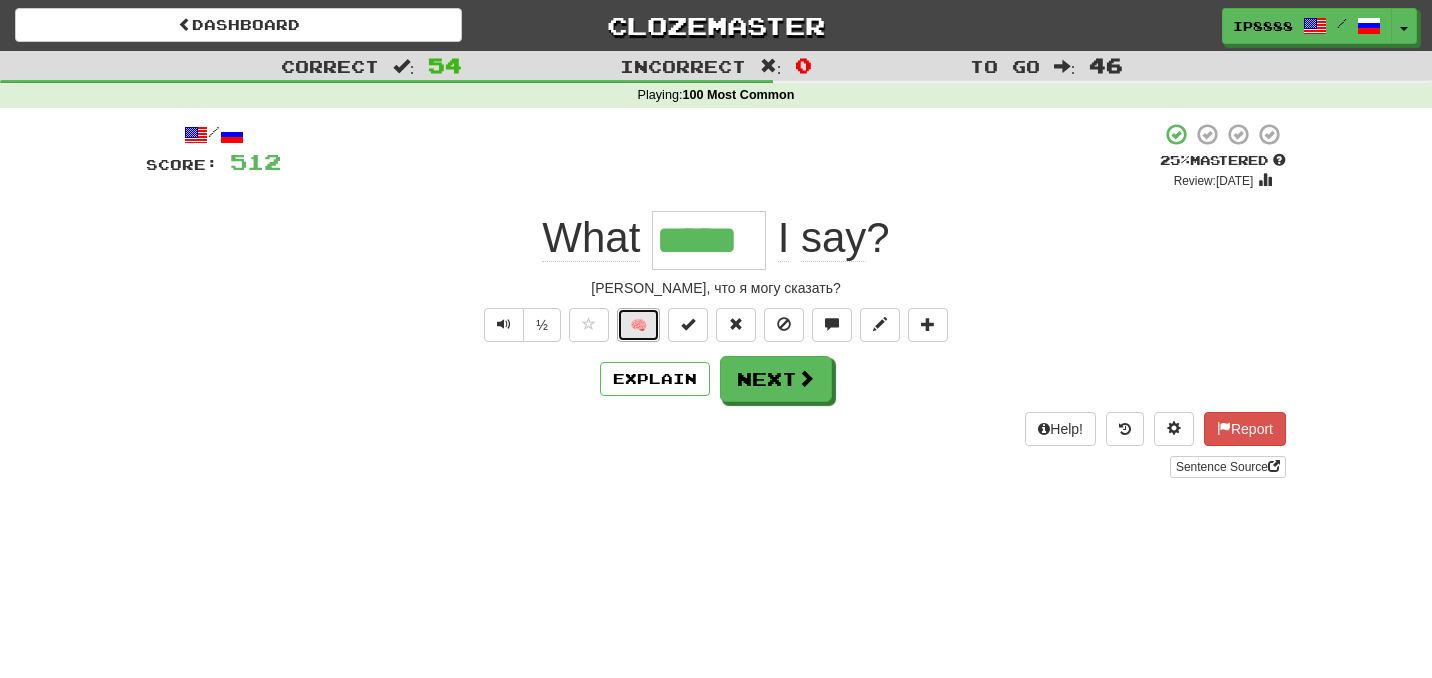 click on "🧠" at bounding box center [638, 325] 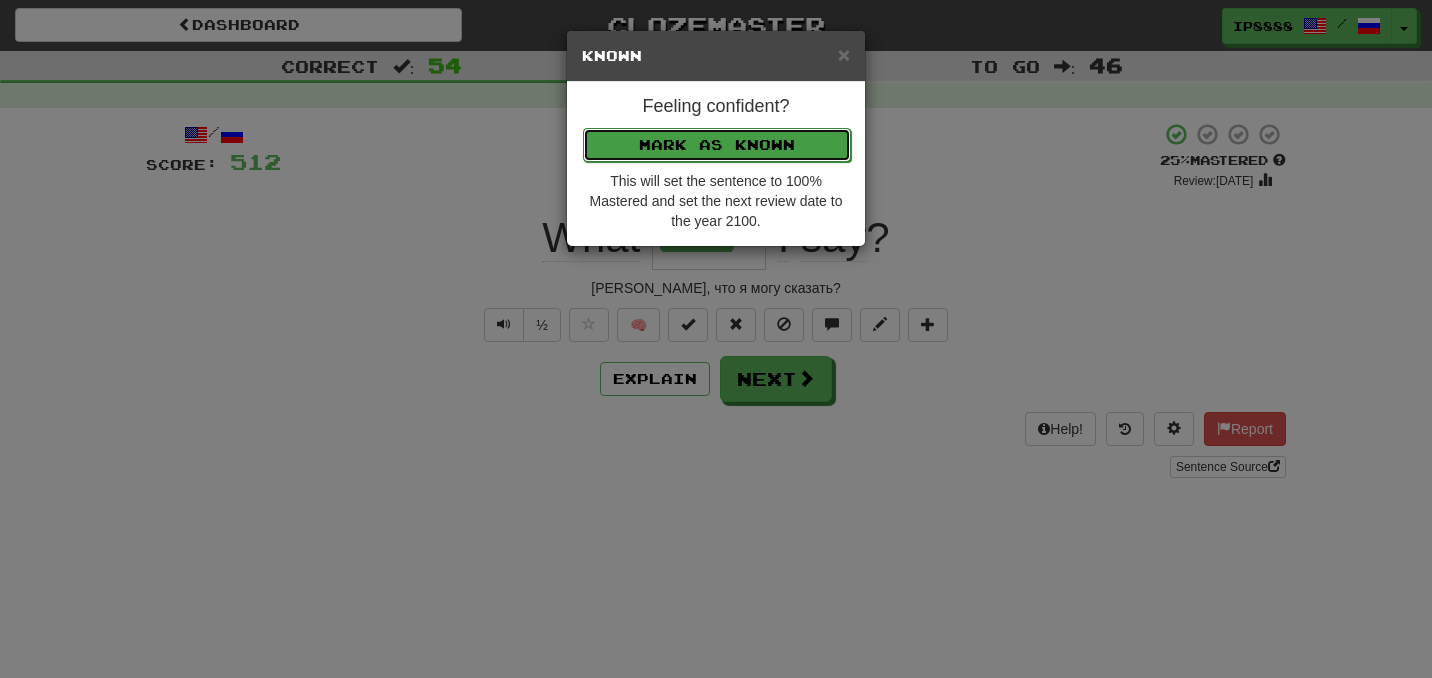 click on "Mark as Known" at bounding box center (717, 145) 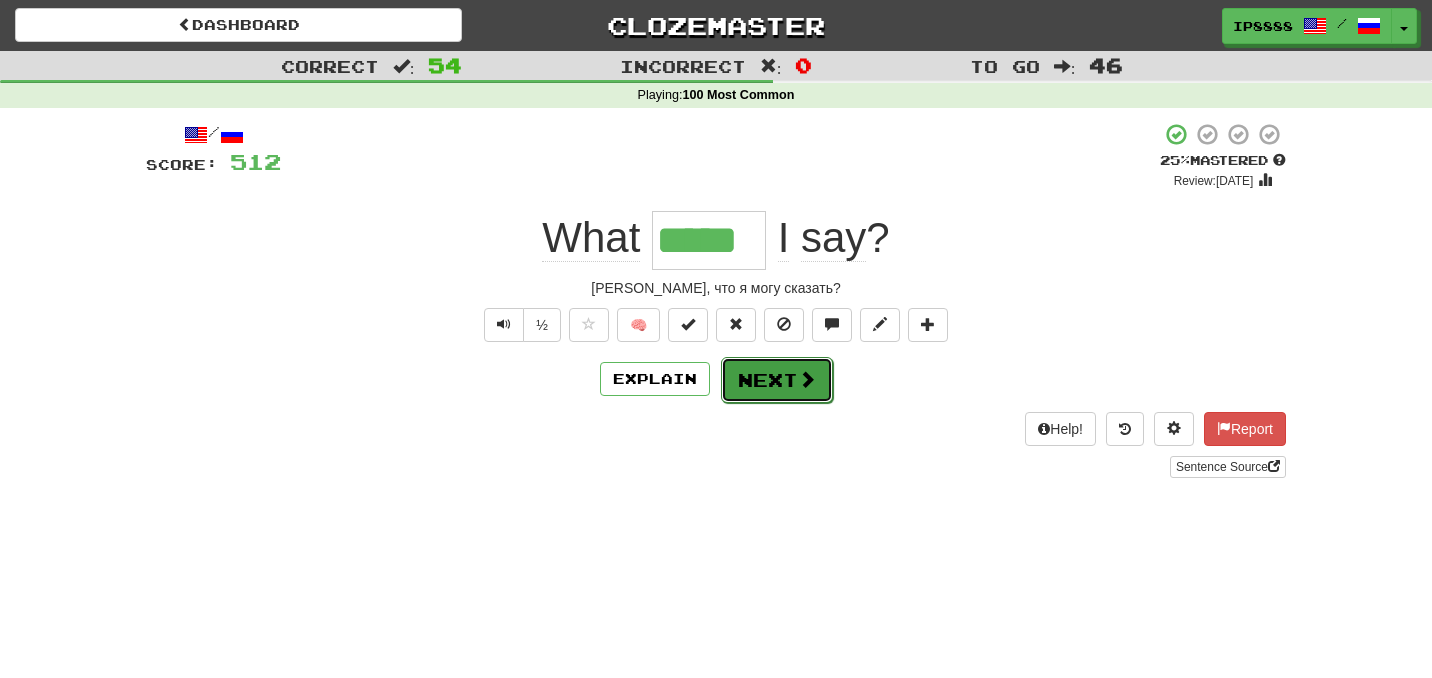 click on "Next" at bounding box center [777, 380] 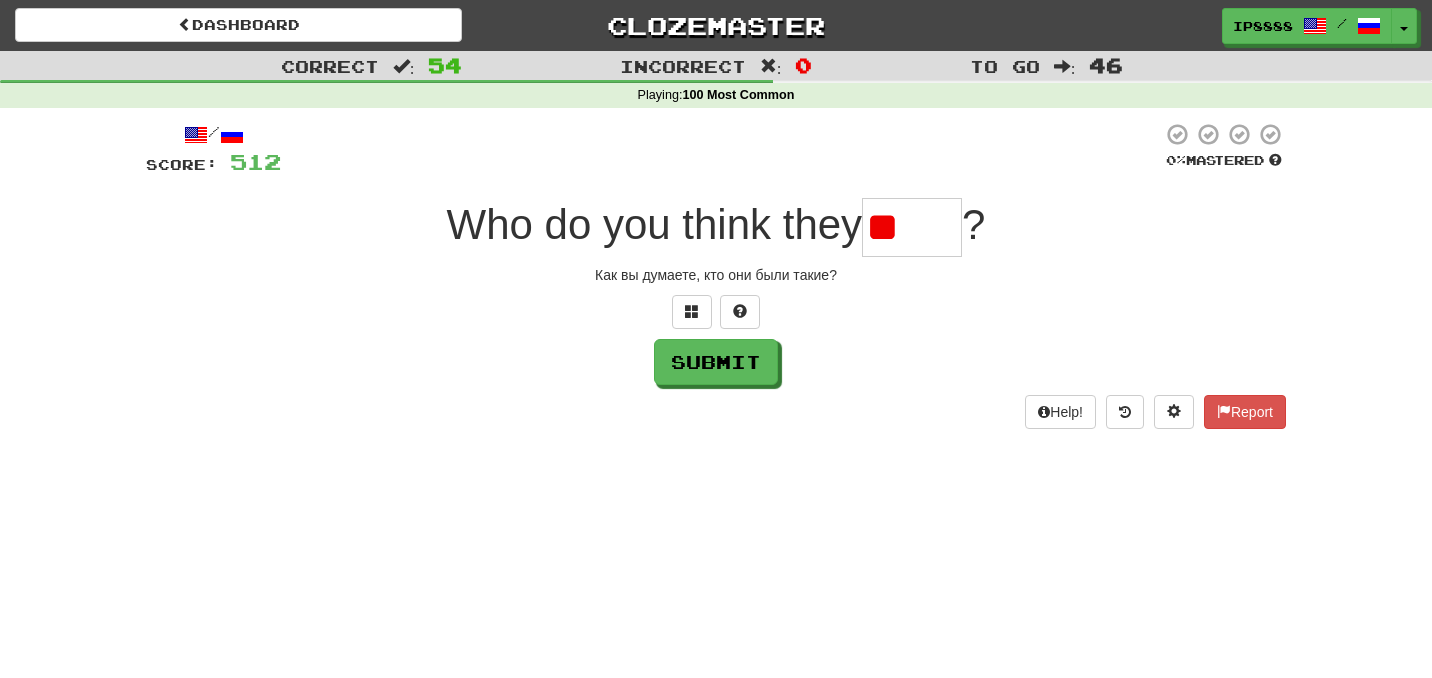 type on "*" 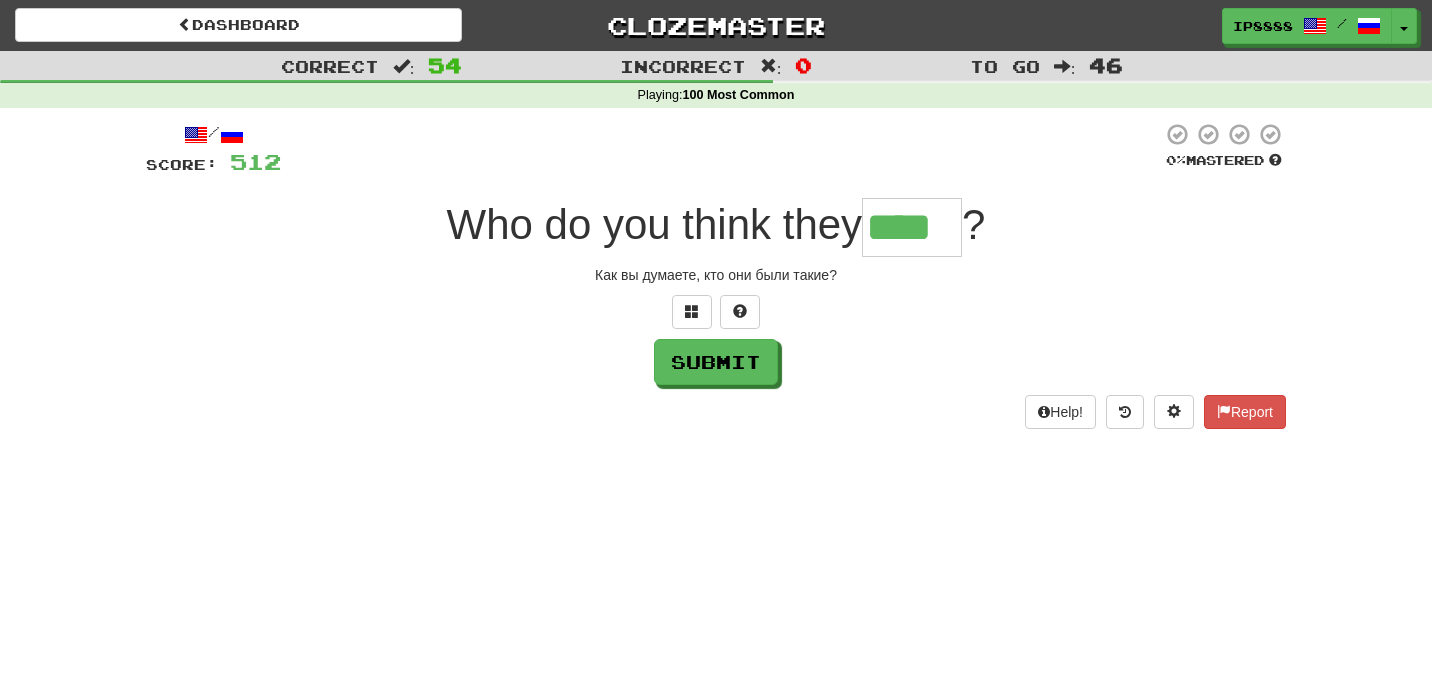 type on "****" 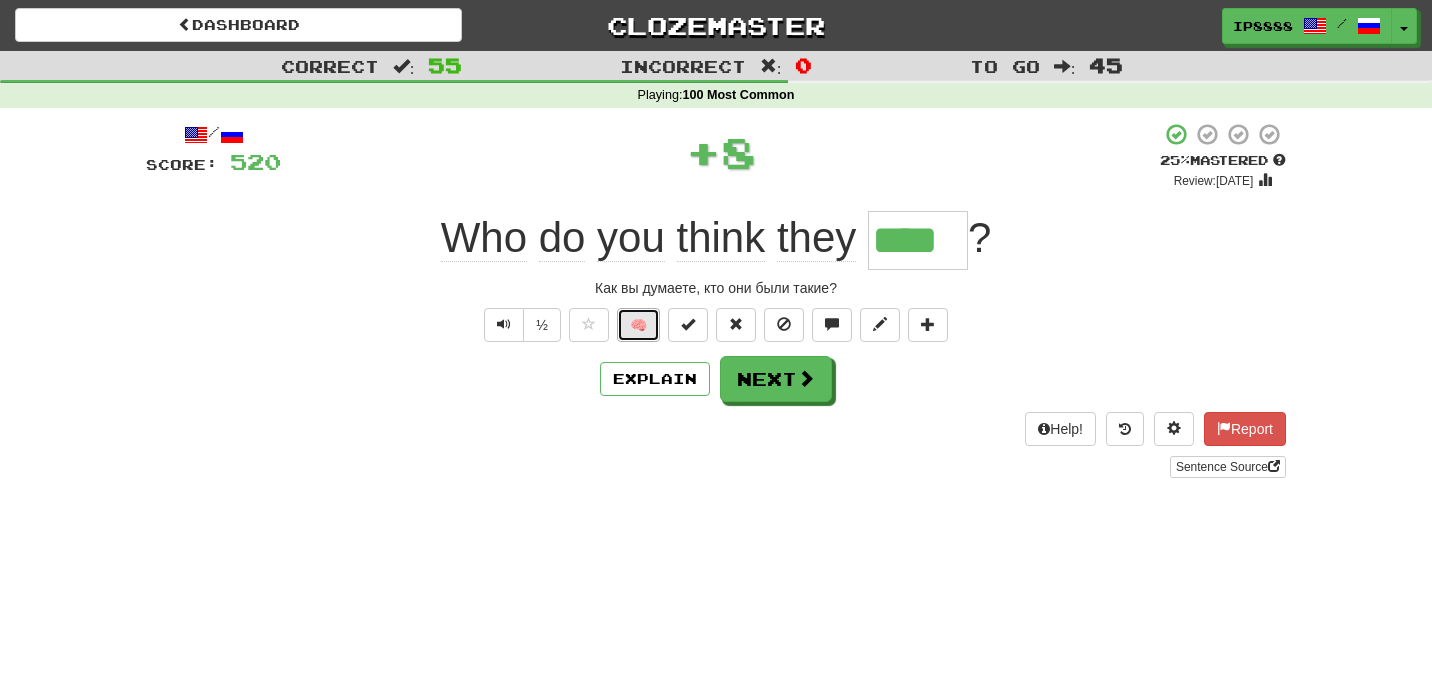 click on "🧠" at bounding box center [638, 325] 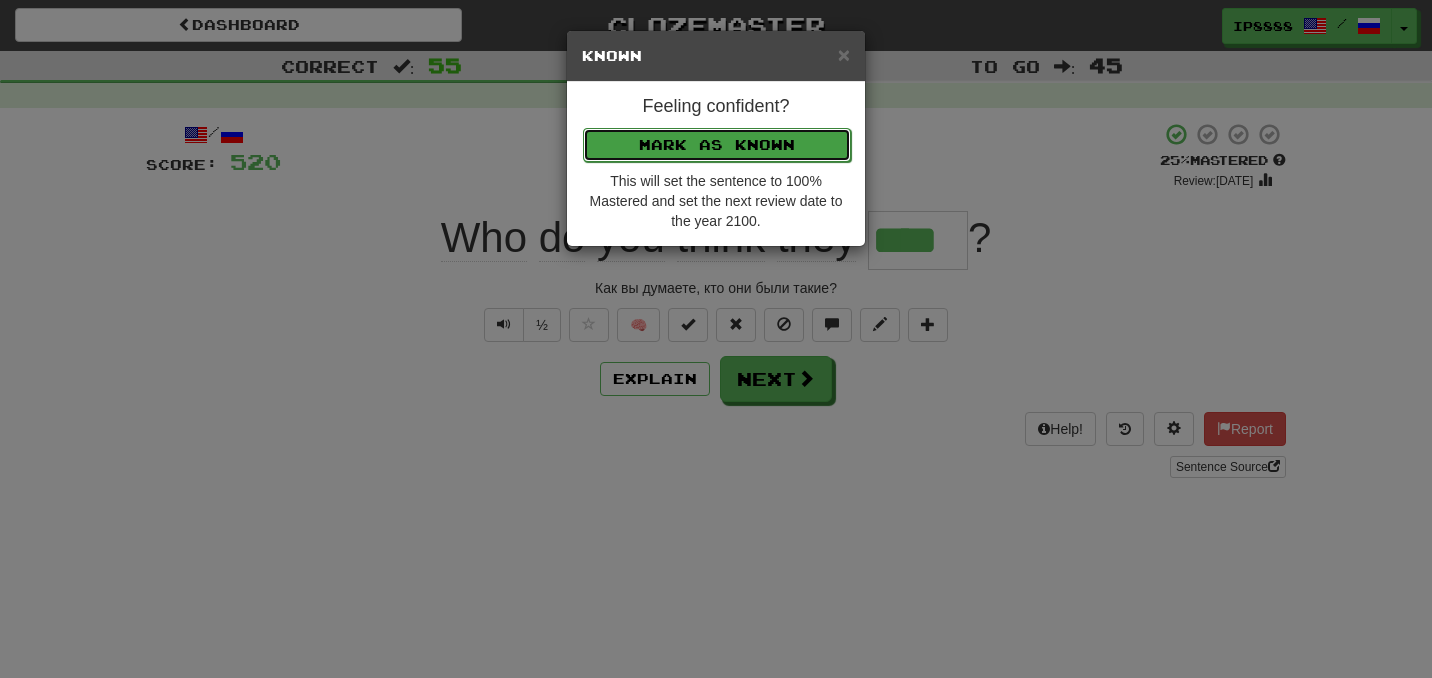 click on "Mark as Known" at bounding box center [717, 145] 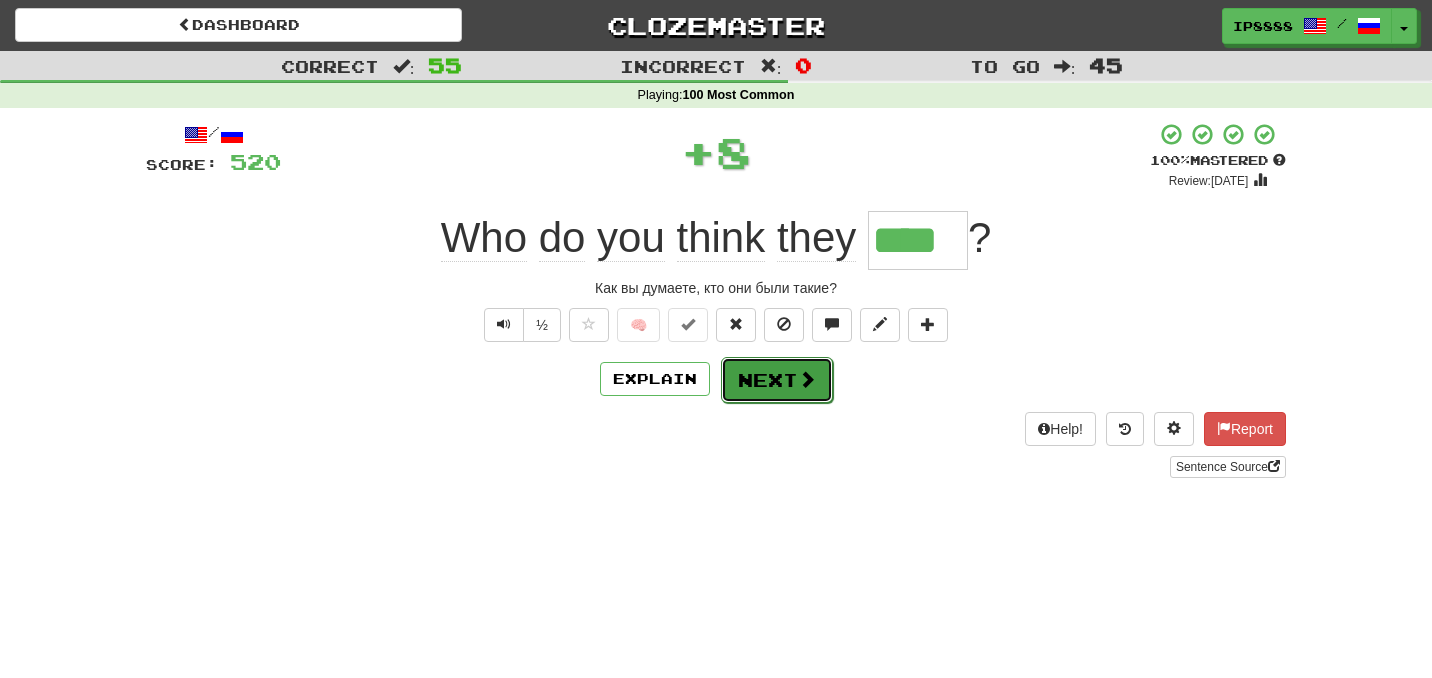 click on "Next" at bounding box center [777, 380] 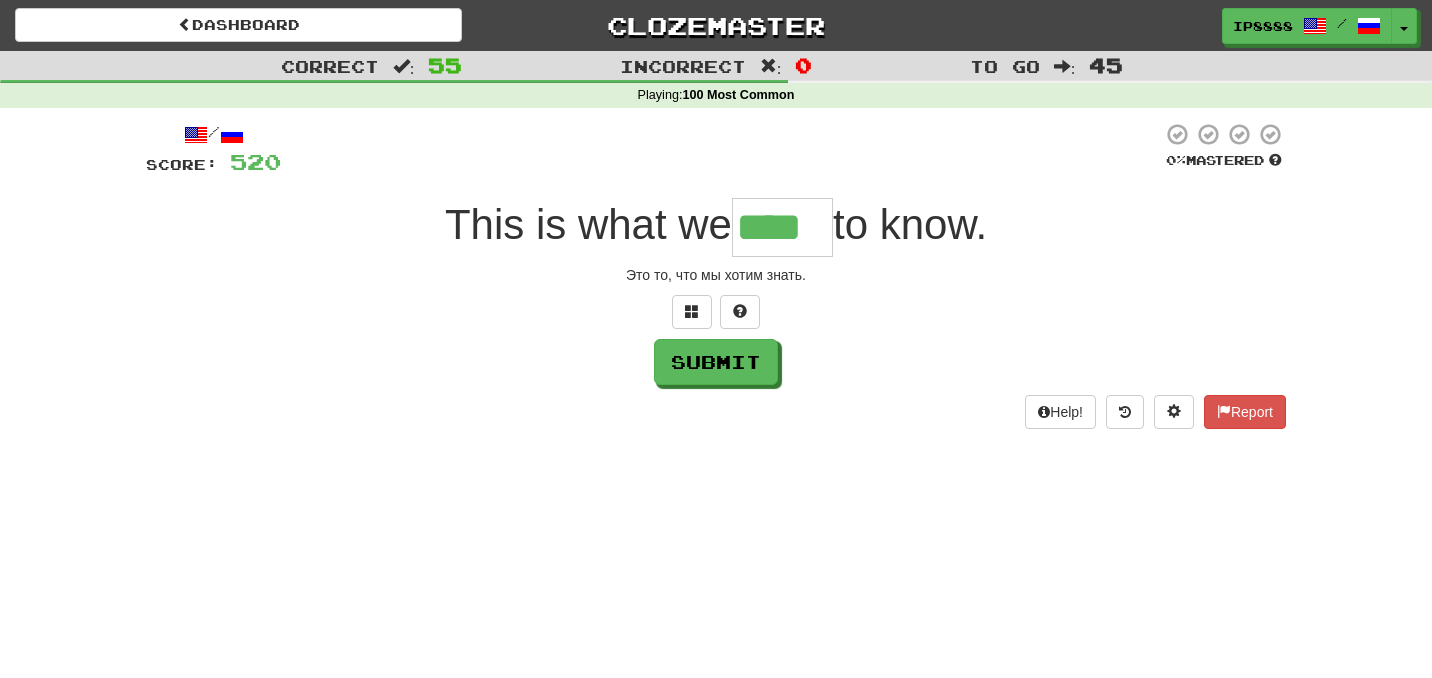 type on "****" 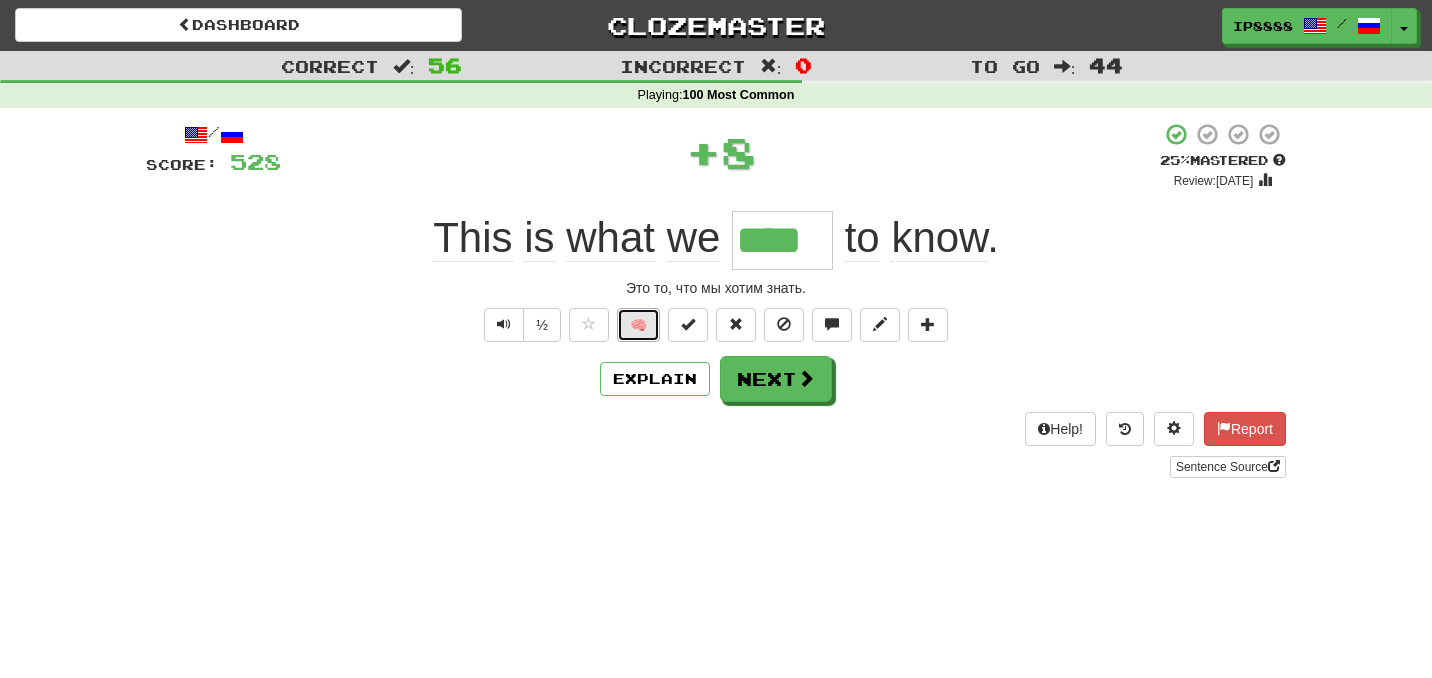 click on "🧠" at bounding box center [638, 325] 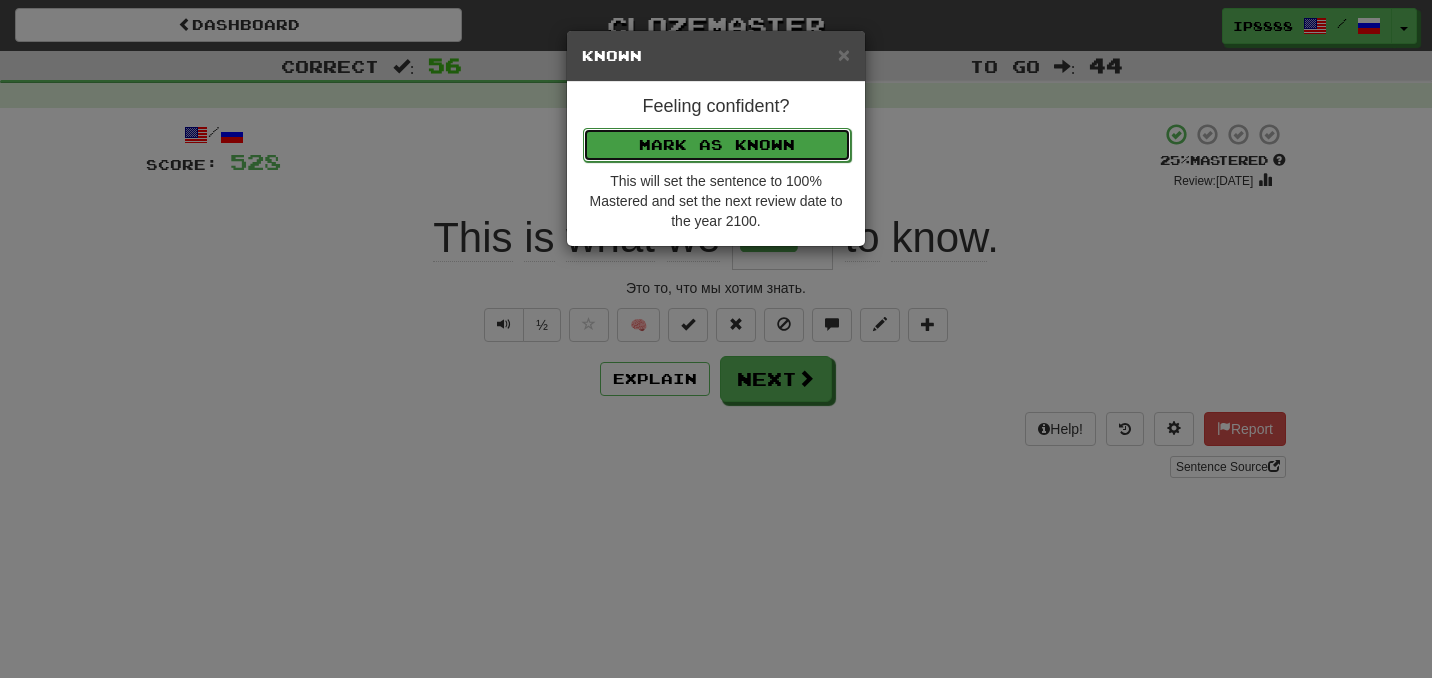 click on "Mark as Known" at bounding box center [717, 145] 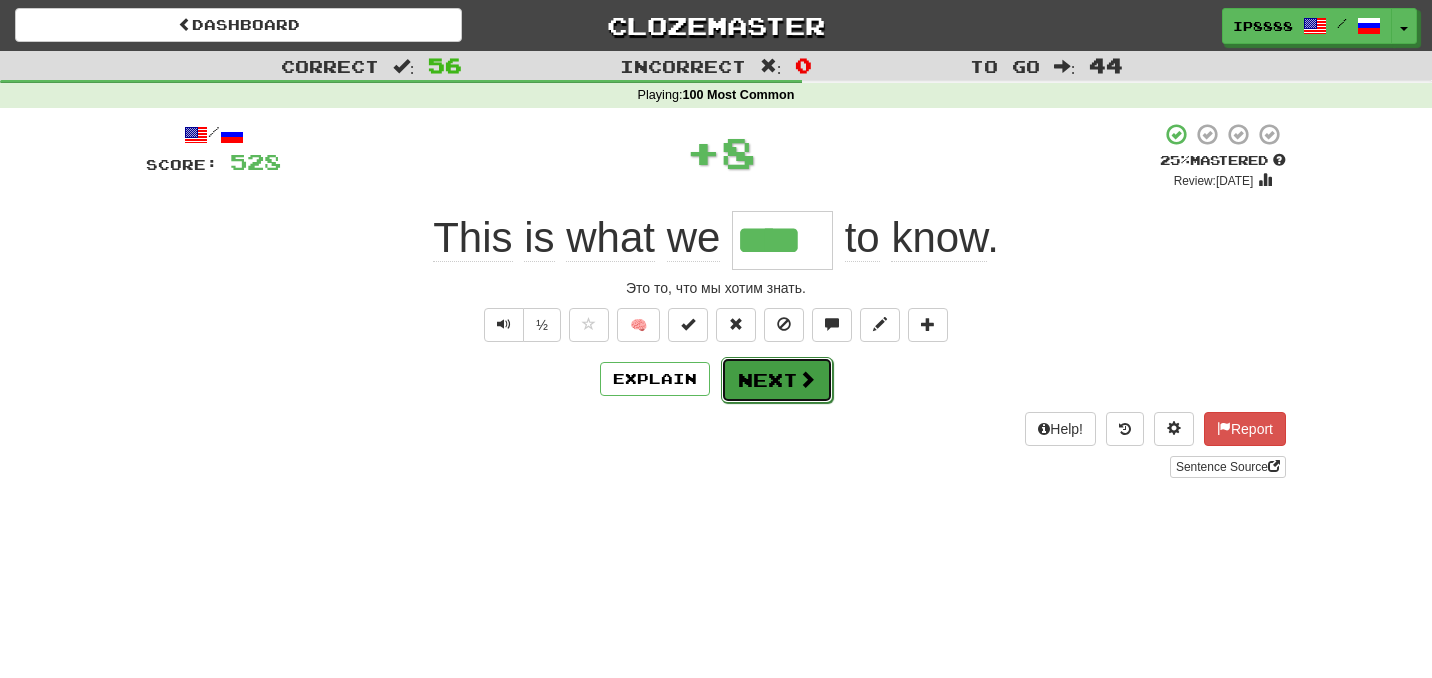 click on "Next" at bounding box center [777, 380] 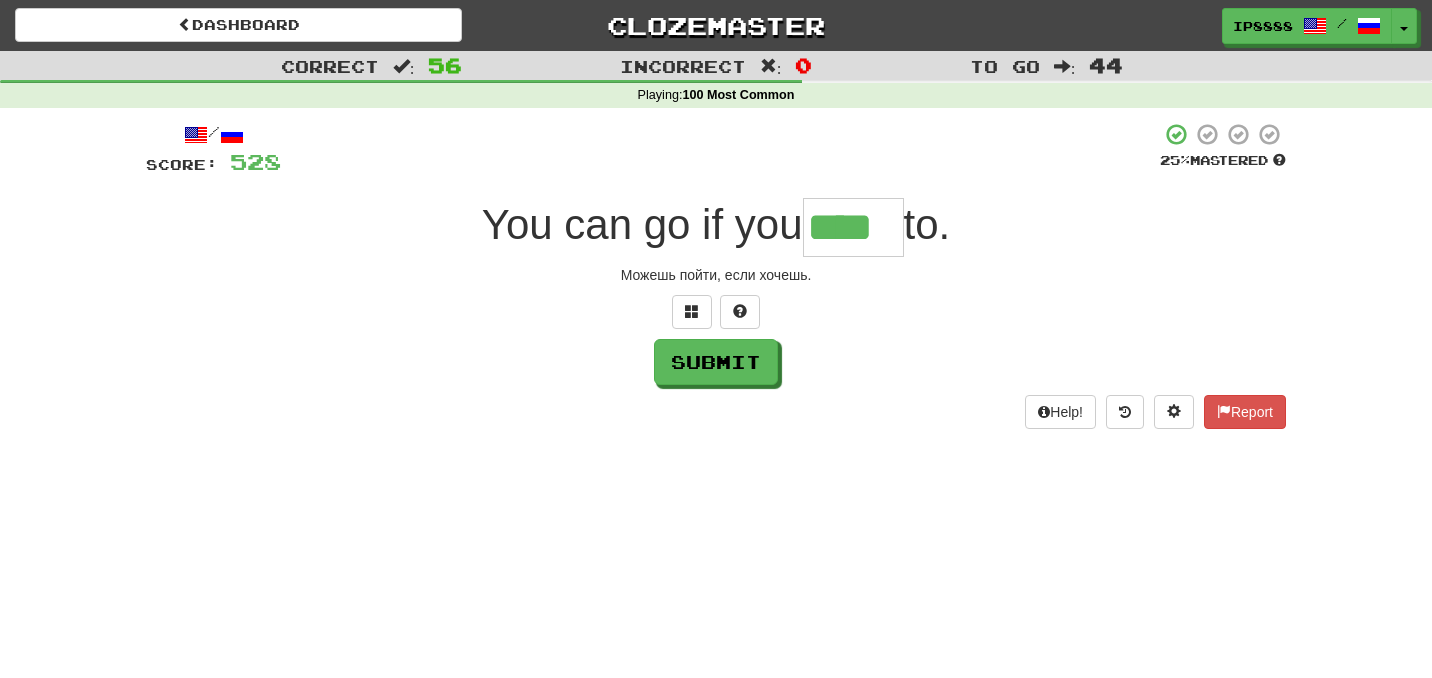 type on "****" 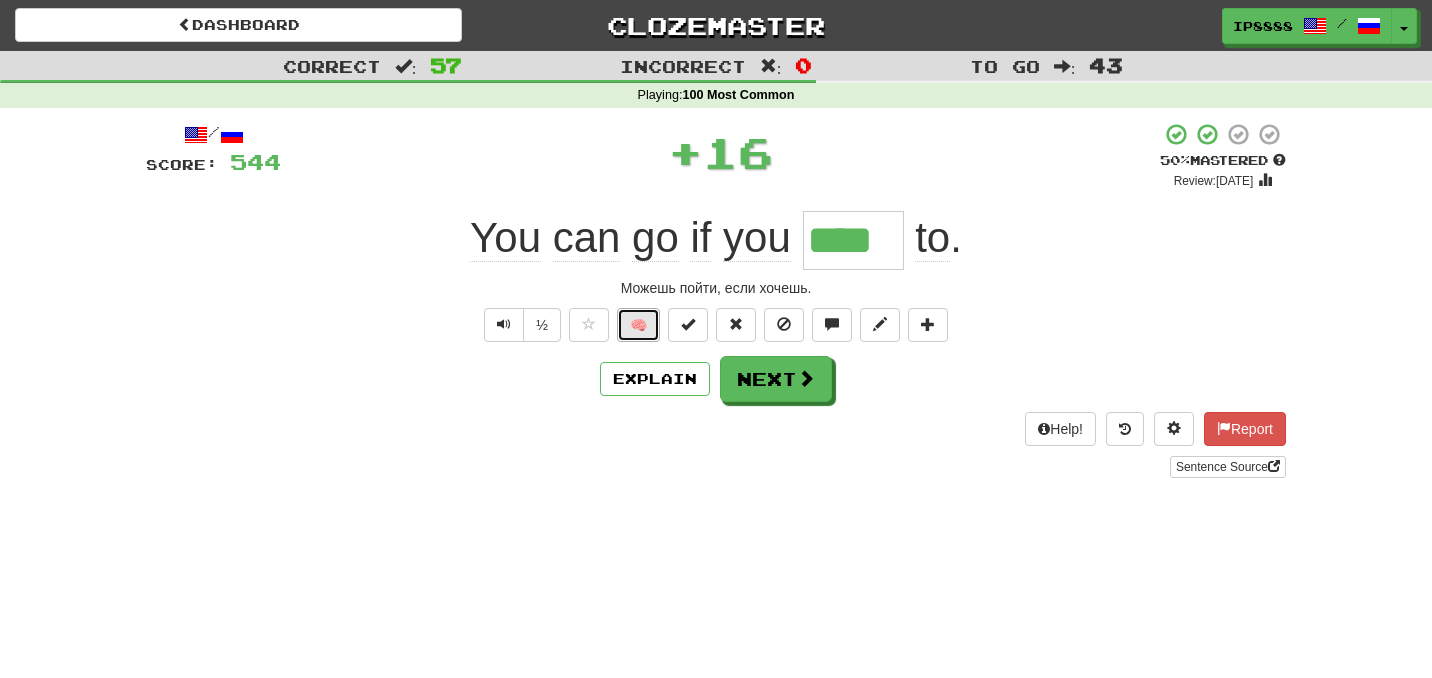 click on "🧠" at bounding box center (638, 325) 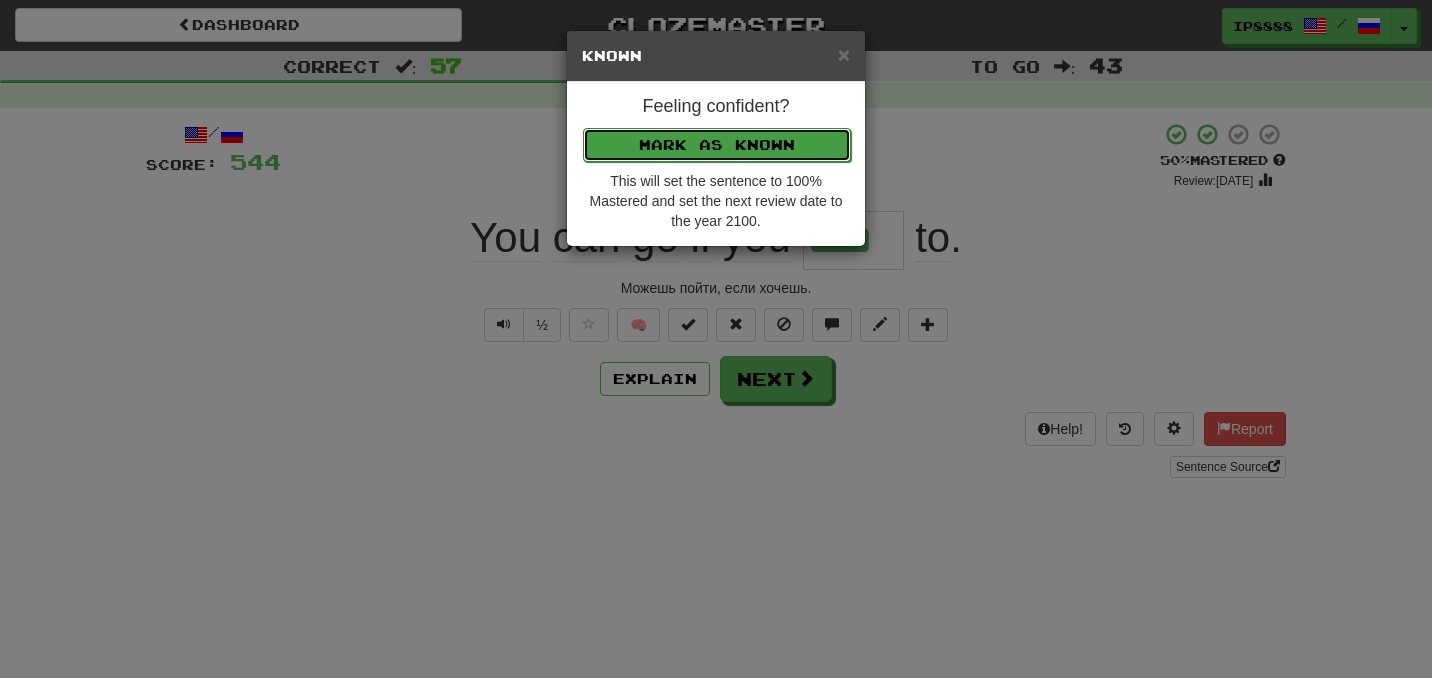 click on "Mark as Known" at bounding box center (717, 145) 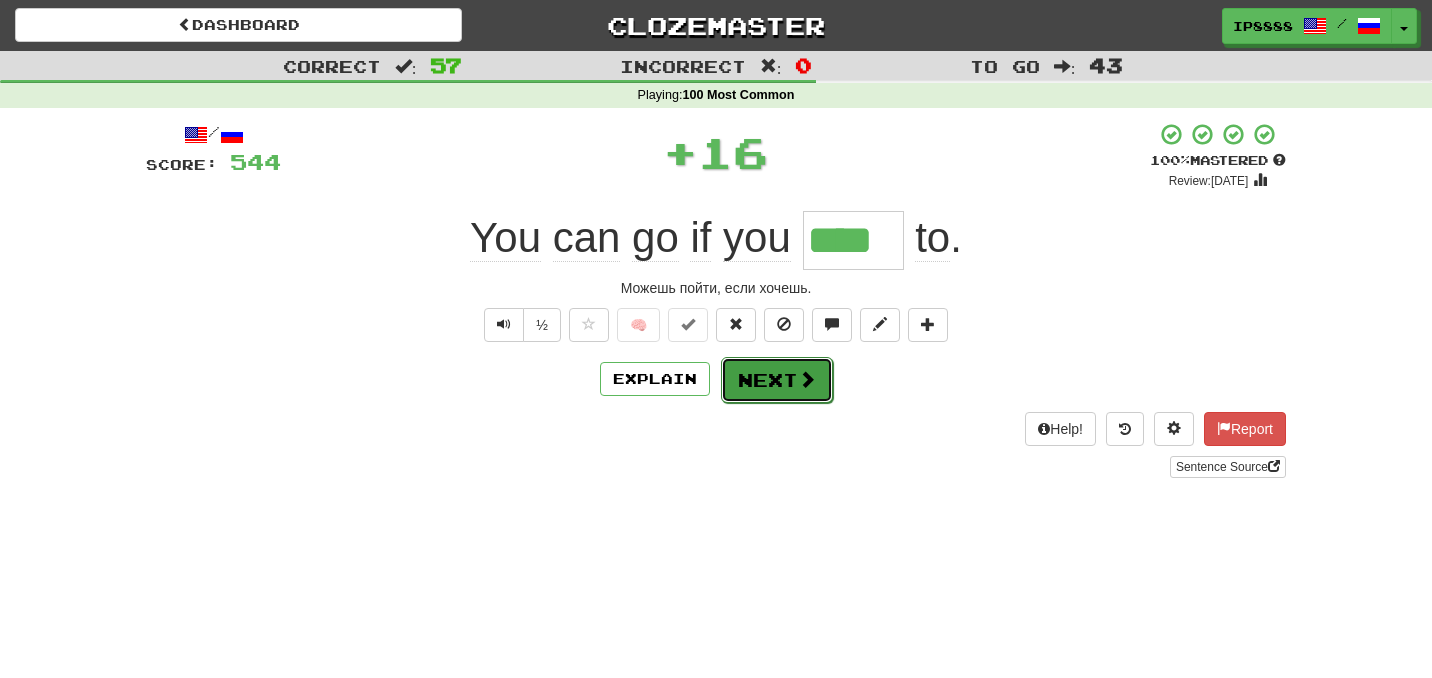 click on "Next" at bounding box center [777, 380] 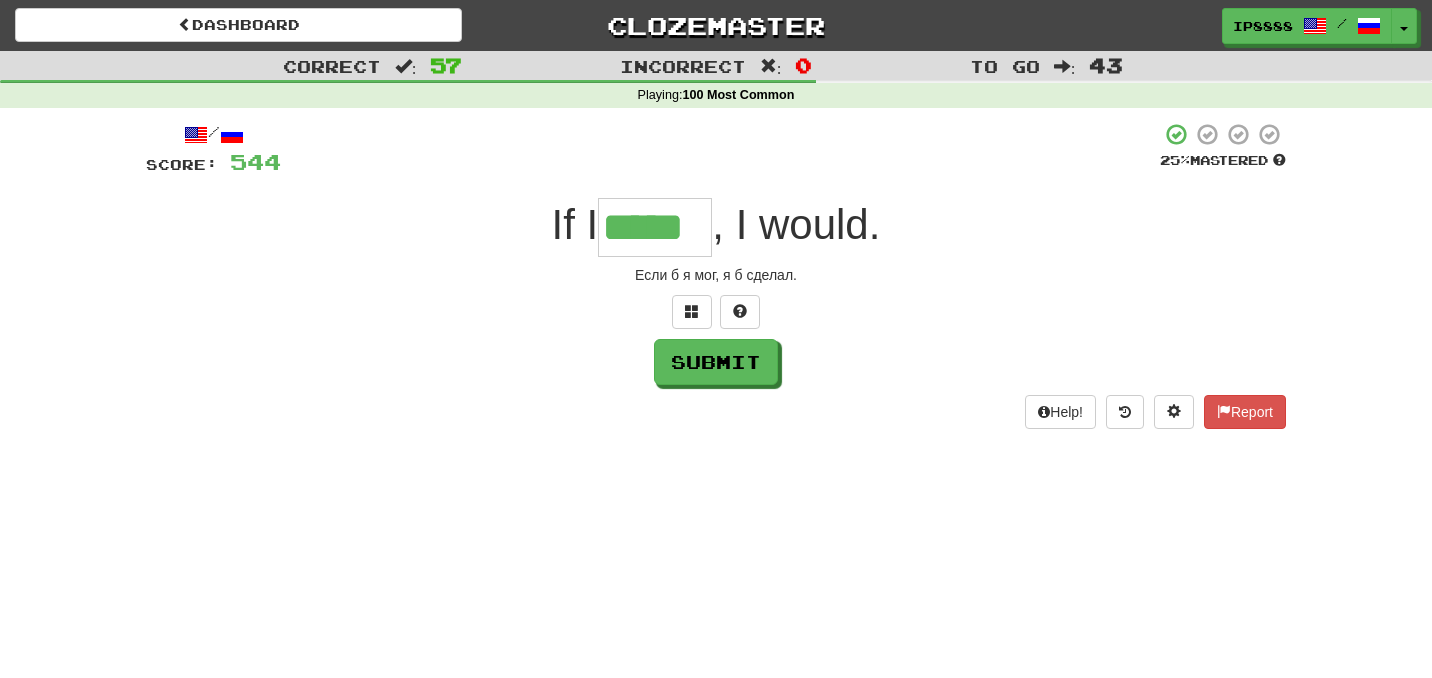 type on "*****" 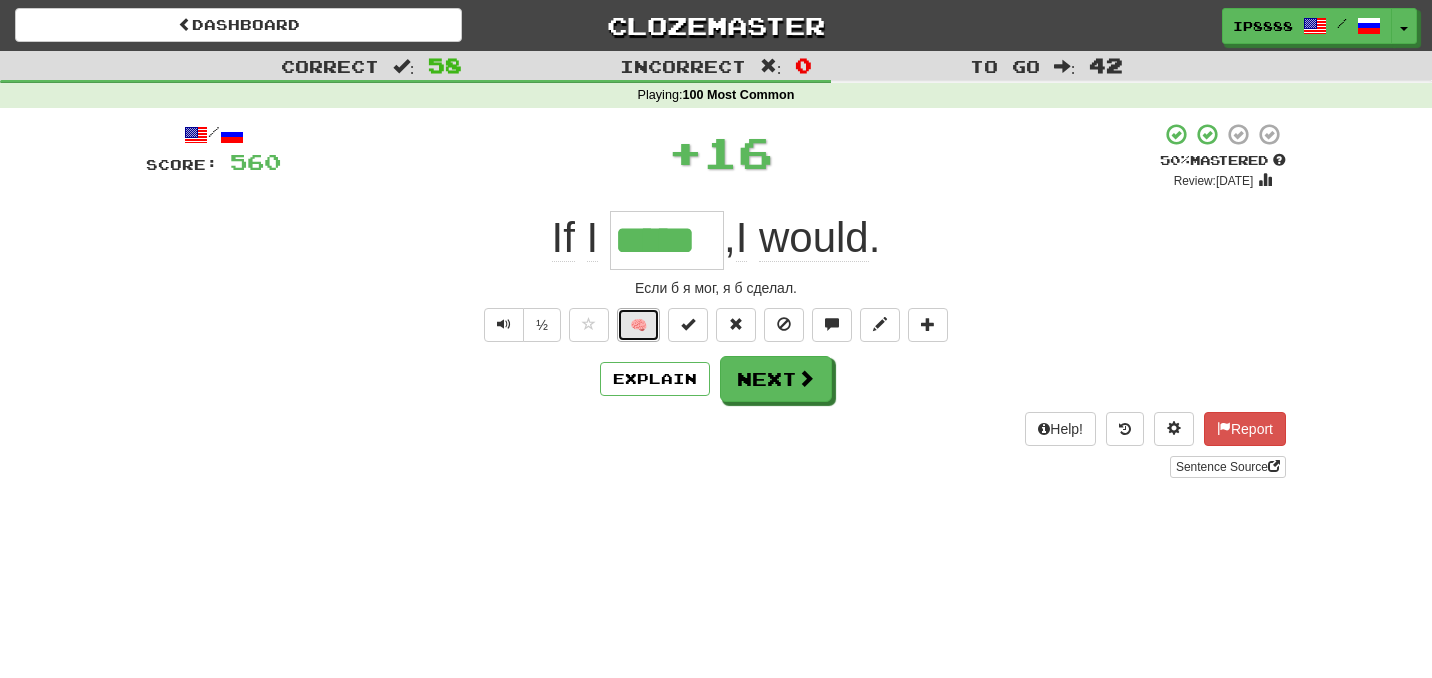 click on "🧠" at bounding box center [638, 325] 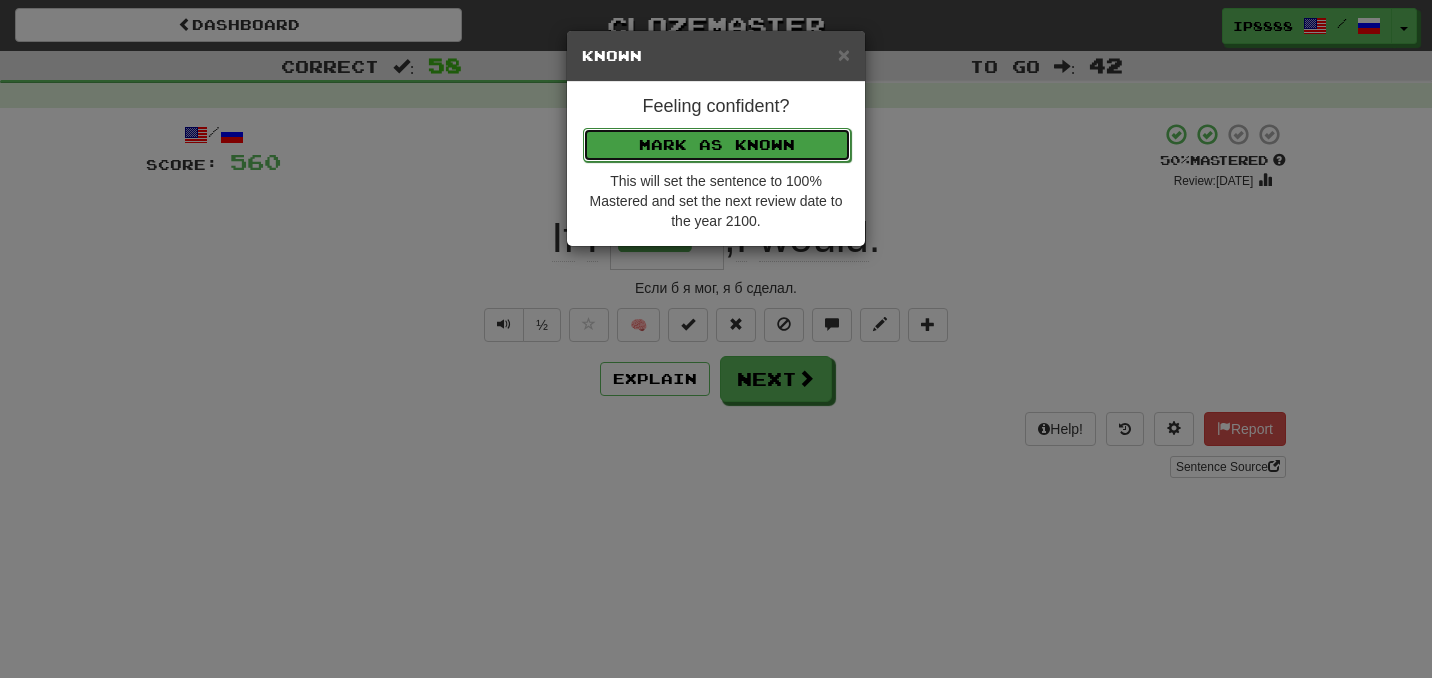 click on "Mark as Known" at bounding box center [717, 145] 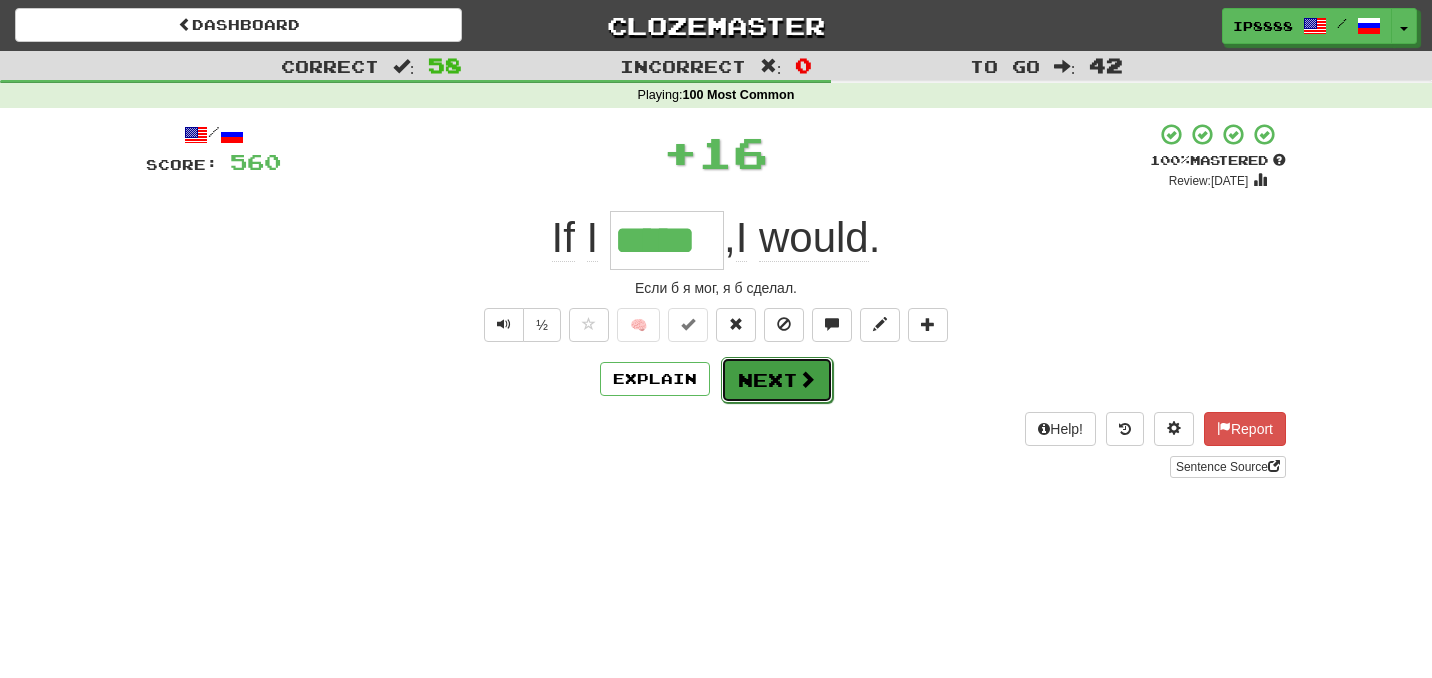 click on "Next" at bounding box center (777, 380) 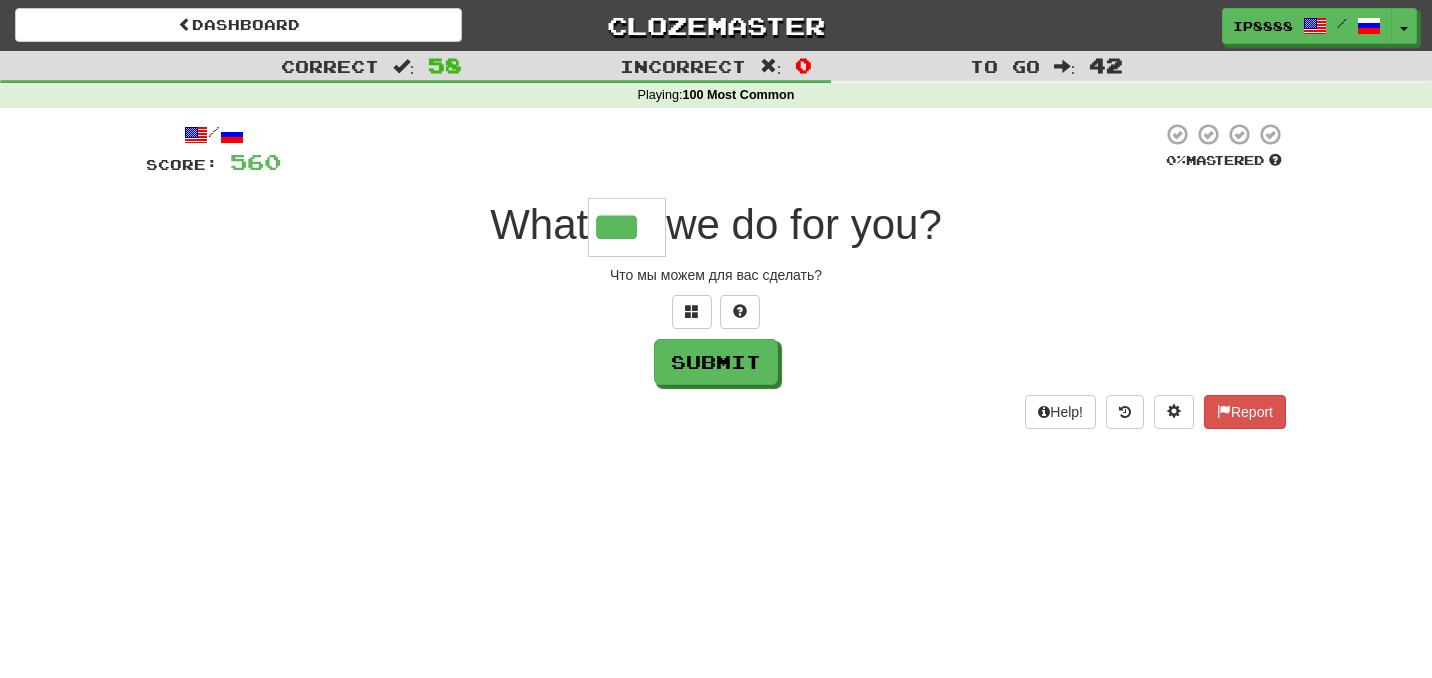 type on "***" 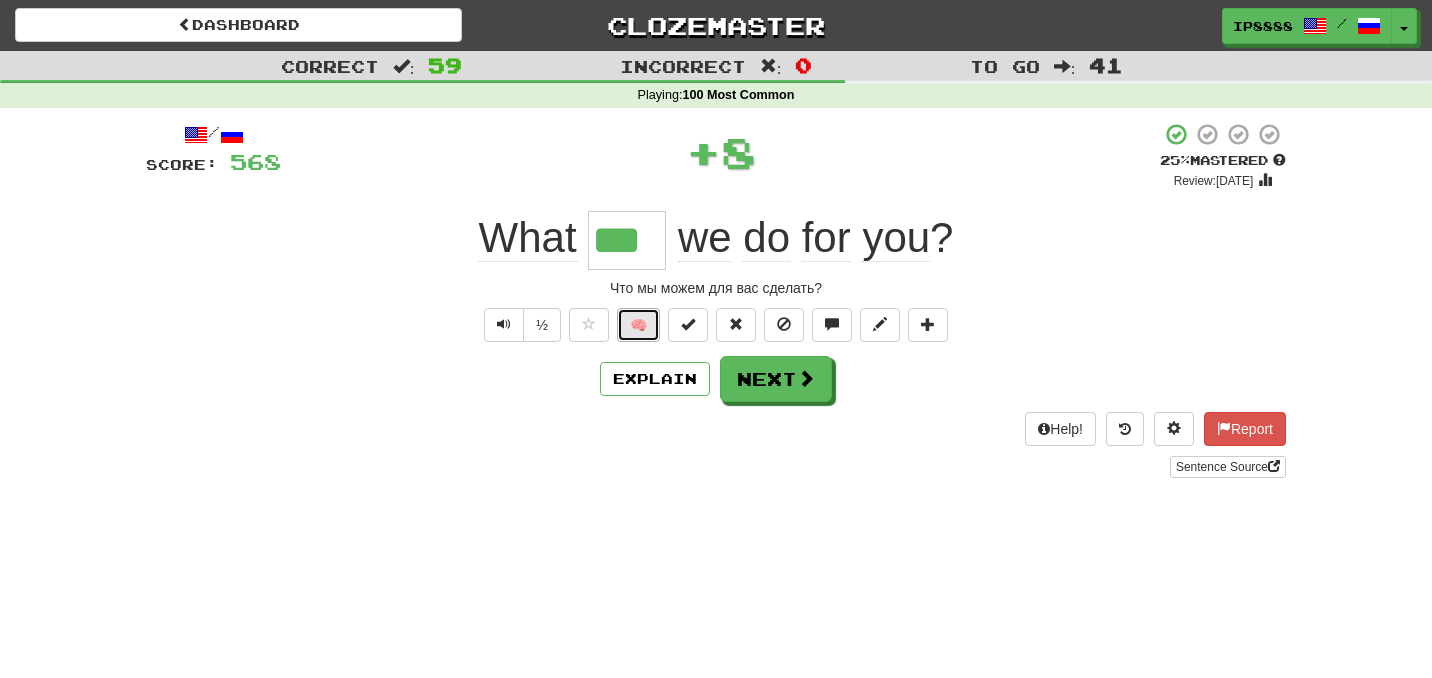 click on "🧠" at bounding box center (638, 325) 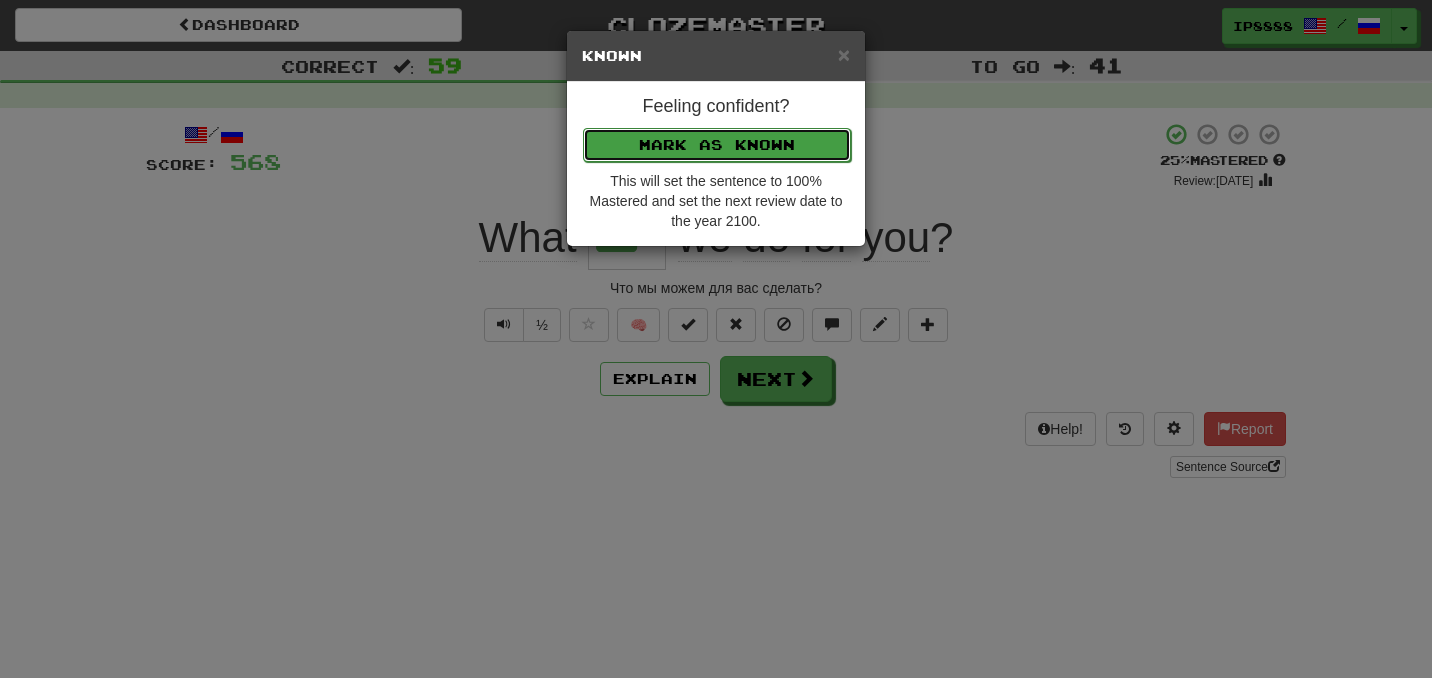 click on "Mark as Known" at bounding box center [717, 145] 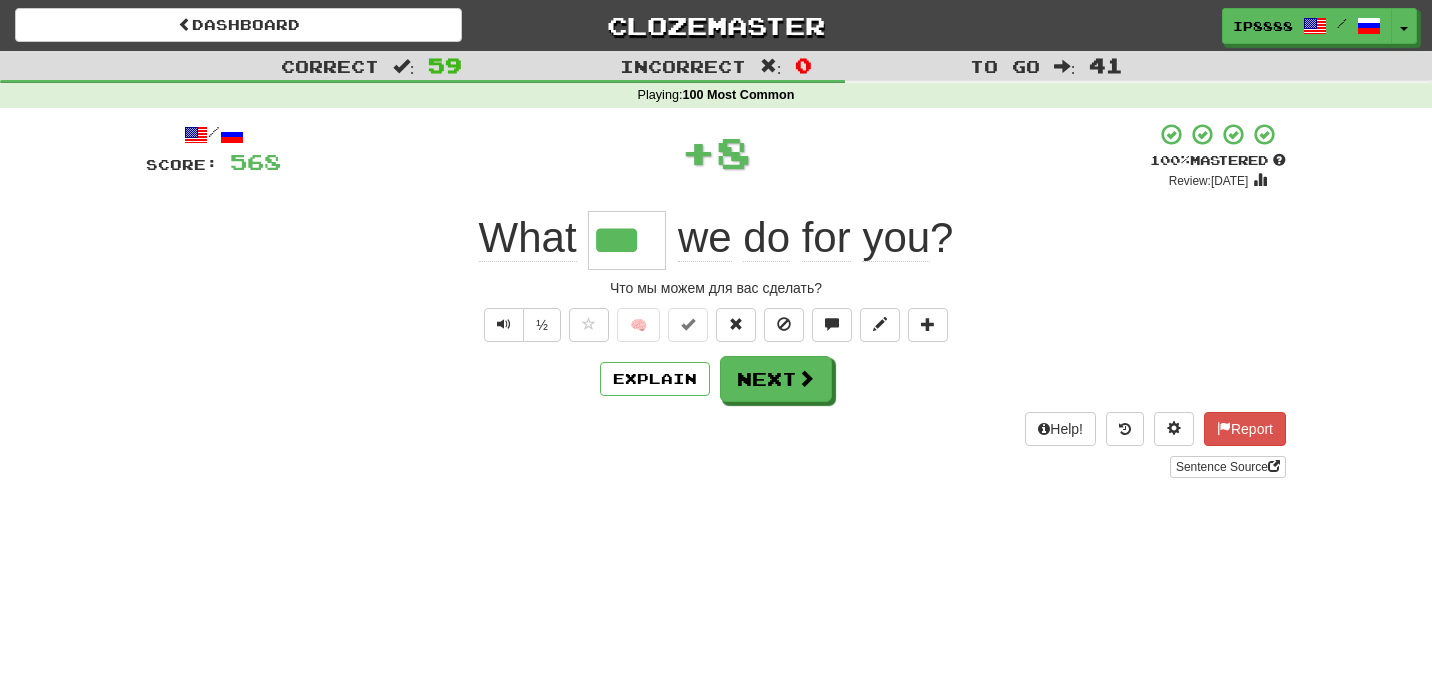 click on "/  Score:   568 + 8 100 %  Mastered Review:  2100-01-01 What   ***   we   do   for   you ? Что мы можем для вас сделать? ½ 🧠 Explain Next  Help!  Report Sentence Source" at bounding box center [716, 300] 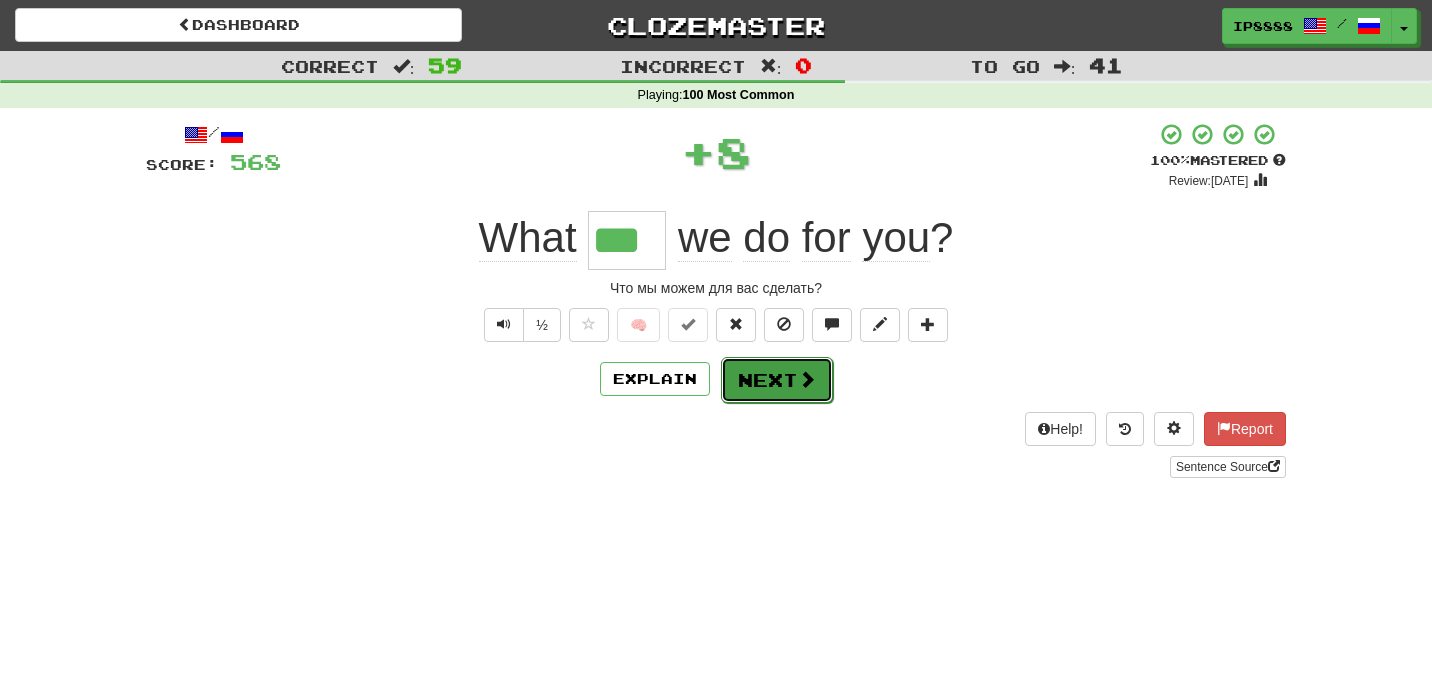 click on "Next" at bounding box center (777, 380) 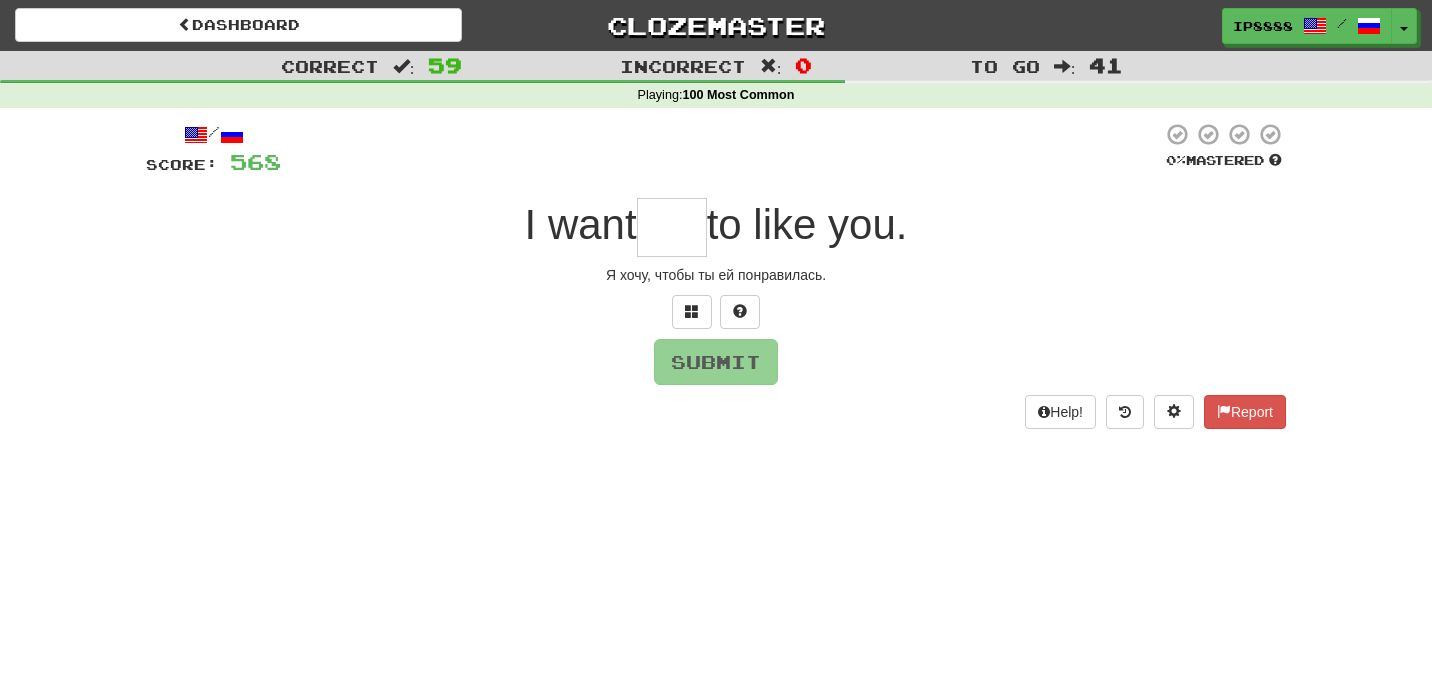 click on "Я хочу, чтобы ты ей понравилась." at bounding box center (716, 275) 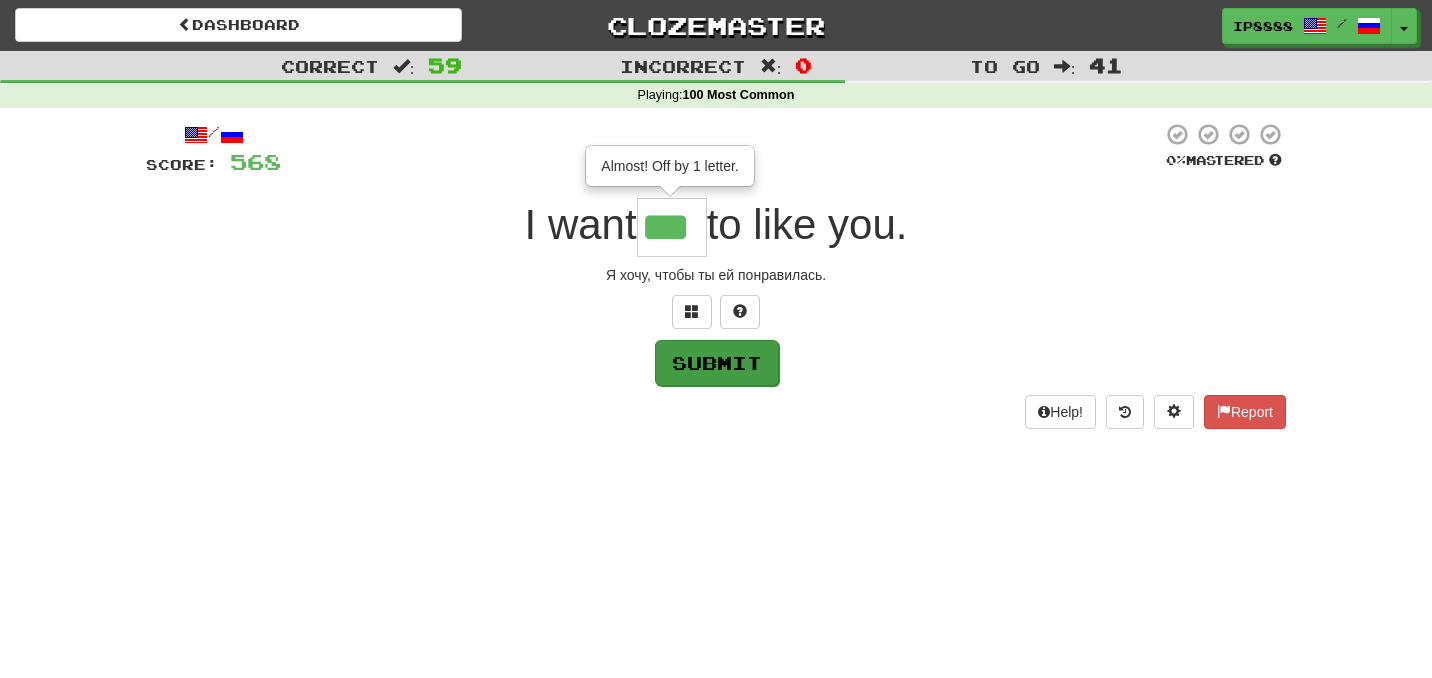 type on "***" 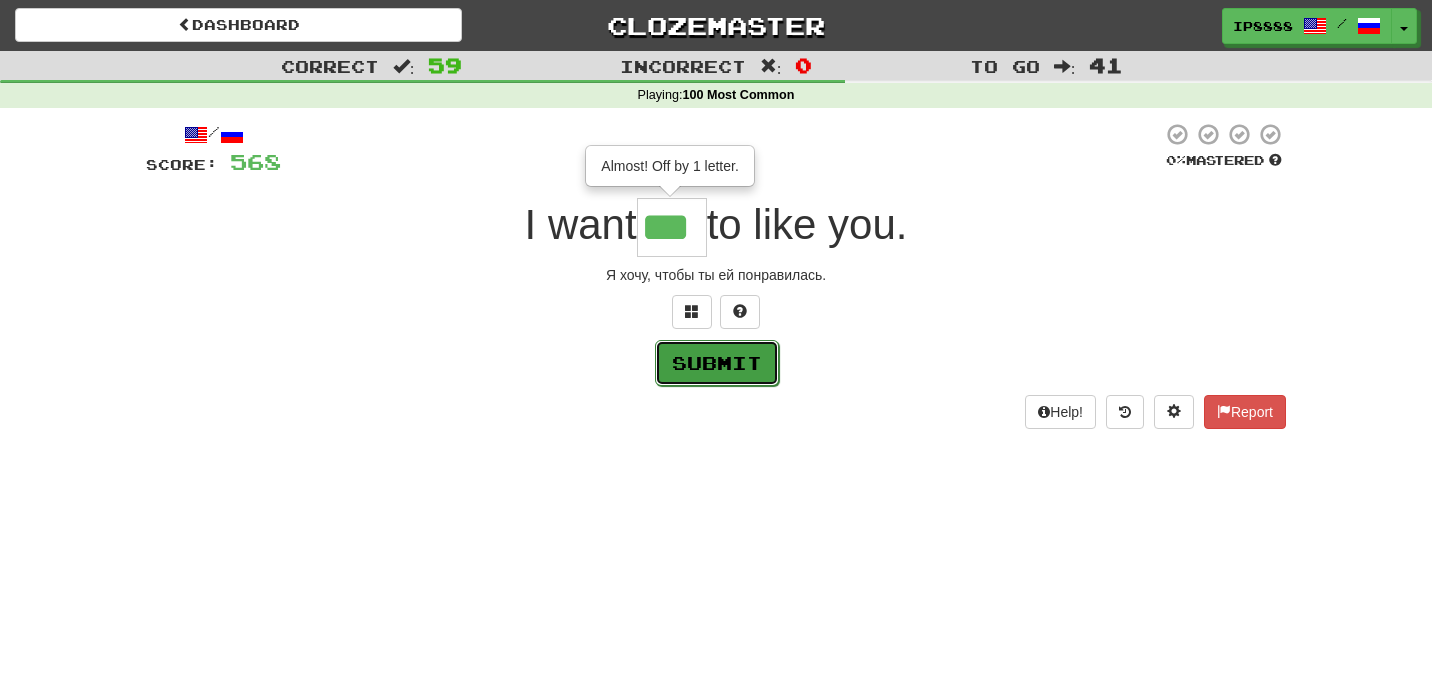 click on "Submit" at bounding box center (717, 363) 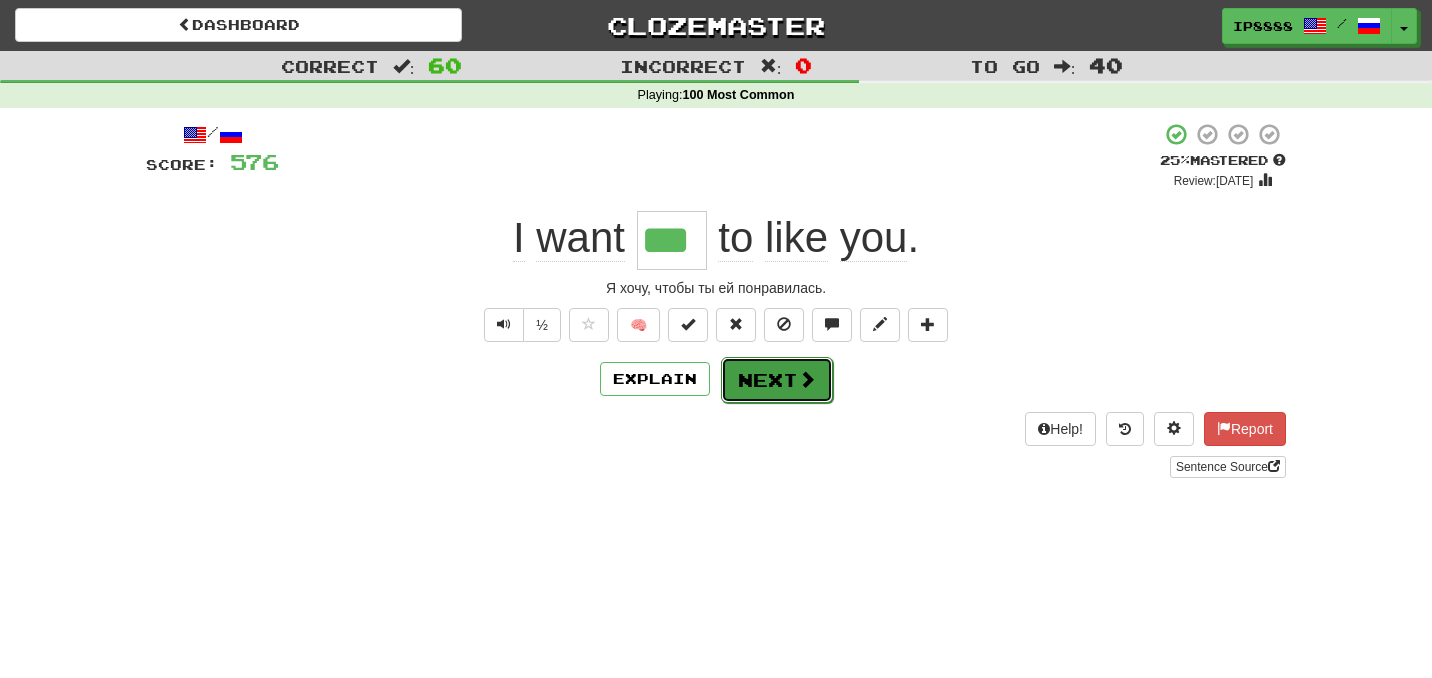 click on "Next" at bounding box center [777, 380] 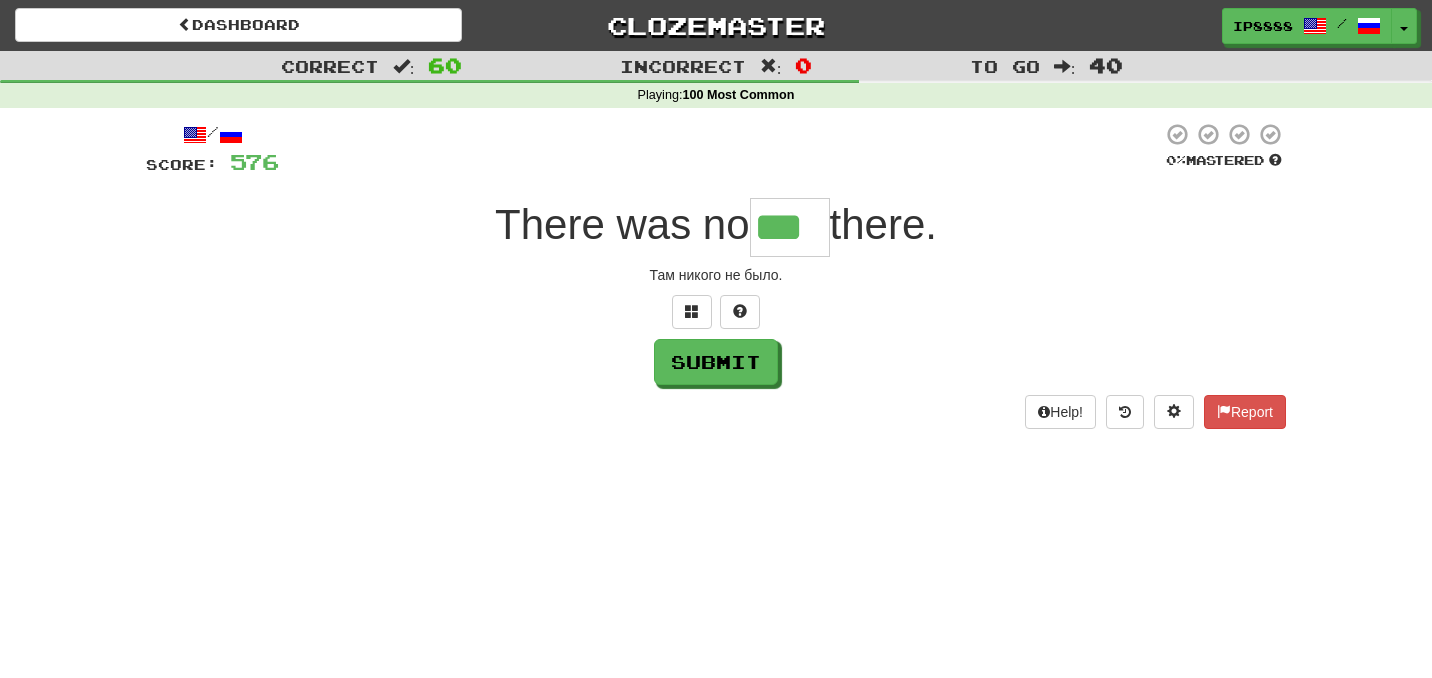 type on "***" 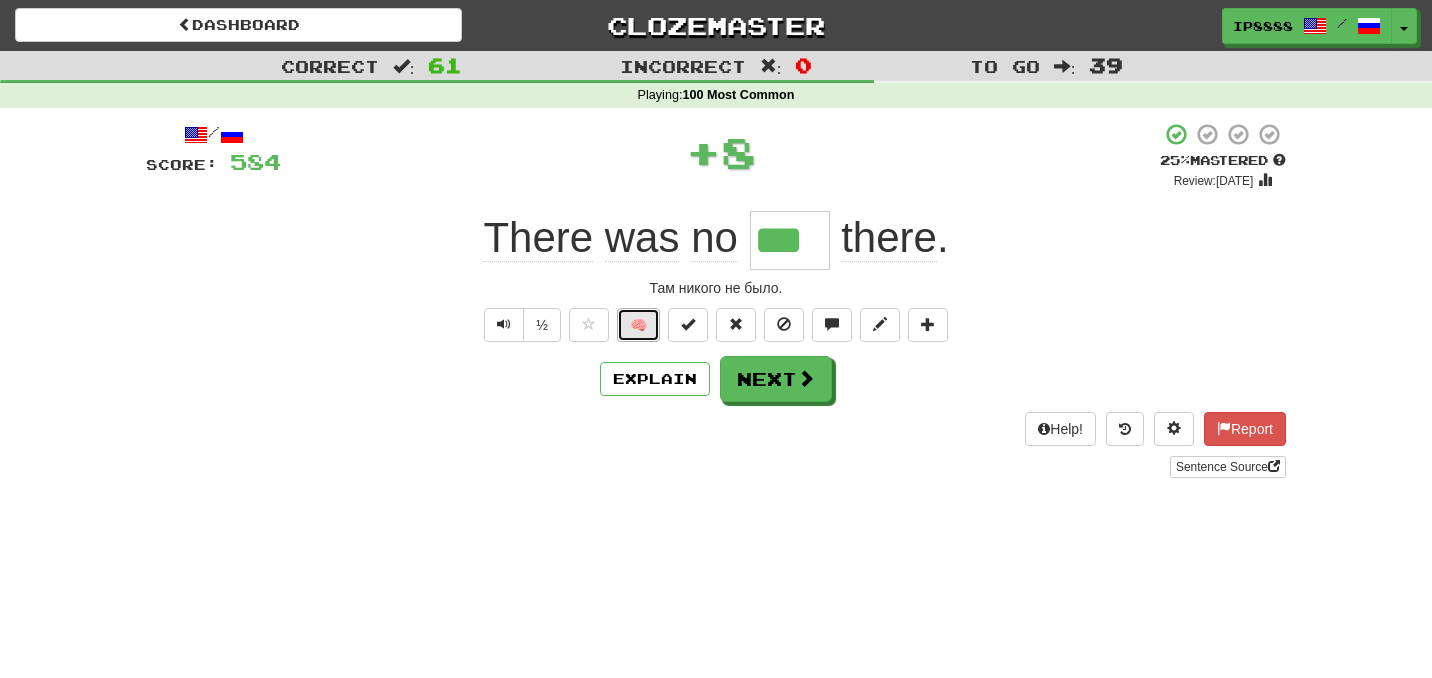 click on "🧠" at bounding box center [638, 325] 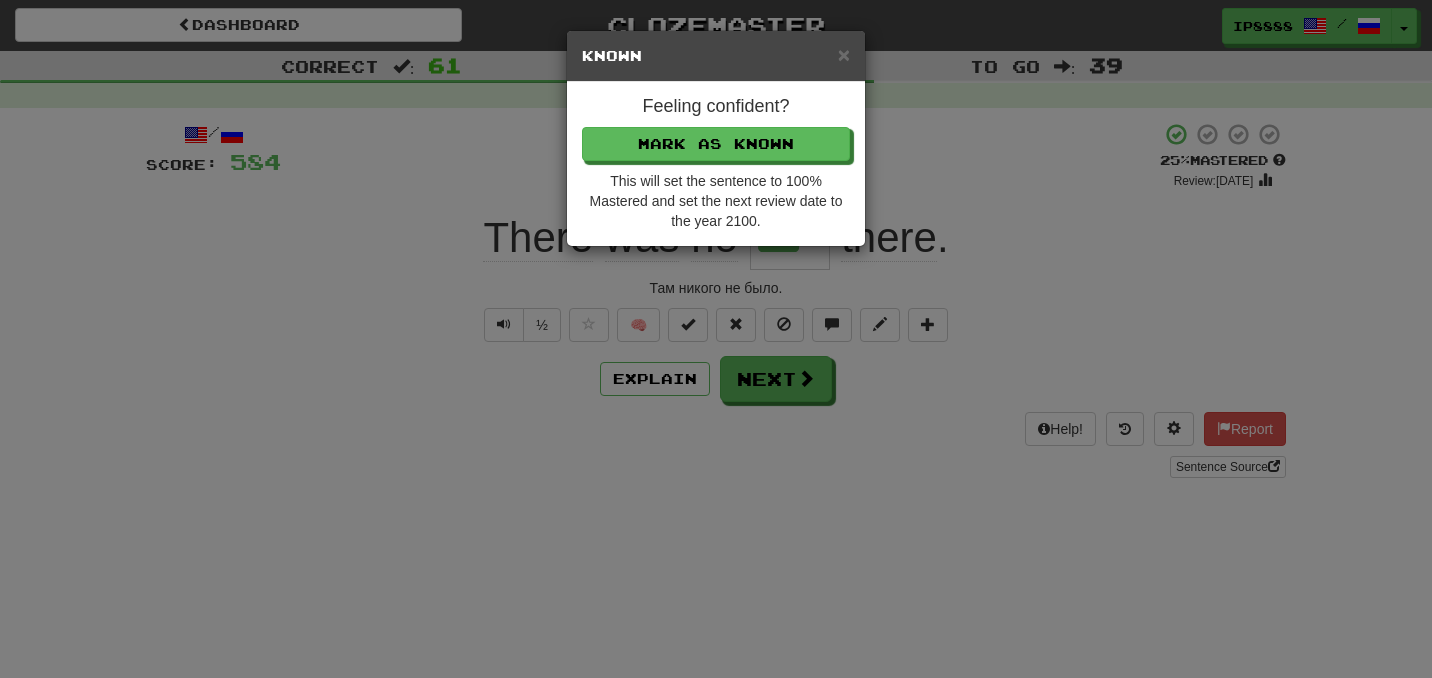 click on "Feeling confident? Mark as Known This will set the sentence to 100% Mastered and set the next review date to the year 2100." at bounding box center [716, 164] 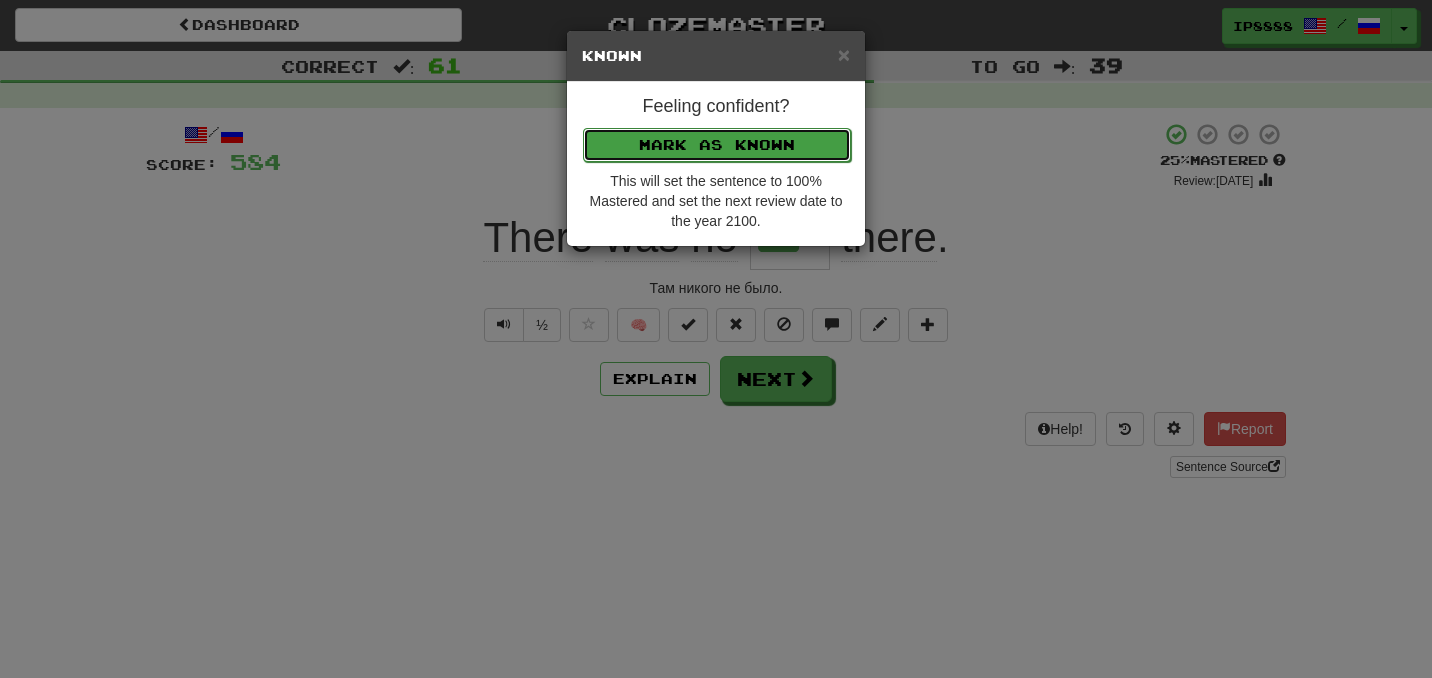 click on "Mark as Known" at bounding box center (717, 145) 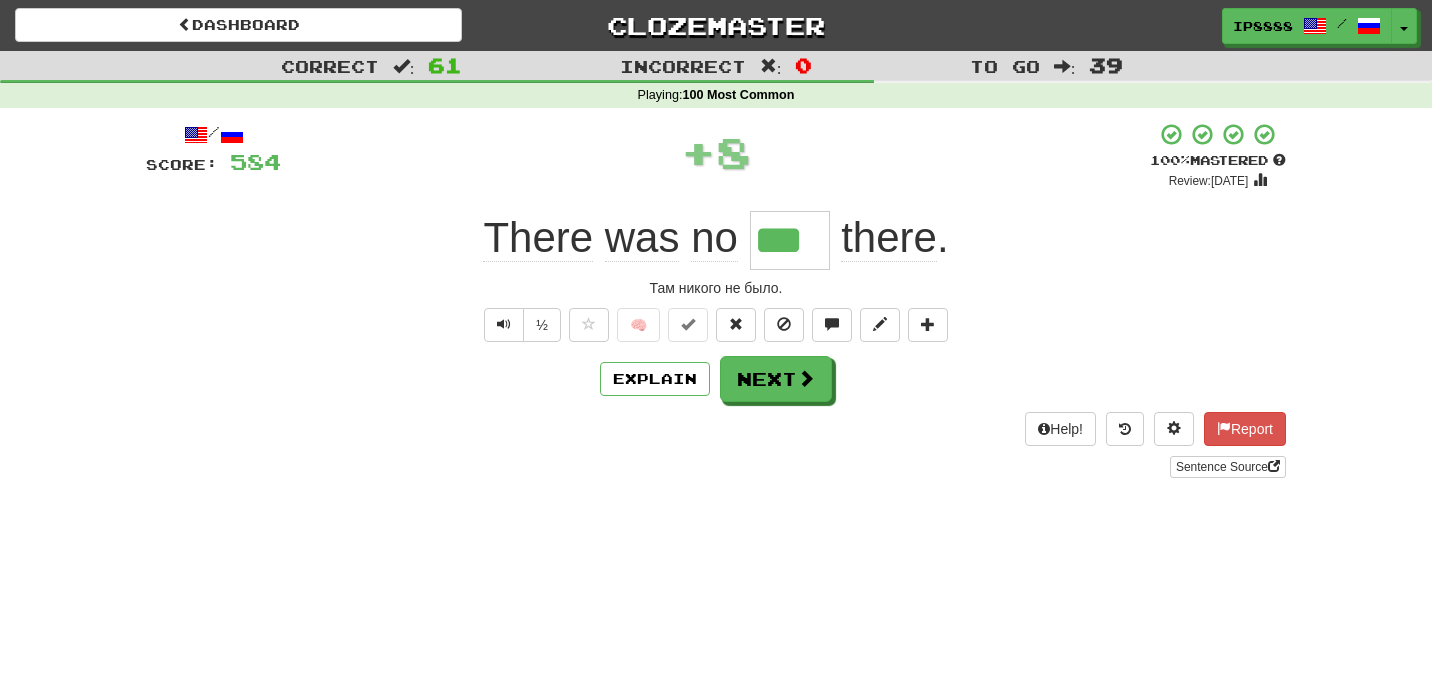 click on "/  Score:   584 + 8 100 %  Mastered Review:  2100-01-01 There   was   no   ***   there . Там никого не было. ½ 🧠 Explain Next  Help!  Report Sentence Source" at bounding box center [716, 300] 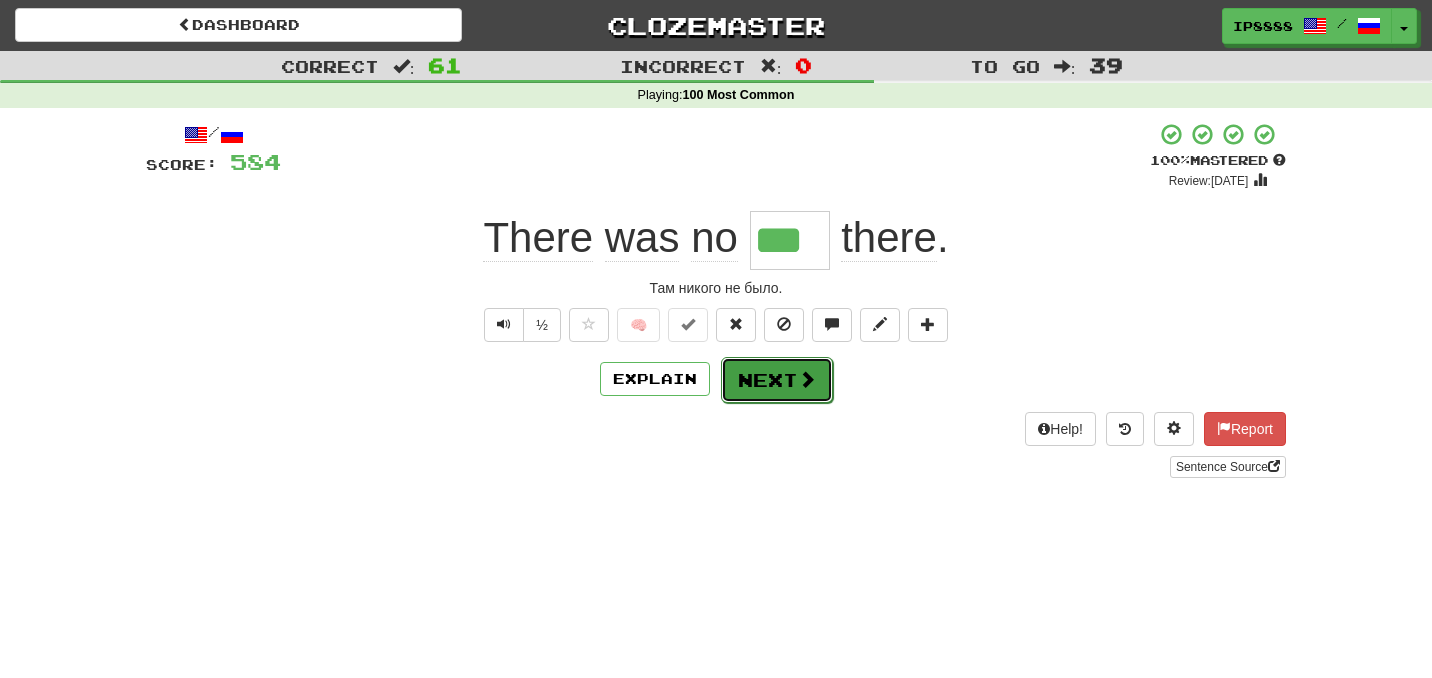 click on "Next" at bounding box center [777, 380] 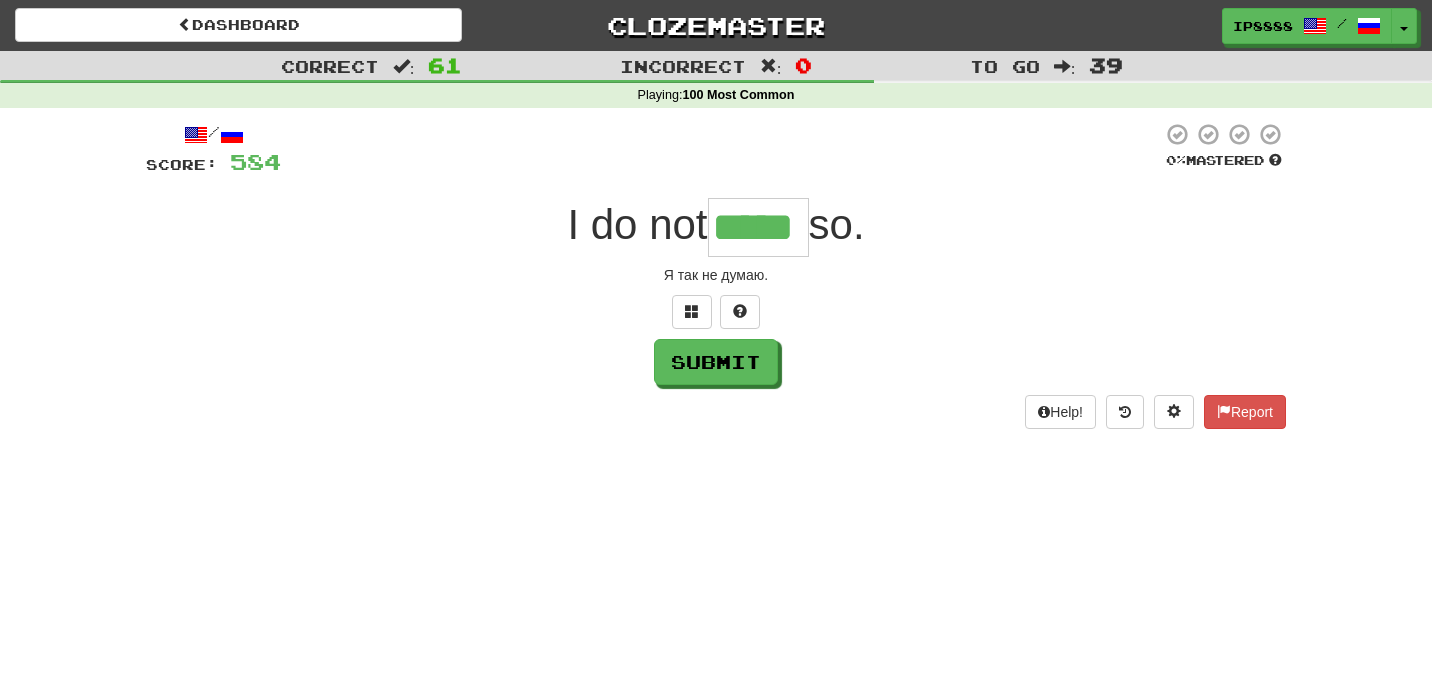 type on "*****" 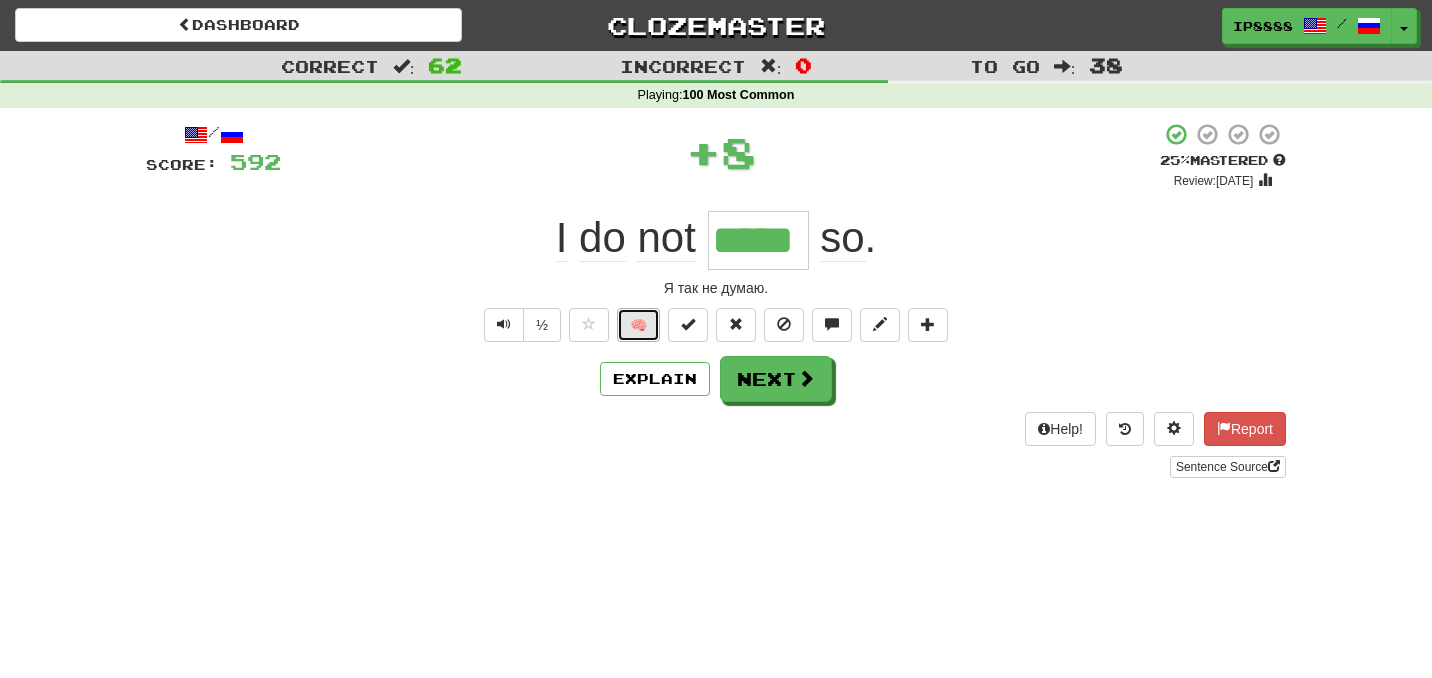 click on "🧠" at bounding box center (638, 325) 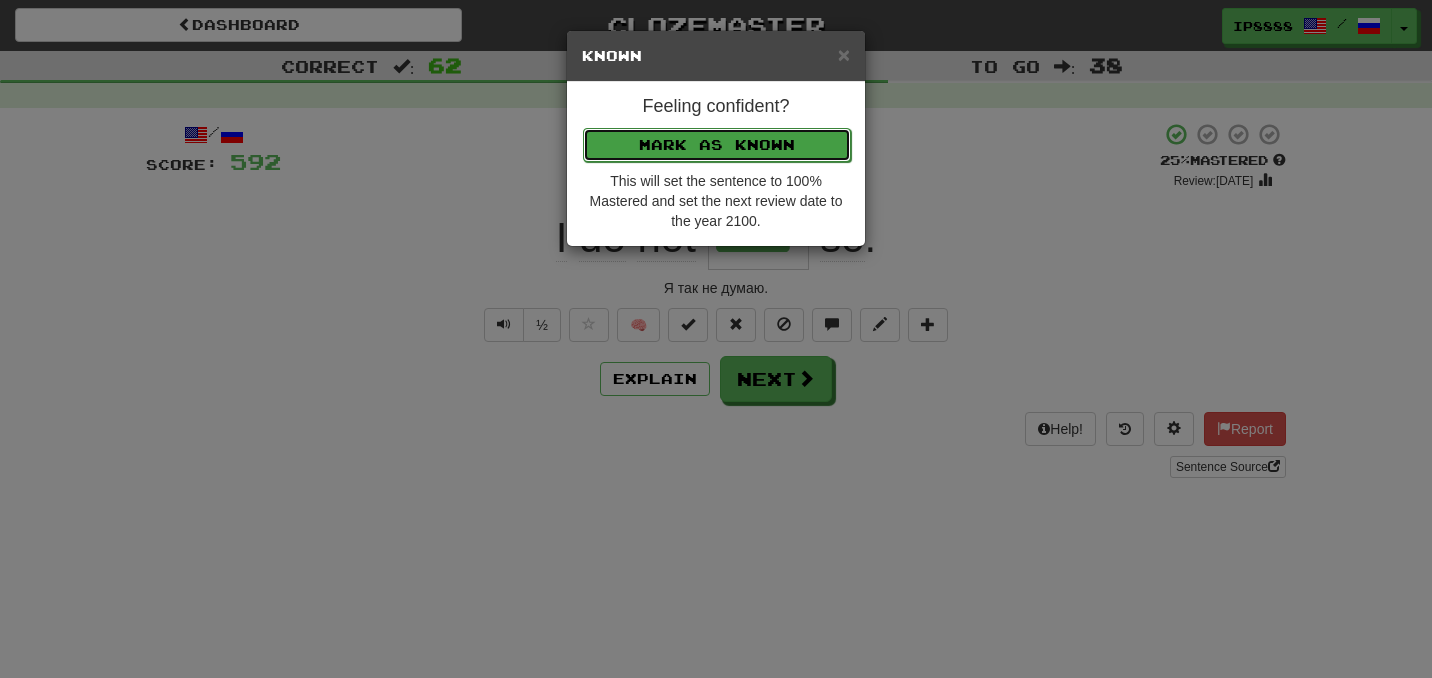 click on "Mark as Known" at bounding box center [717, 145] 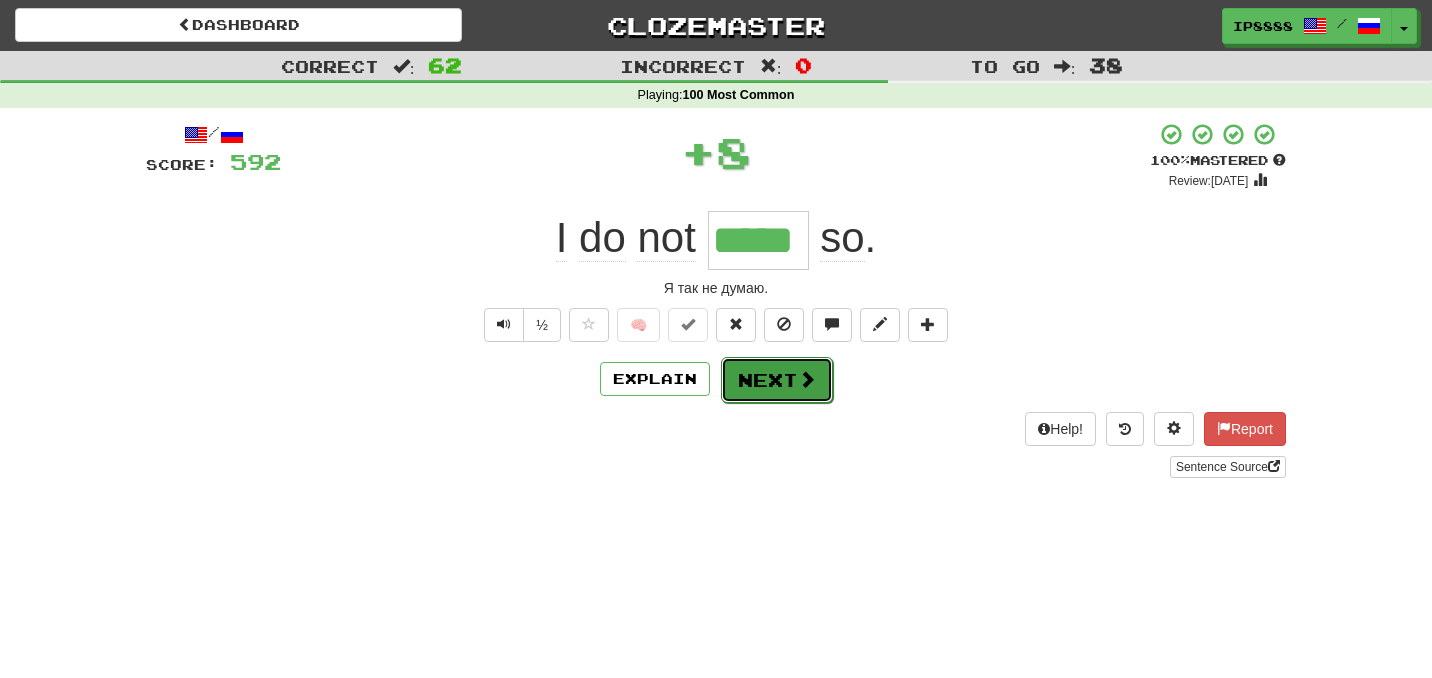 click on "Next" at bounding box center (777, 380) 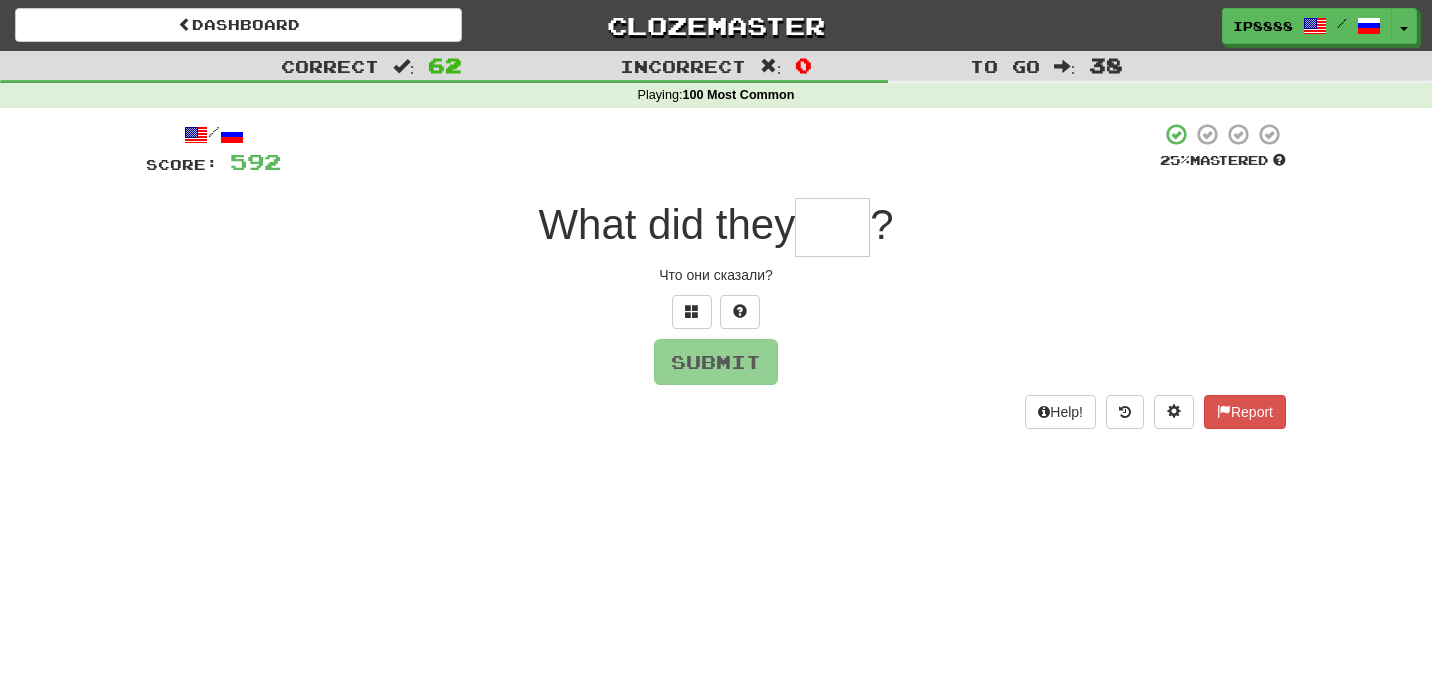 type on "*" 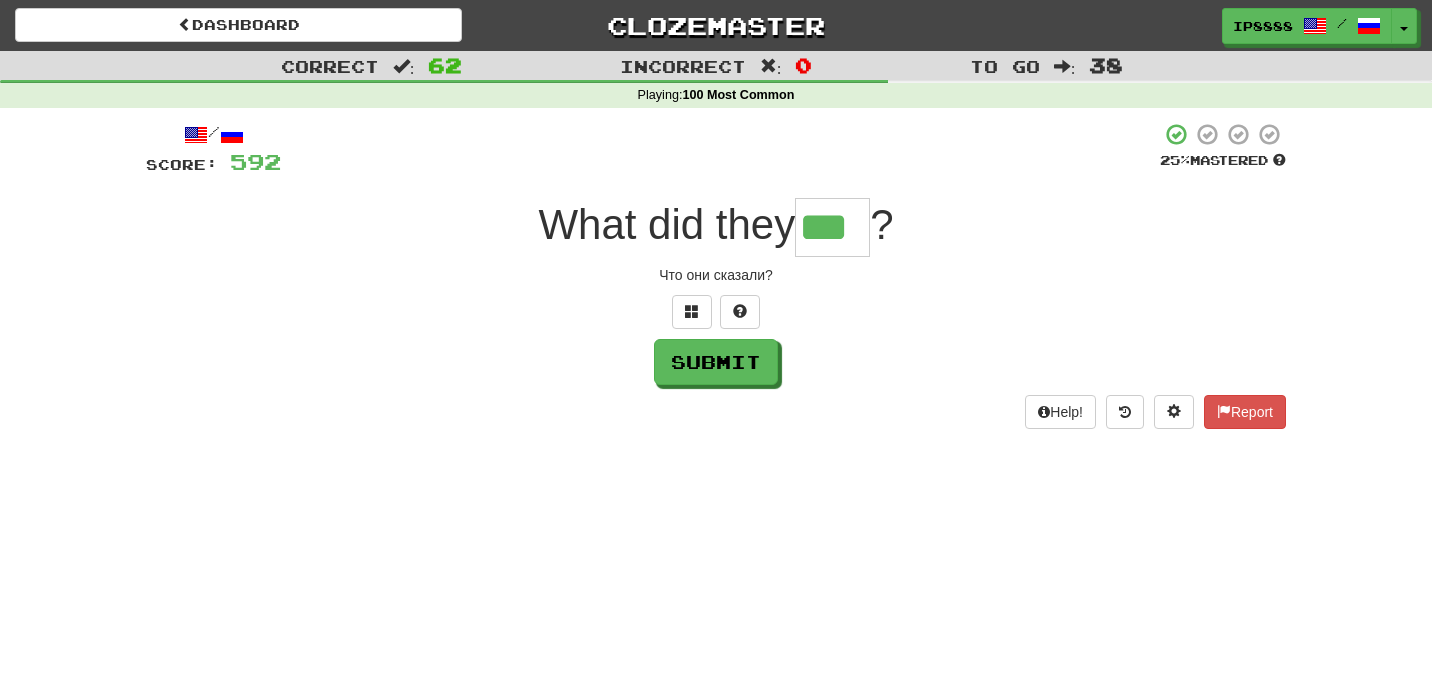 type on "***" 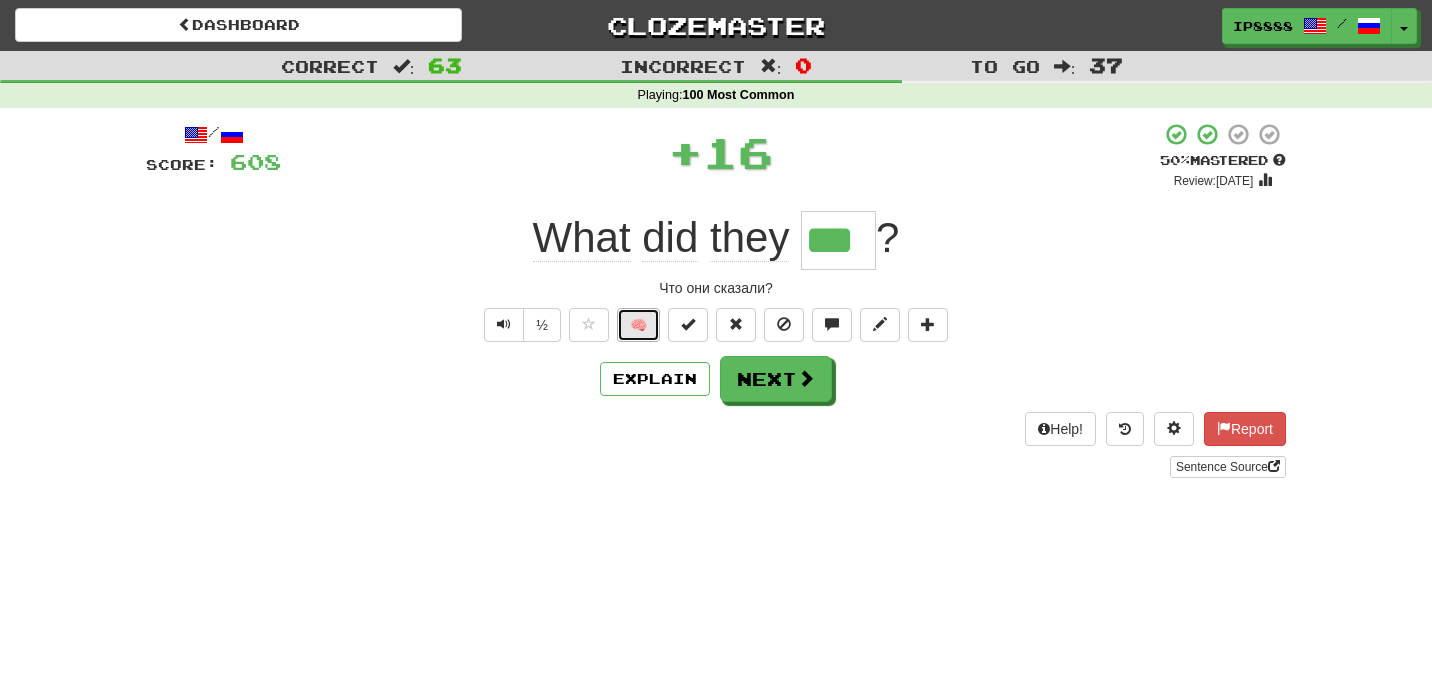 click on "🧠" at bounding box center [638, 325] 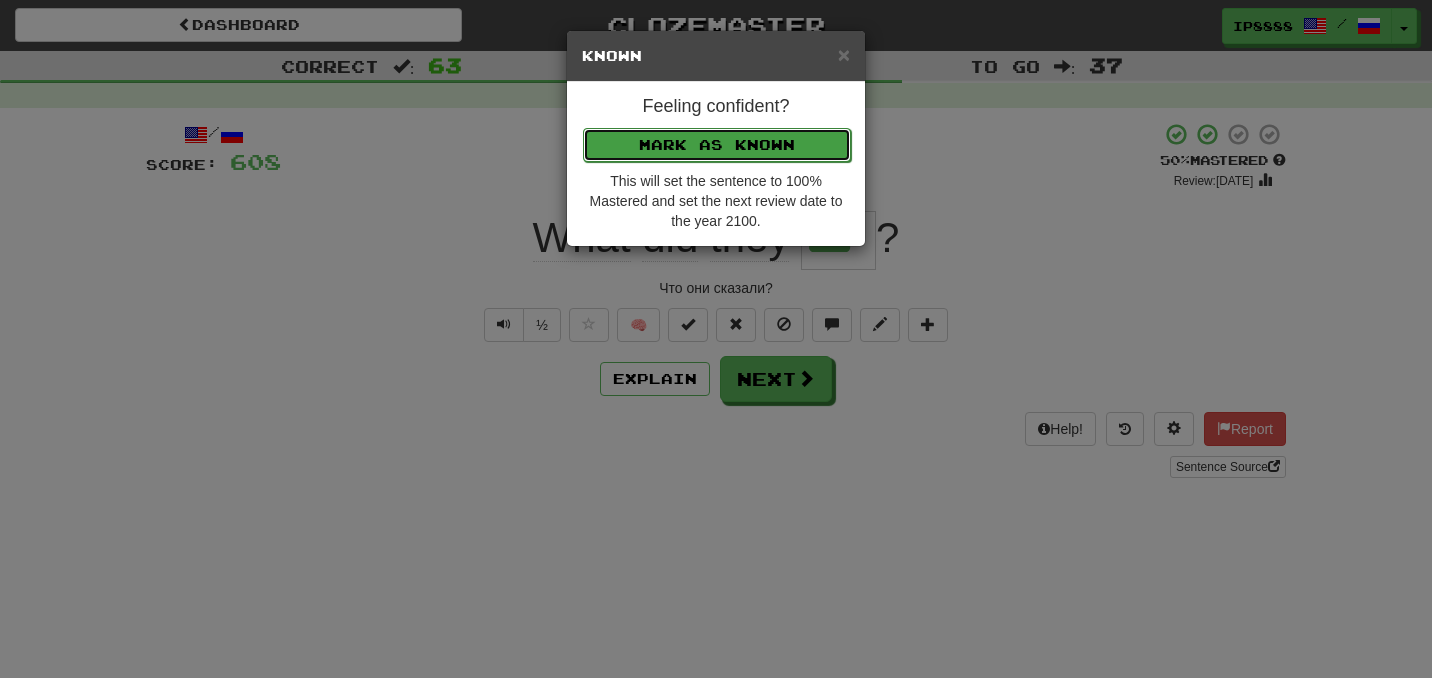 click on "Mark as Known" at bounding box center (717, 145) 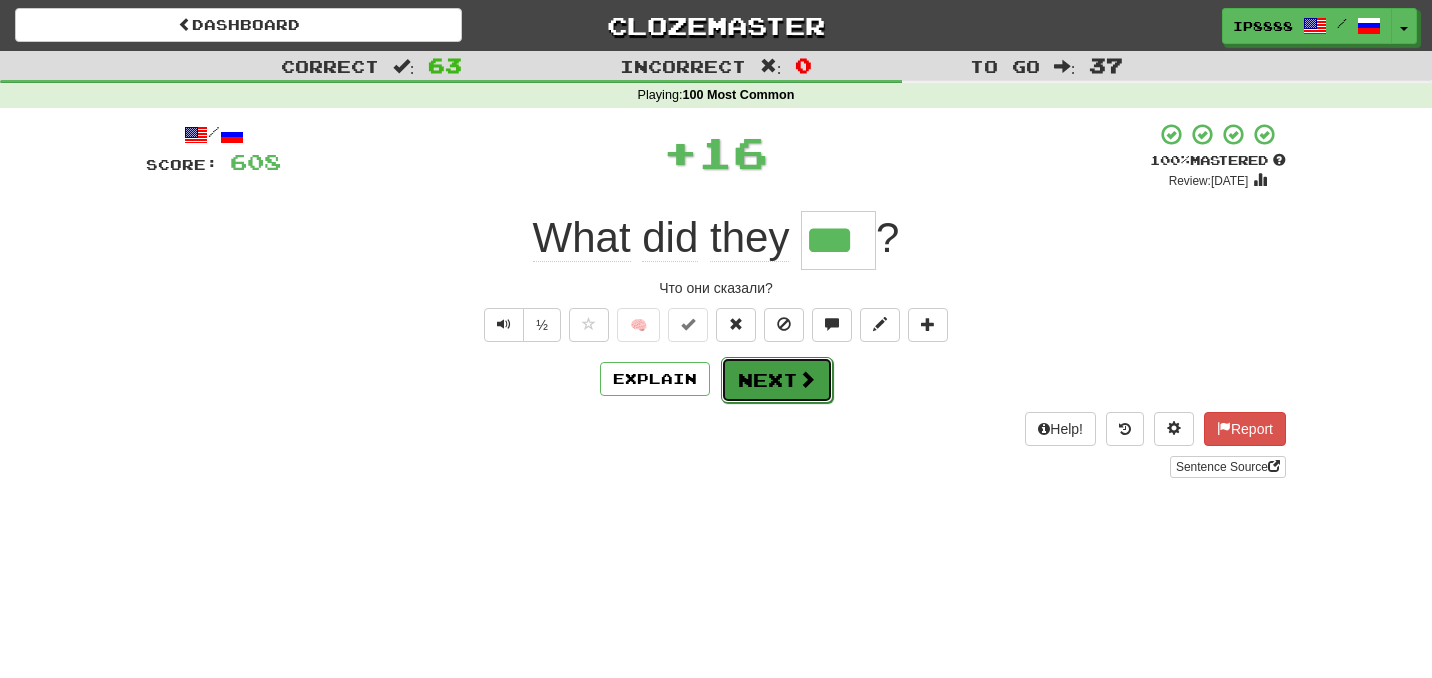 click on "Next" at bounding box center [777, 380] 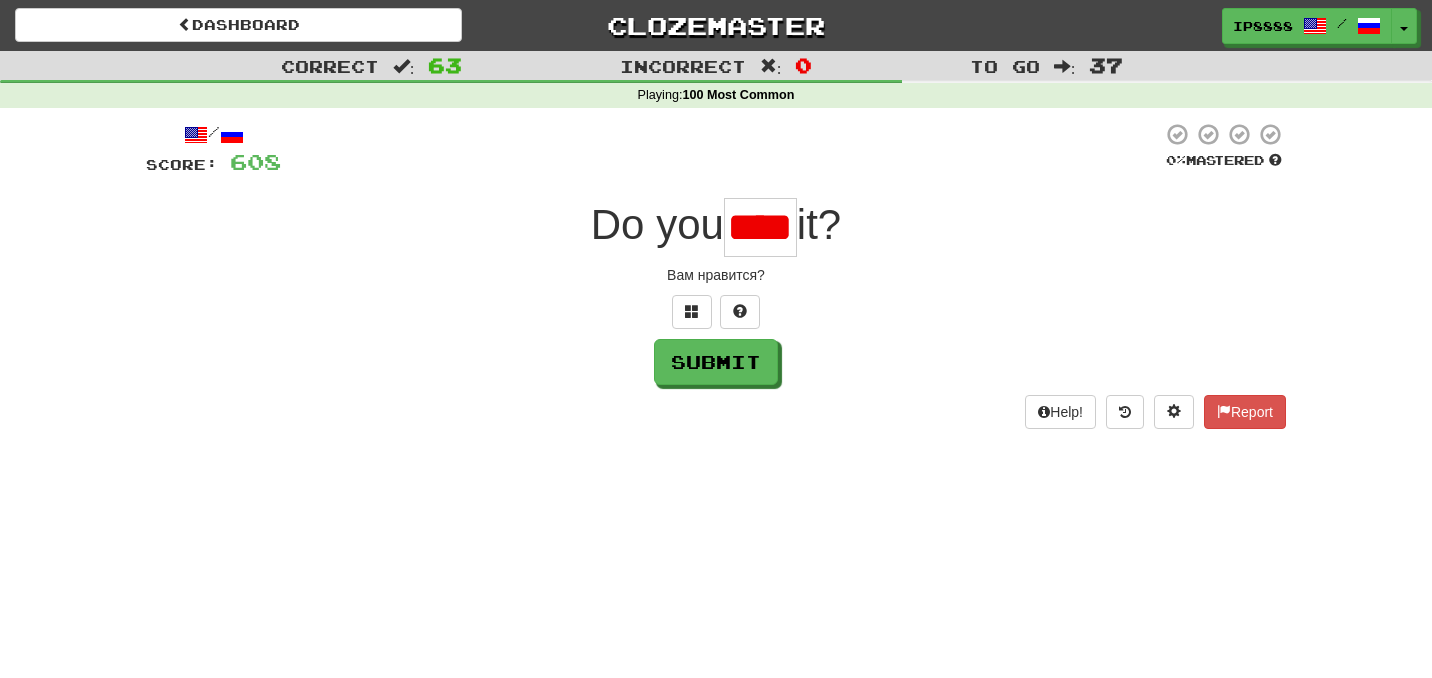 scroll, scrollTop: 0, scrollLeft: 0, axis: both 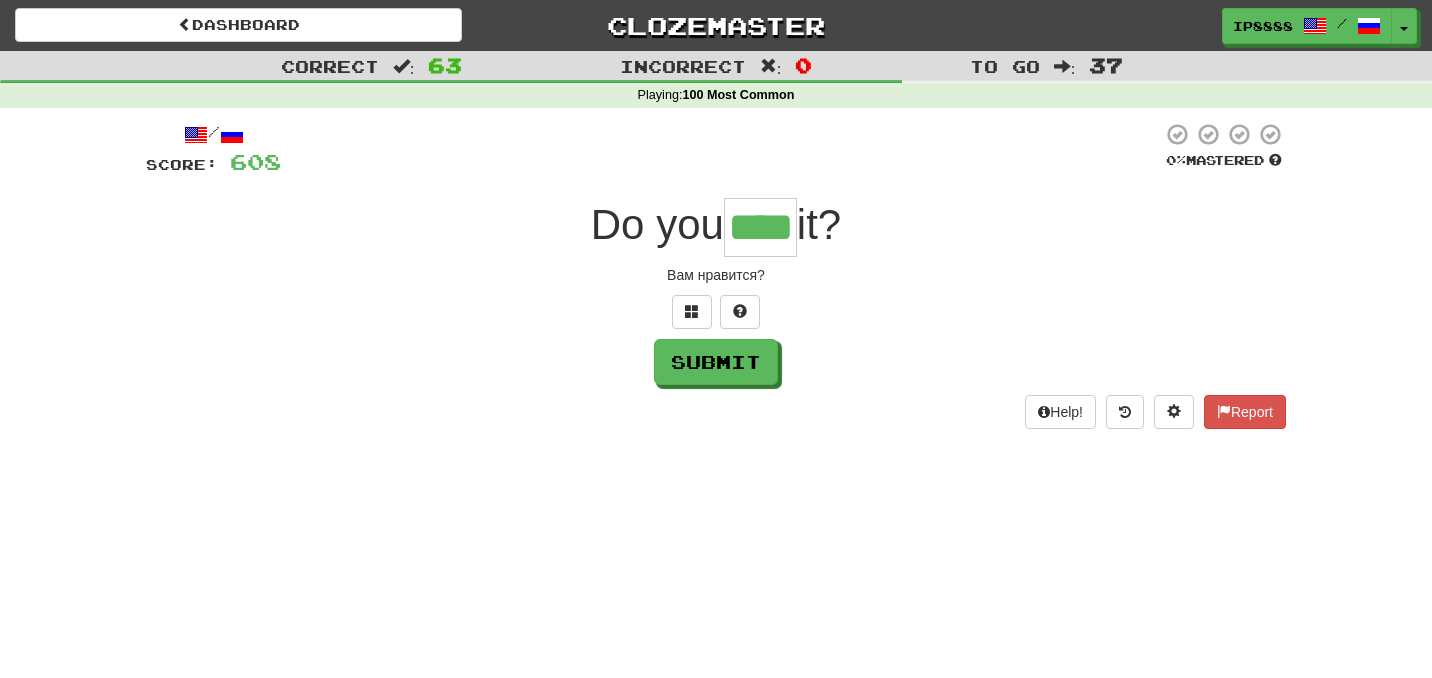 type on "****" 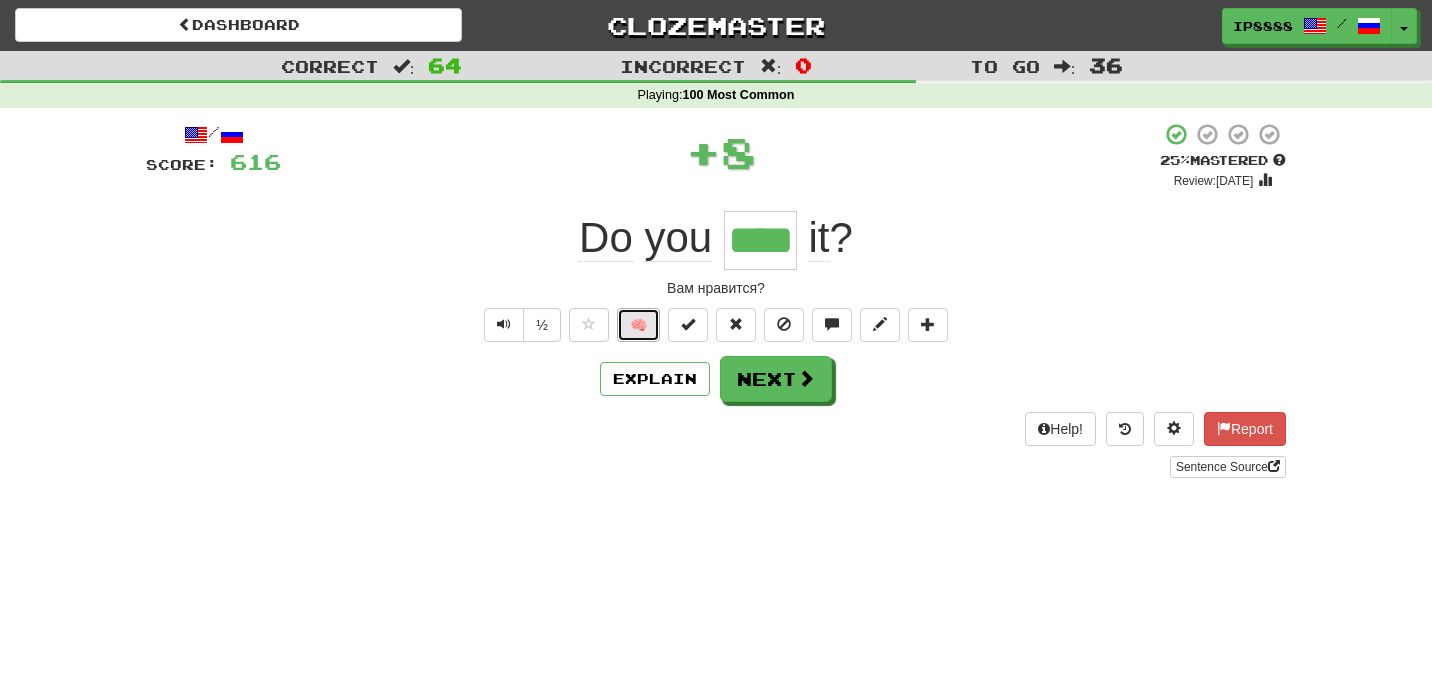 click on "🧠" at bounding box center [638, 325] 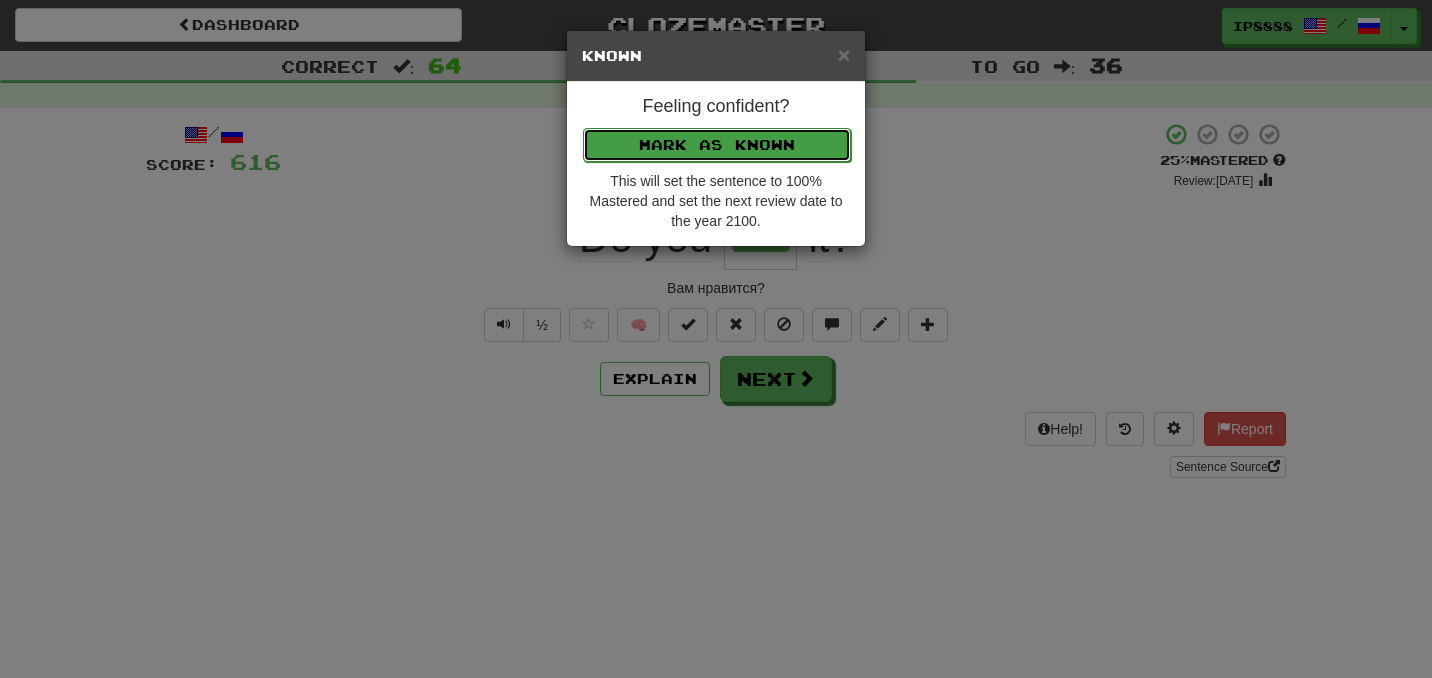 click on "Mark as Known" at bounding box center [717, 145] 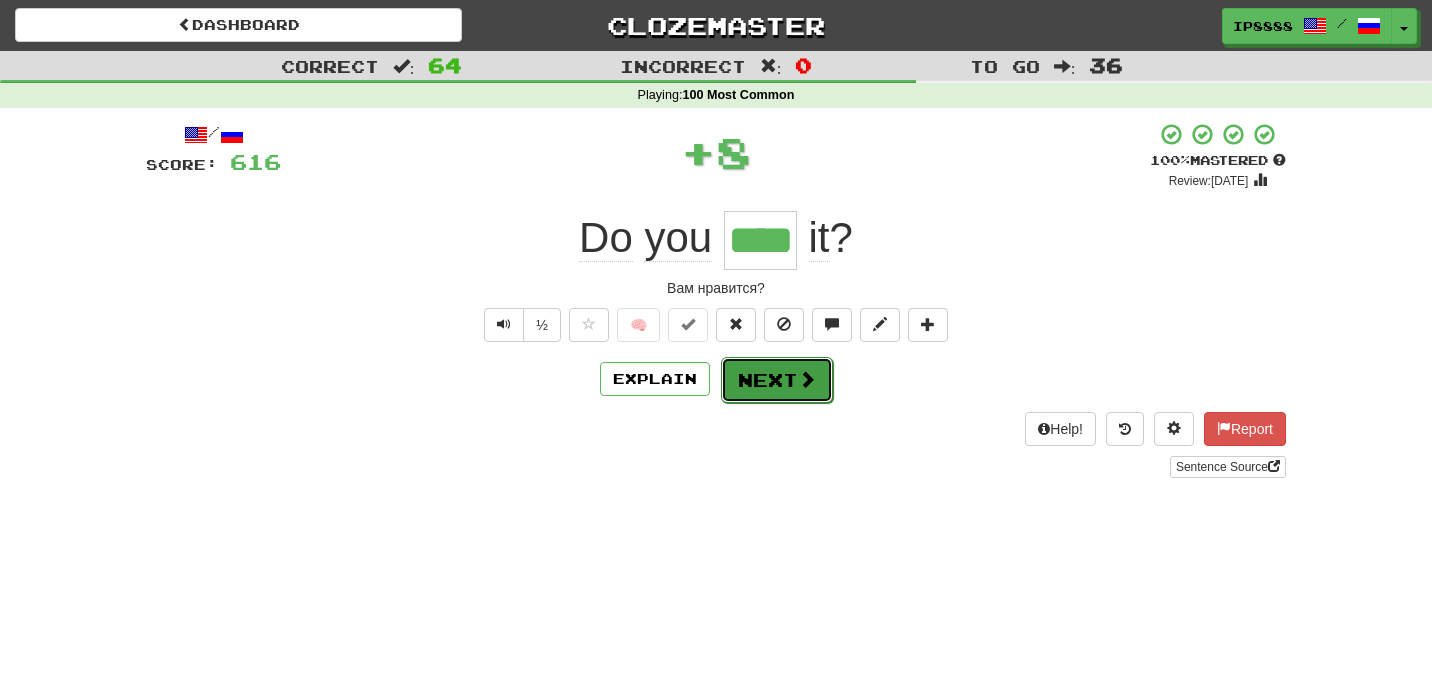 click on "Next" at bounding box center [777, 380] 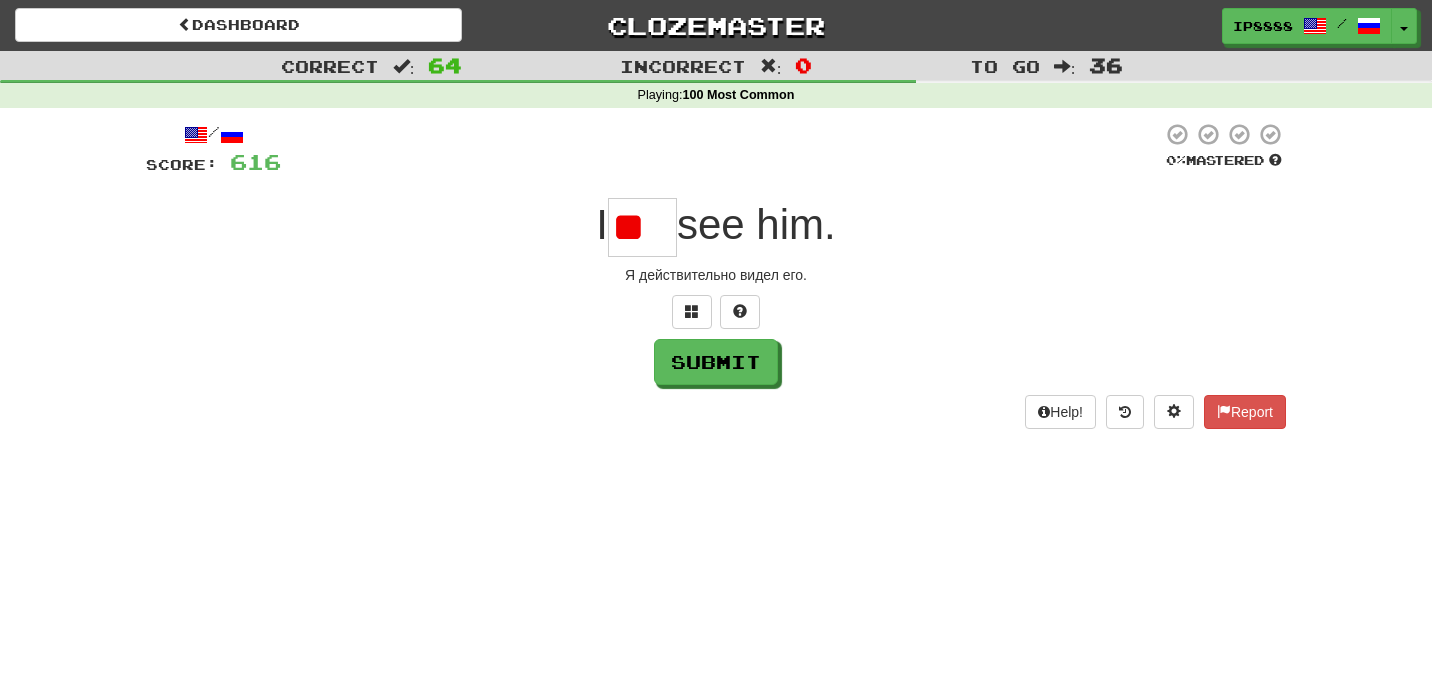 type on "*" 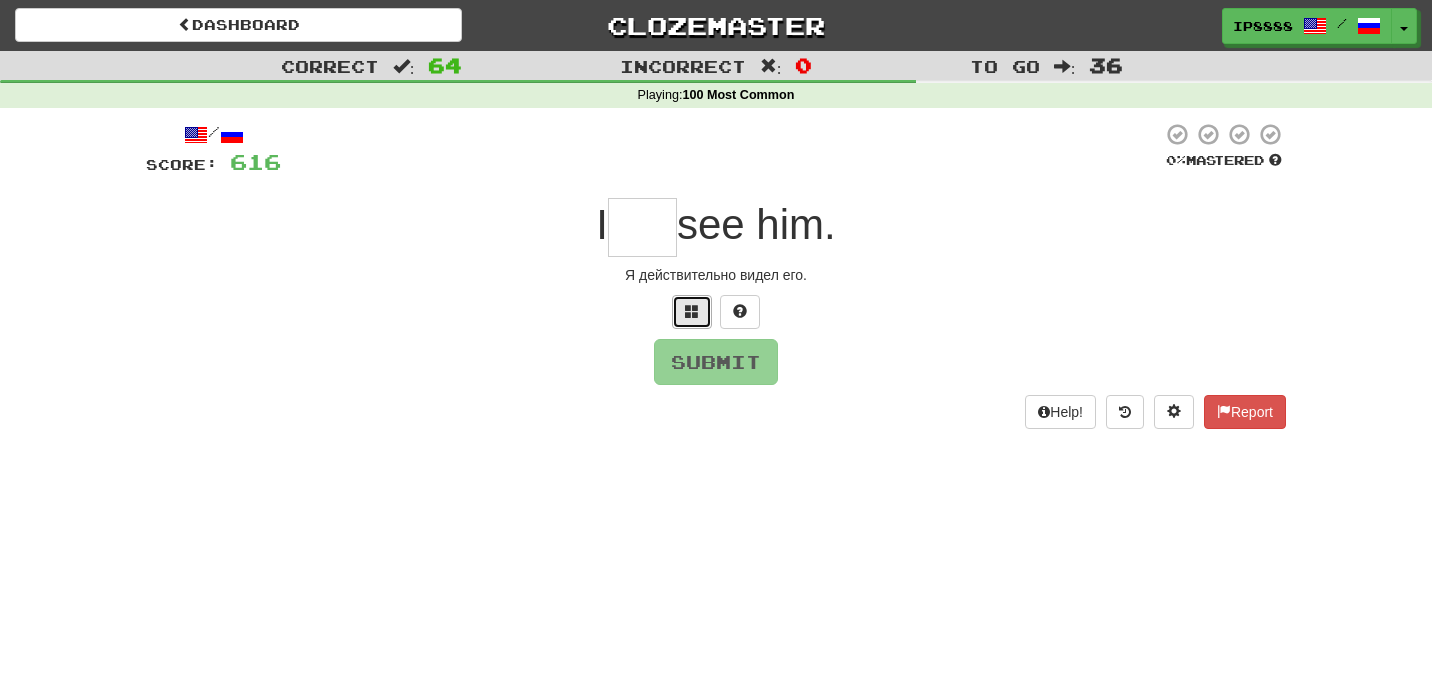 click at bounding box center [692, 311] 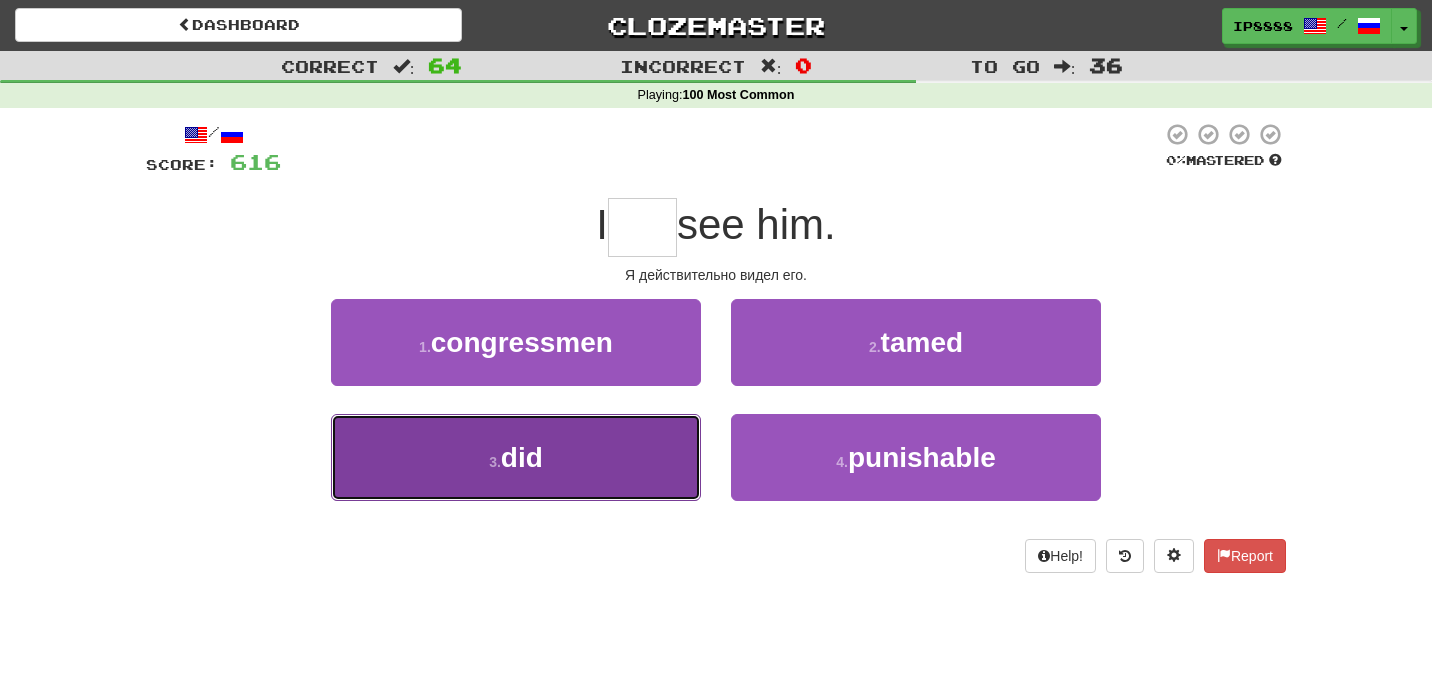 click on "3 .  did" at bounding box center [516, 457] 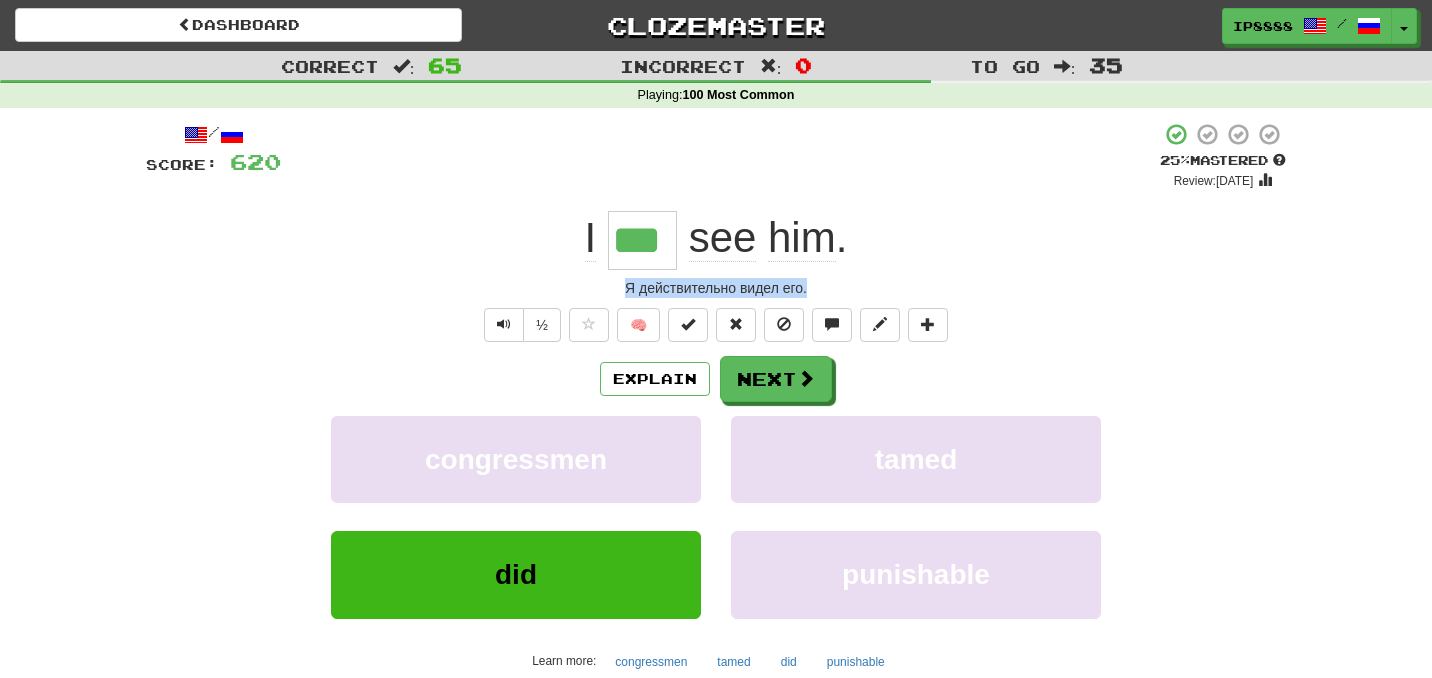 copy on "Я действительно видел его." 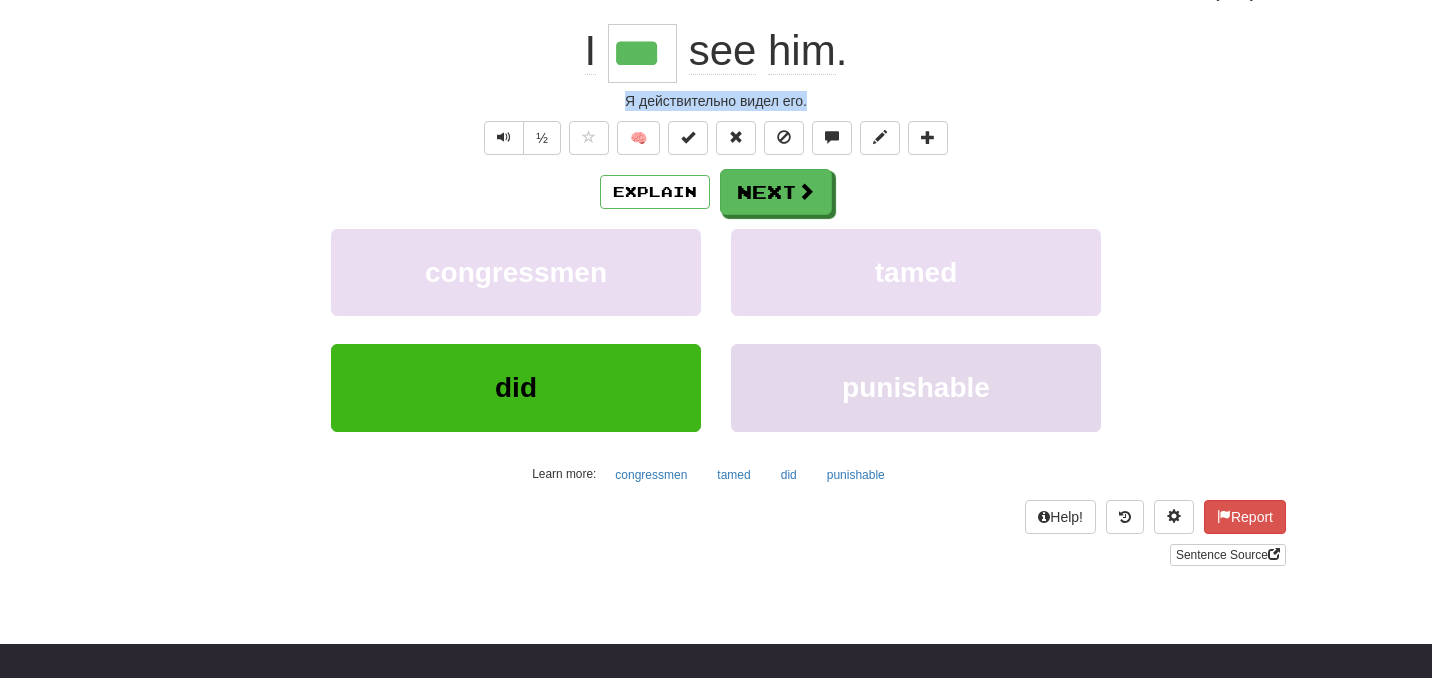 scroll, scrollTop: 166, scrollLeft: 0, axis: vertical 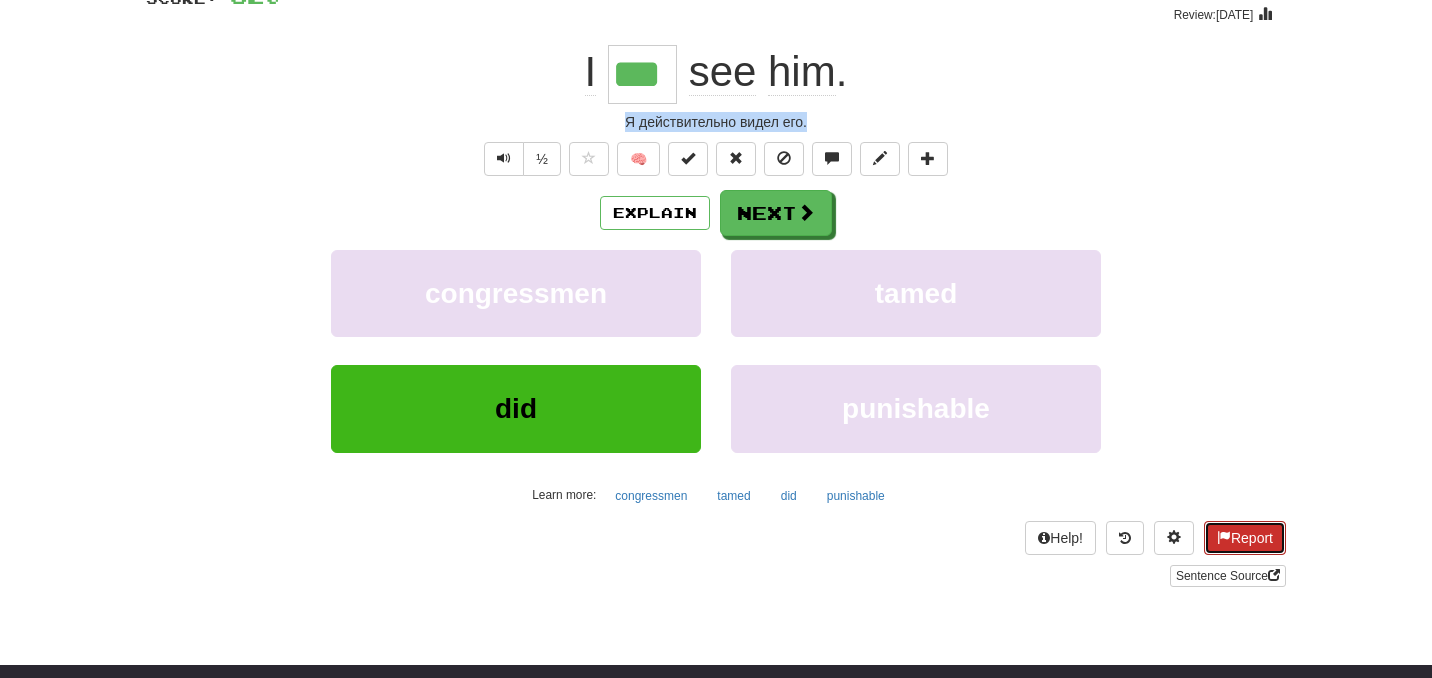 click at bounding box center (1224, 537) 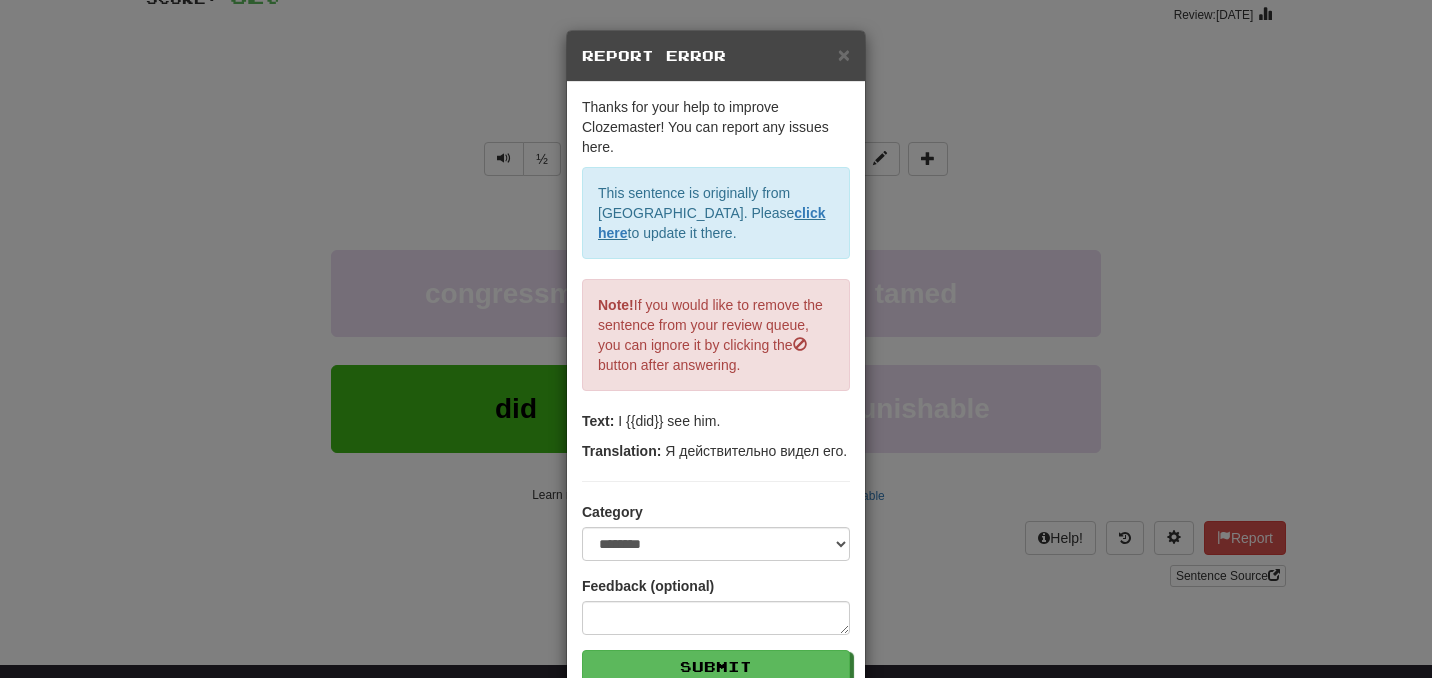 click on "Feedback (optional)" at bounding box center [716, 605] 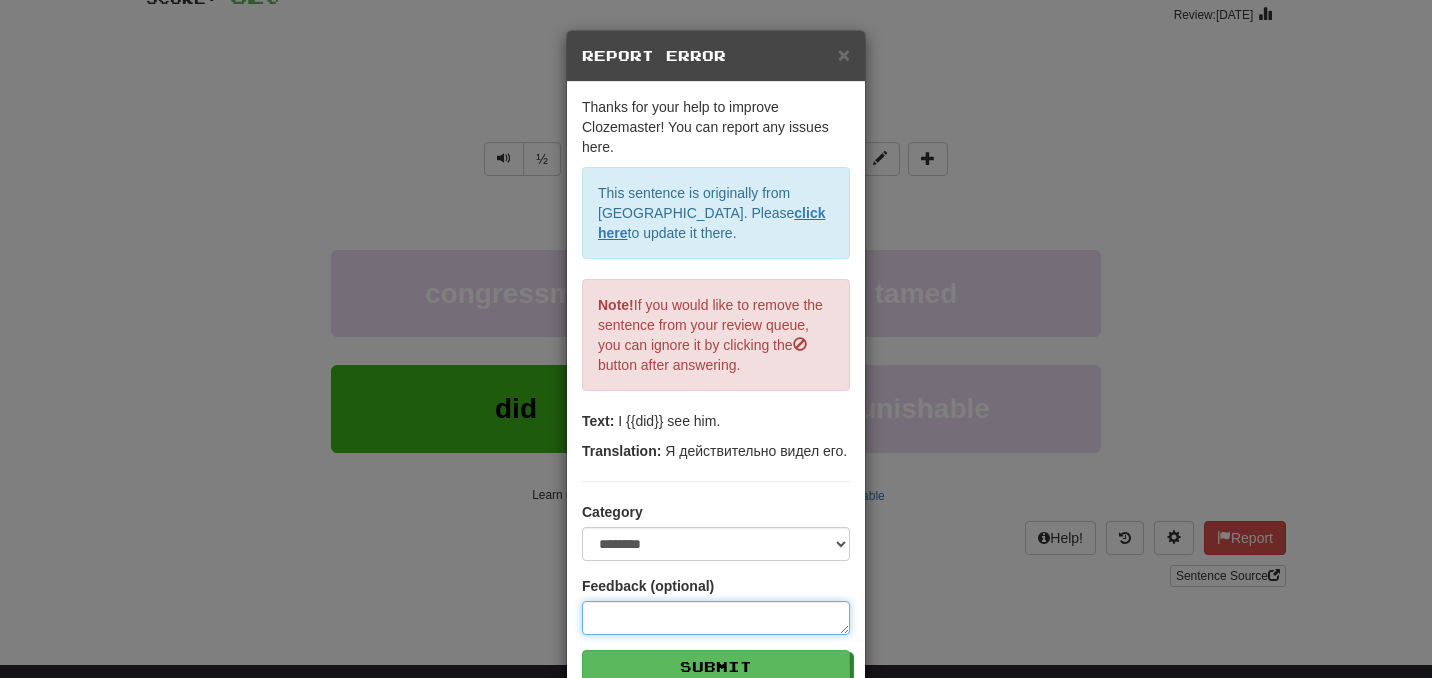 click at bounding box center [716, 618] 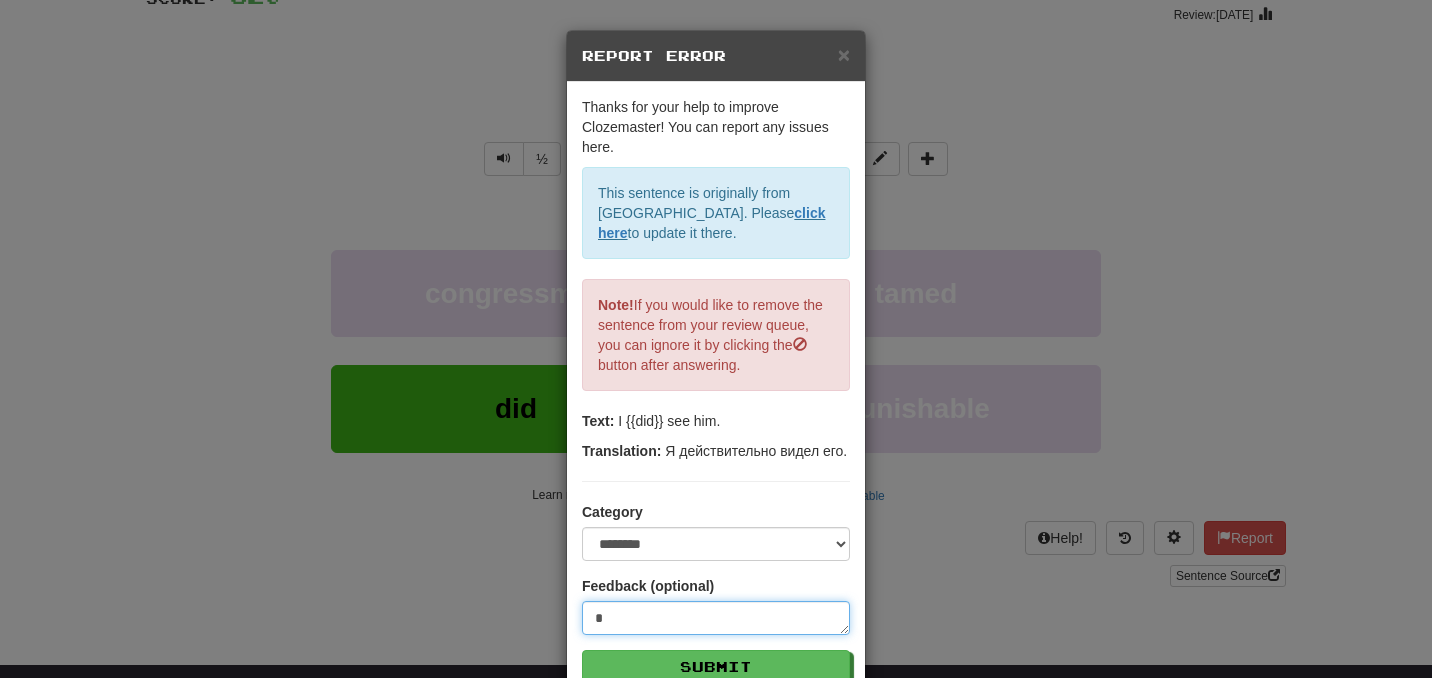 type on "**" 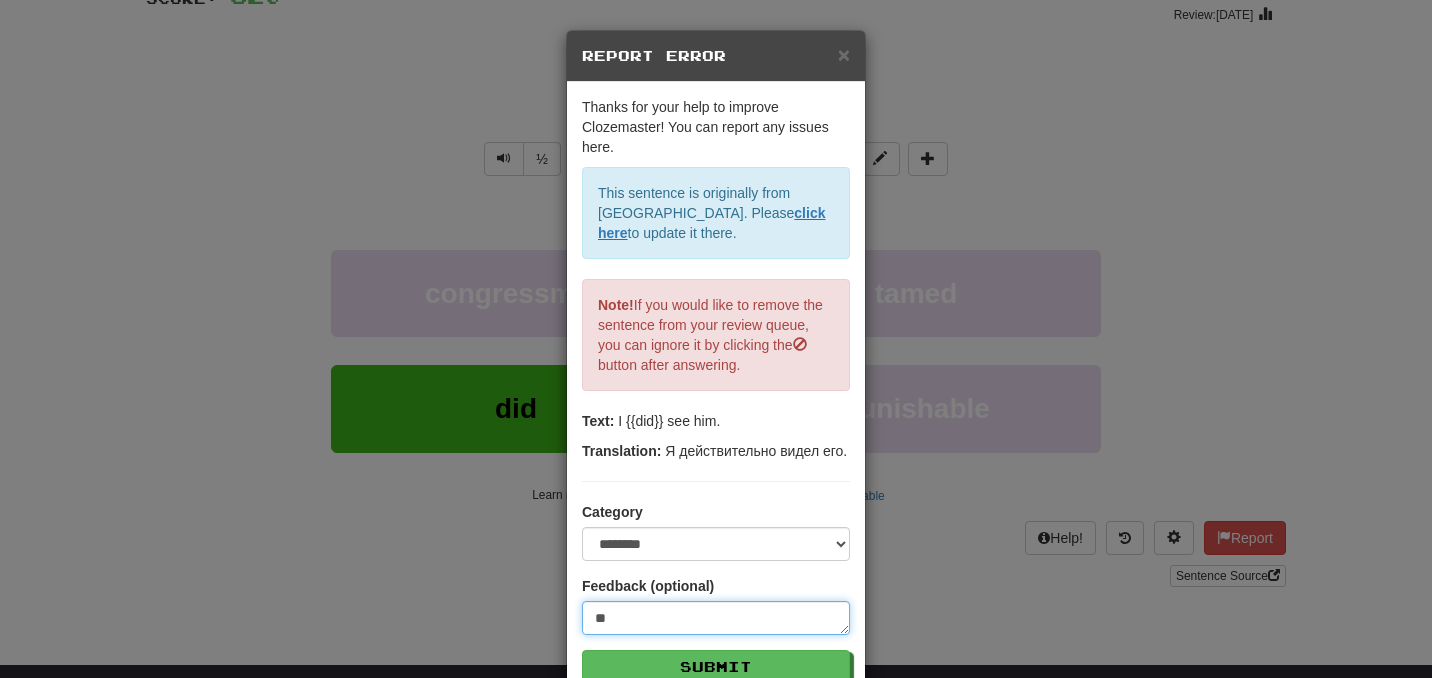 type on "***" 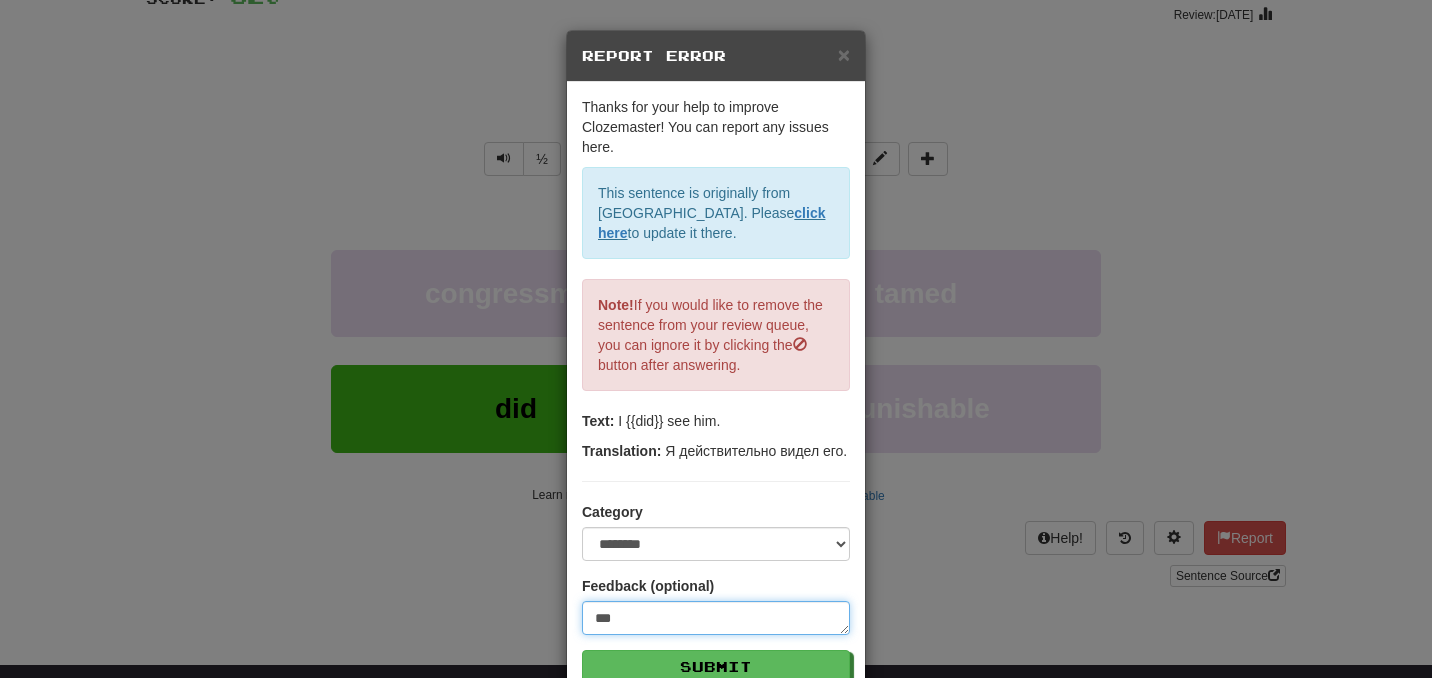 type on "****" 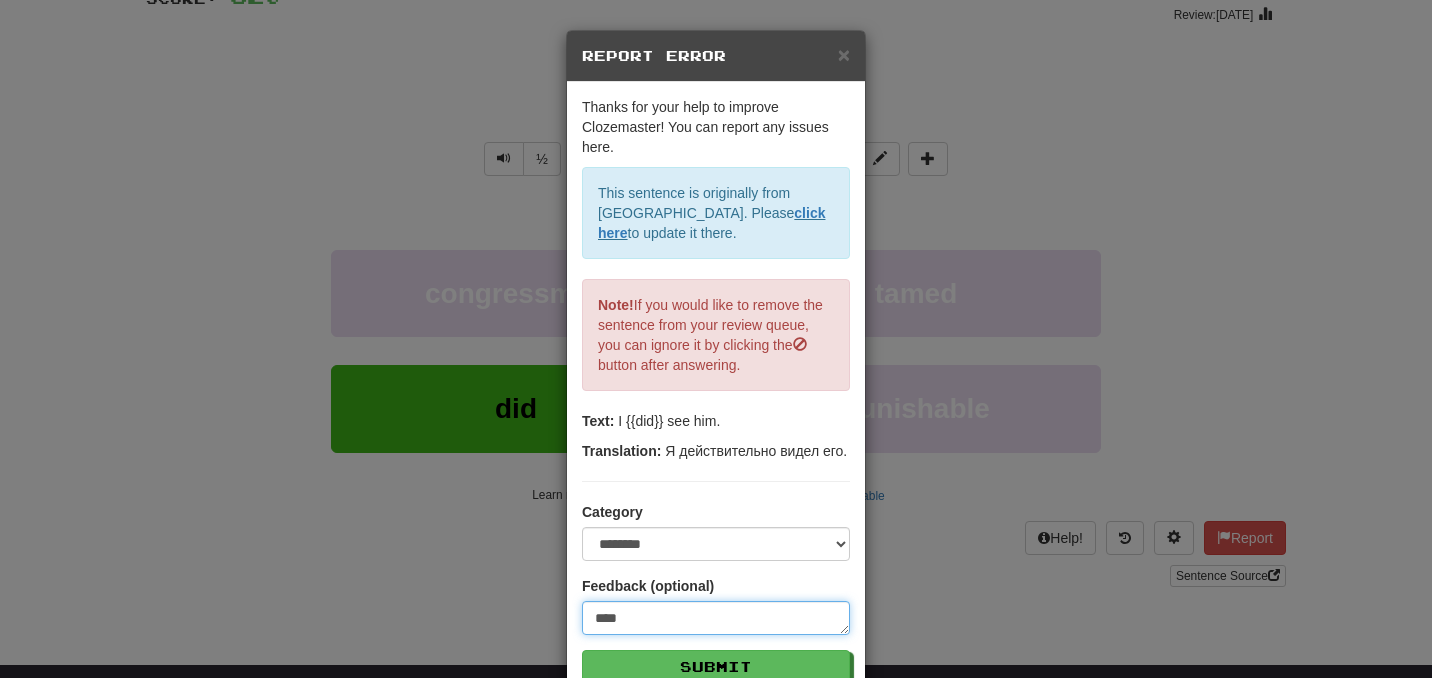 type on "*****" 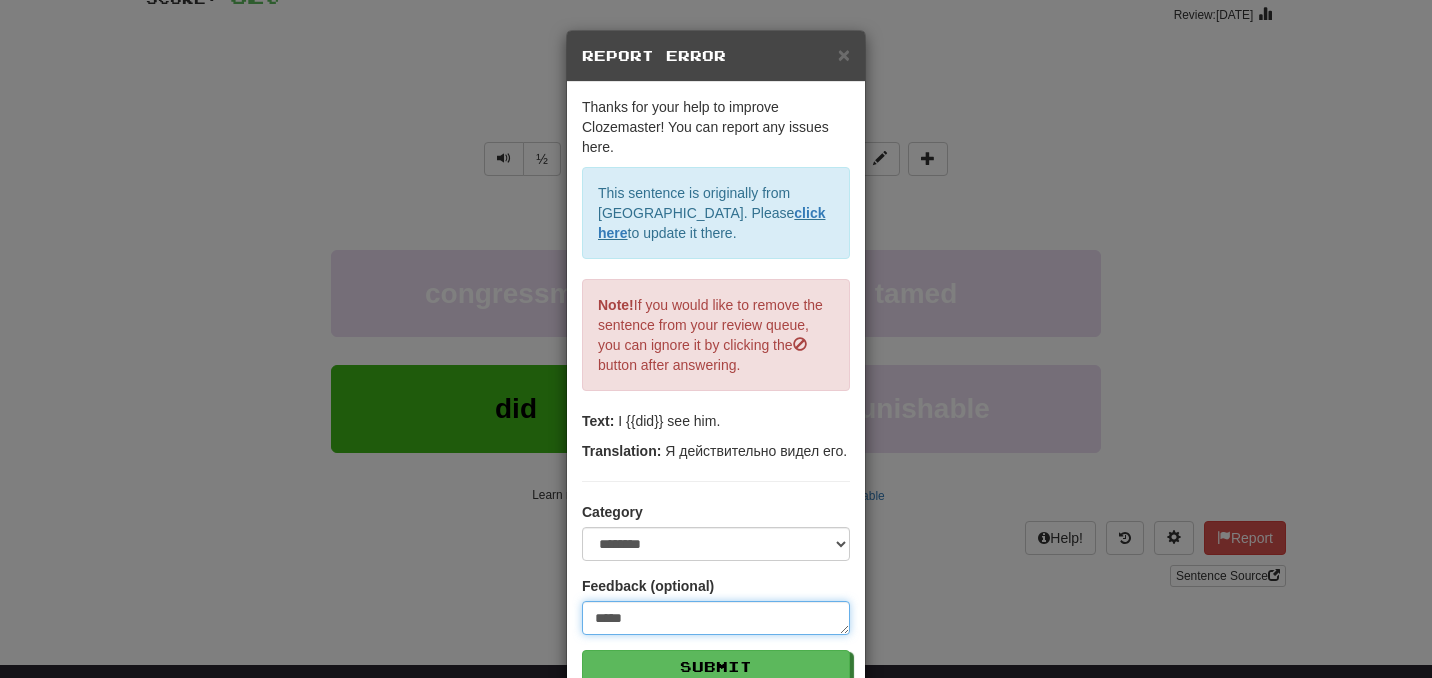 type on "******" 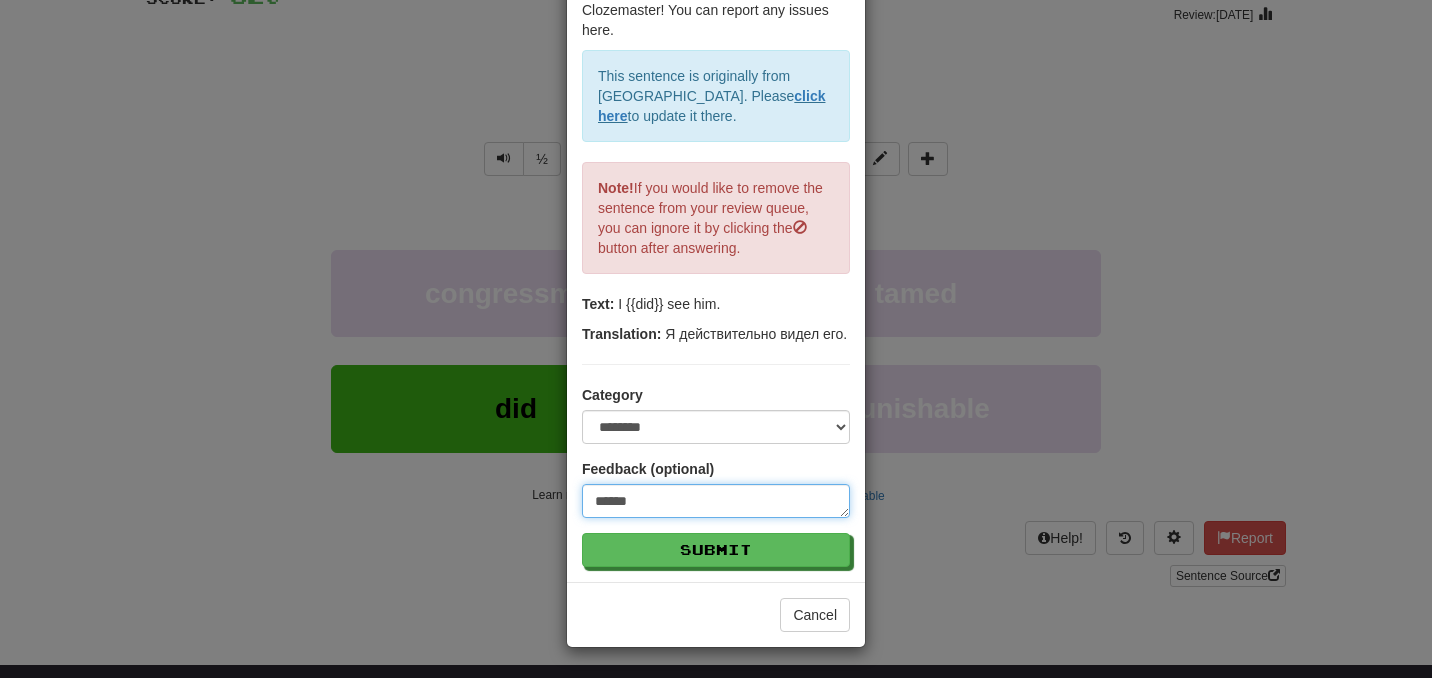 scroll, scrollTop: 116, scrollLeft: 0, axis: vertical 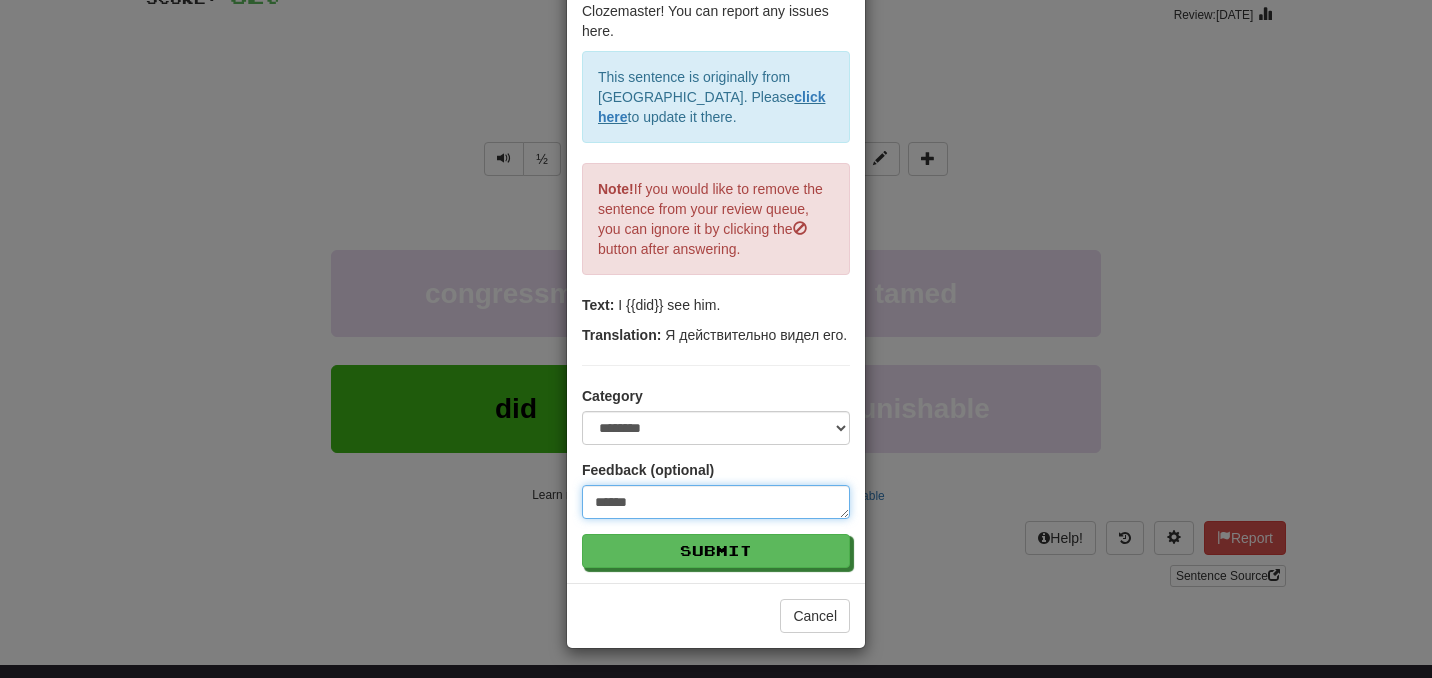 type on "******" 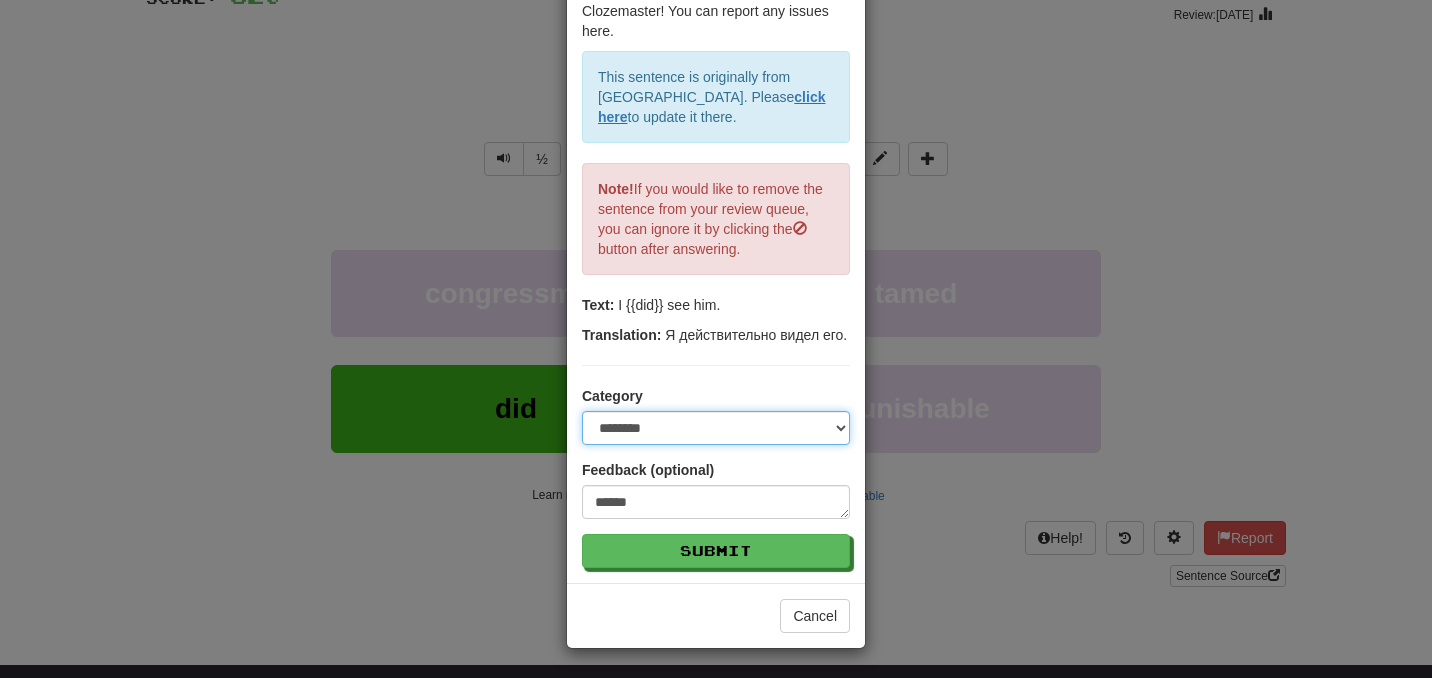 click on "**********" at bounding box center [716, 428] 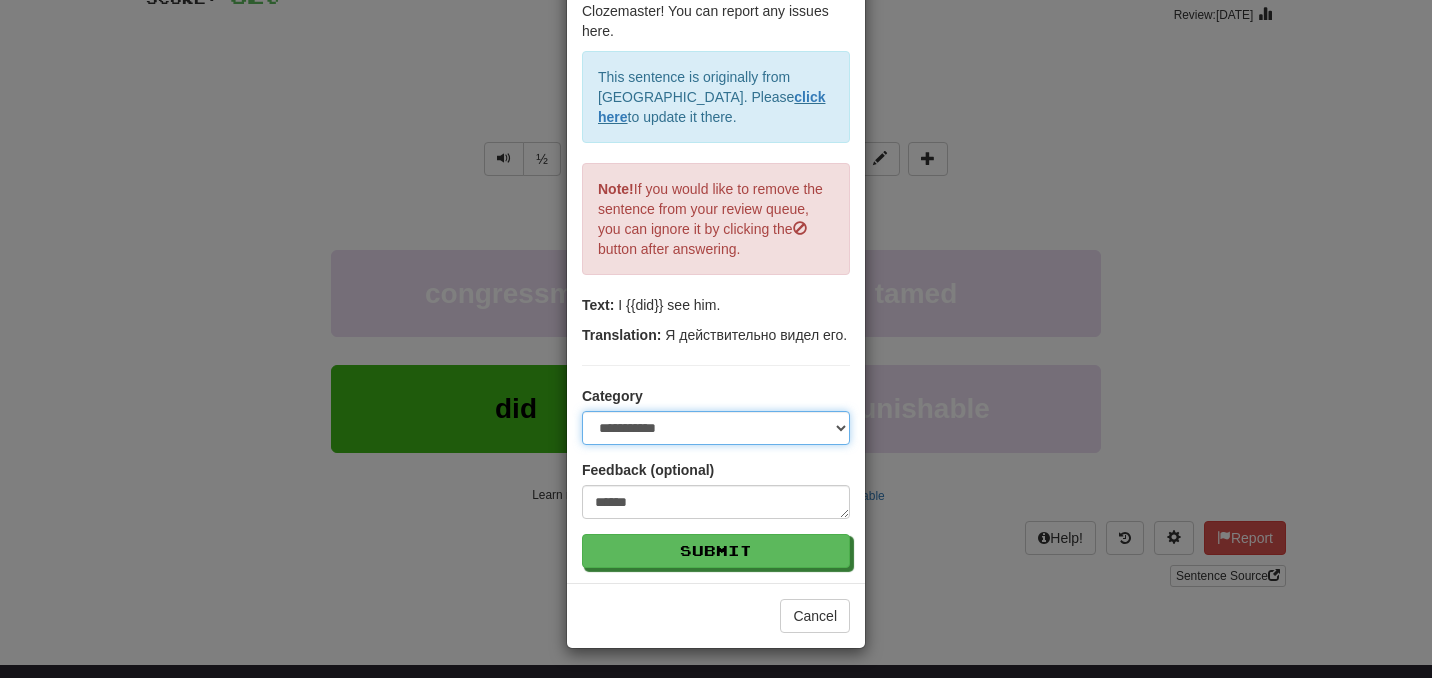 type on "*" 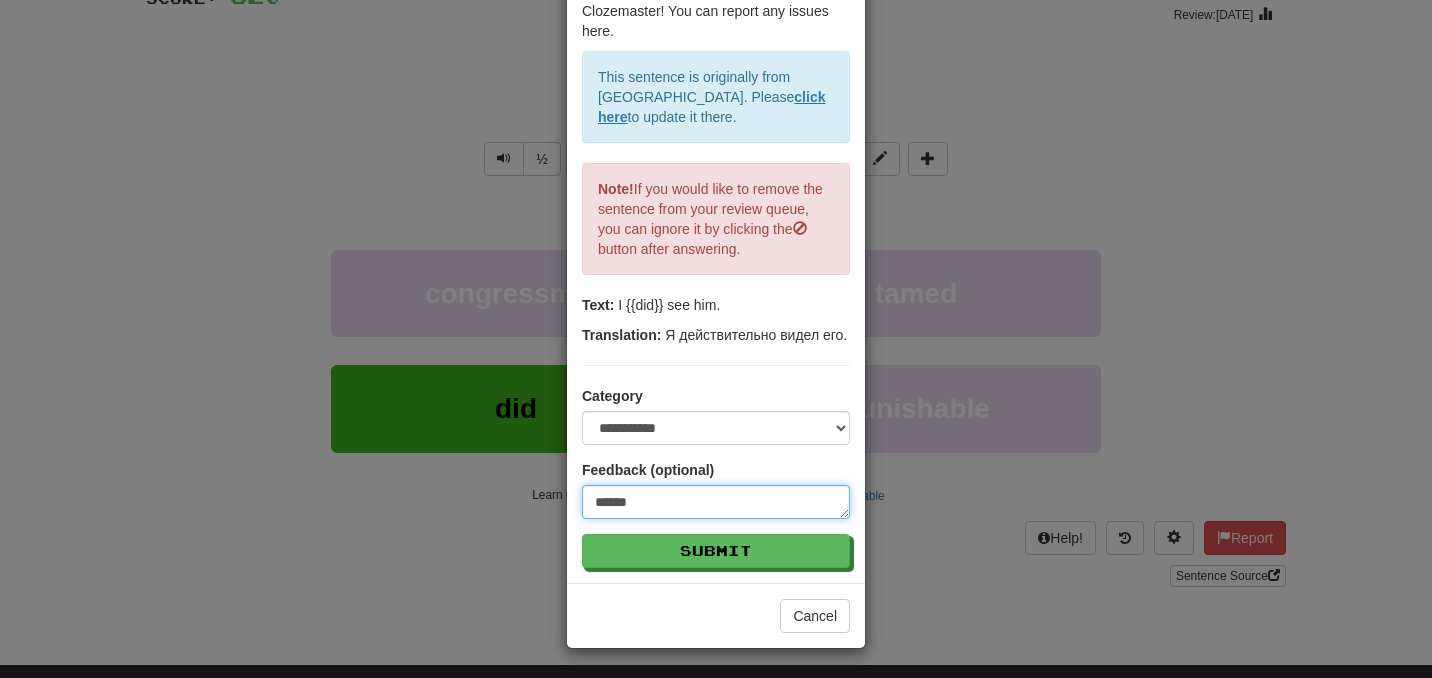 click on "******" at bounding box center [716, 502] 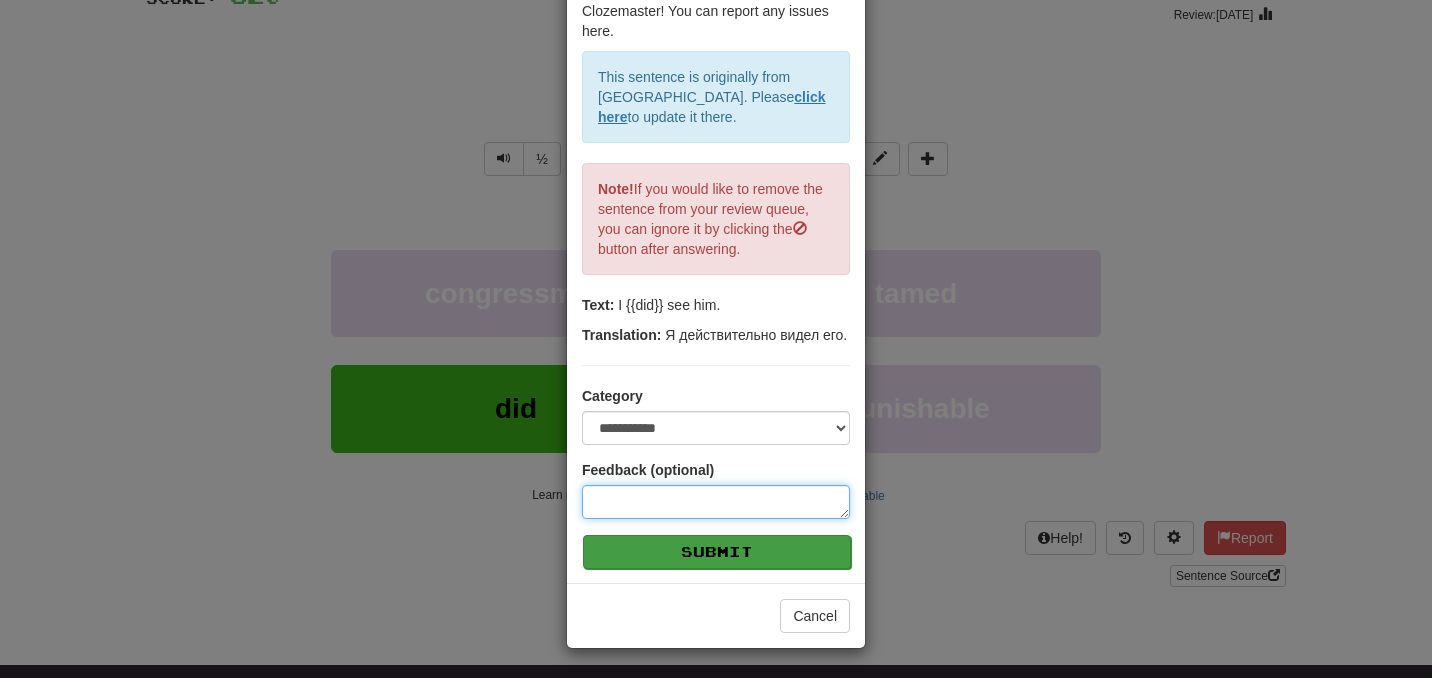 type 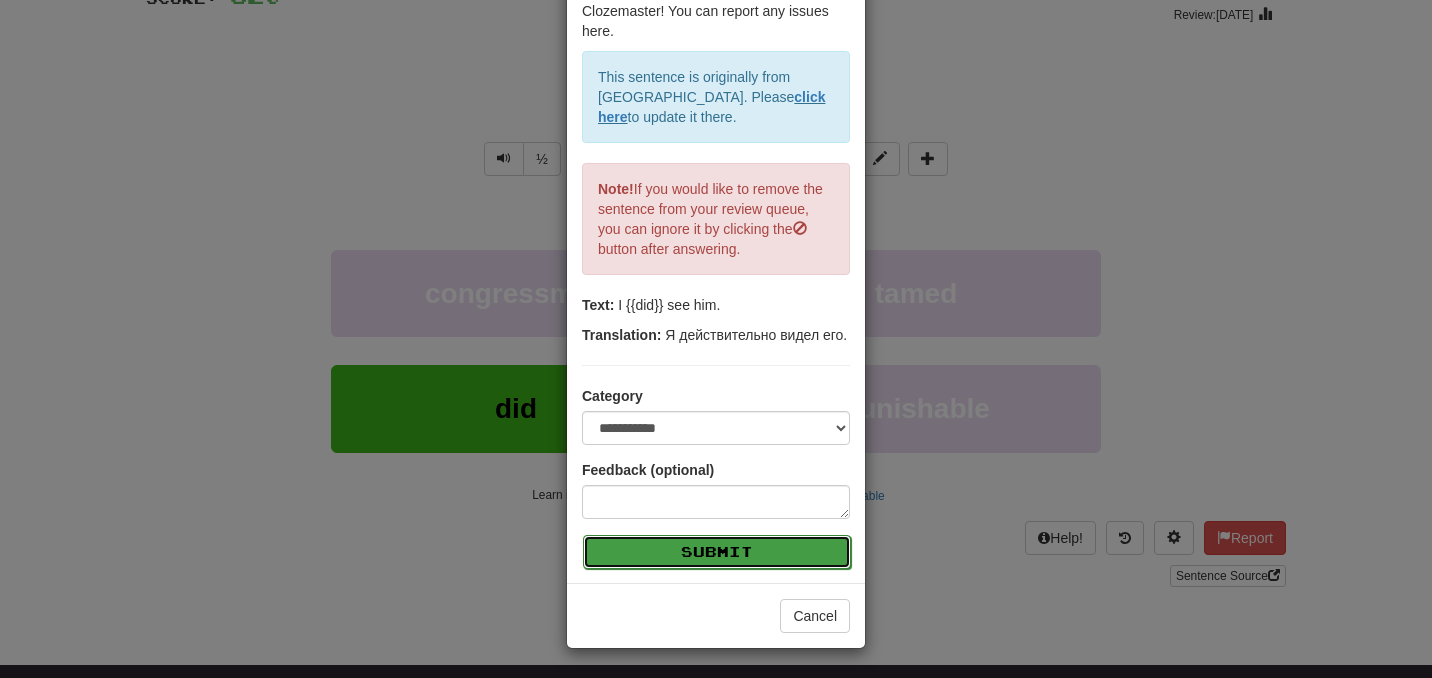 click on "Submit" at bounding box center [717, 552] 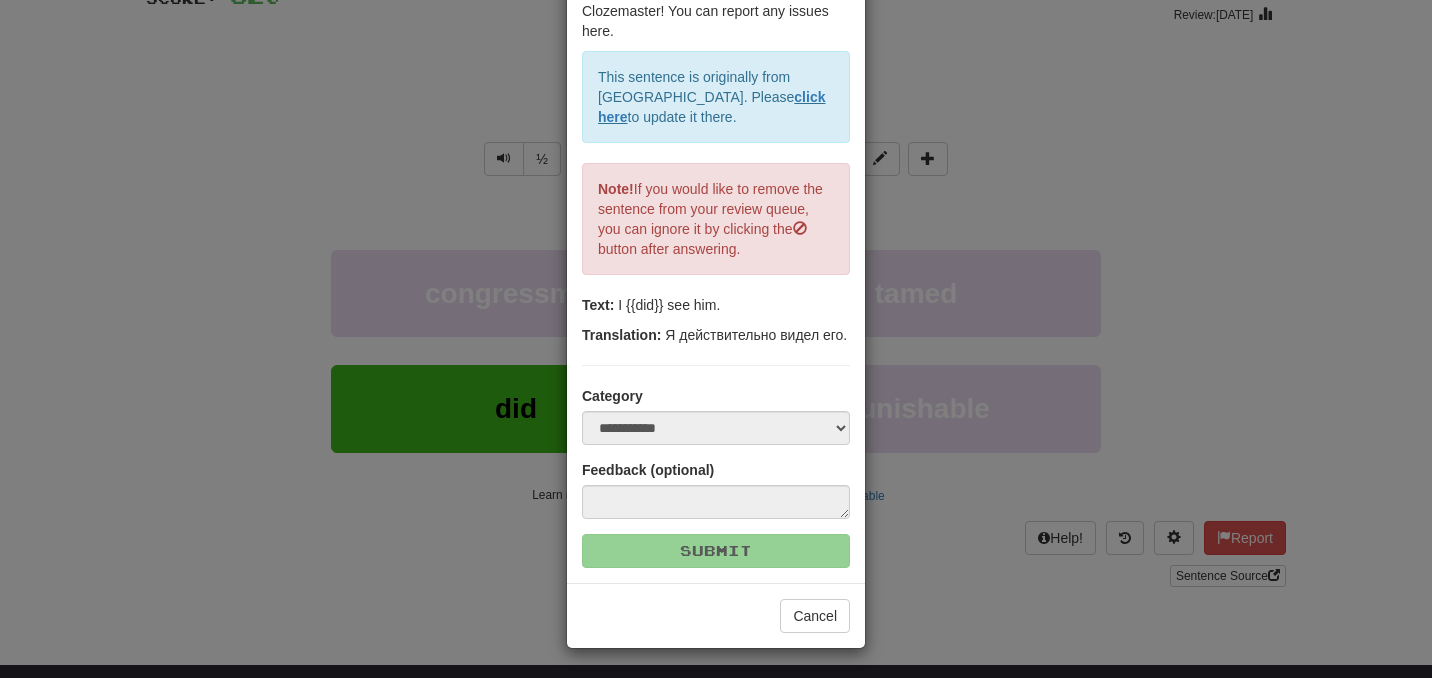 click on "**********" at bounding box center [716, 339] 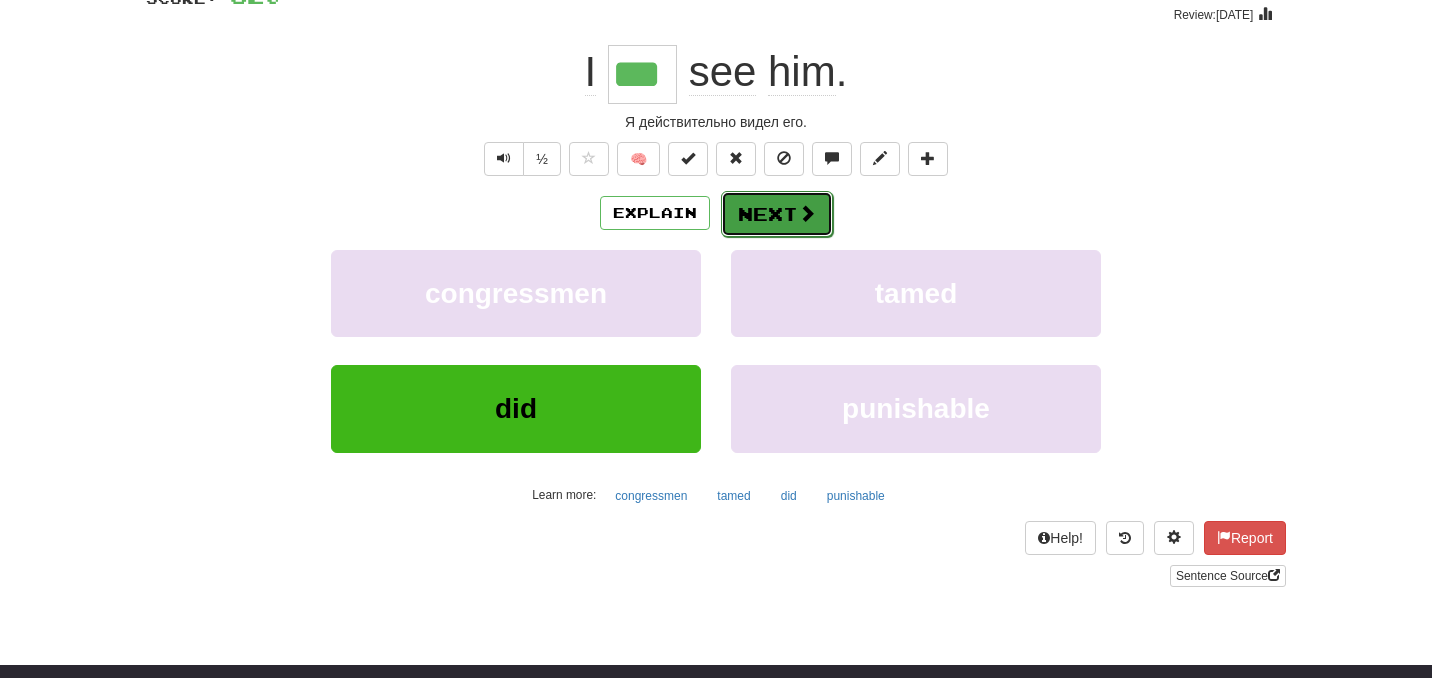 click on "Next" at bounding box center (777, 214) 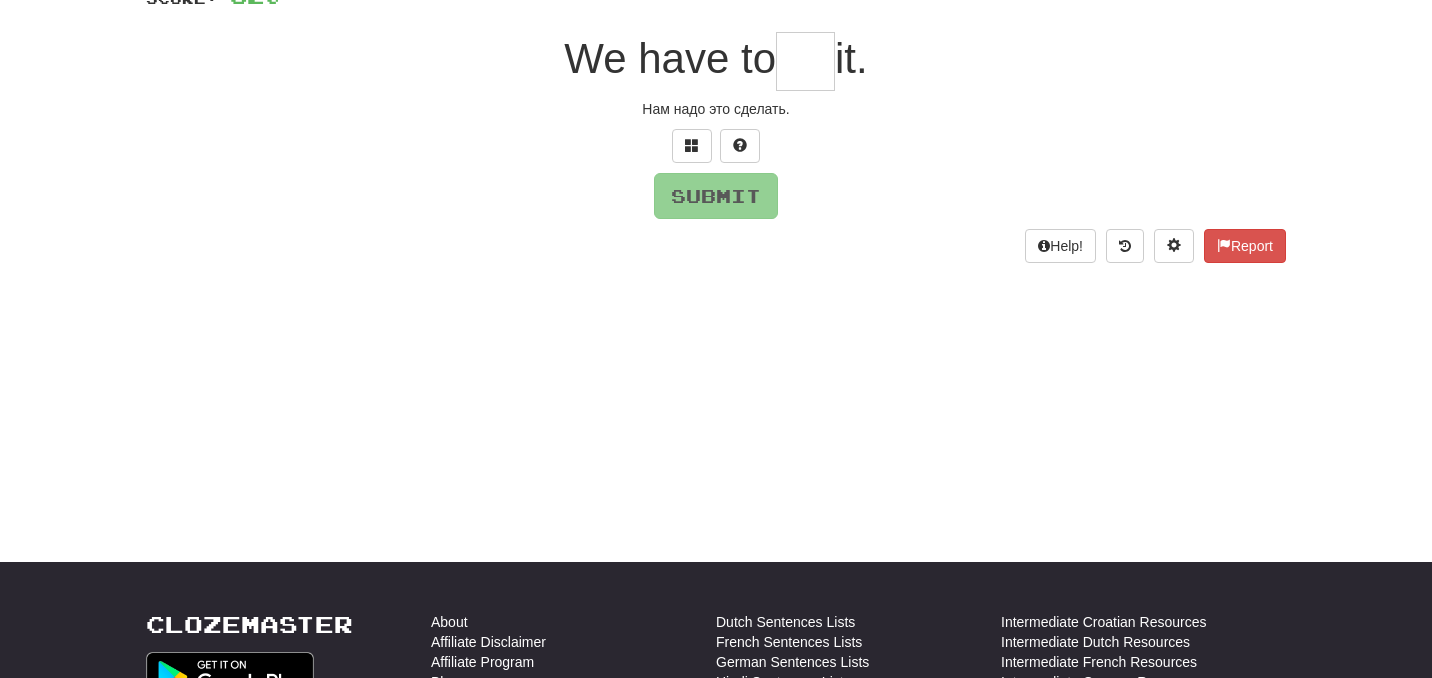 type on "*" 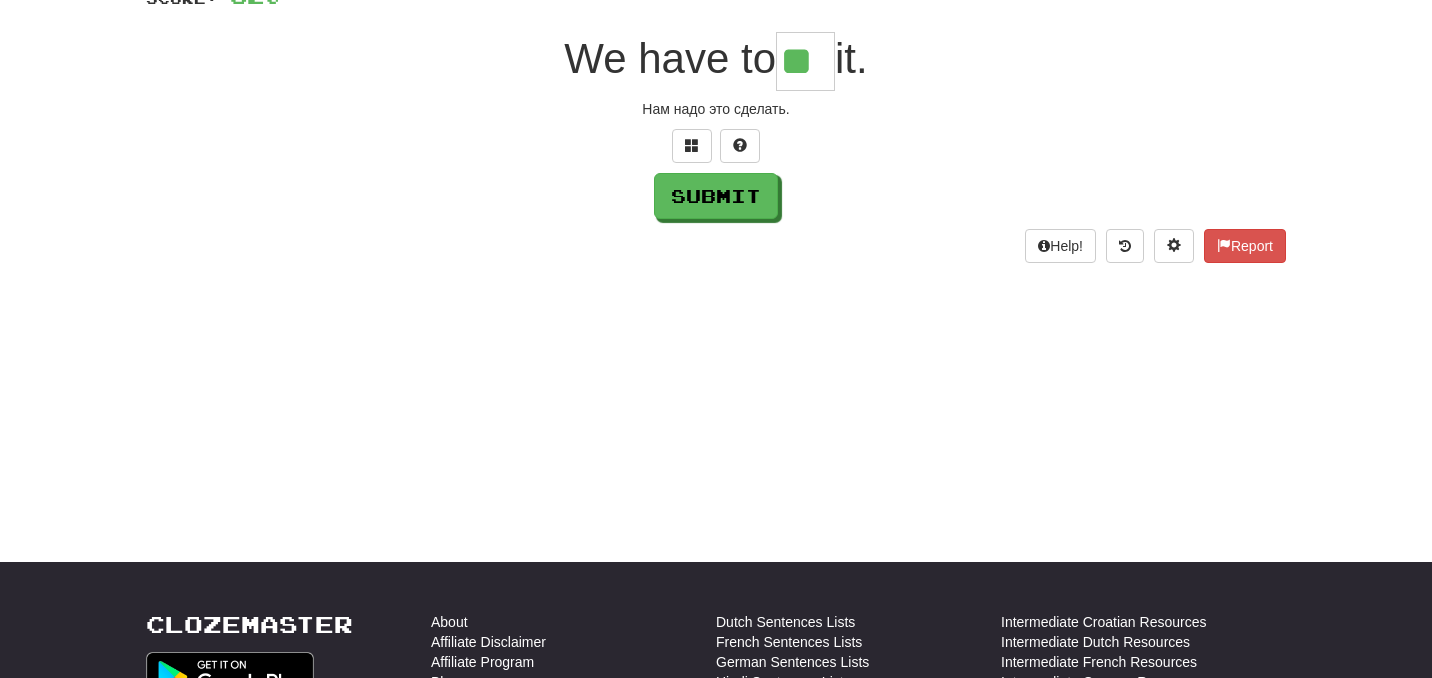 type on "**" 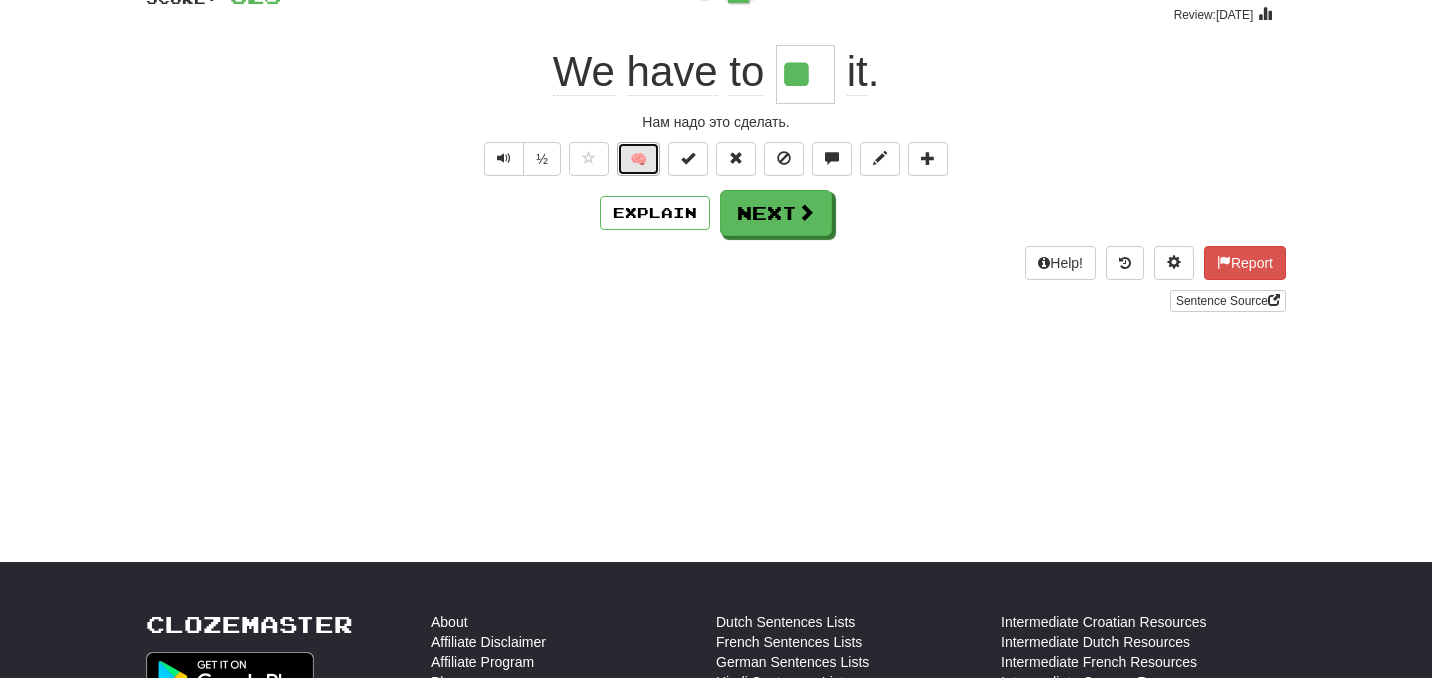 click on "🧠" at bounding box center (638, 159) 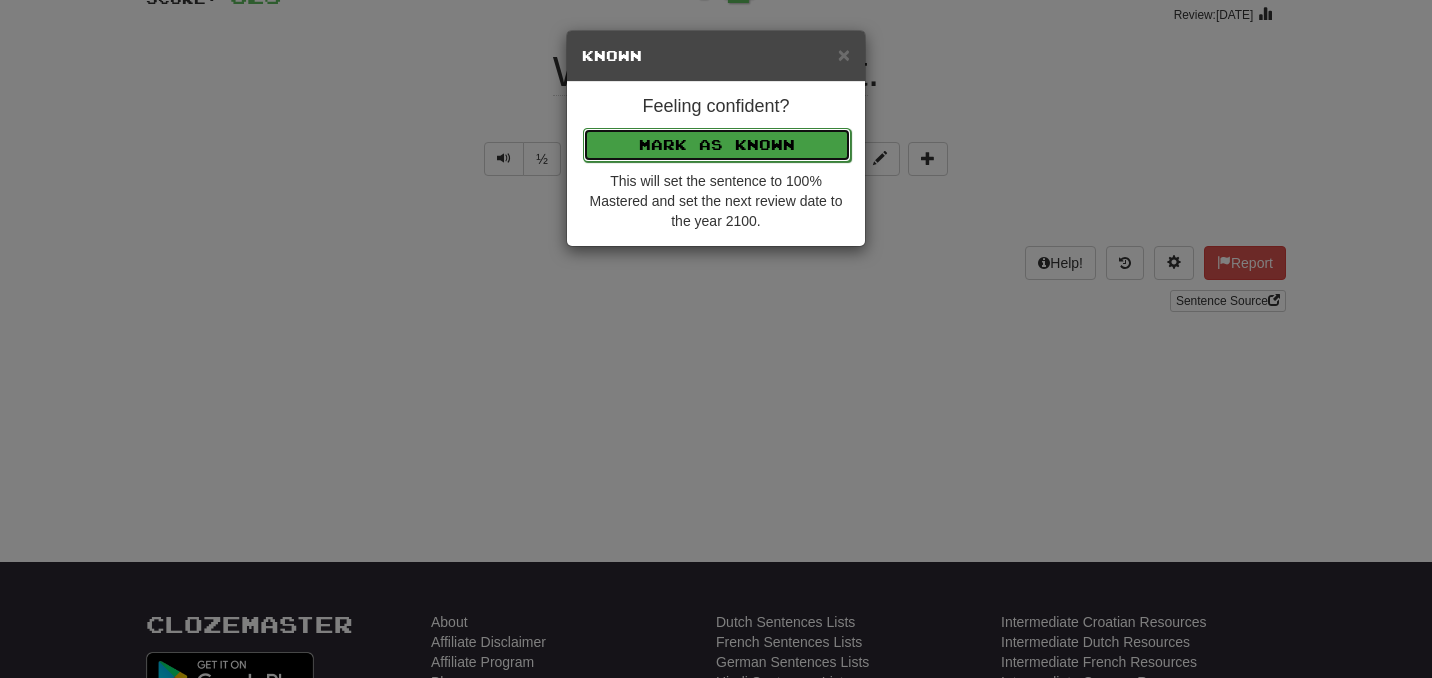 click on "Mark as Known" at bounding box center [717, 145] 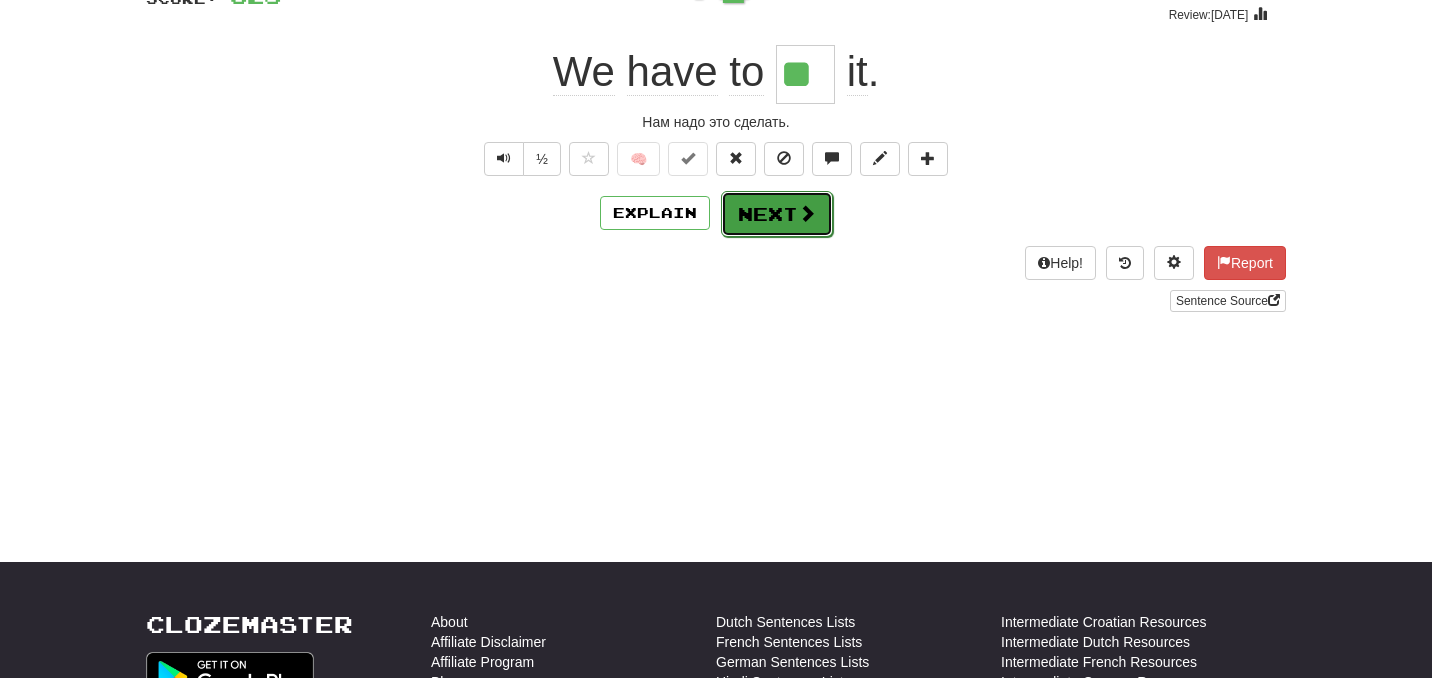 click on "Next" at bounding box center (777, 214) 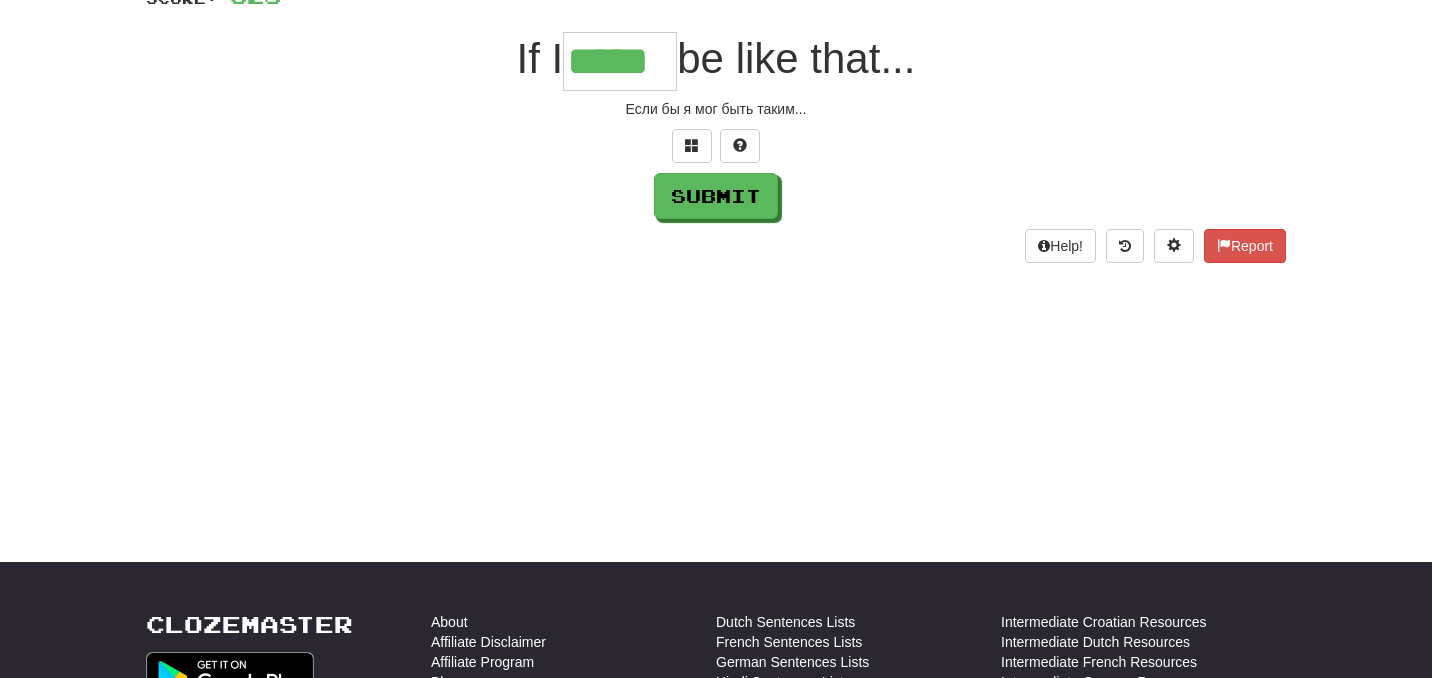 type on "*****" 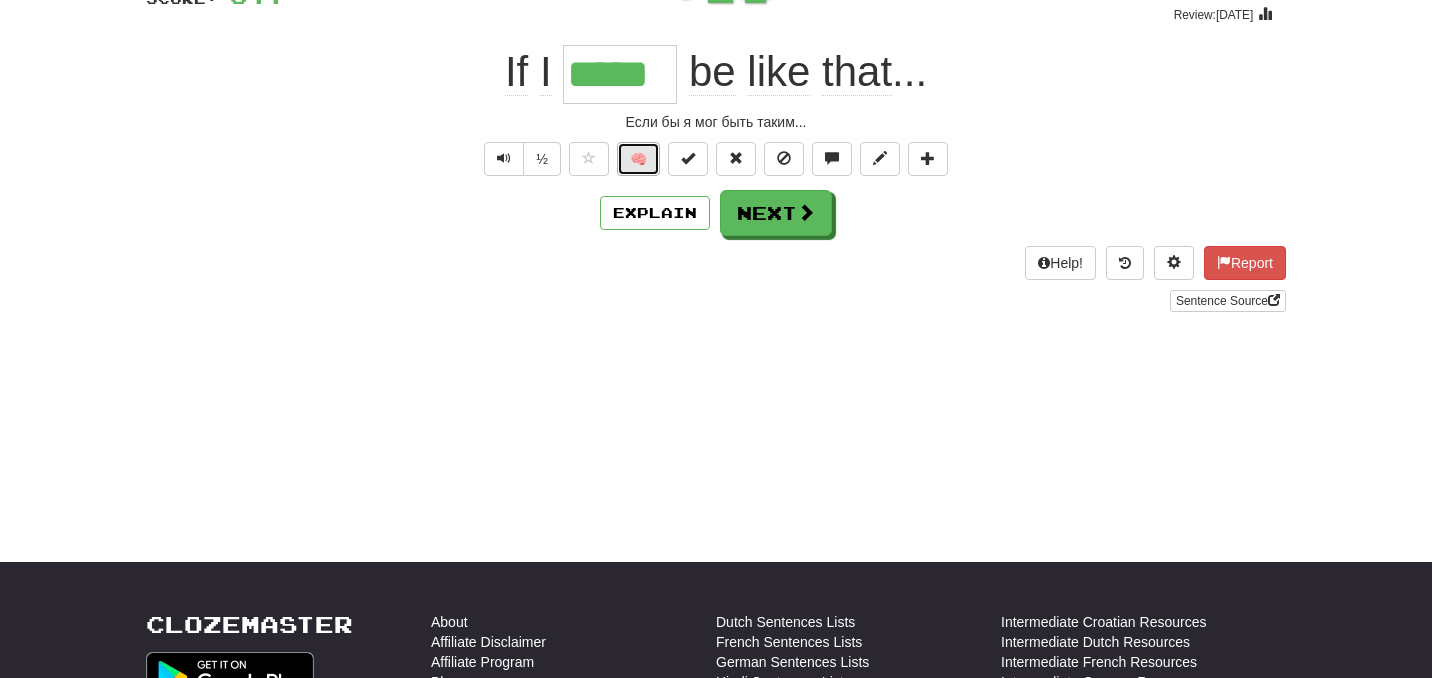 click on "🧠" at bounding box center (638, 159) 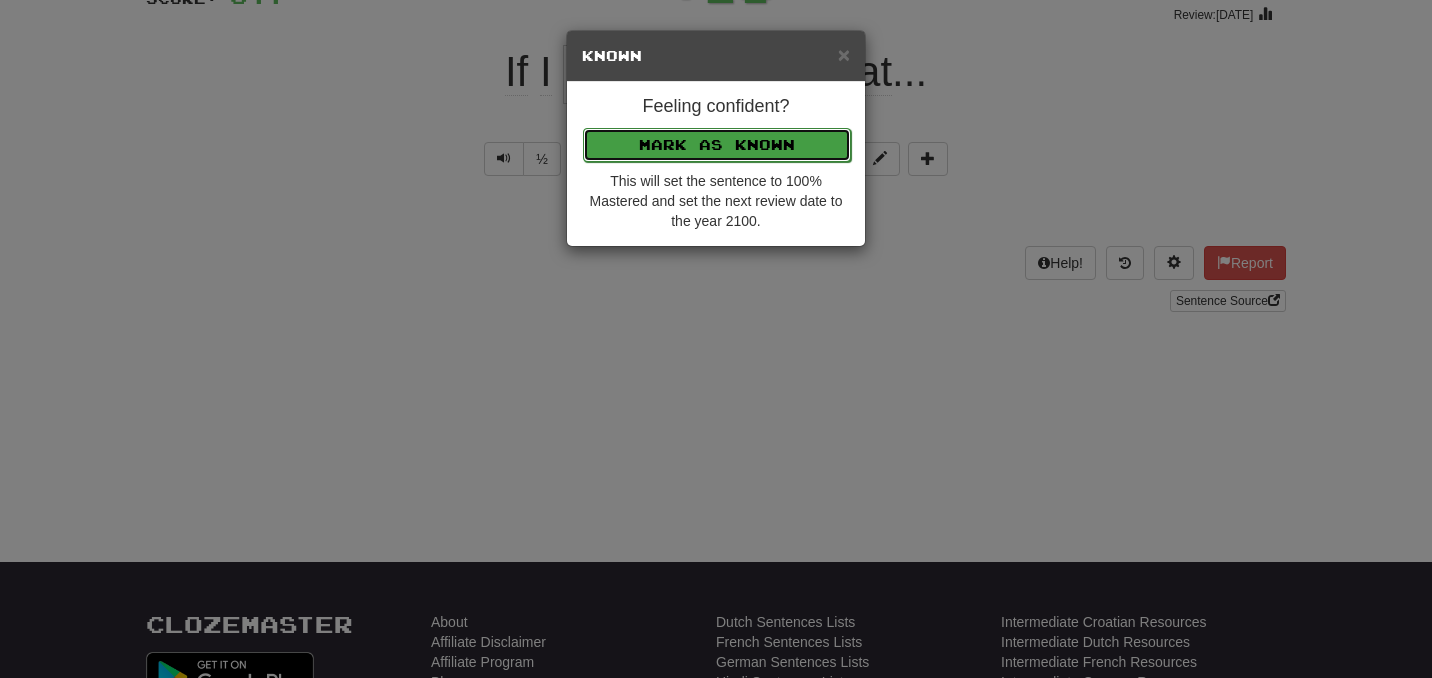 click on "Mark as Known" at bounding box center (717, 145) 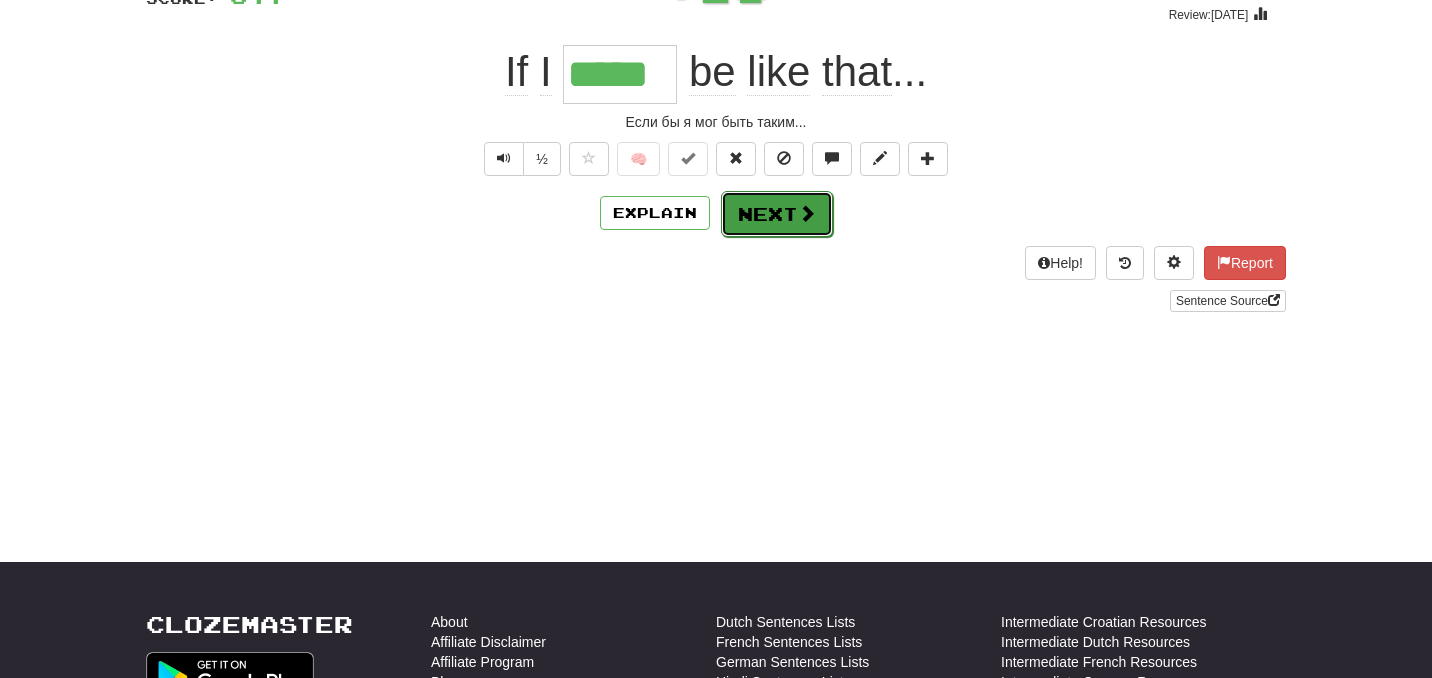 click on "Next" at bounding box center [777, 214] 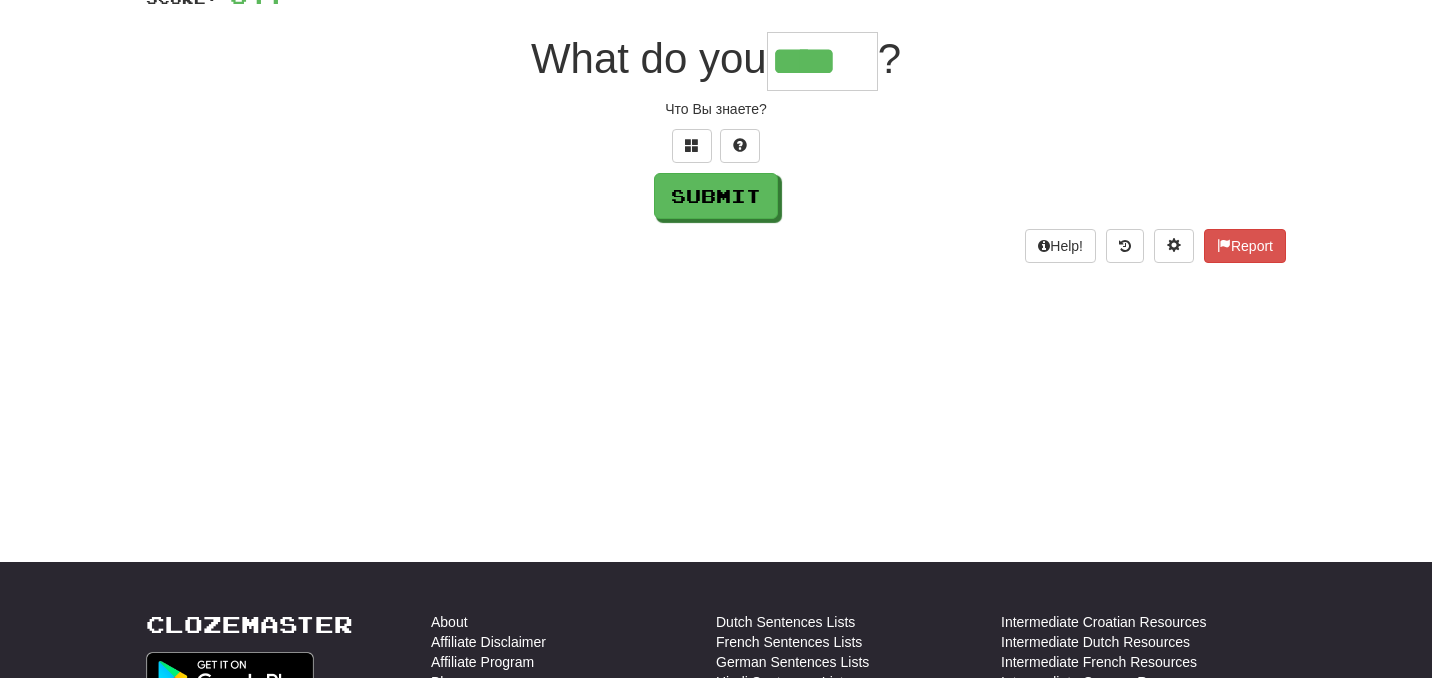 type on "****" 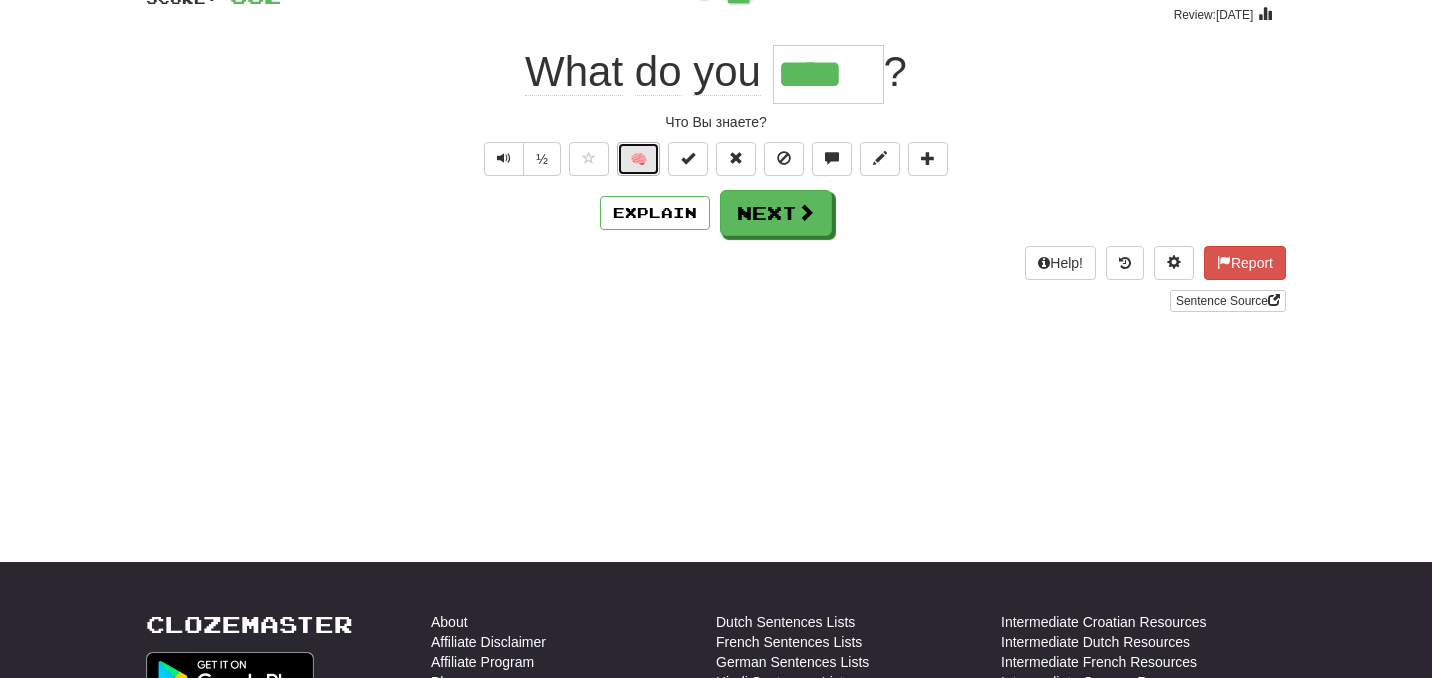 click on "🧠" at bounding box center (638, 159) 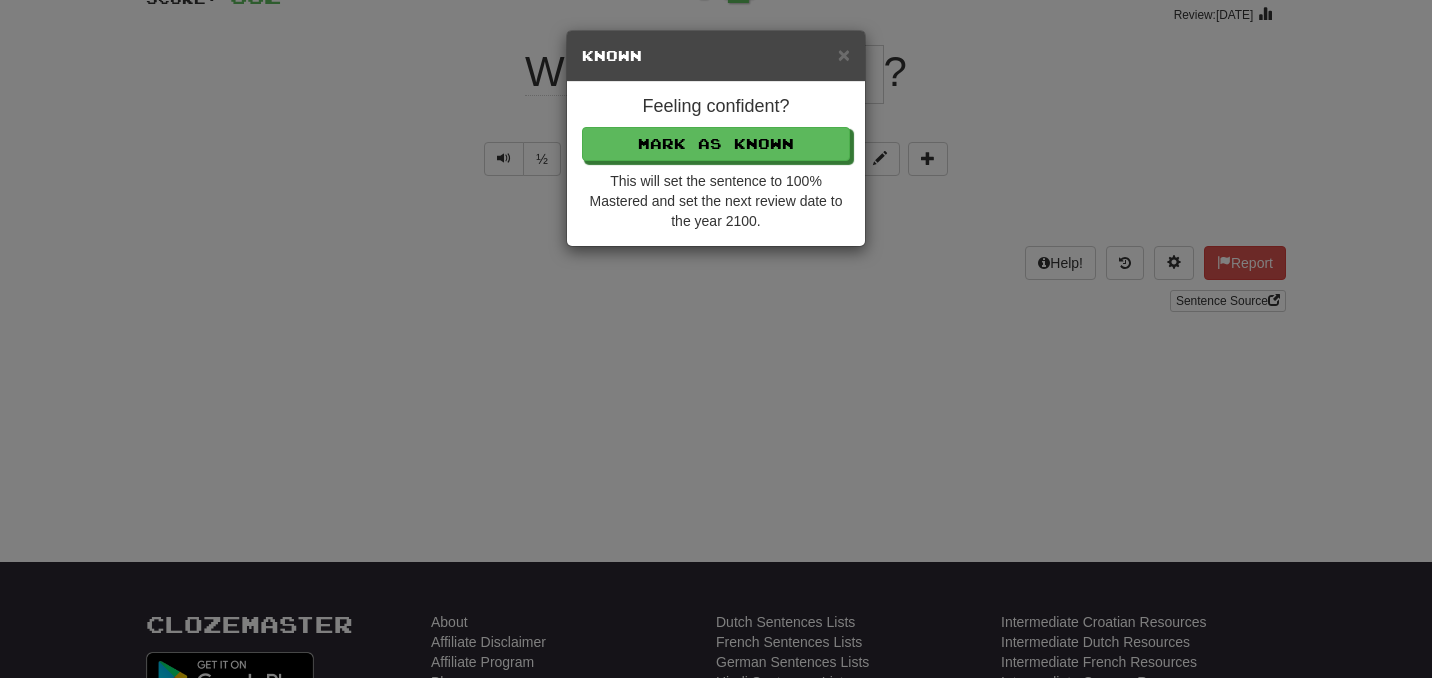 click on "Feeling confident? Mark as Known This will set the sentence to 100% Mastered and set the next review date to the year 2100." at bounding box center [716, 164] 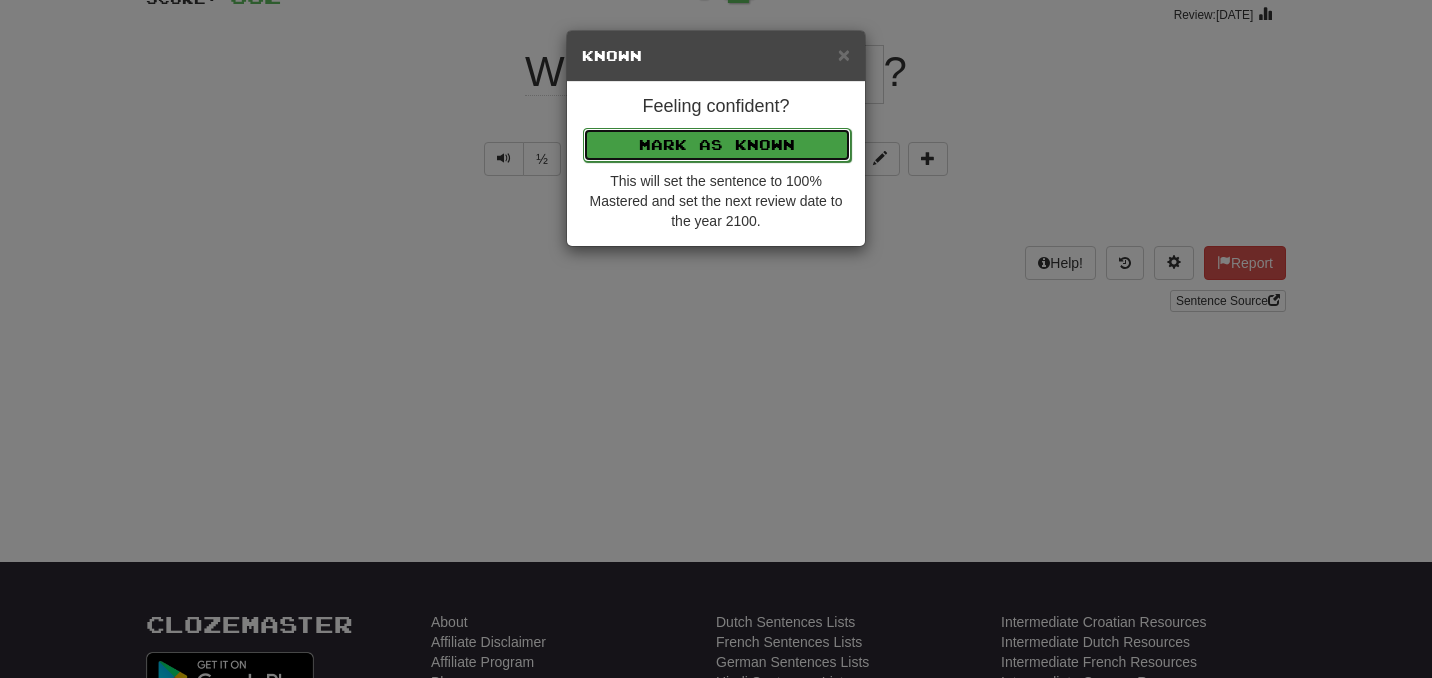 click on "Mark as Known" at bounding box center (717, 145) 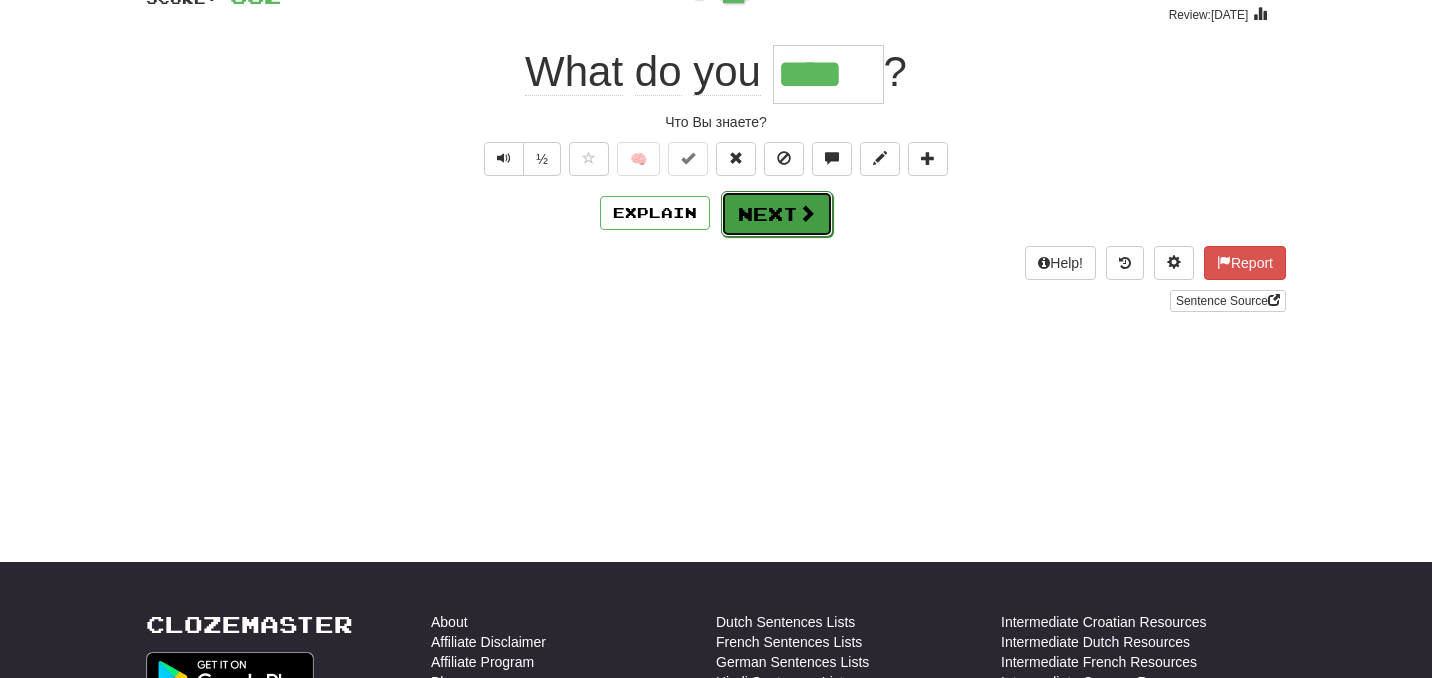 click on "Next" at bounding box center (777, 214) 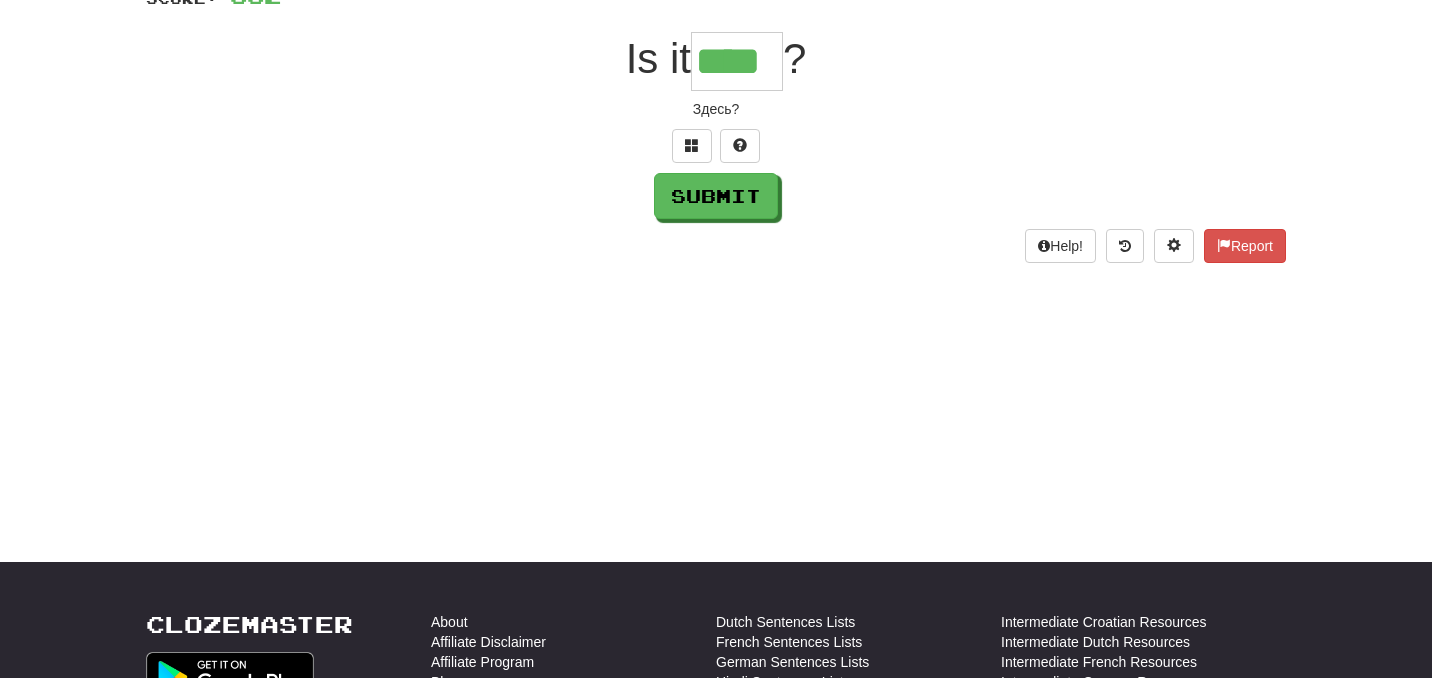 type on "****" 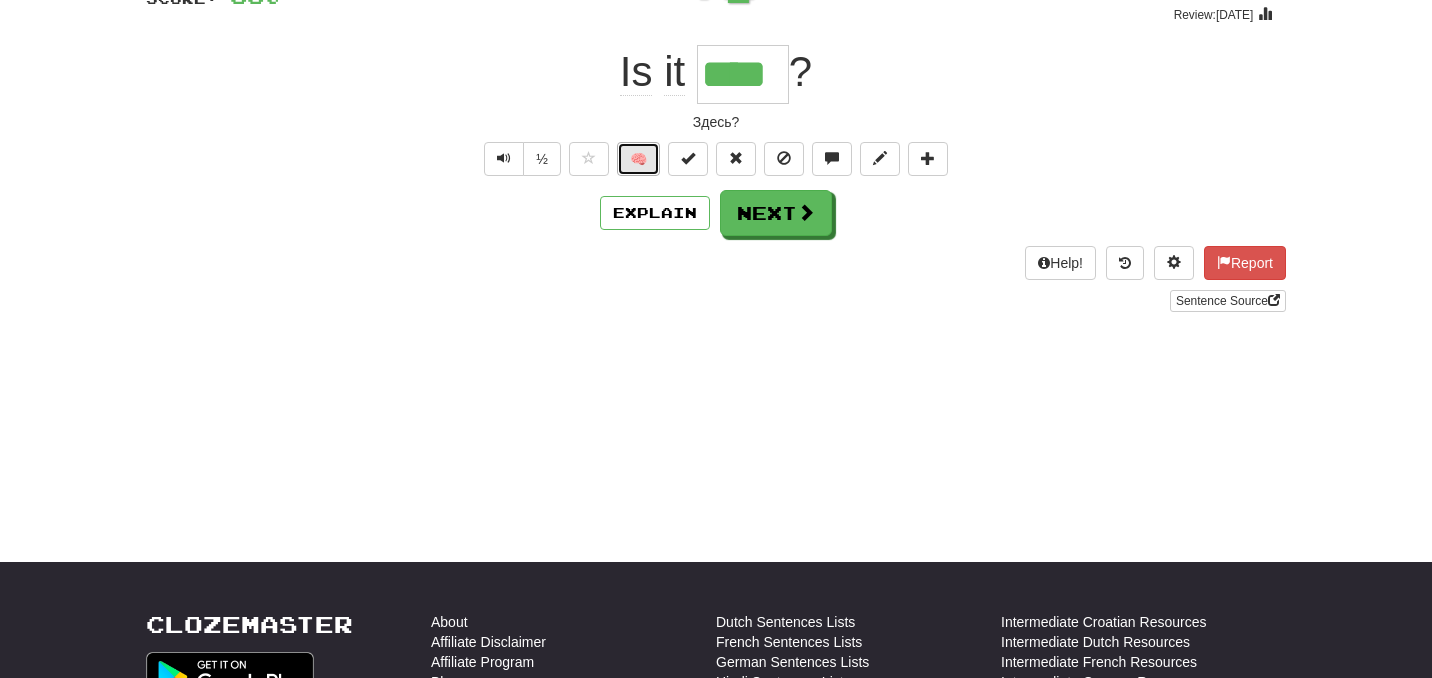 click on "🧠" at bounding box center [638, 159] 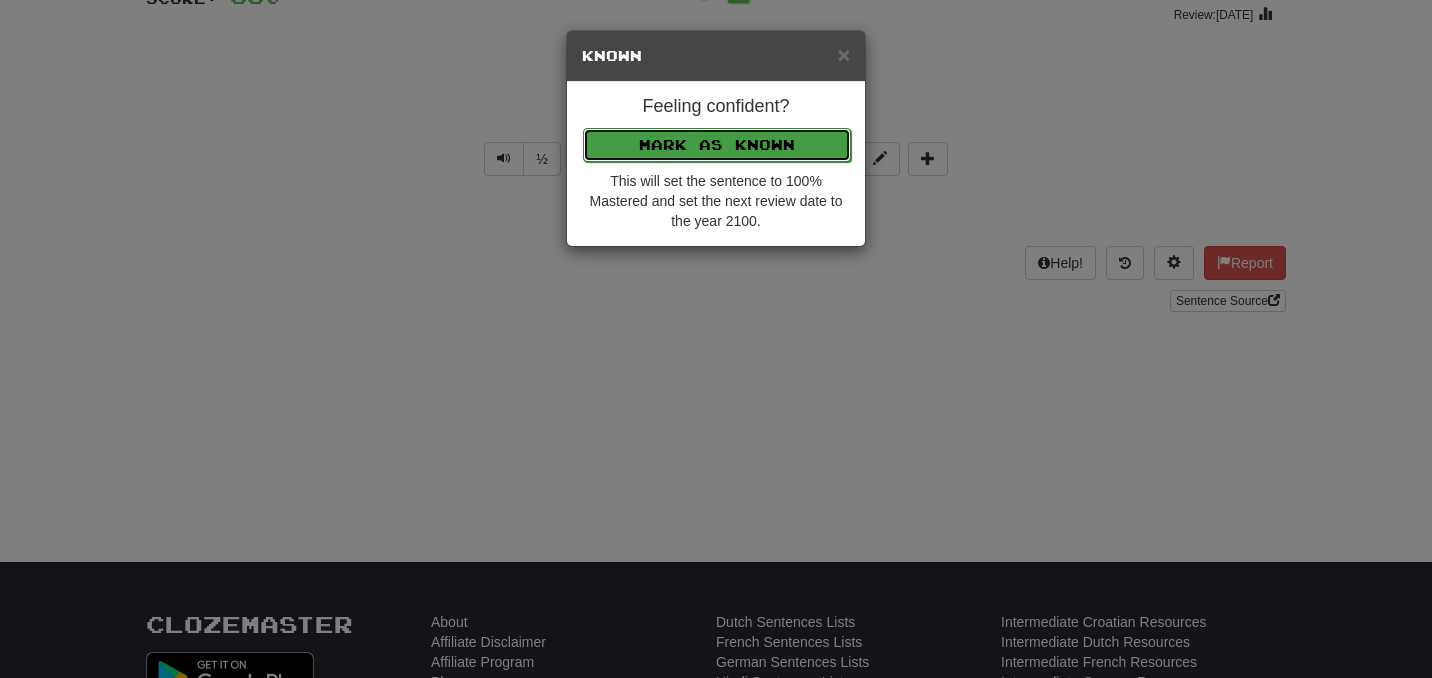 click on "Mark as Known" at bounding box center [717, 145] 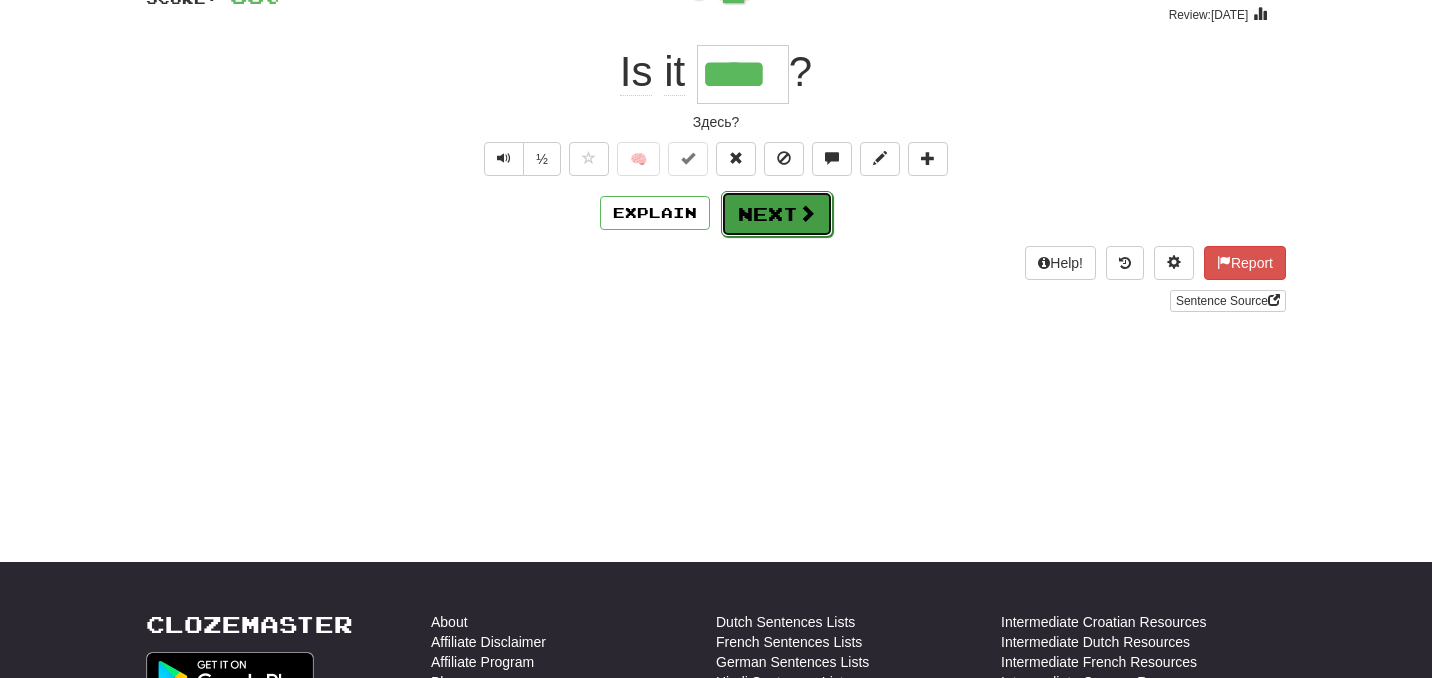 click on "Next" at bounding box center [777, 214] 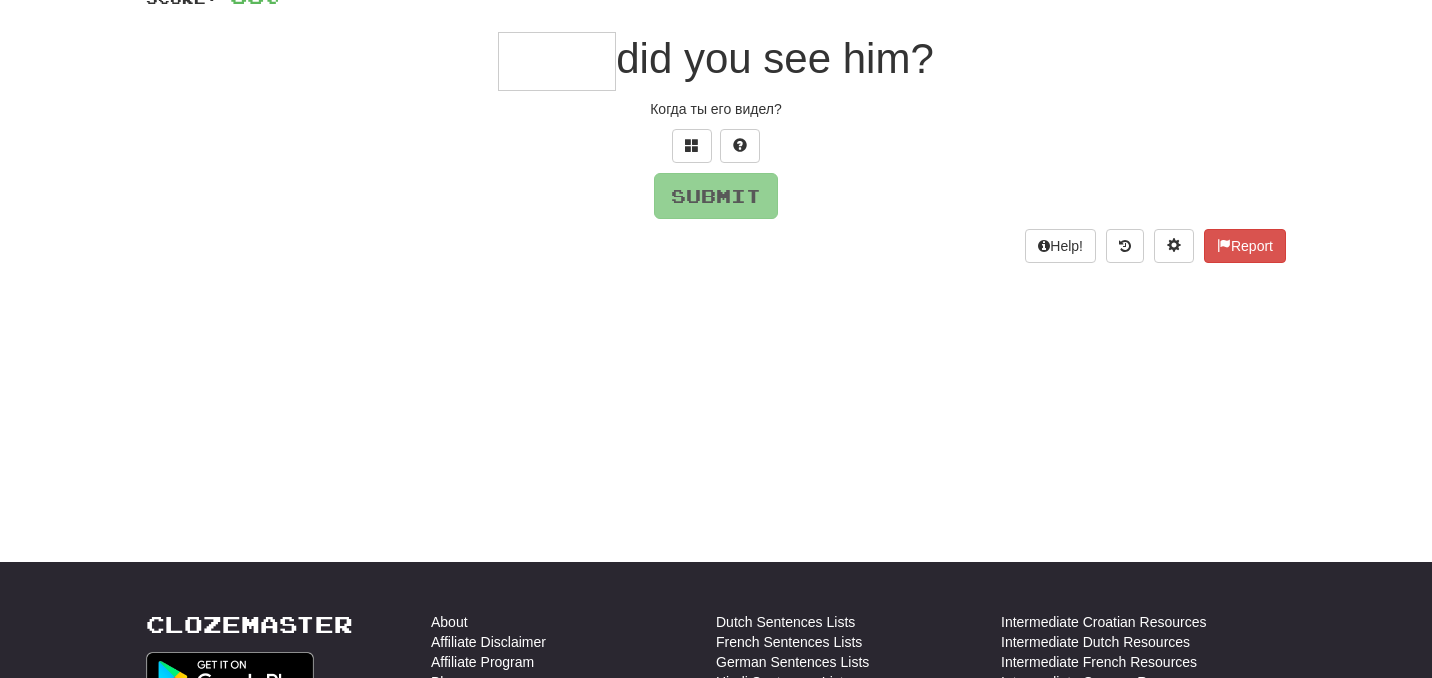 type on "*" 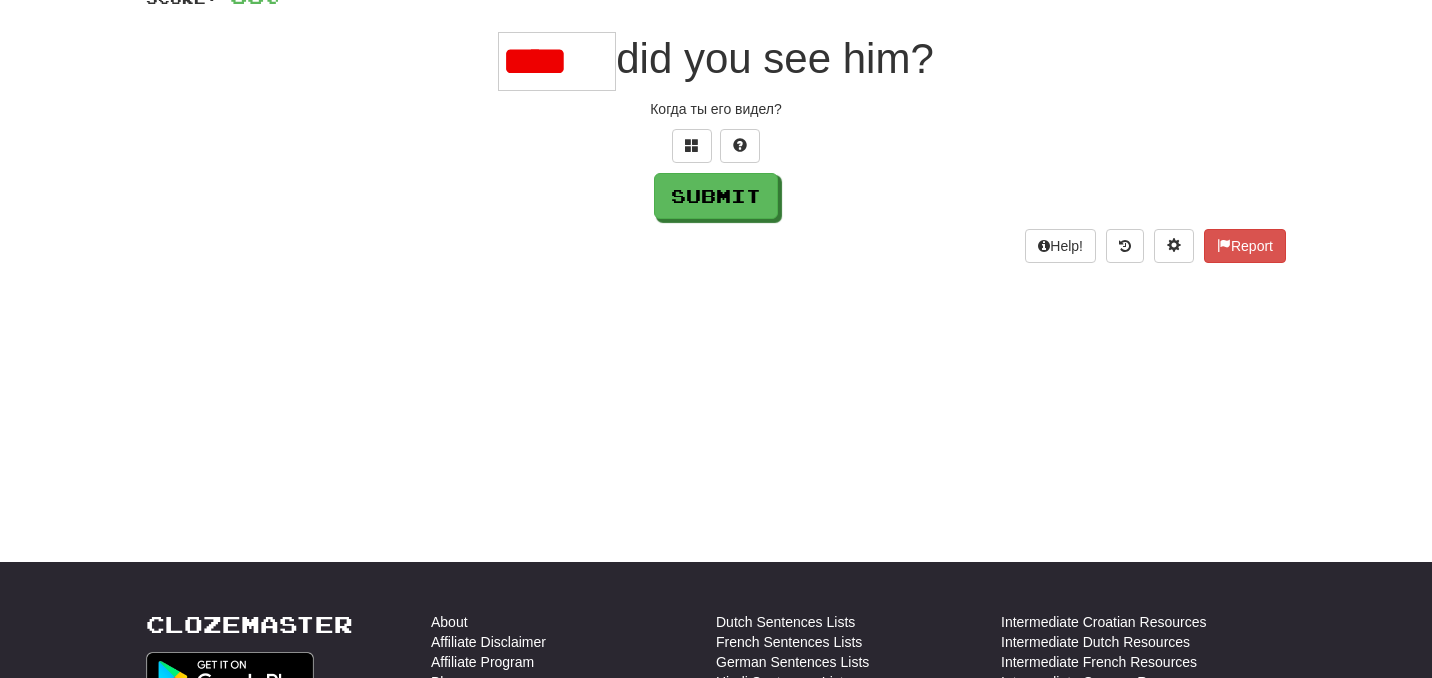 scroll, scrollTop: 0, scrollLeft: 0, axis: both 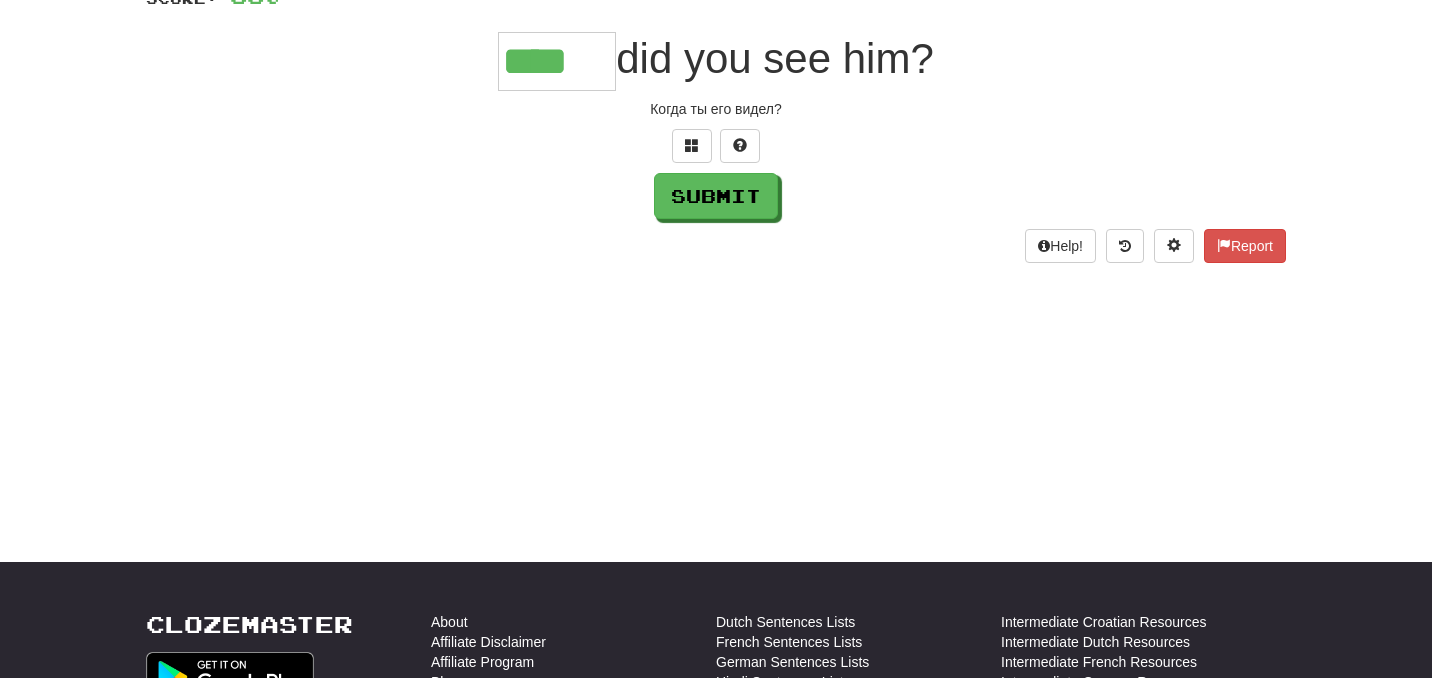 type on "****" 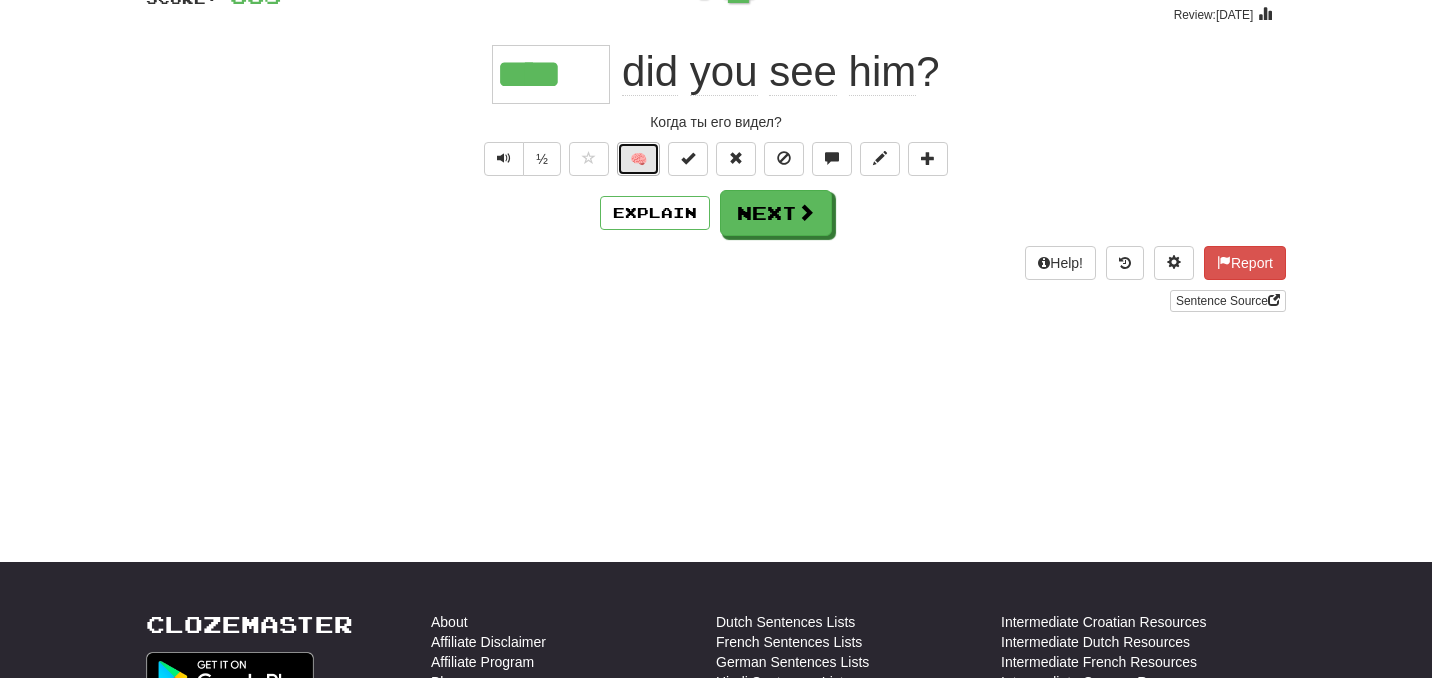 click on "🧠" at bounding box center (638, 159) 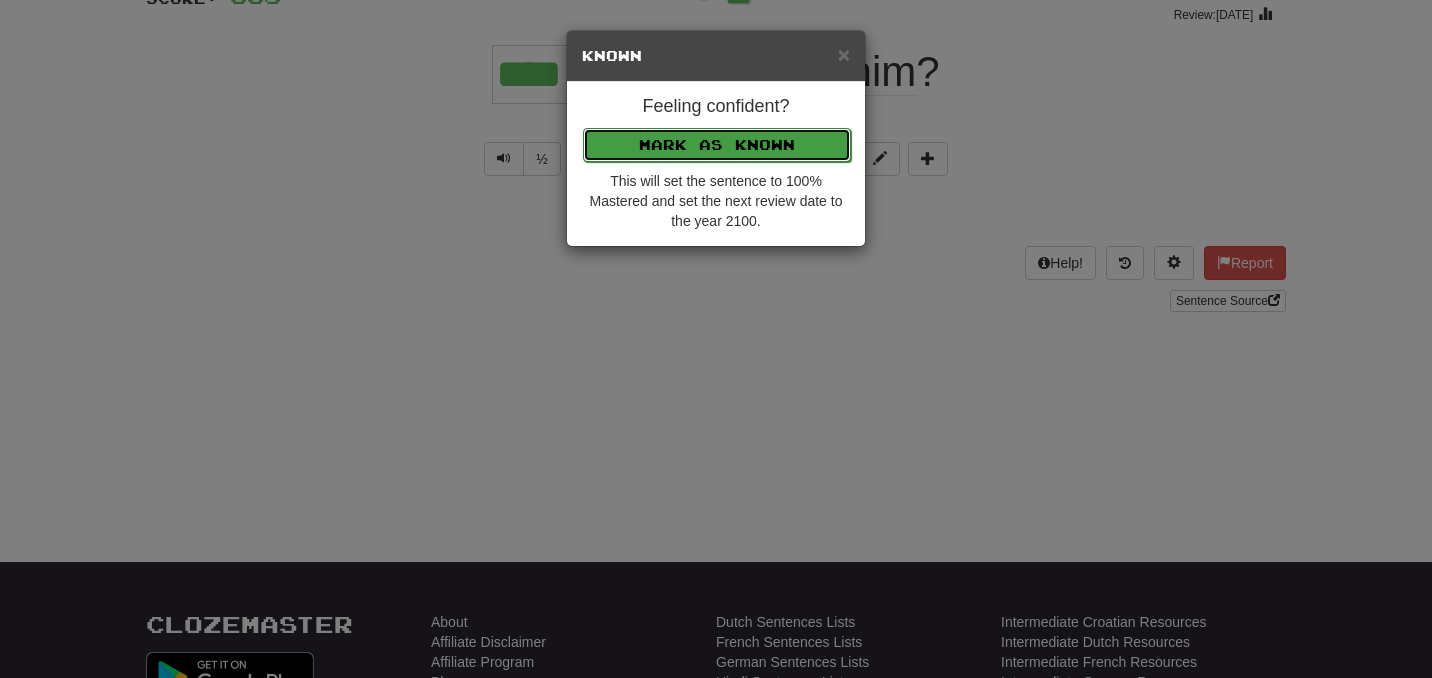 click on "Mark as Known" at bounding box center [717, 145] 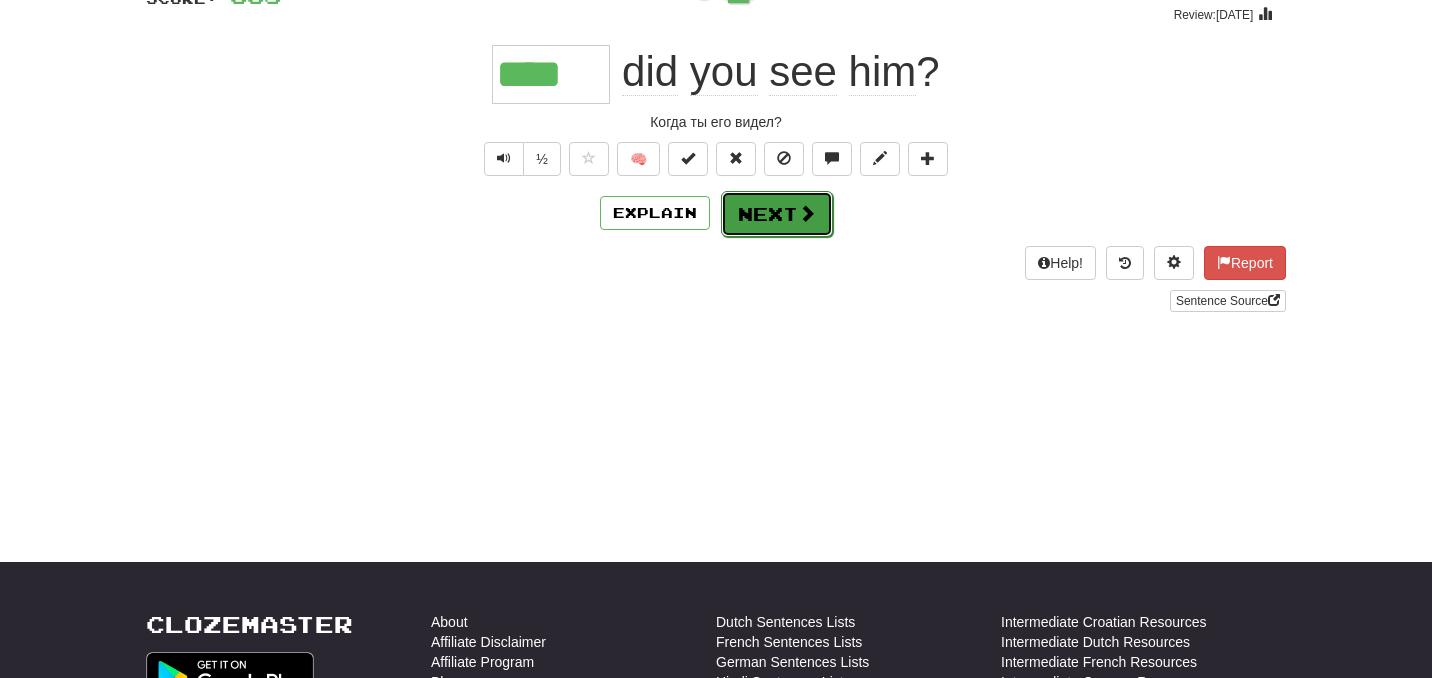 click on "Next" at bounding box center (777, 214) 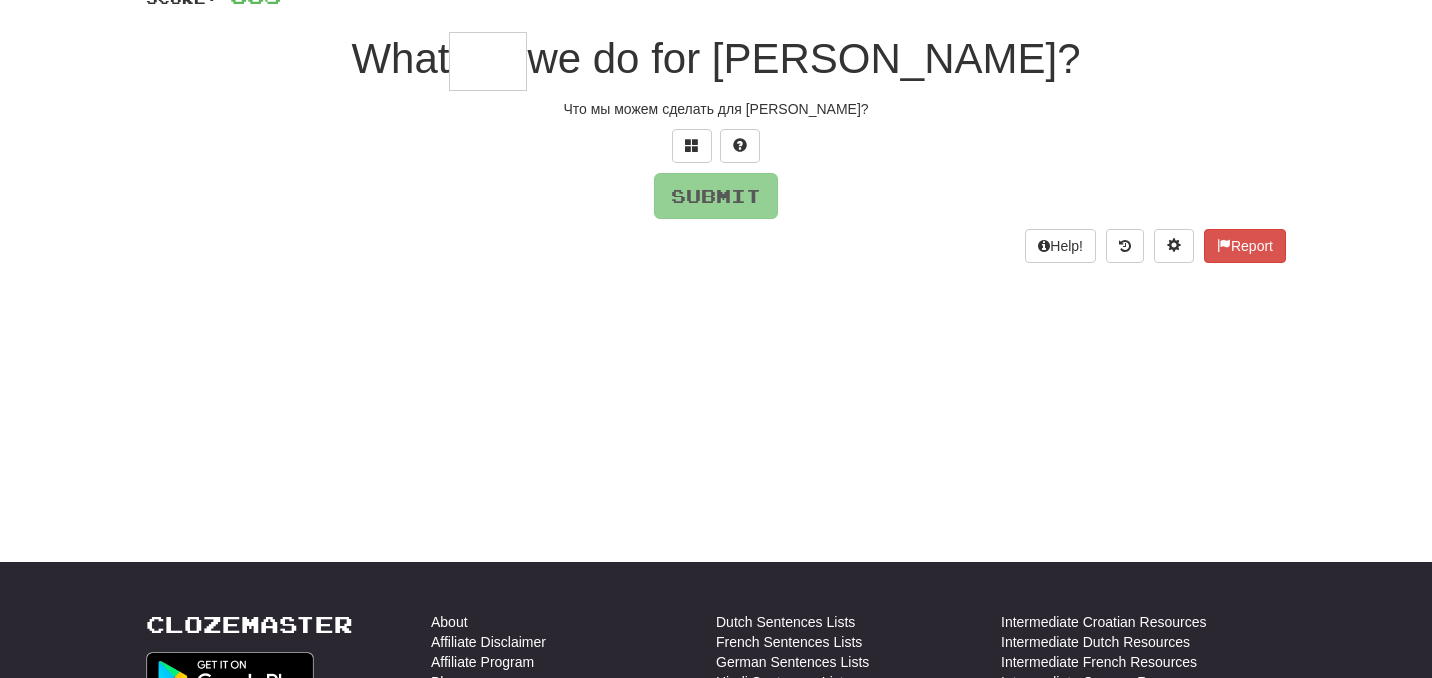 click at bounding box center [488, 61] 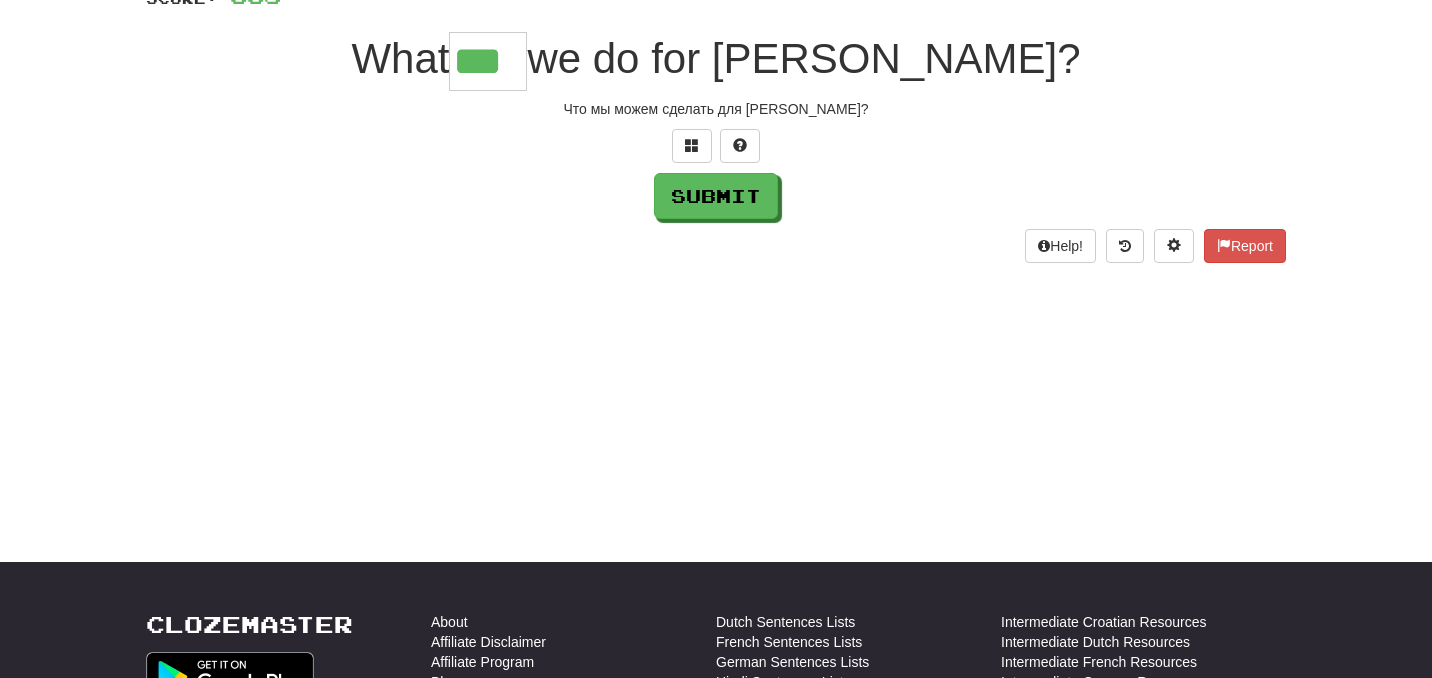 type on "***" 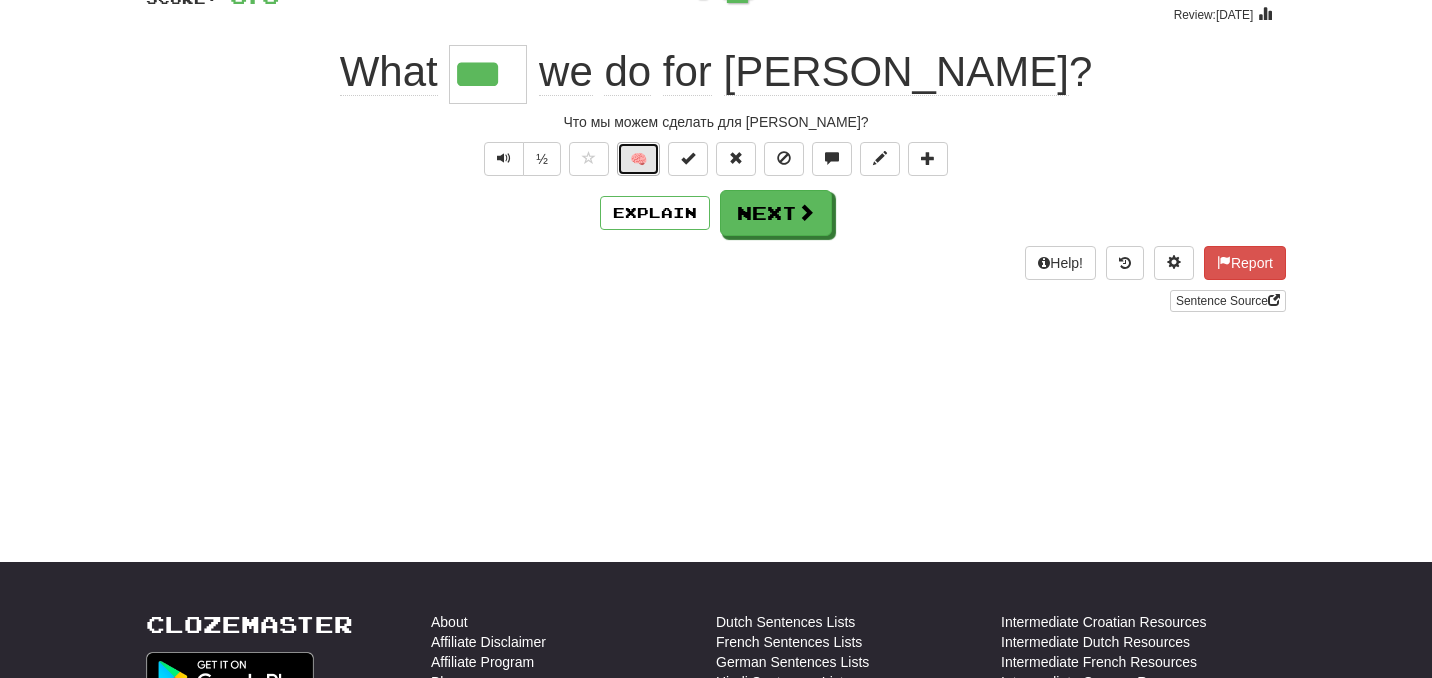 click on "🧠" at bounding box center (638, 159) 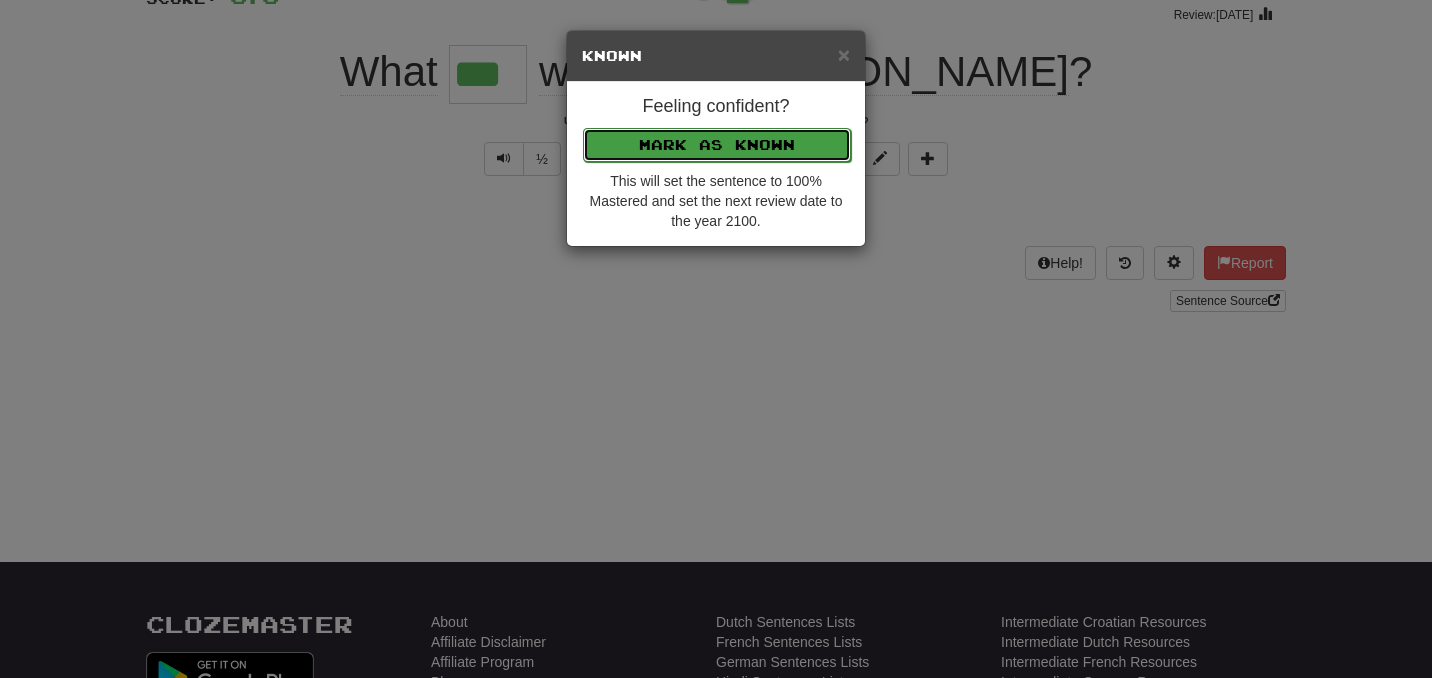 click on "Mark as Known" at bounding box center (717, 145) 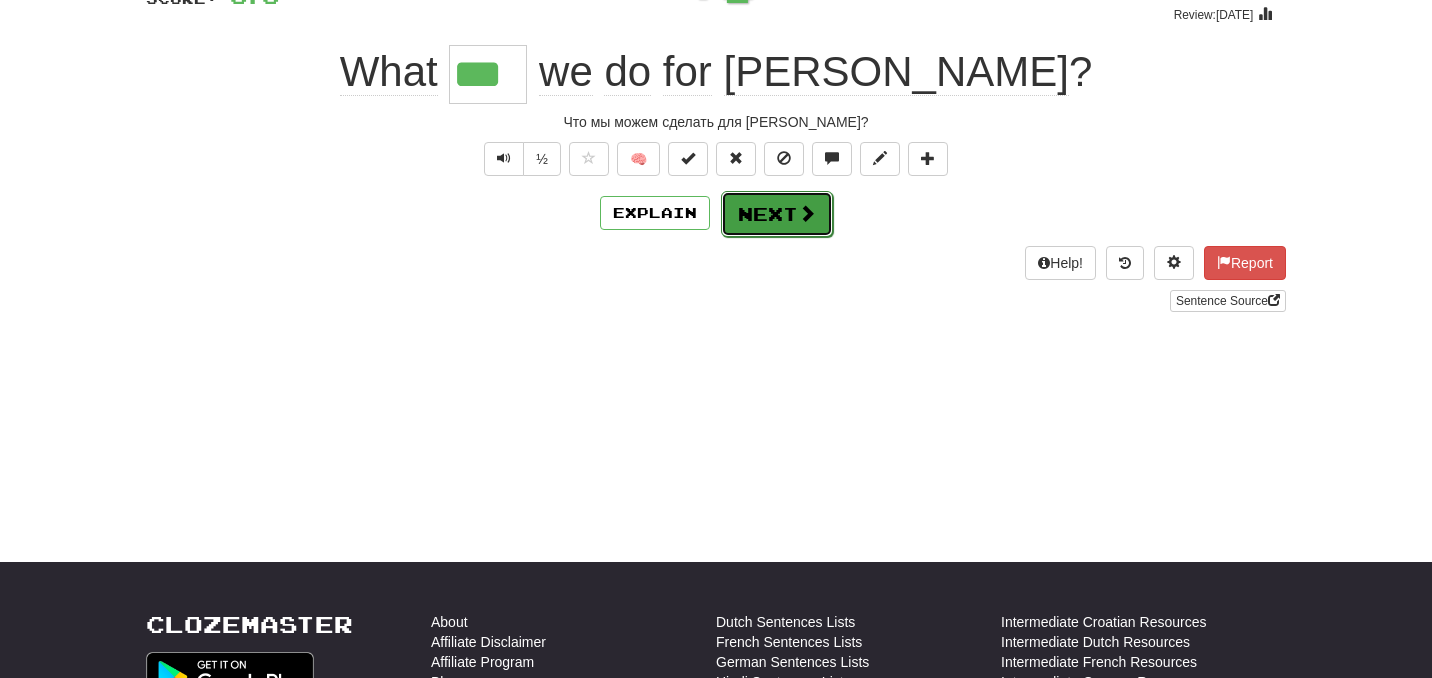 click on "Next" at bounding box center (777, 214) 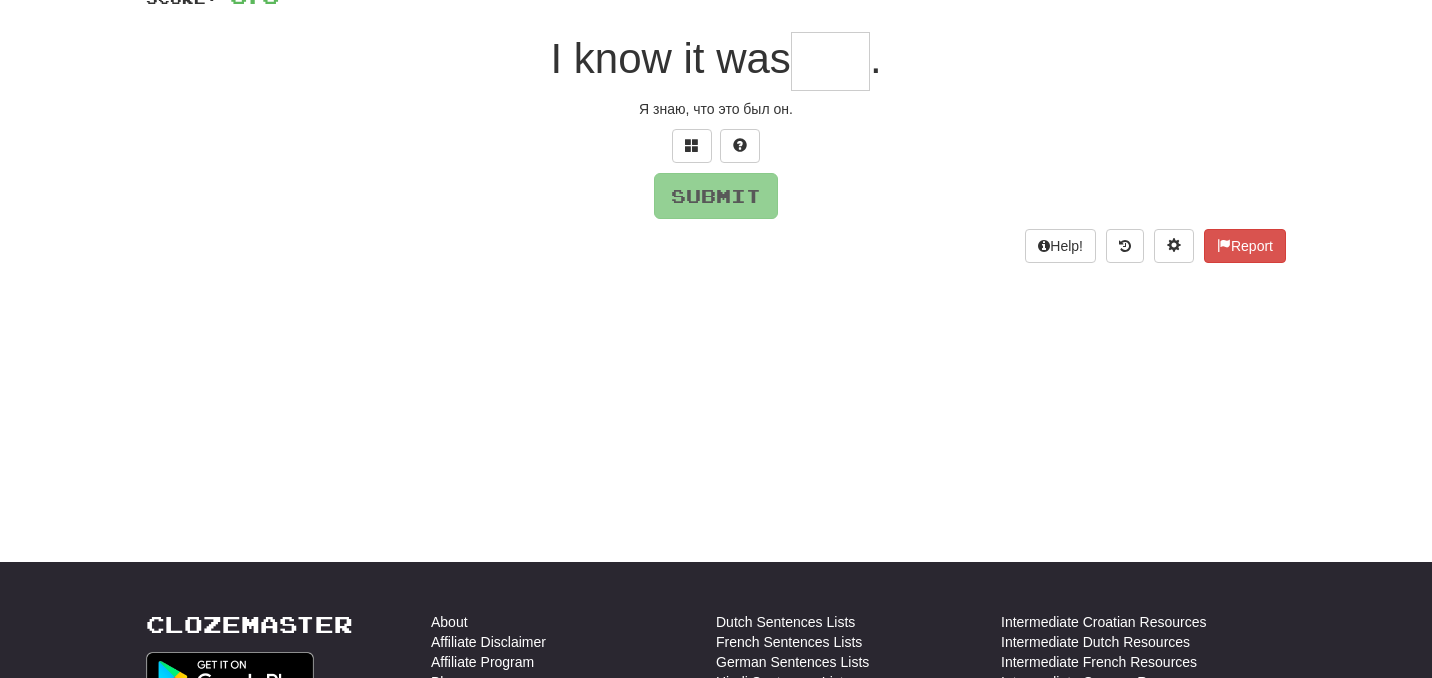 click at bounding box center [830, 61] 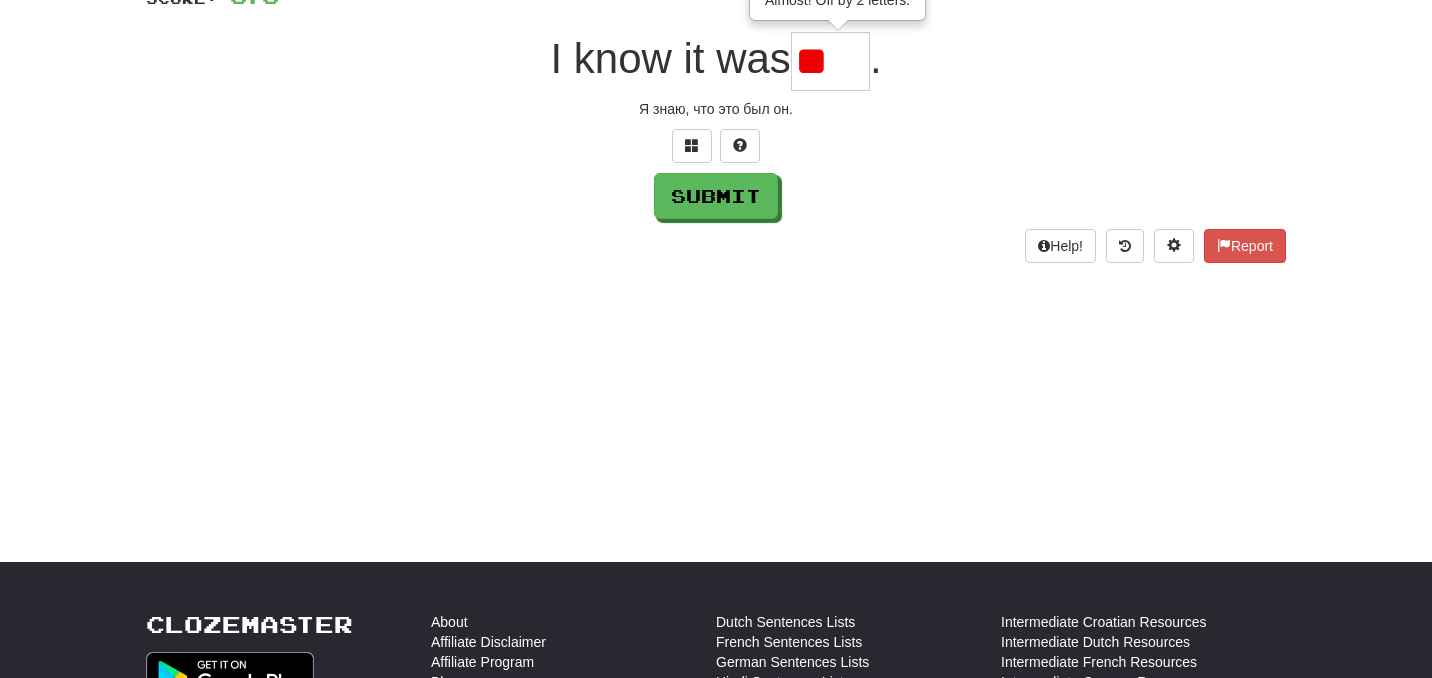 scroll, scrollTop: 0, scrollLeft: 0, axis: both 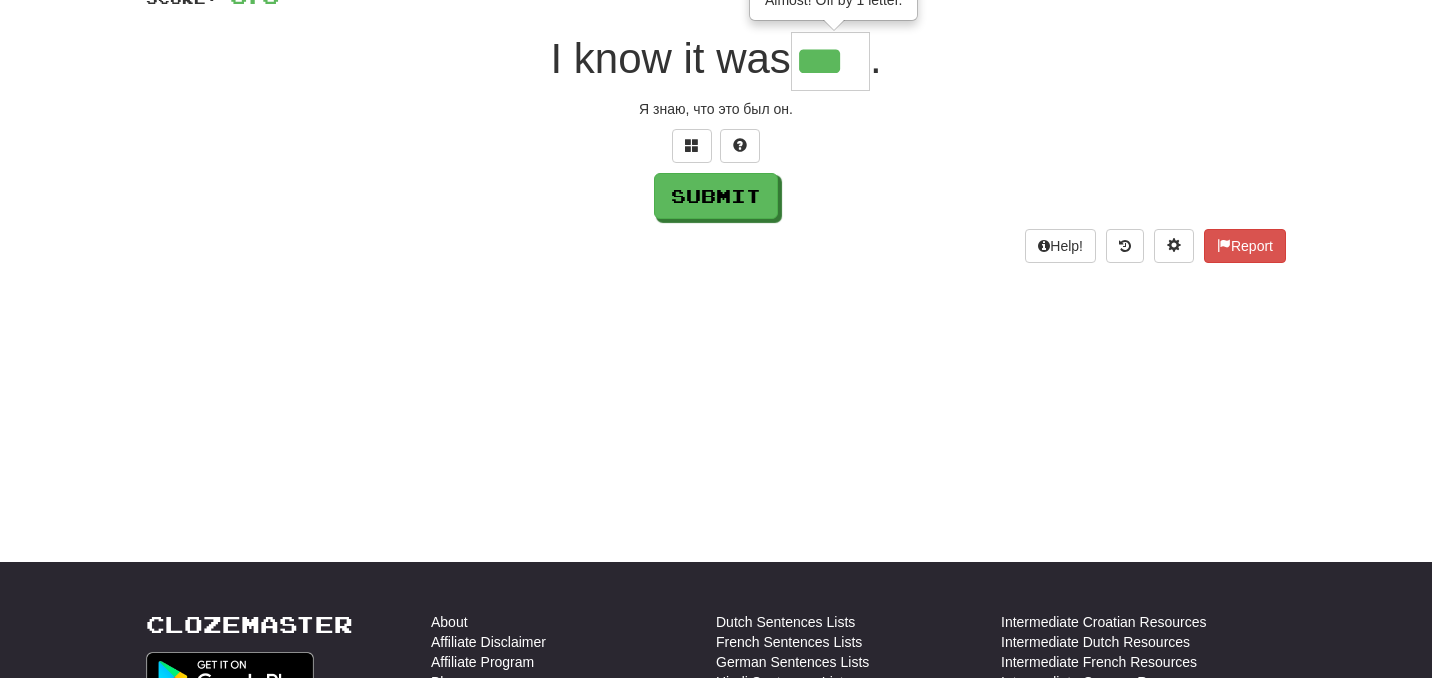 type on "***" 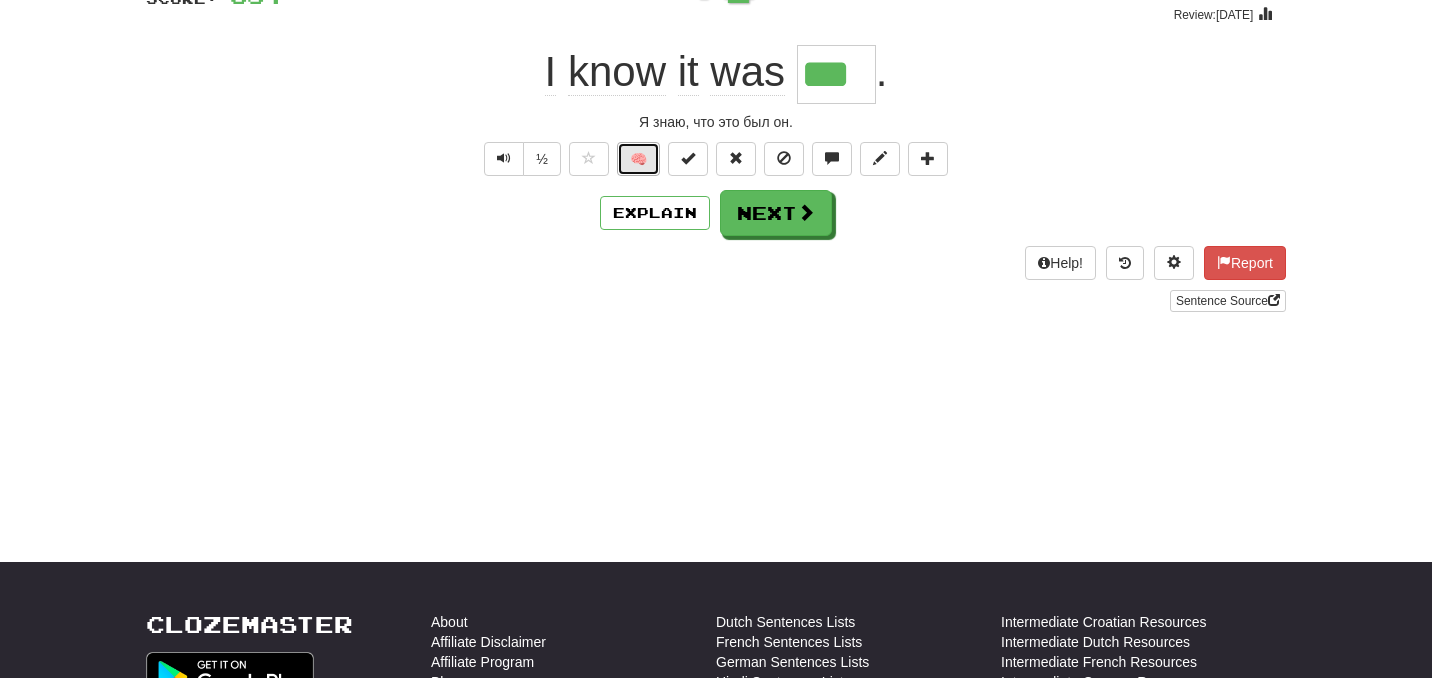 click on "🧠" at bounding box center (638, 159) 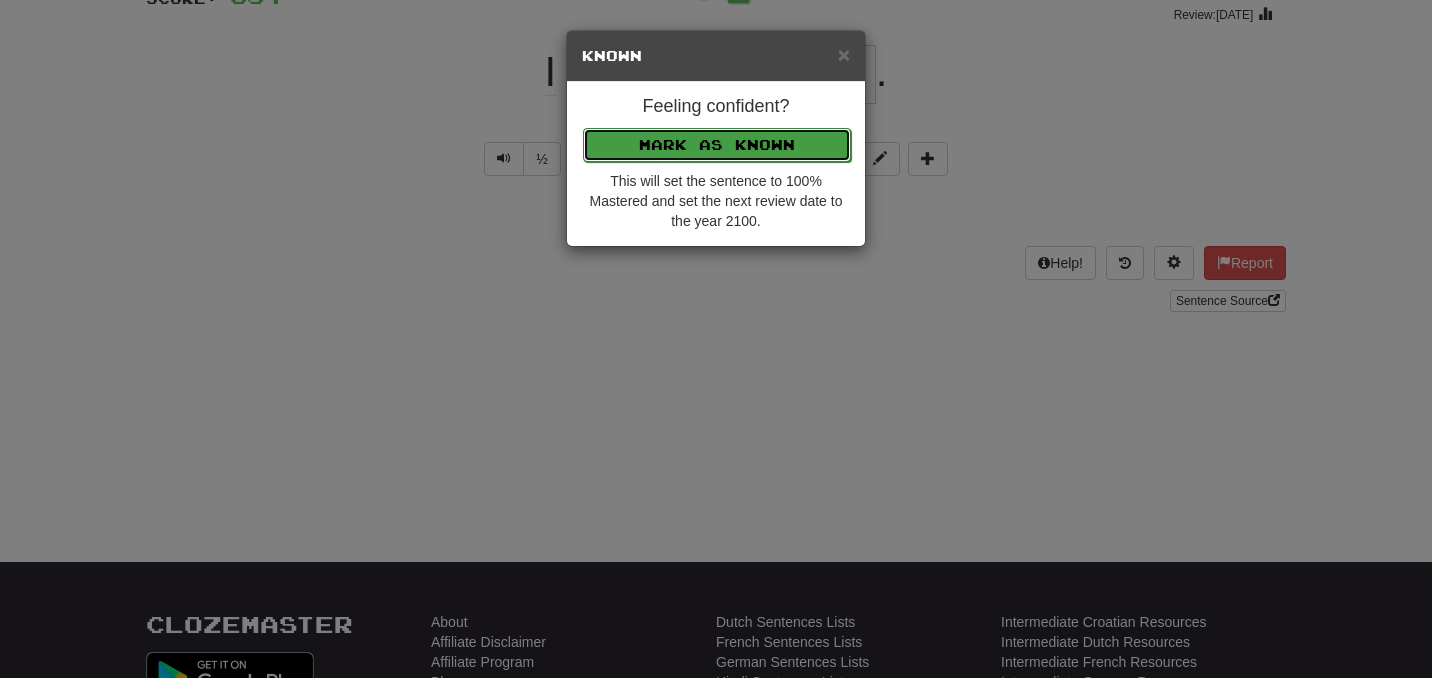 click on "Mark as Known" at bounding box center [717, 145] 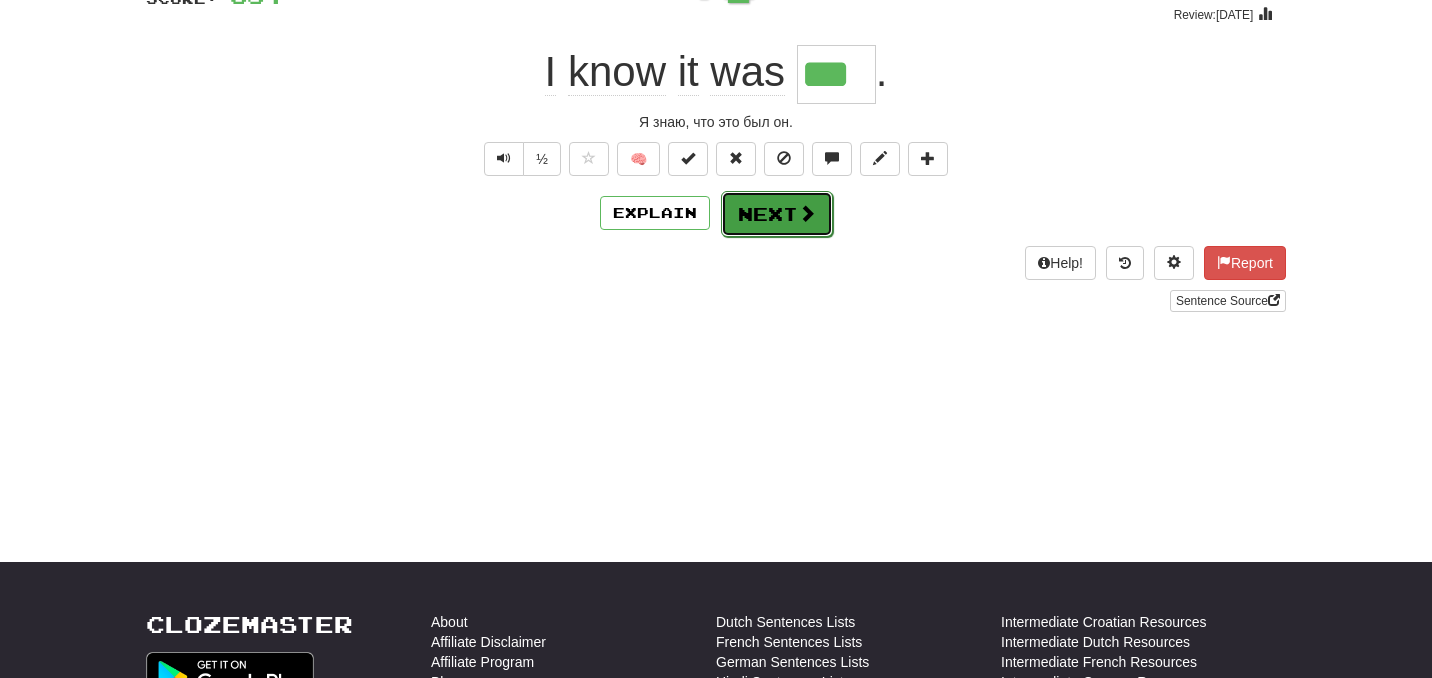 click on "Next" at bounding box center [777, 214] 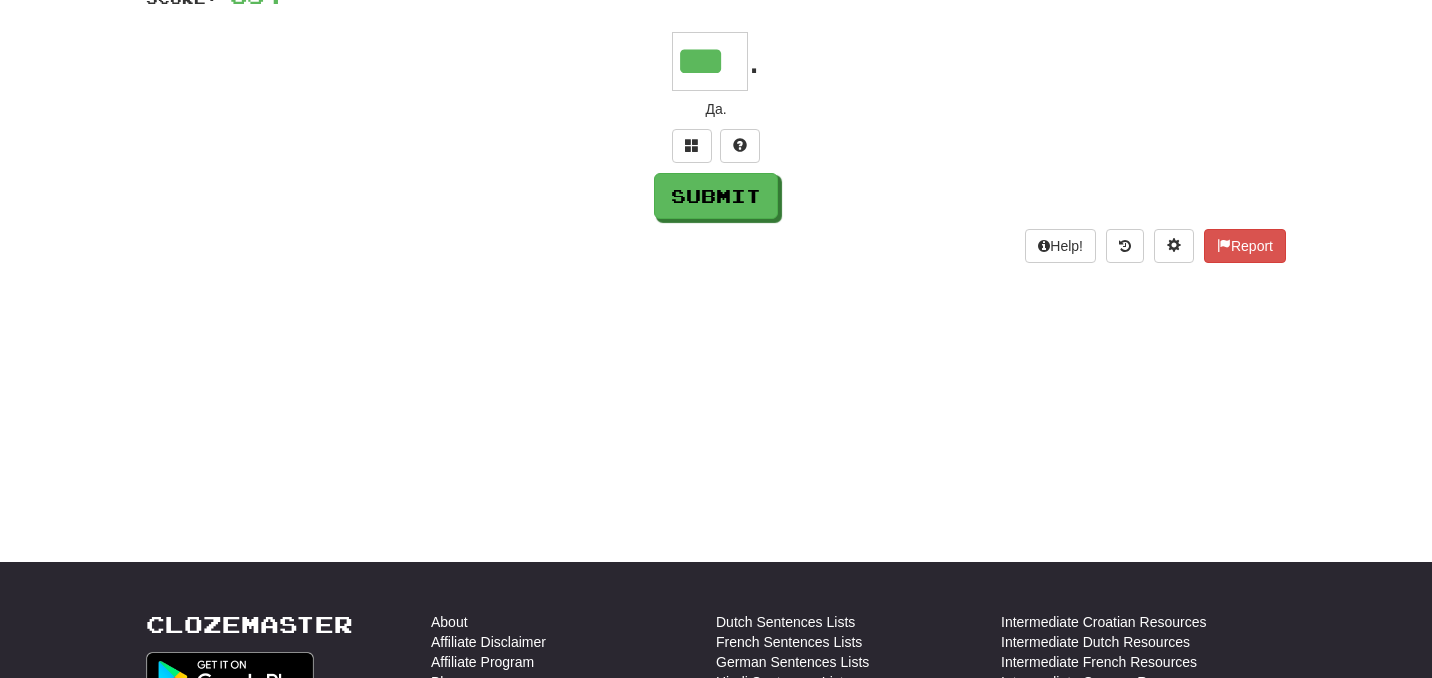 type on "***" 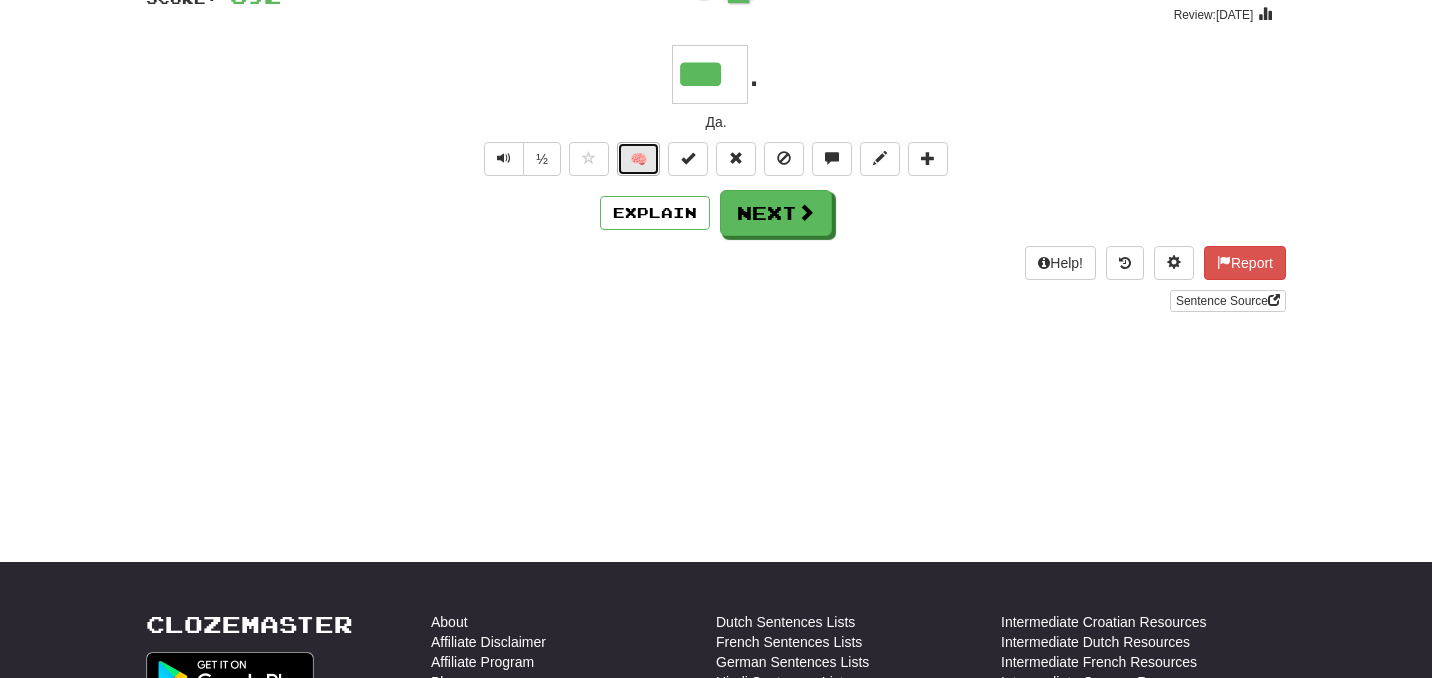 click on "🧠" at bounding box center [638, 159] 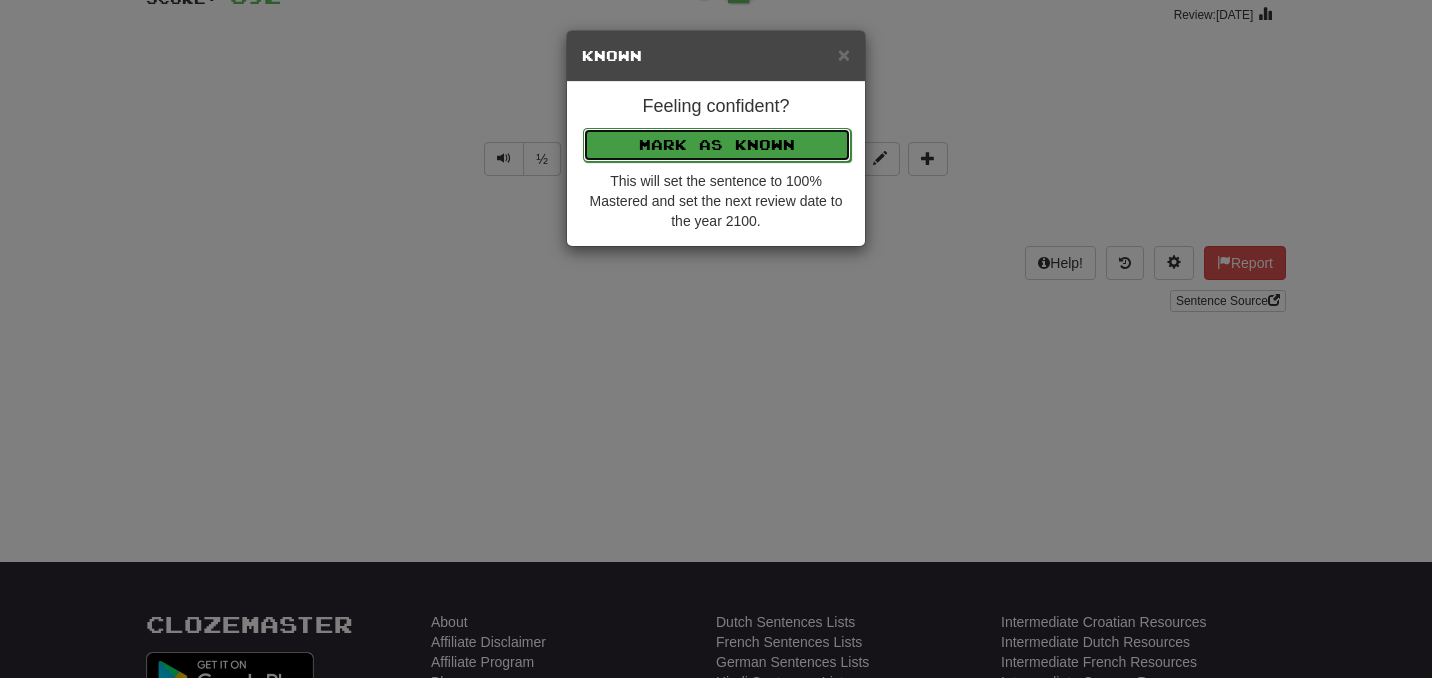 click on "Mark as Known" at bounding box center [717, 145] 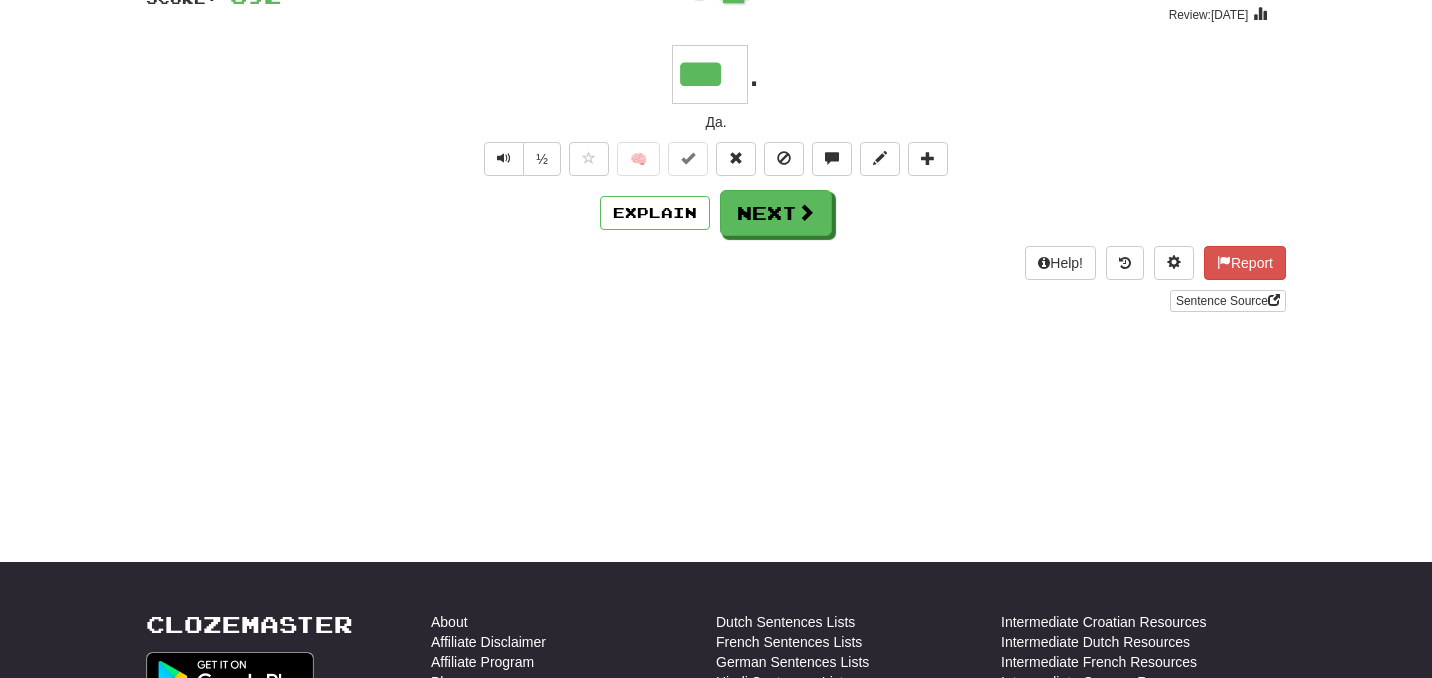 click on "/  Score:   692 + 8 100 %  Mastered Review:  2100-01-01 *** . Да. ½ 🧠 Explain Next  Help!  Report Sentence Source" at bounding box center [716, 134] 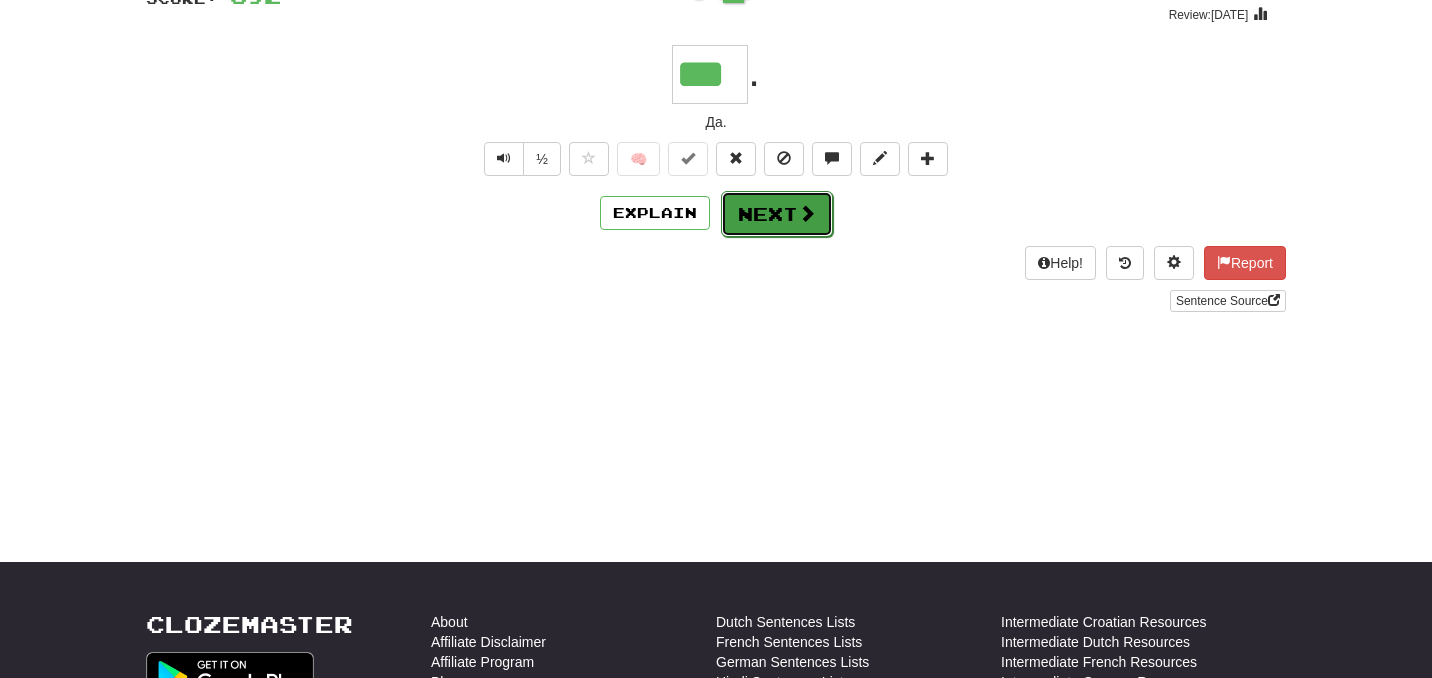 click on "Next" at bounding box center [777, 214] 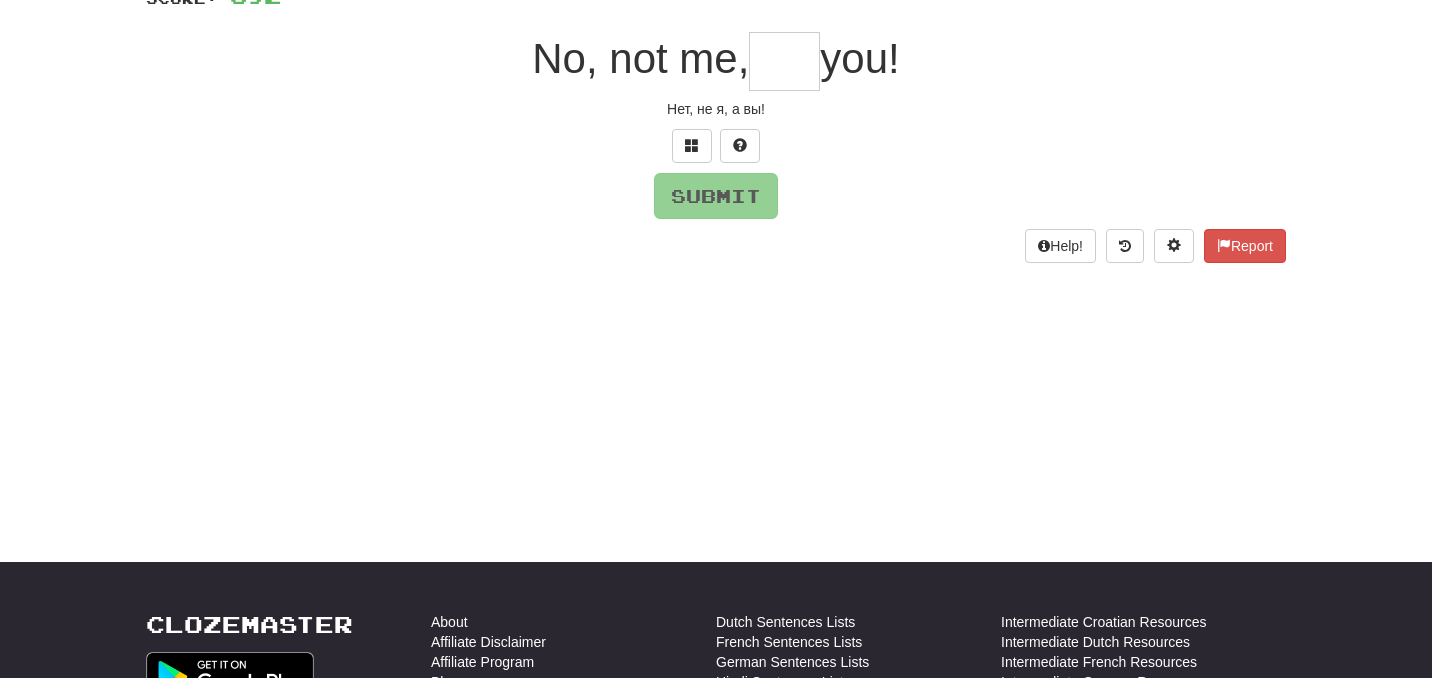 scroll, scrollTop: 0, scrollLeft: 0, axis: both 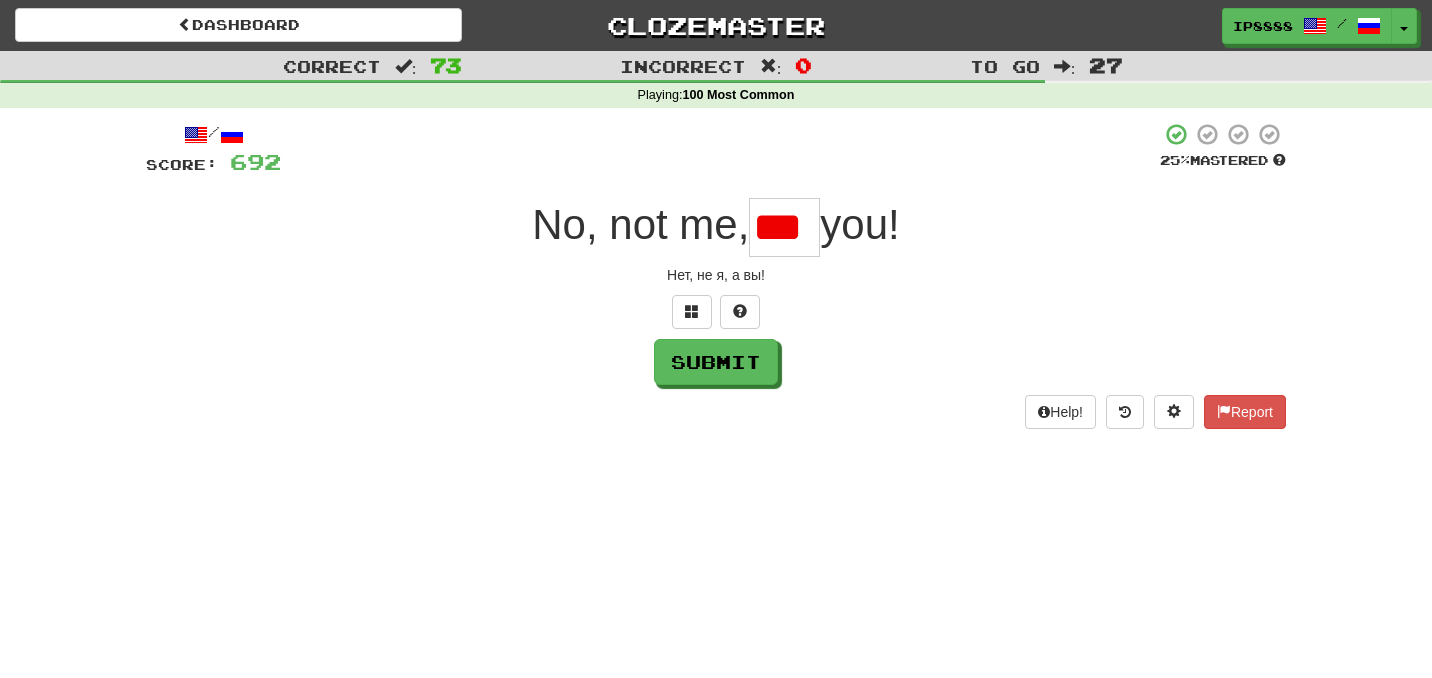 type on "***" 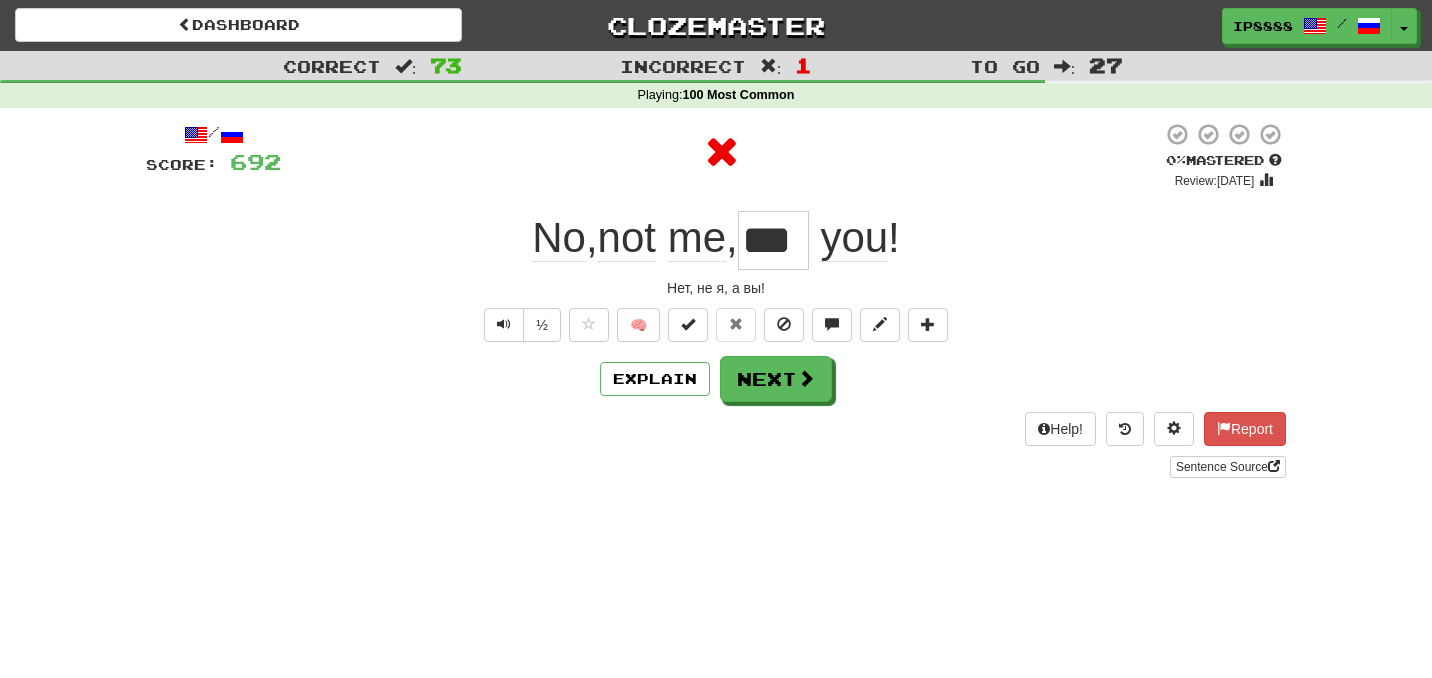 scroll, scrollTop: 0, scrollLeft: 0, axis: both 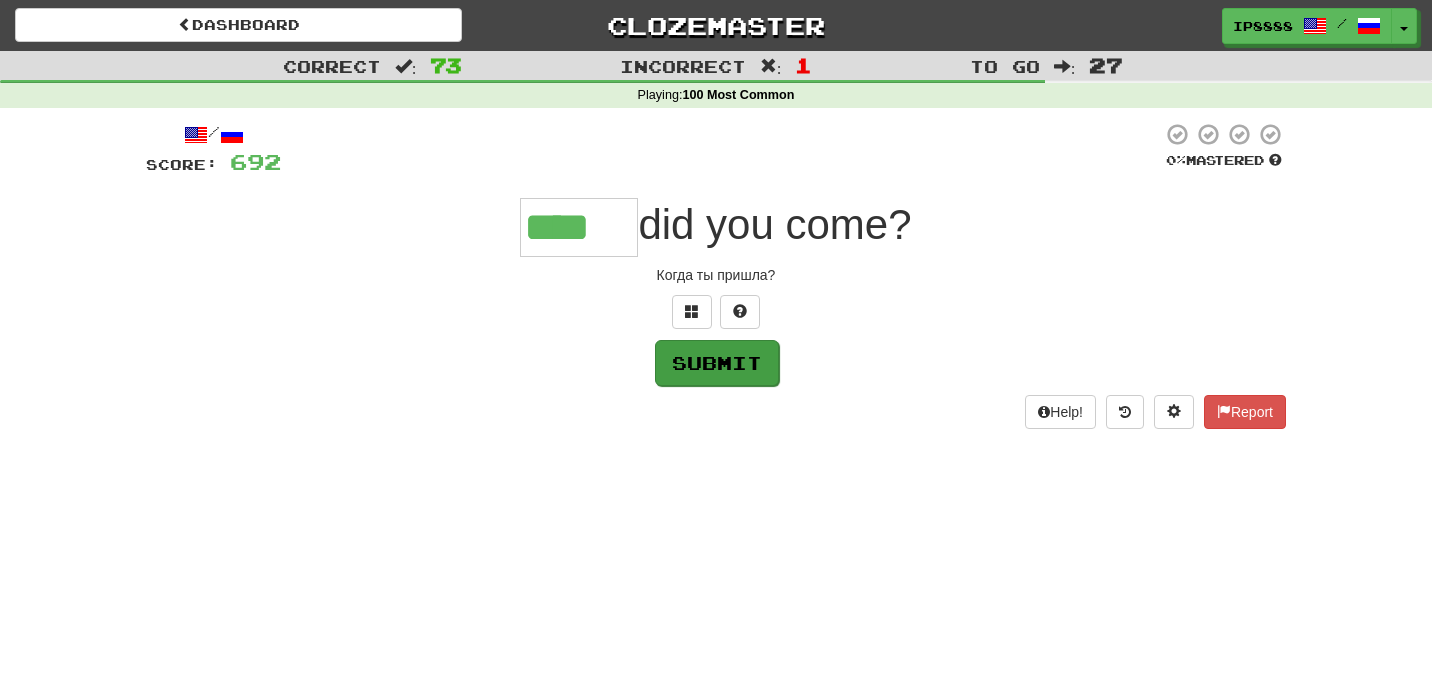 type on "****" 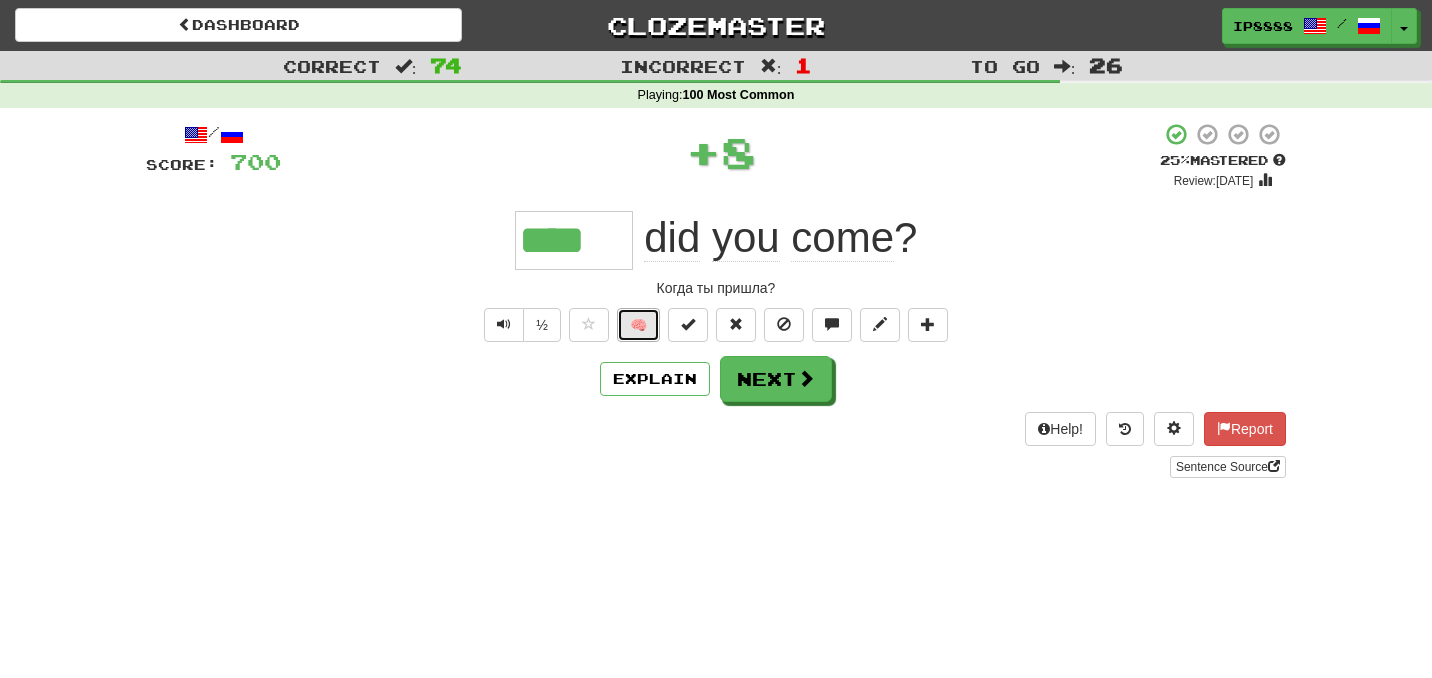 click on "🧠" at bounding box center (638, 325) 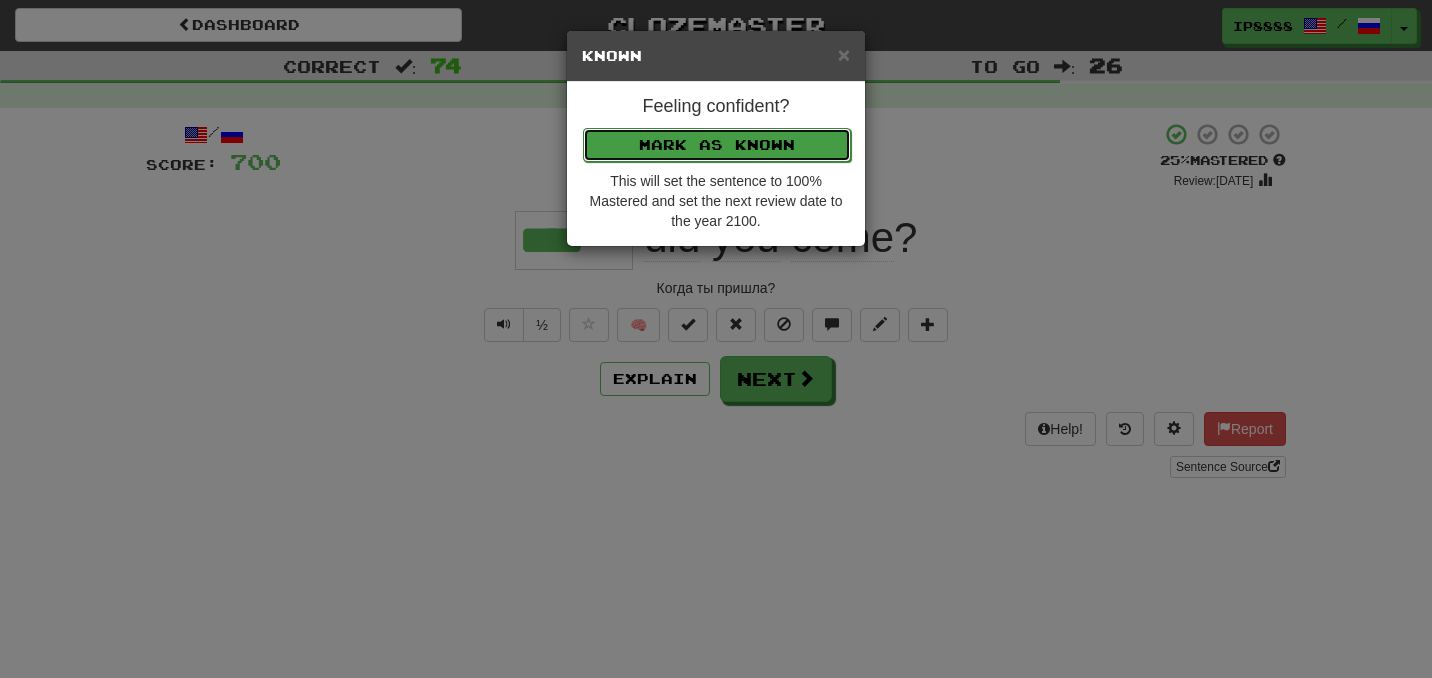 click on "Mark as Known" at bounding box center [717, 145] 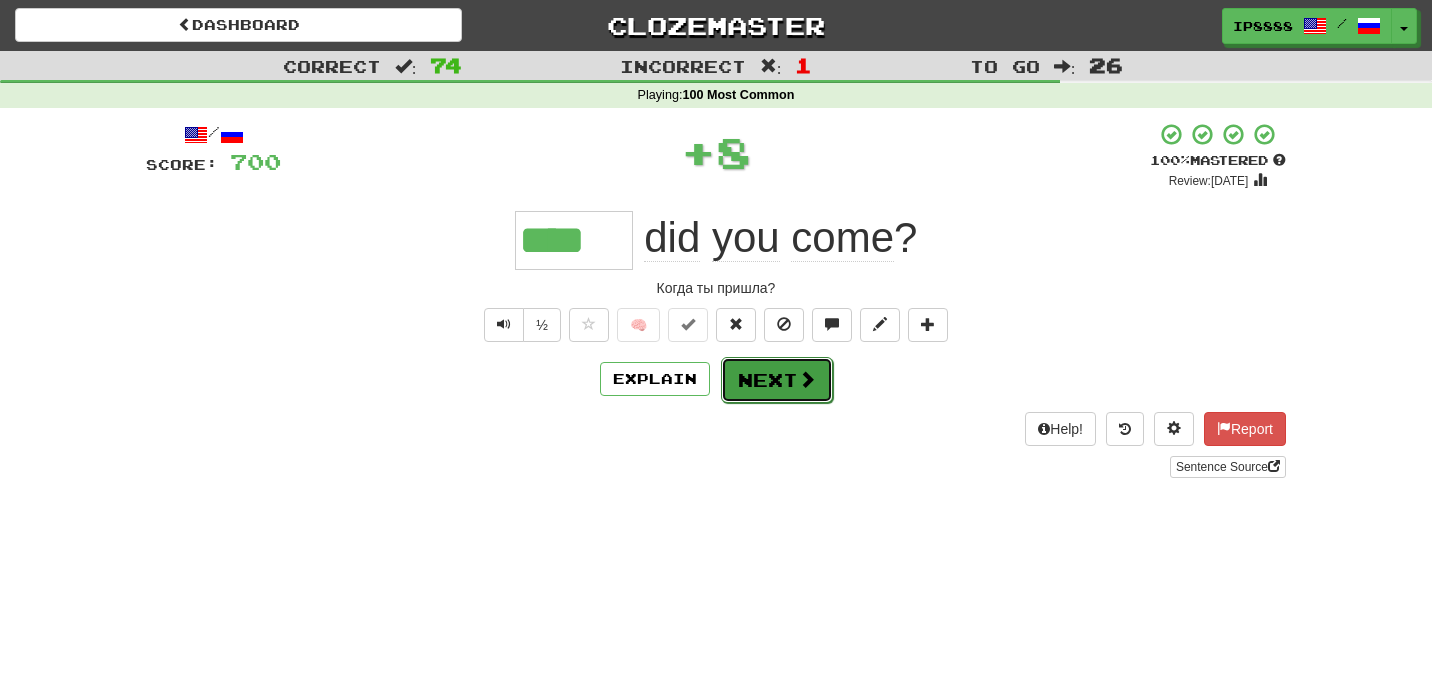 click on "Next" at bounding box center (777, 380) 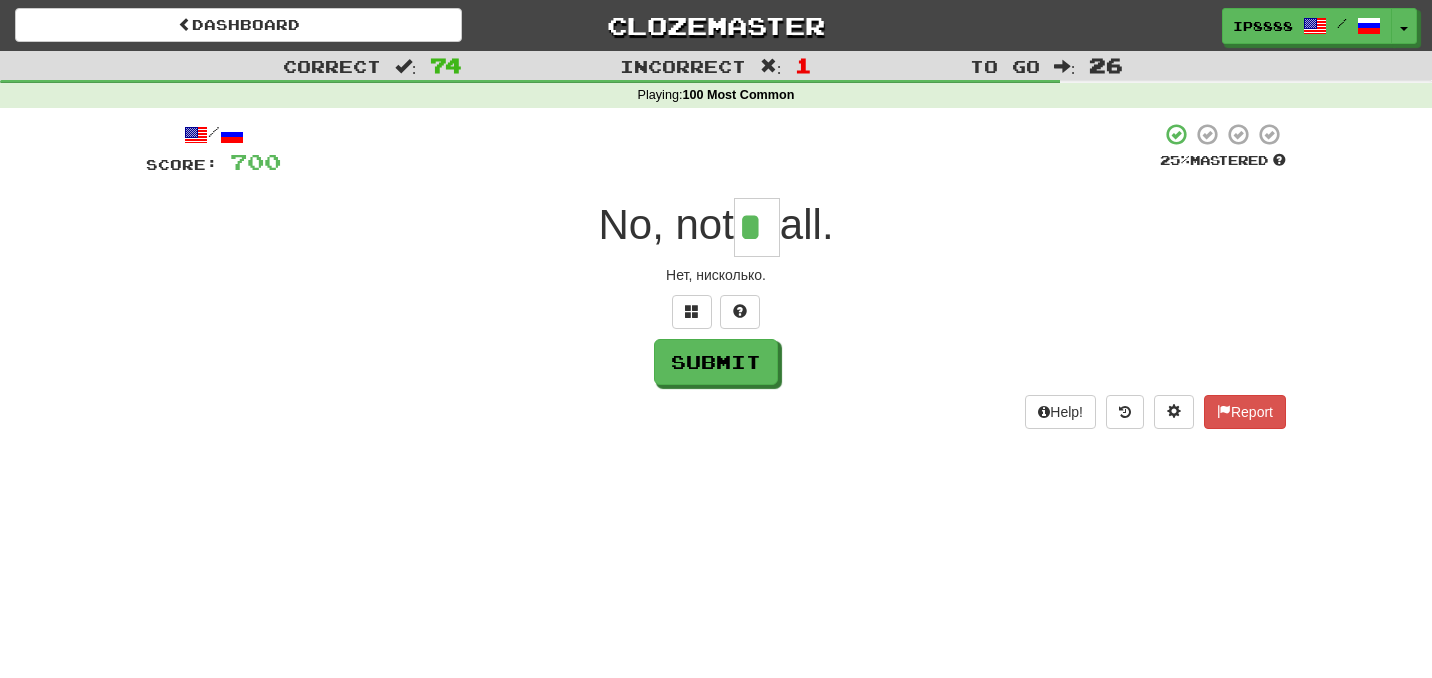 scroll, scrollTop: 0, scrollLeft: 0, axis: both 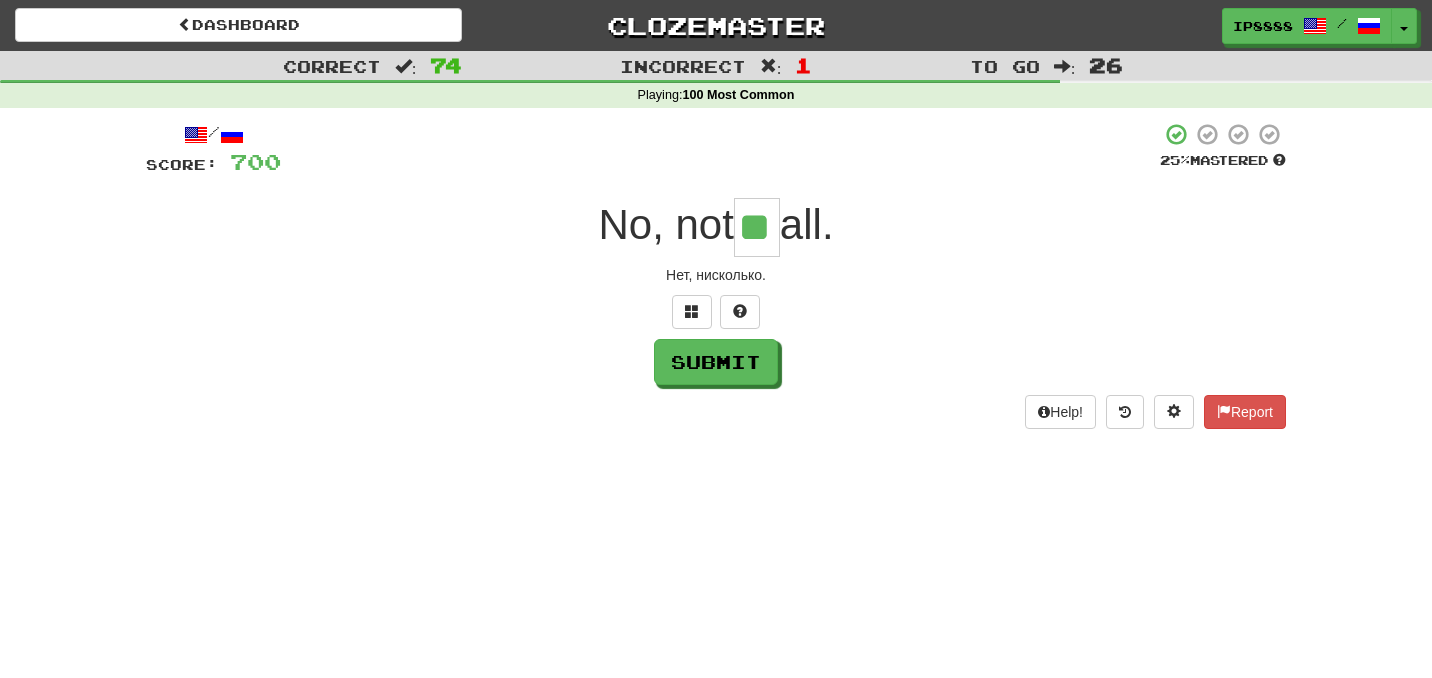 type on "**" 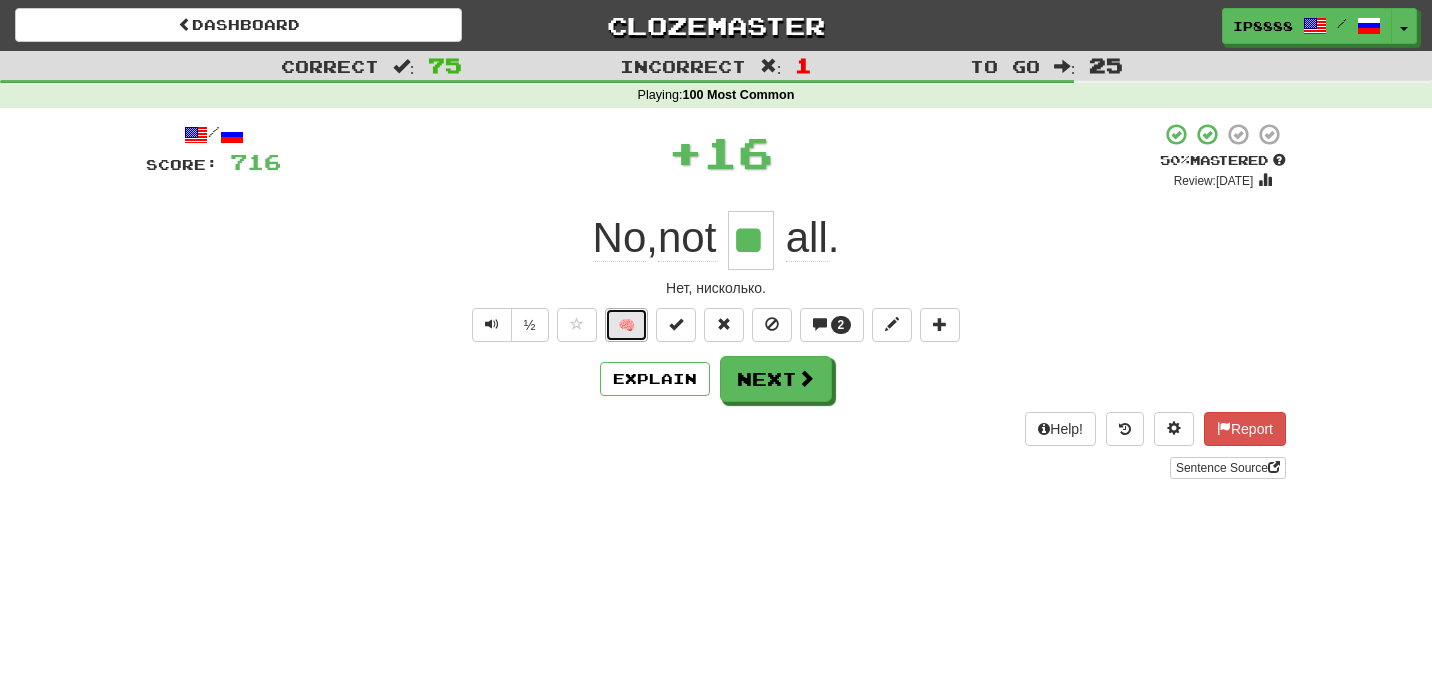 click on "🧠" at bounding box center [626, 325] 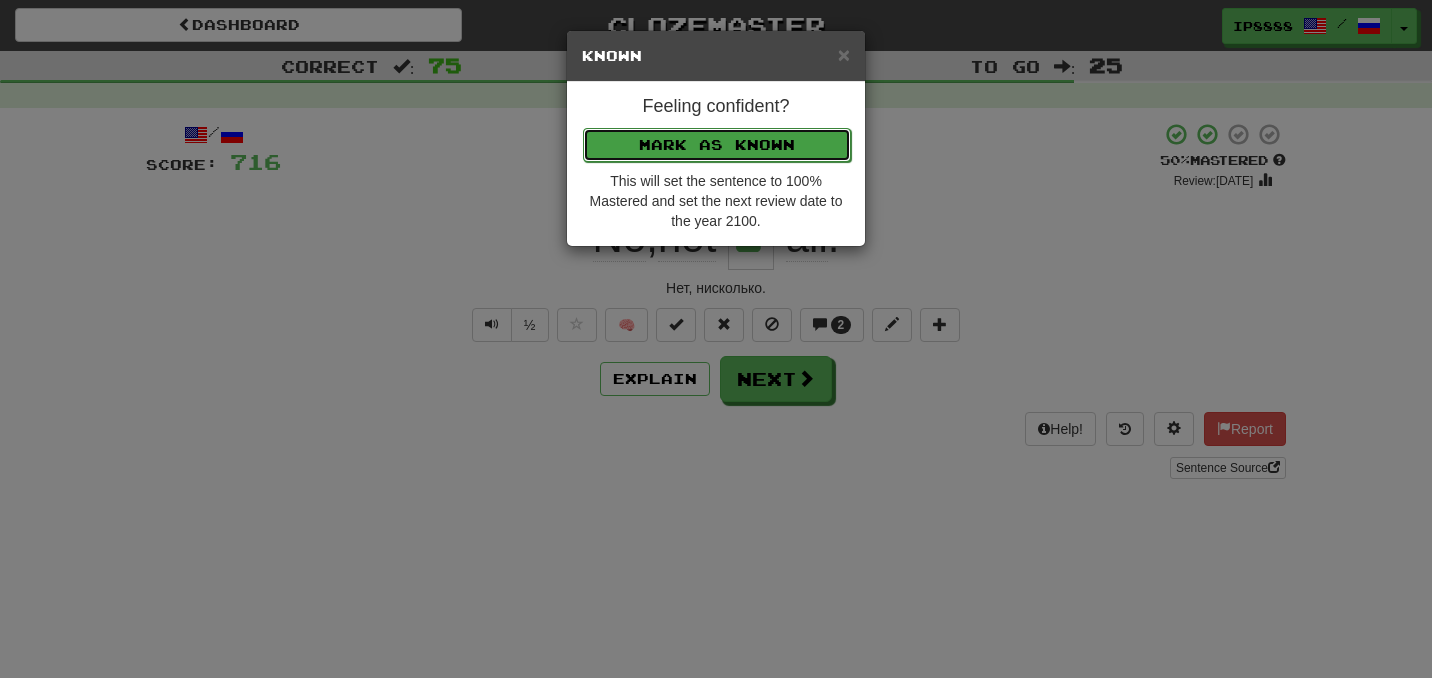 click on "Mark as Known" at bounding box center (717, 145) 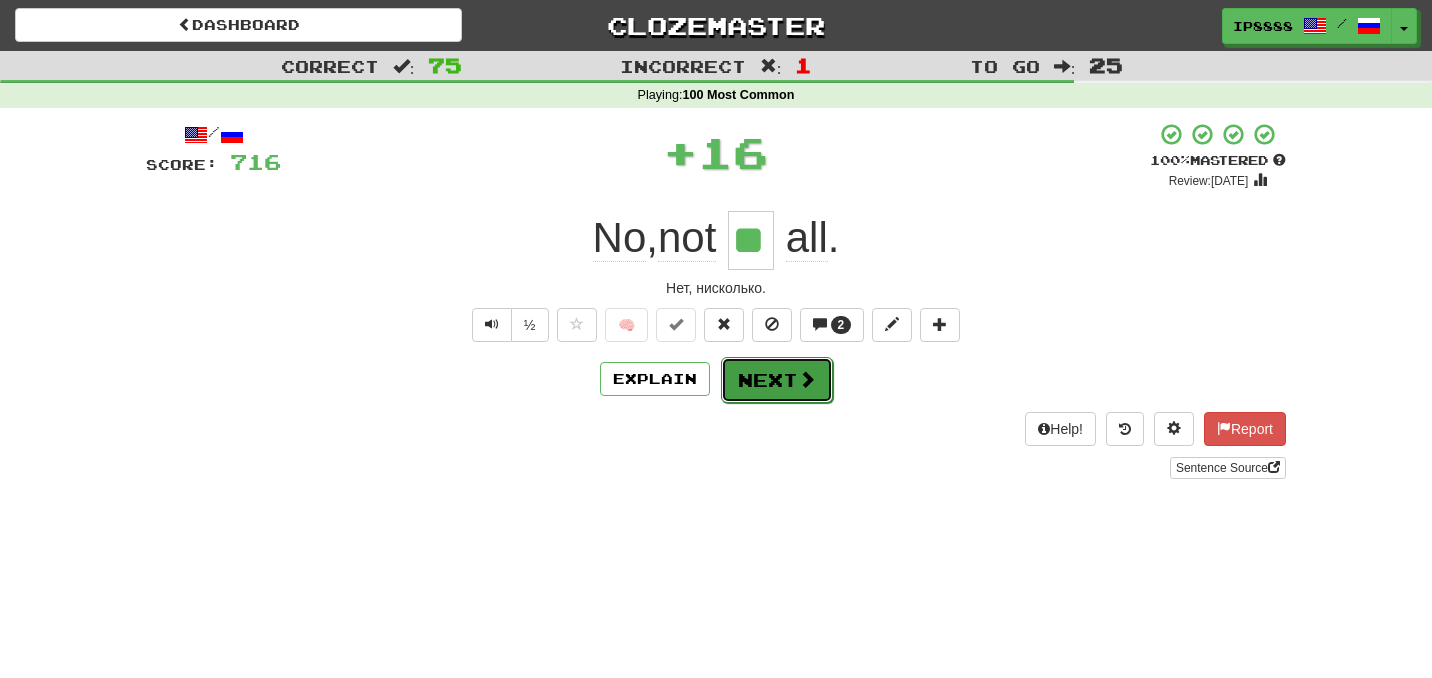 click on "Next" at bounding box center [777, 380] 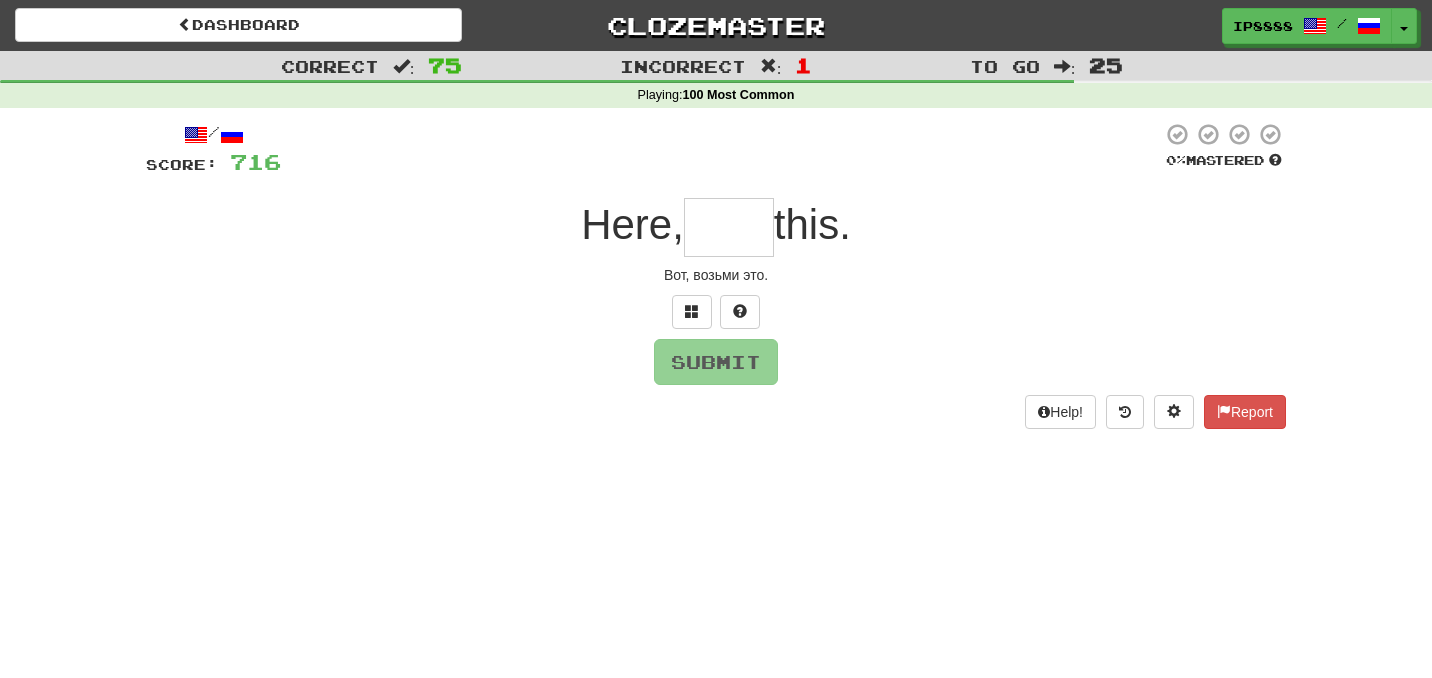 click at bounding box center [729, 227] 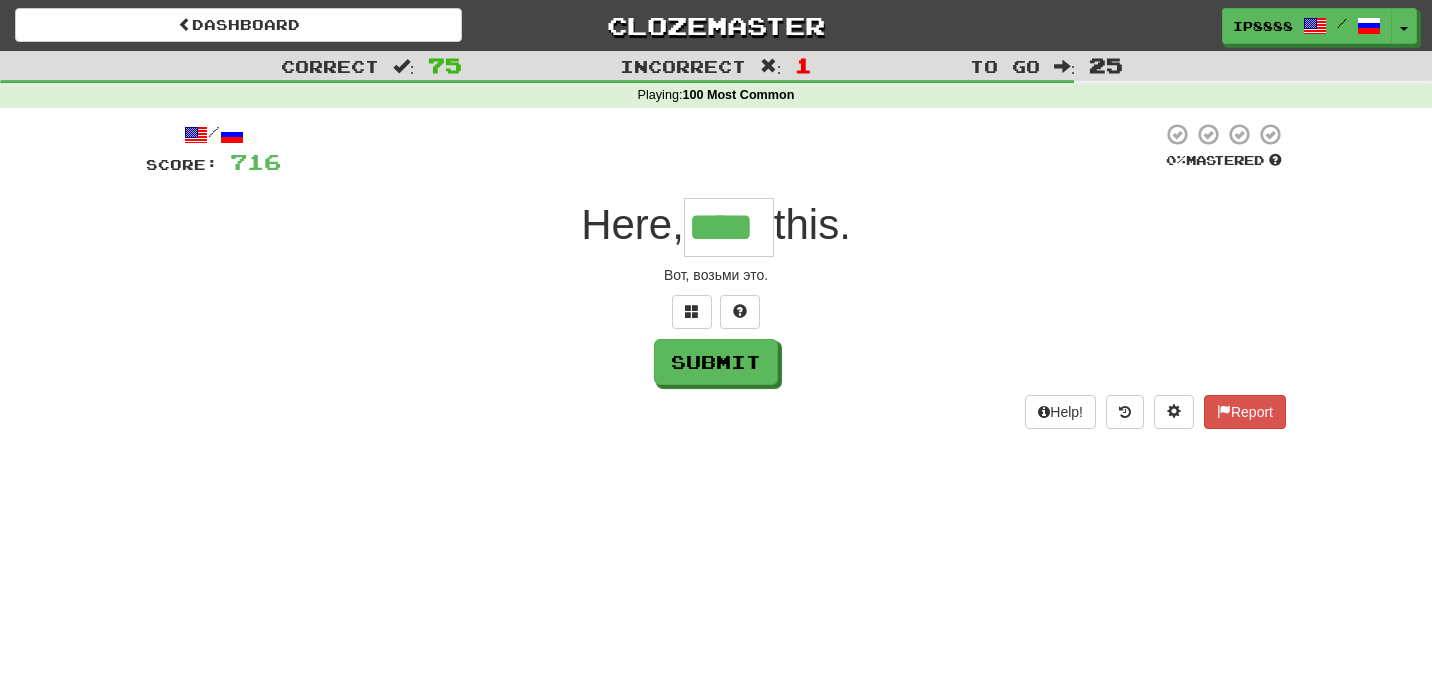 type on "****" 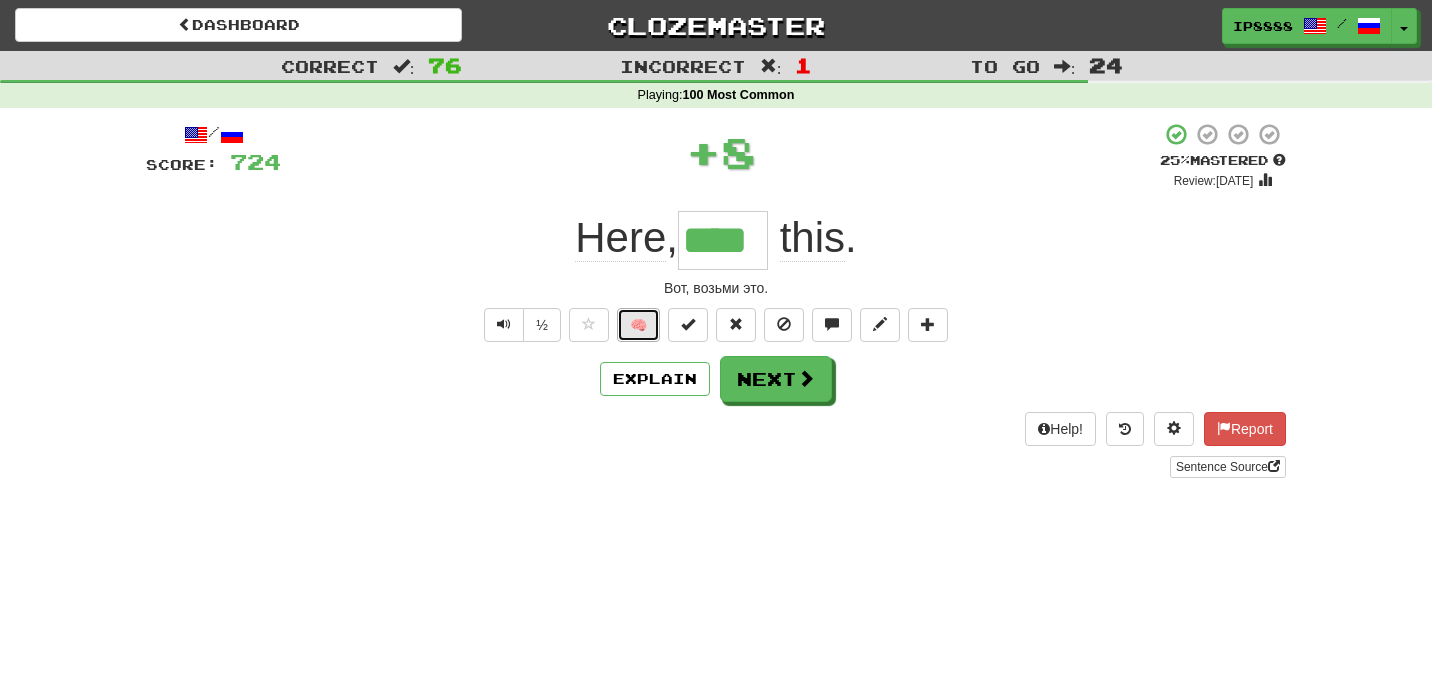 click on "🧠" at bounding box center [638, 325] 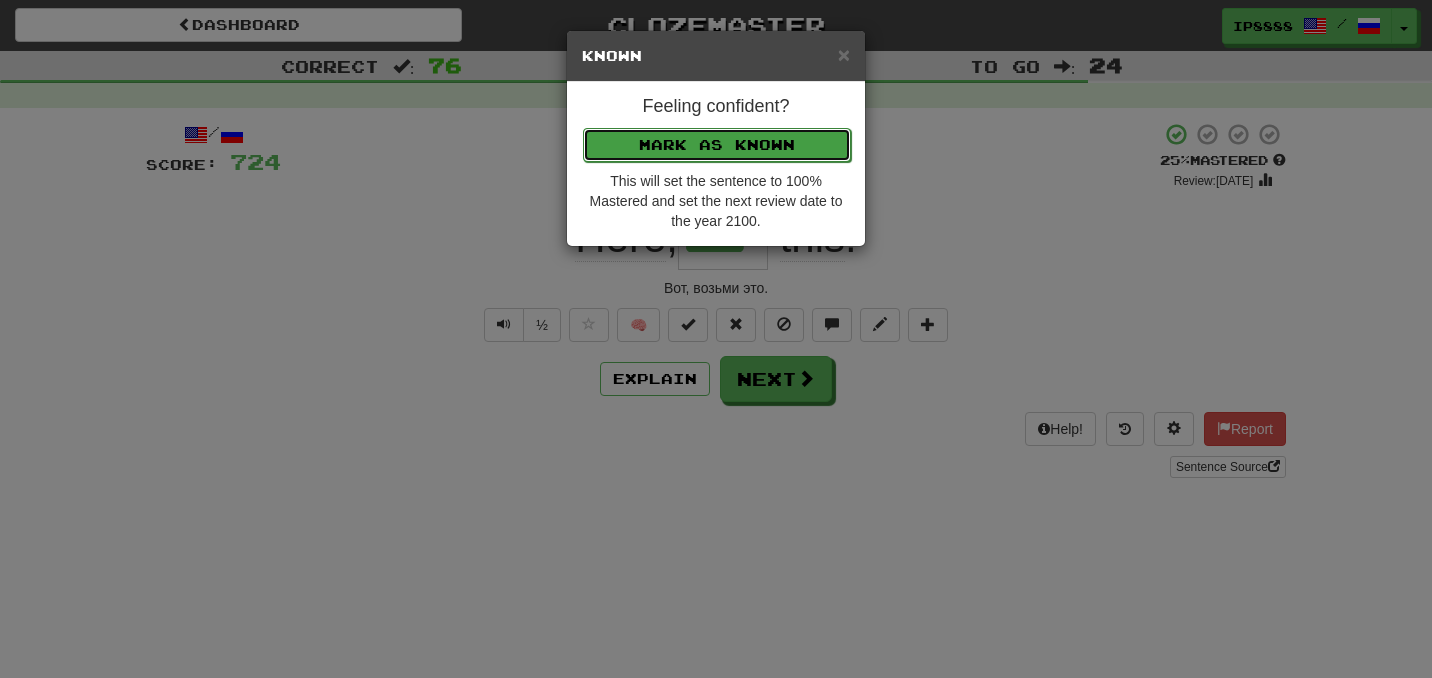 click on "Mark as Known" at bounding box center [717, 145] 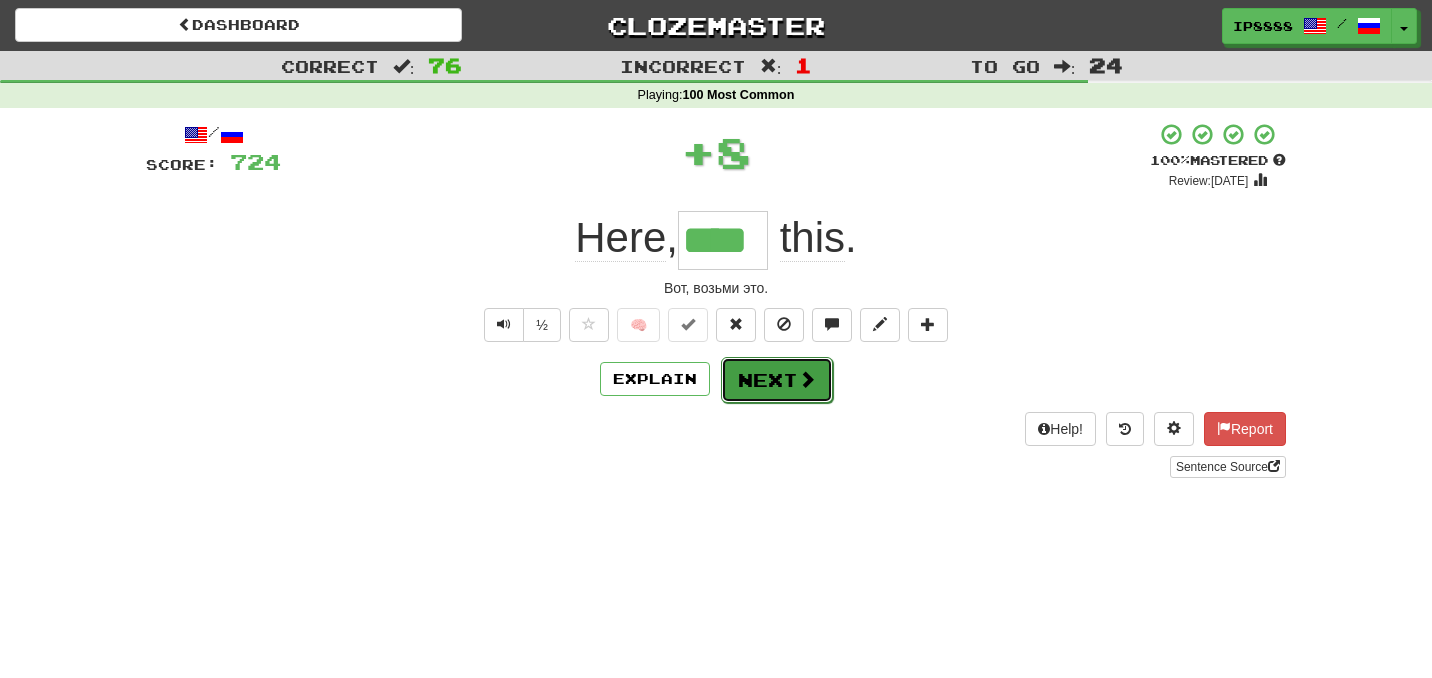 click on "Next" at bounding box center [777, 380] 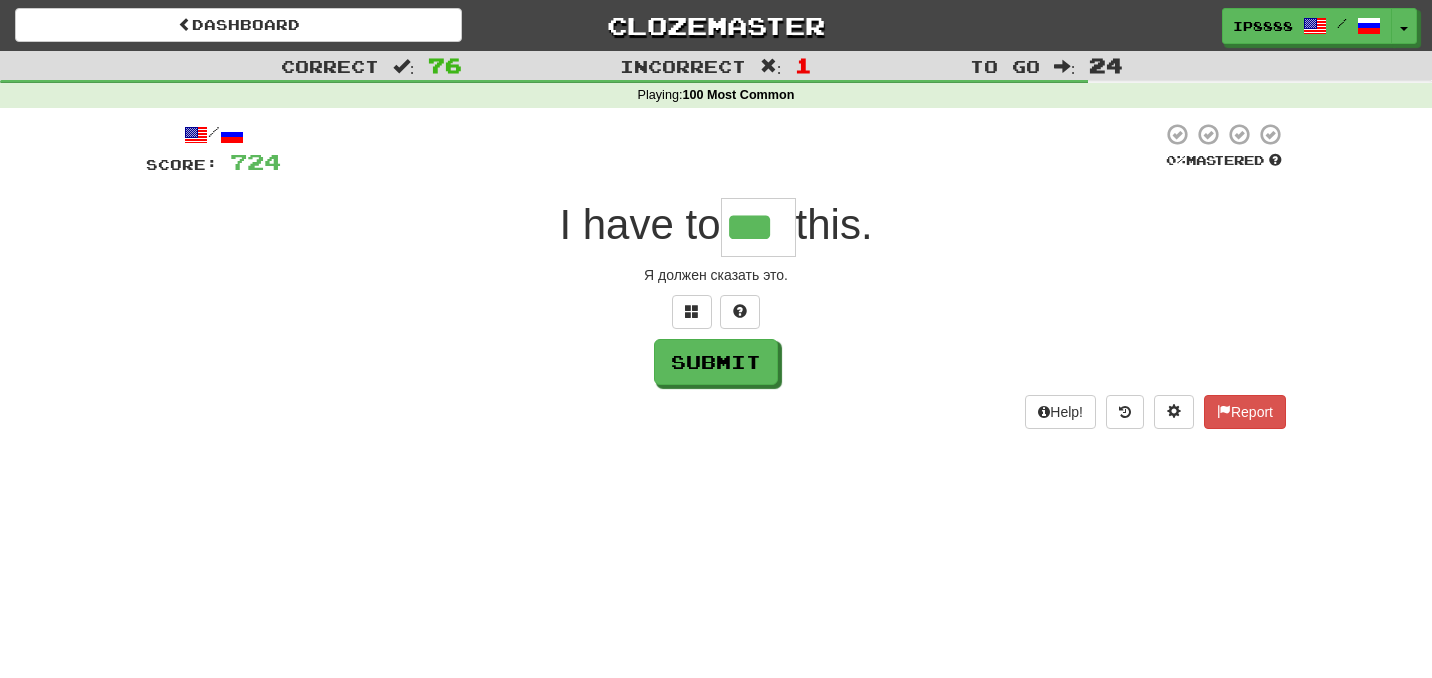 type on "***" 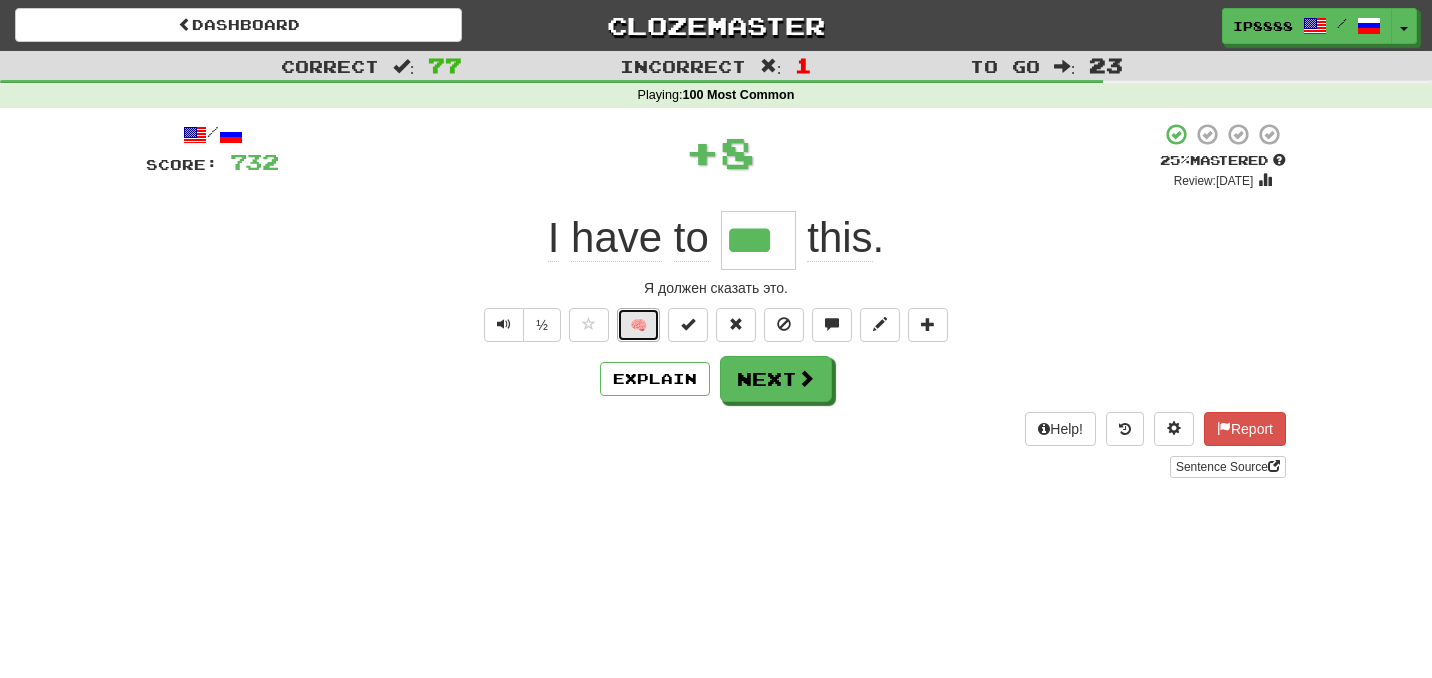 click on "🧠" at bounding box center [638, 325] 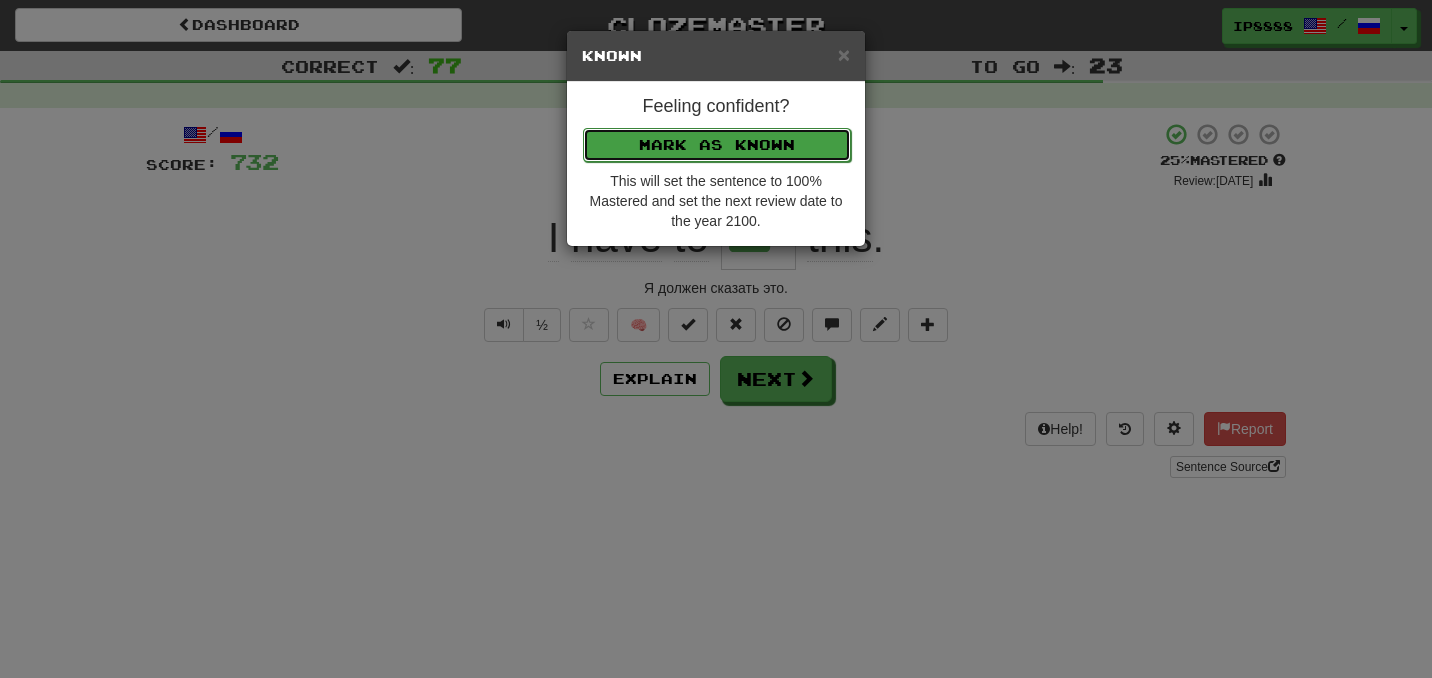 click on "Mark as Known" at bounding box center (717, 145) 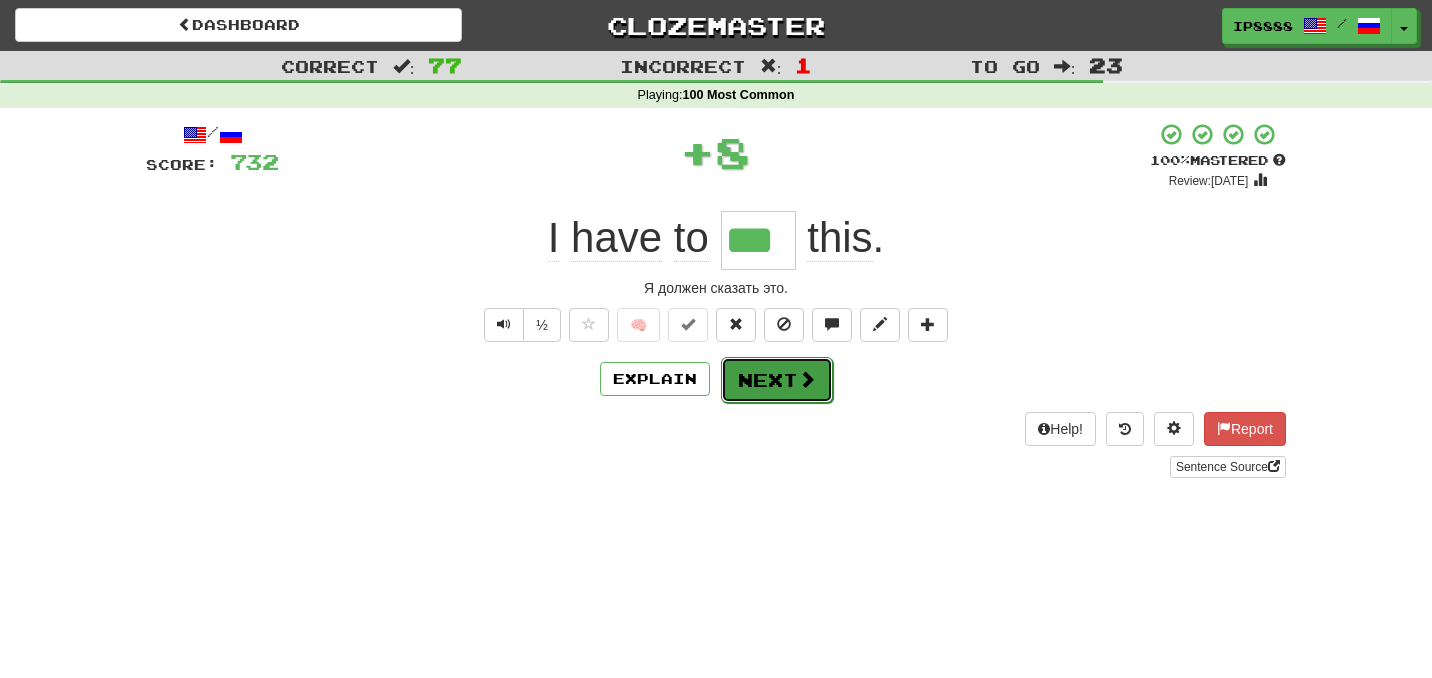 click on "Next" at bounding box center (777, 380) 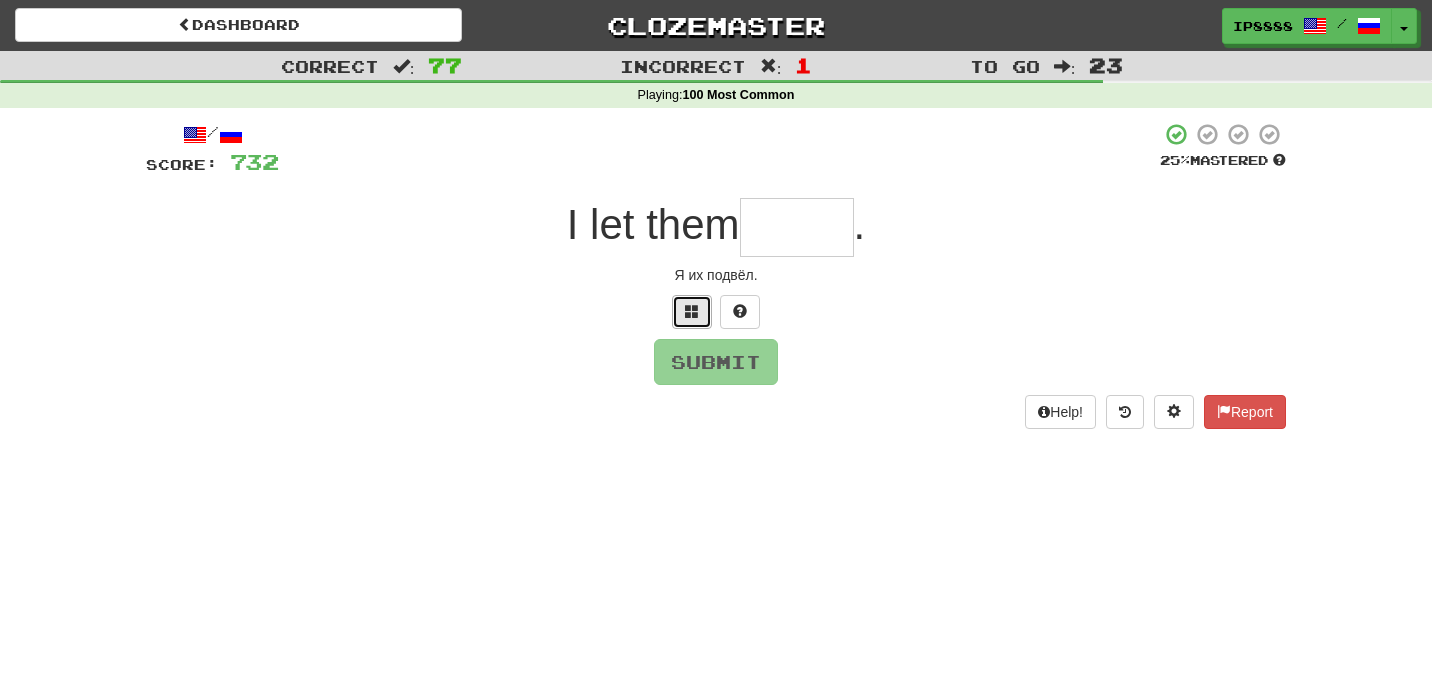 click at bounding box center [692, 312] 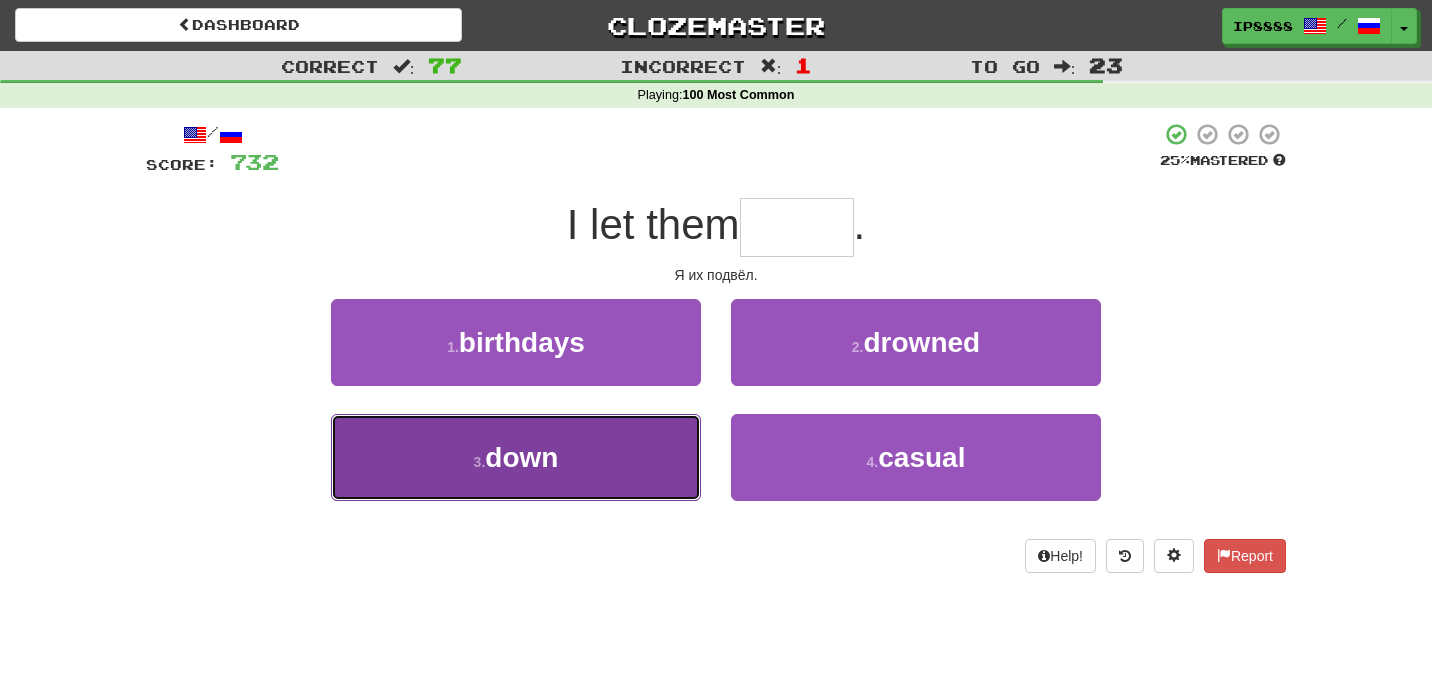 click on "3 .  down" at bounding box center [516, 457] 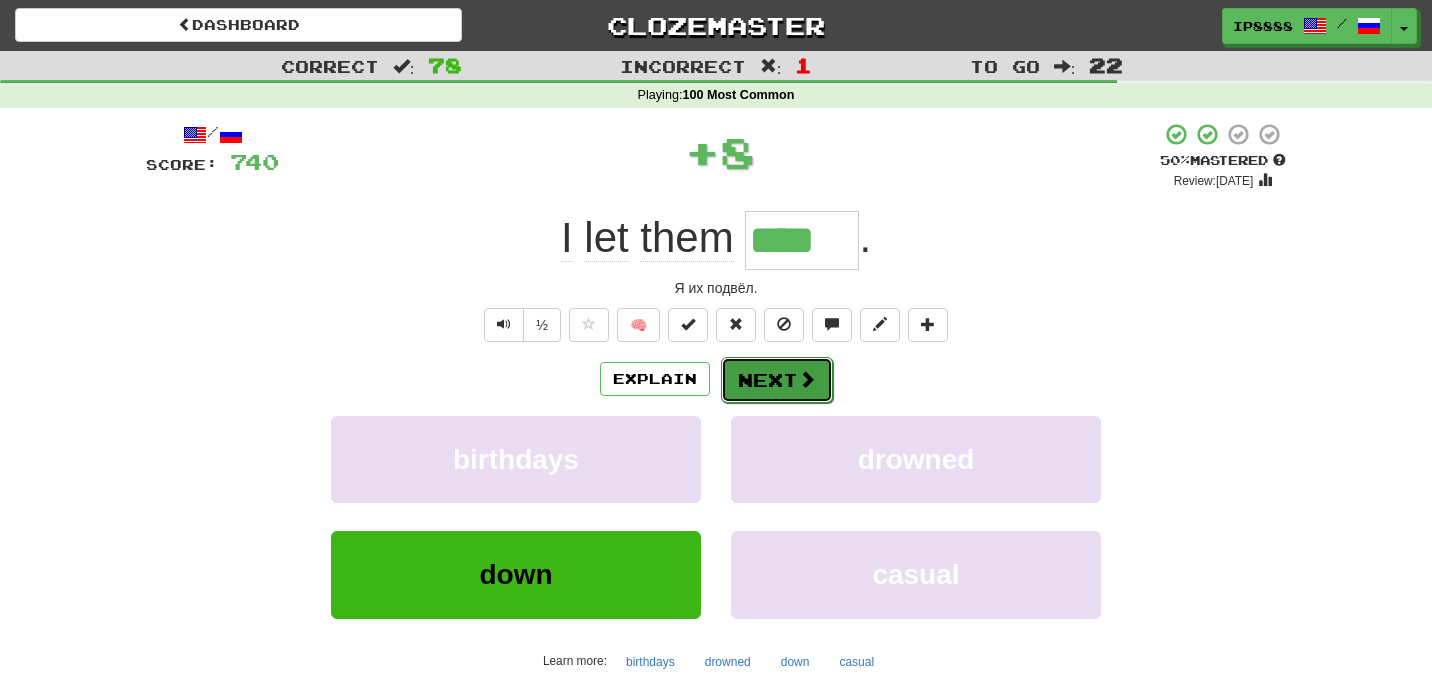 click on "Next" at bounding box center [777, 380] 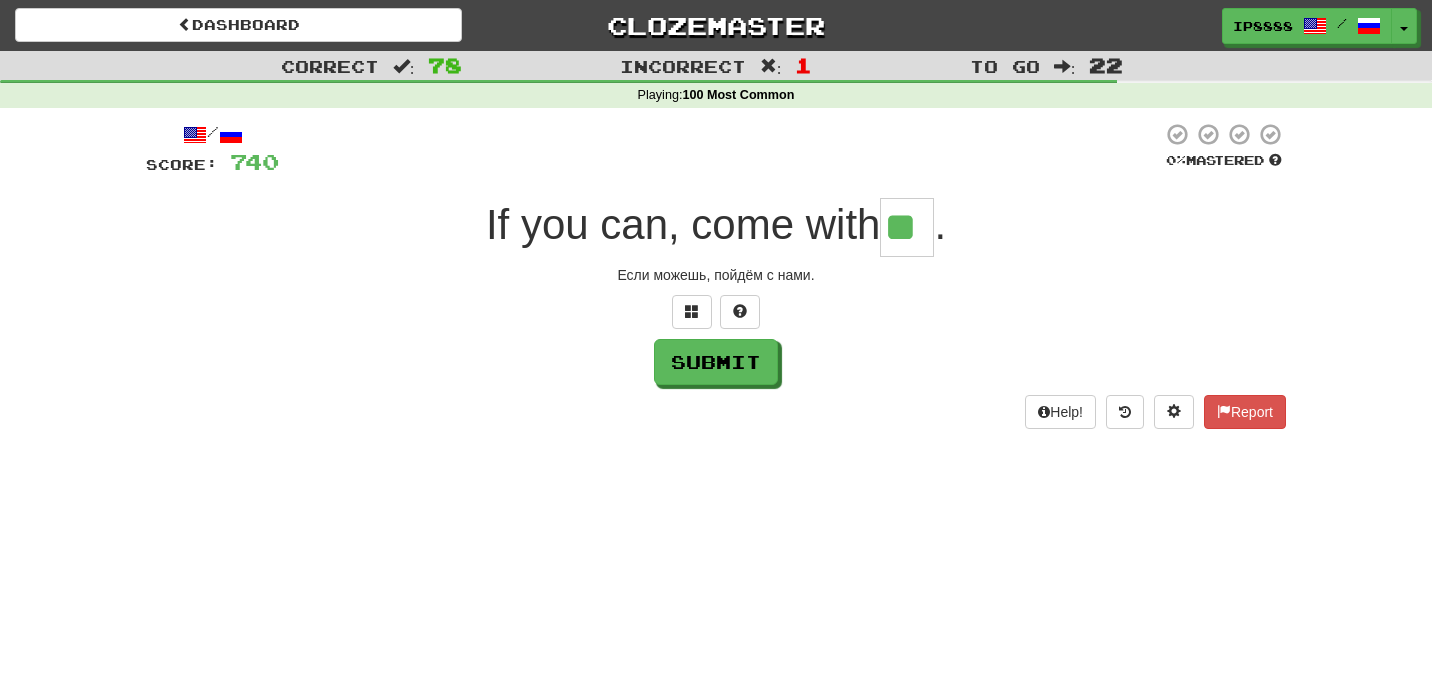 type on "**" 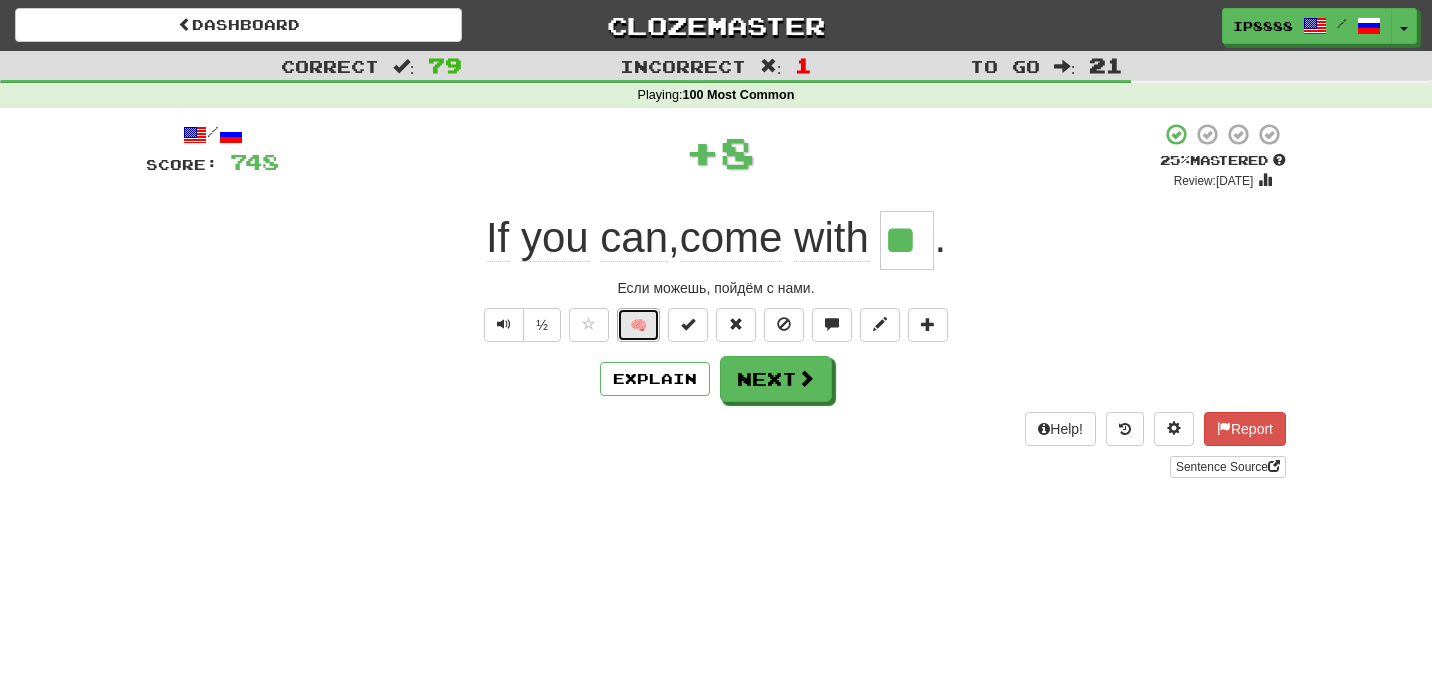 click on "🧠" at bounding box center (638, 325) 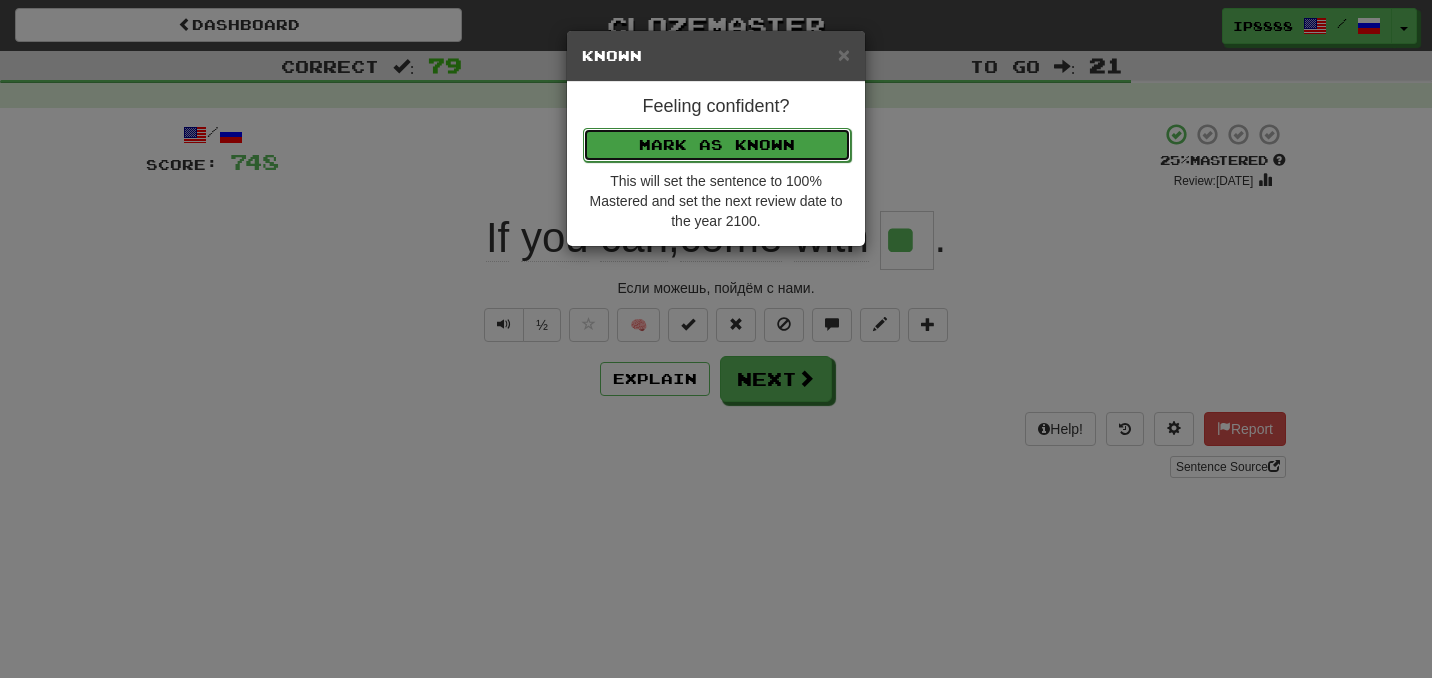 click on "Mark as Known" at bounding box center (717, 145) 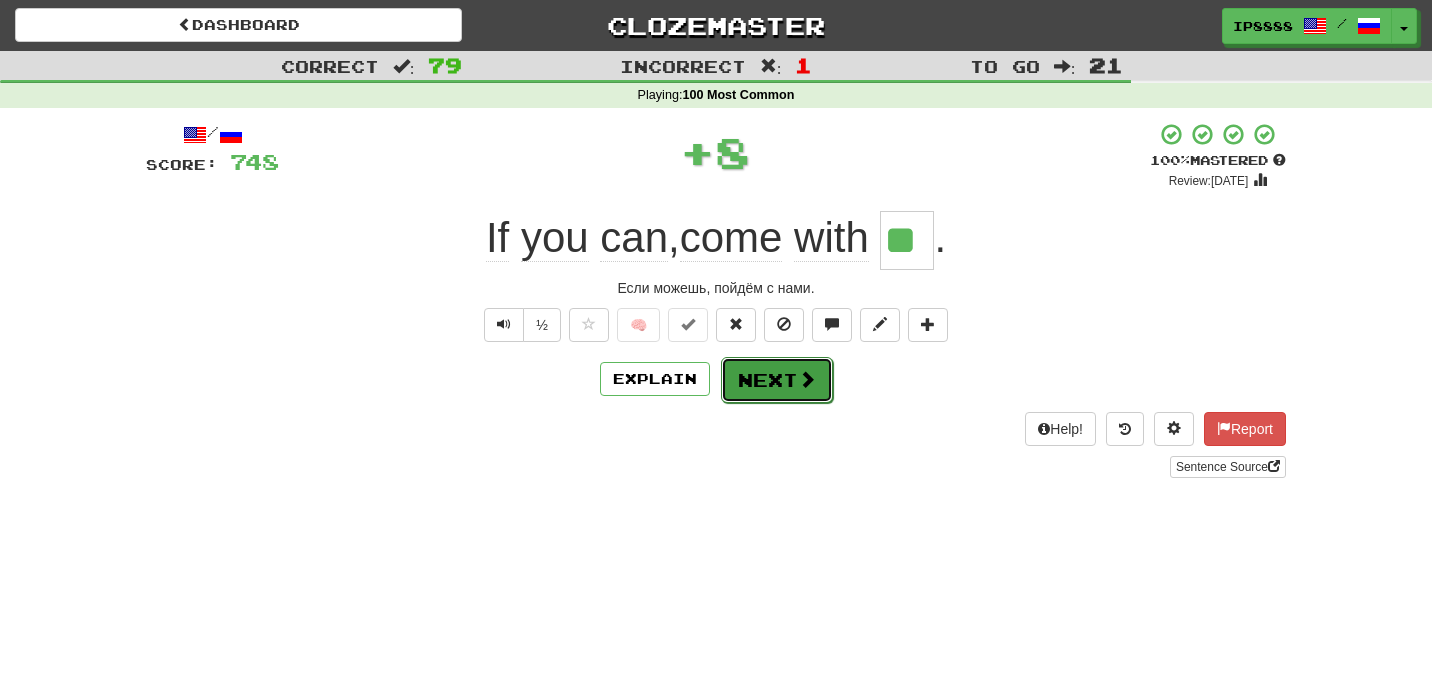 click on "Next" at bounding box center [777, 380] 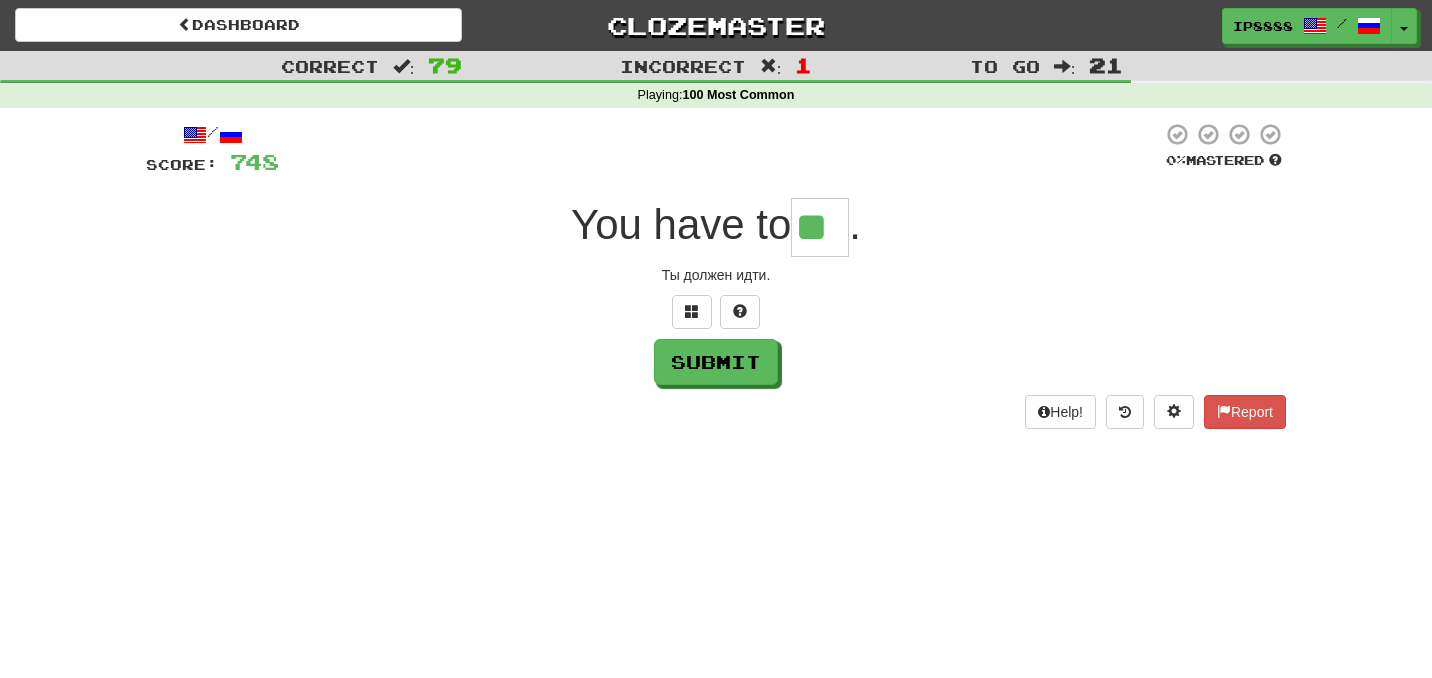 type on "**" 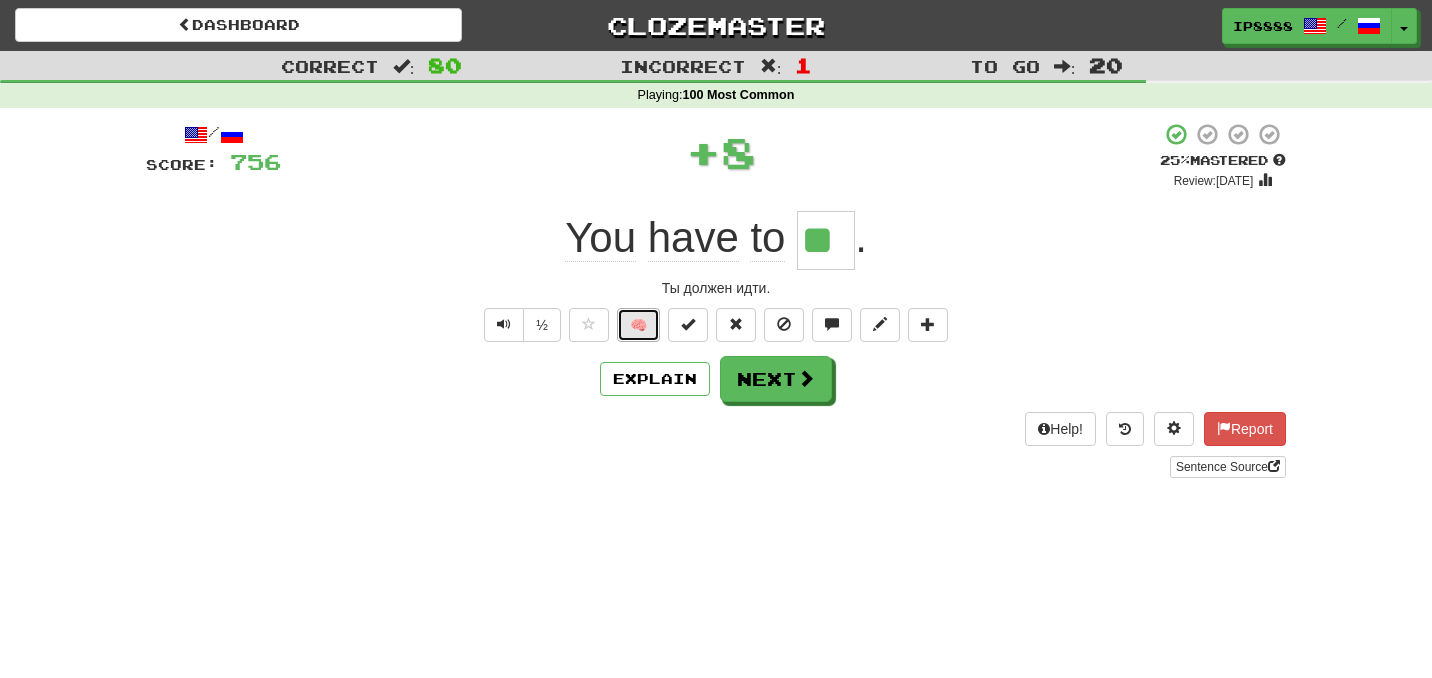 click on "🧠" at bounding box center (638, 325) 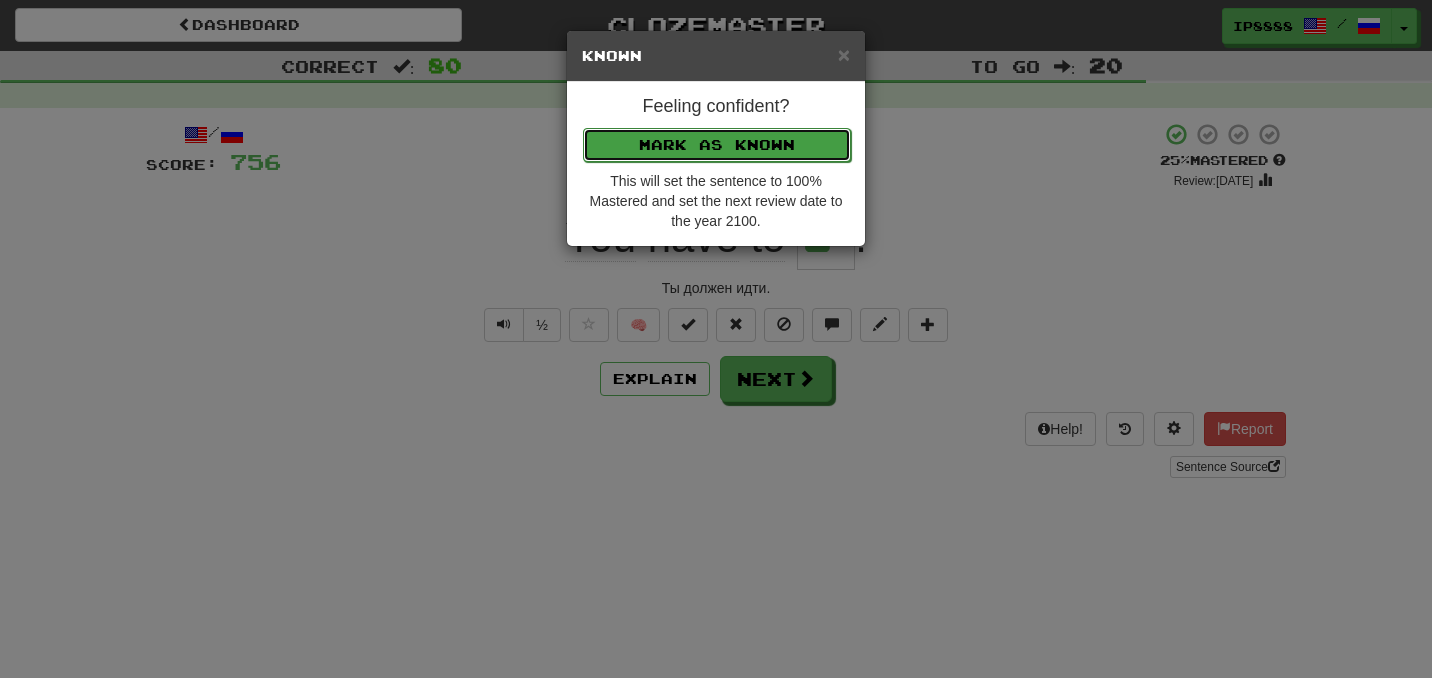 click on "Mark as Known" at bounding box center [717, 145] 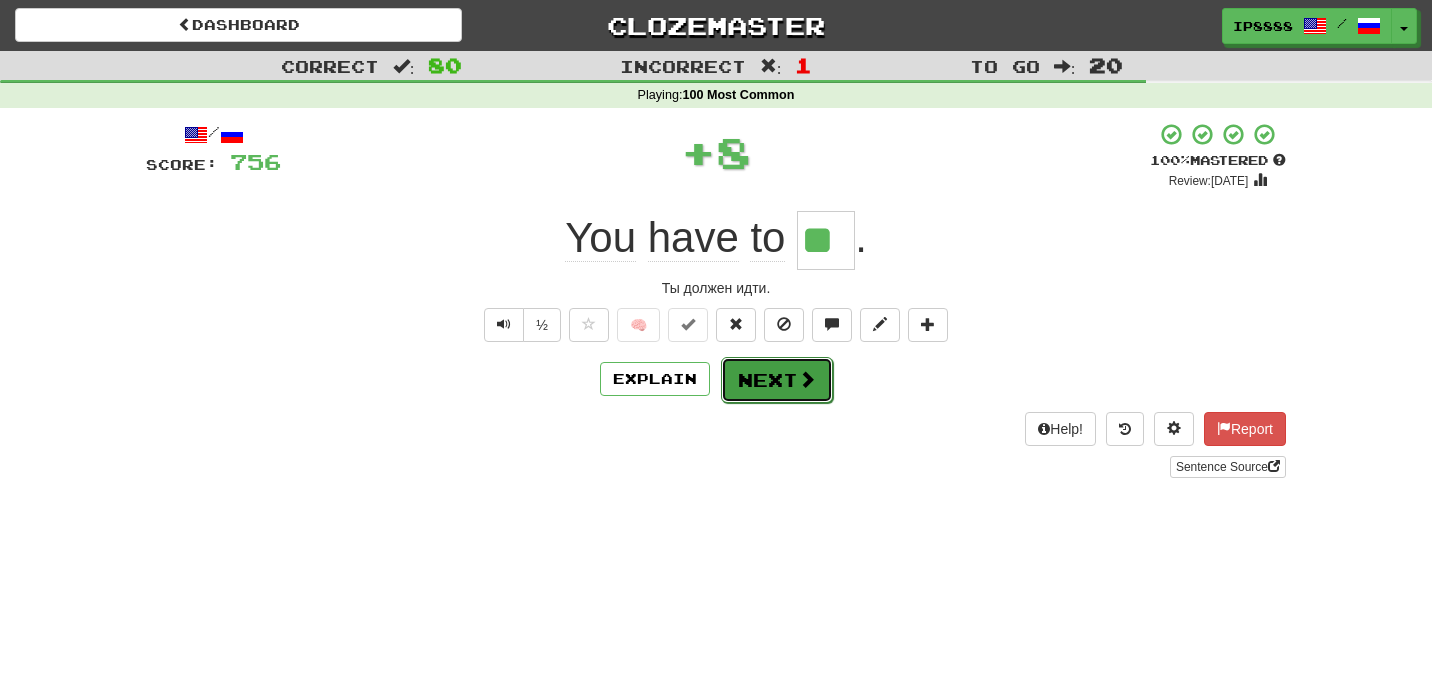 click on "Next" at bounding box center [777, 380] 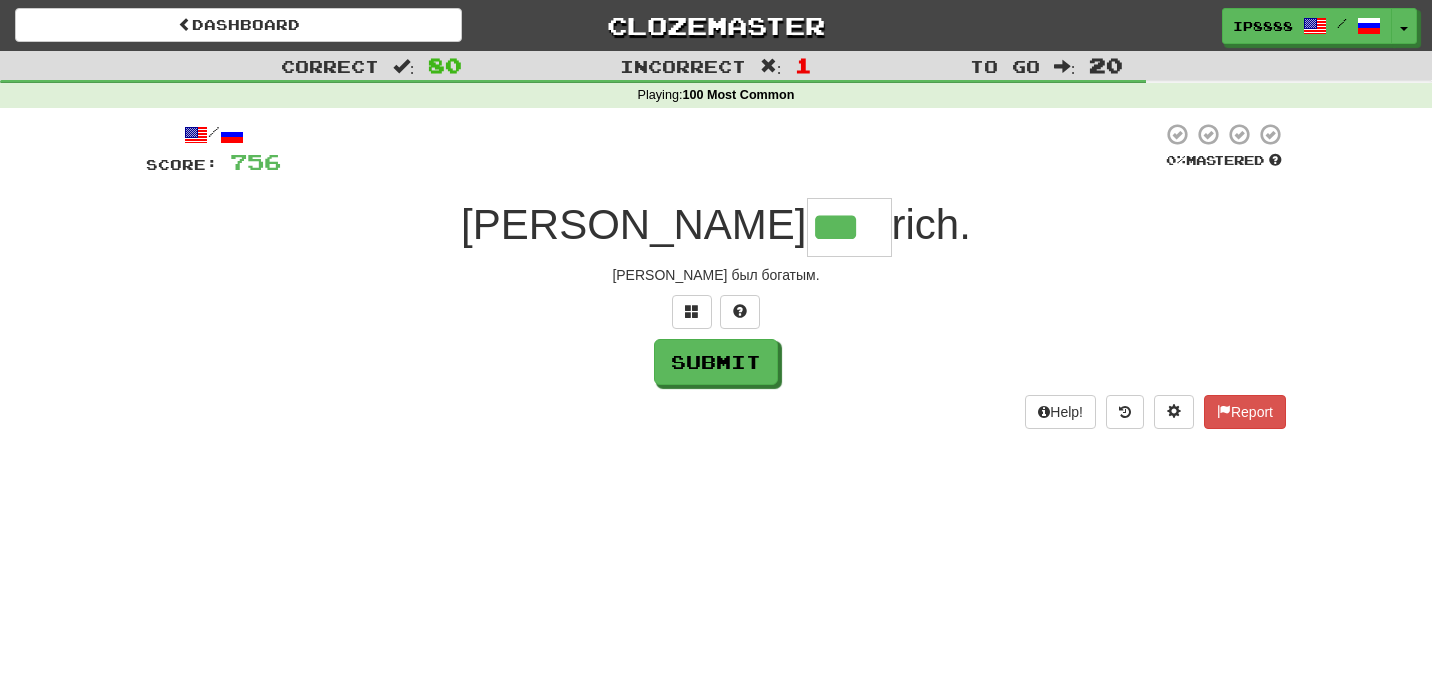 type on "***" 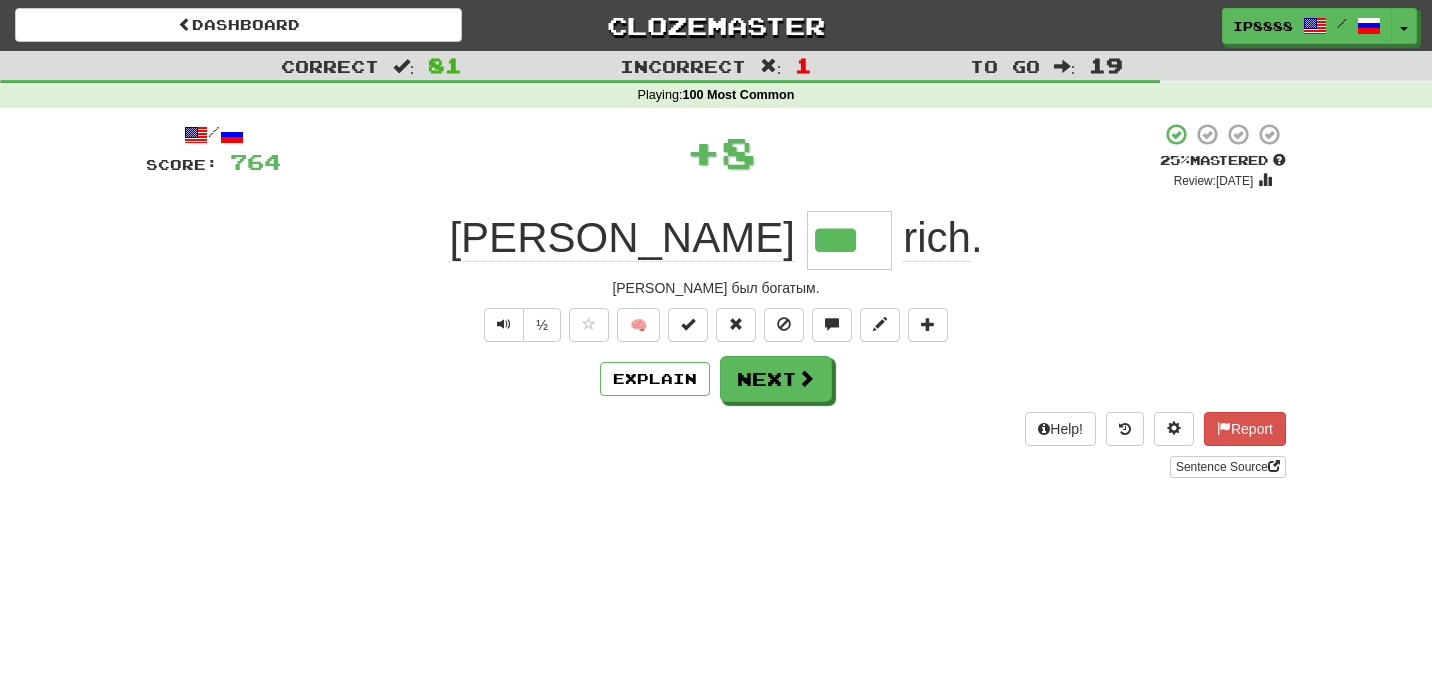 click on "½ 🧠" at bounding box center [716, 325] 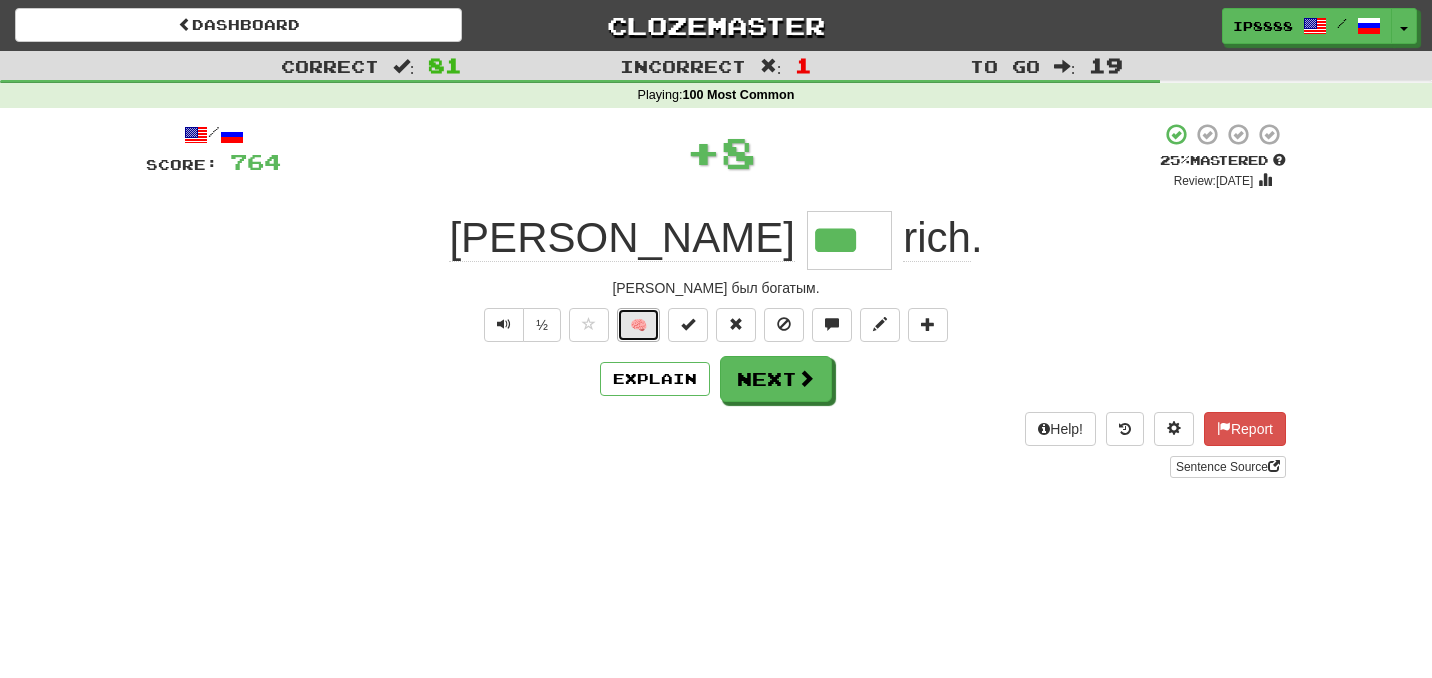 click on "🧠" at bounding box center (638, 325) 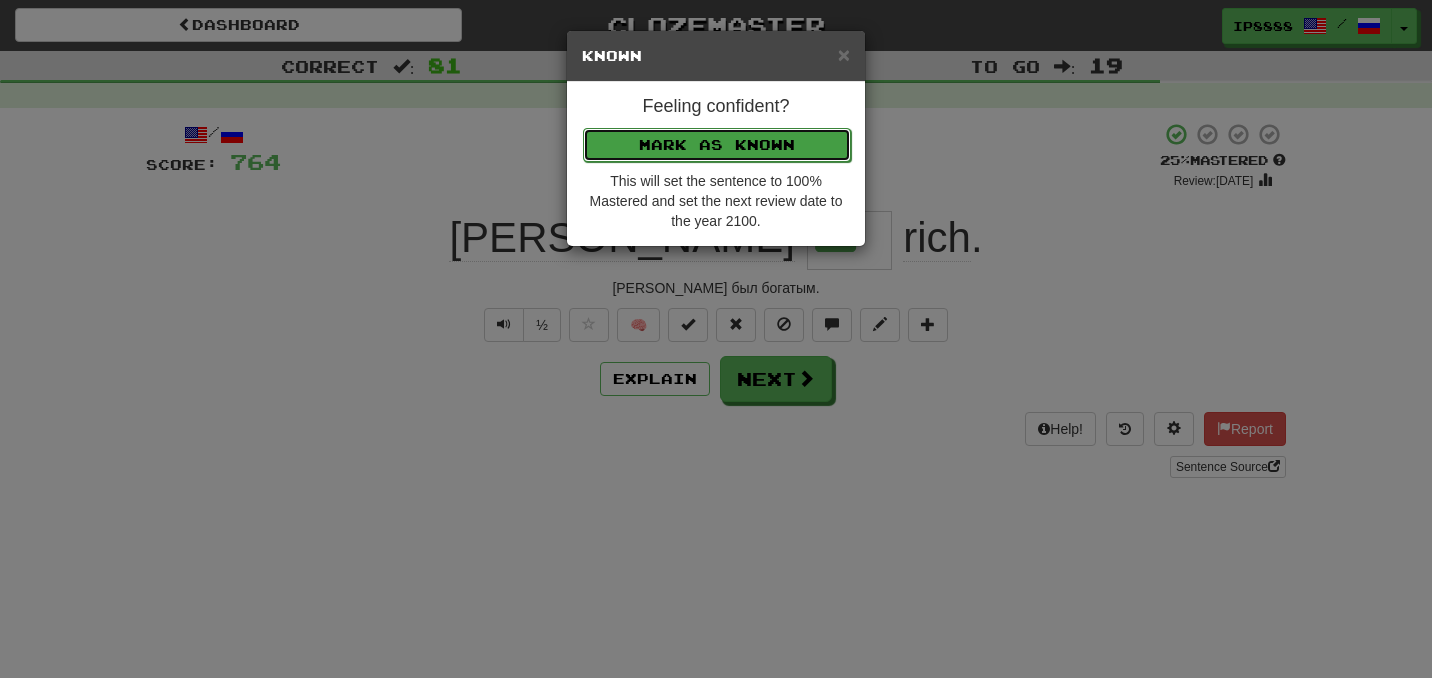 click on "Mark as Known" at bounding box center [717, 145] 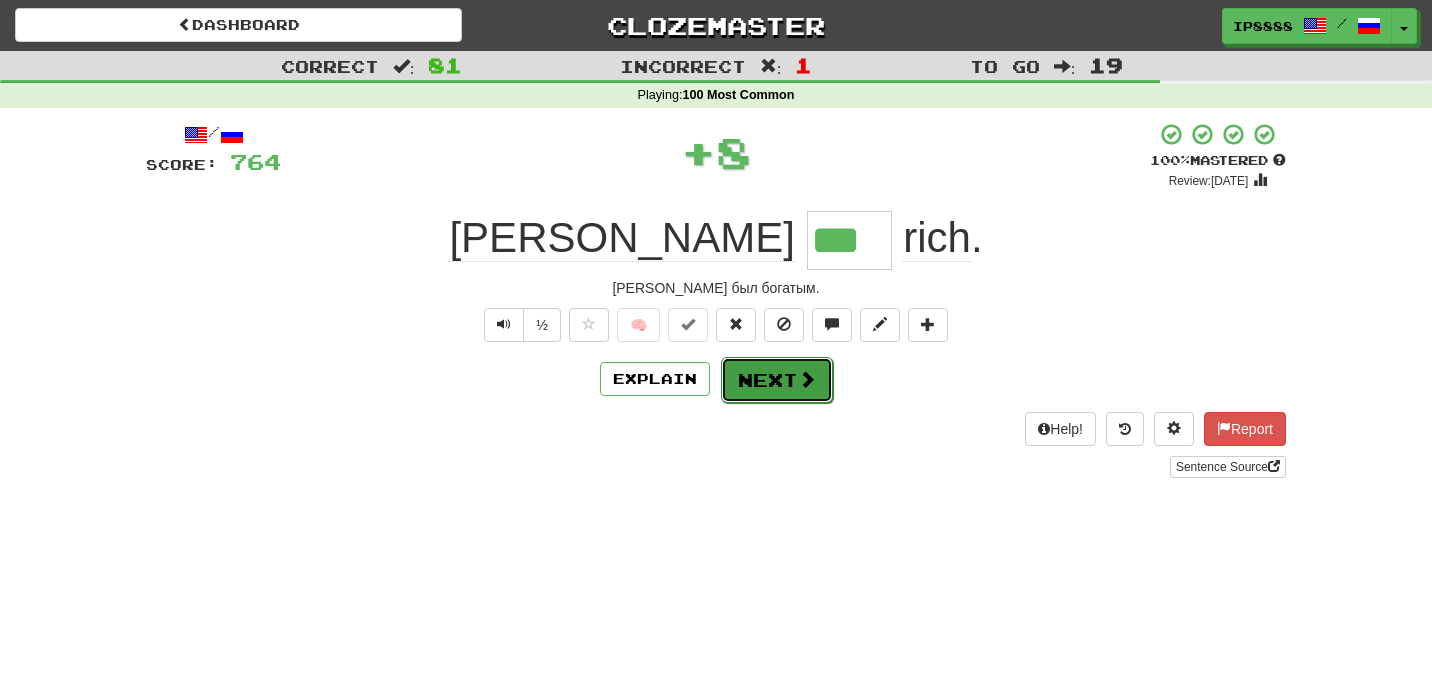 click on "Next" at bounding box center [777, 380] 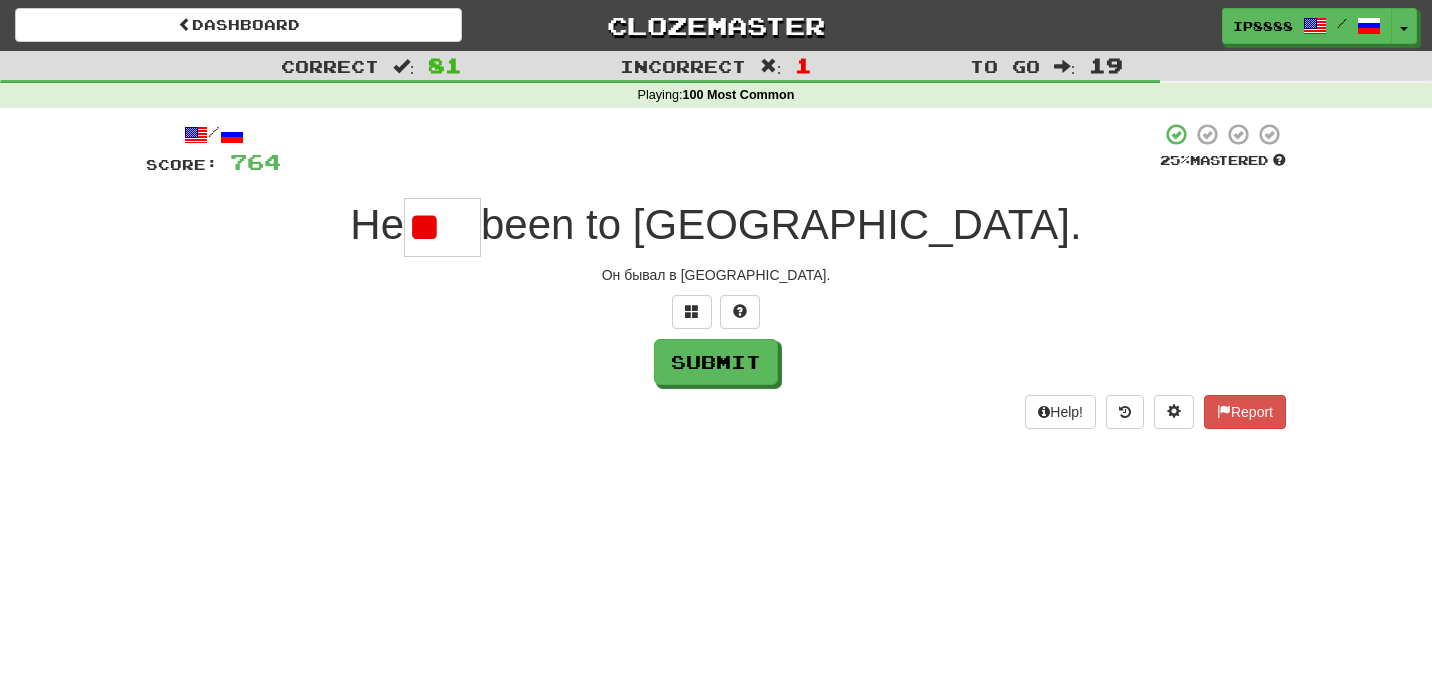 scroll, scrollTop: 0, scrollLeft: 0, axis: both 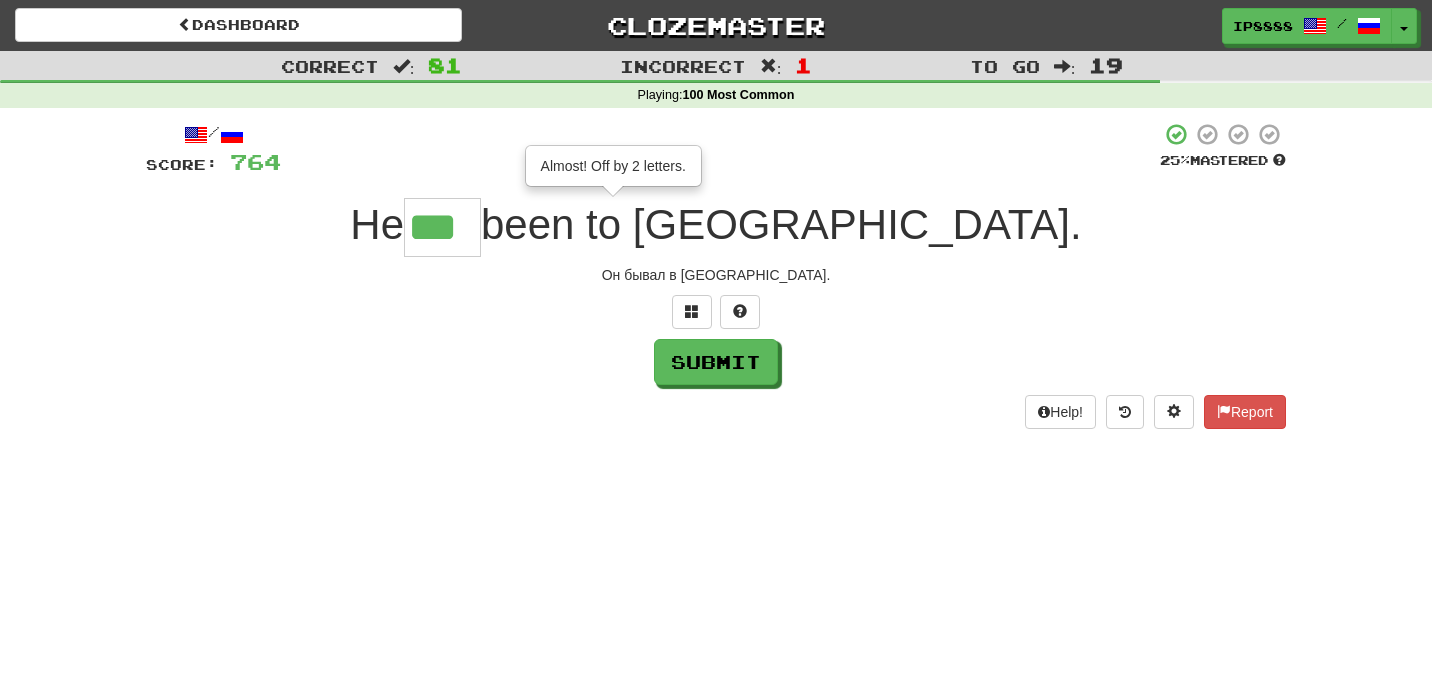 type on "***" 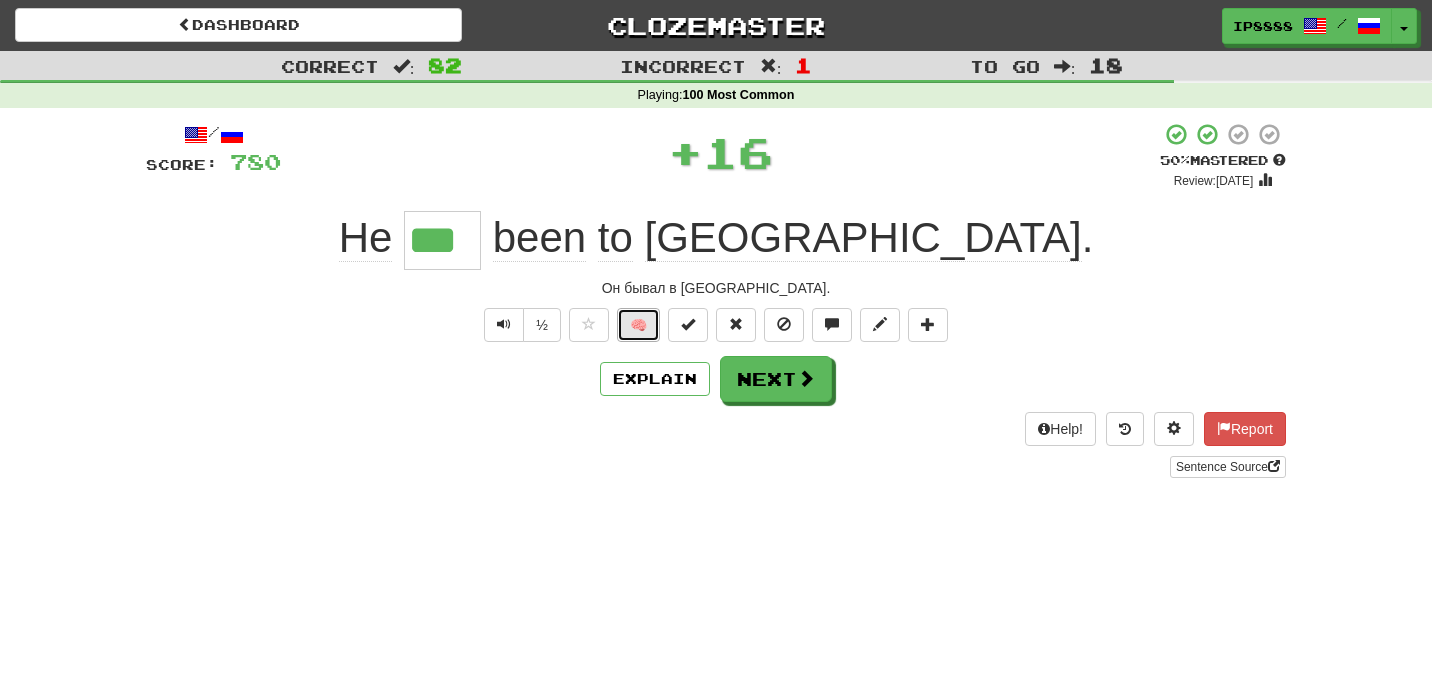 click on "🧠" at bounding box center (638, 325) 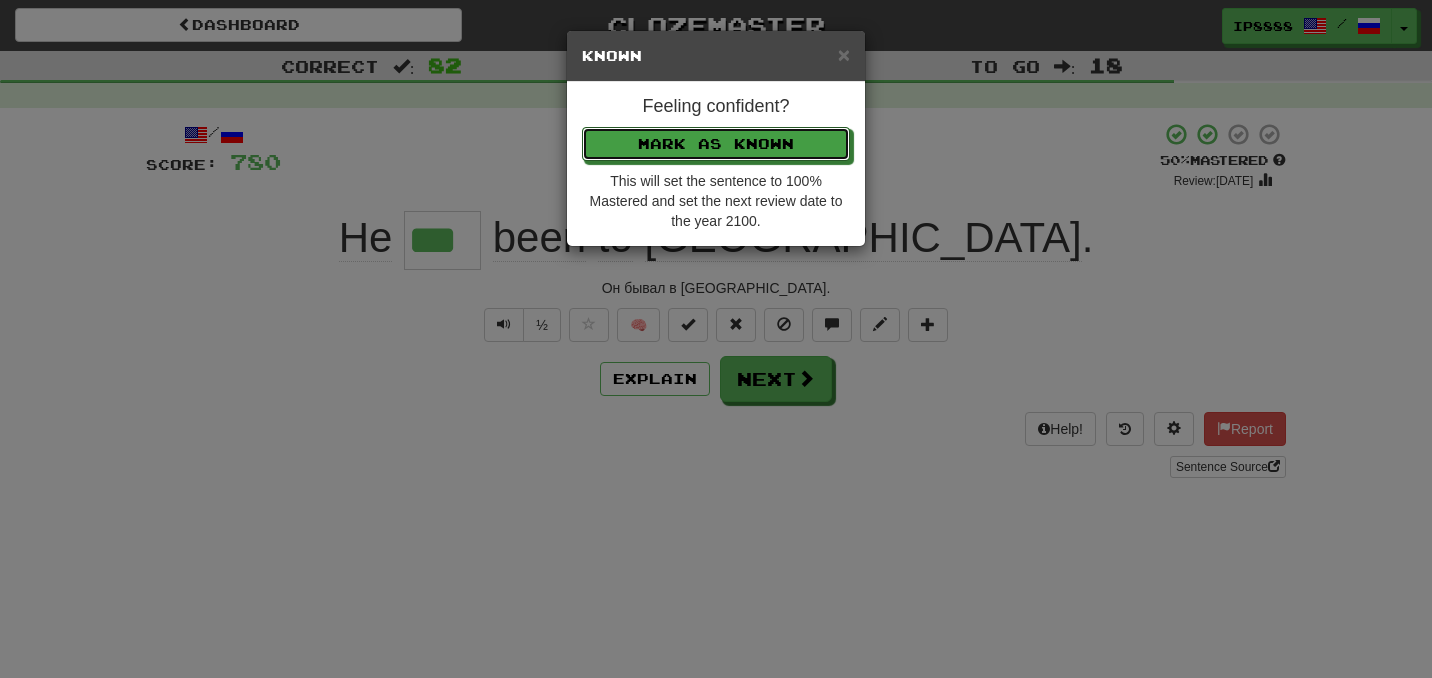 type 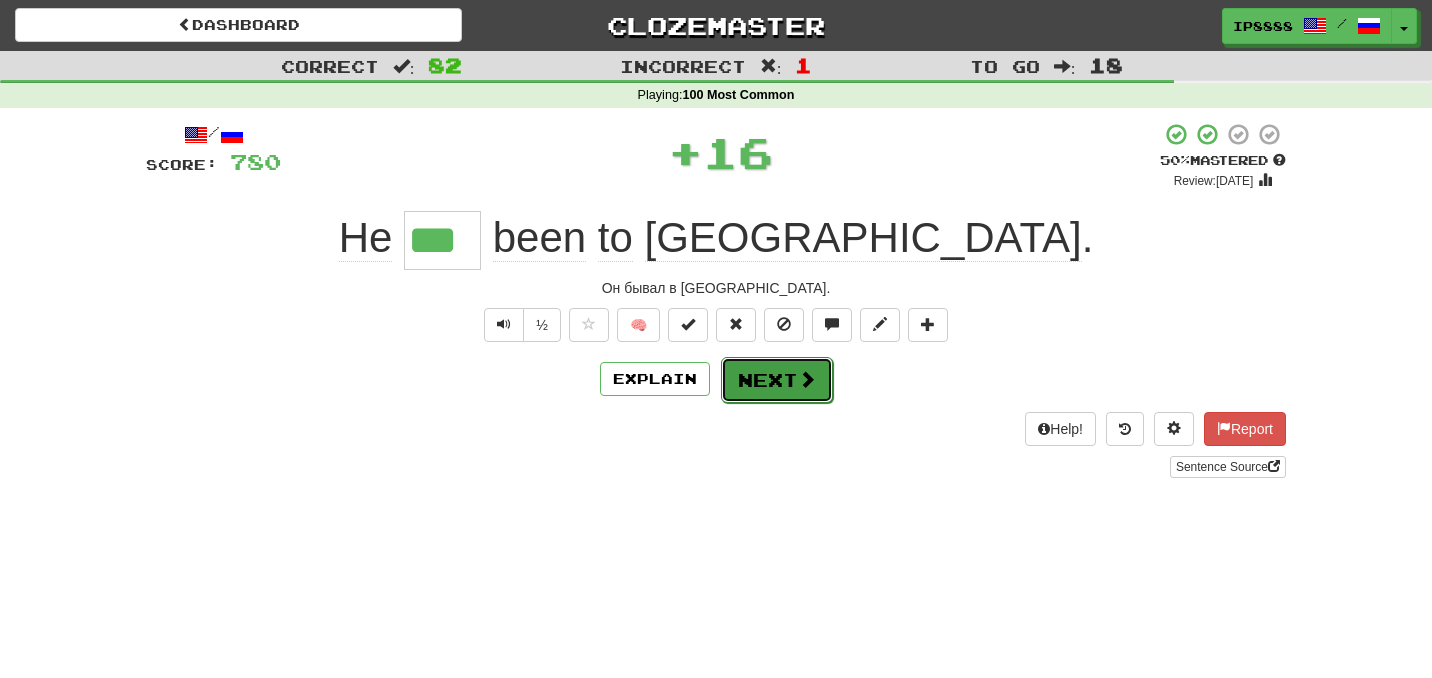 click on "Next" at bounding box center [777, 380] 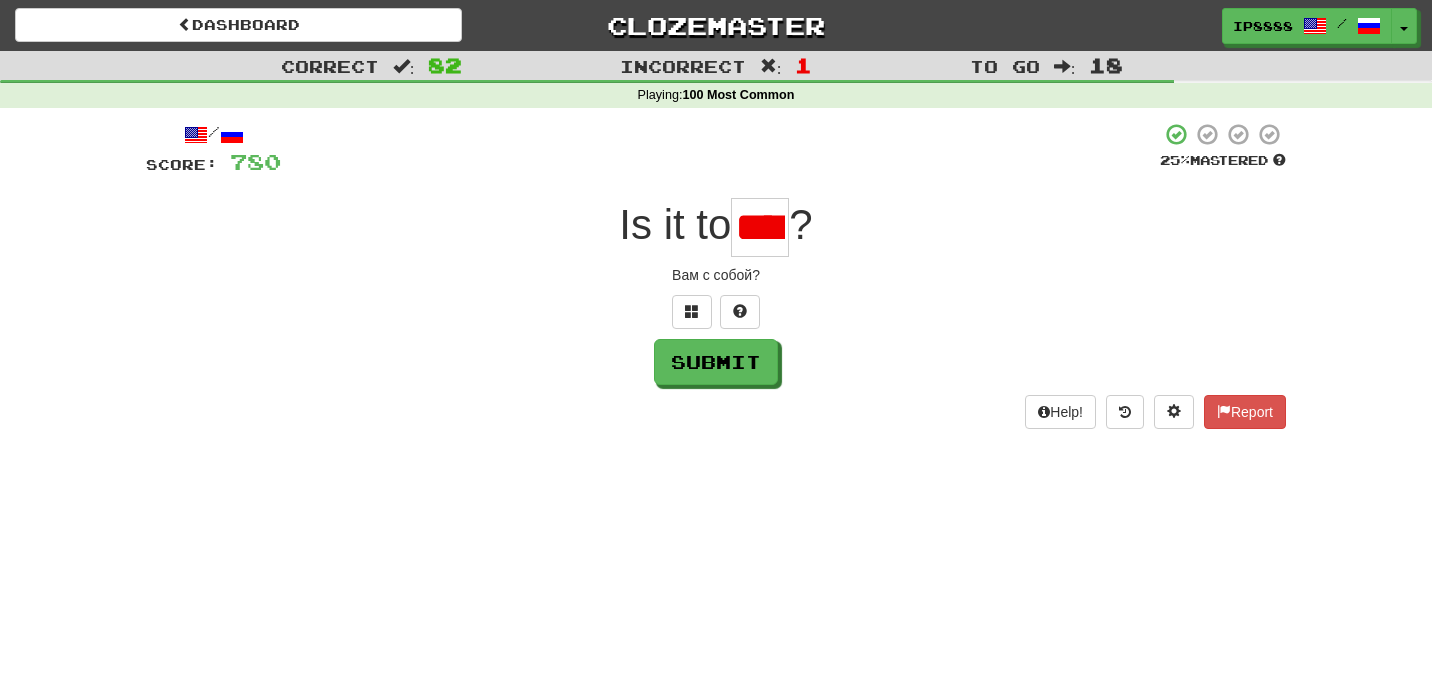 scroll, scrollTop: 0, scrollLeft: 0, axis: both 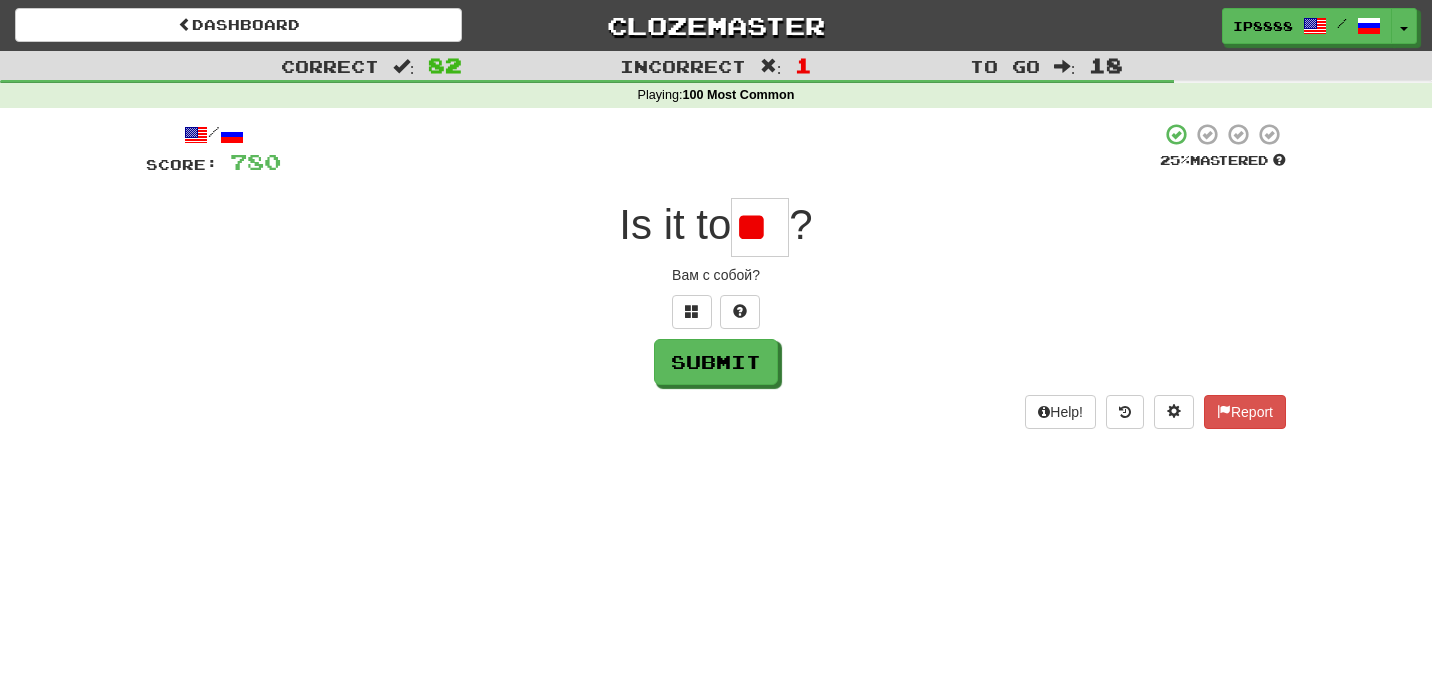 type on "*" 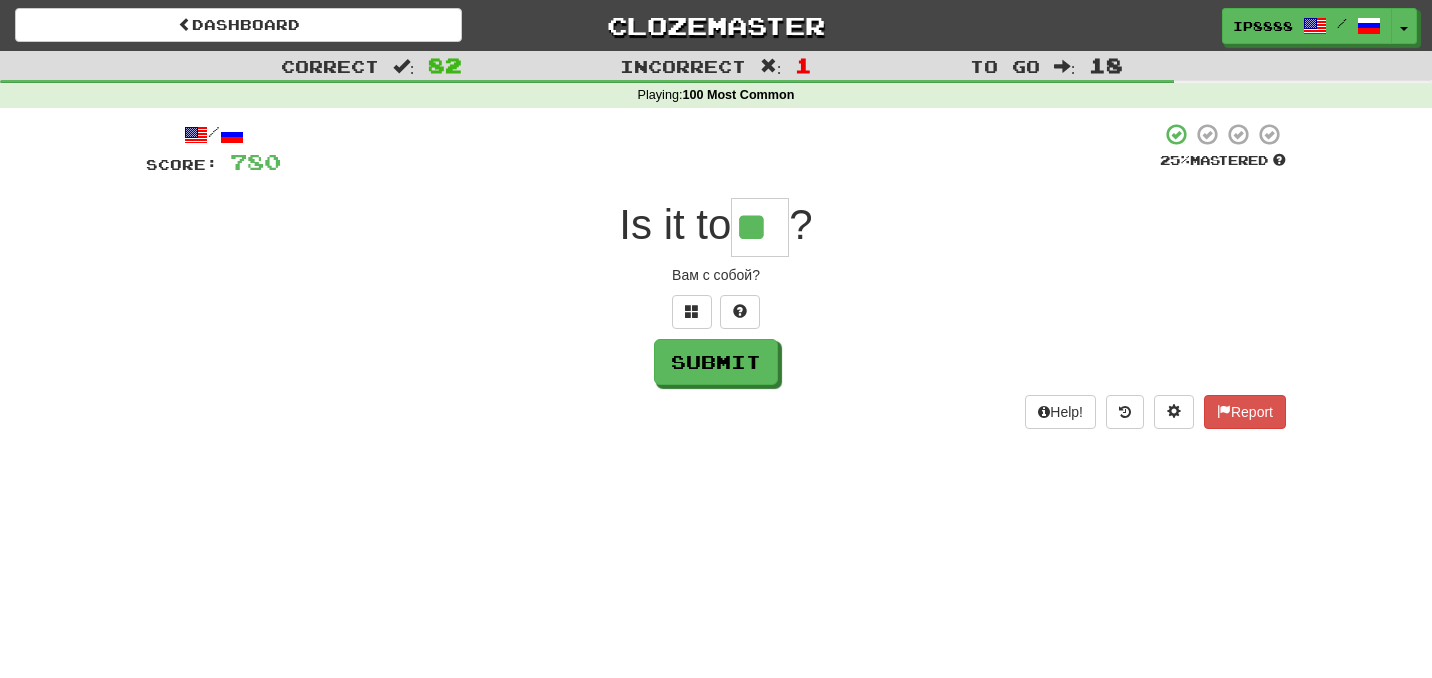 type on "**" 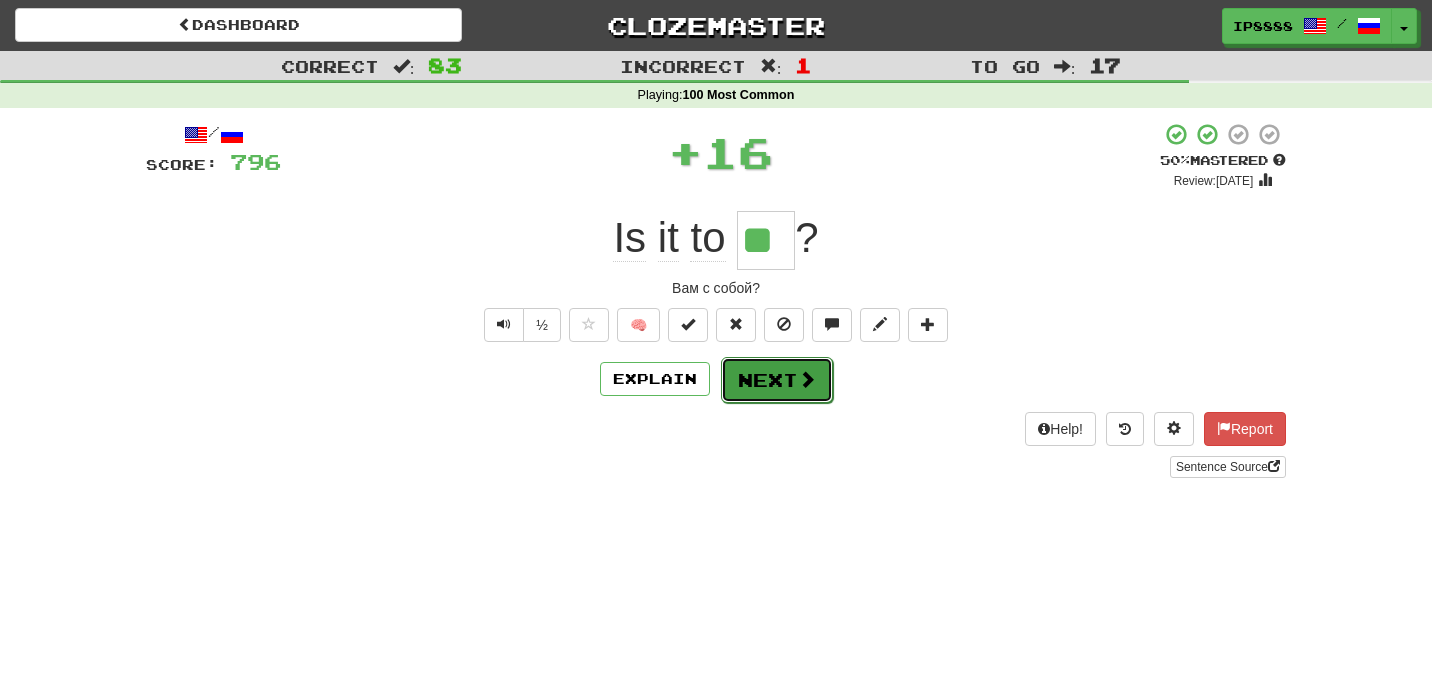 click on "Next" at bounding box center [777, 380] 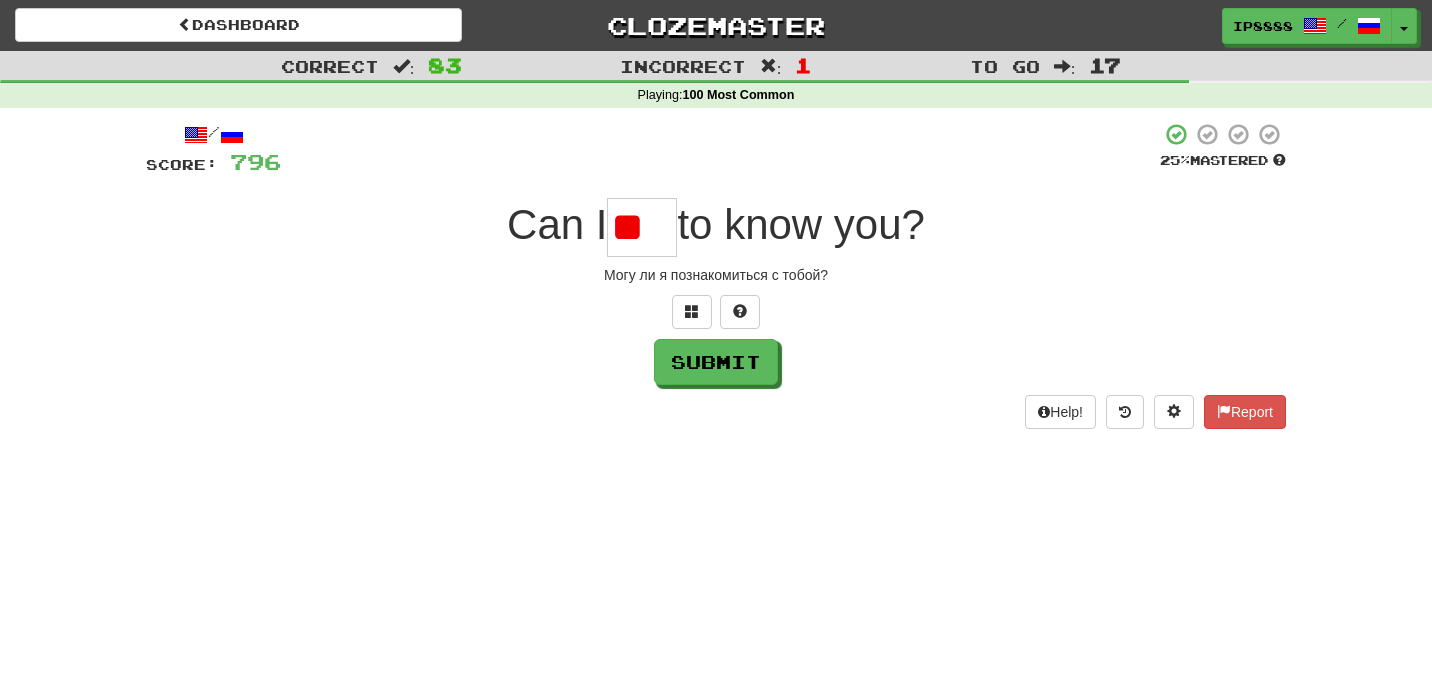 scroll, scrollTop: 0, scrollLeft: 0, axis: both 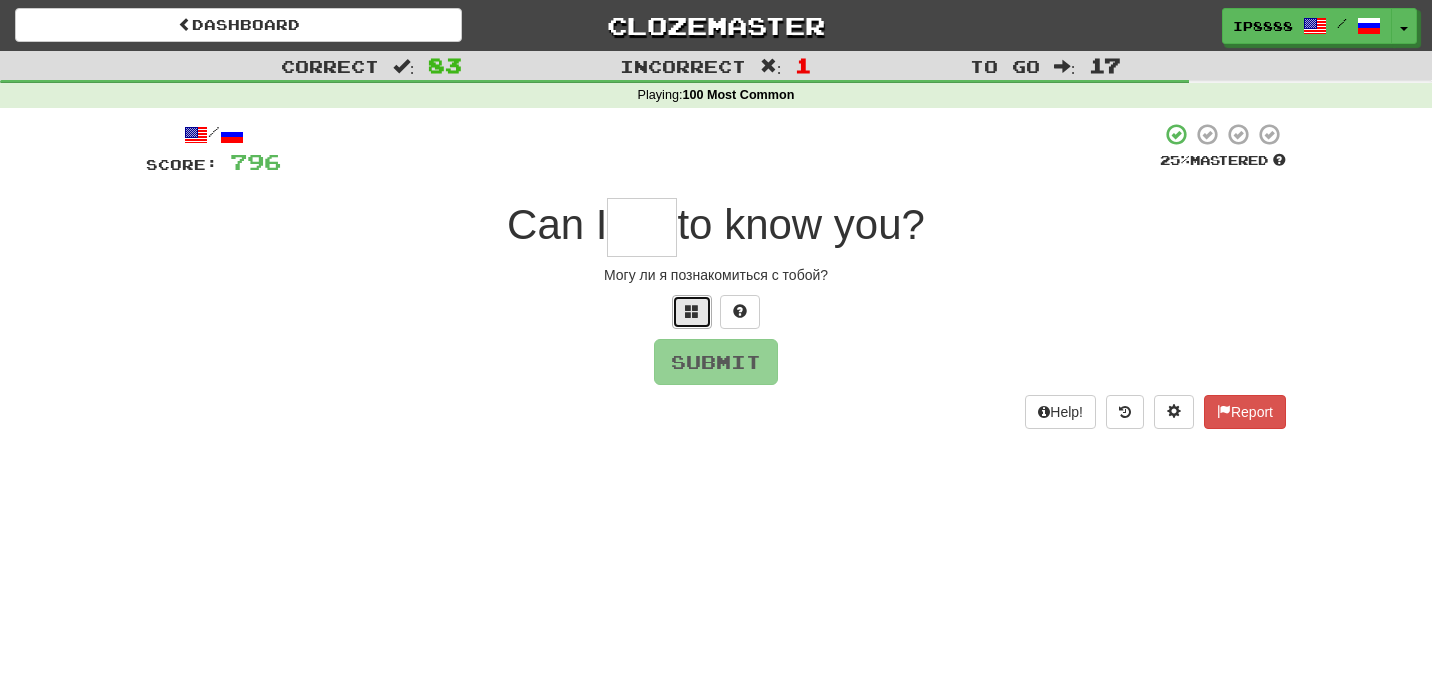 click at bounding box center (692, 312) 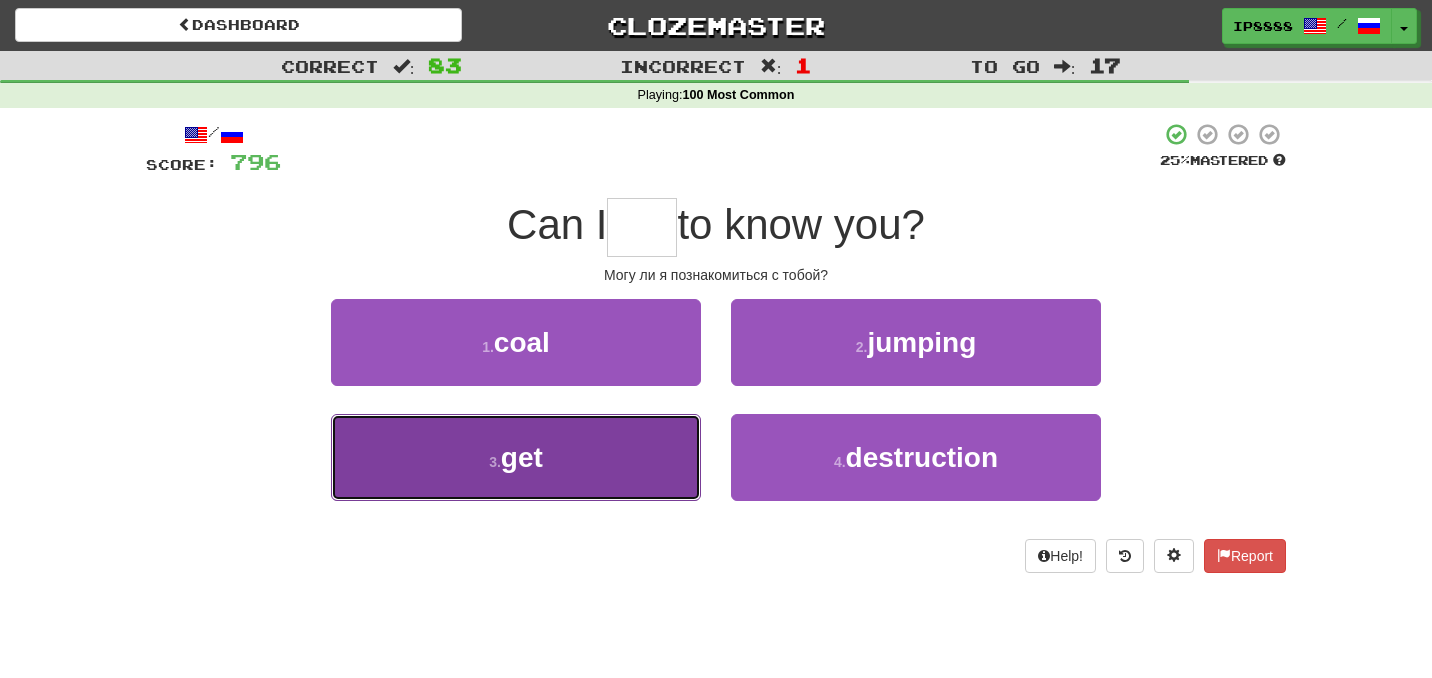 click on "3 .  get" at bounding box center [516, 457] 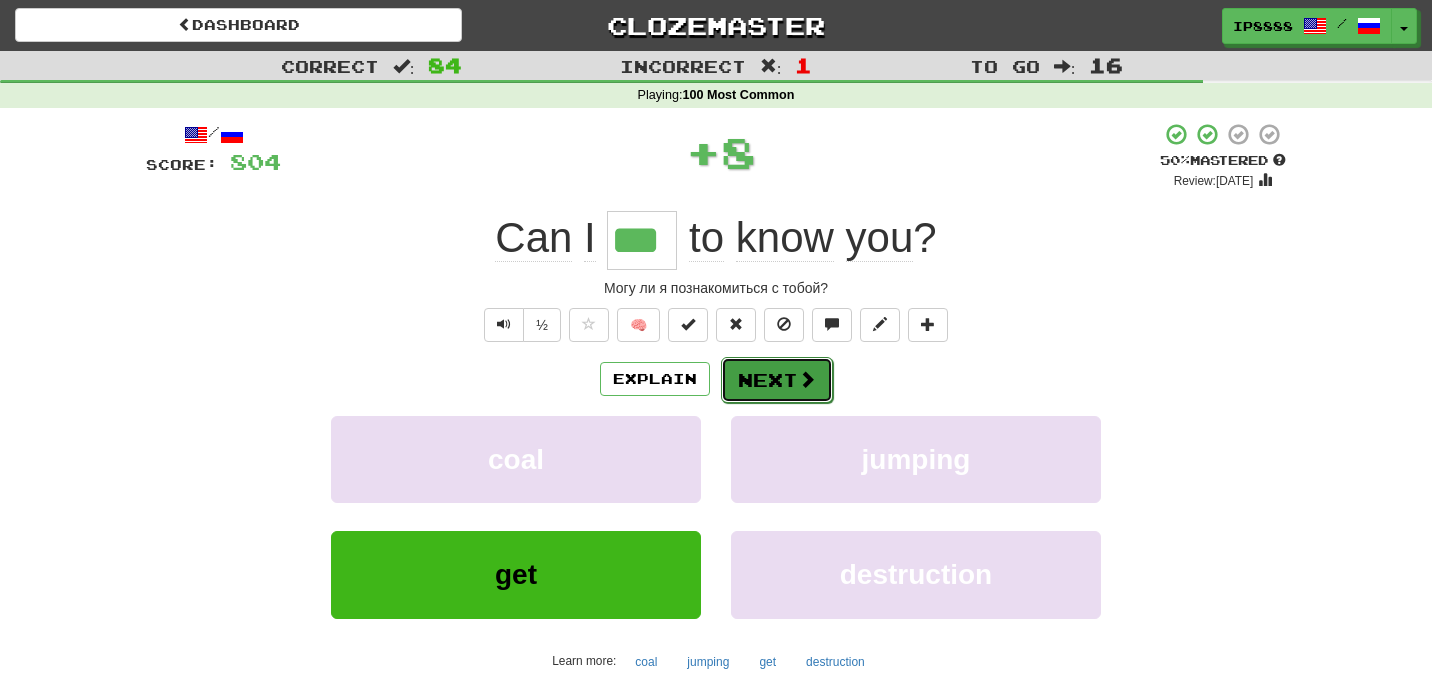 click on "Next" at bounding box center [777, 380] 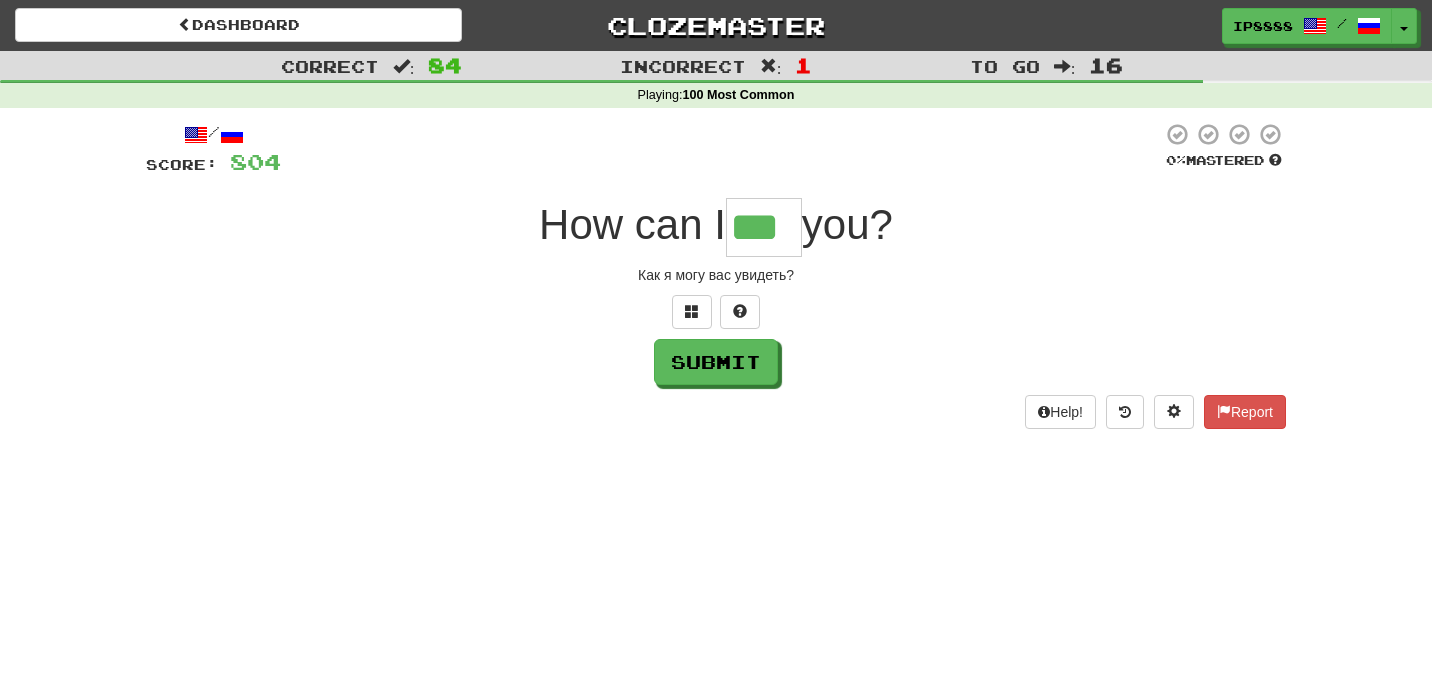 type on "***" 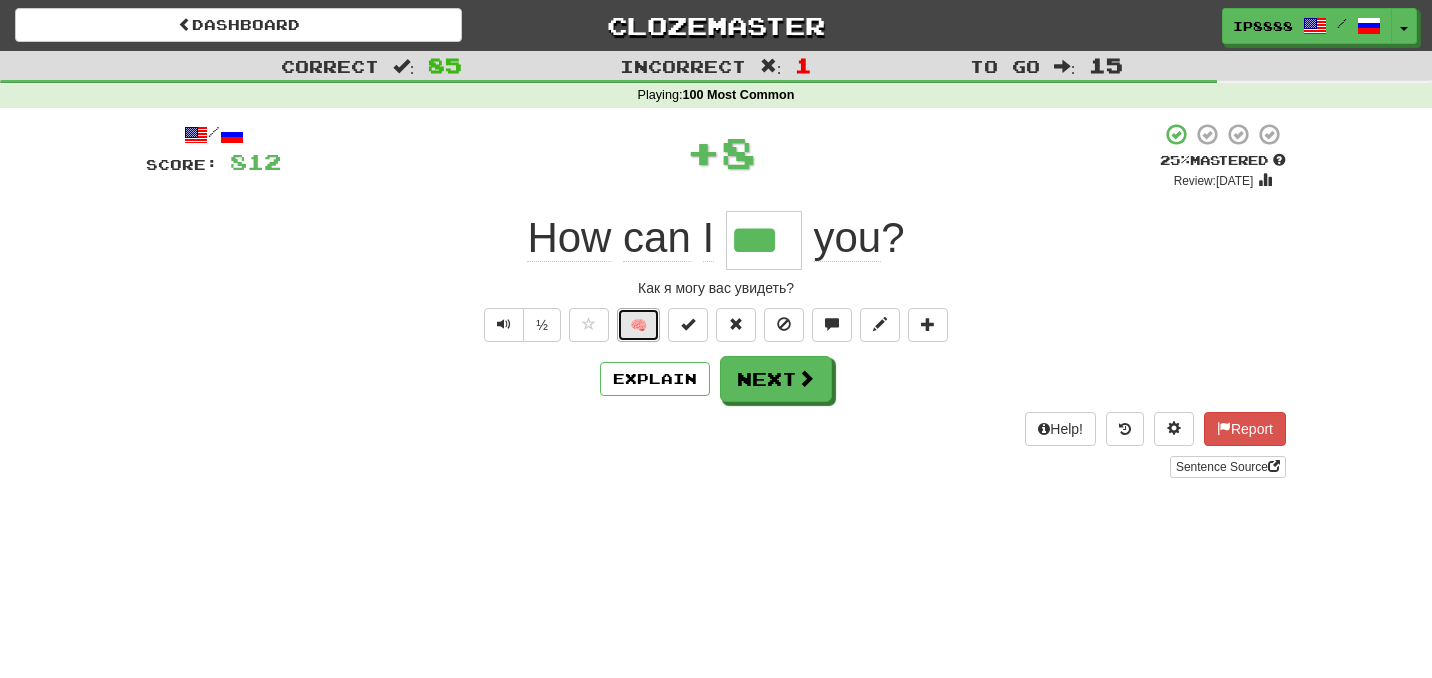 click on "🧠" at bounding box center (638, 325) 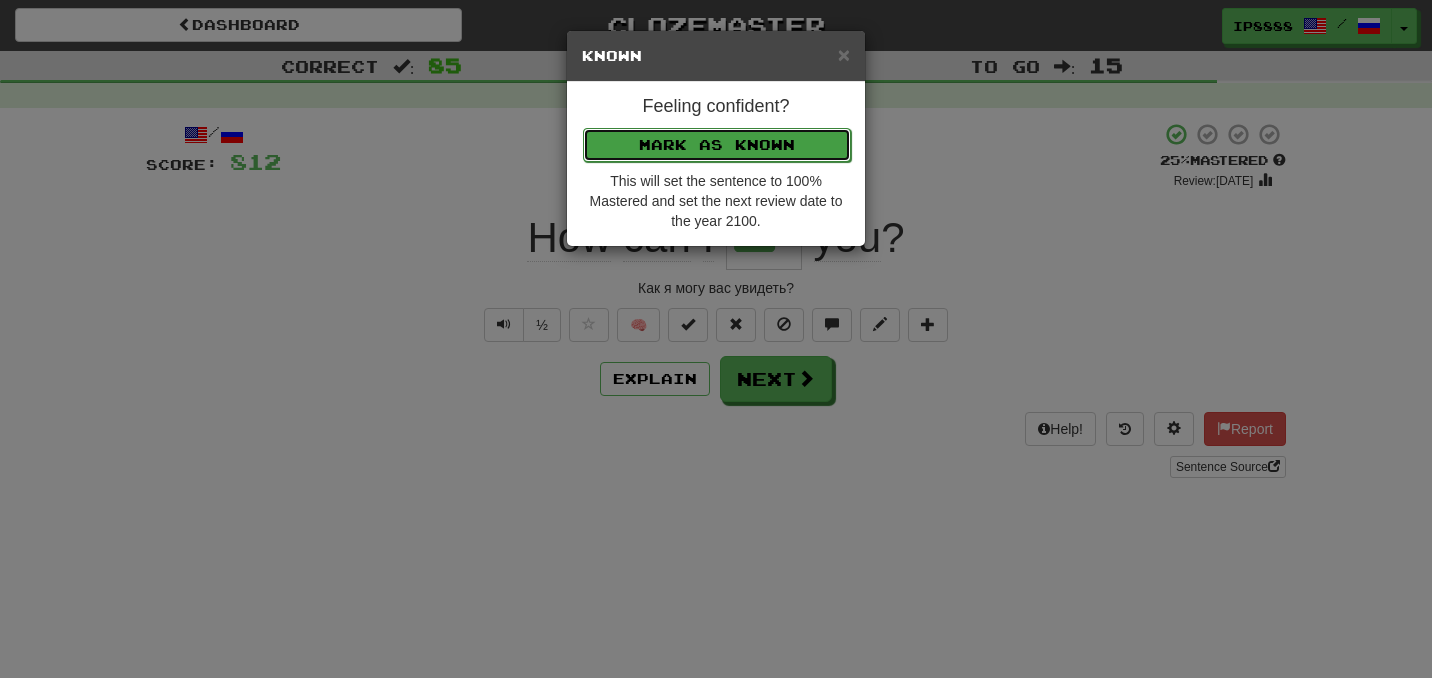 click on "Mark as Known" at bounding box center [717, 145] 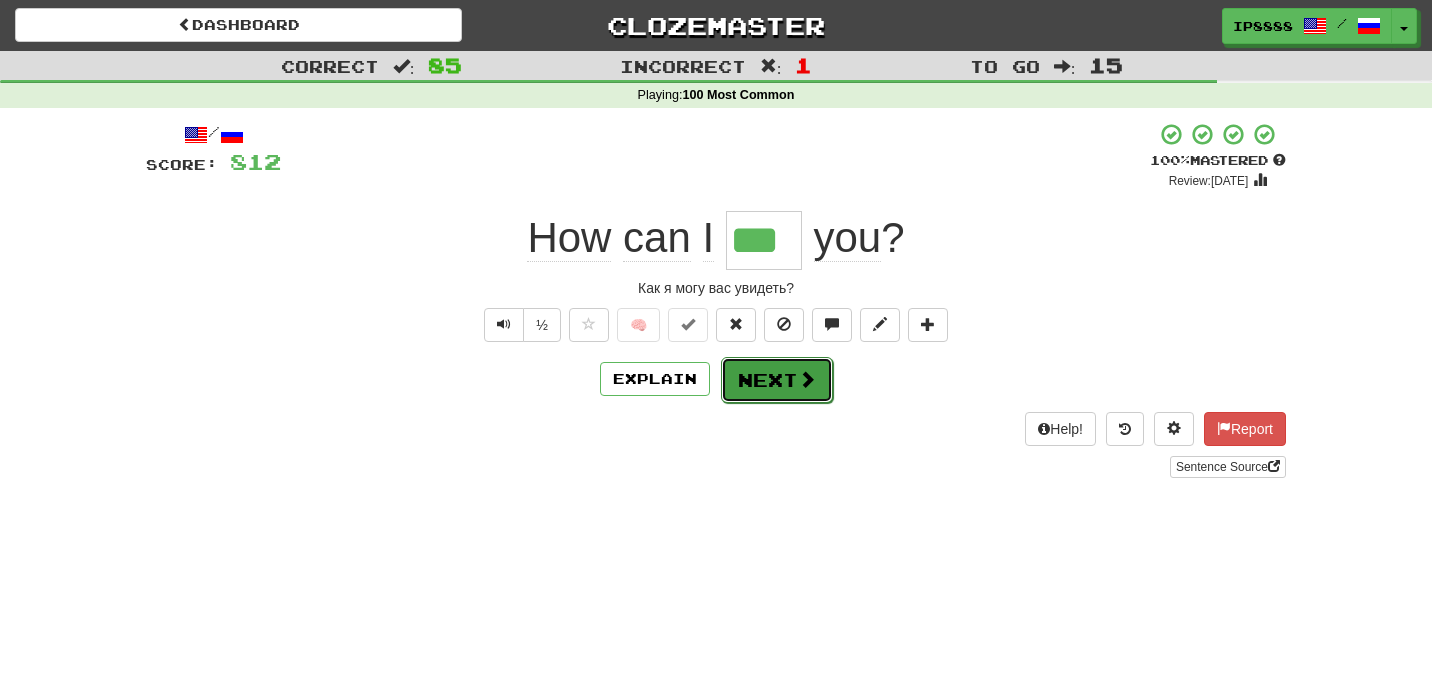 click on "Next" at bounding box center [777, 380] 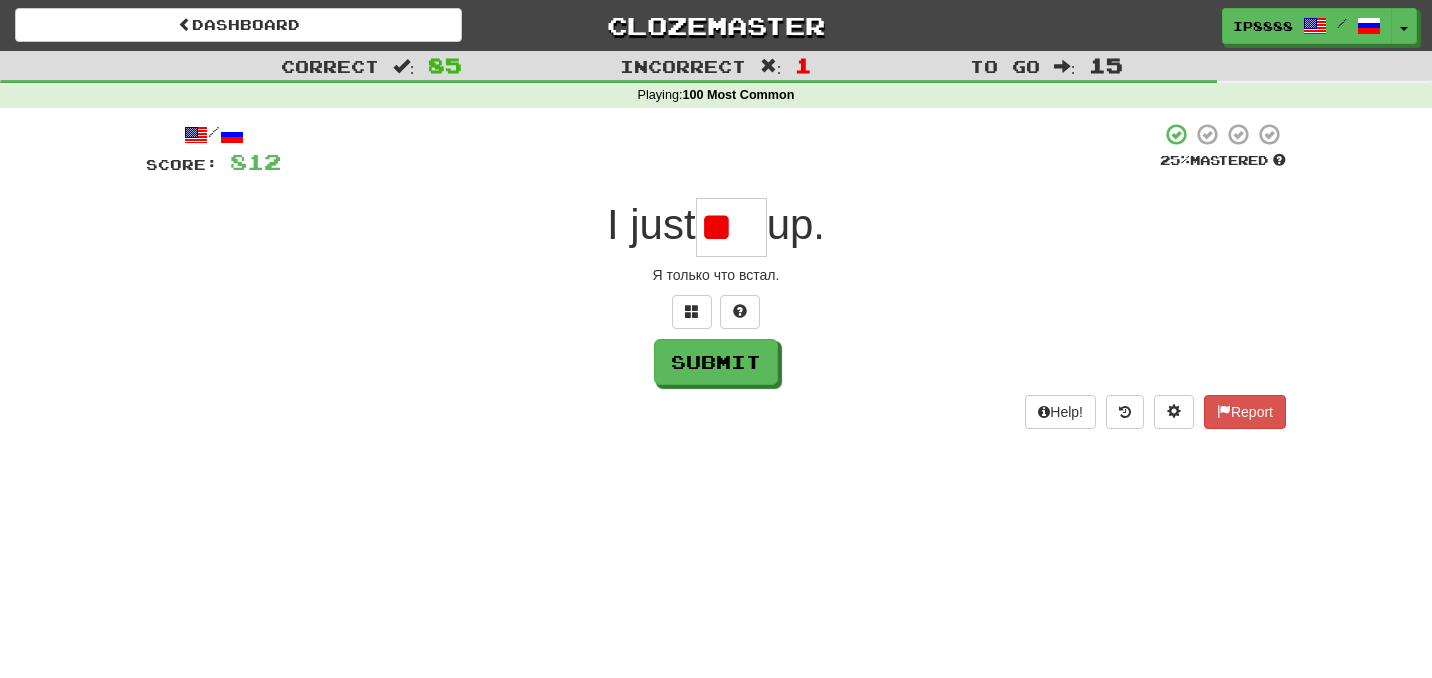 type on "*" 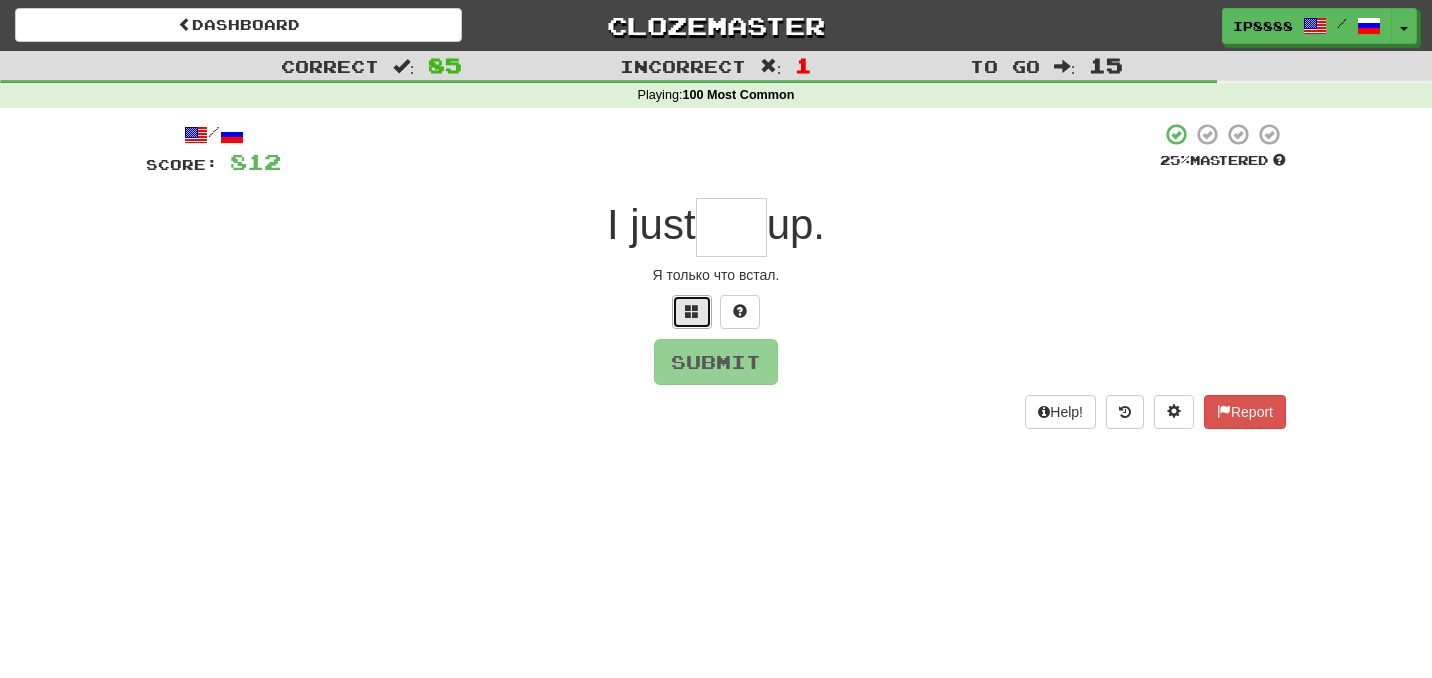 click at bounding box center [692, 312] 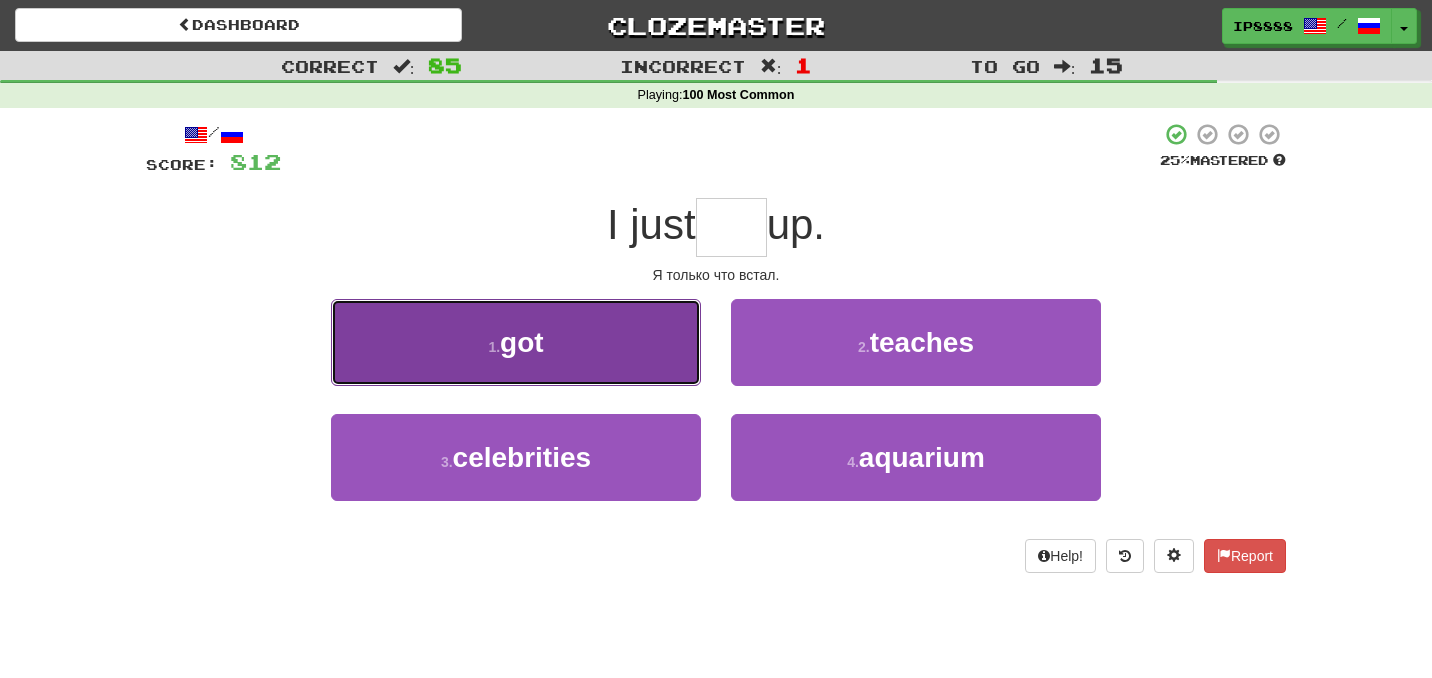 click on "1 .  got" at bounding box center (516, 342) 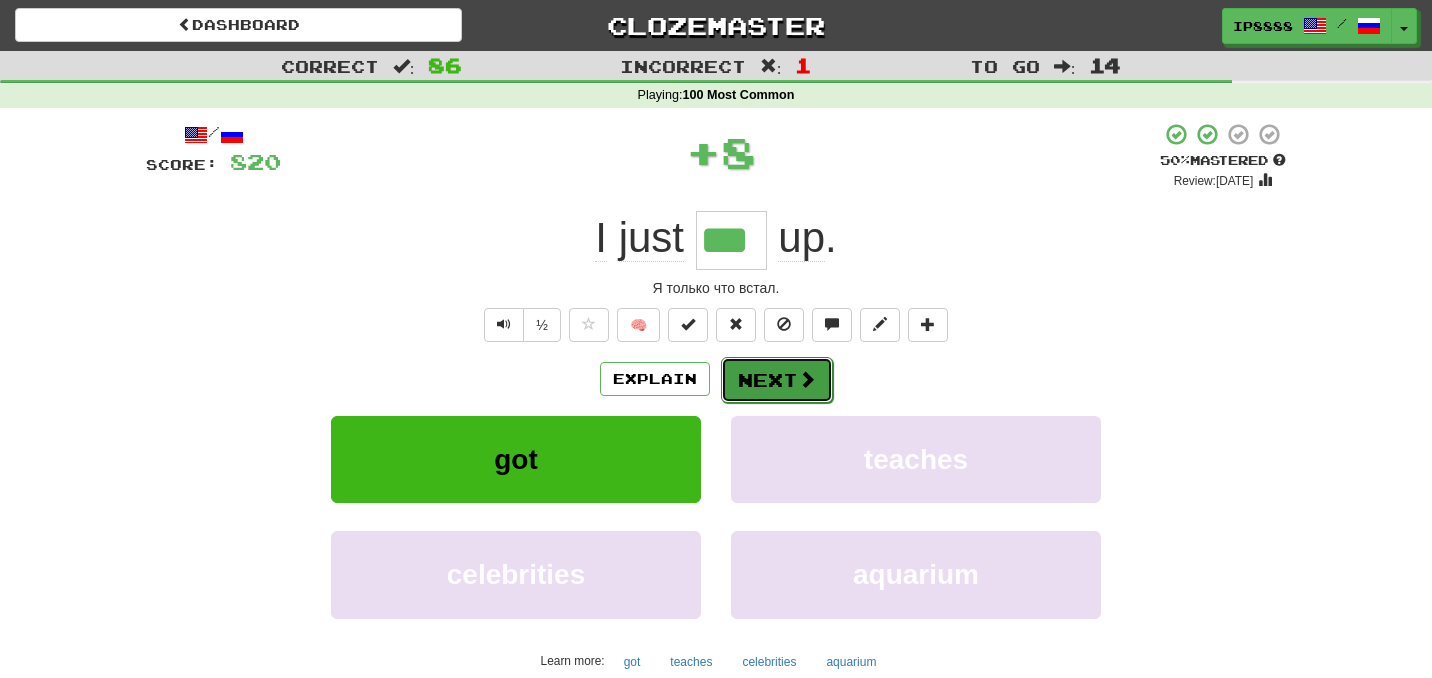click on "Next" at bounding box center (777, 380) 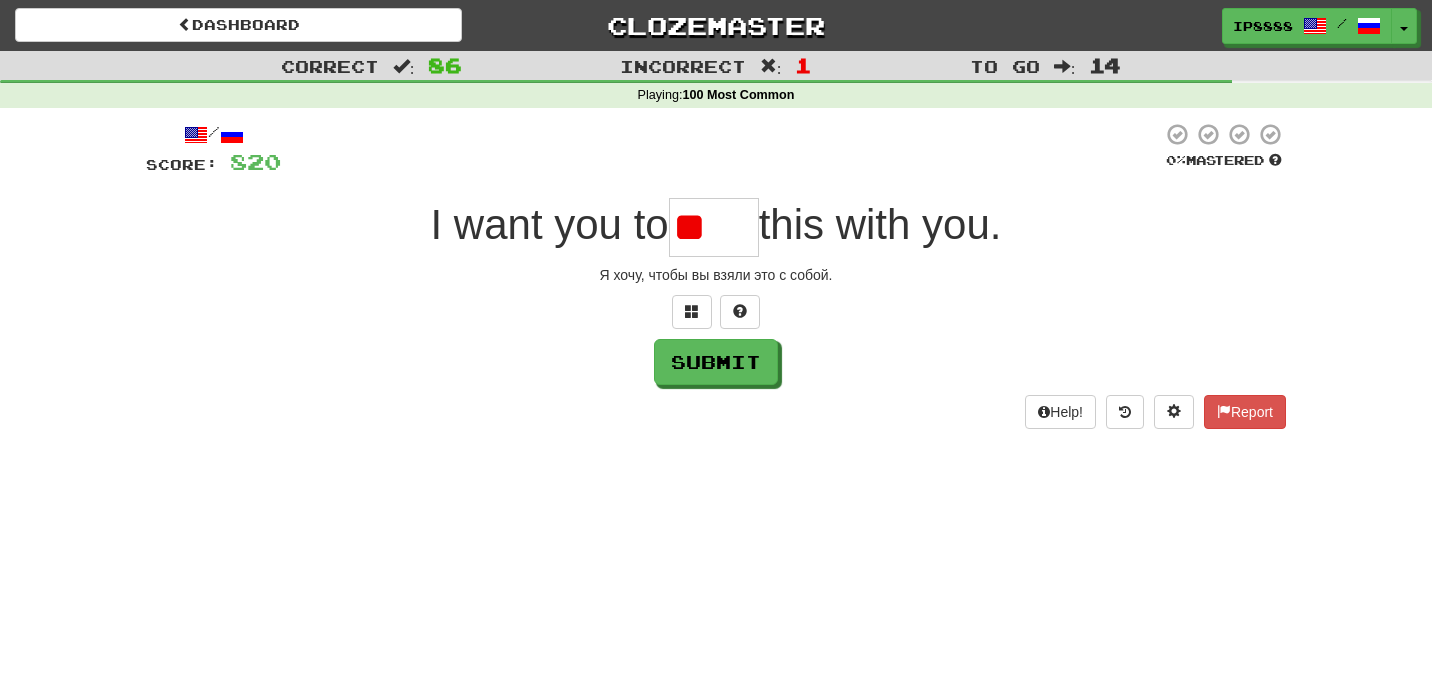 type on "*" 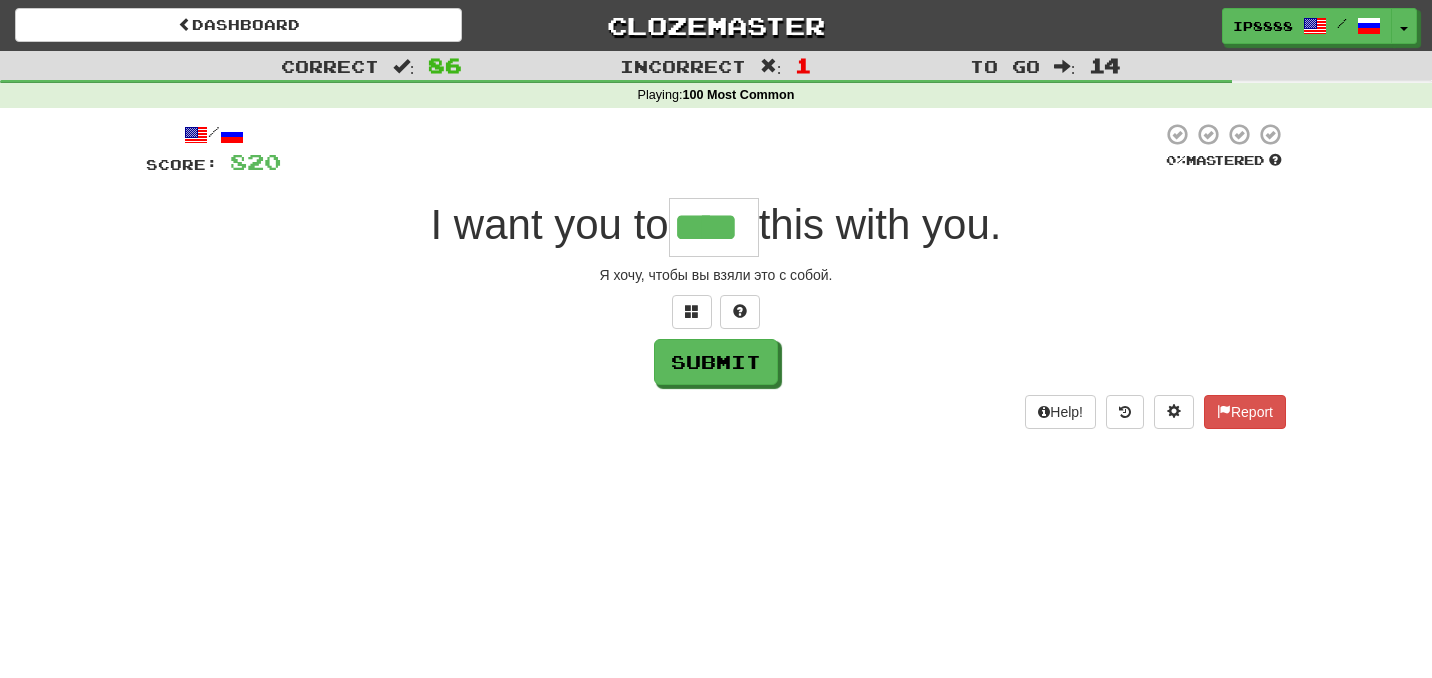type on "****" 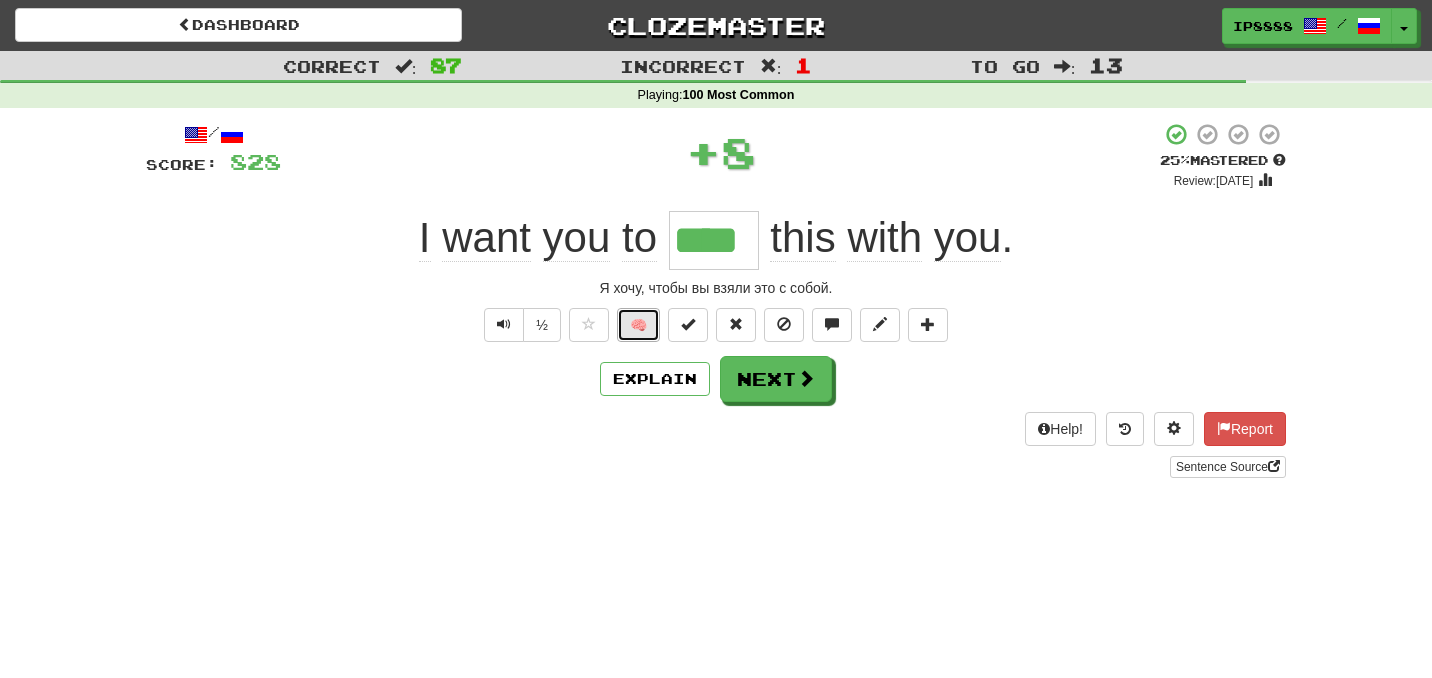 click on "🧠" at bounding box center (638, 325) 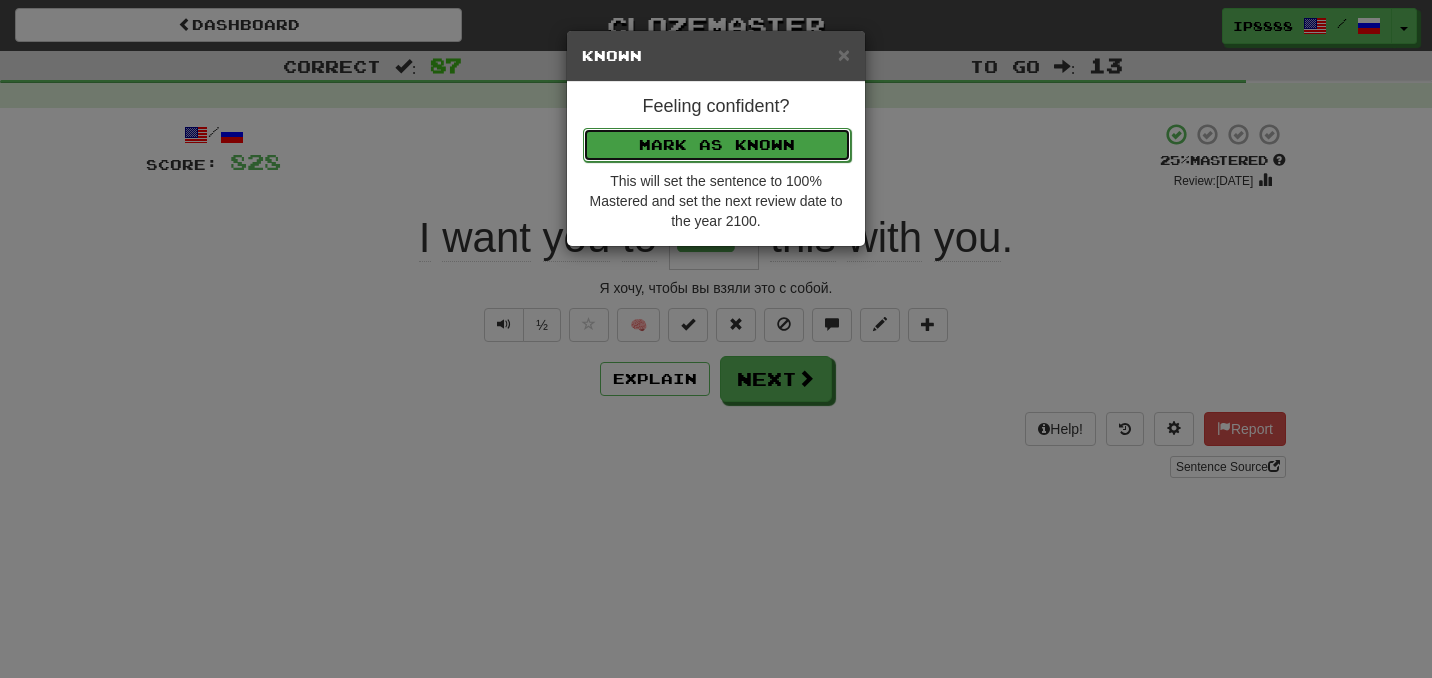 click on "Mark as Known" at bounding box center [717, 145] 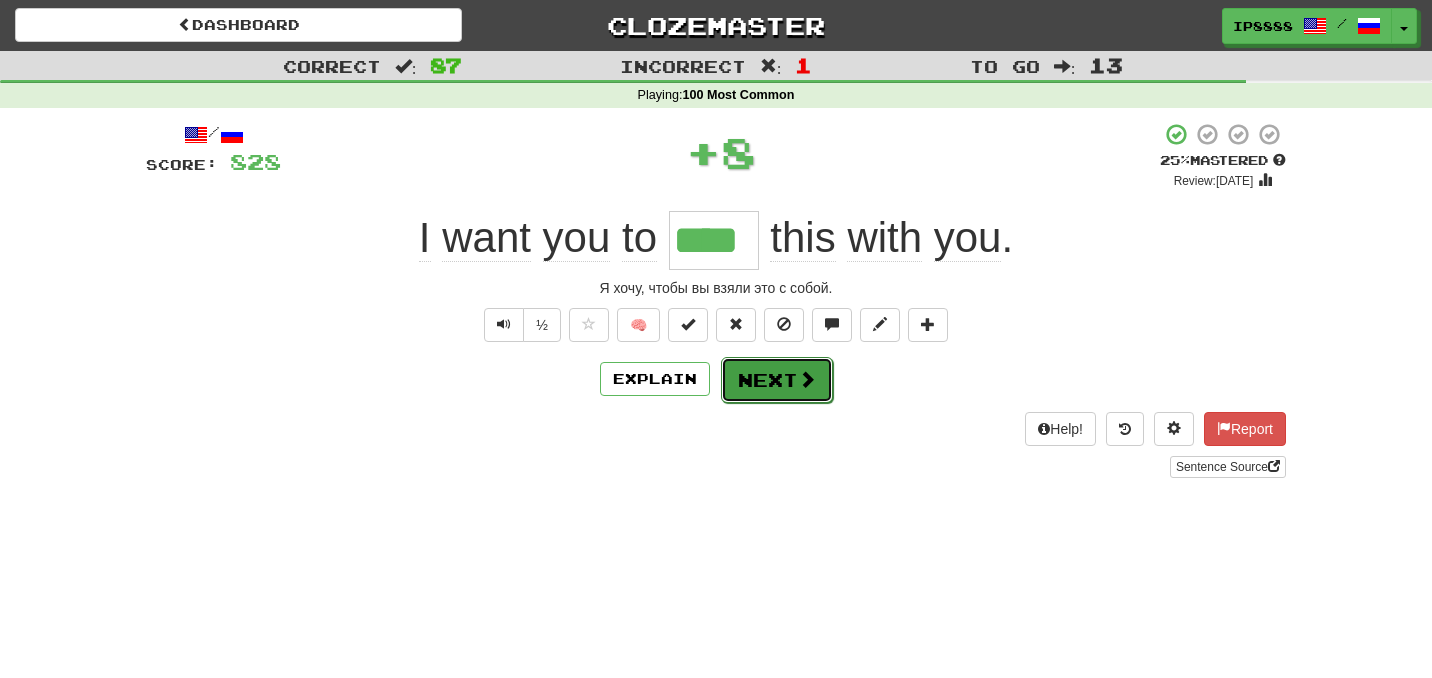 click on "Next" at bounding box center (777, 380) 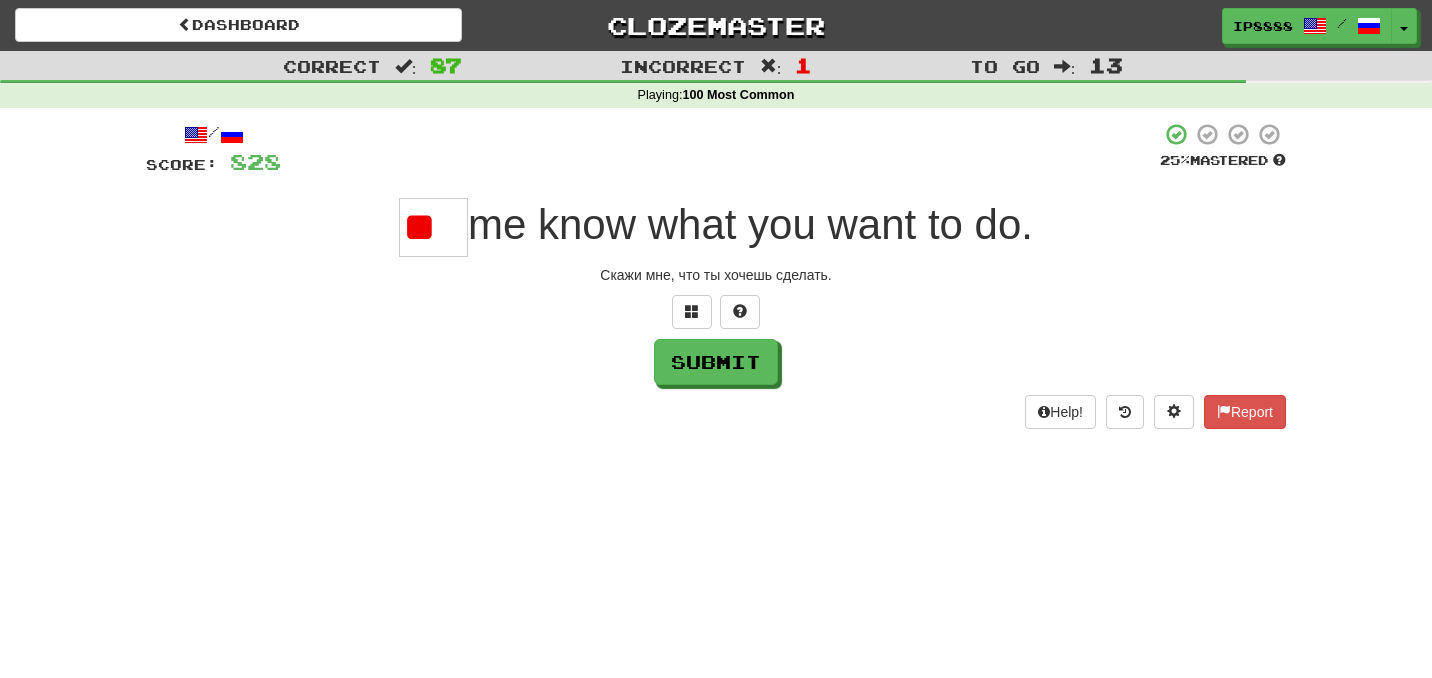 scroll, scrollTop: 0, scrollLeft: 0, axis: both 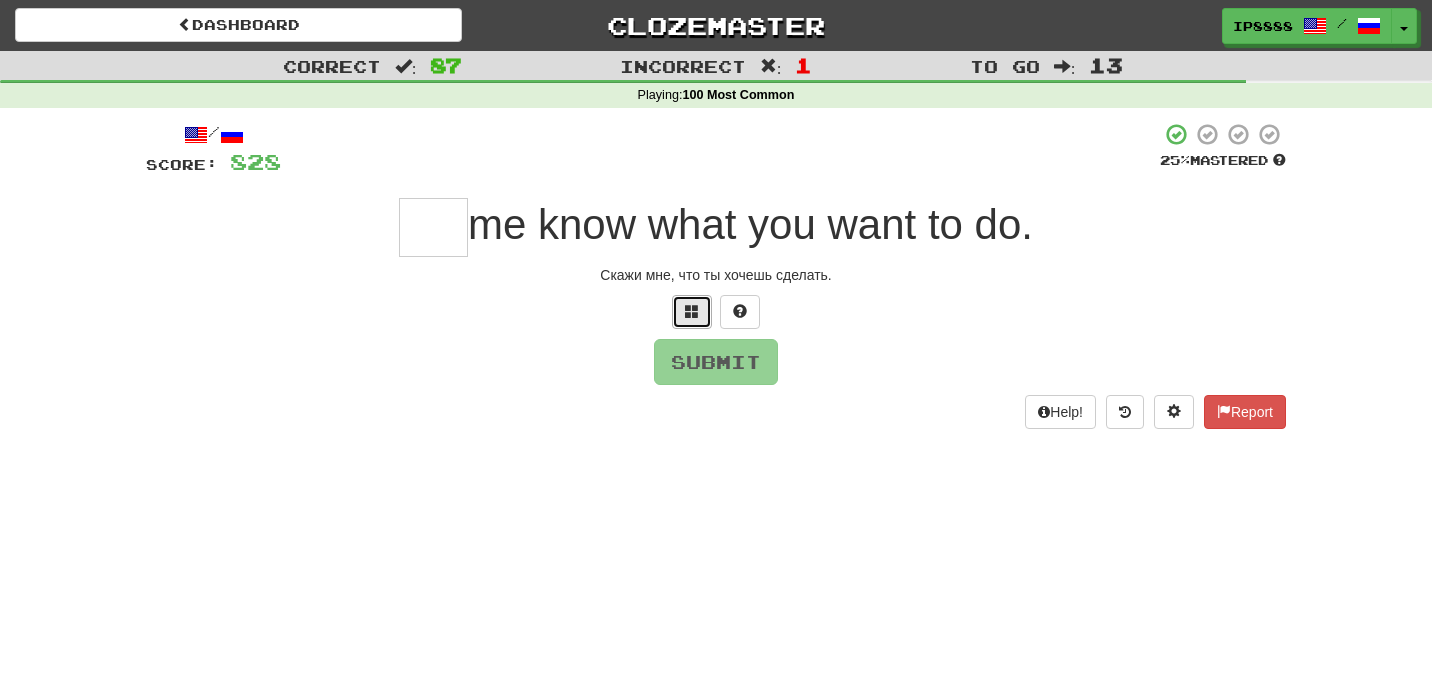 click at bounding box center (692, 311) 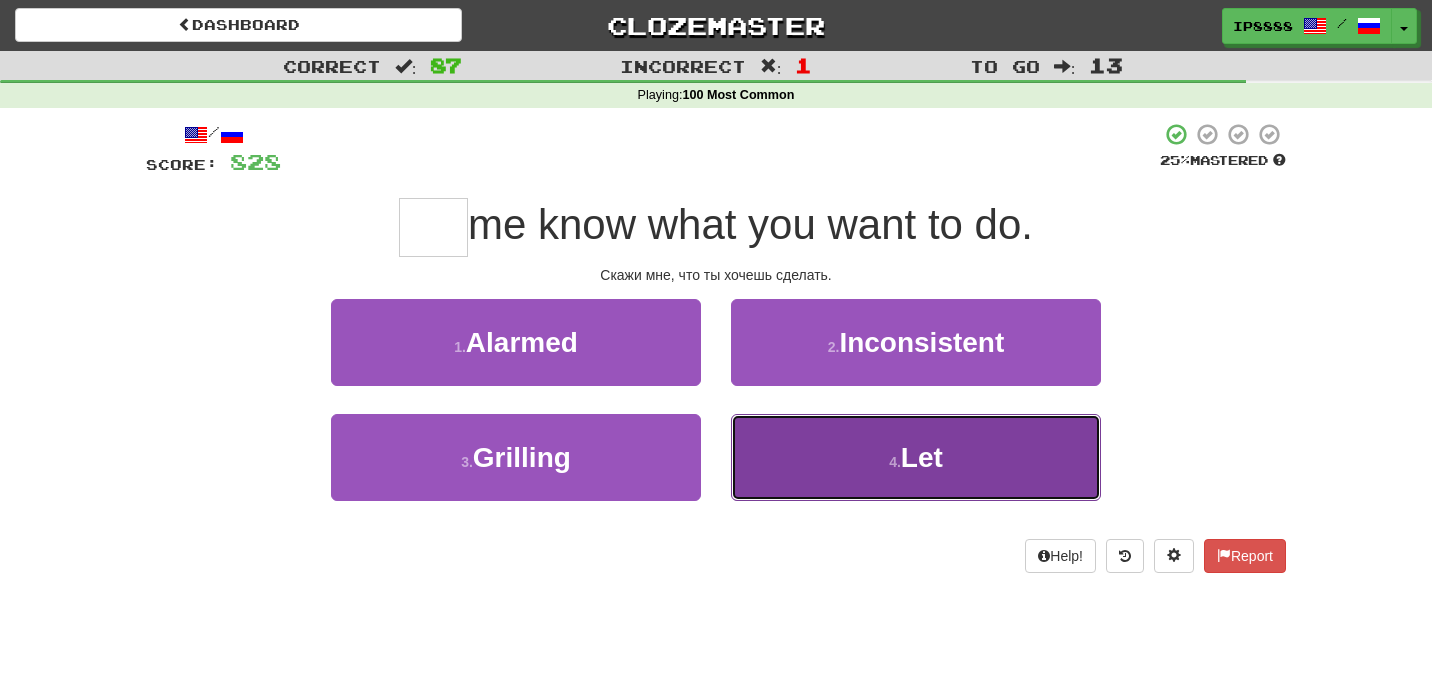 click on "4 .  Let" at bounding box center (916, 457) 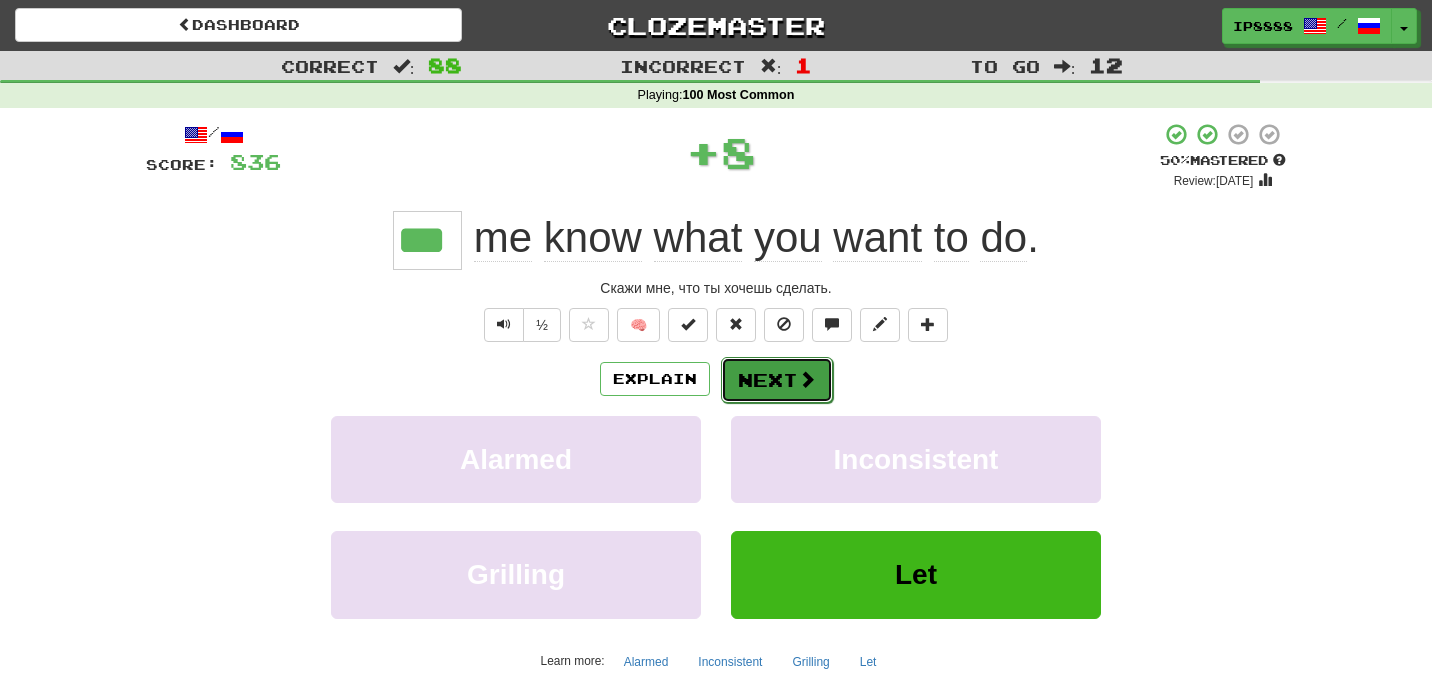 click at bounding box center [807, 379] 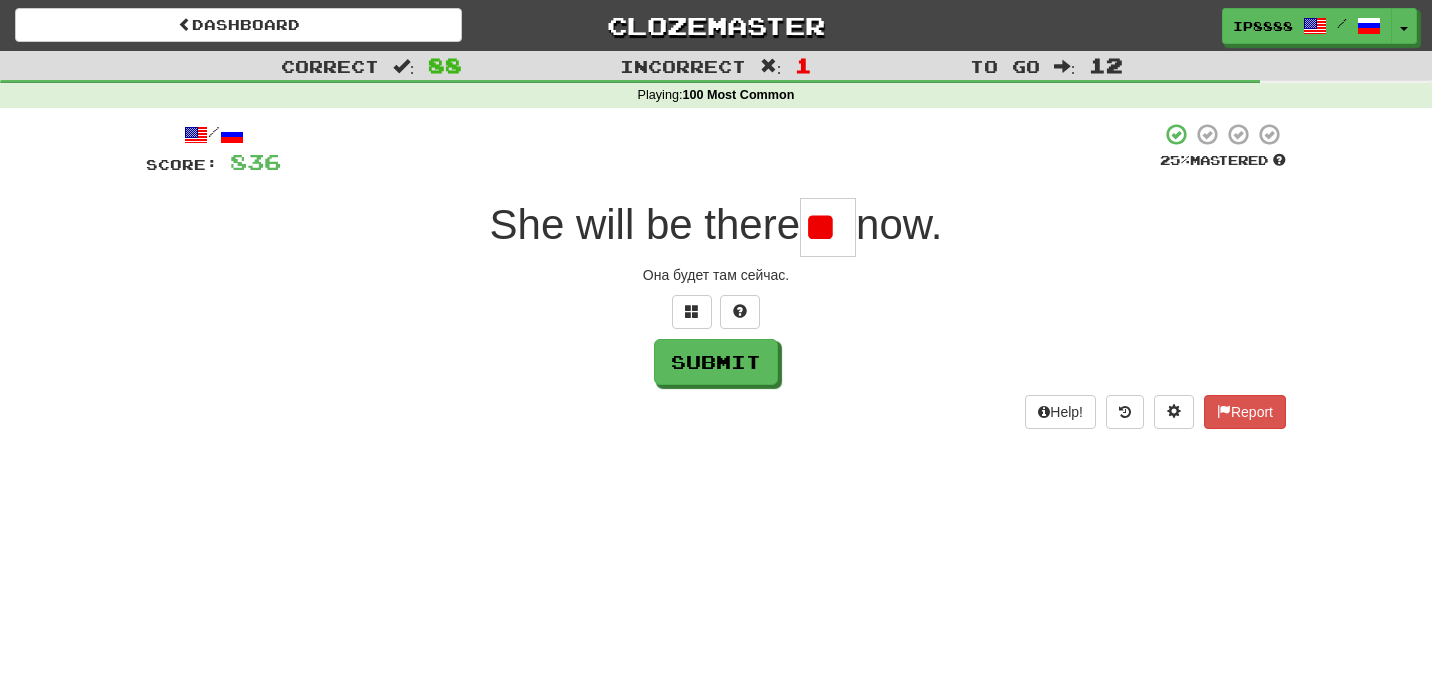 type on "*" 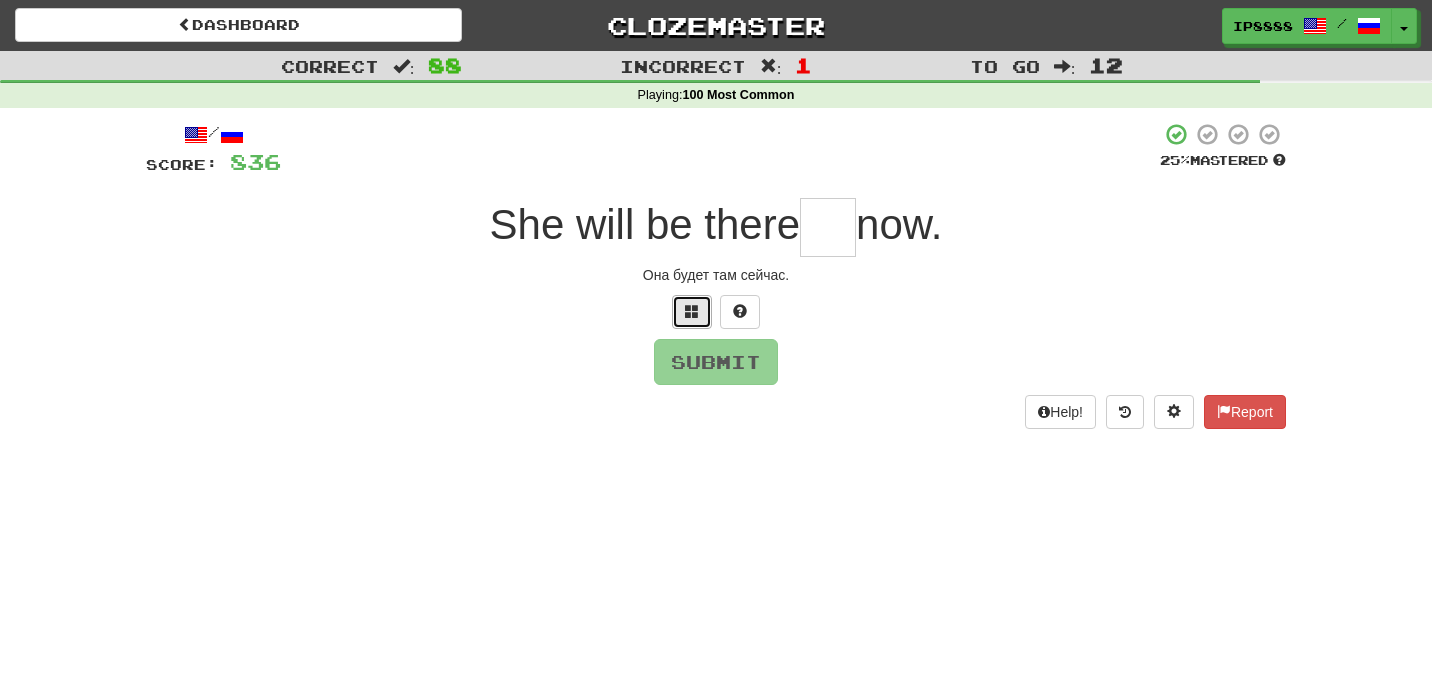 click at bounding box center (692, 311) 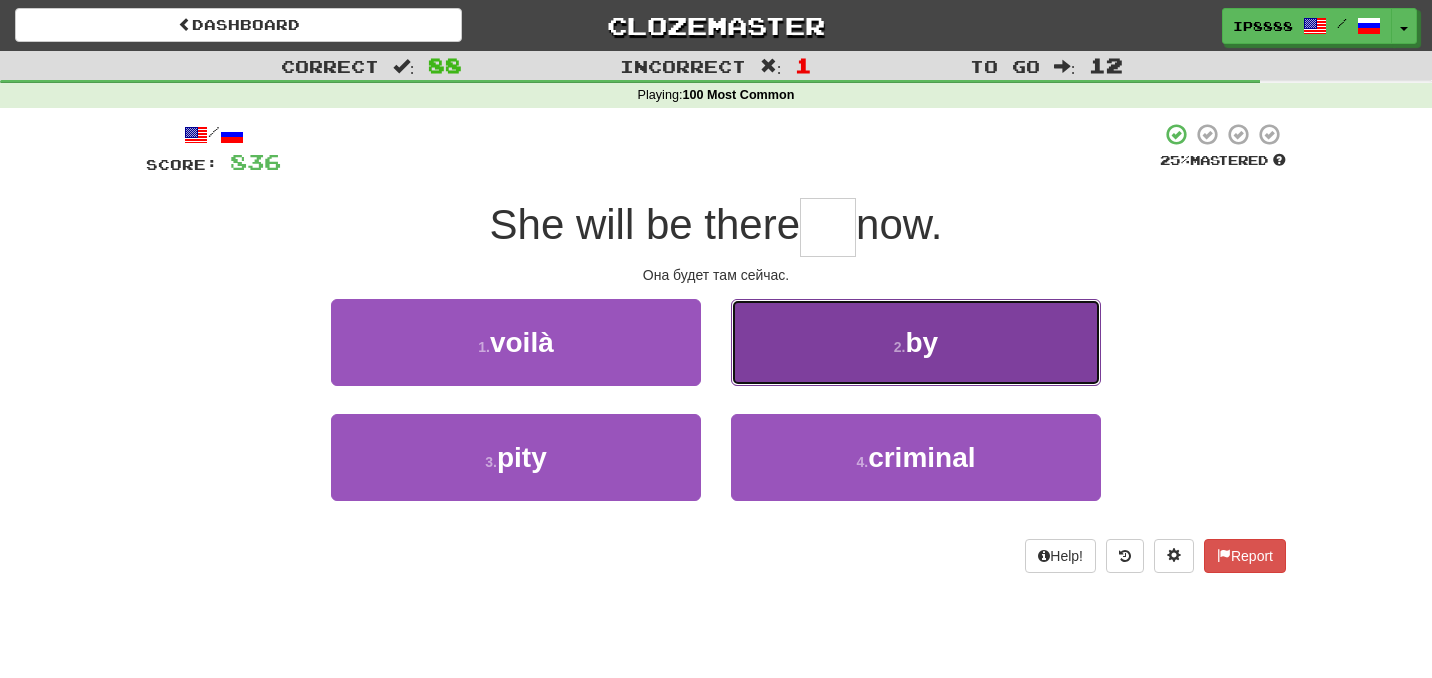 click on "2 .  by" at bounding box center [916, 342] 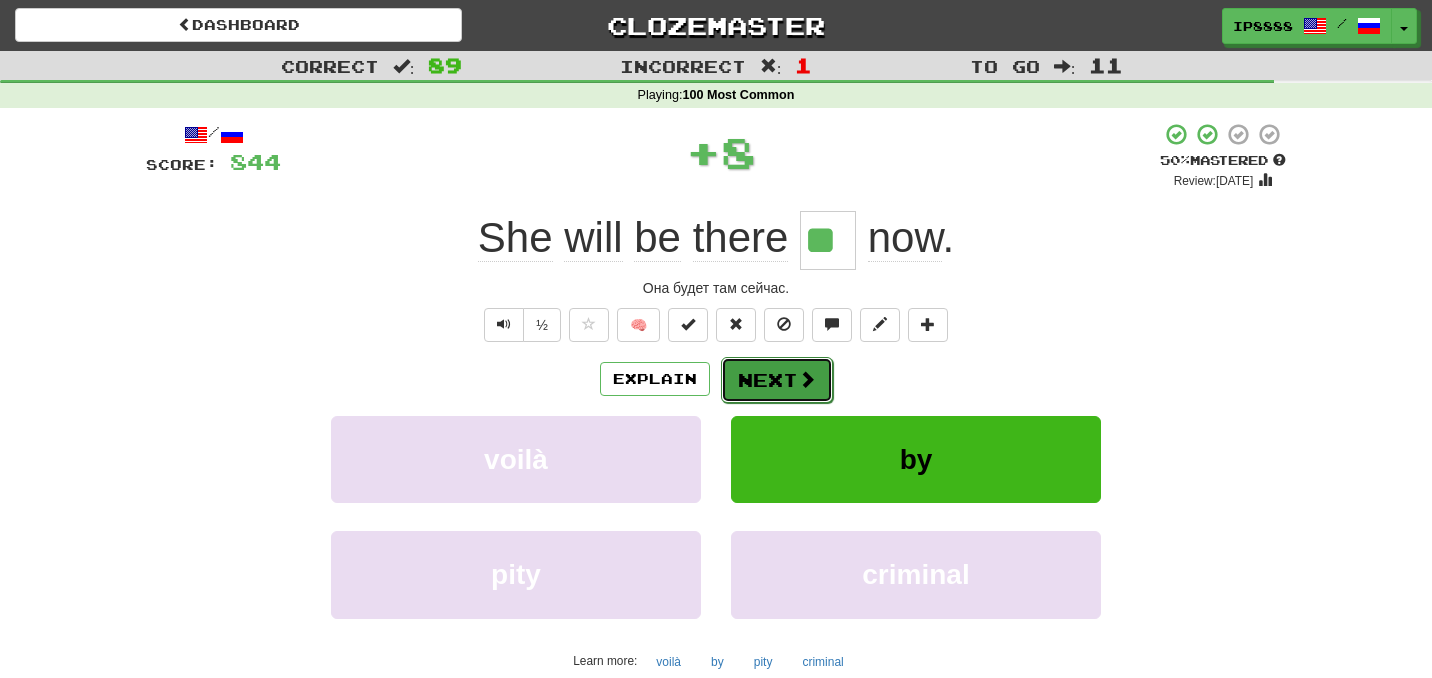 click on "Next" at bounding box center [777, 380] 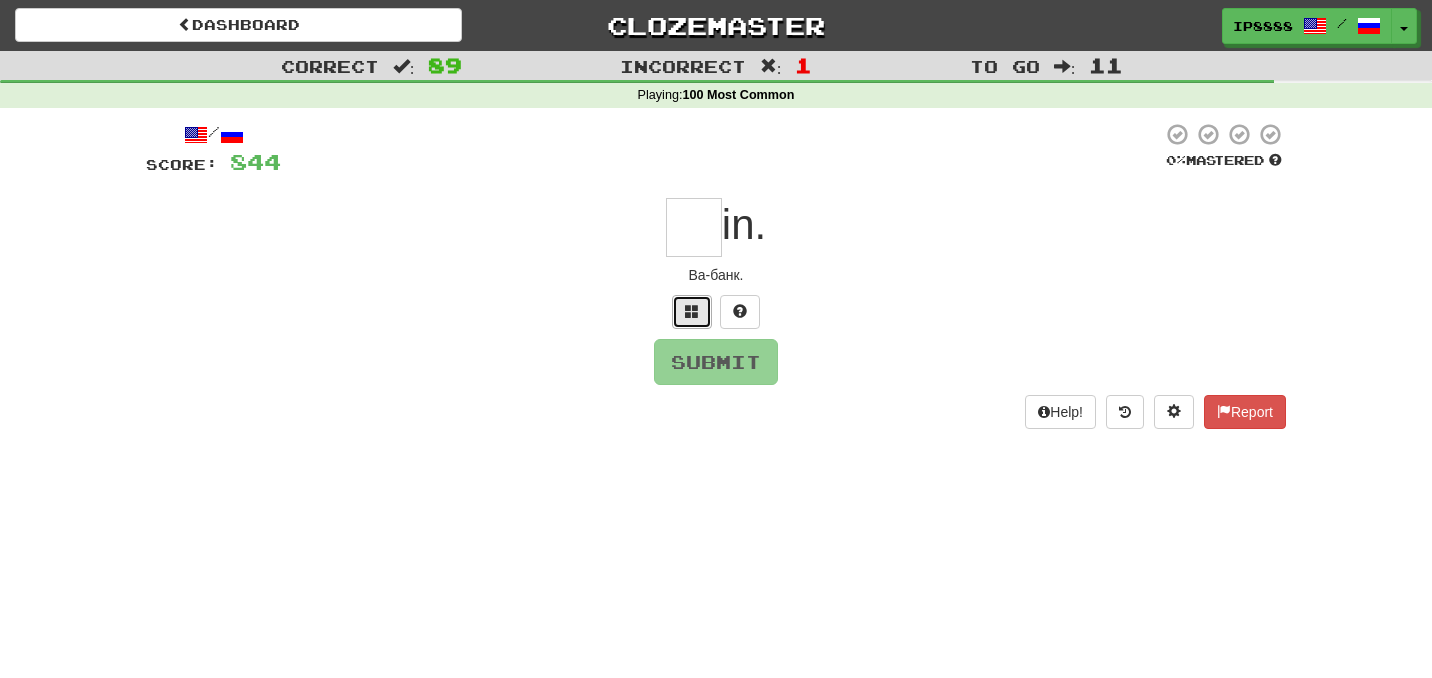 click at bounding box center [692, 312] 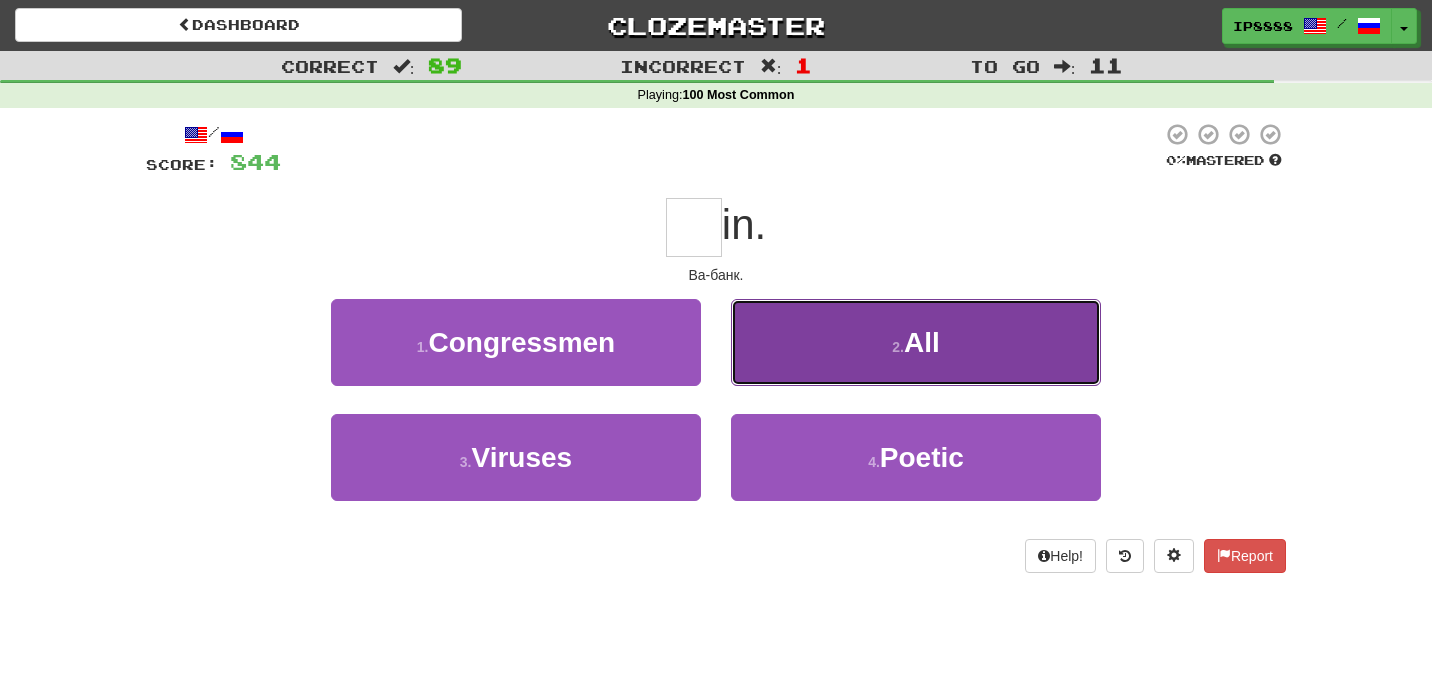 click on "2 .  All" at bounding box center (916, 342) 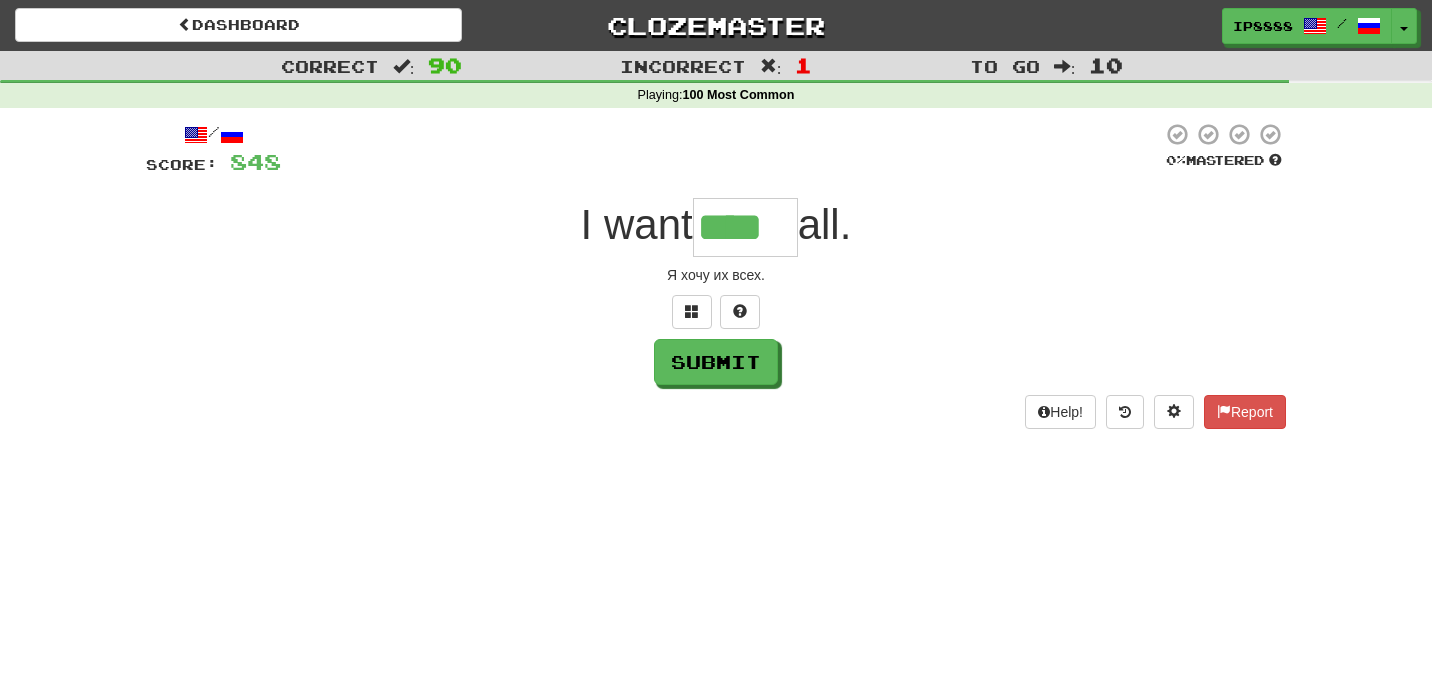 type on "****" 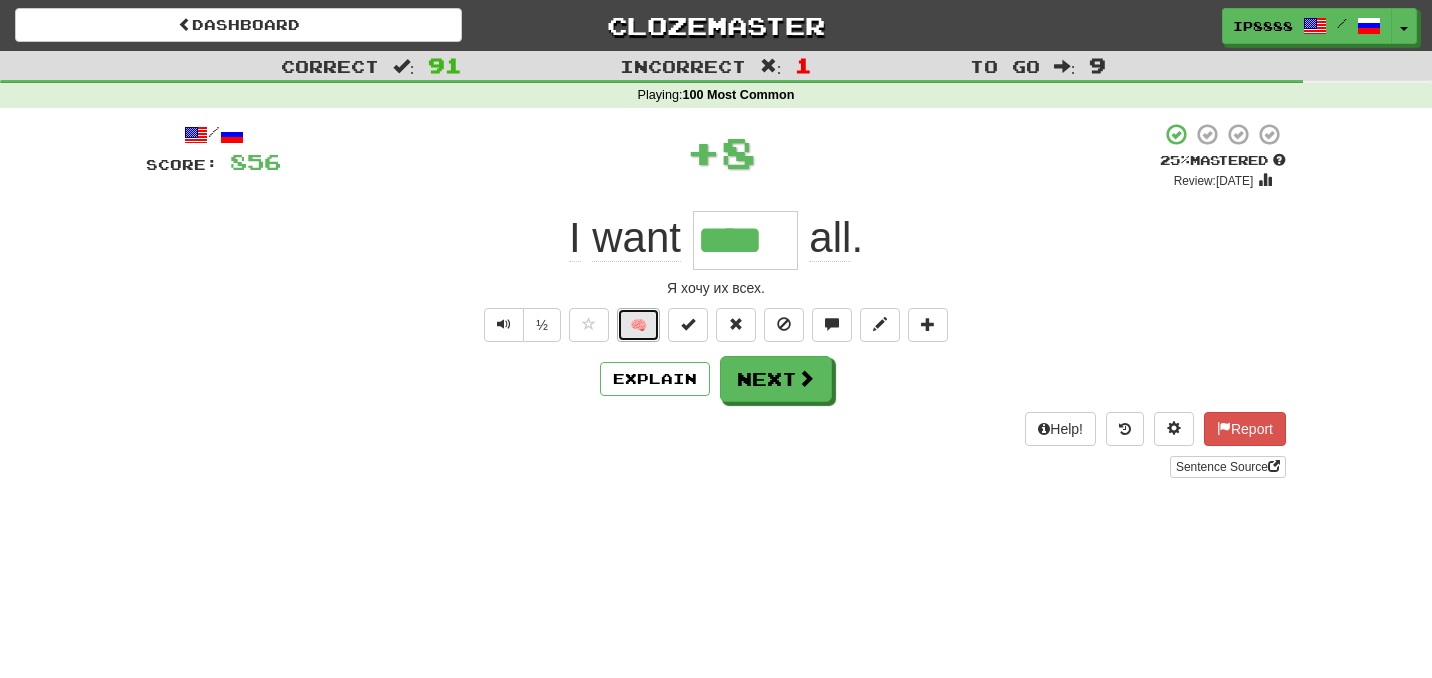click on "🧠" at bounding box center (638, 325) 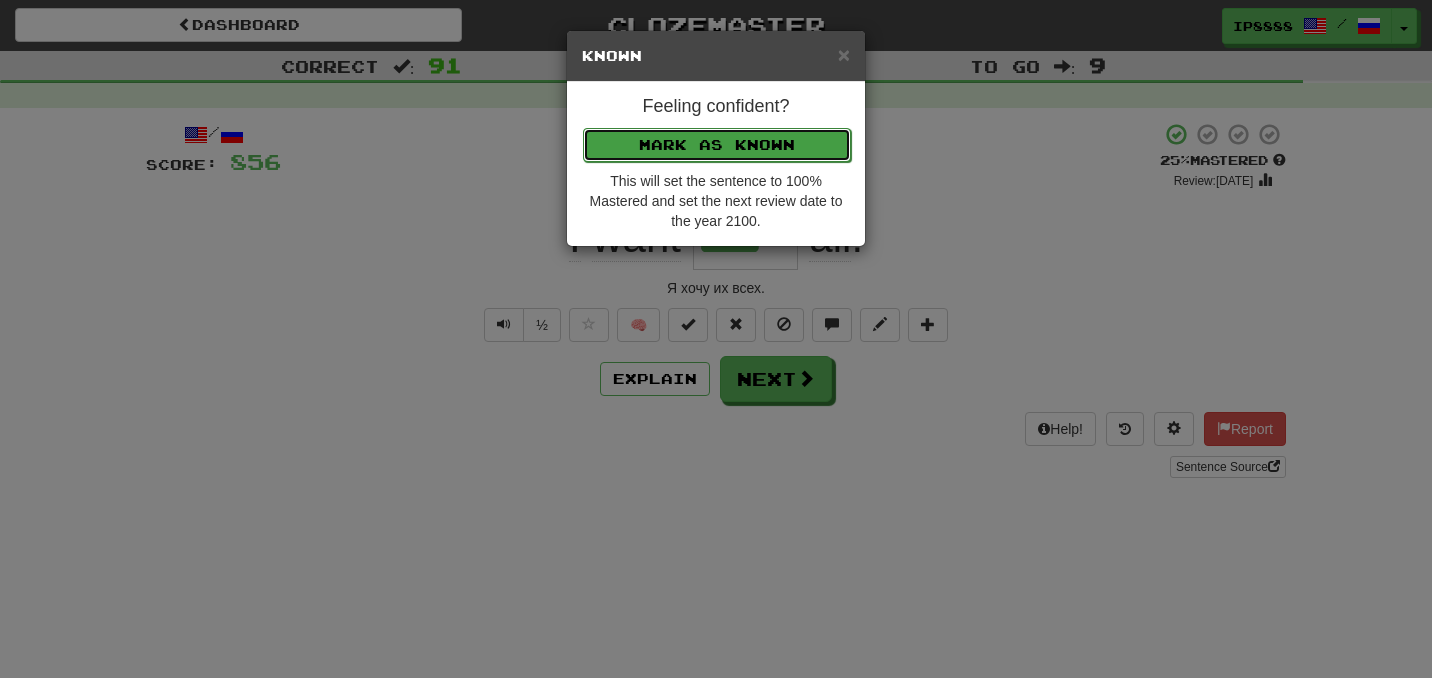 click on "Mark as Known" at bounding box center [717, 145] 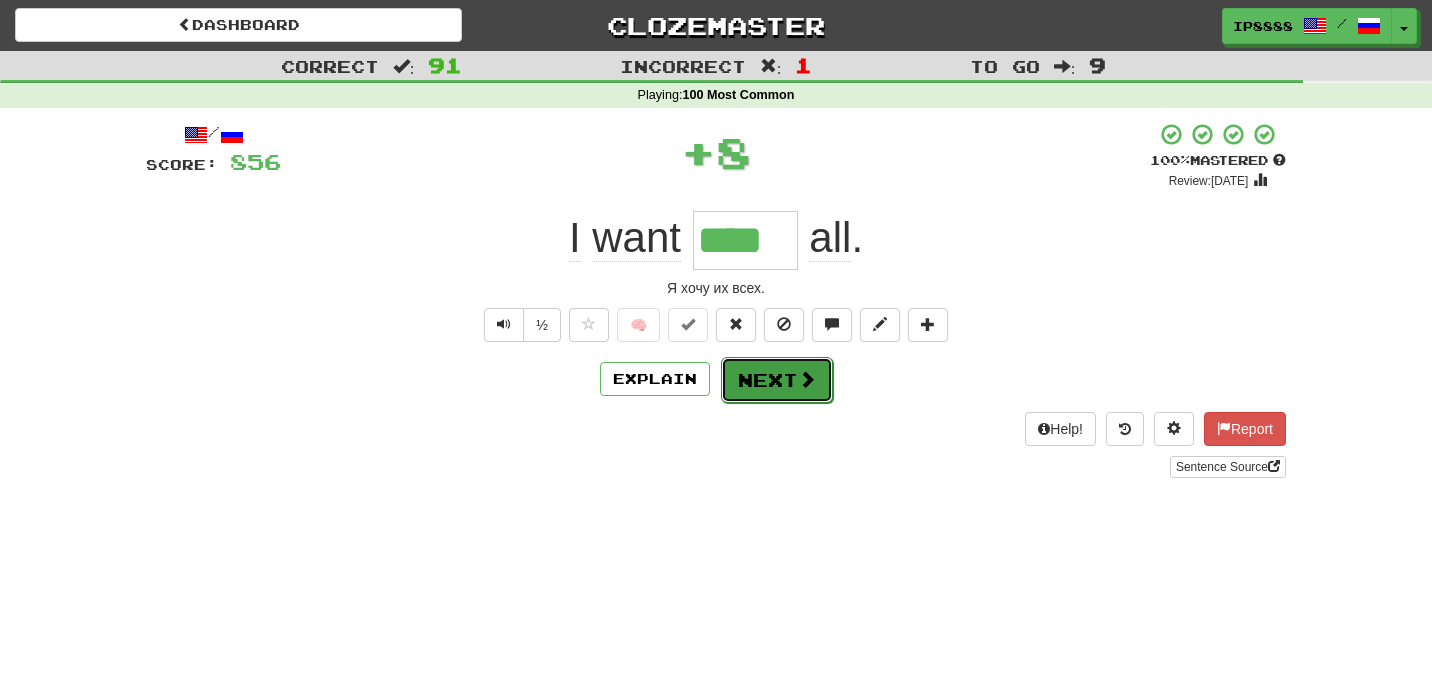 click on "Next" at bounding box center (777, 380) 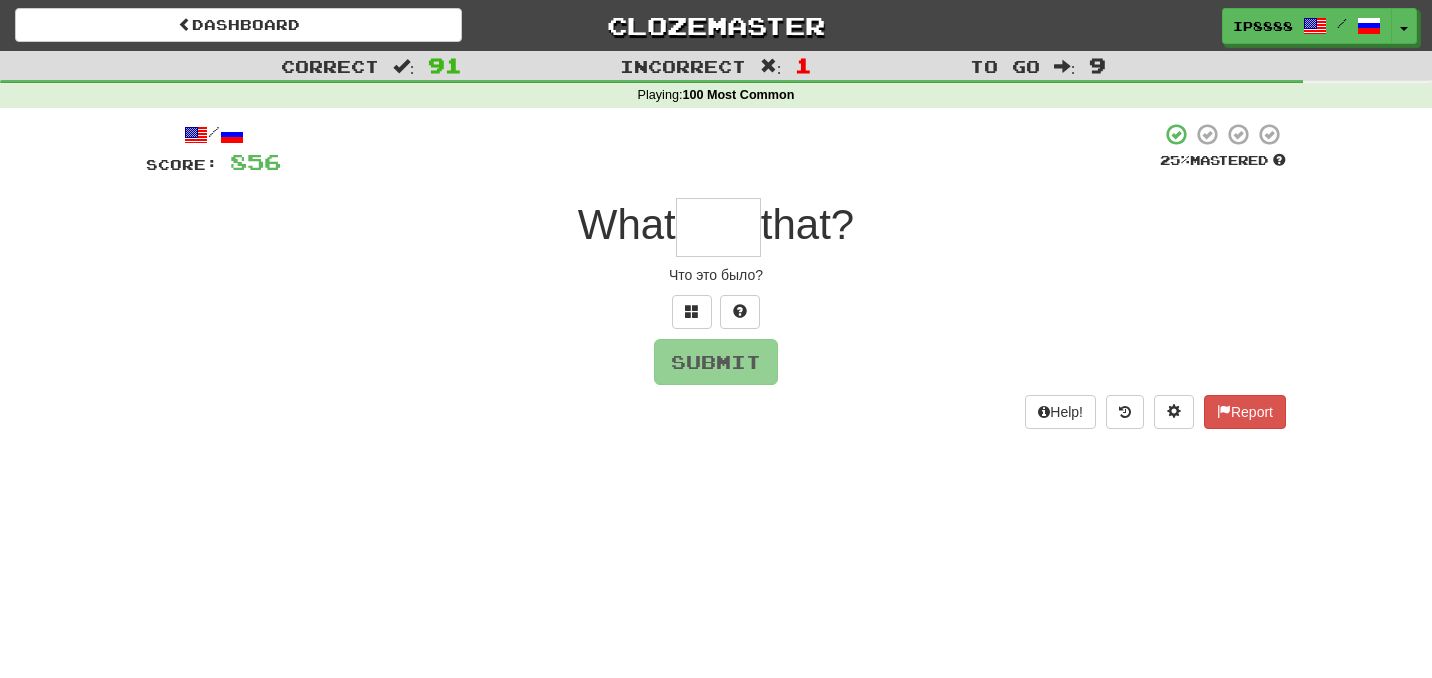 click at bounding box center (718, 227) 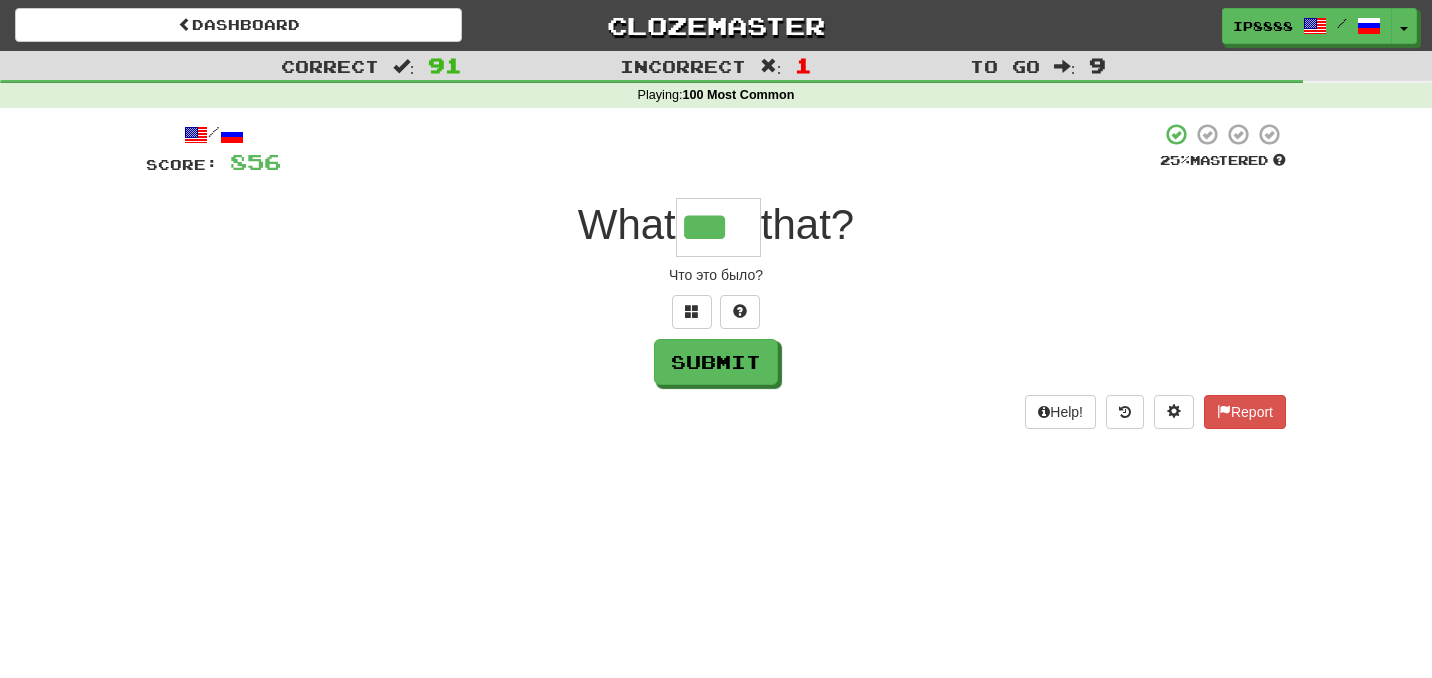 type on "***" 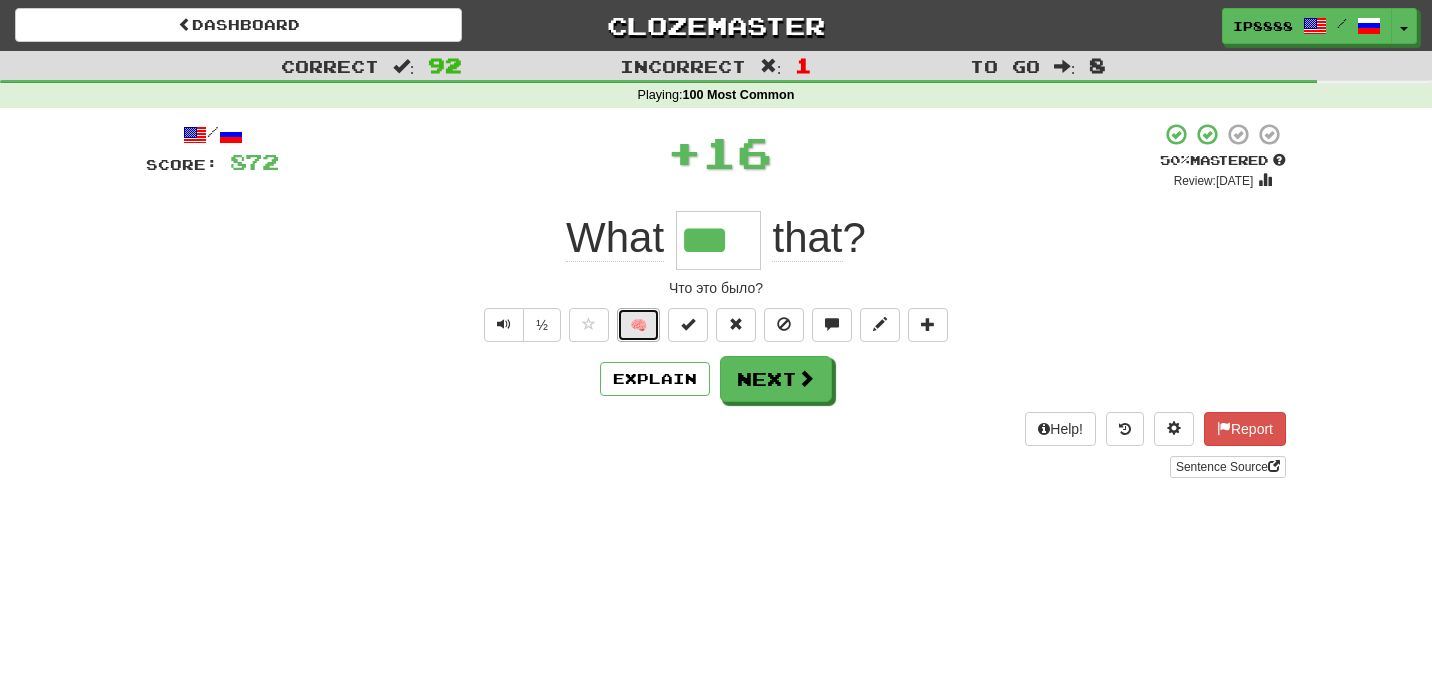 click on "🧠" at bounding box center (638, 325) 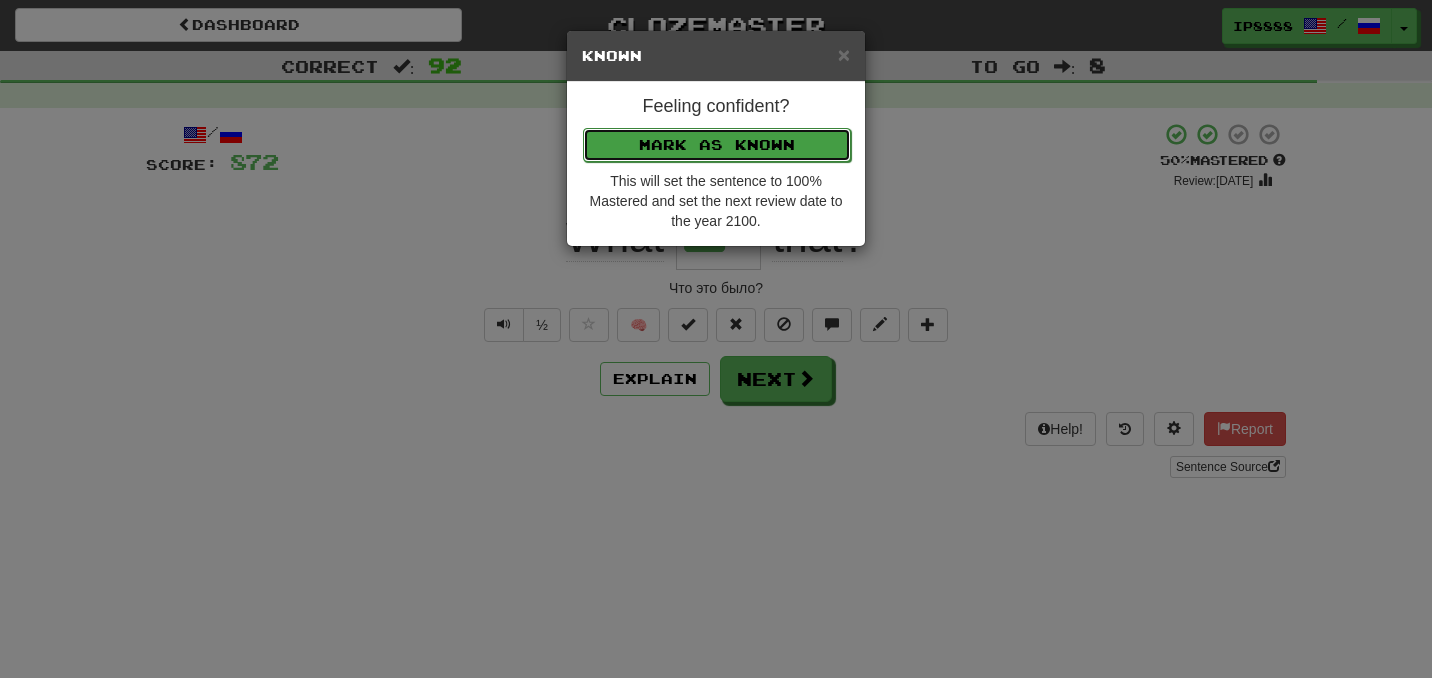 click on "Mark as Known" at bounding box center (717, 145) 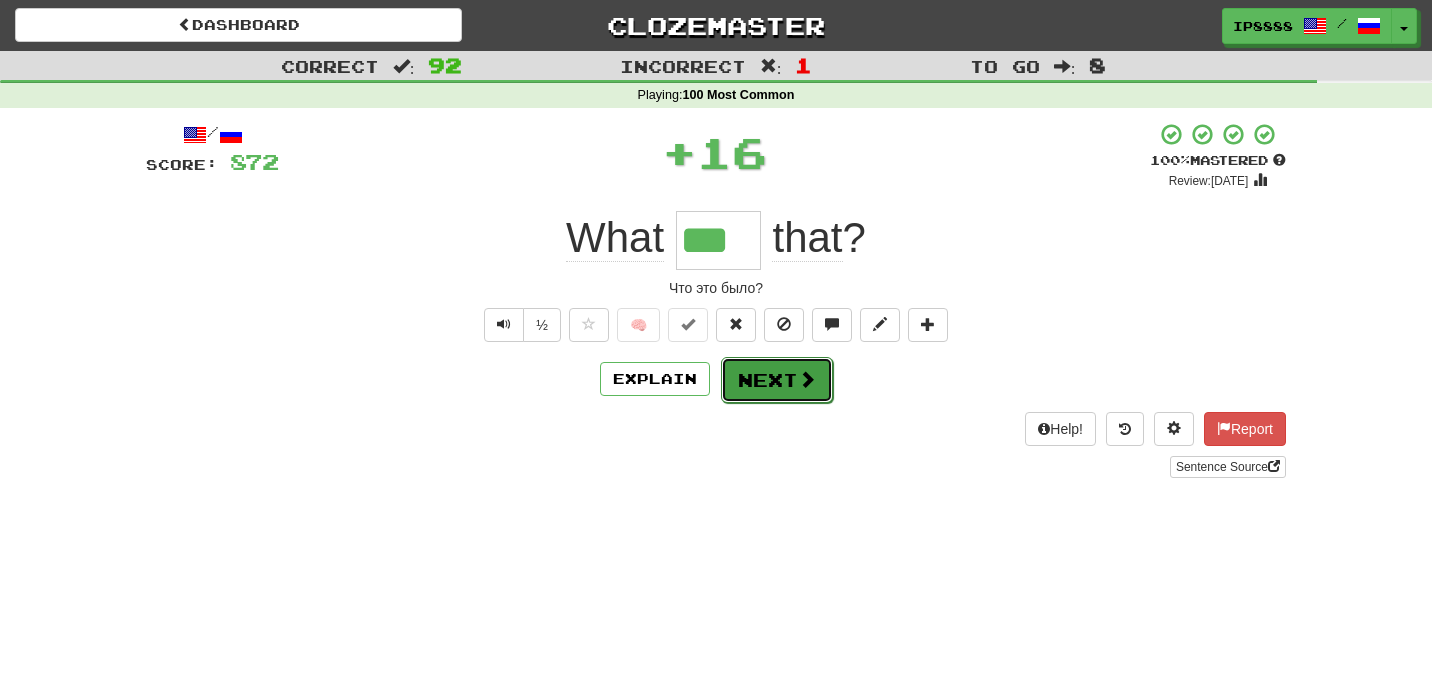 click on "Next" at bounding box center (777, 380) 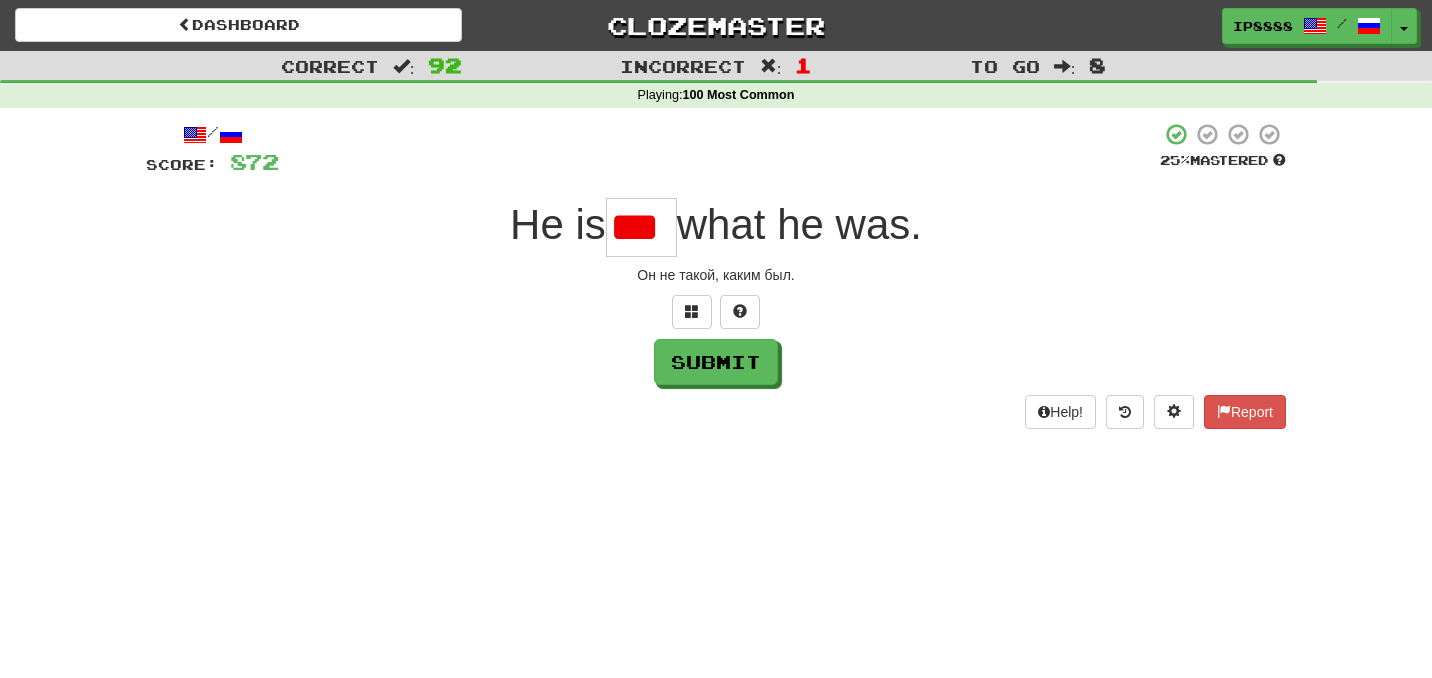 scroll, scrollTop: 0, scrollLeft: 0, axis: both 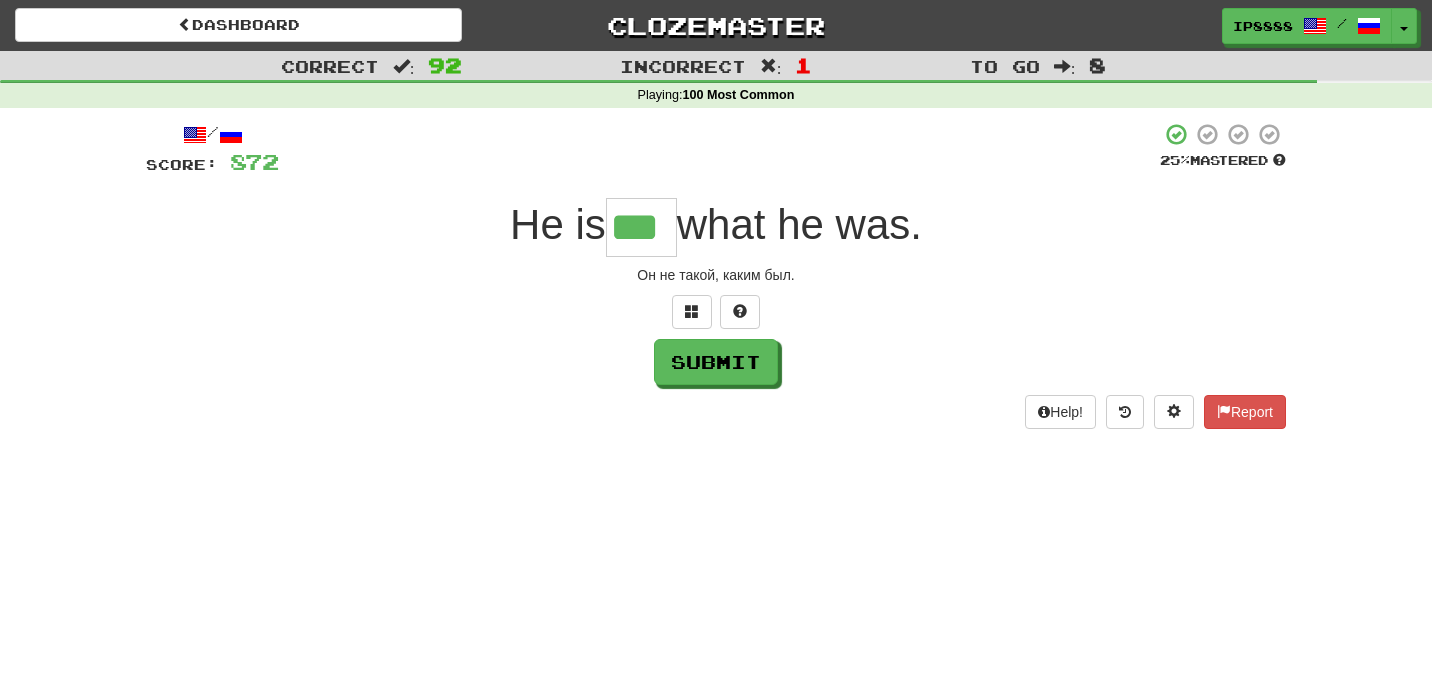 type on "***" 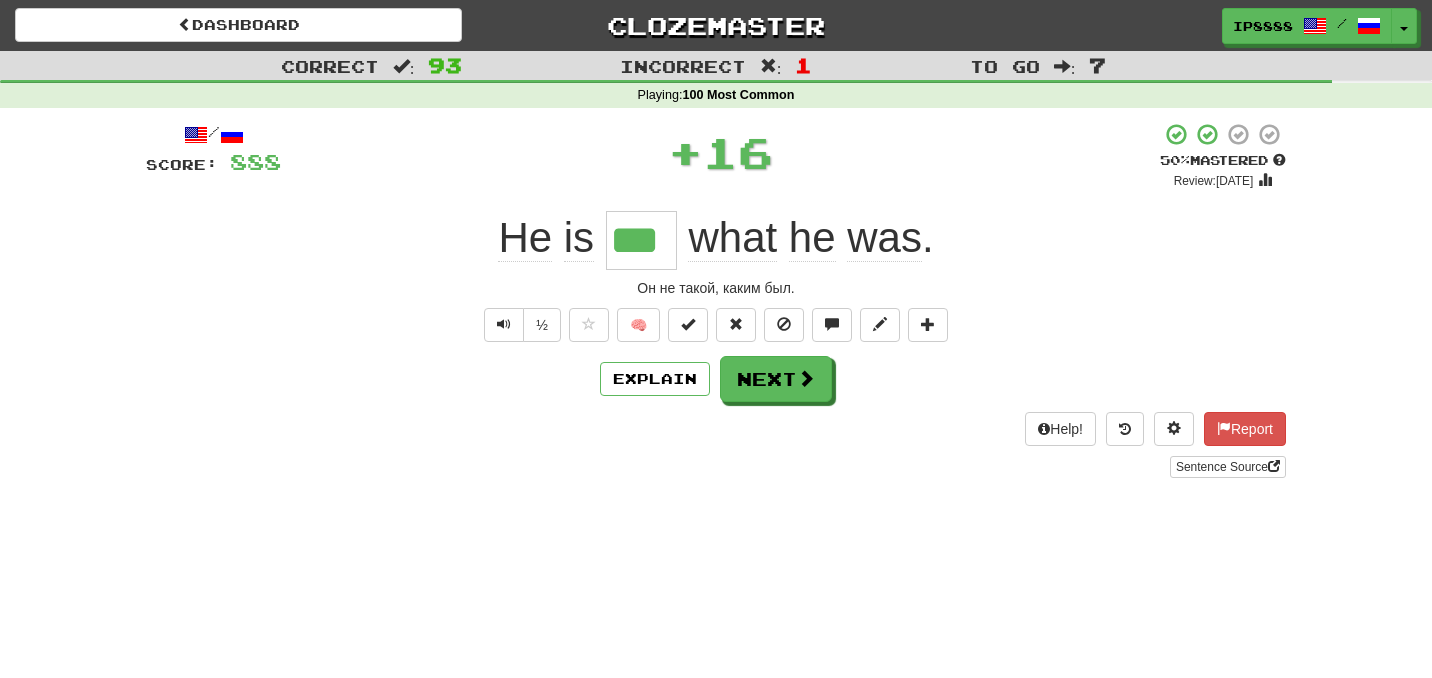 click on "½ 🧠" at bounding box center (716, 325) 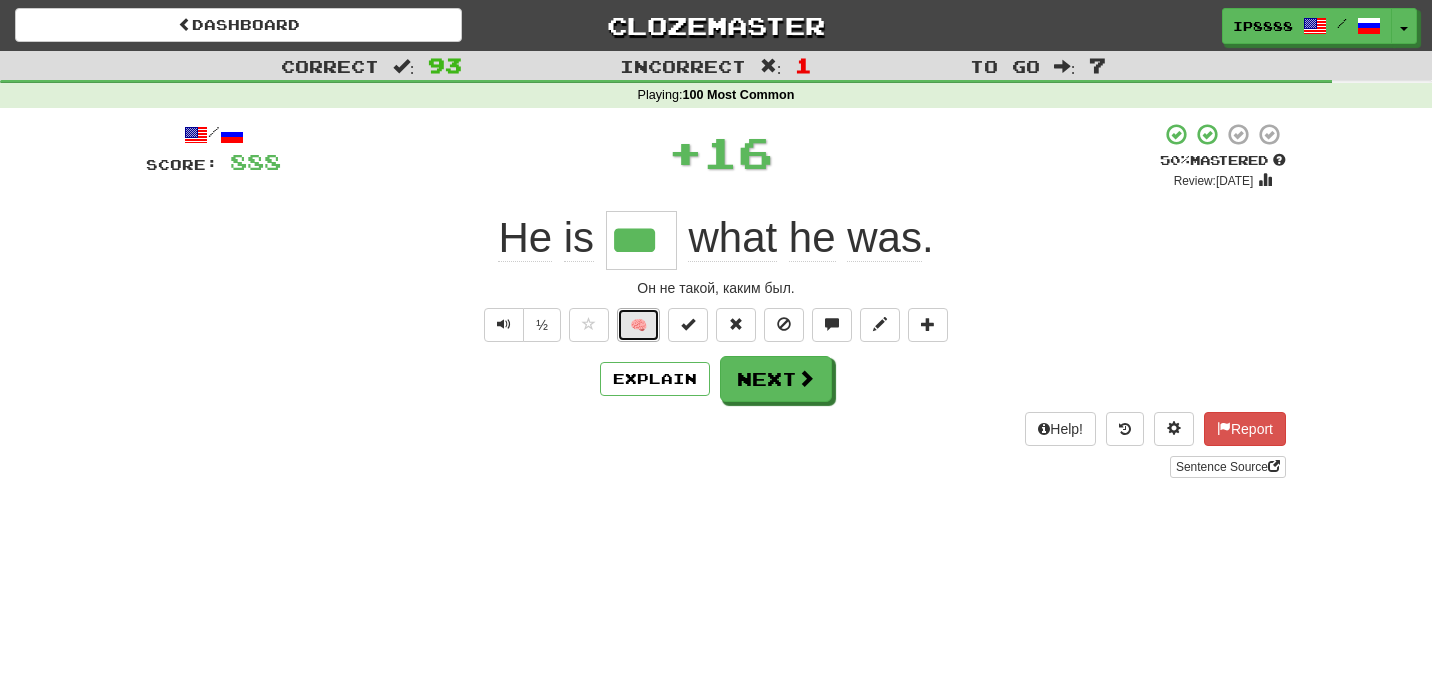 click on "🧠" at bounding box center (638, 325) 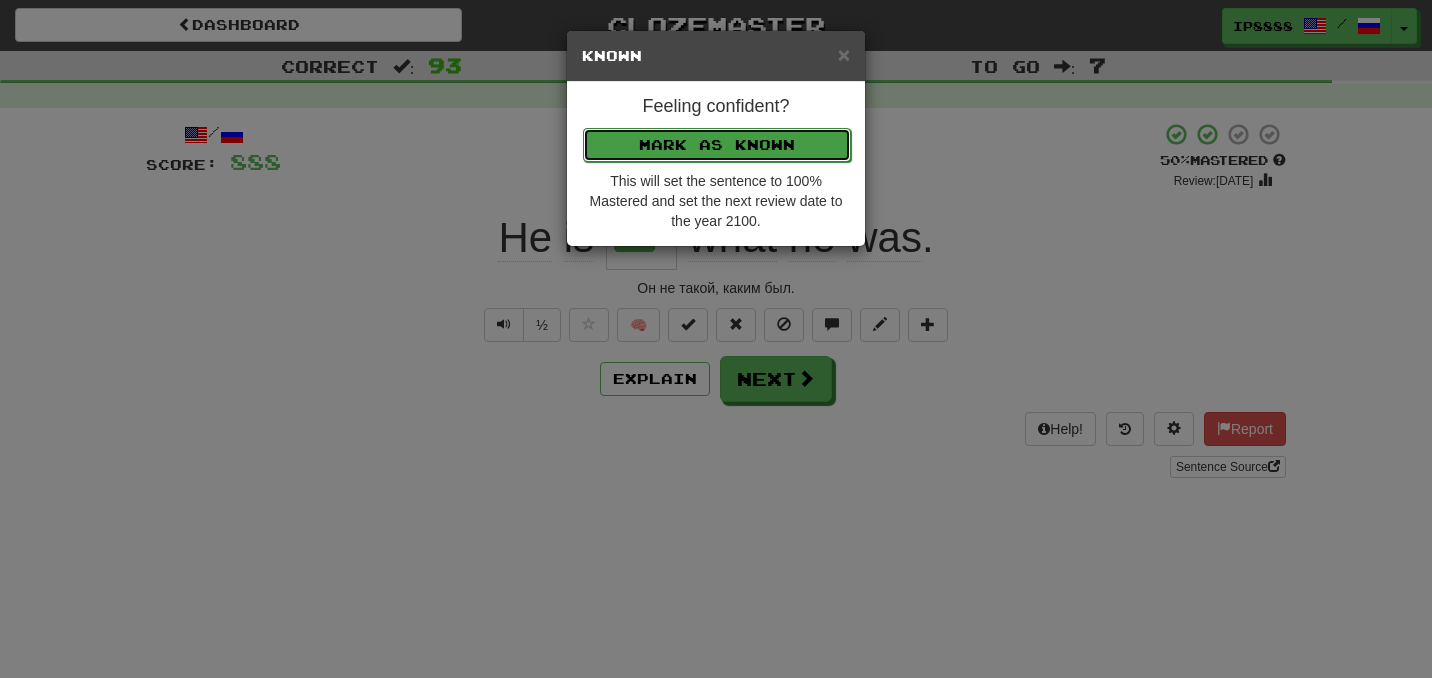 click on "Mark as Known" at bounding box center (717, 145) 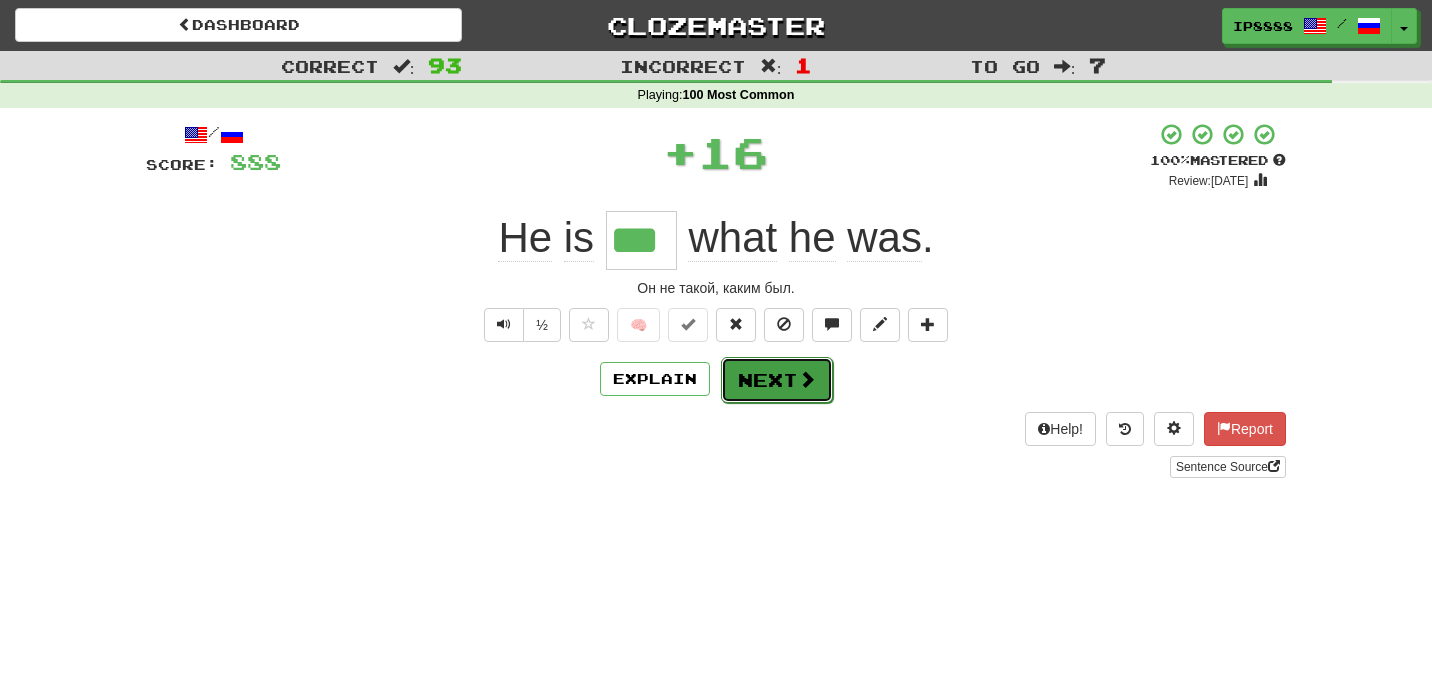 click on "Next" at bounding box center [777, 380] 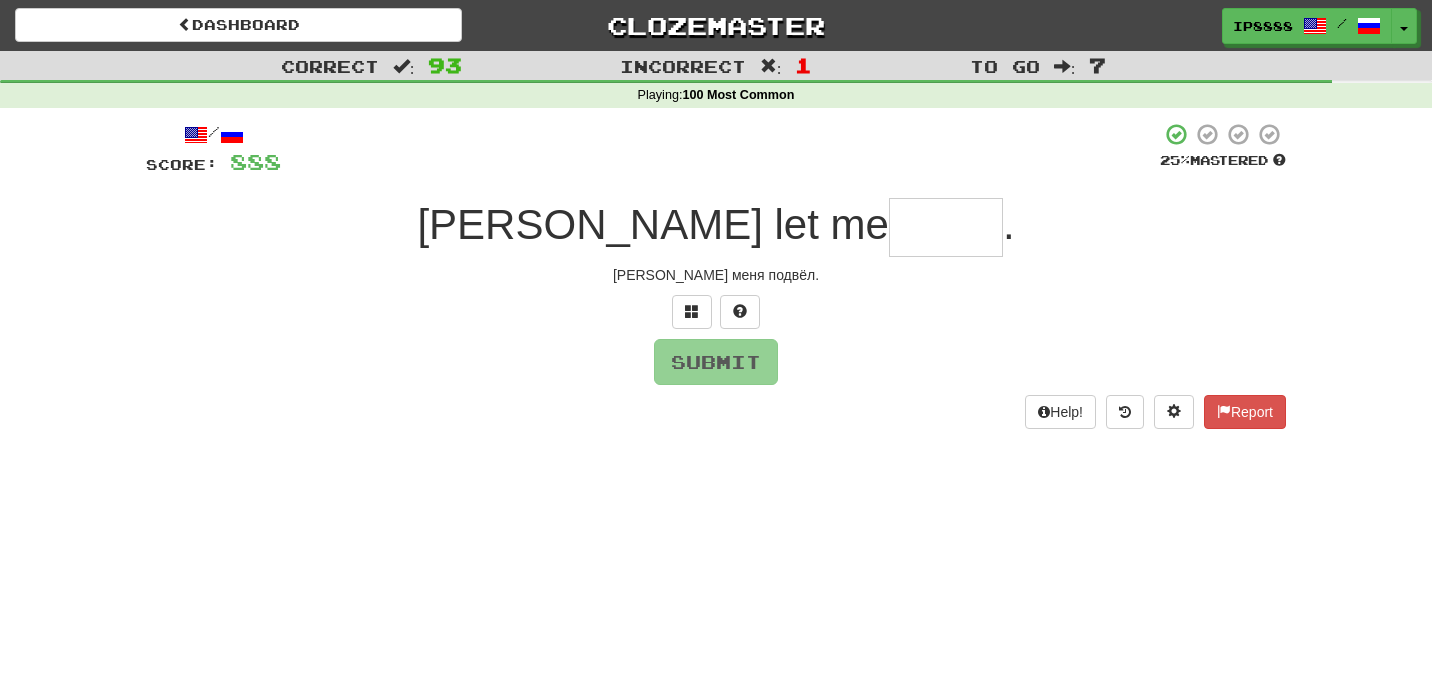 click at bounding box center [946, 227] 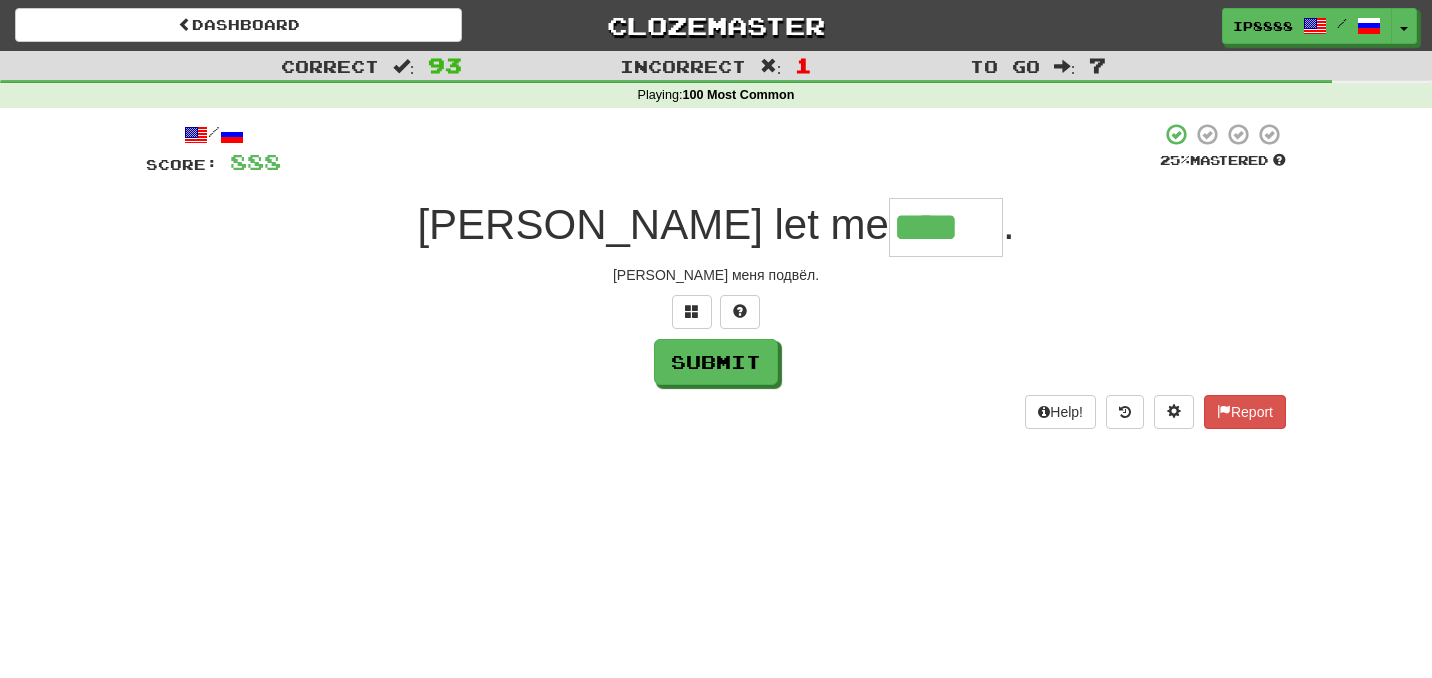 type on "****" 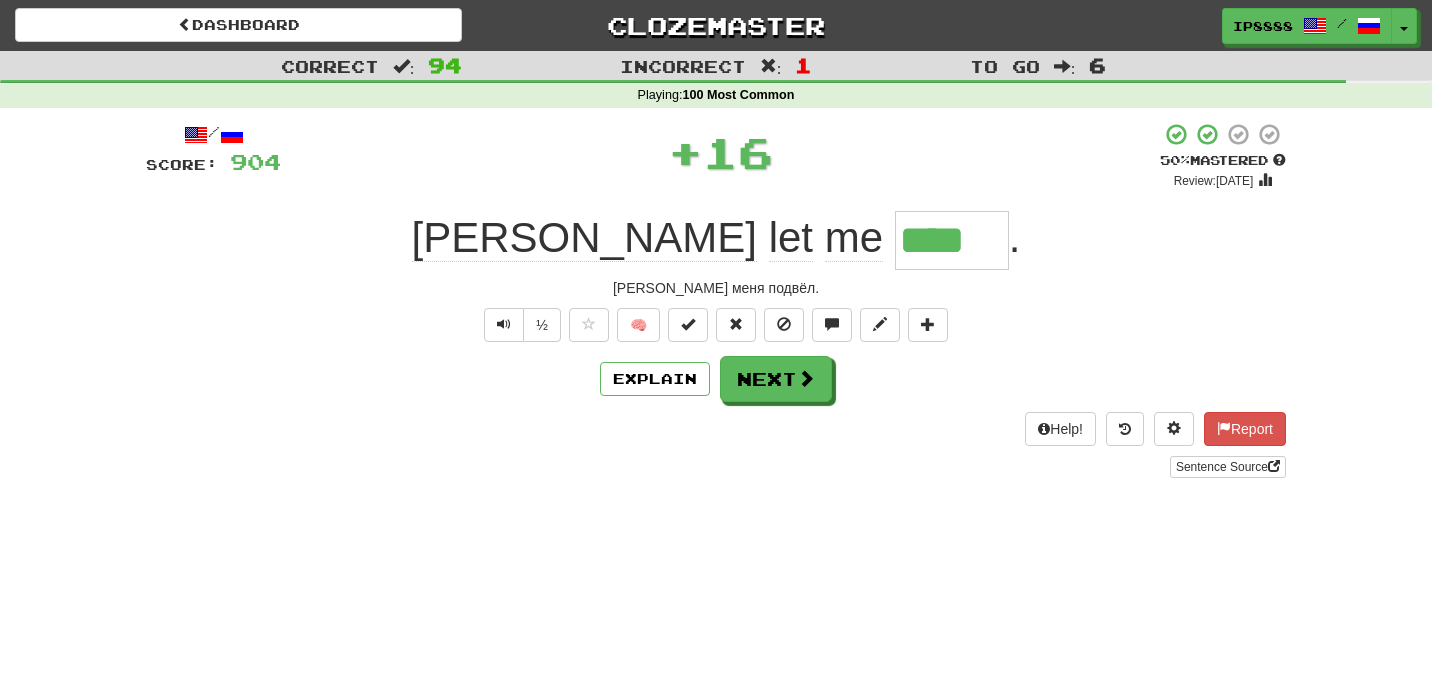 click on "/  Score:   904 + 16 50 %  Mastered Review:  2025-07-20 Tom   let   me   **** . Том меня подвёл. ½ 🧠 Explain Next  Help!  Report Sentence Source" at bounding box center [716, 300] 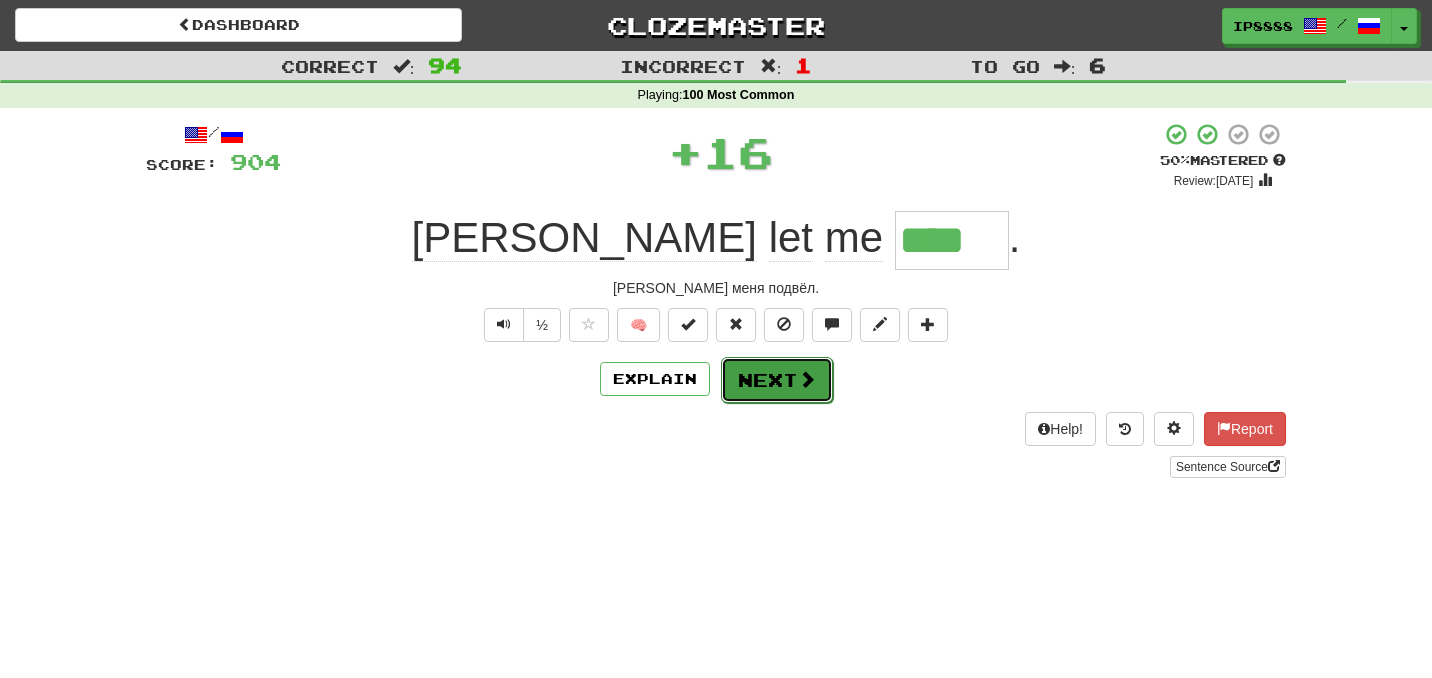 click on "Next" at bounding box center [777, 380] 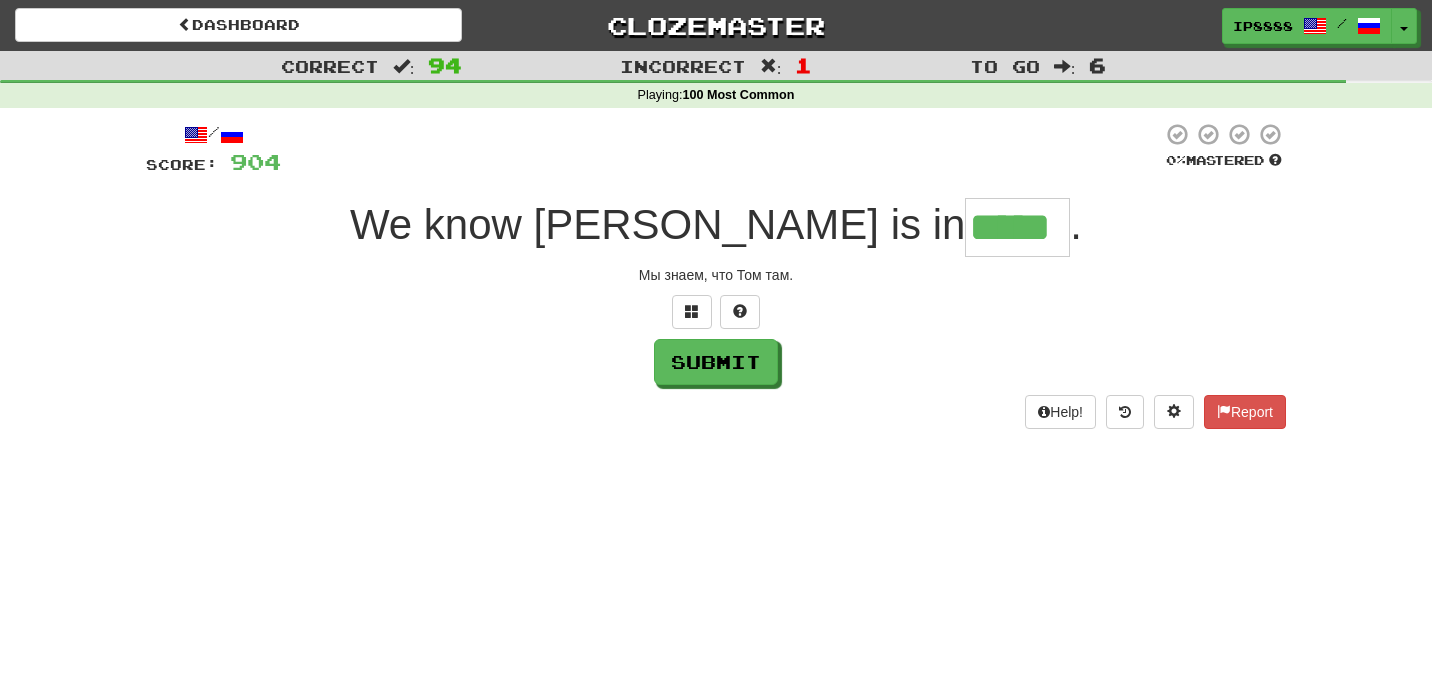type on "*****" 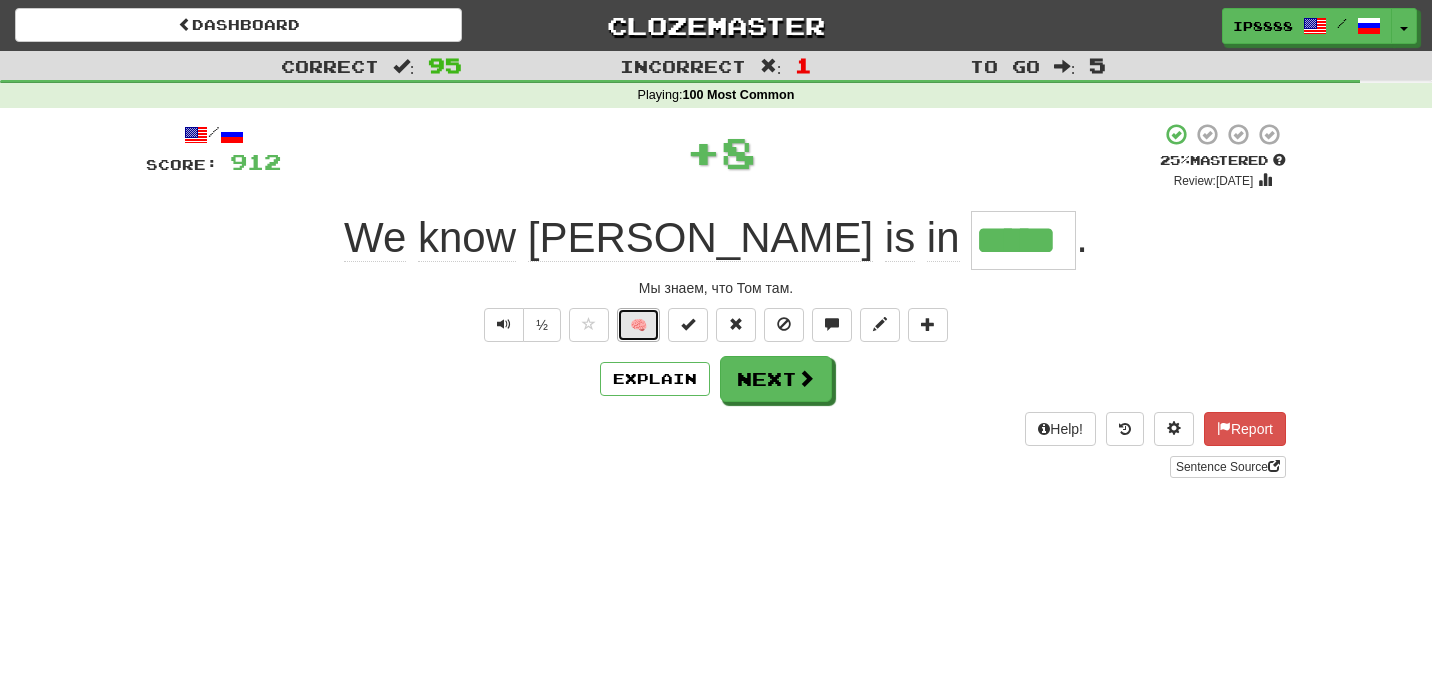 click on "🧠" at bounding box center (638, 325) 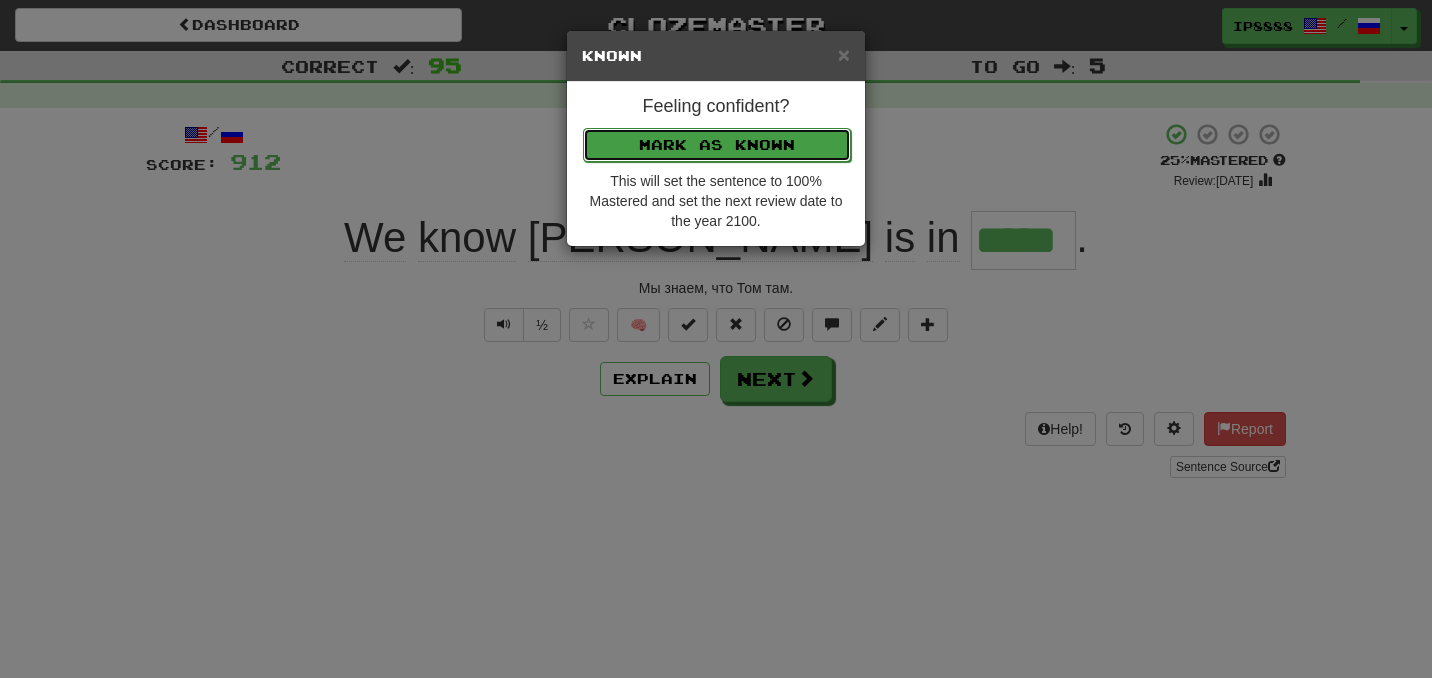click on "Mark as Known" at bounding box center [717, 145] 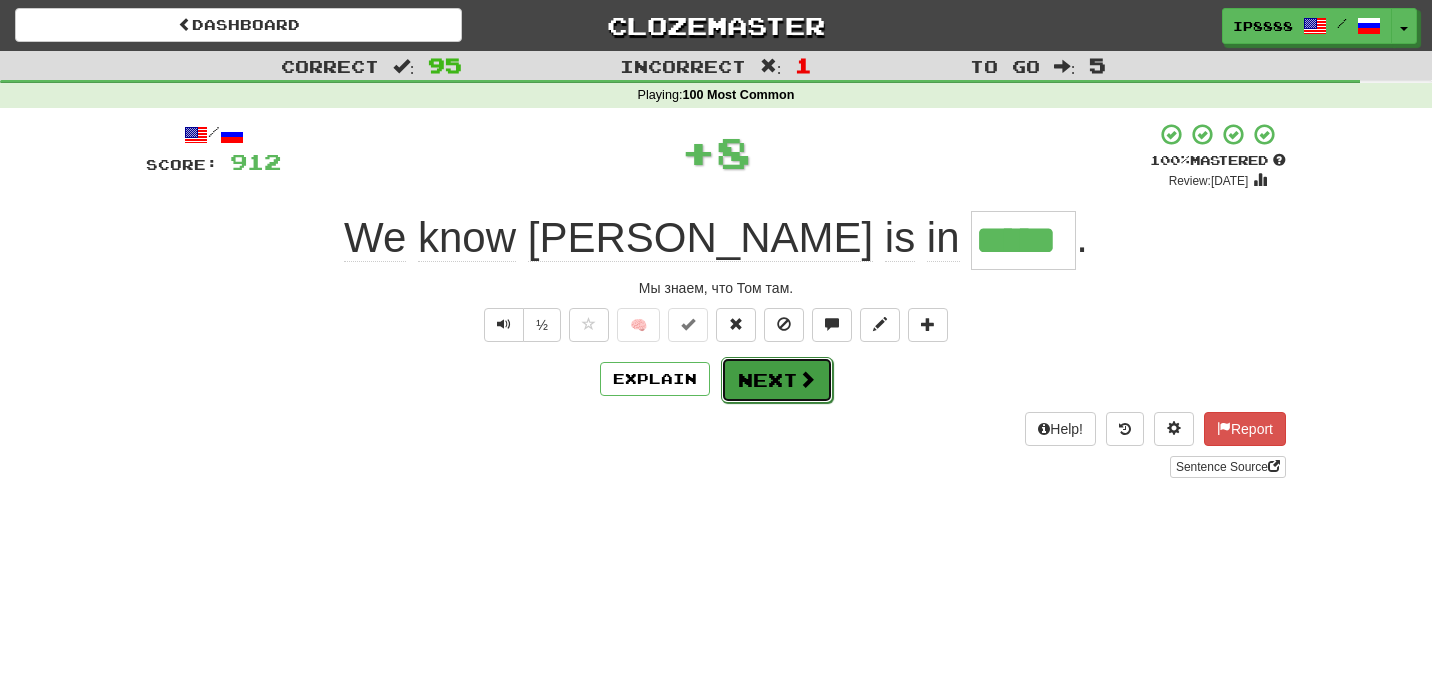 click on "Next" at bounding box center (777, 380) 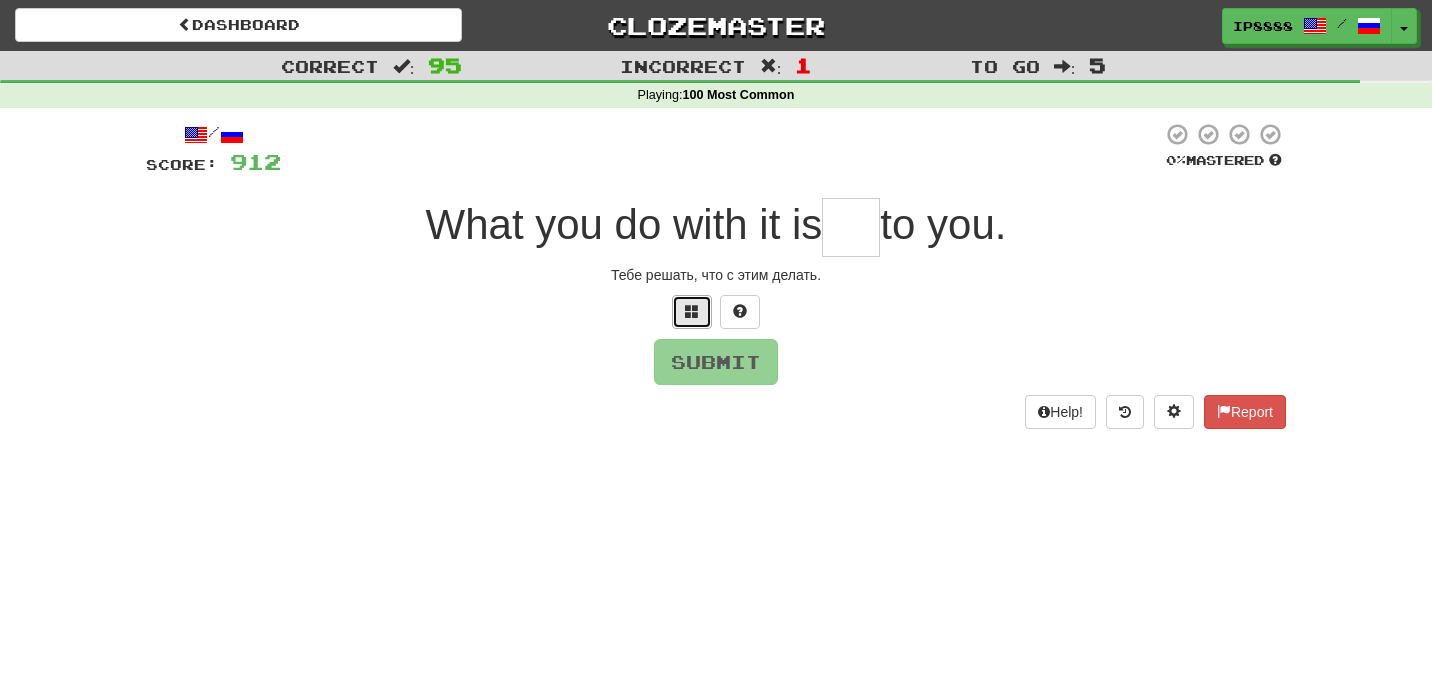 click at bounding box center [692, 312] 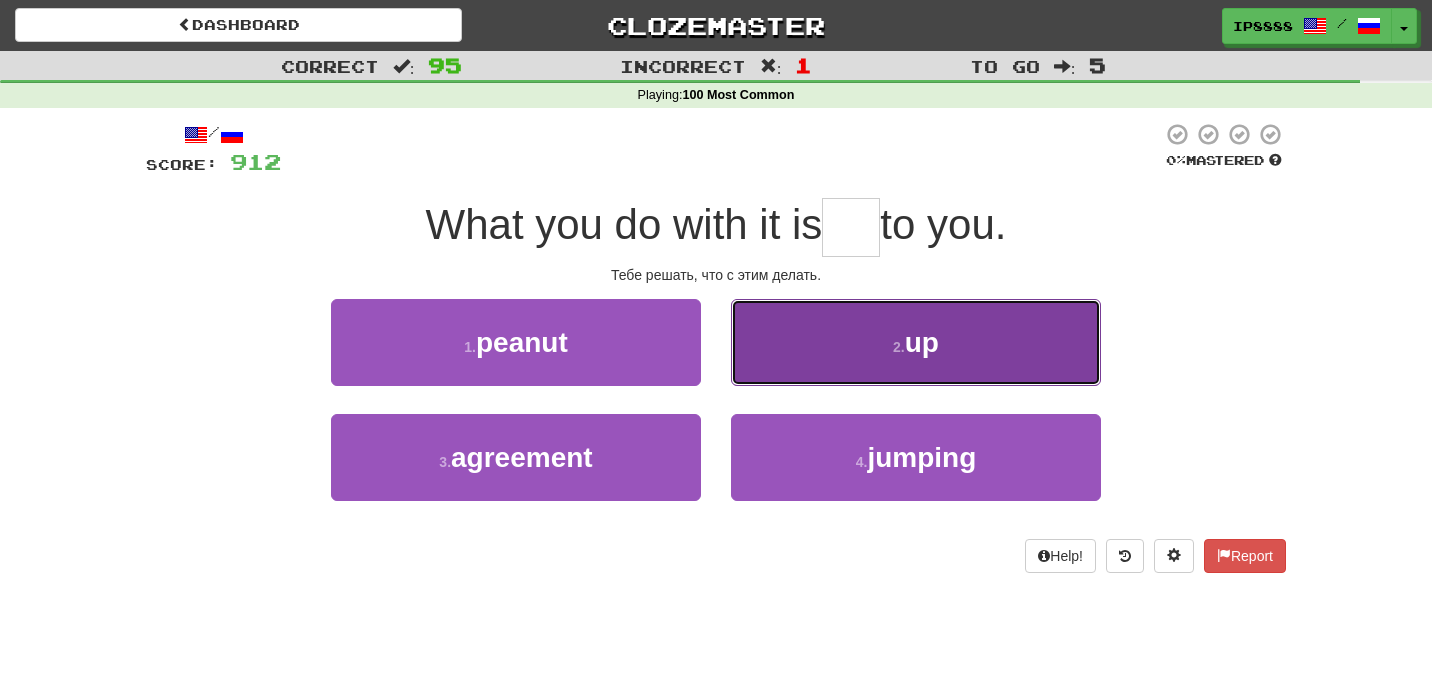 click on "2 .  up" at bounding box center [916, 342] 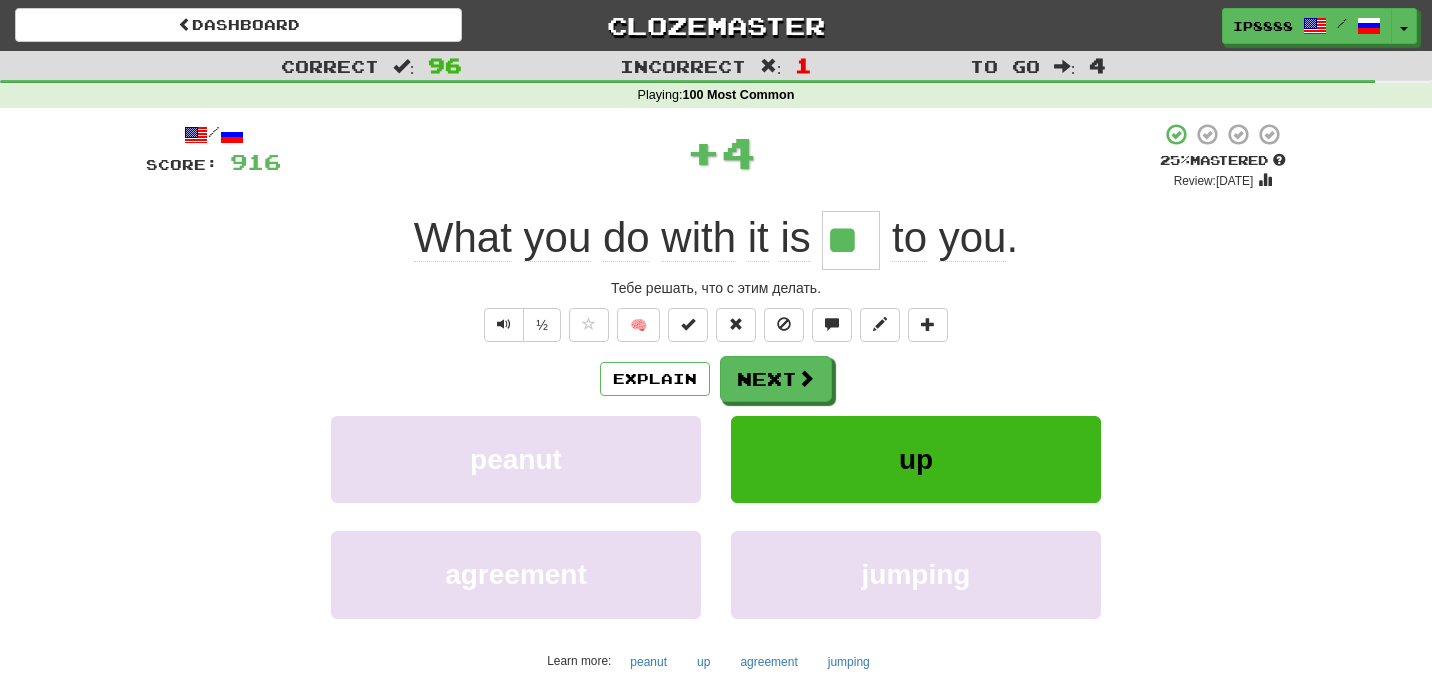 click on "/  Score:   916 + 4 25 %  Mastered Review:  2025-07-11 What   you   do   with   it   is   **   to   you . Тебе решать, что с этим делать. ½ 🧠 Explain Next peanut up agreement jumping Learn more: peanut up agreement jumping  Help!  Report Sentence Source" at bounding box center (716, 437) 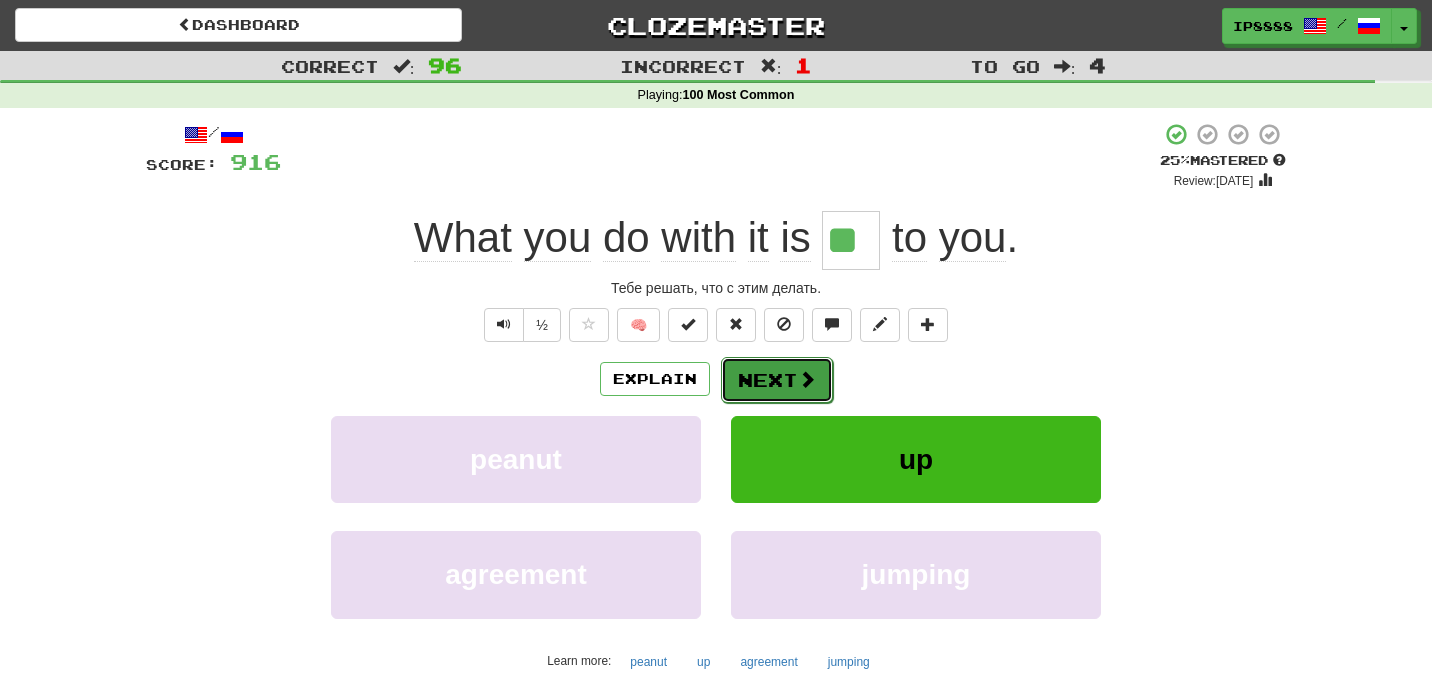click on "Next" at bounding box center [777, 380] 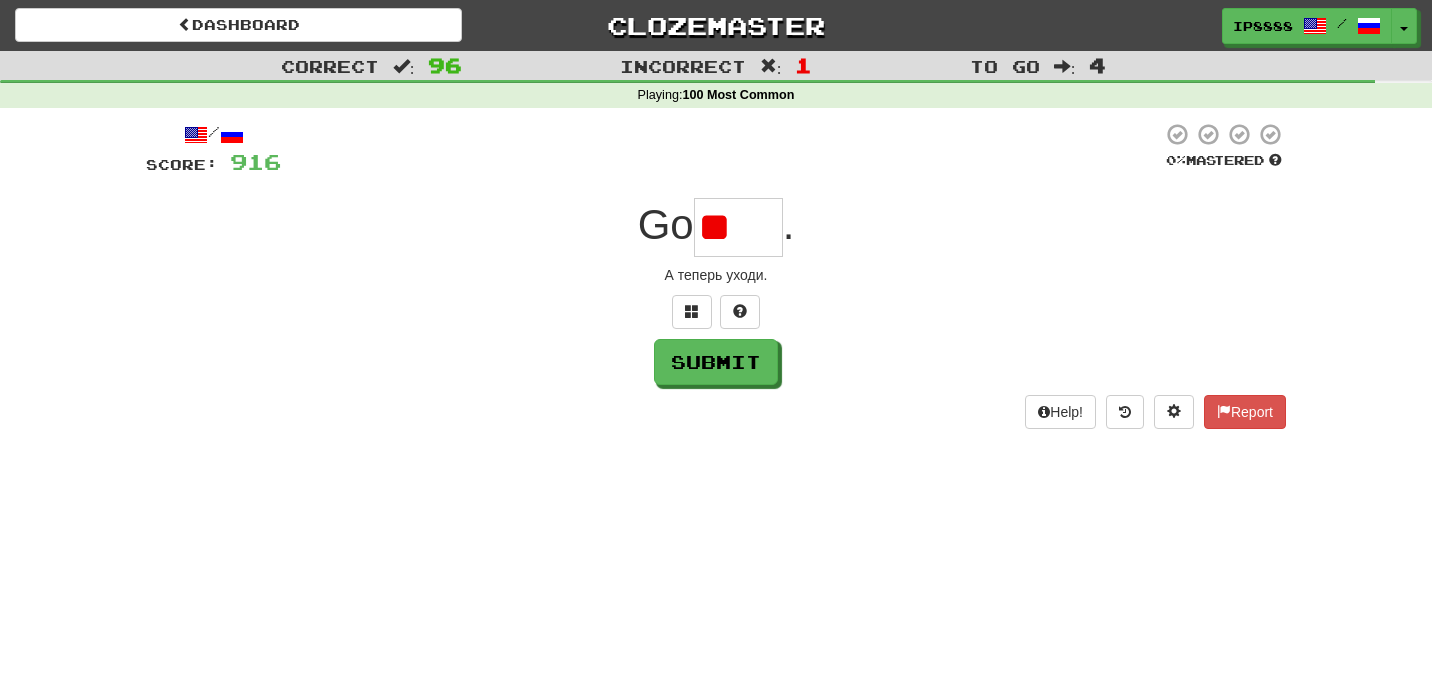 type on "*" 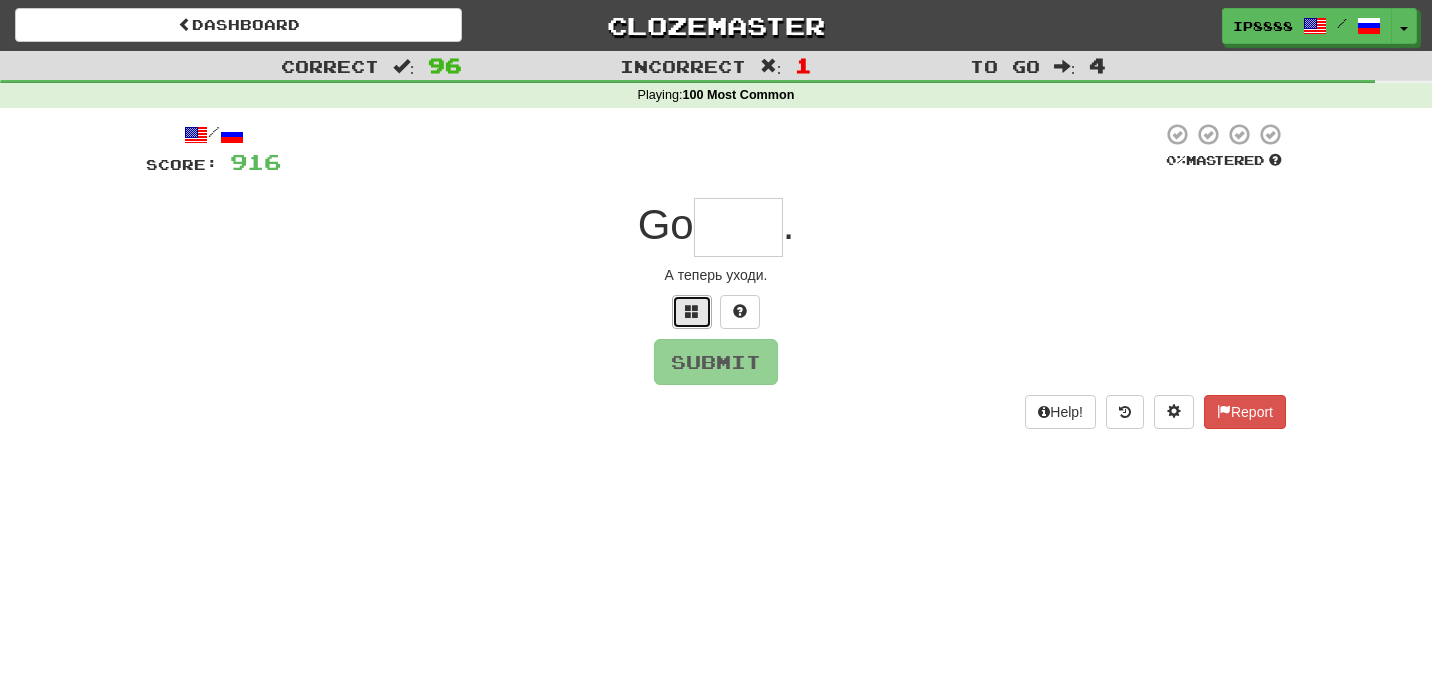click at bounding box center (692, 311) 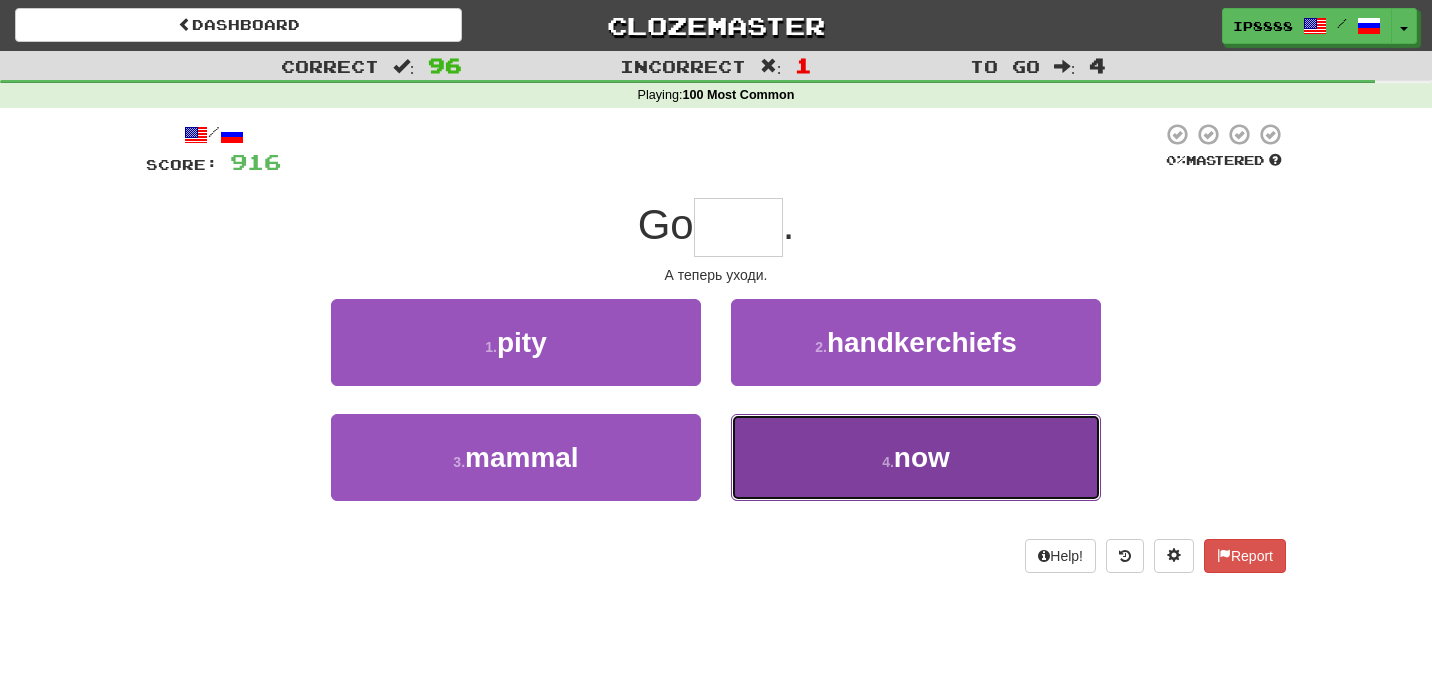 click on "4 .  now" at bounding box center [916, 457] 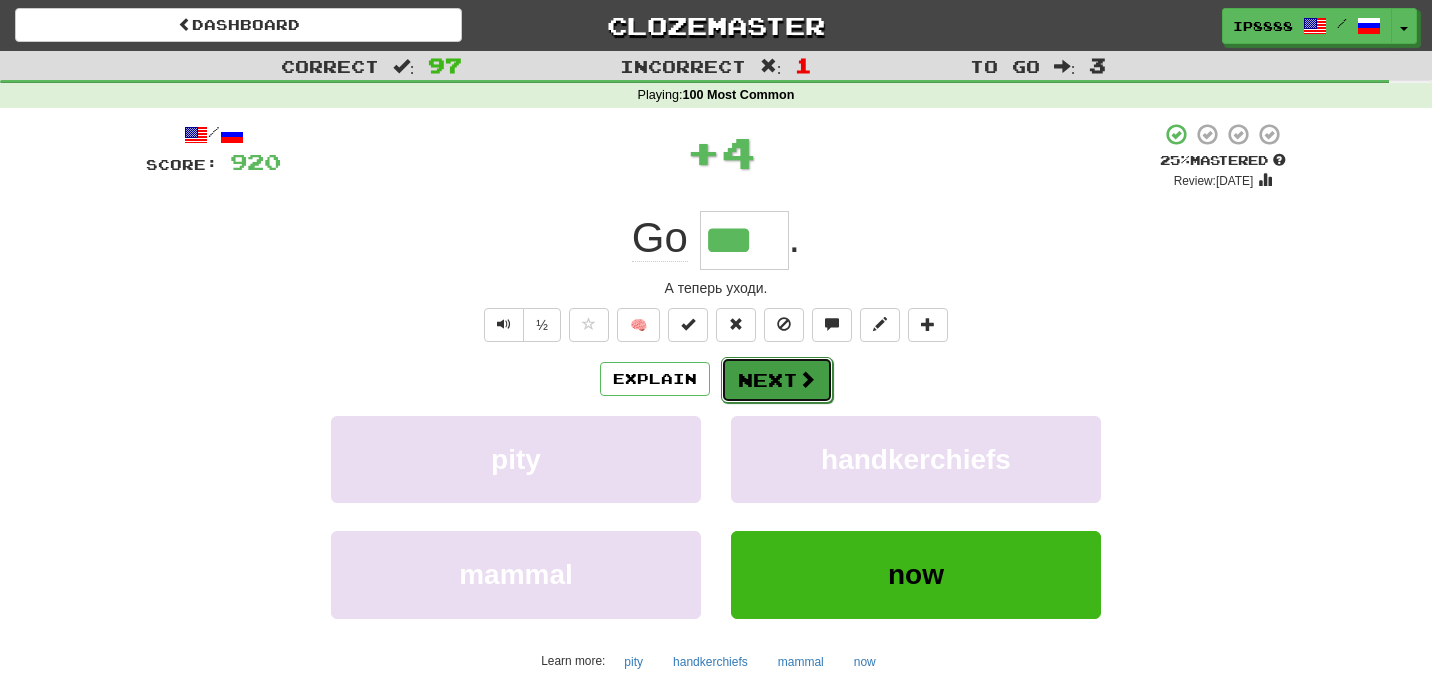 click on "Next" at bounding box center [777, 380] 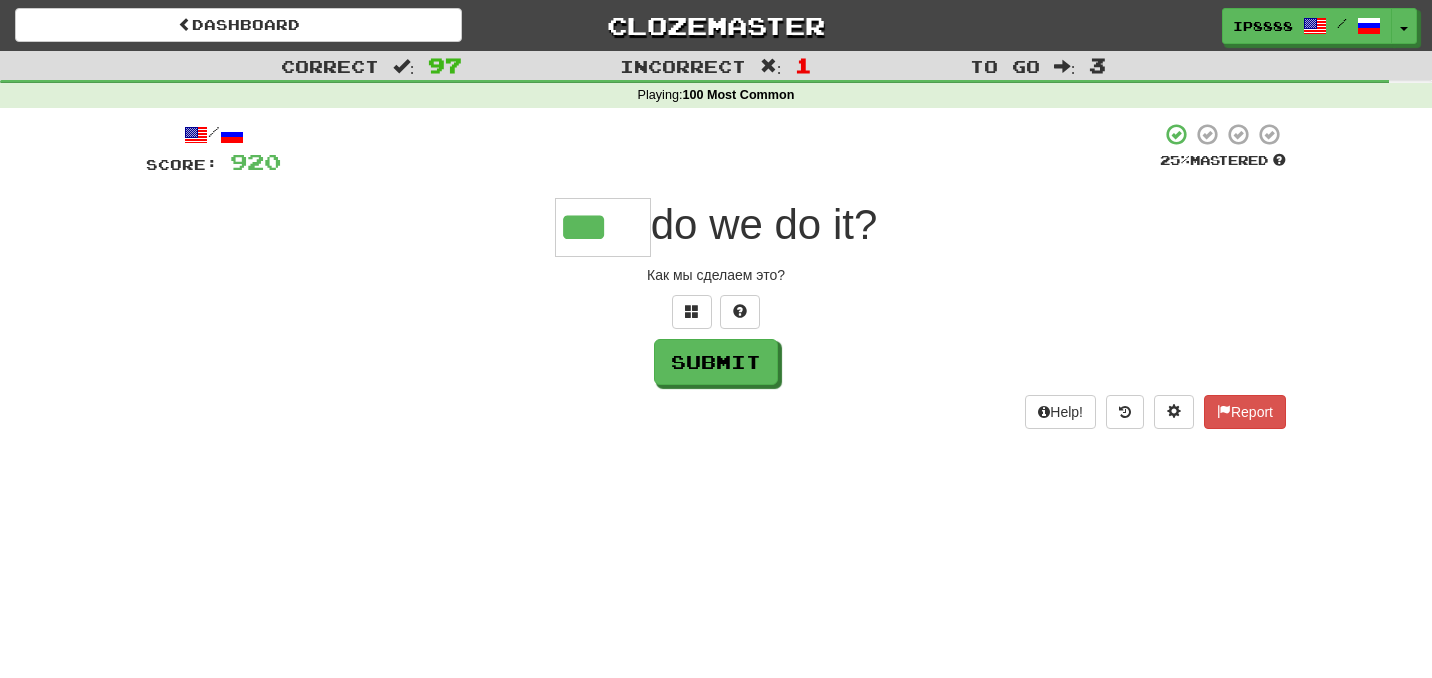 type on "***" 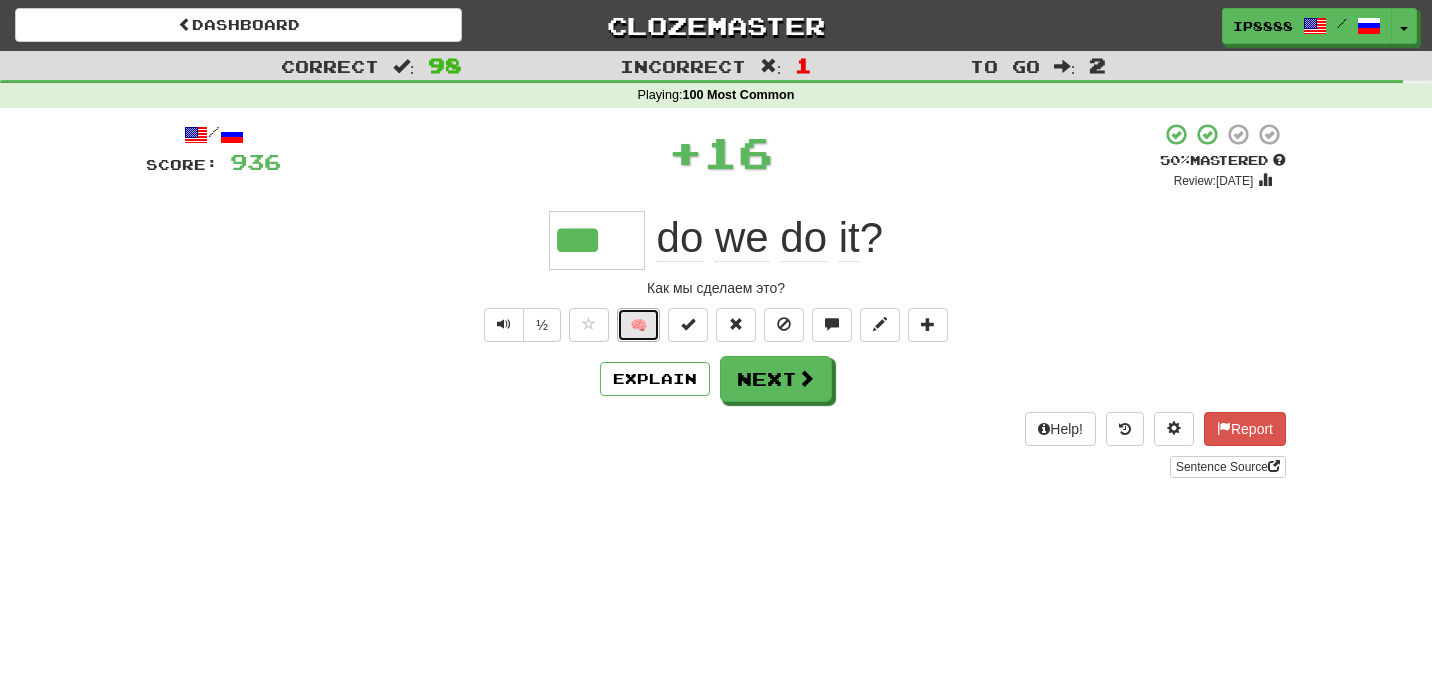 click on "🧠" at bounding box center [638, 325] 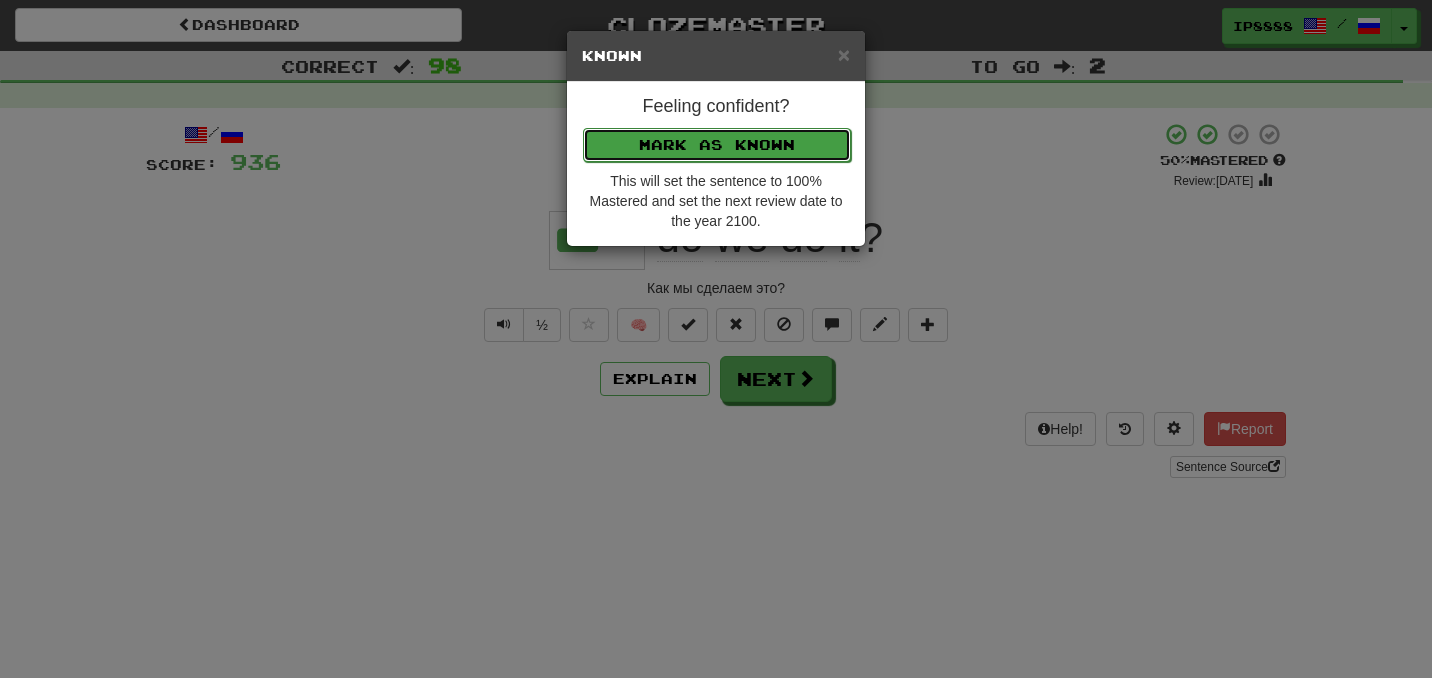 click on "Mark as Known" at bounding box center (717, 145) 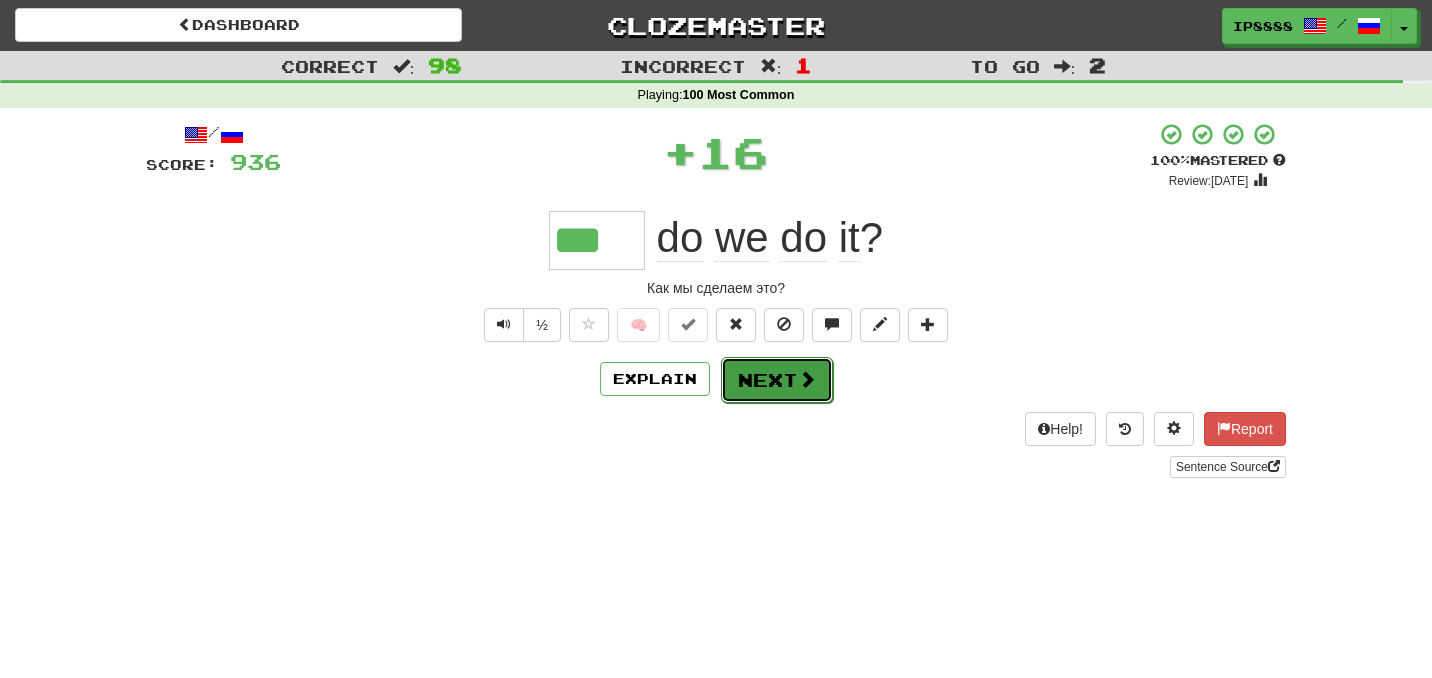 click on "Next" at bounding box center (777, 380) 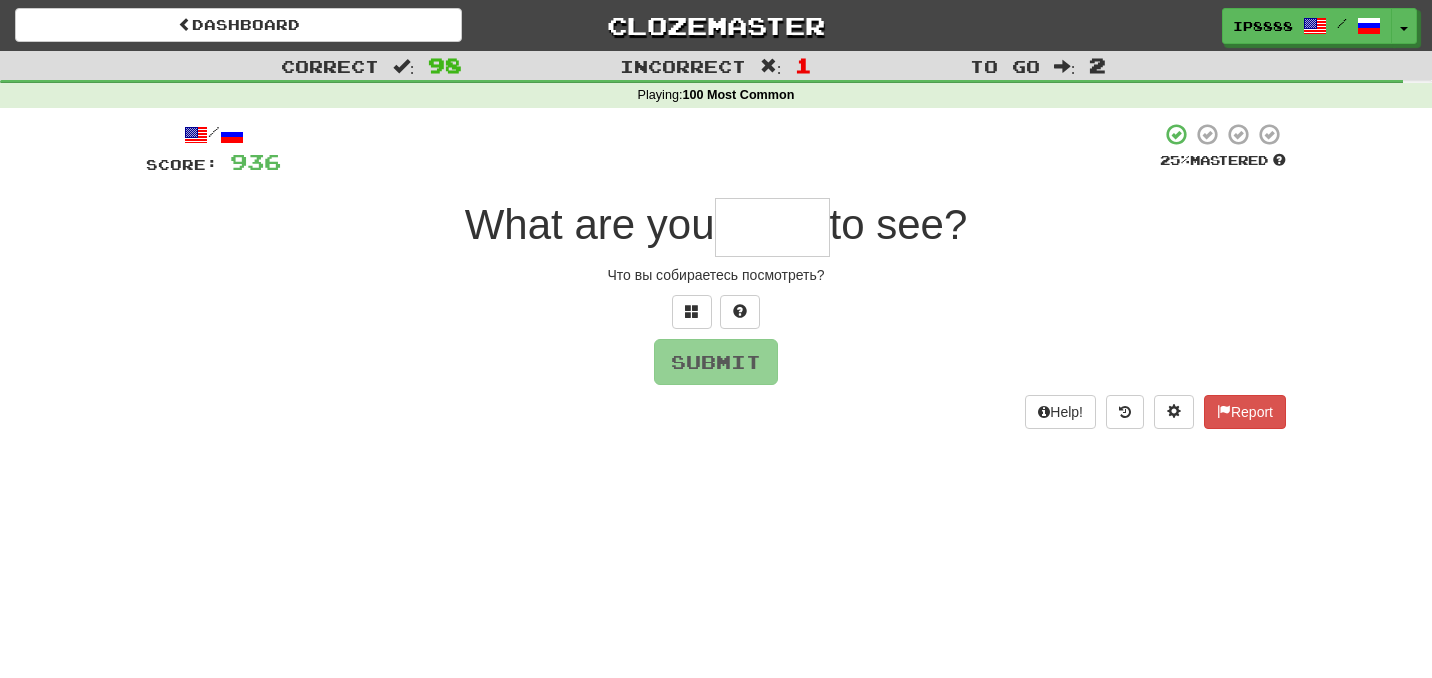 click at bounding box center (772, 227) 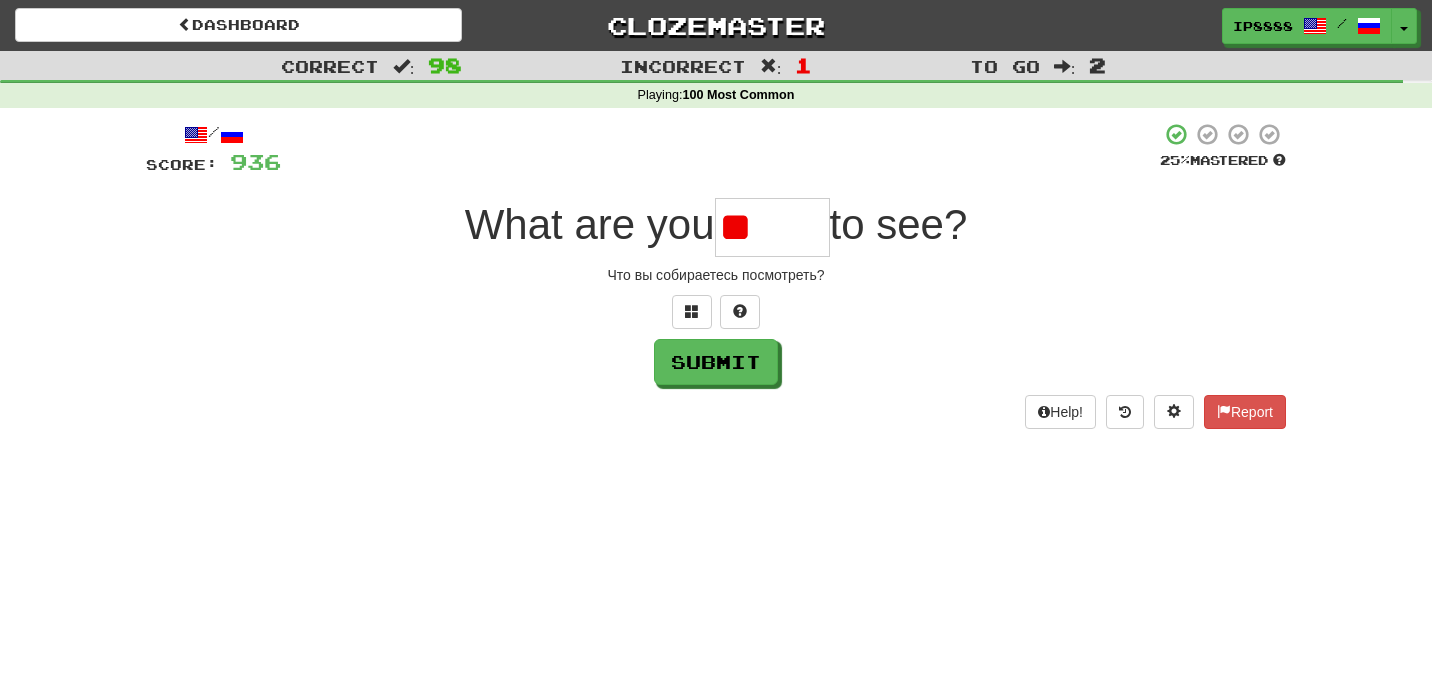 type on "*" 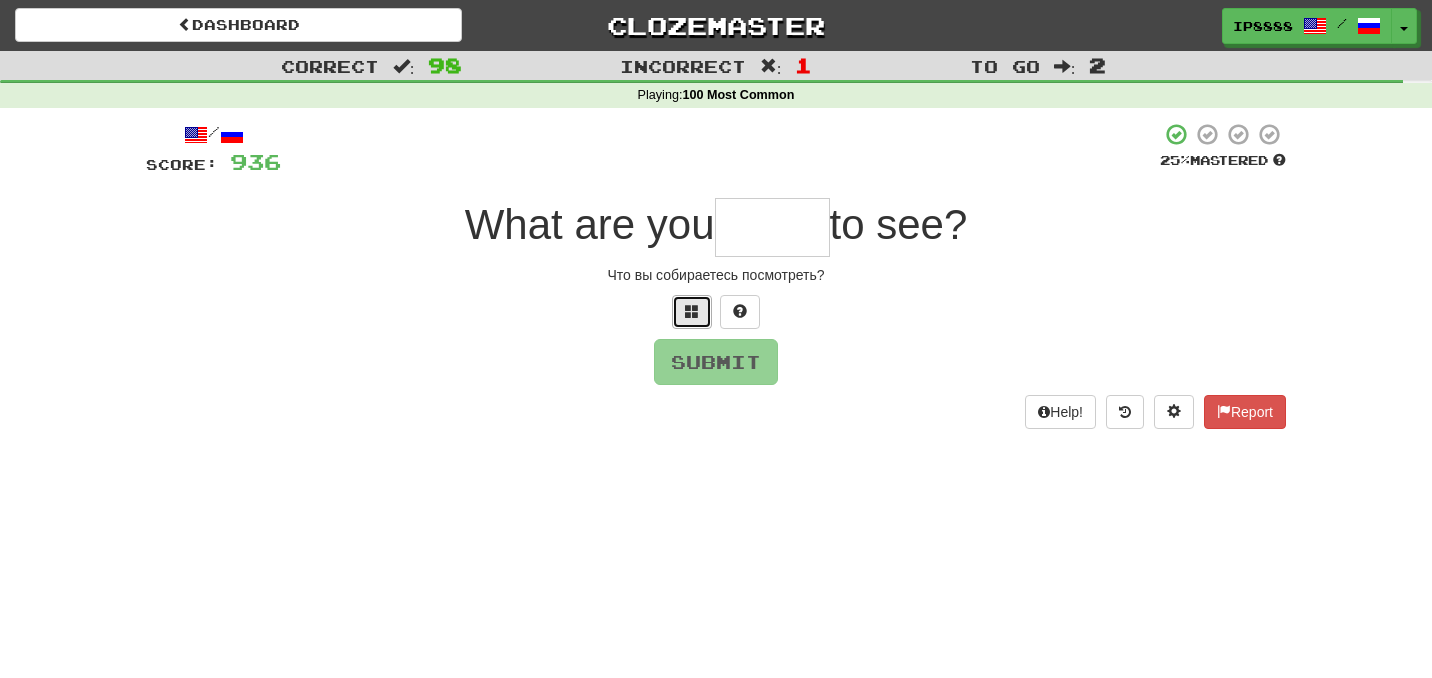 click at bounding box center (692, 312) 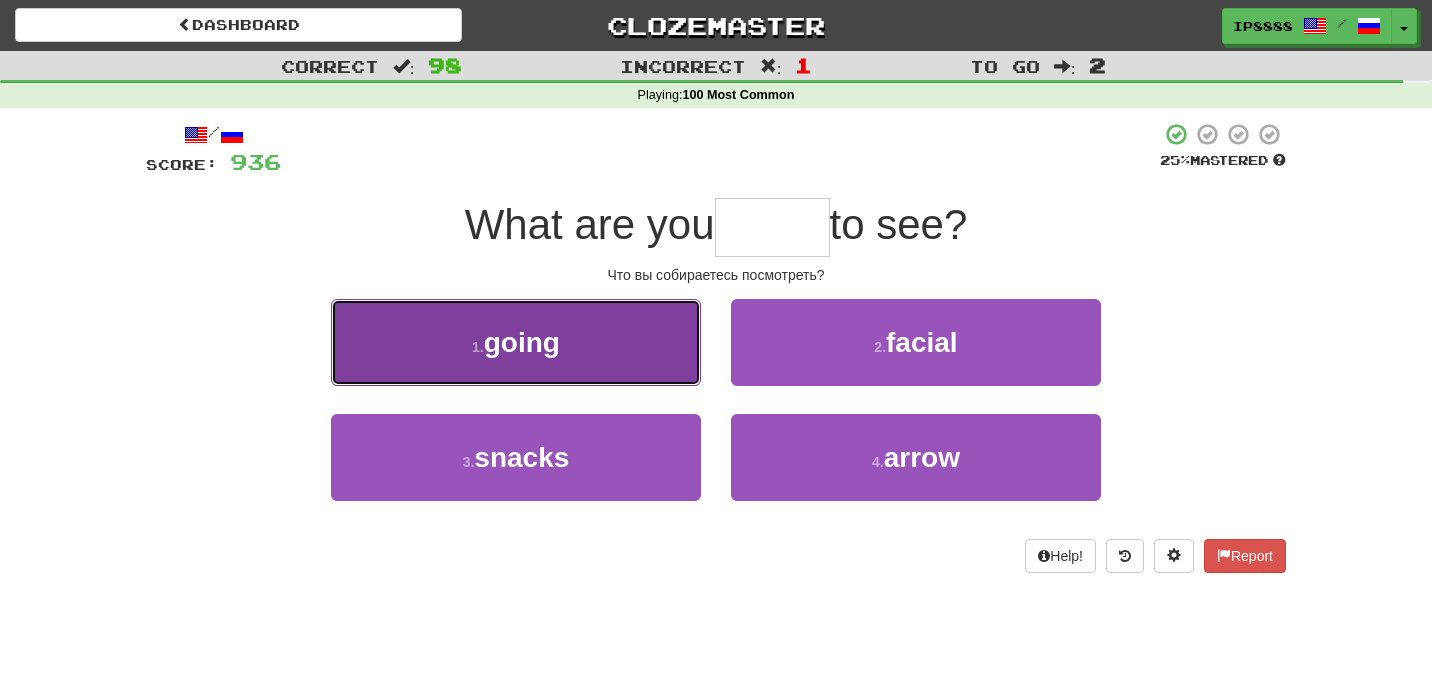 click on "going" at bounding box center (522, 342) 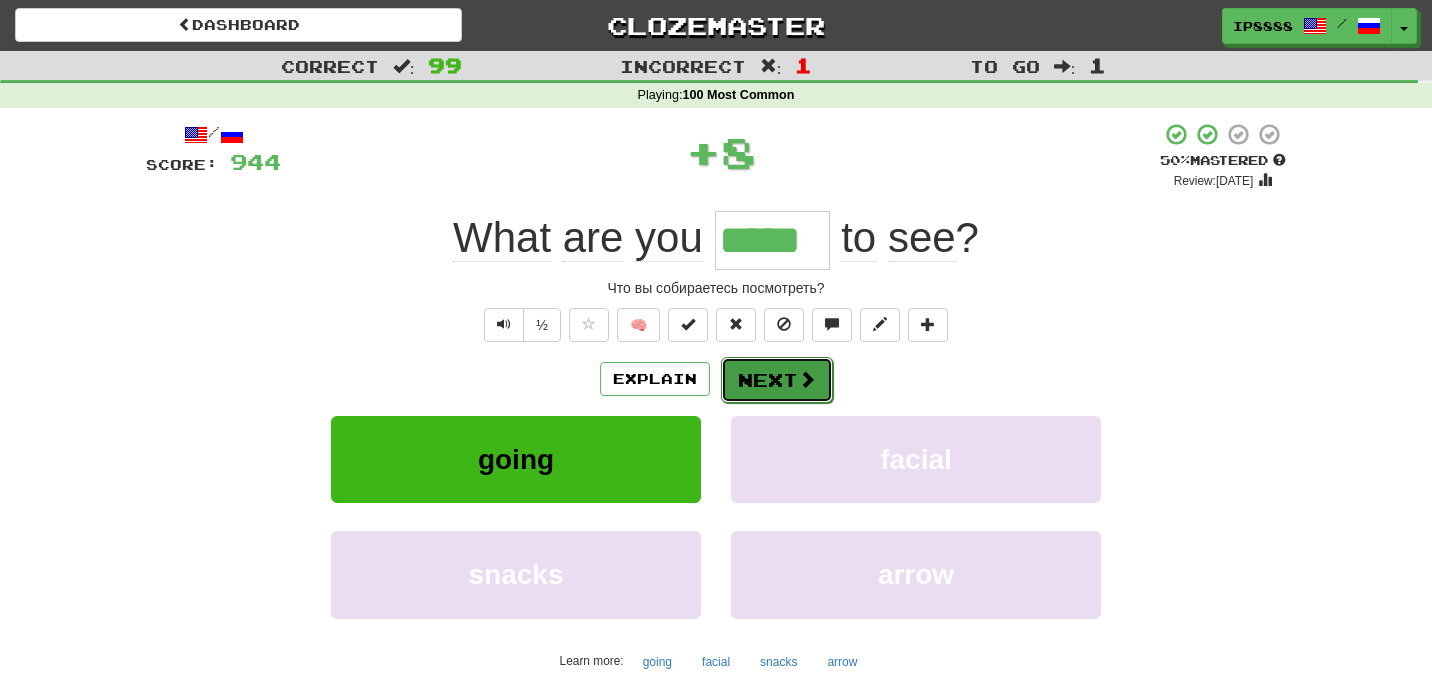 click on "Next" at bounding box center [777, 380] 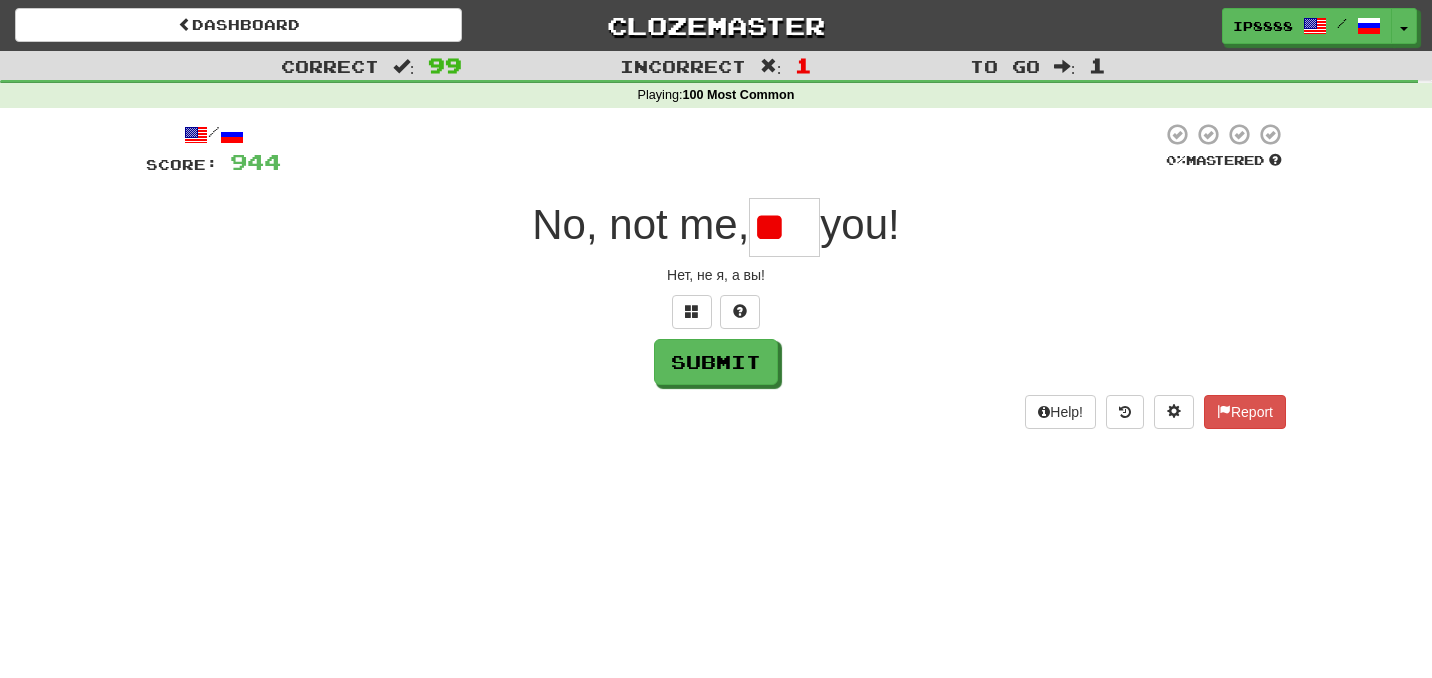 type on "*" 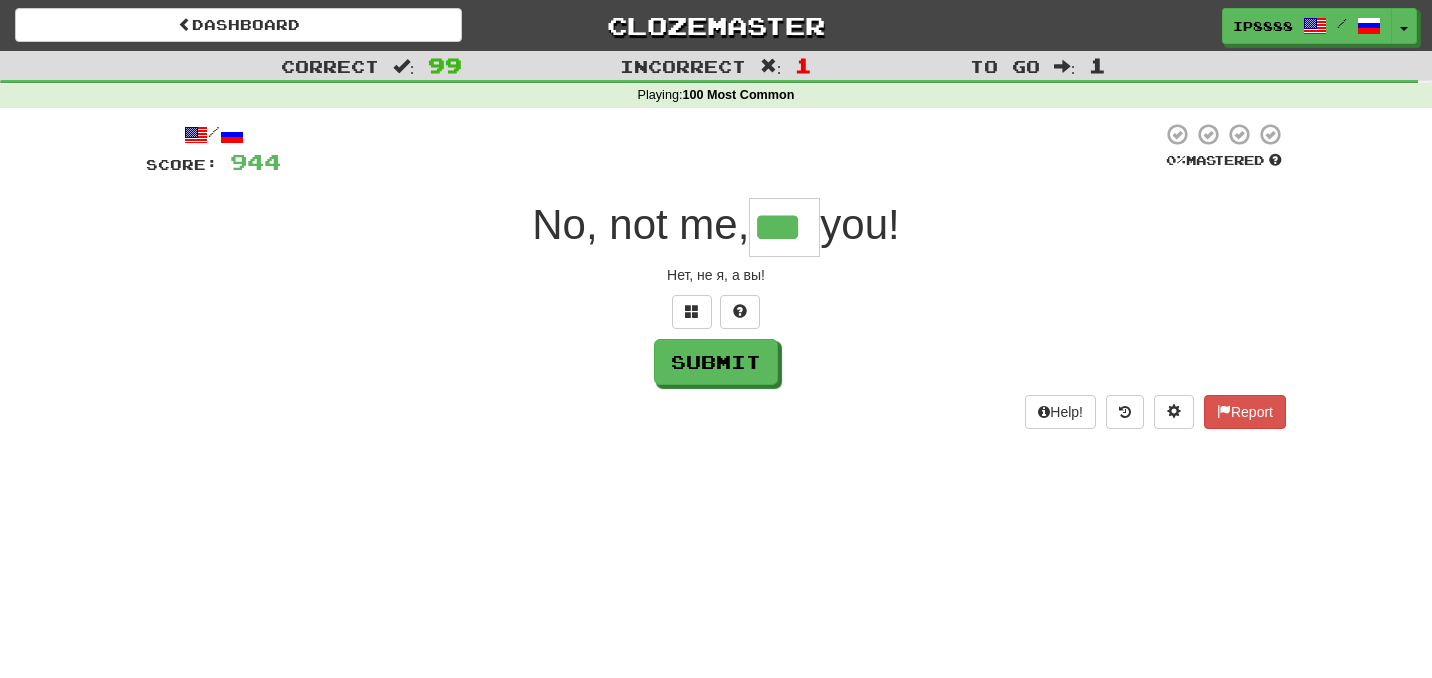 type on "***" 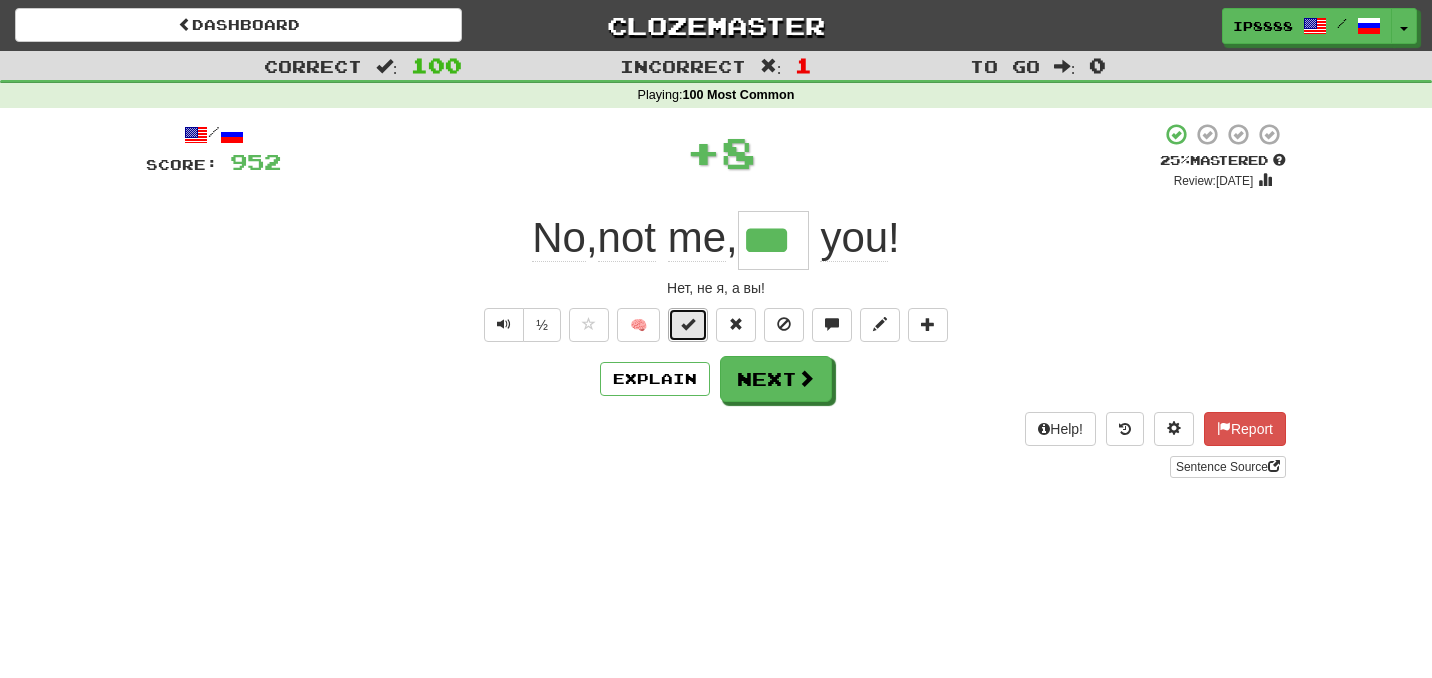 click at bounding box center [688, 324] 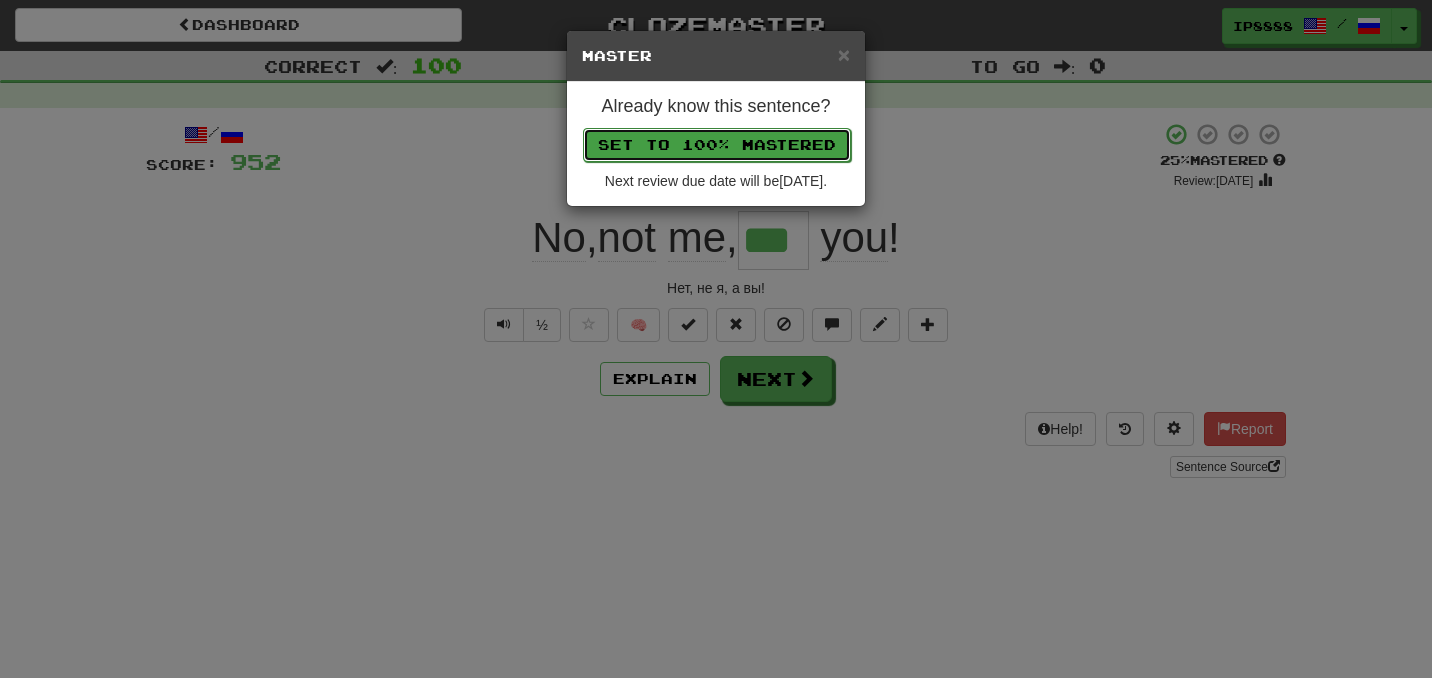 click on "Set to 100% Mastered" at bounding box center [717, 145] 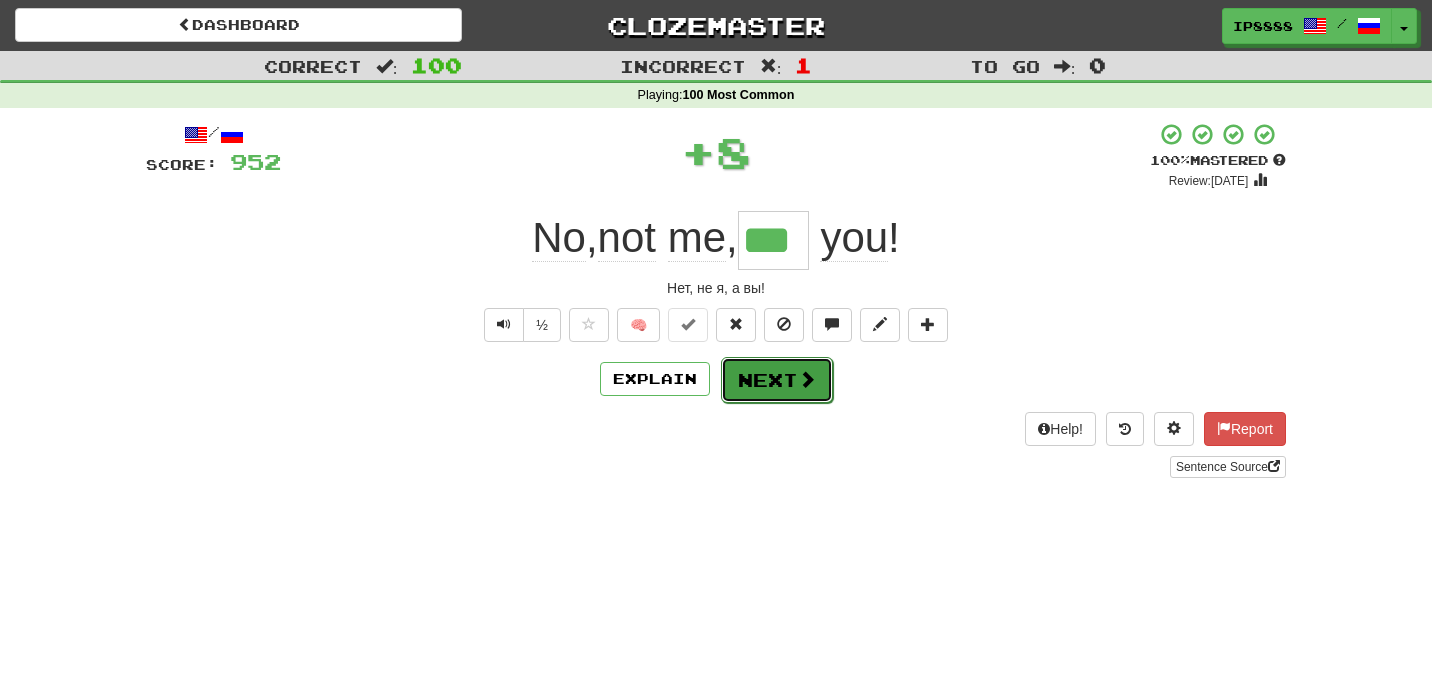 click on "Next" at bounding box center [777, 380] 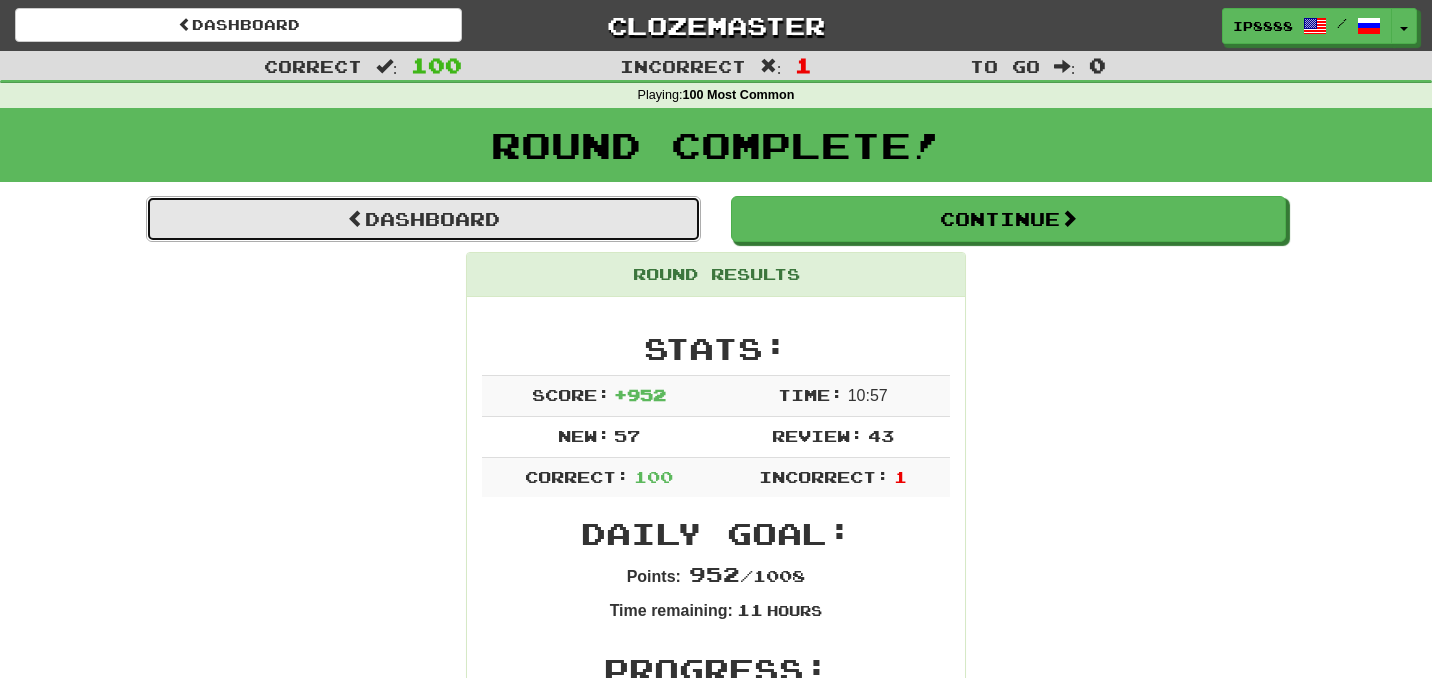 click on "Dashboard" at bounding box center [423, 219] 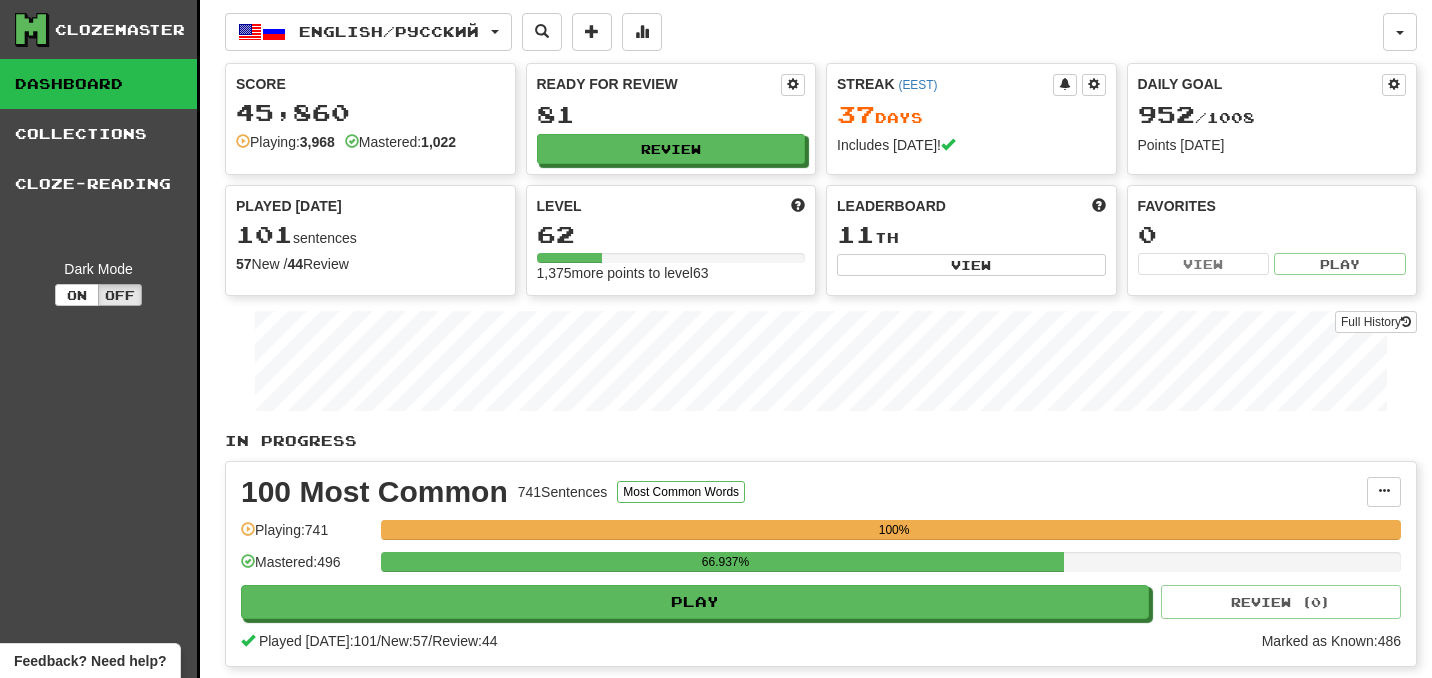 scroll, scrollTop: 0, scrollLeft: 0, axis: both 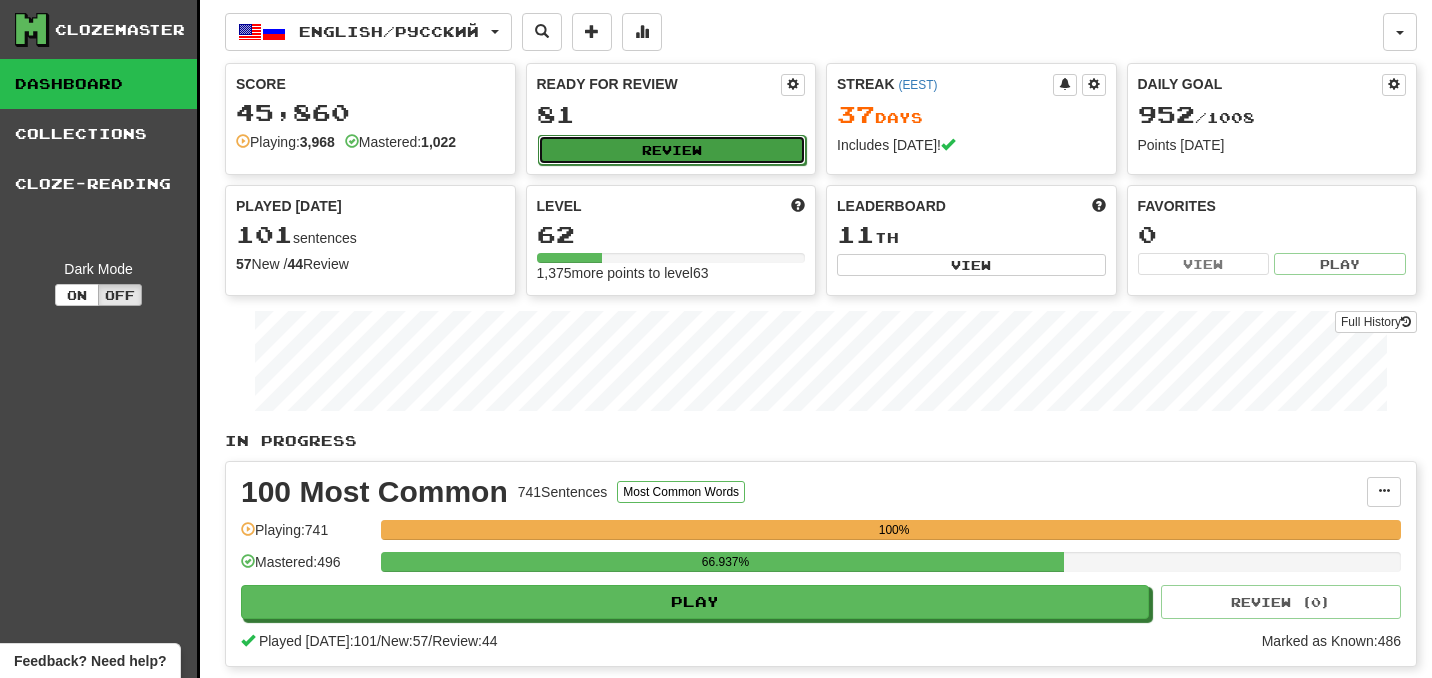 click on "Review" at bounding box center (672, 150) 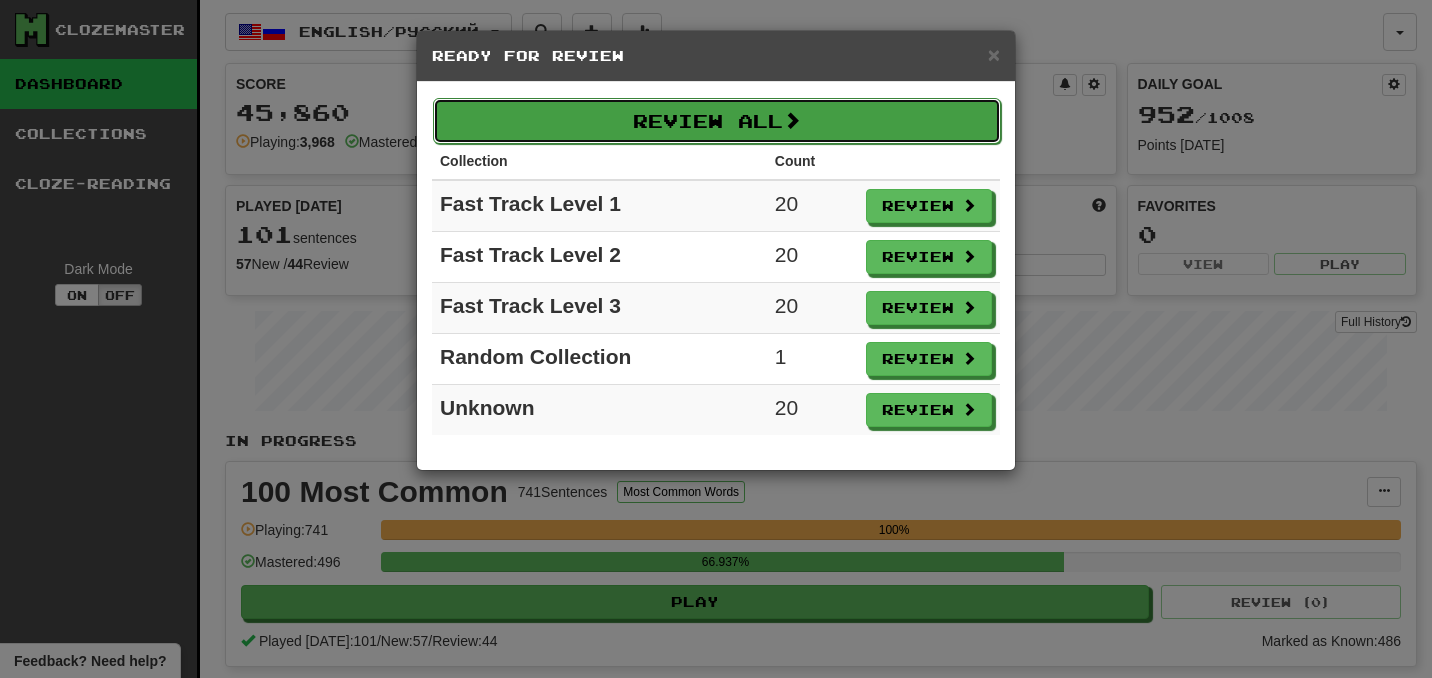 click on "Review All" at bounding box center [717, 121] 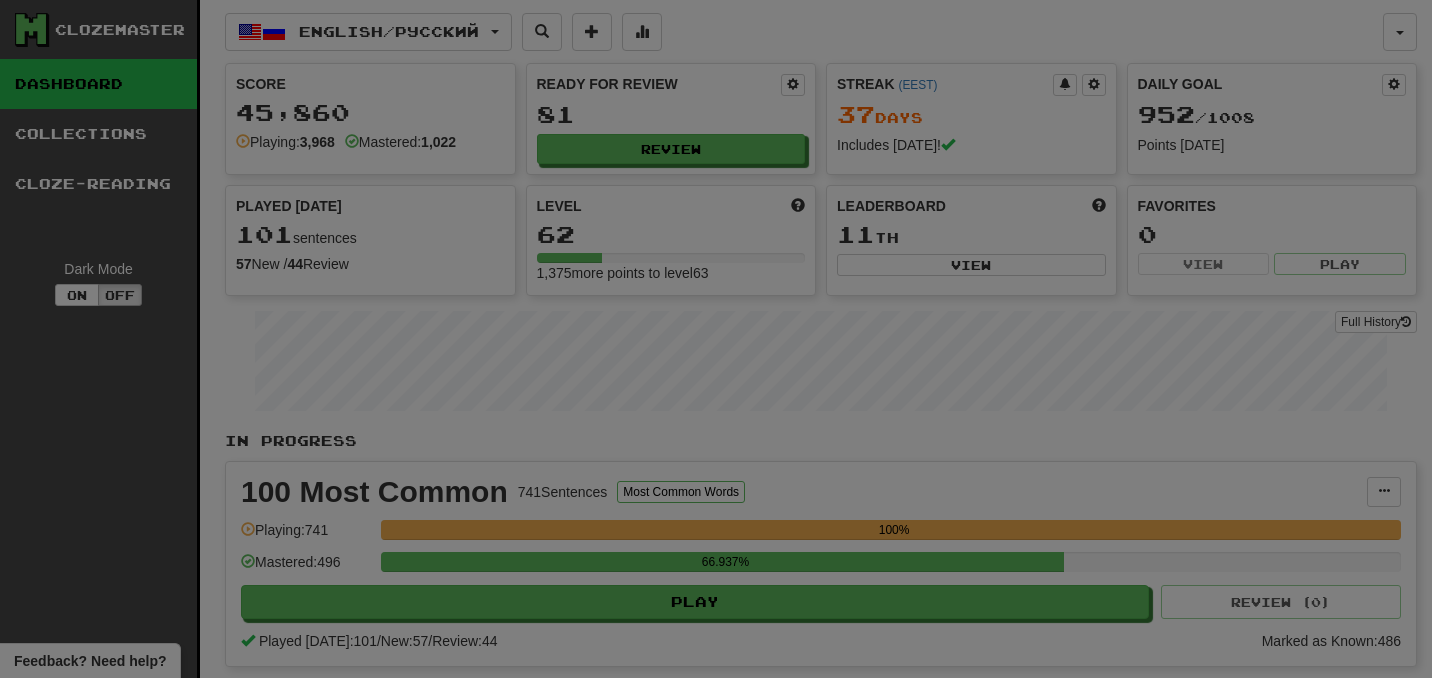 select on "***" 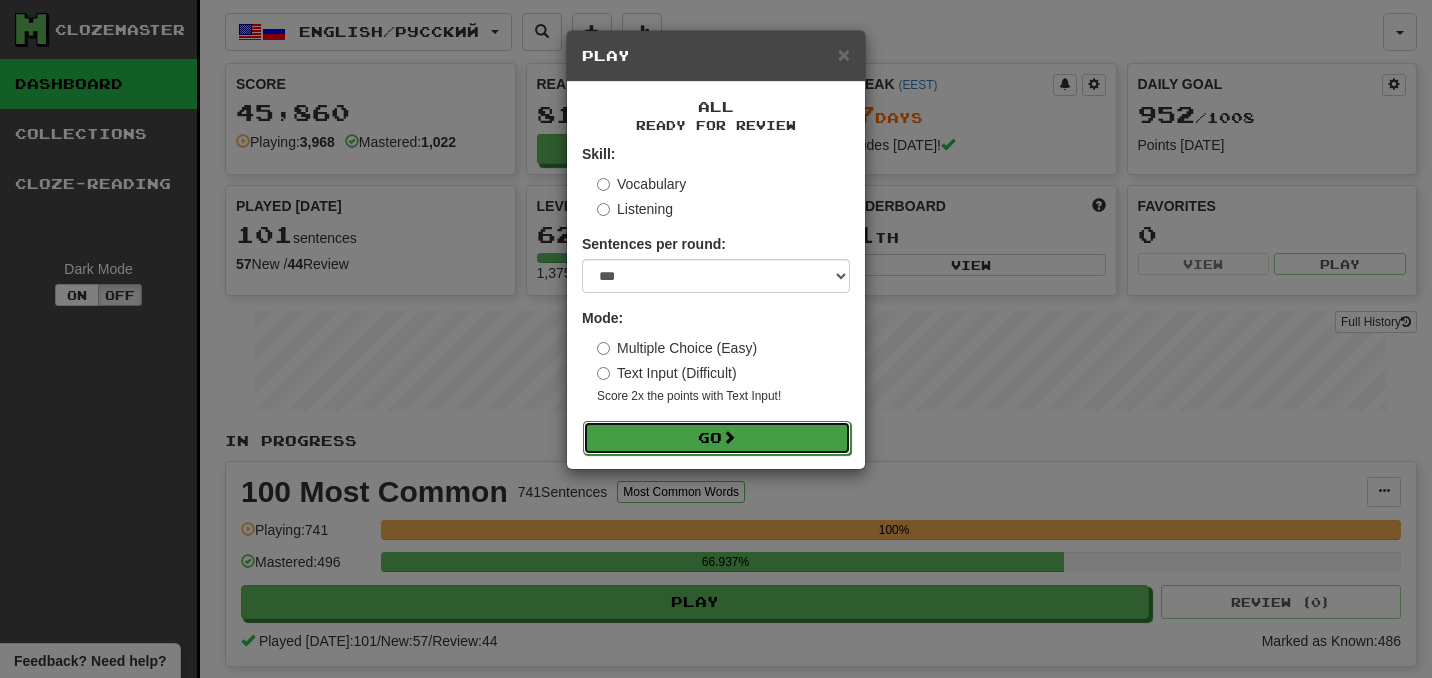 click on "Go" at bounding box center (717, 438) 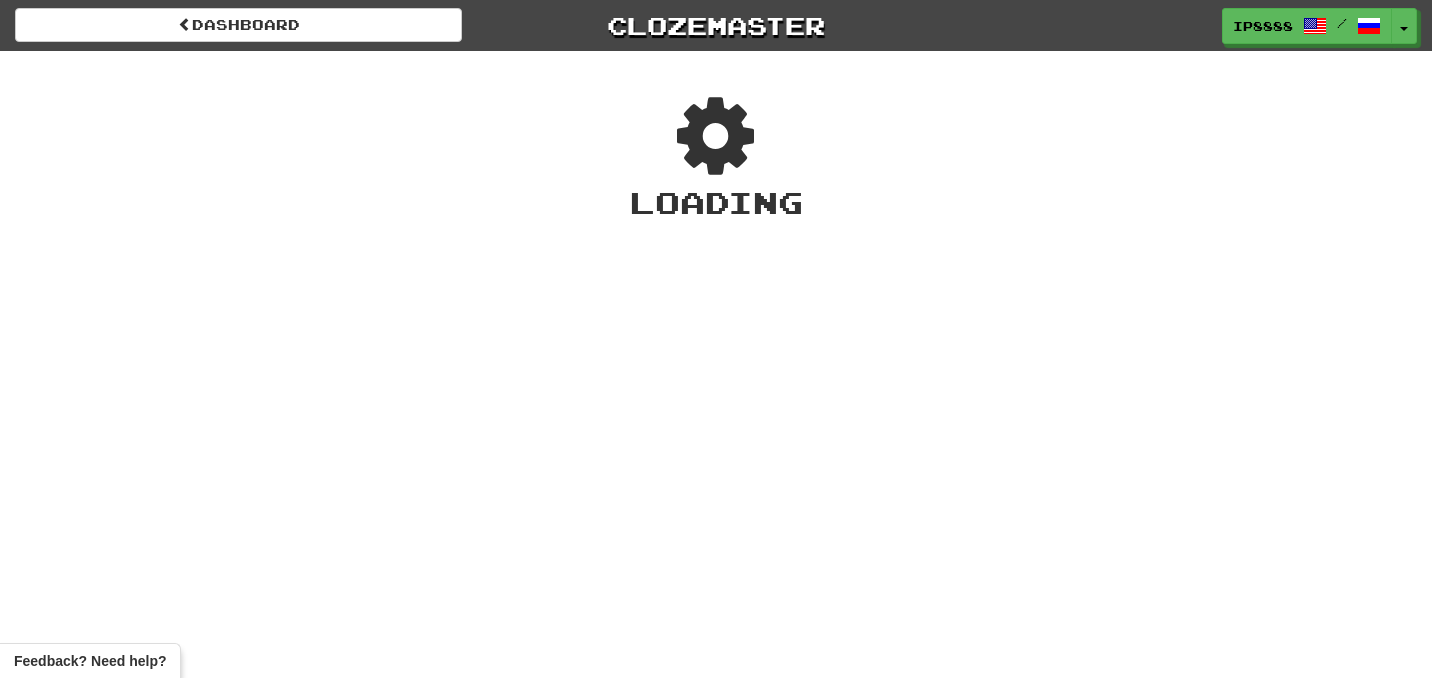 scroll, scrollTop: 0, scrollLeft: 0, axis: both 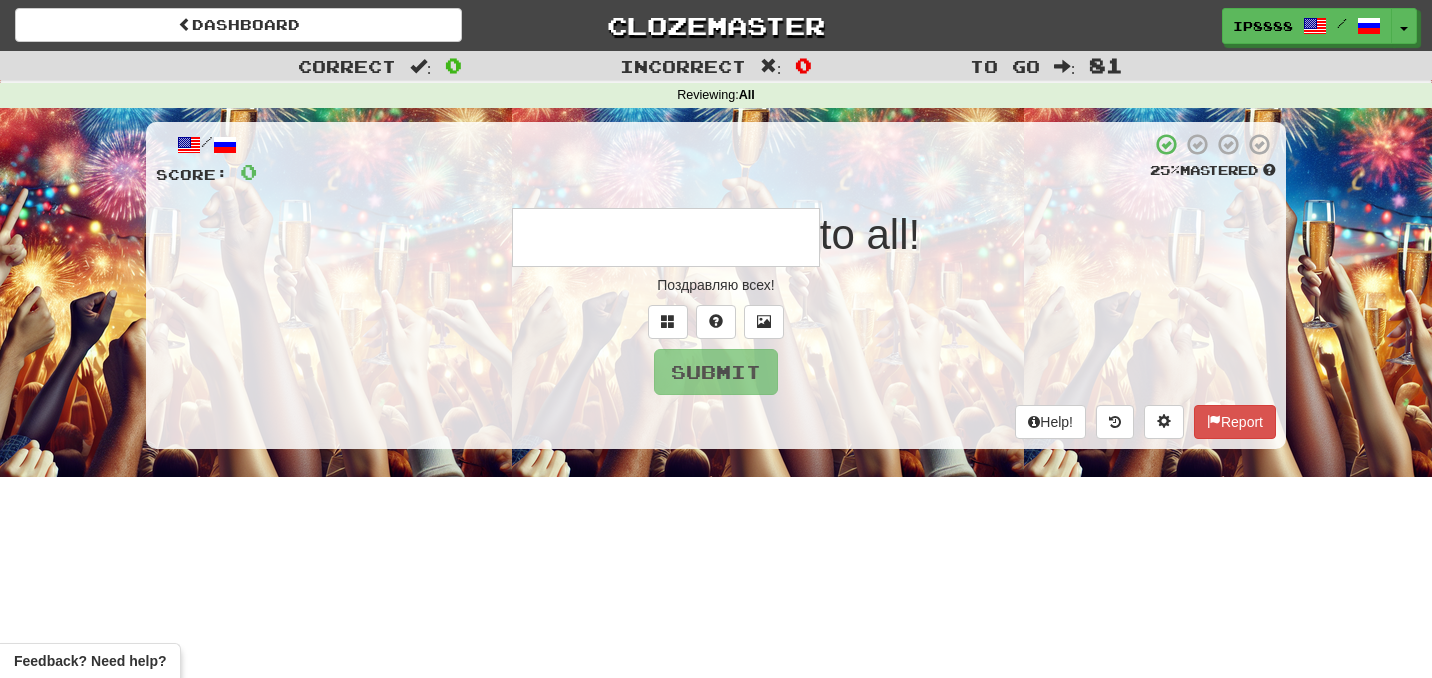 click at bounding box center [666, 237] 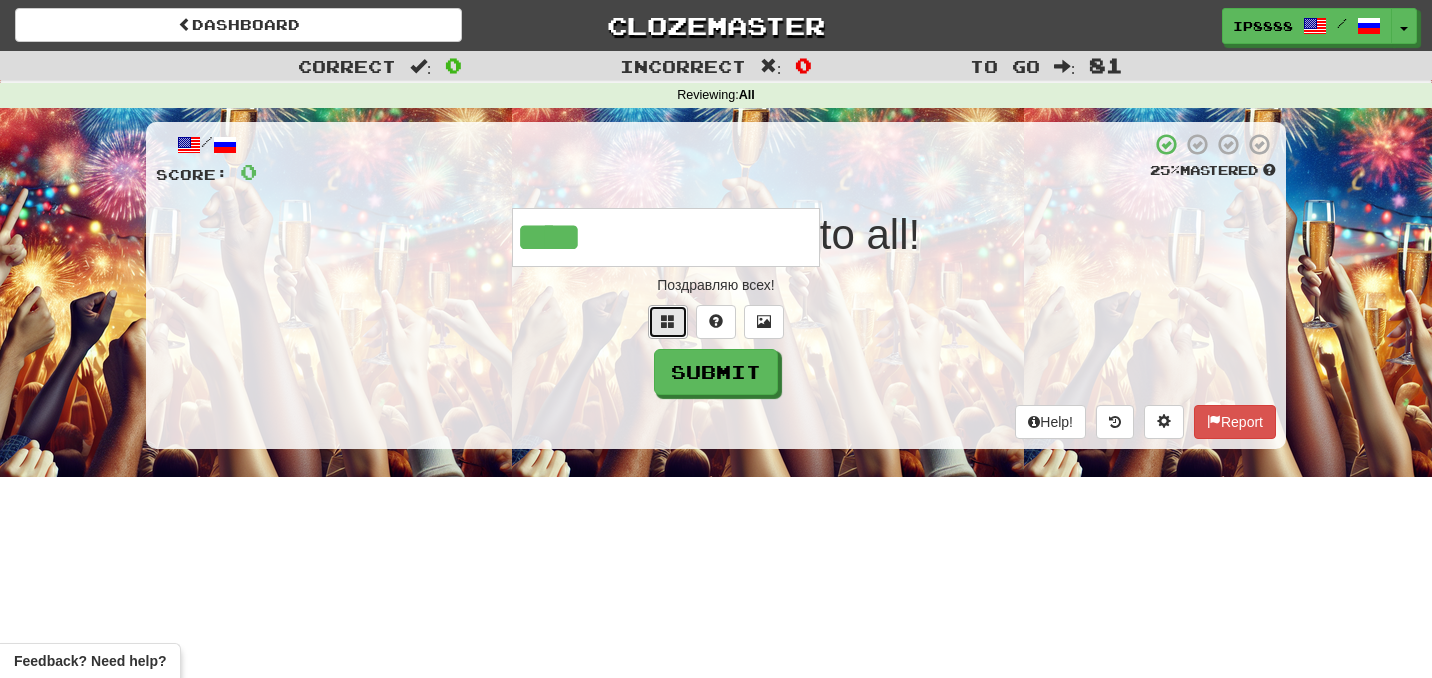 click at bounding box center (668, 321) 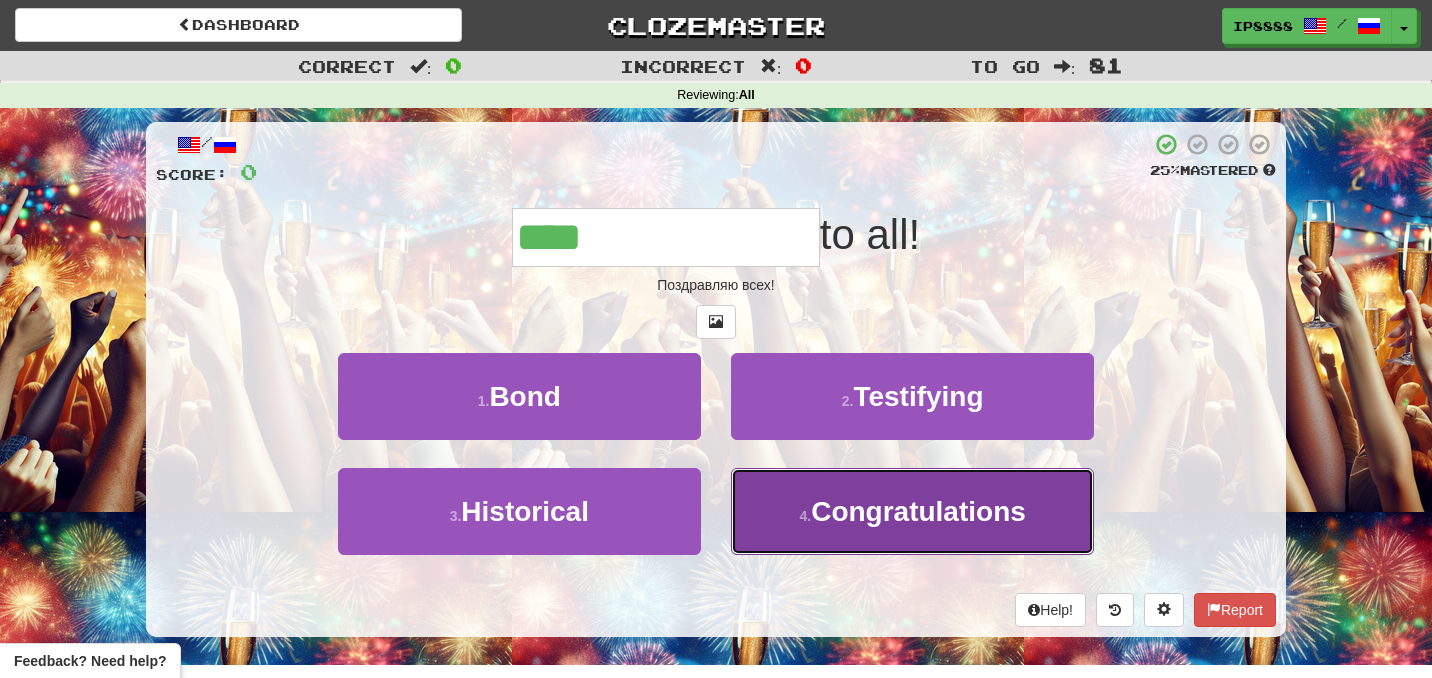 click on "4 .  Congratulations" at bounding box center (912, 511) 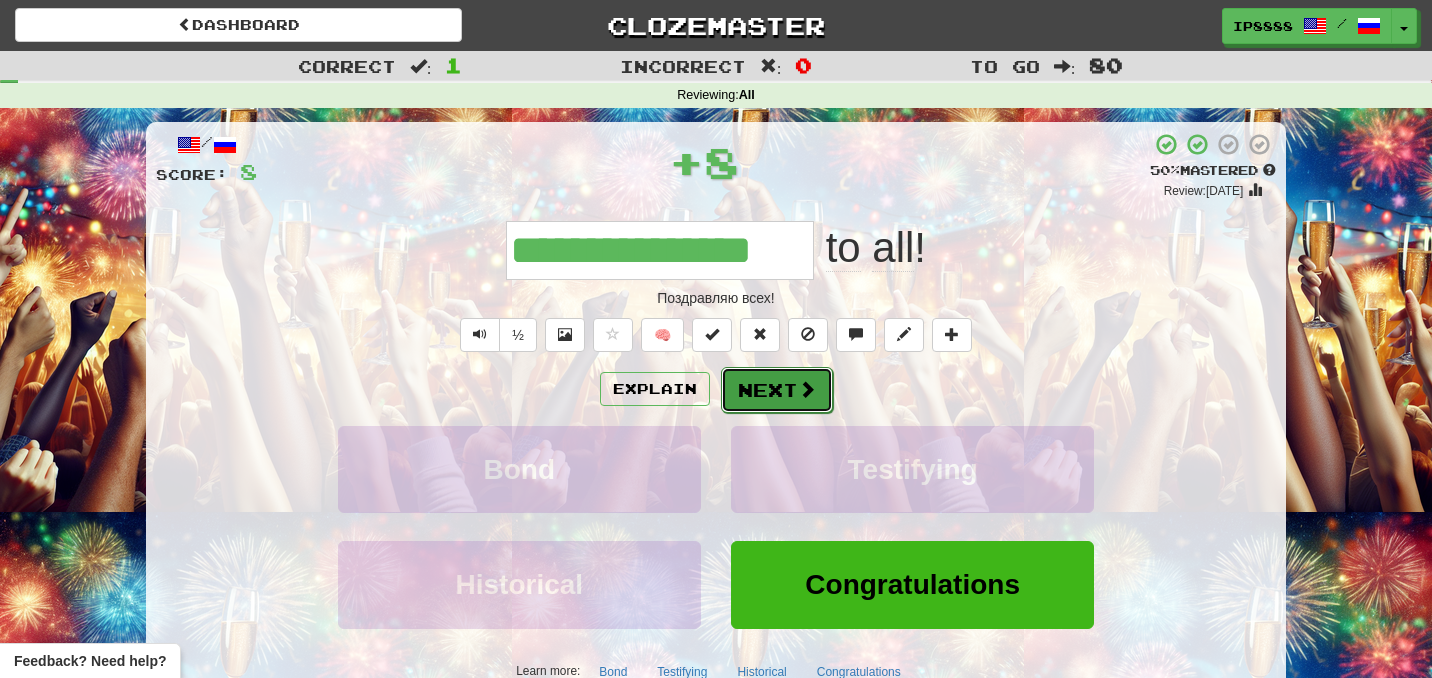 click at bounding box center (807, 389) 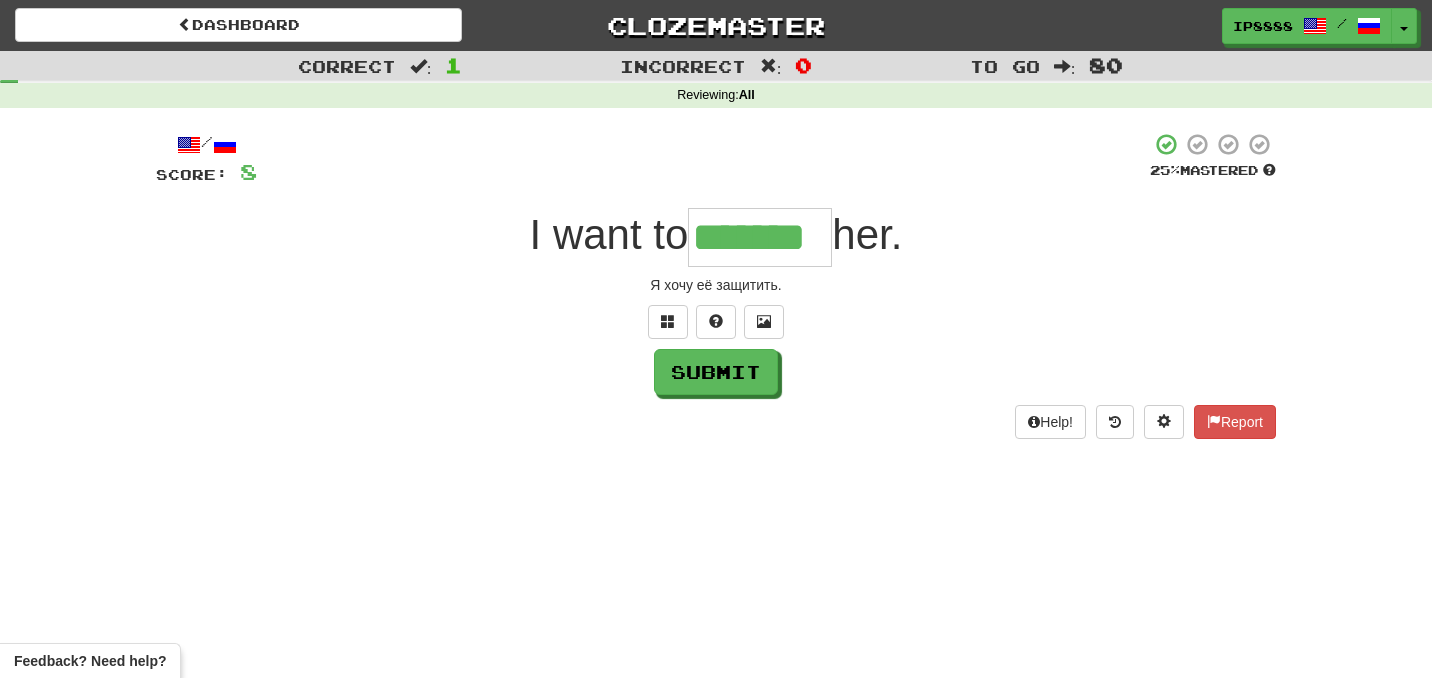 type on "*******" 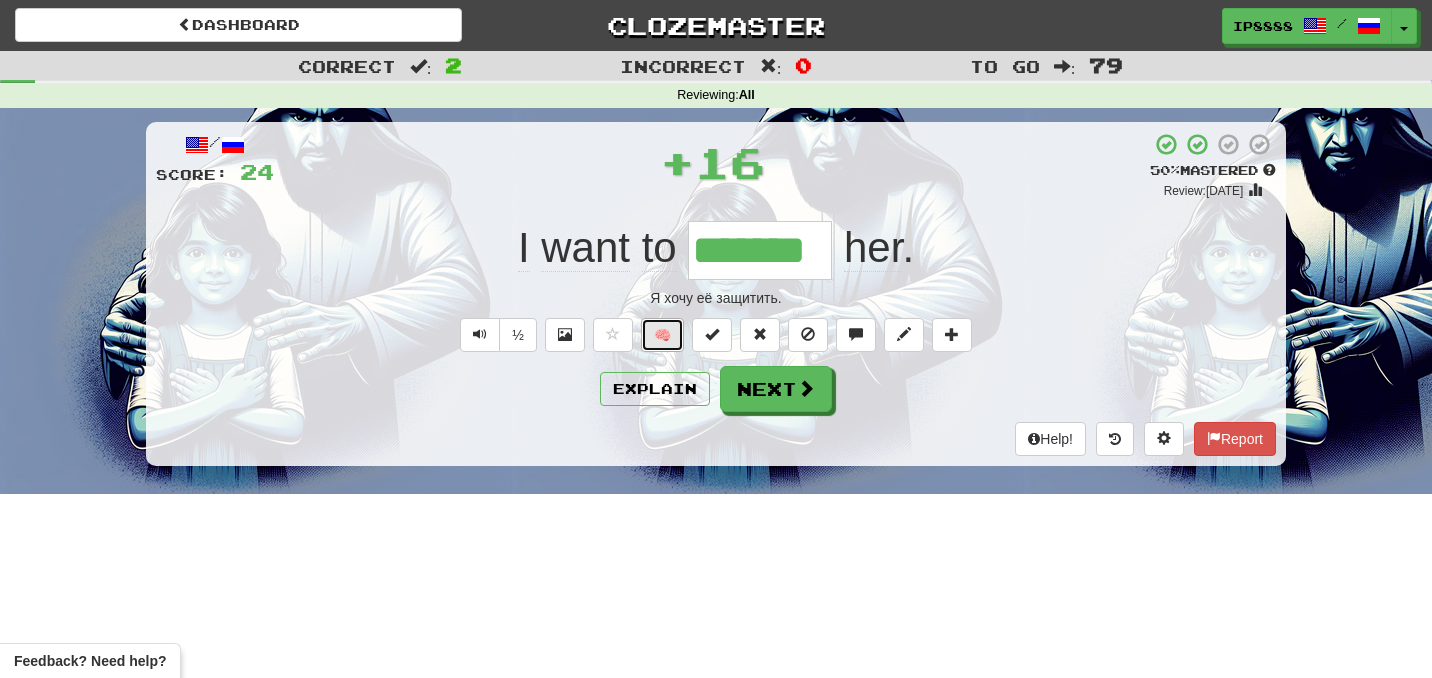 click on "🧠" at bounding box center [662, 335] 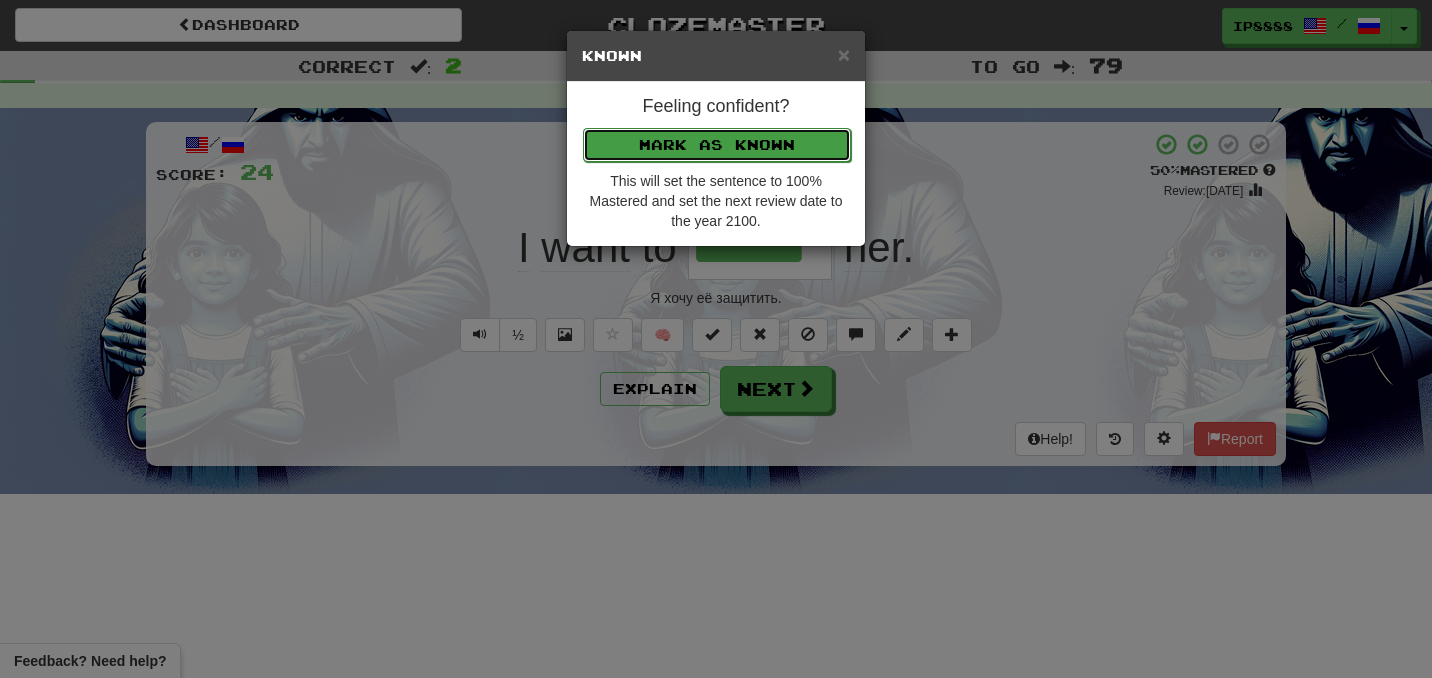 click on "Mark as Known" at bounding box center [717, 145] 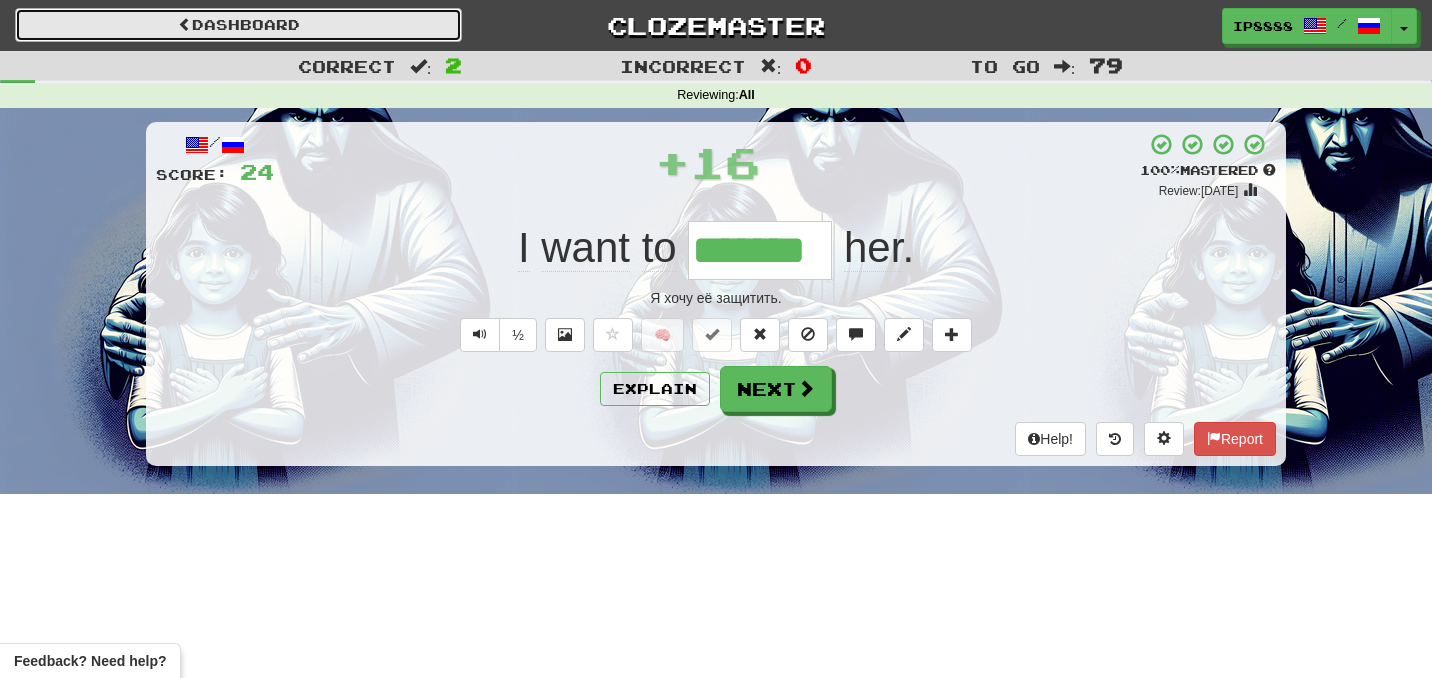 click on "Dashboard" at bounding box center [238, 25] 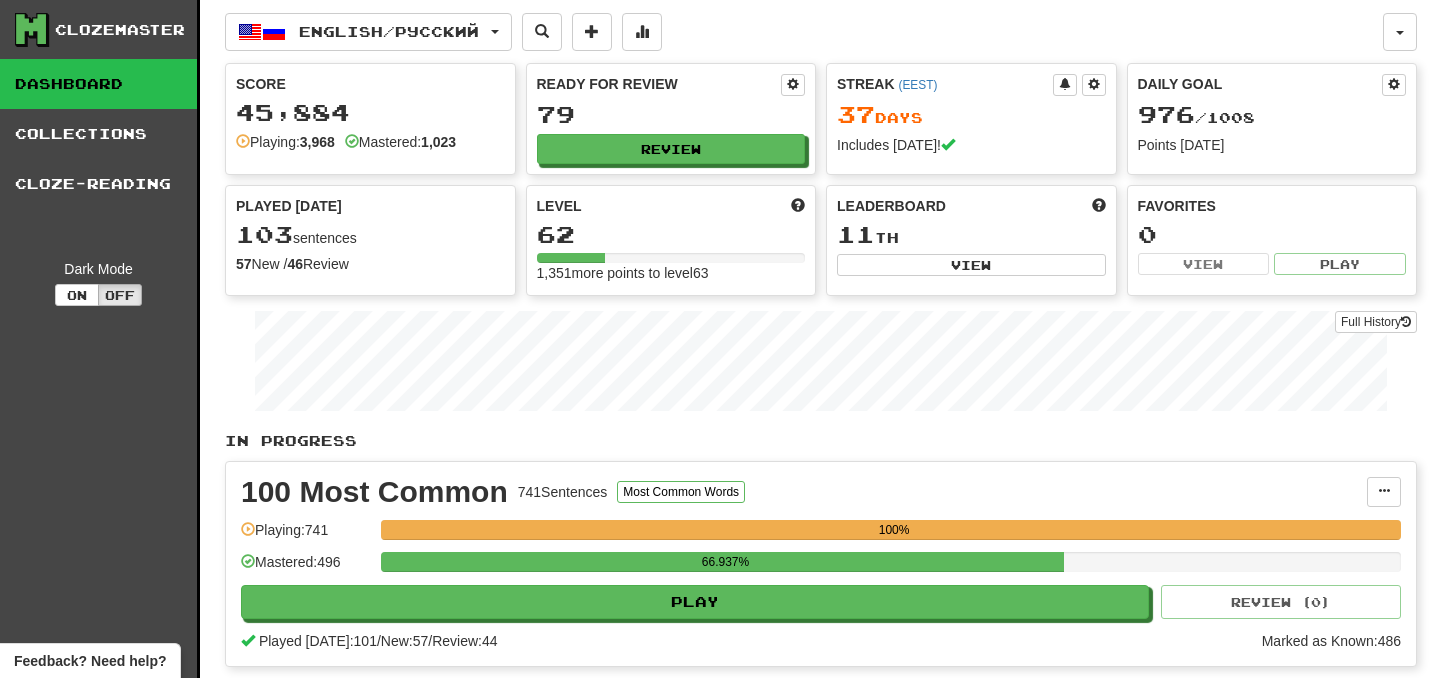 scroll, scrollTop: 0, scrollLeft: 0, axis: both 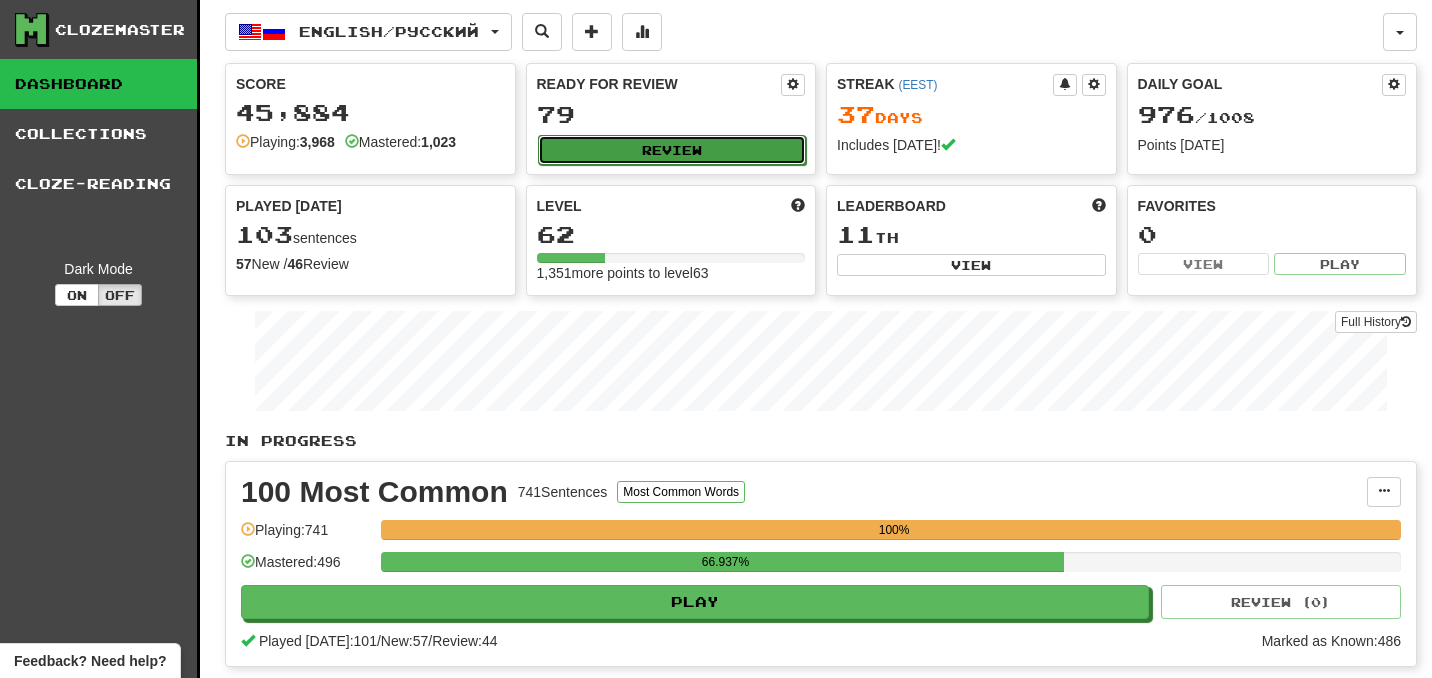 click on "Review" at bounding box center (672, 150) 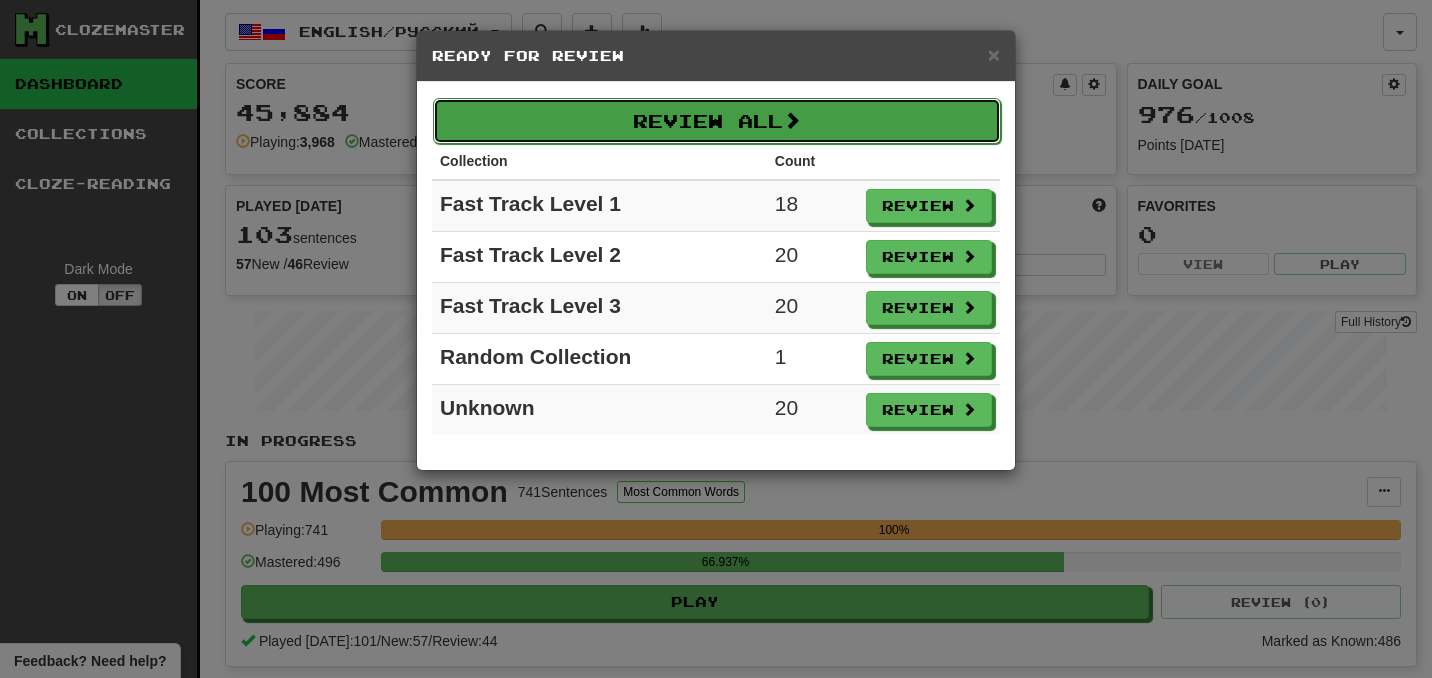 click on "Review All" at bounding box center [717, 121] 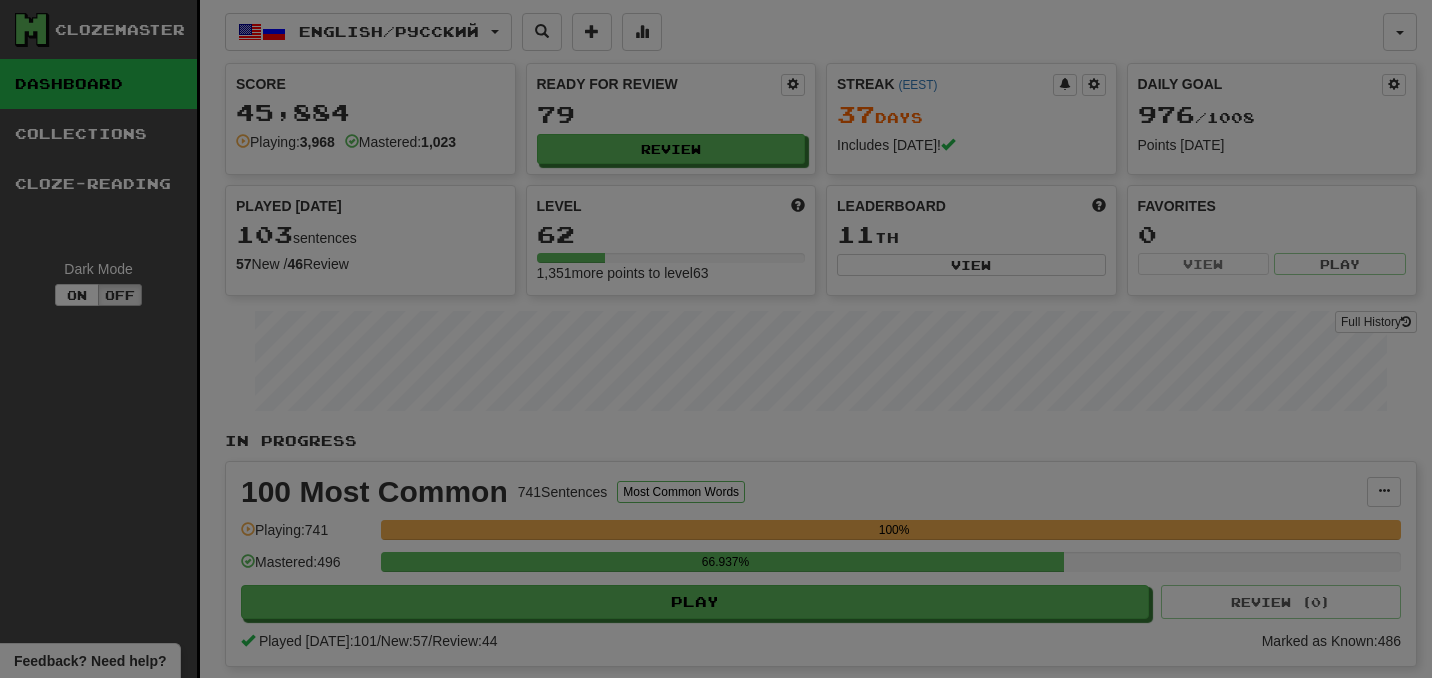 select on "***" 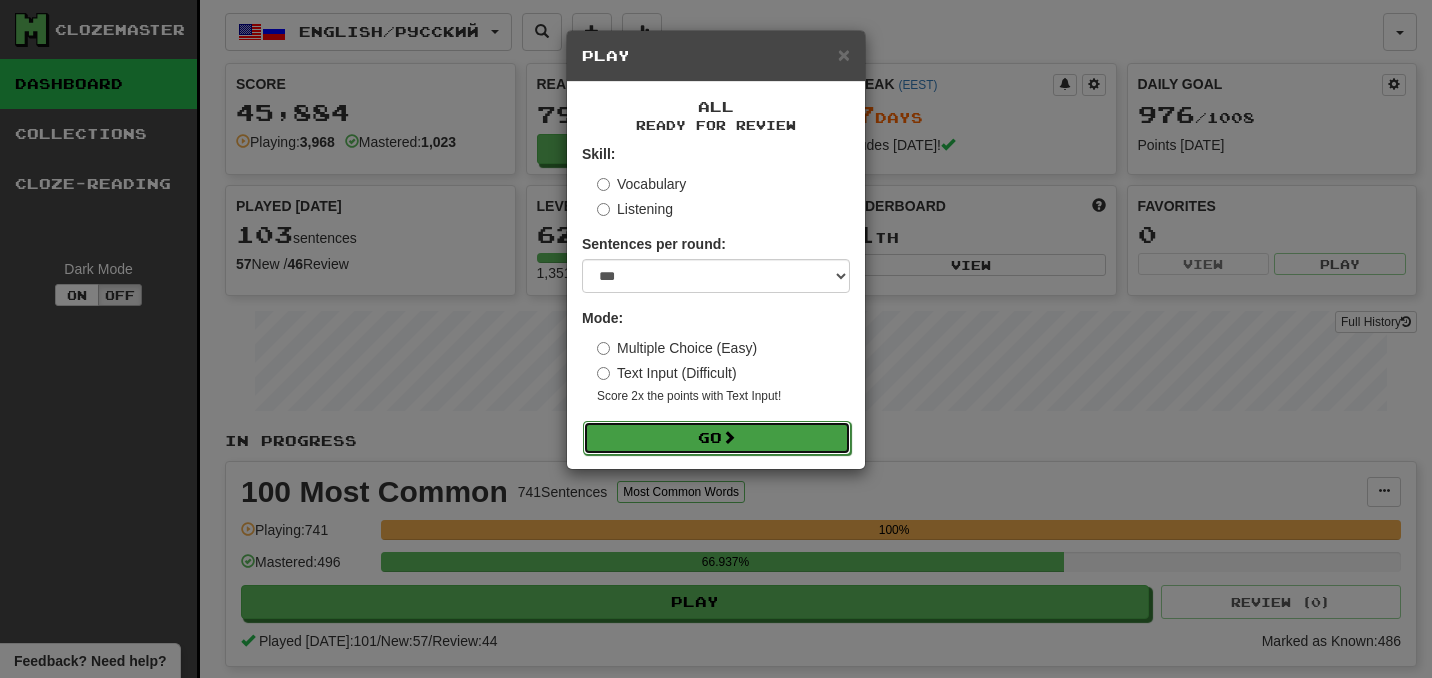 click on "Go" at bounding box center [717, 438] 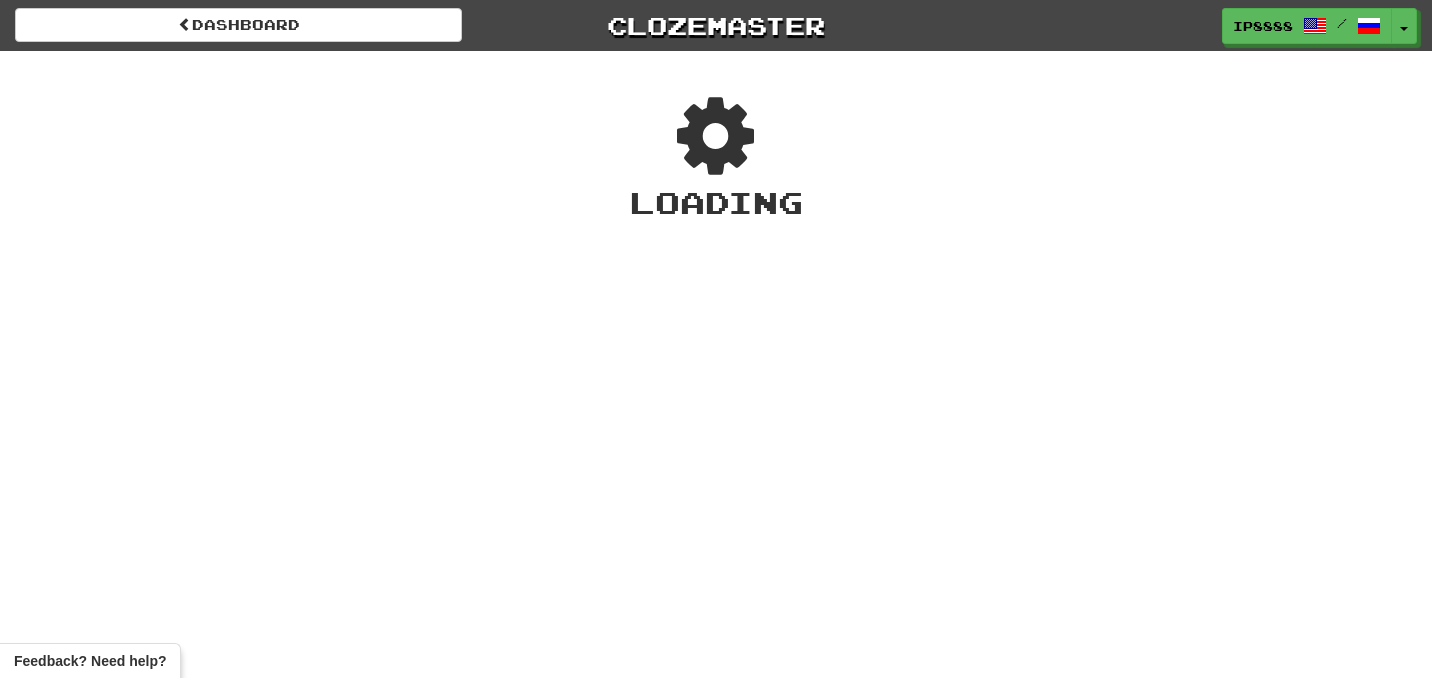 scroll, scrollTop: 0, scrollLeft: 0, axis: both 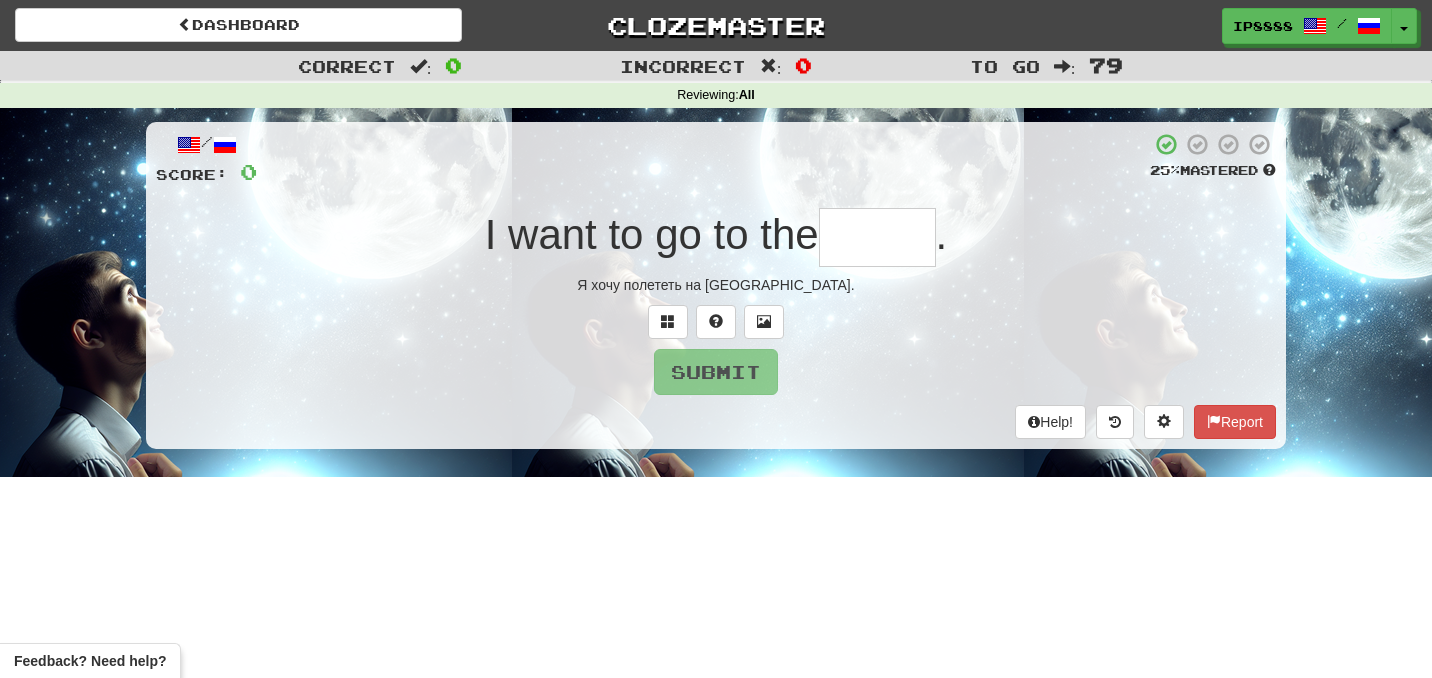 click at bounding box center [877, 237] 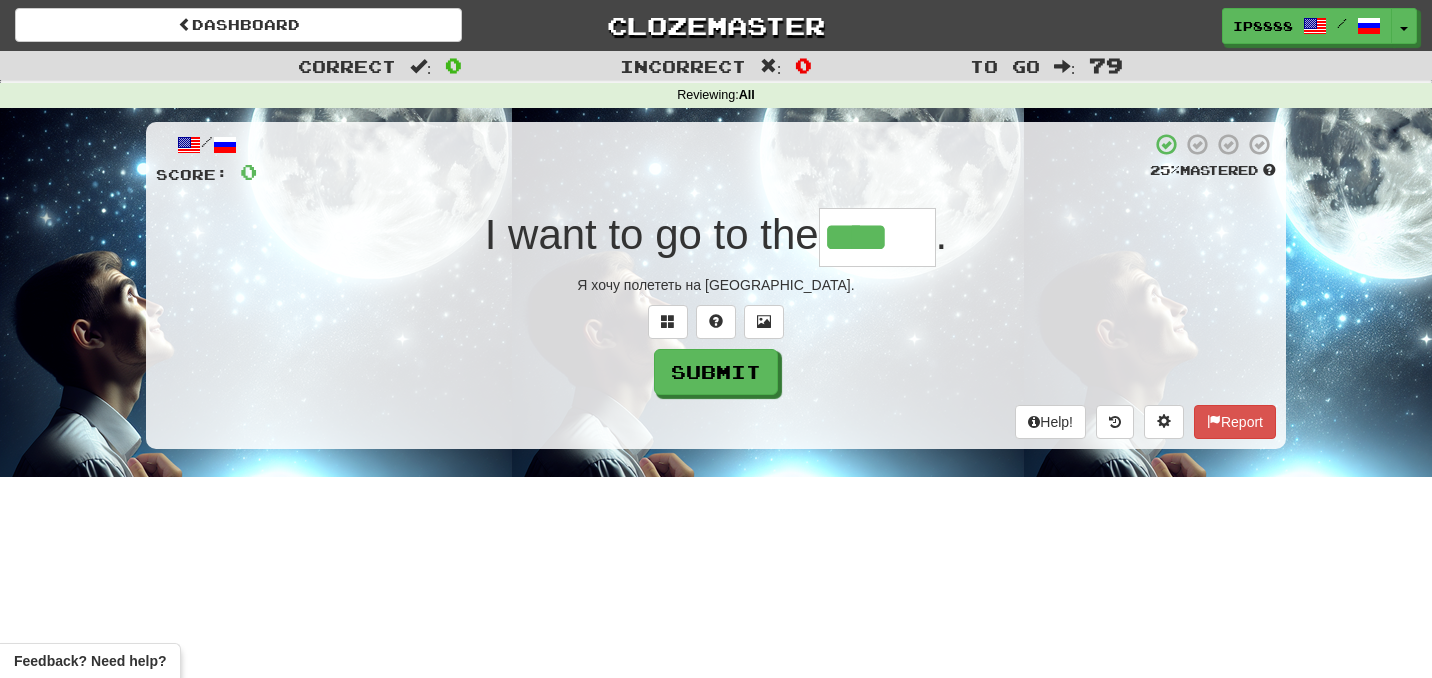 type on "****" 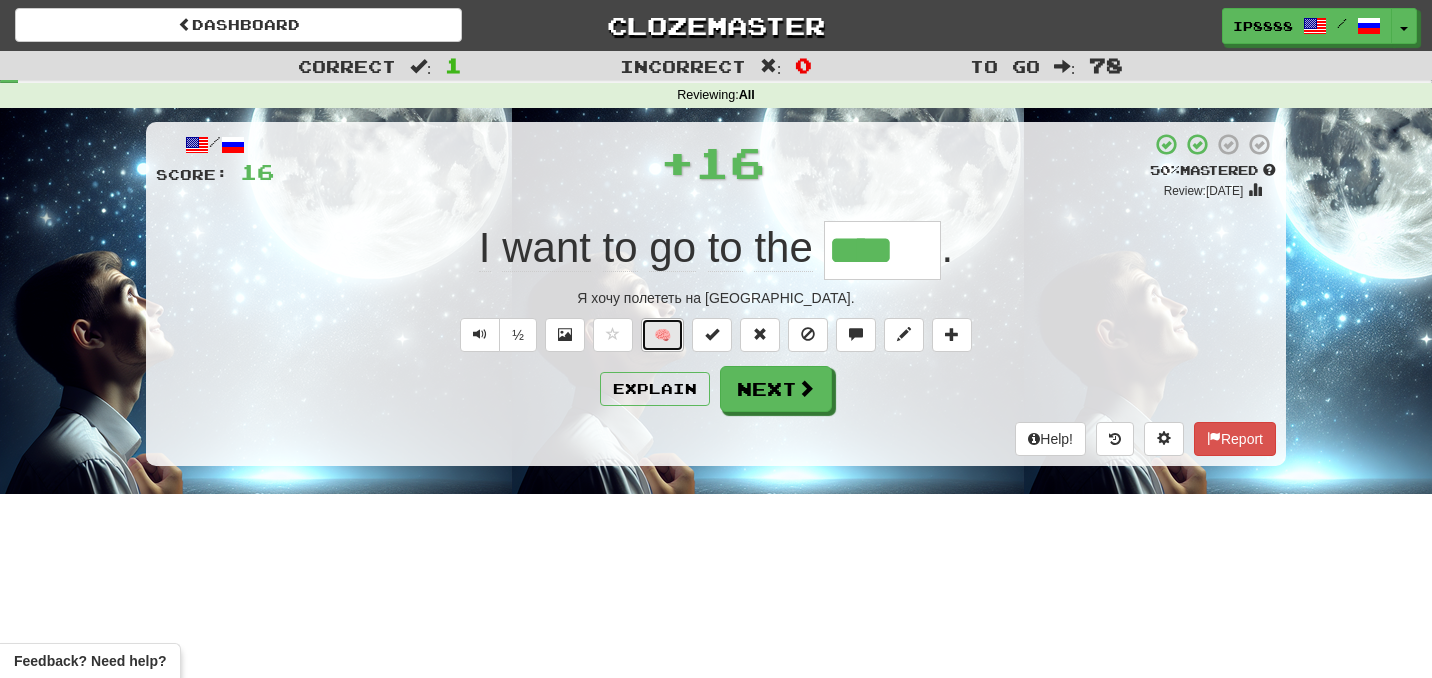 click on "🧠" at bounding box center [662, 335] 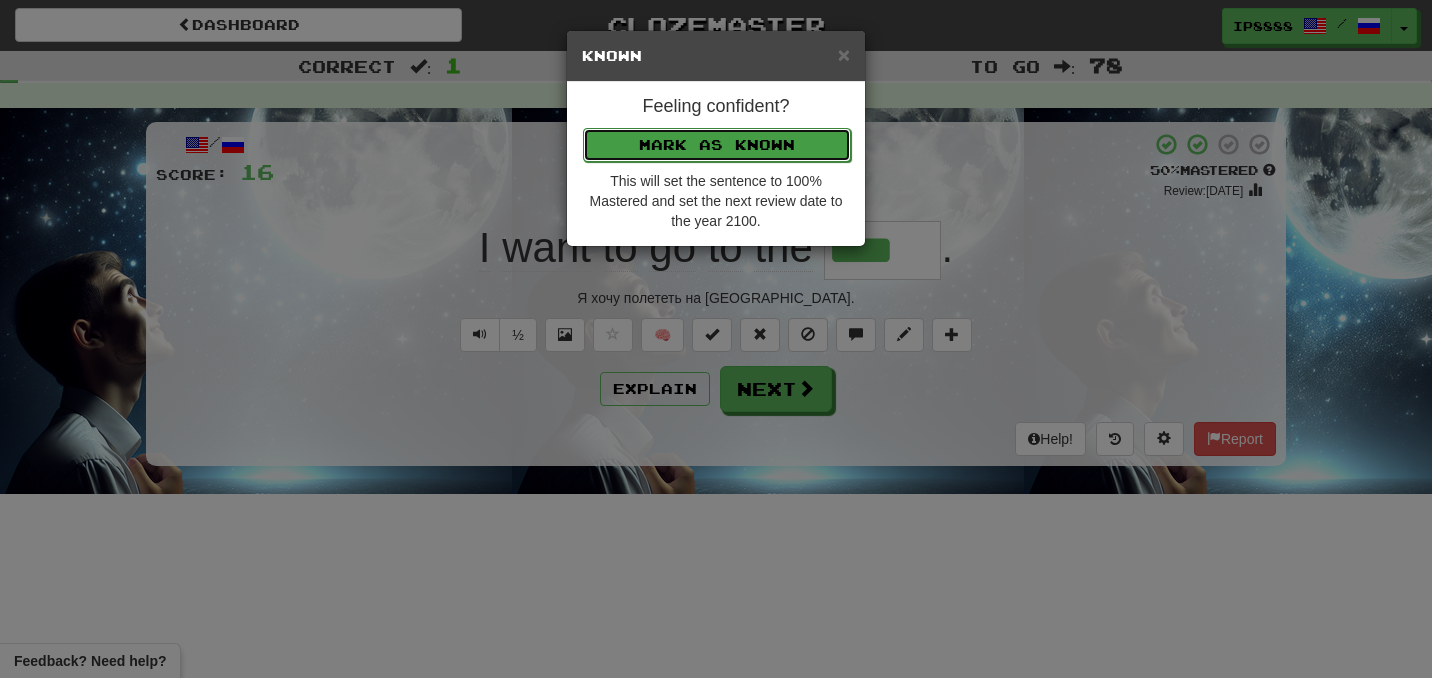 click on "Mark as Known" at bounding box center (717, 145) 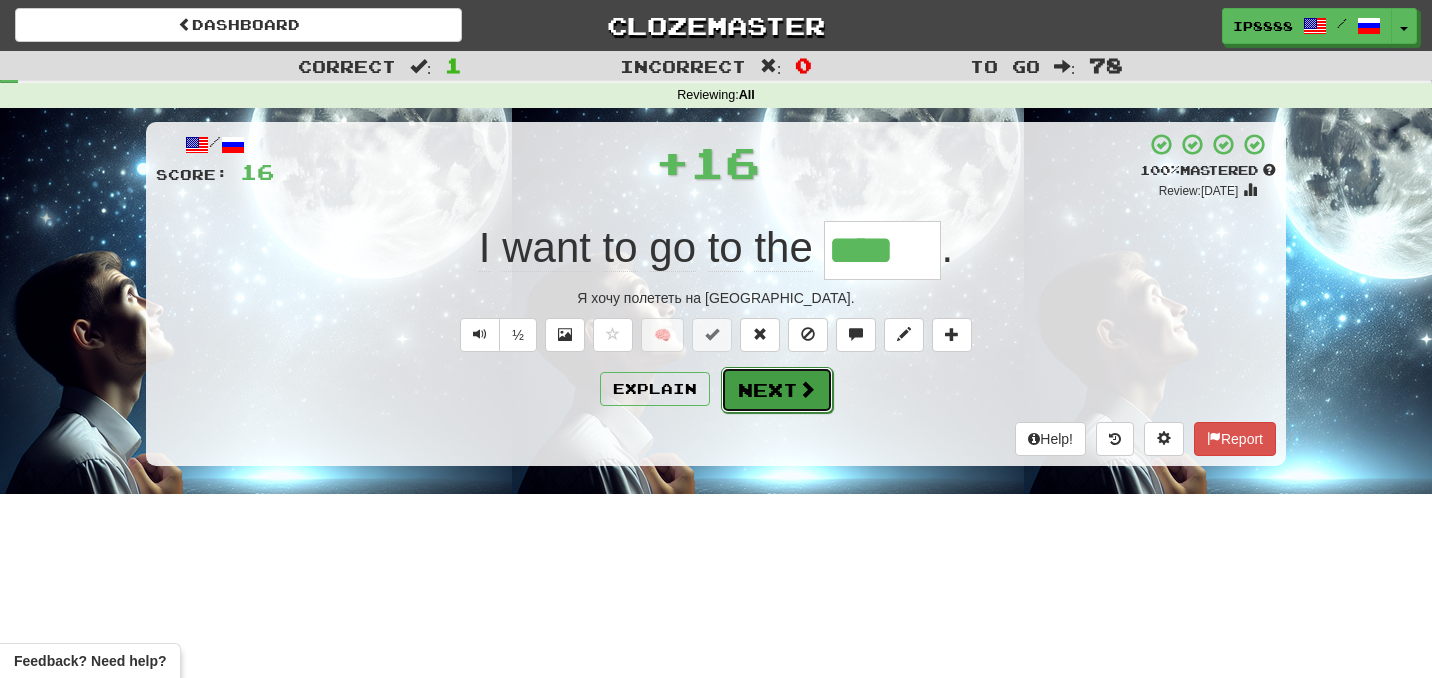 click on "Next" at bounding box center [777, 390] 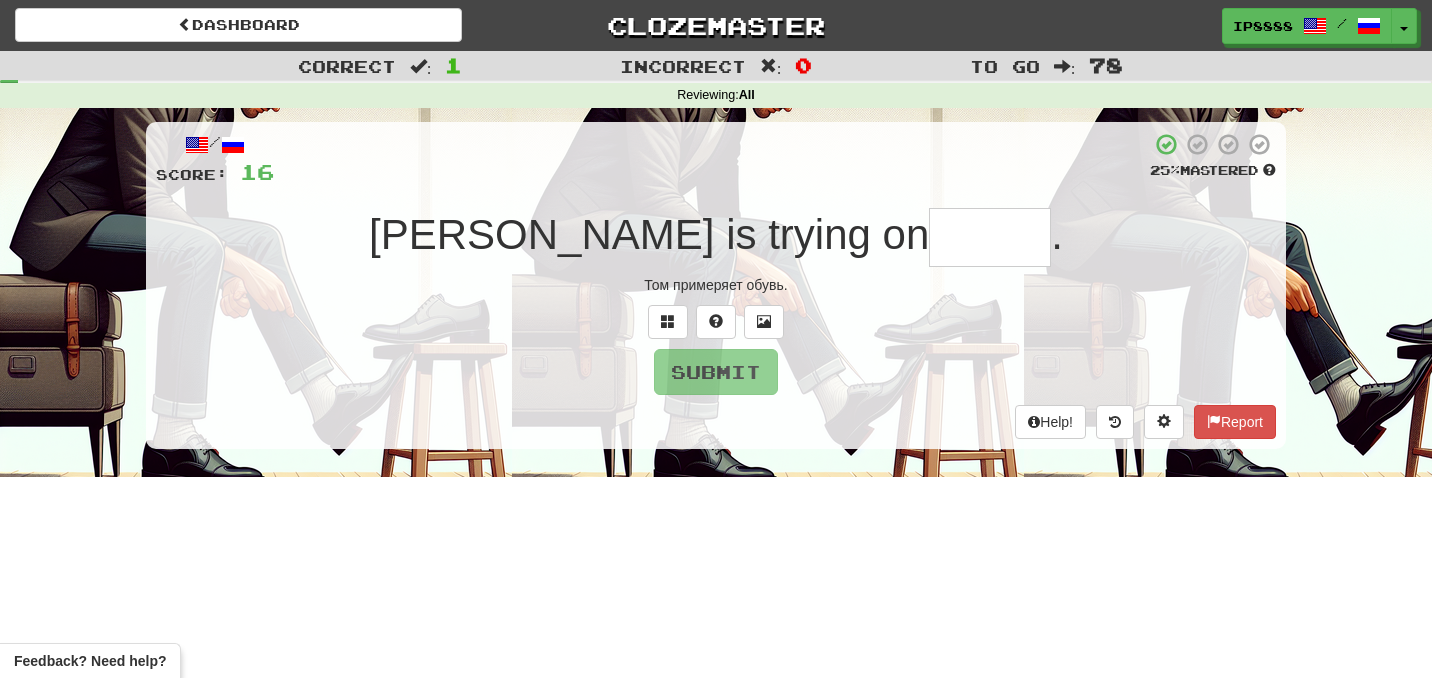 click at bounding box center (990, 237) 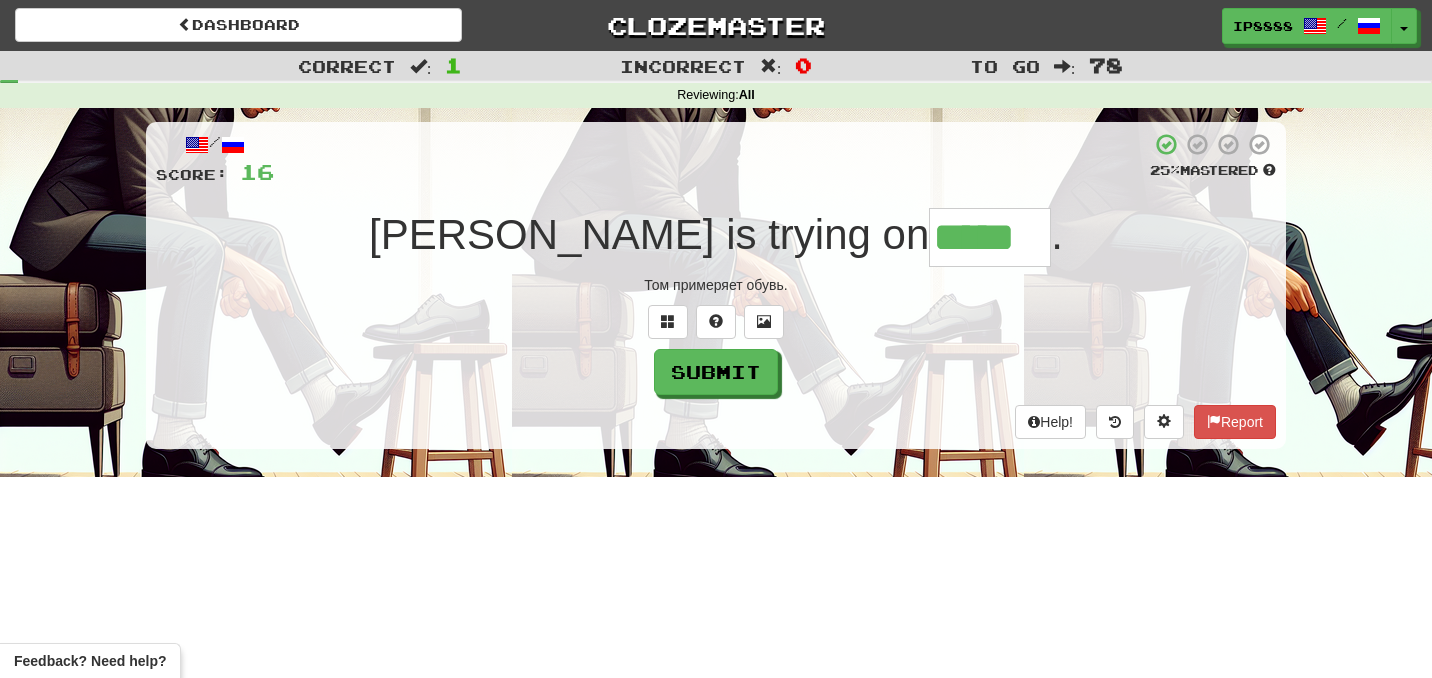 type on "*****" 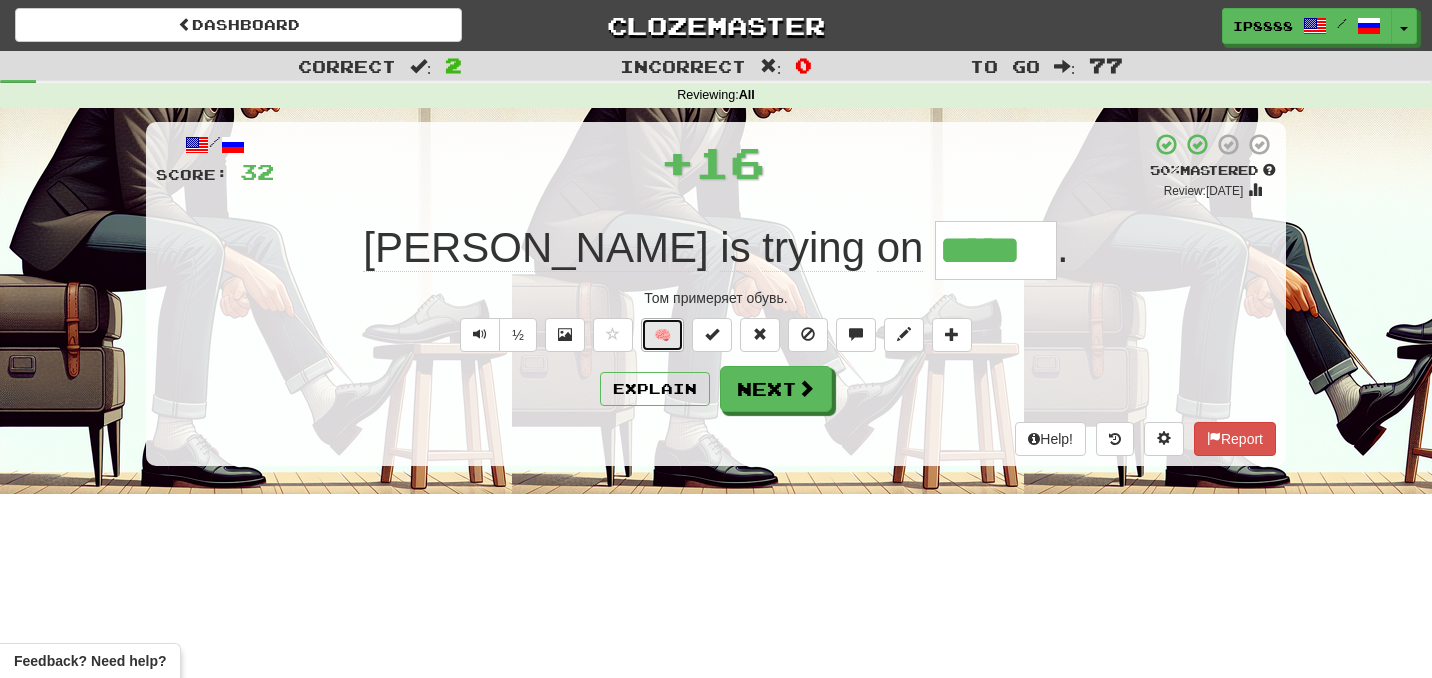 click on "🧠" at bounding box center (662, 335) 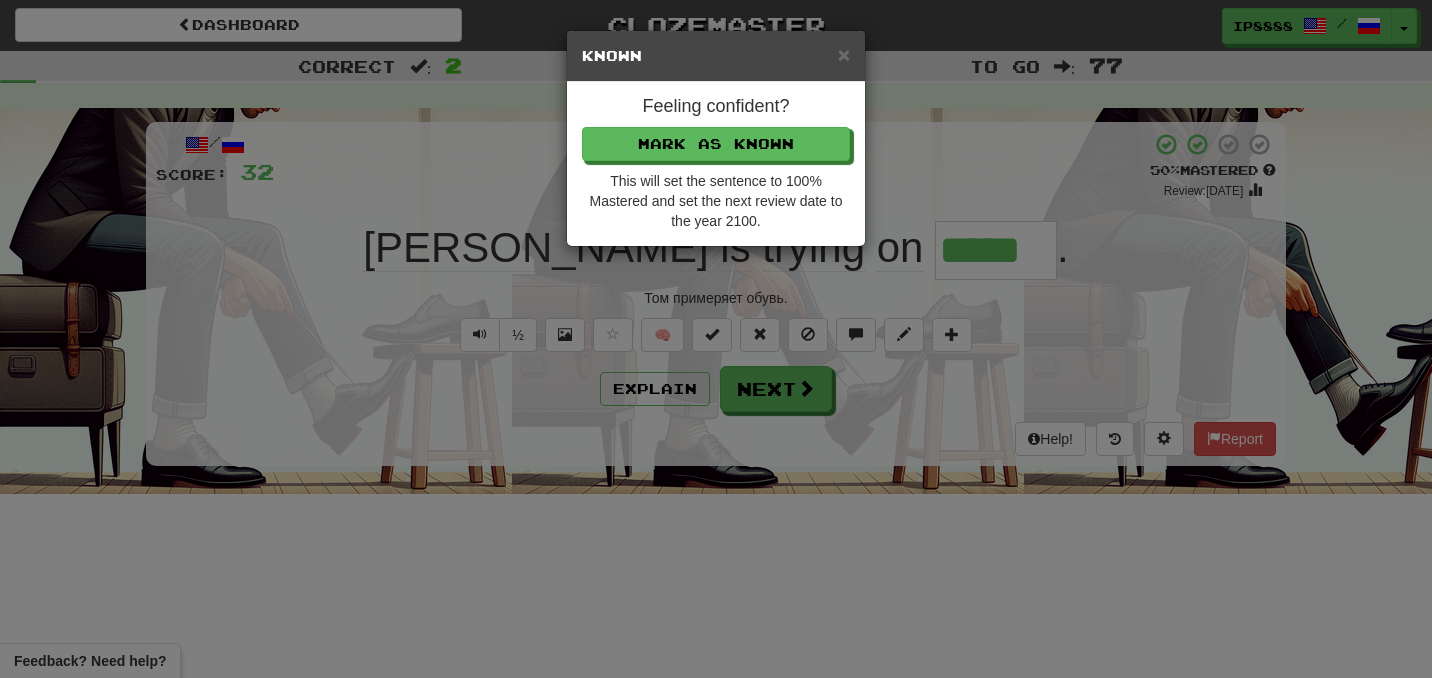 click on "Feeling confident? Mark as Known This will set the sentence to 100% Mastered and set the next review date to the year 2100." at bounding box center [716, 164] 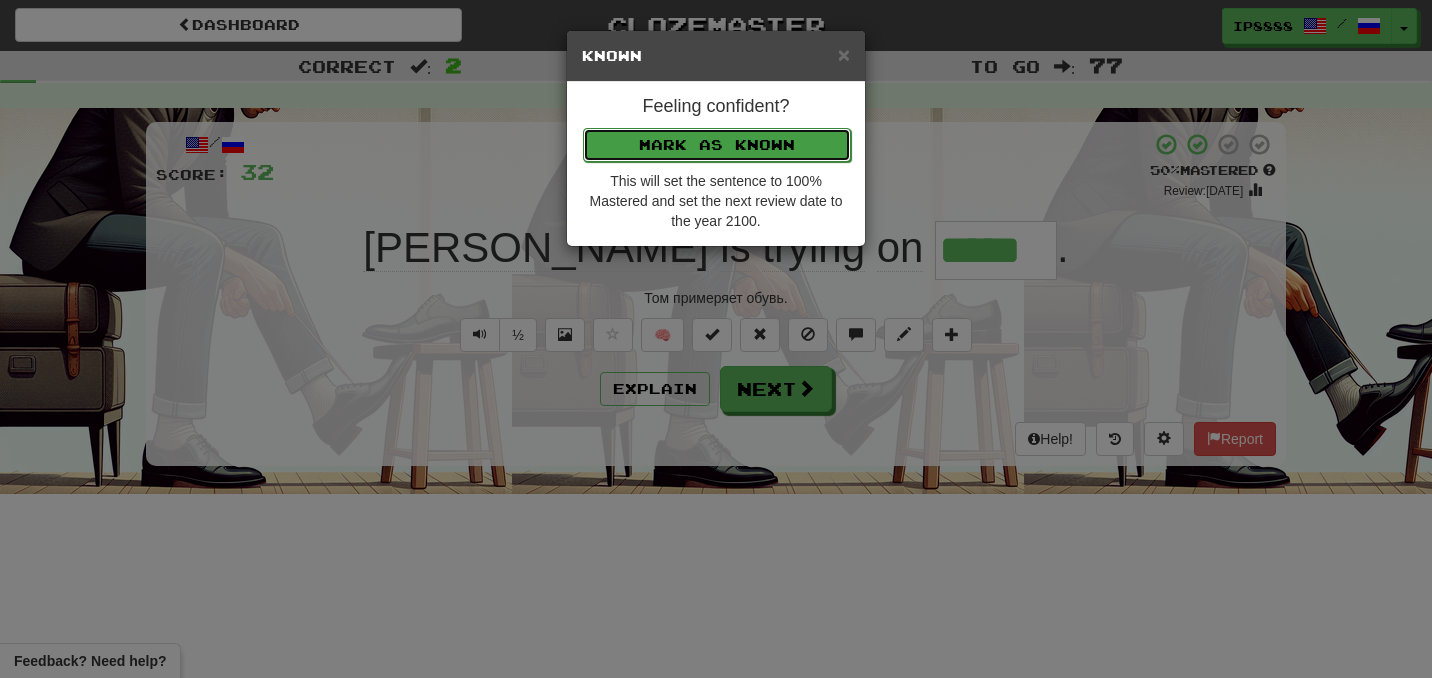 click on "Mark as Known" at bounding box center (717, 145) 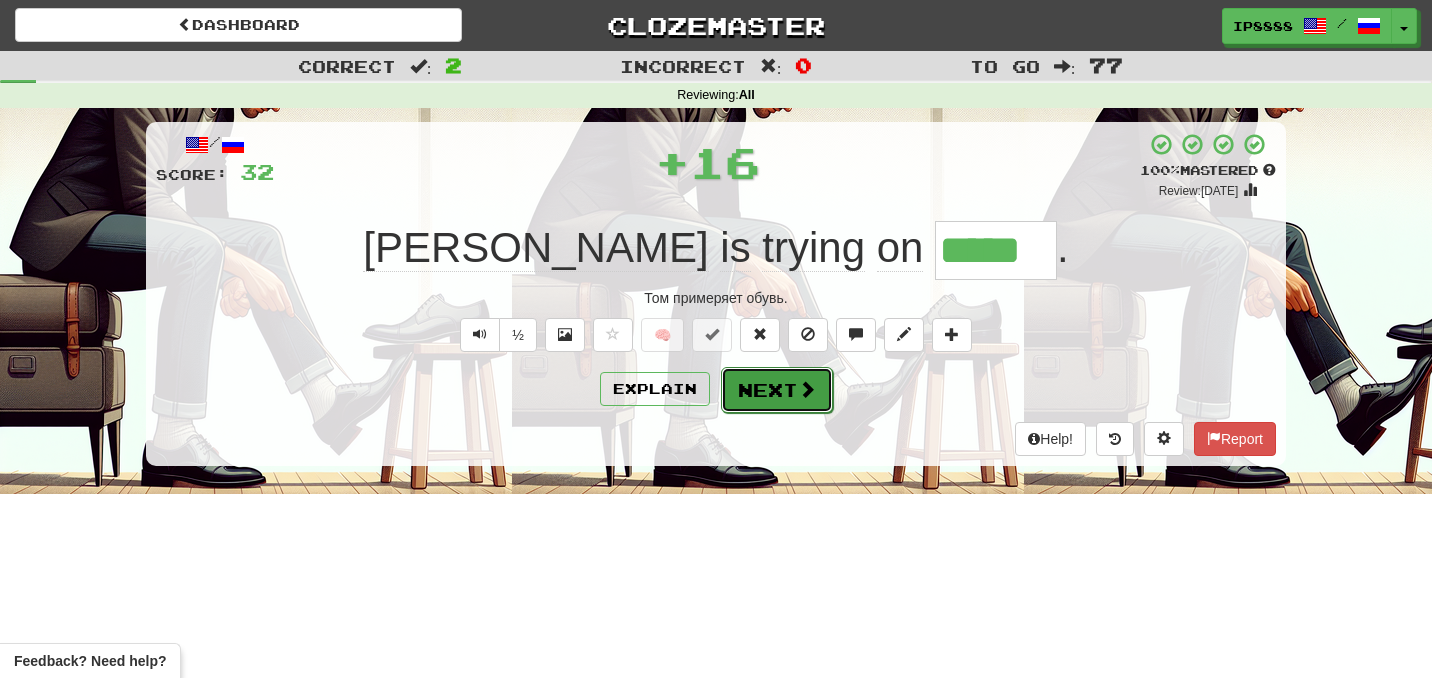 click on "Next" at bounding box center [777, 390] 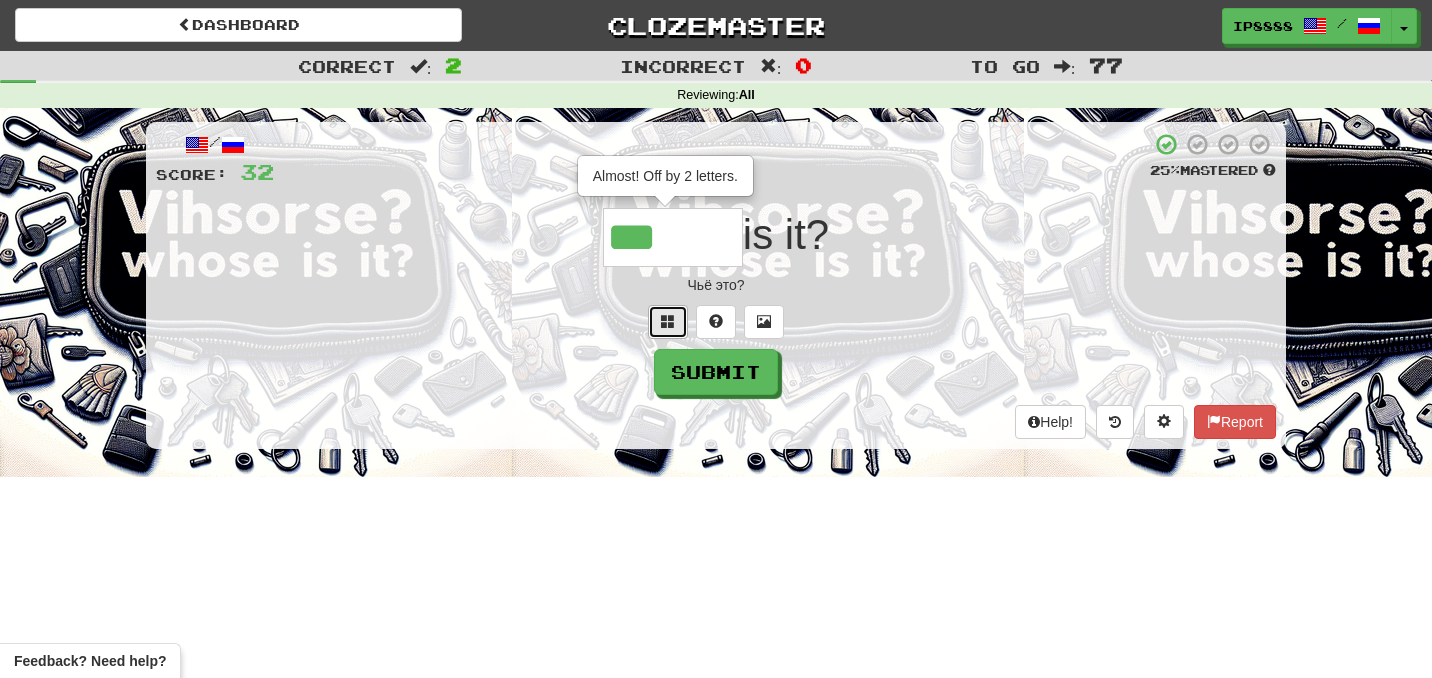 click at bounding box center [668, 321] 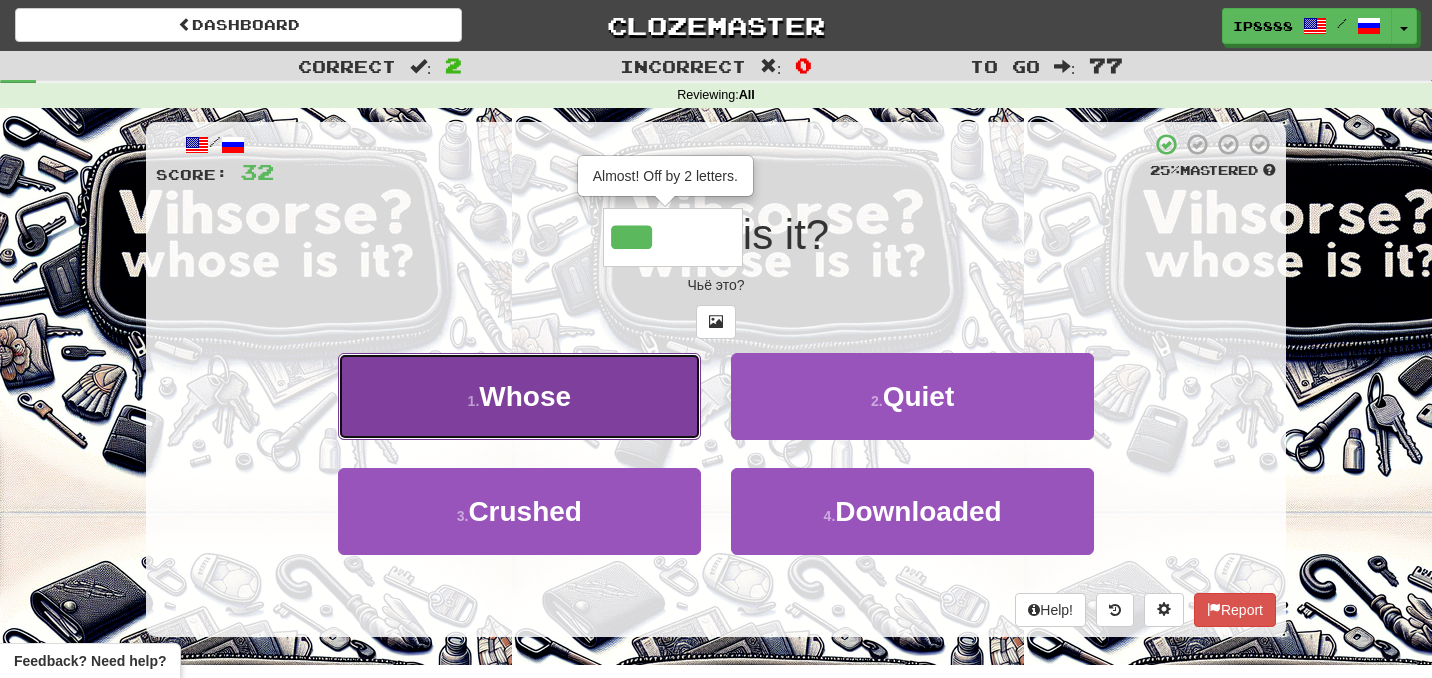 click on "1 .  Whose" at bounding box center [519, 396] 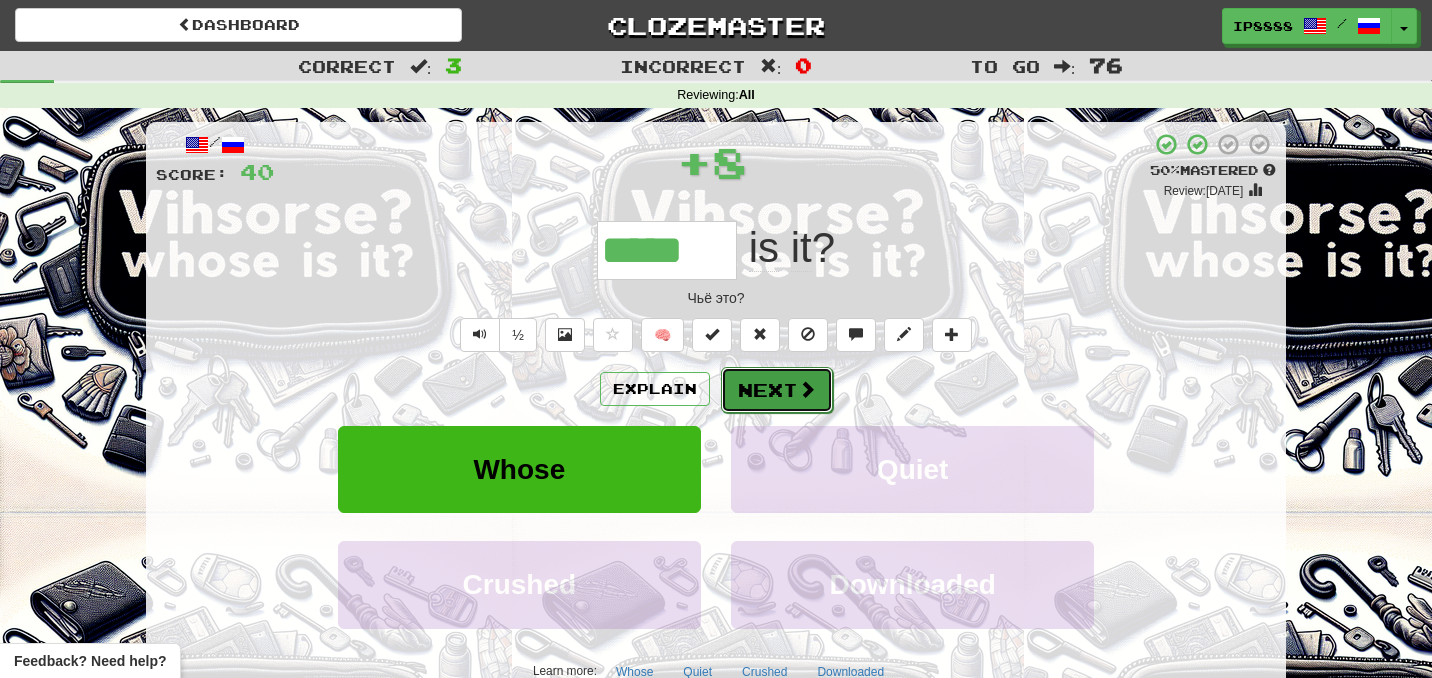 click on "Next" at bounding box center (777, 390) 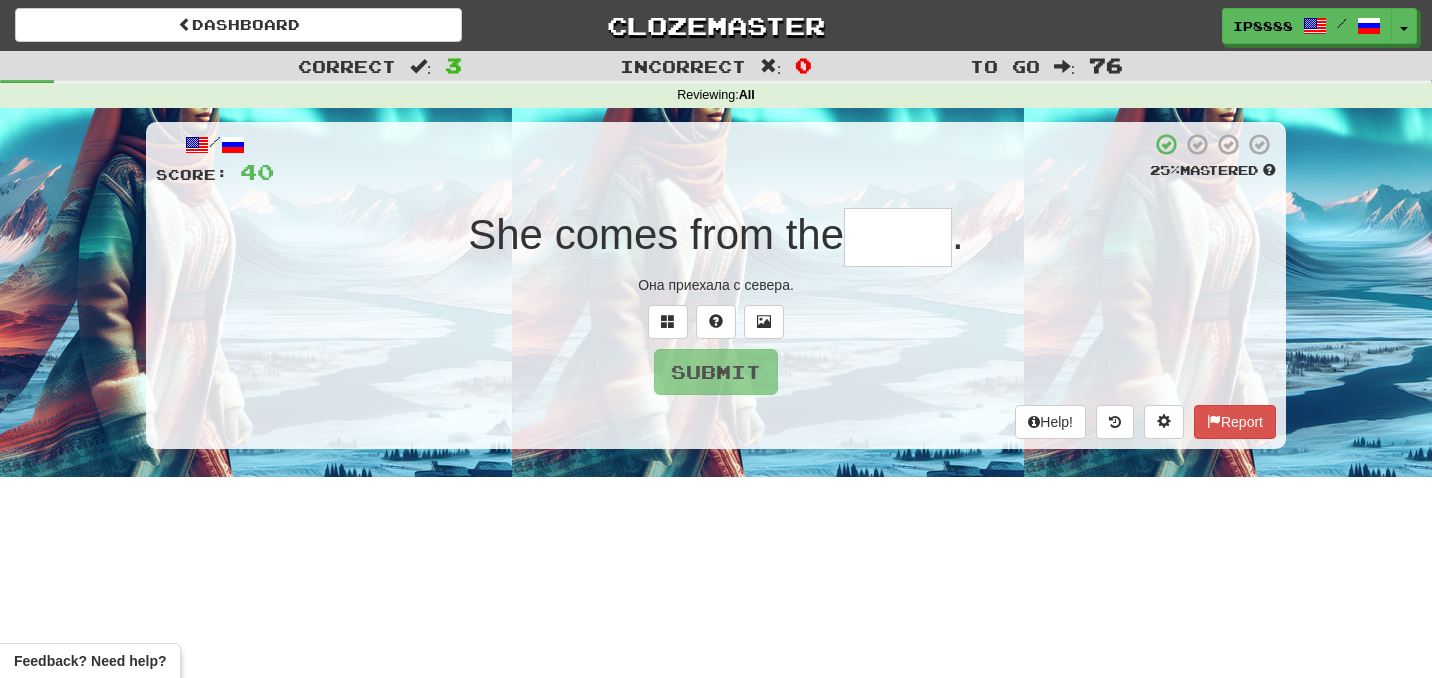 click at bounding box center [898, 237] 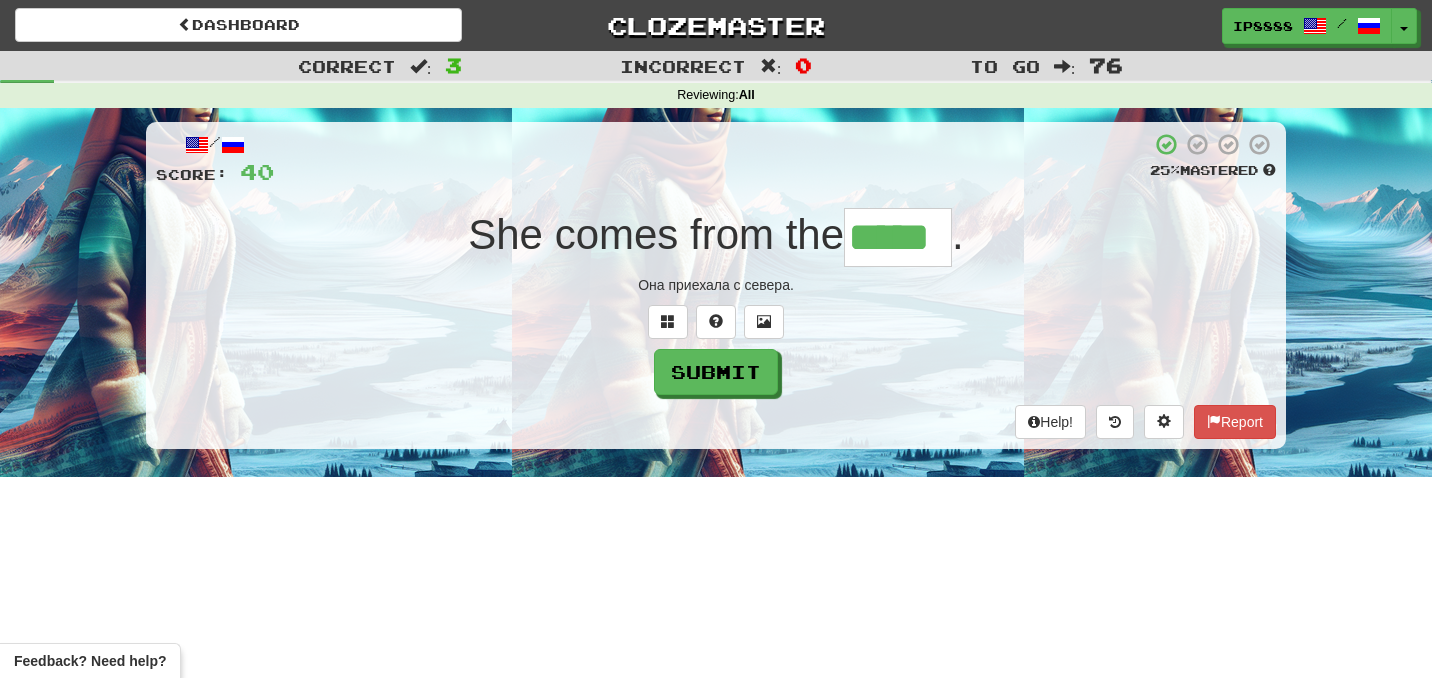 type on "*****" 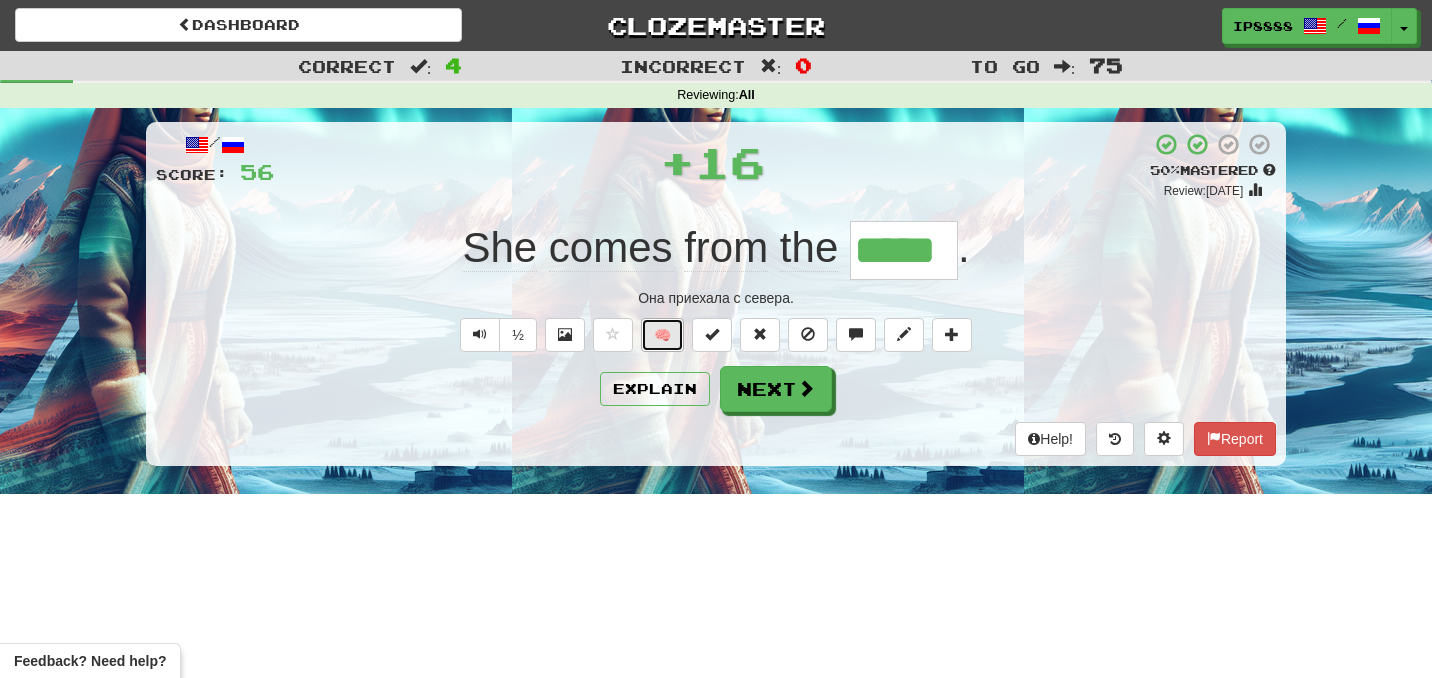 click on "🧠" at bounding box center [662, 335] 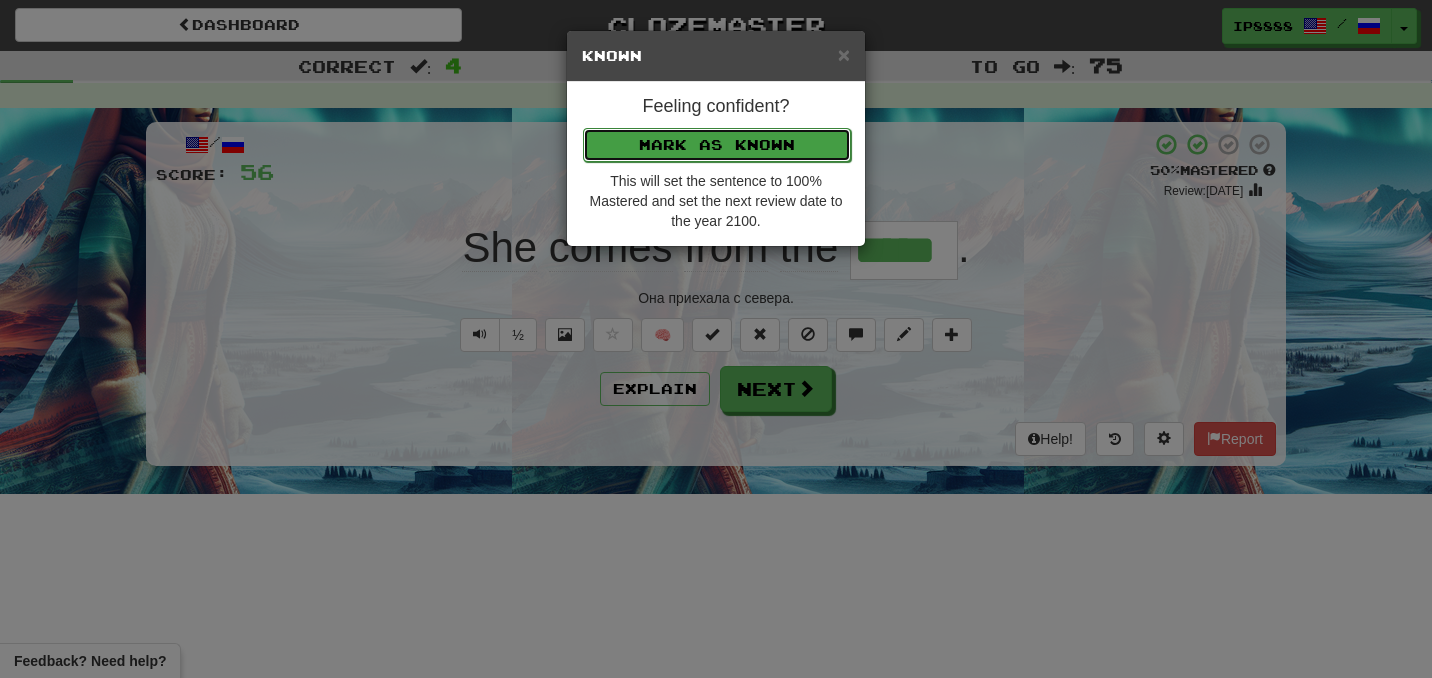 click on "Mark as Known" at bounding box center [717, 145] 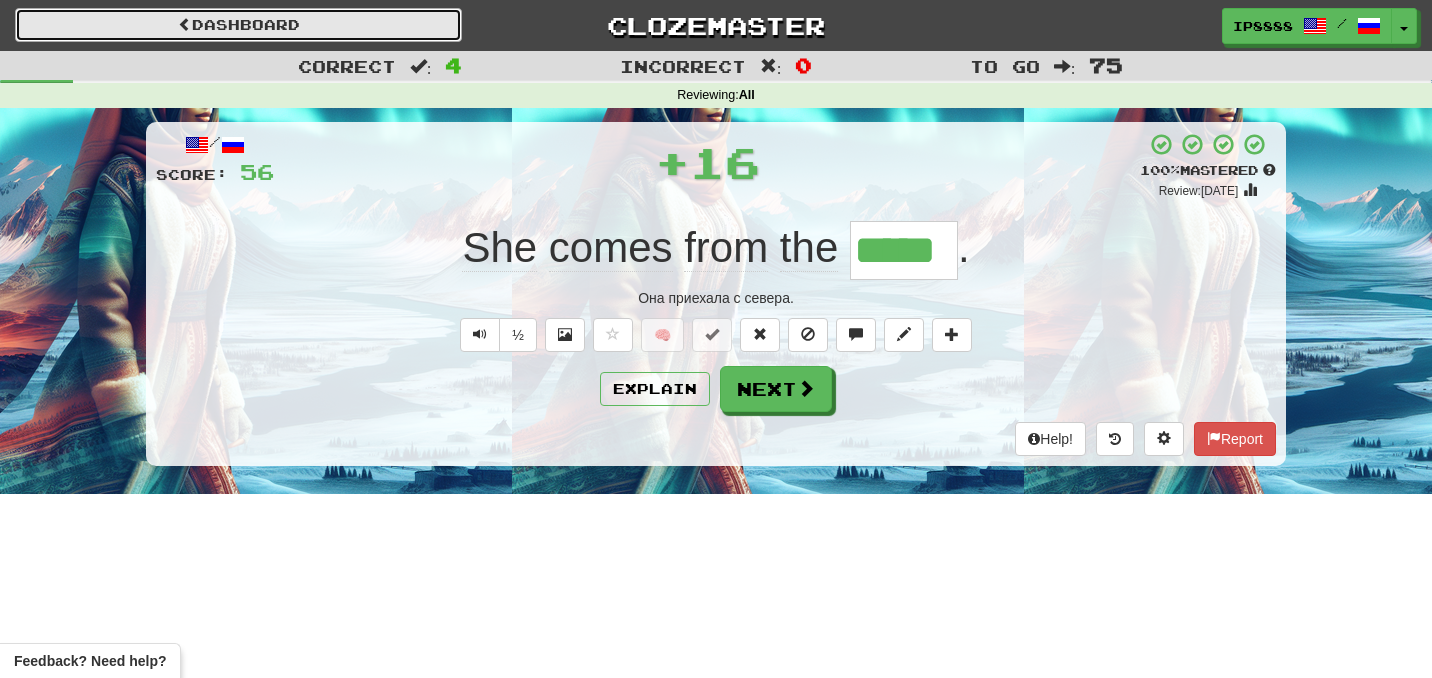 click on "Dashboard" at bounding box center (238, 25) 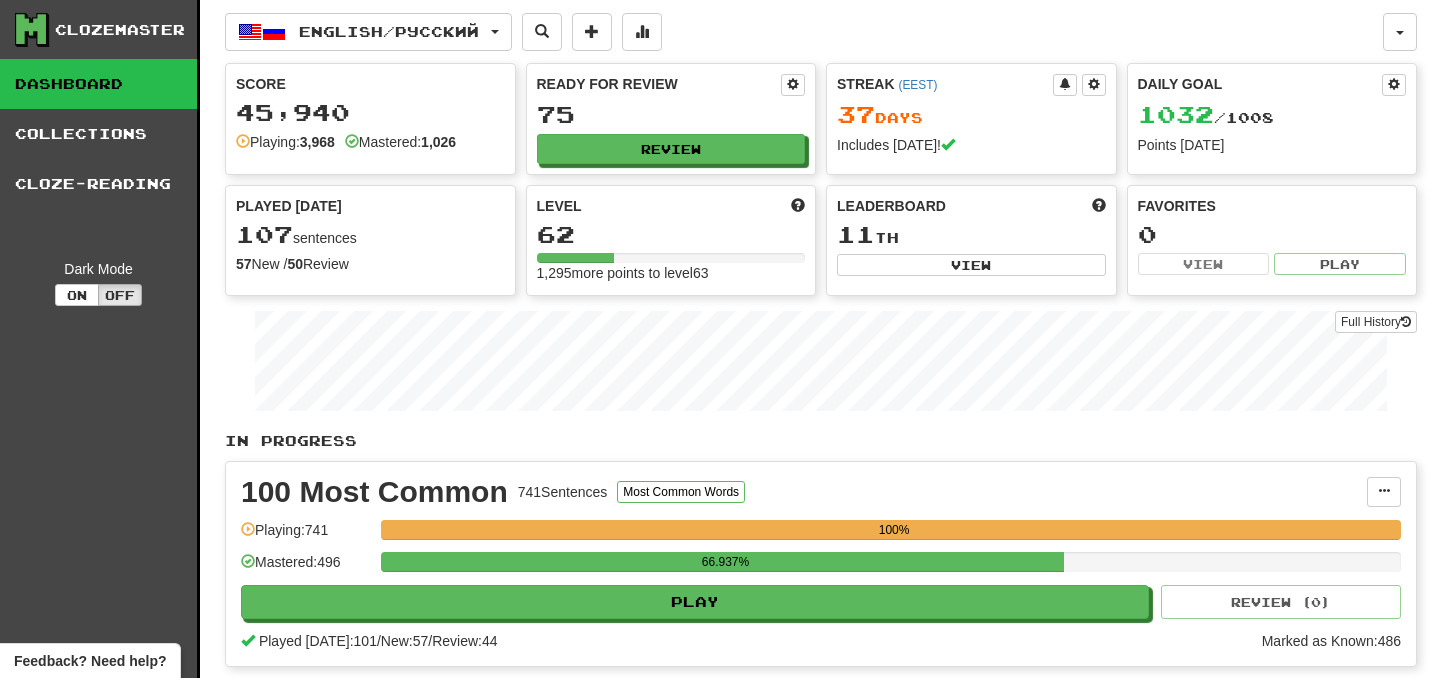 scroll, scrollTop: 0, scrollLeft: 0, axis: both 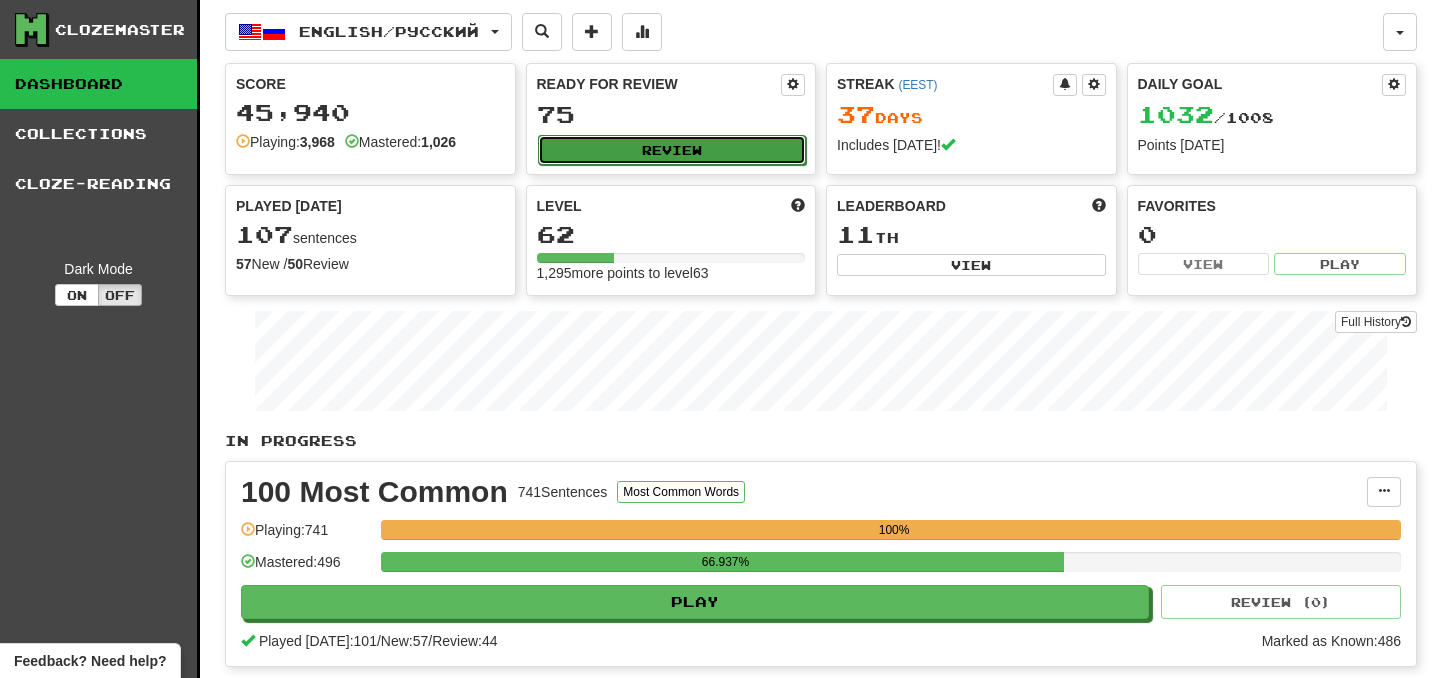 click on "Review" at bounding box center [672, 150] 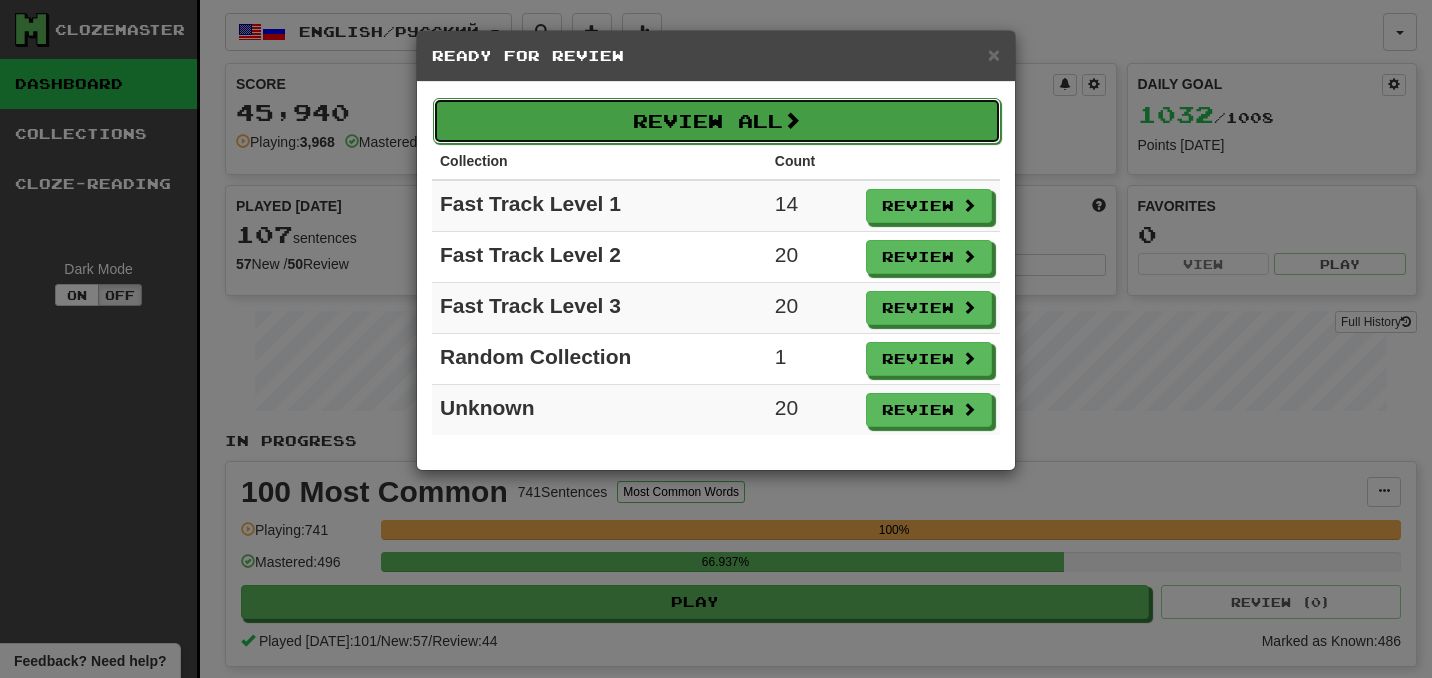 click on "Review All" at bounding box center (717, 121) 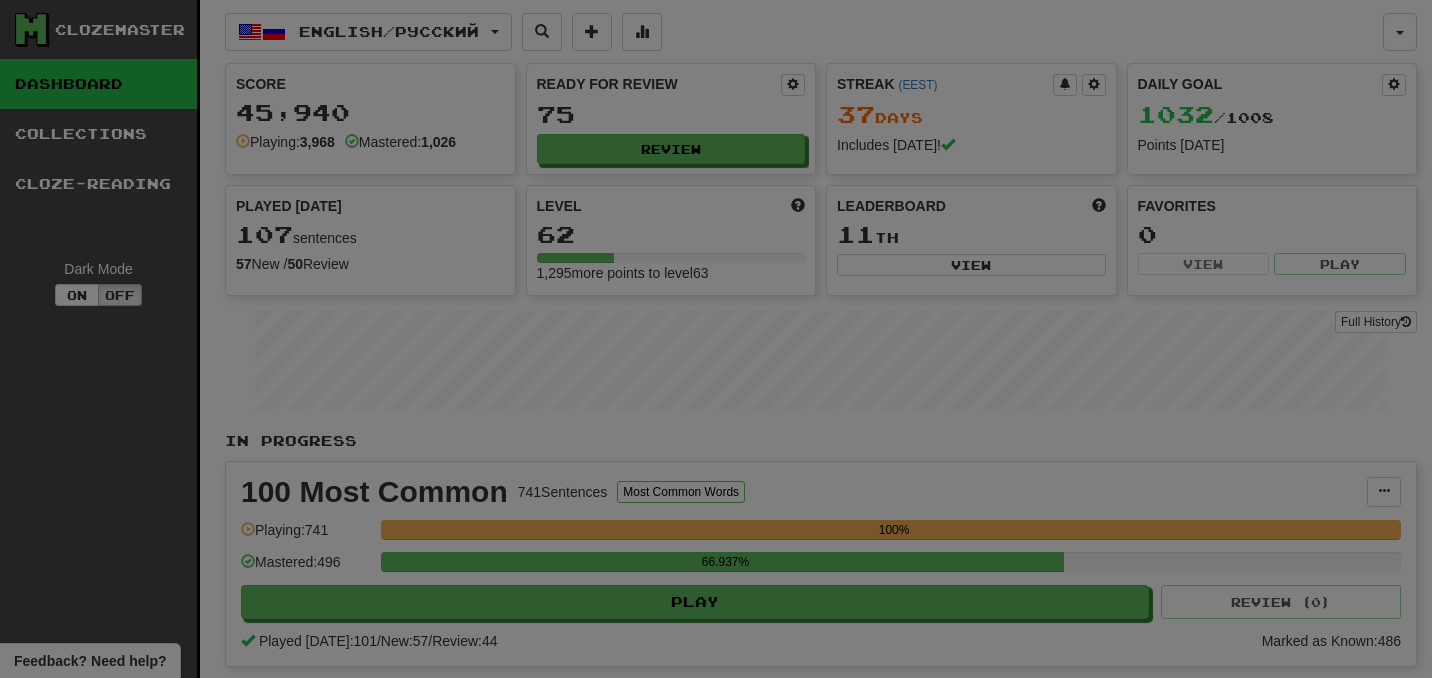 select on "***" 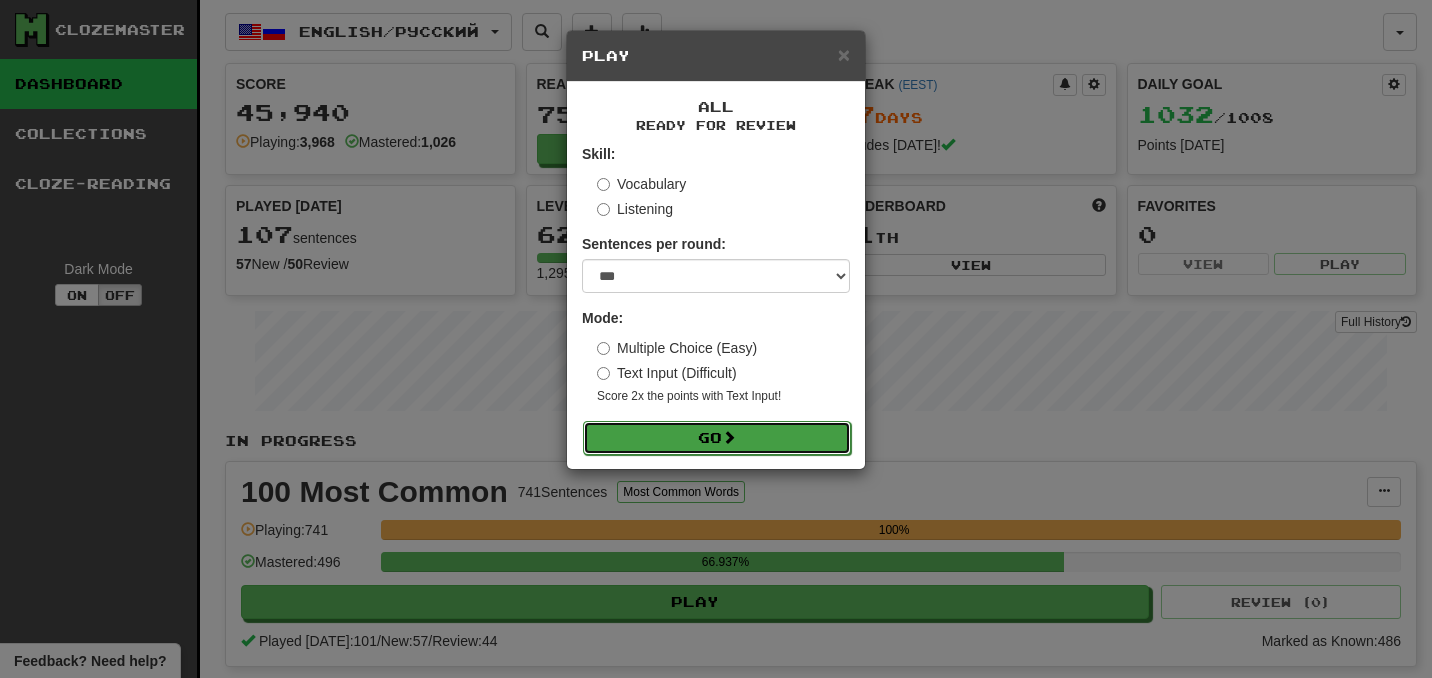 click on "Go" at bounding box center [717, 438] 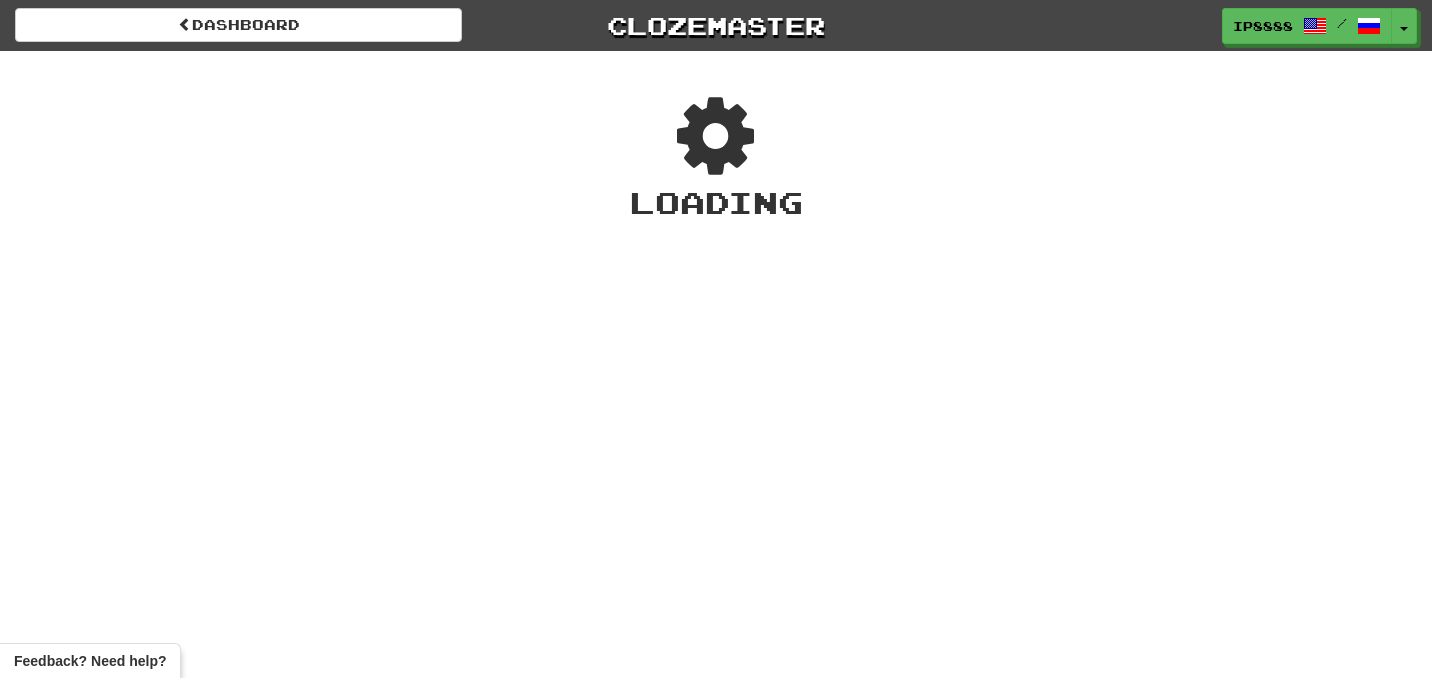 scroll, scrollTop: 0, scrollLeft: 0, axis: both 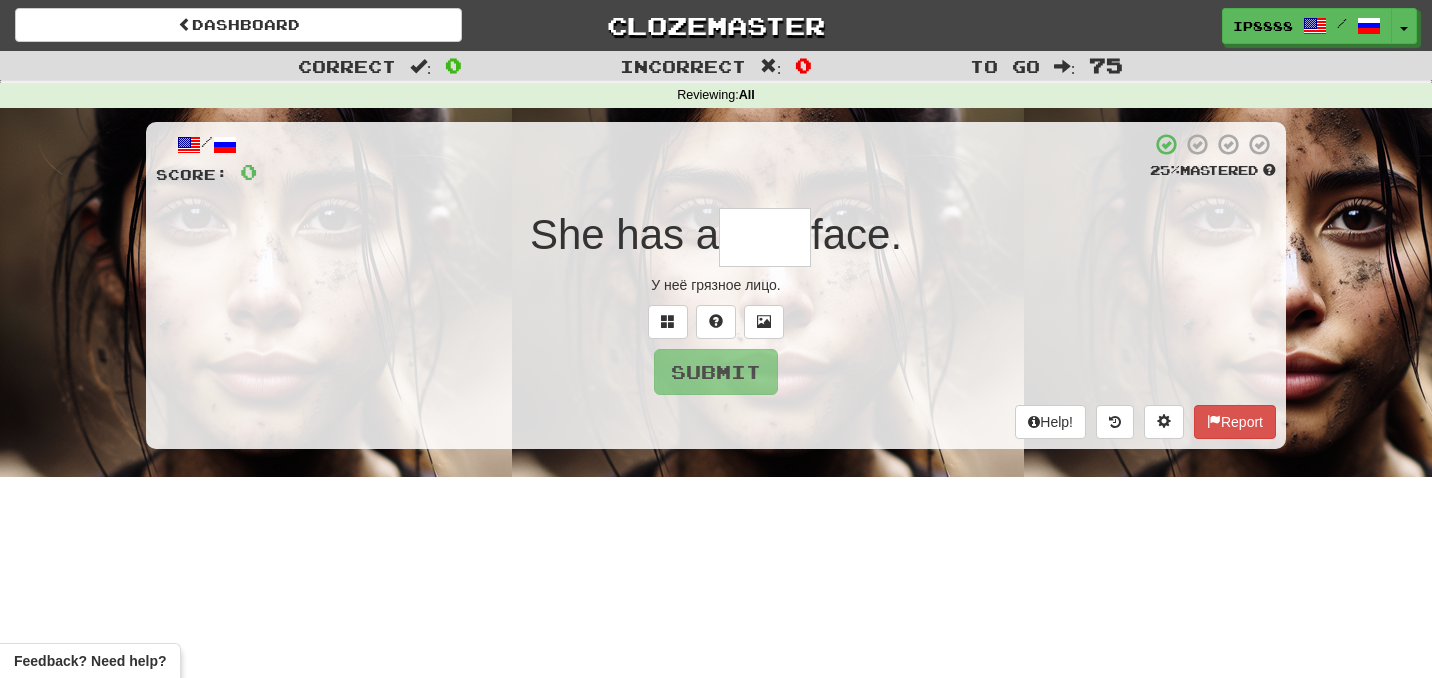 click at bounding box center (765, 237) 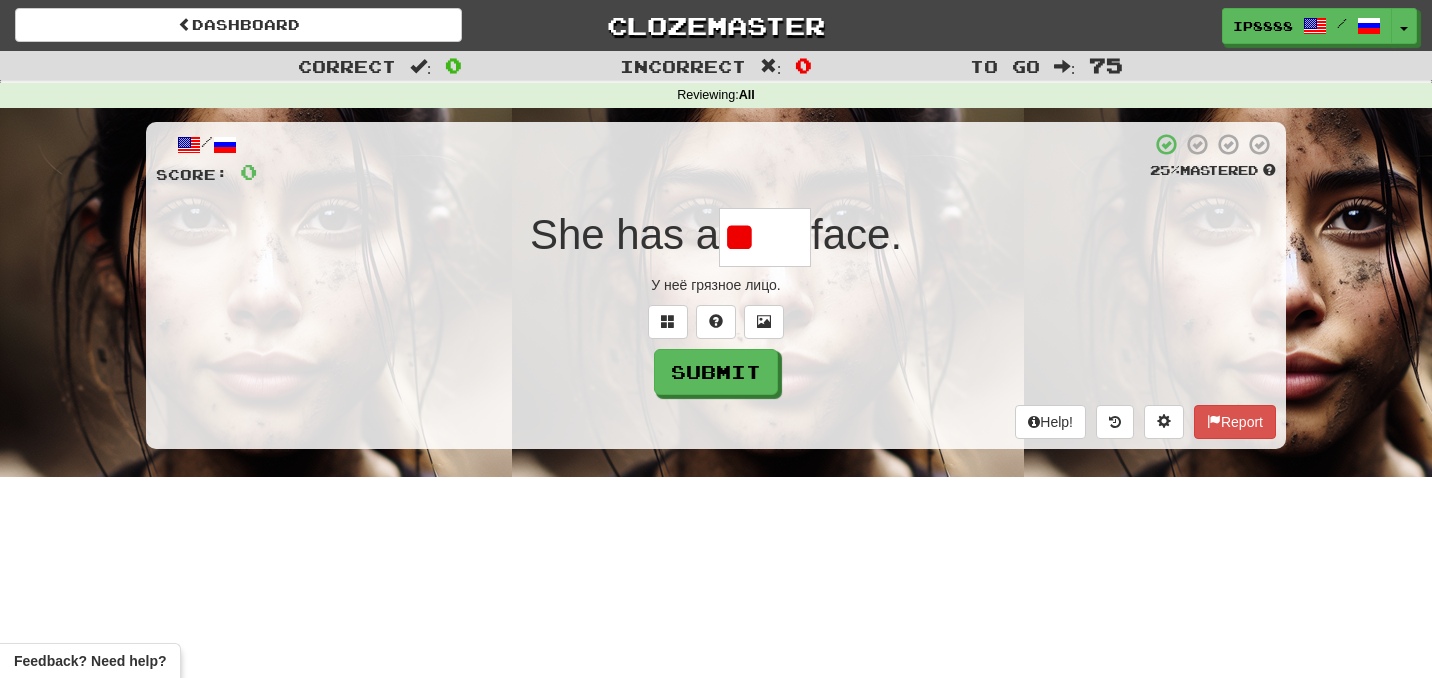 type on "*" 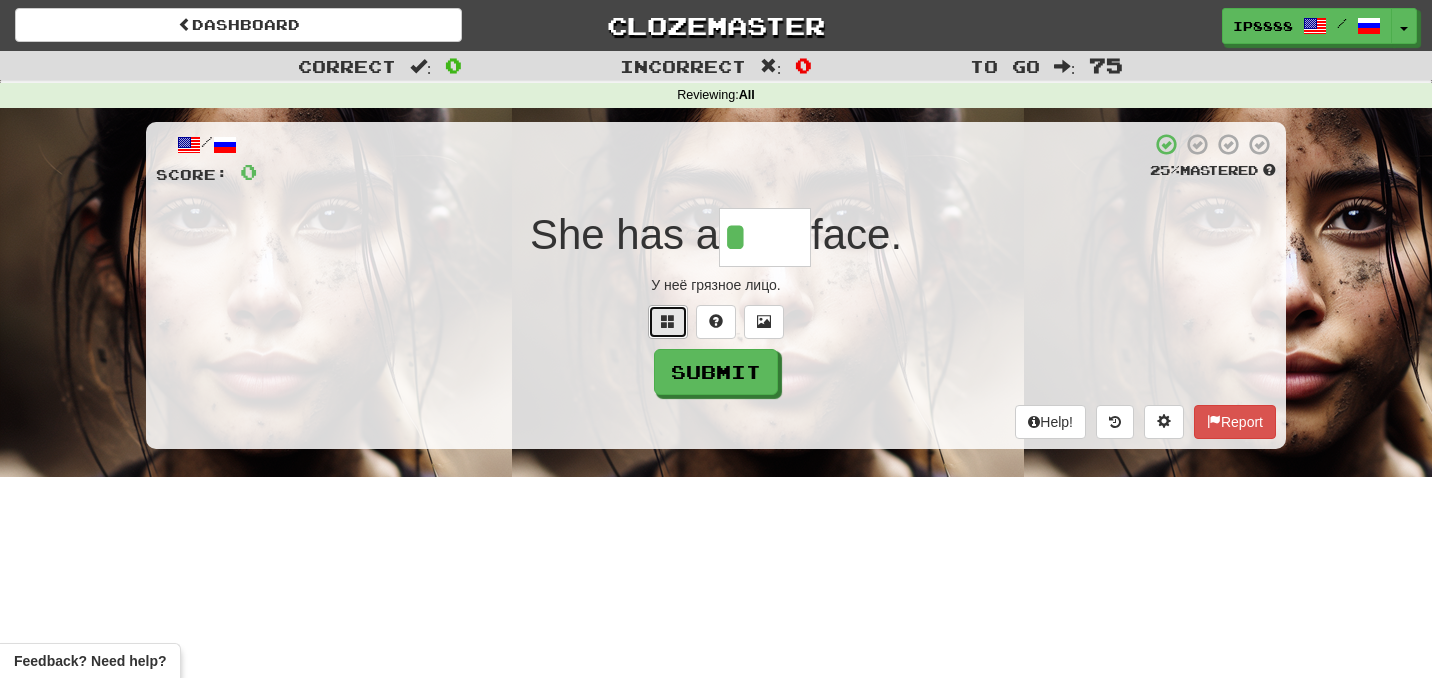 click at bounding box center (668, 322) 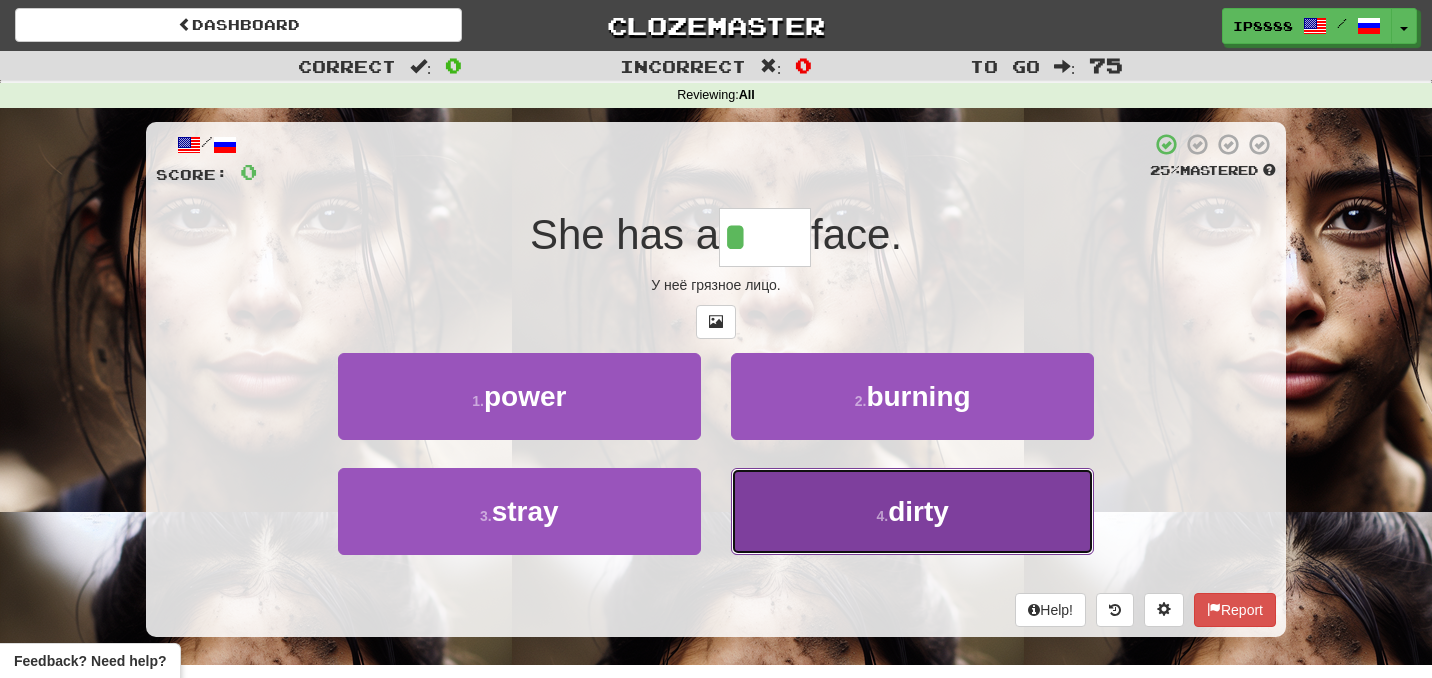 click on "4 .  dirty" at bounding box center (912, 511) 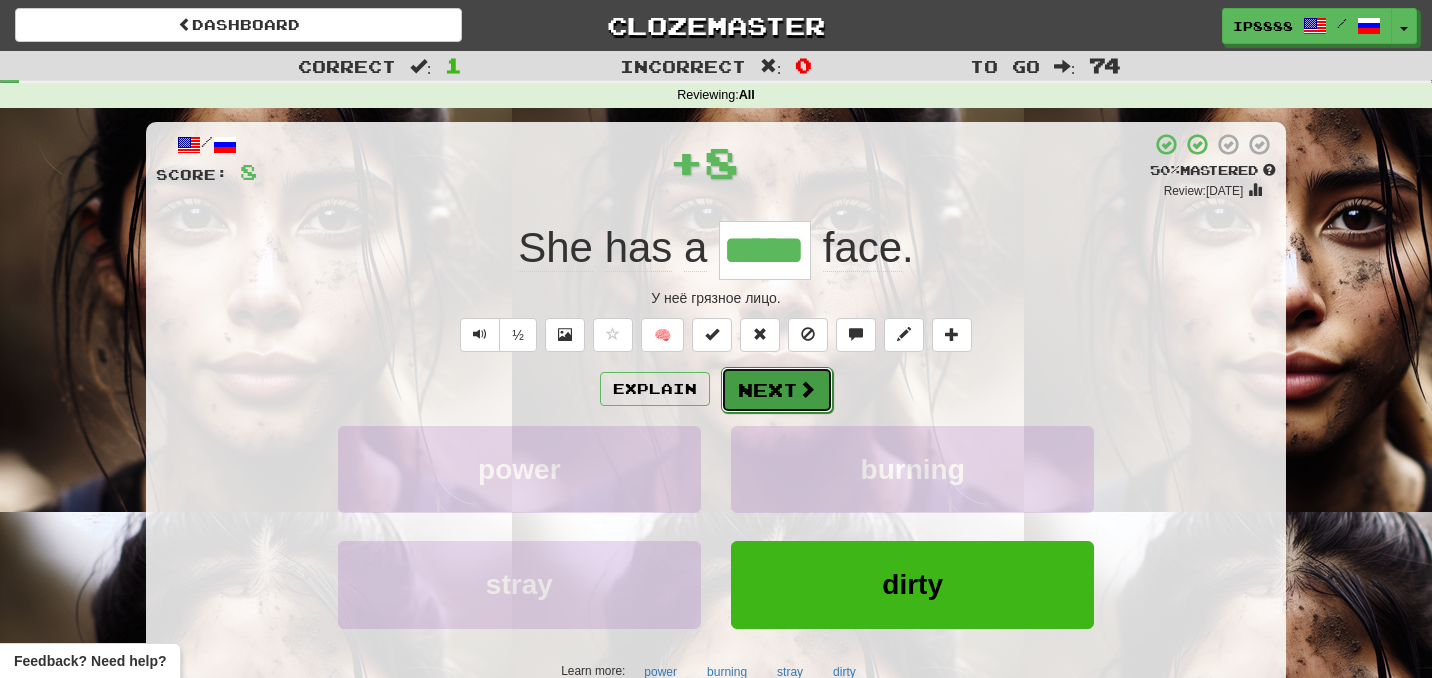 click on "Next" at bounding box center [777, 390] 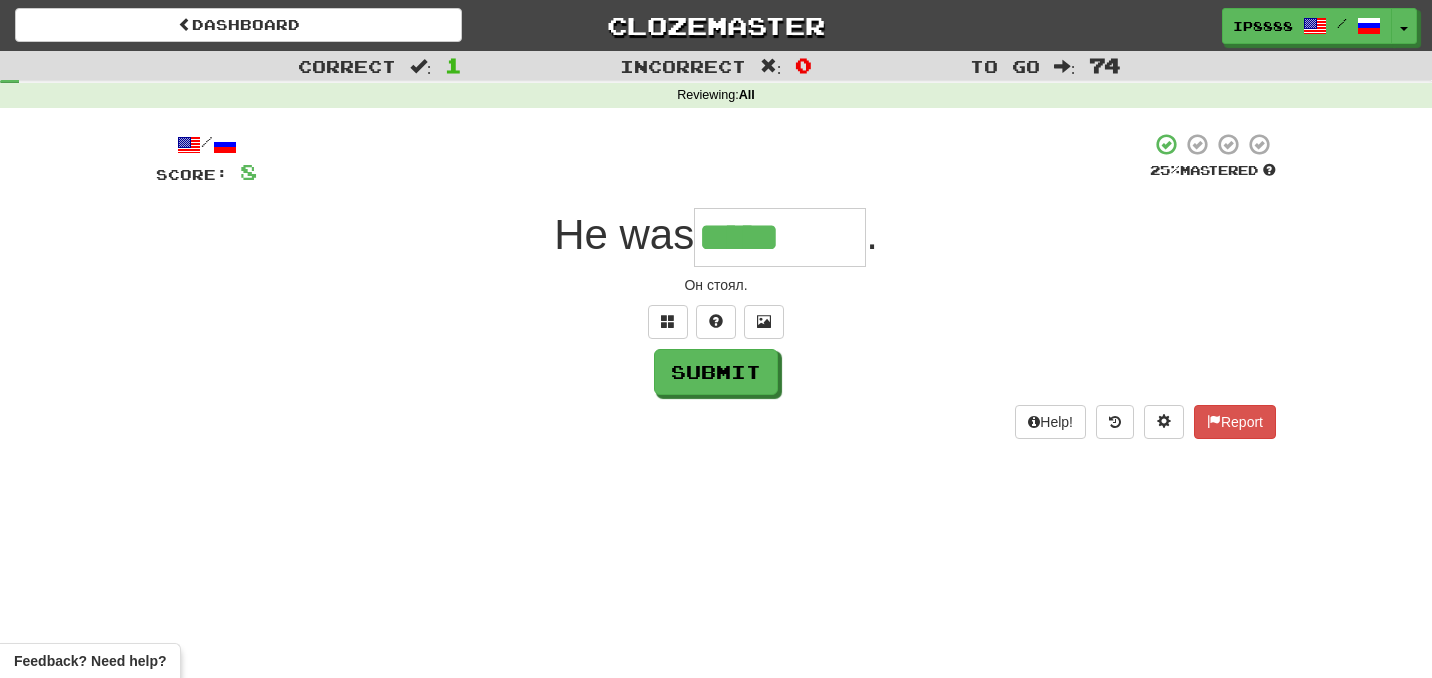 type on "********" 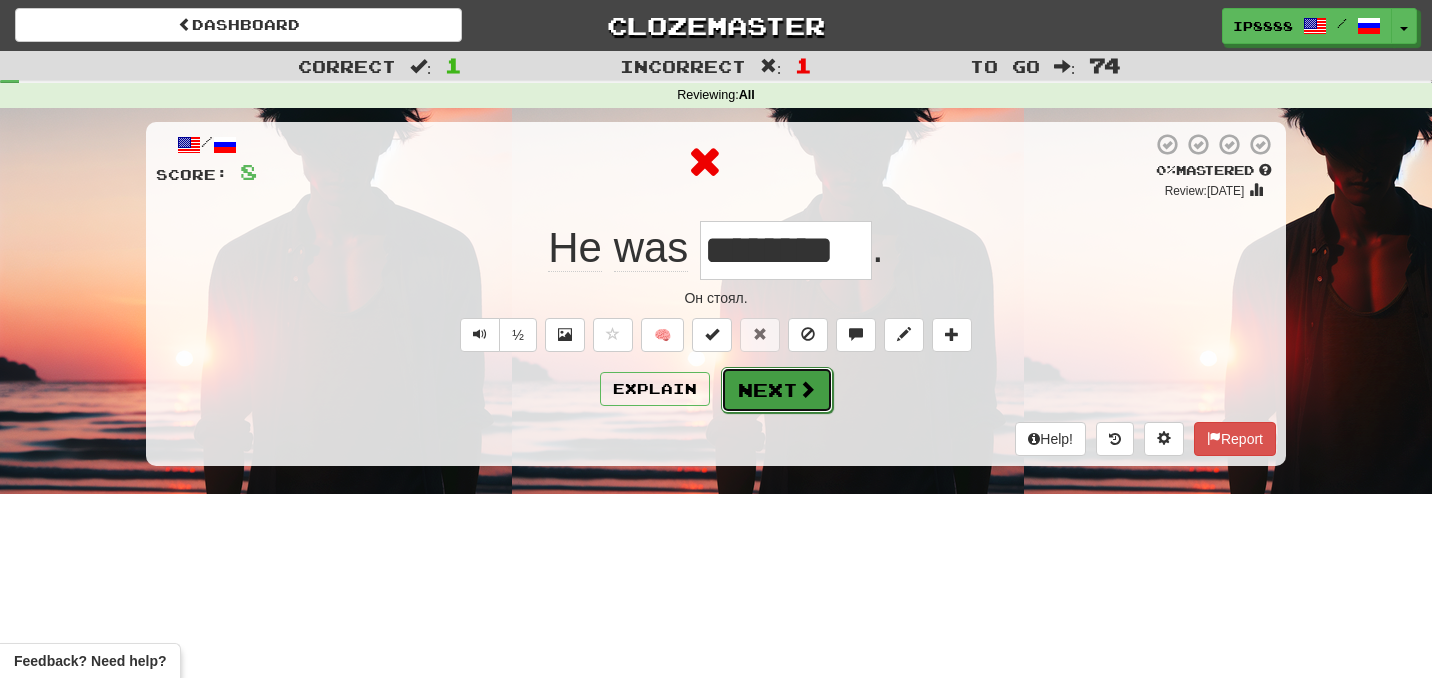 click on "Next" at bounding box center [777, 390] 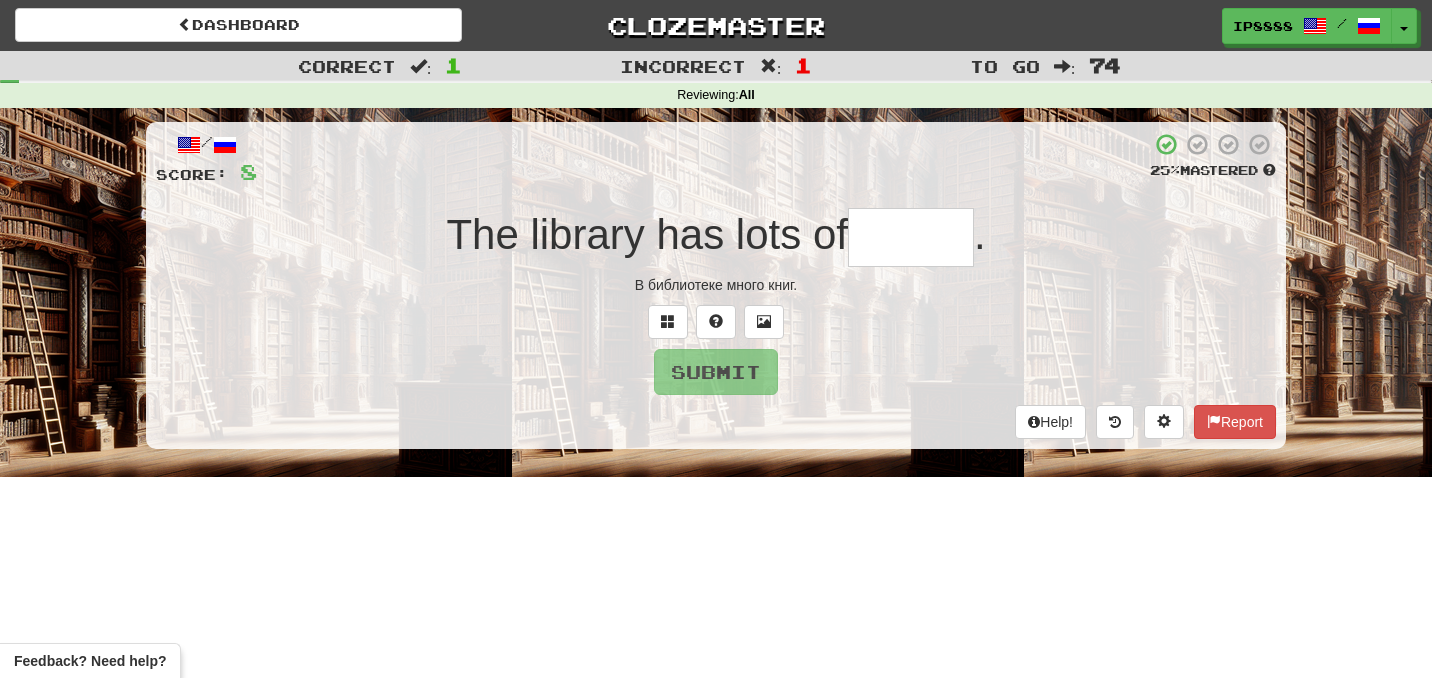 click at bounding box center (911, 237) 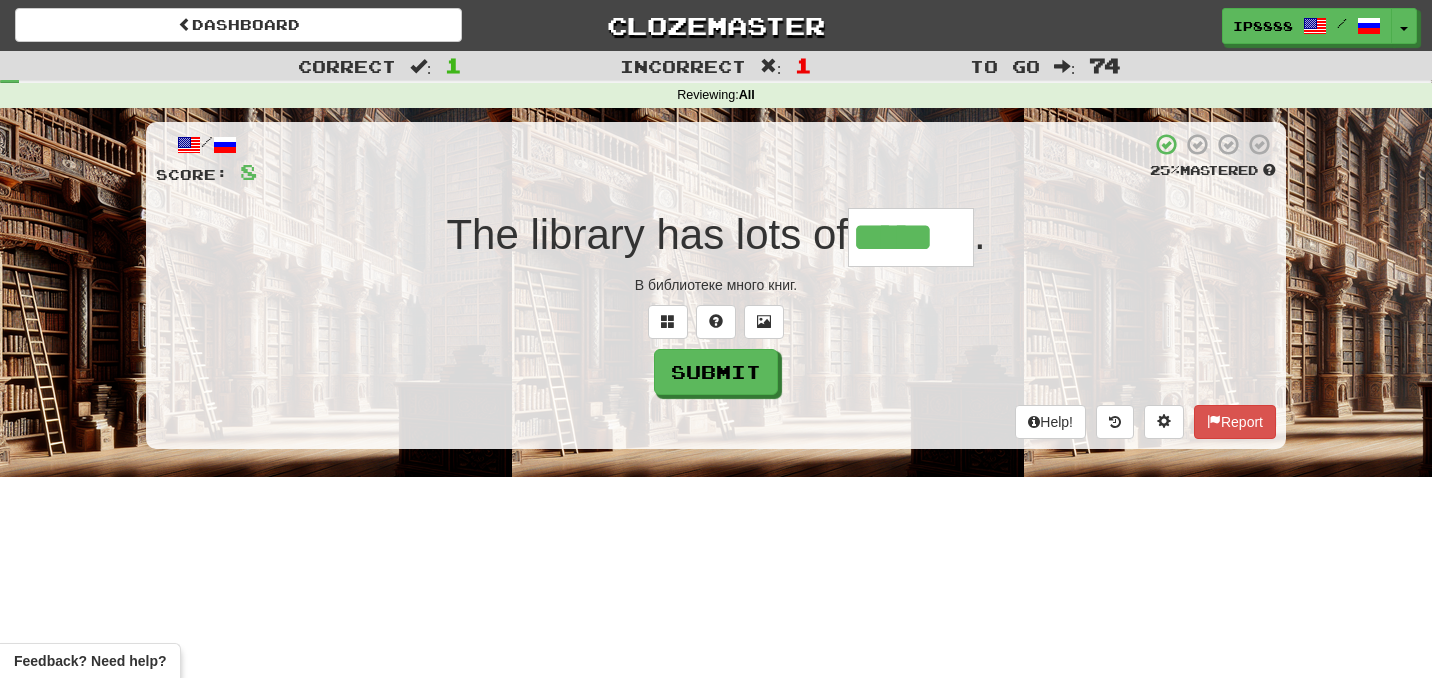 type on "*****" 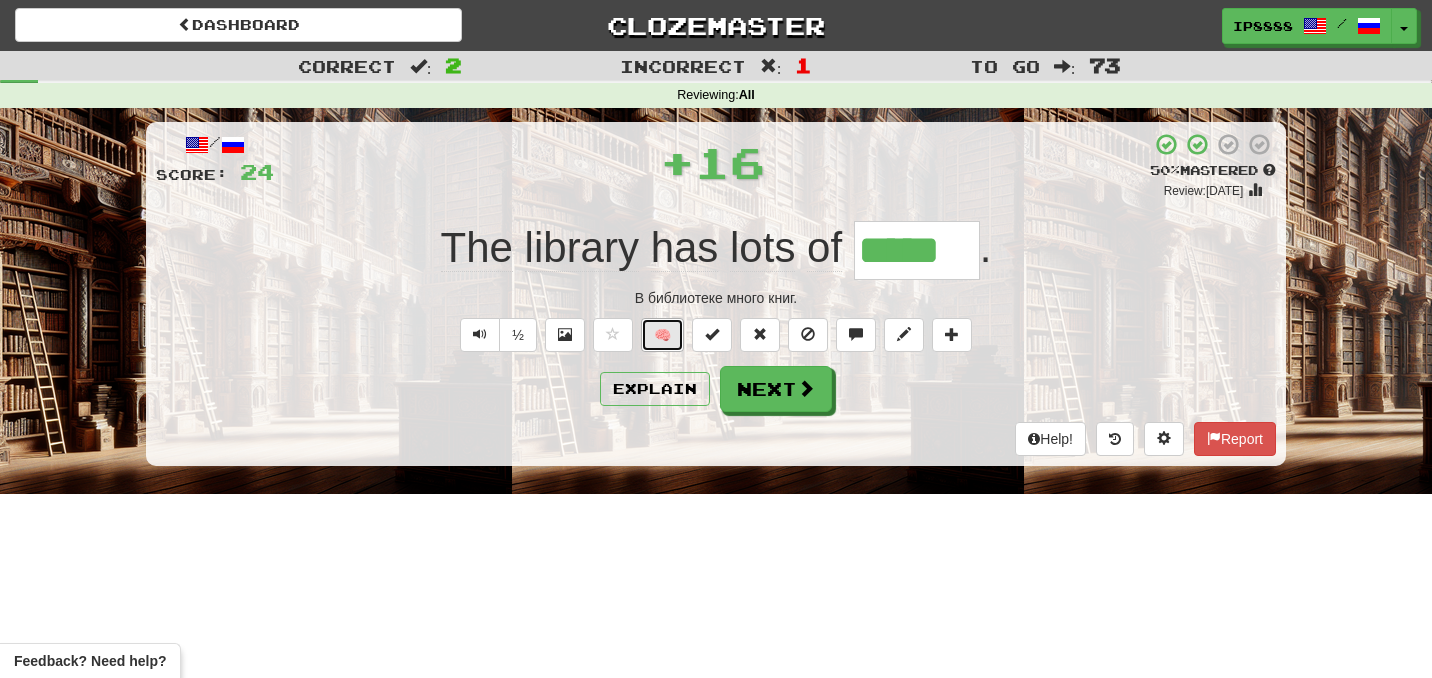 click on "🧠" at bounding box center [662, 335] 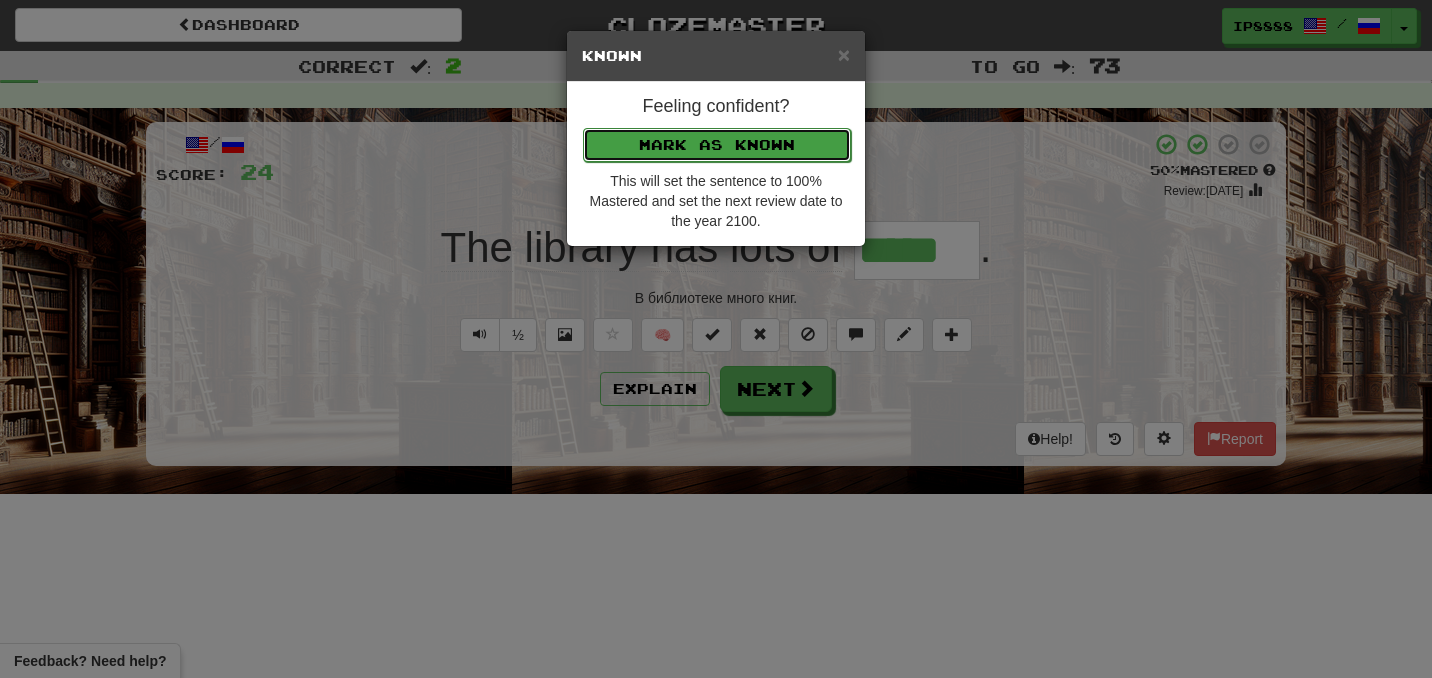 click on "Mark as Known" at bounding box center [717, 145] 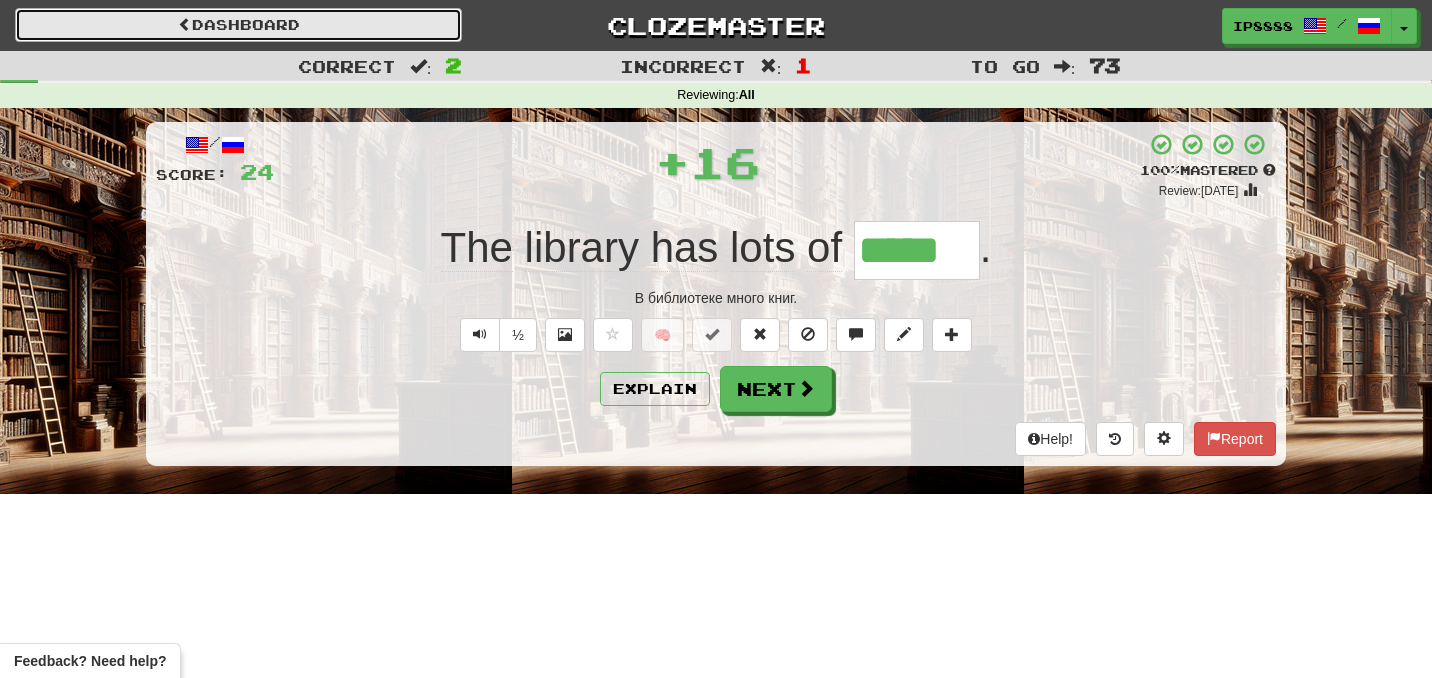 click on "Dashboard" at bounding box center (238, 25) 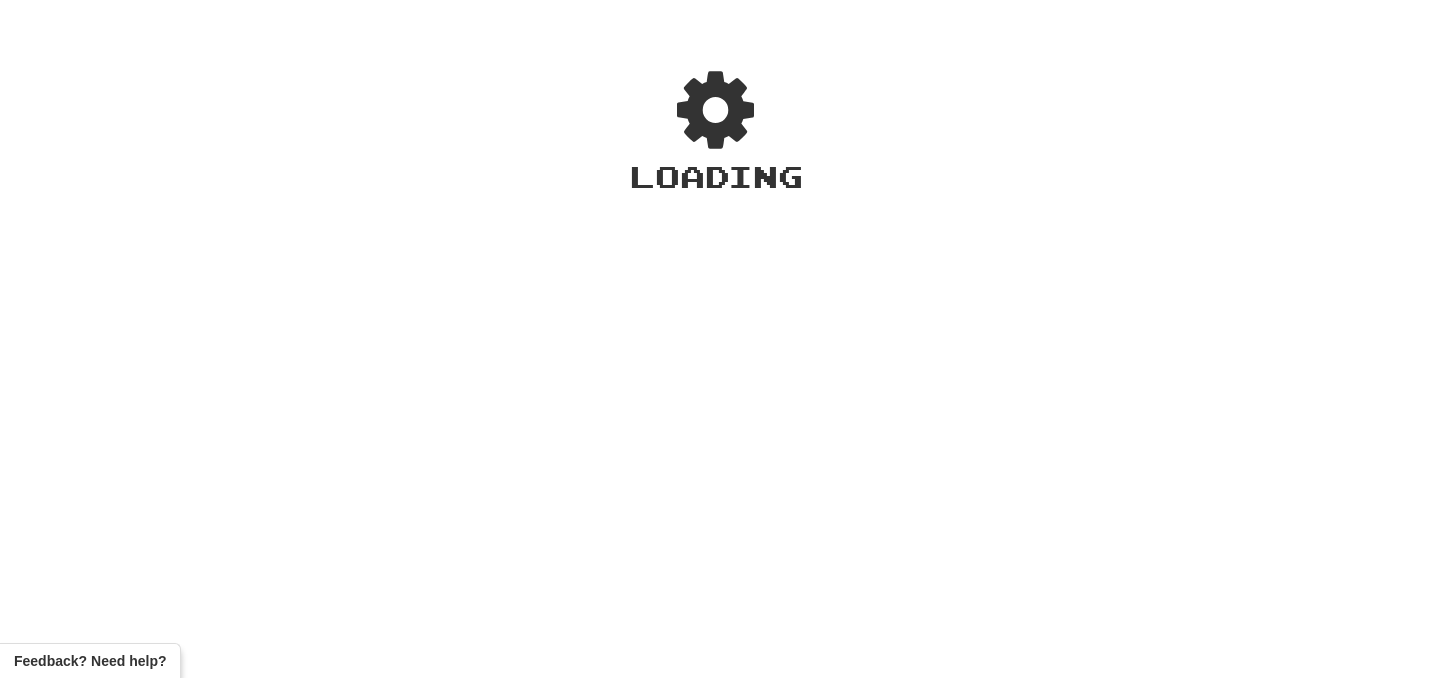 scroll, scrollTop: 0, scrollLeft: 0, axis: both 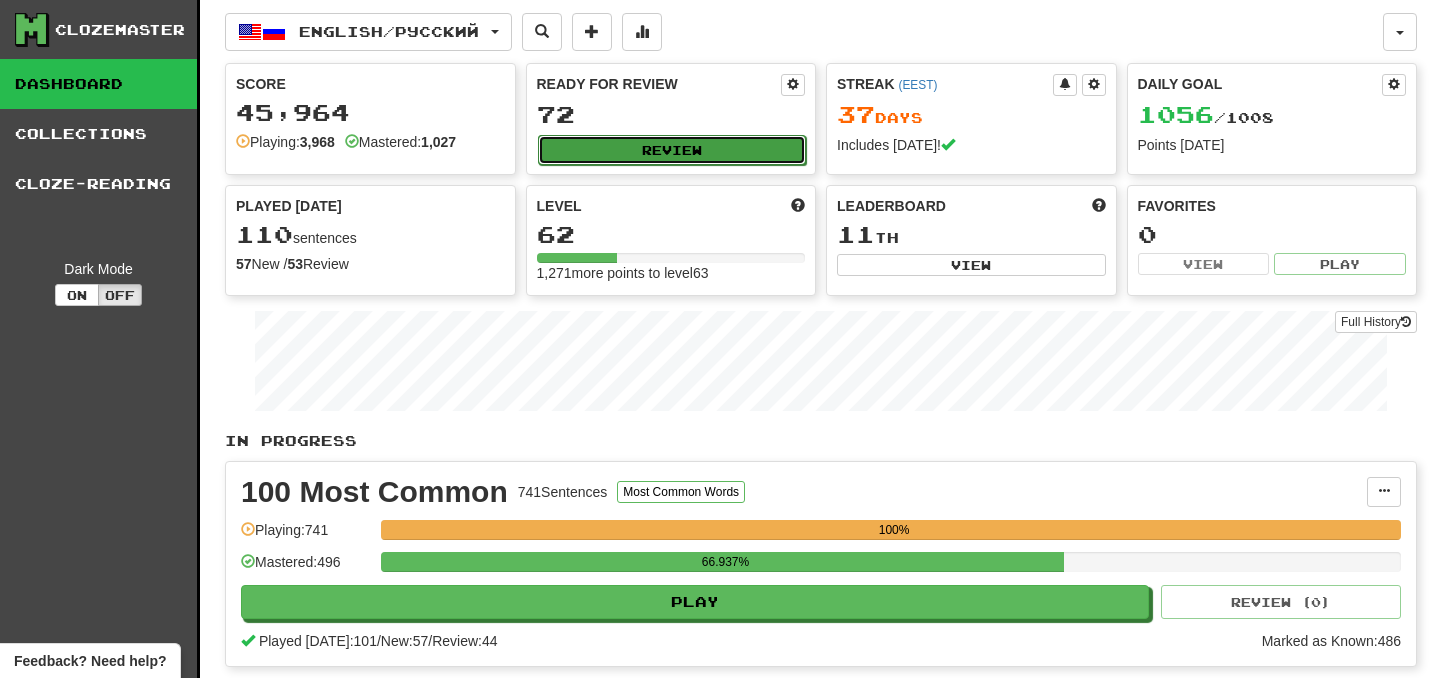click on "Review" at bounding box center (672, 150) 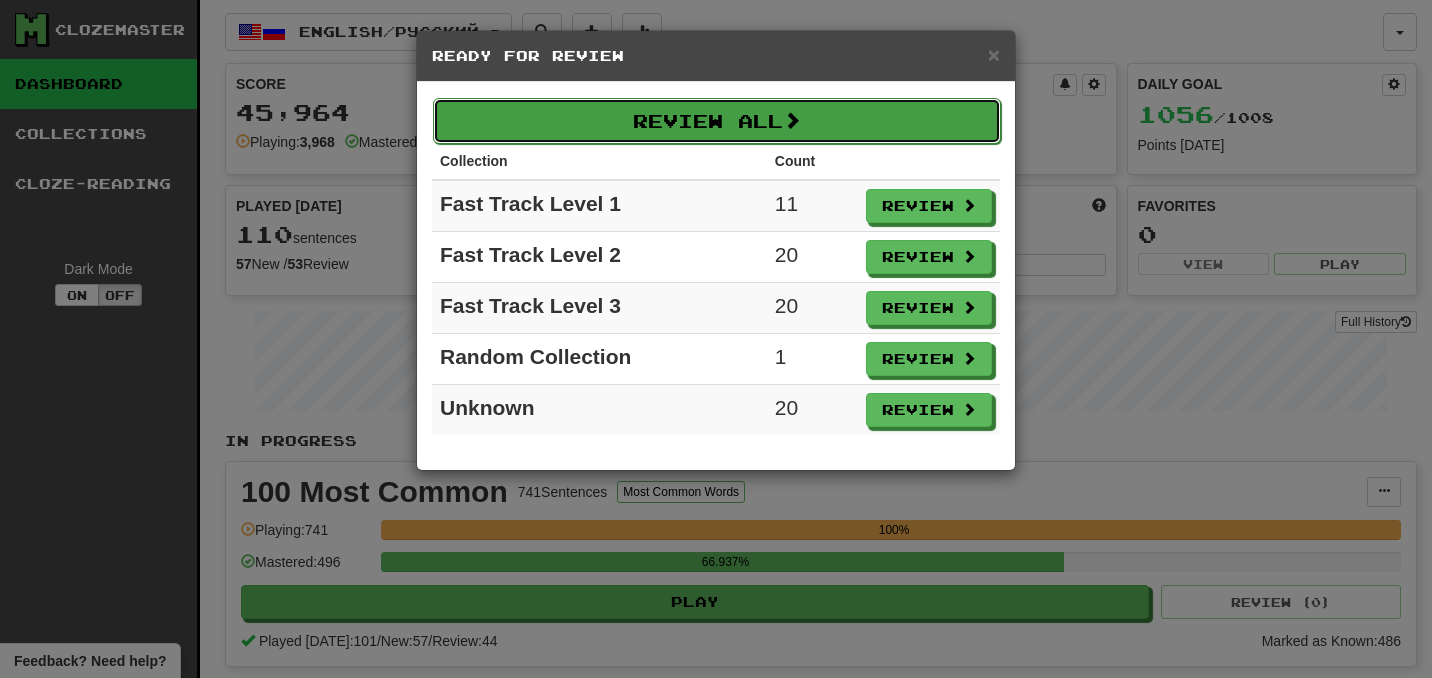 click on "Review All" at bounding box center (717, 121) 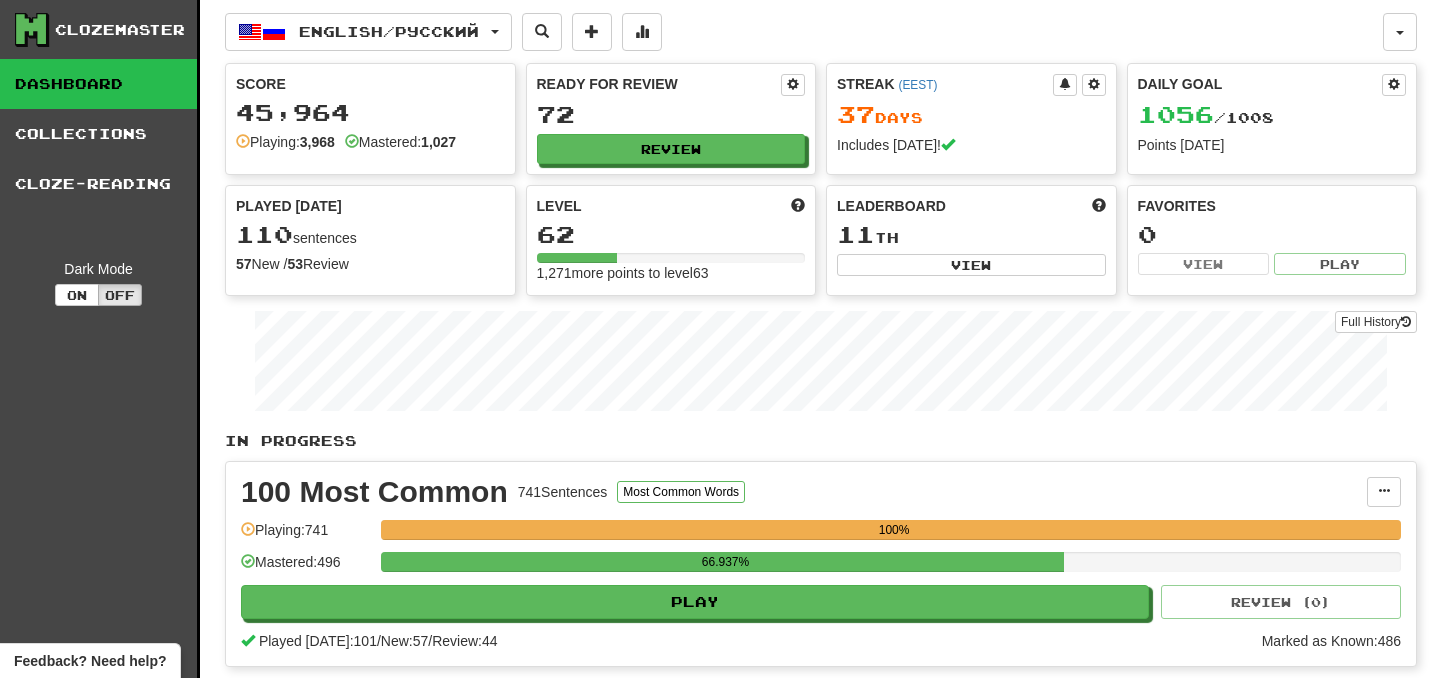 select on "***" 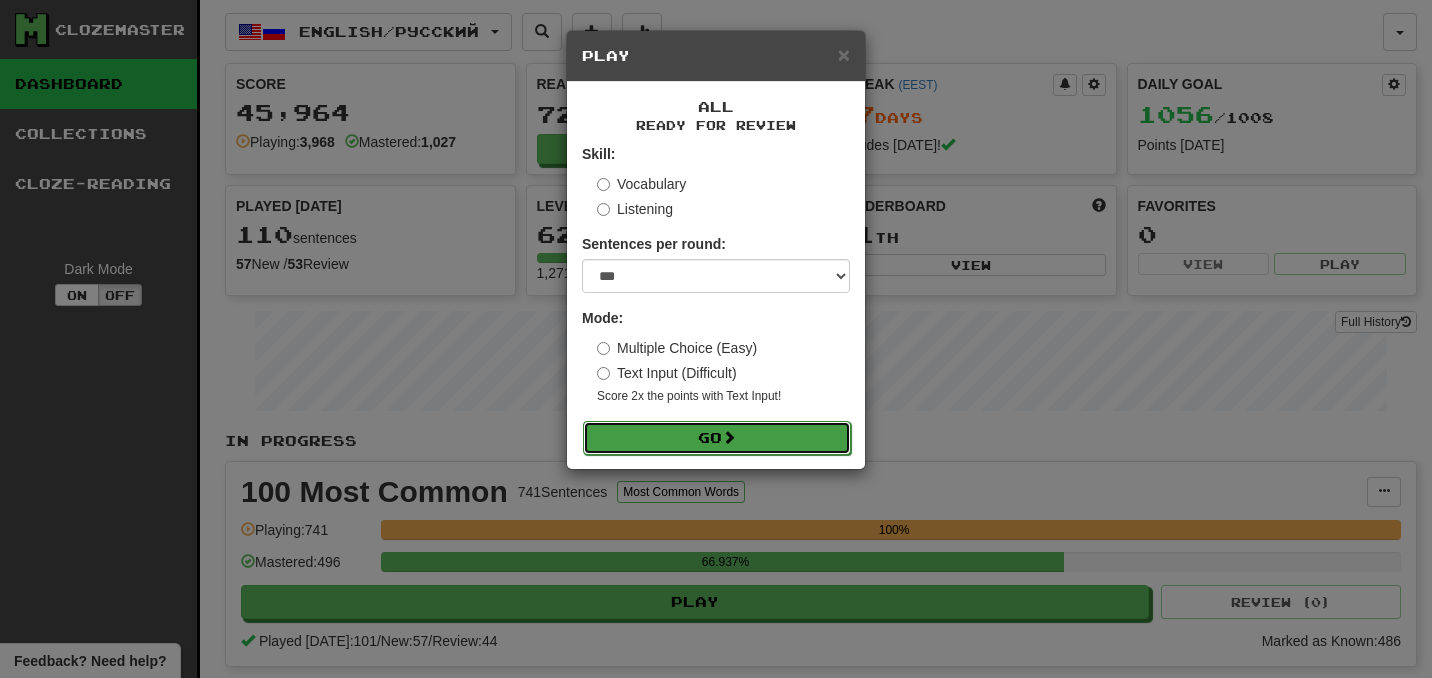 click on "Go" at bounding box center [717, 438] 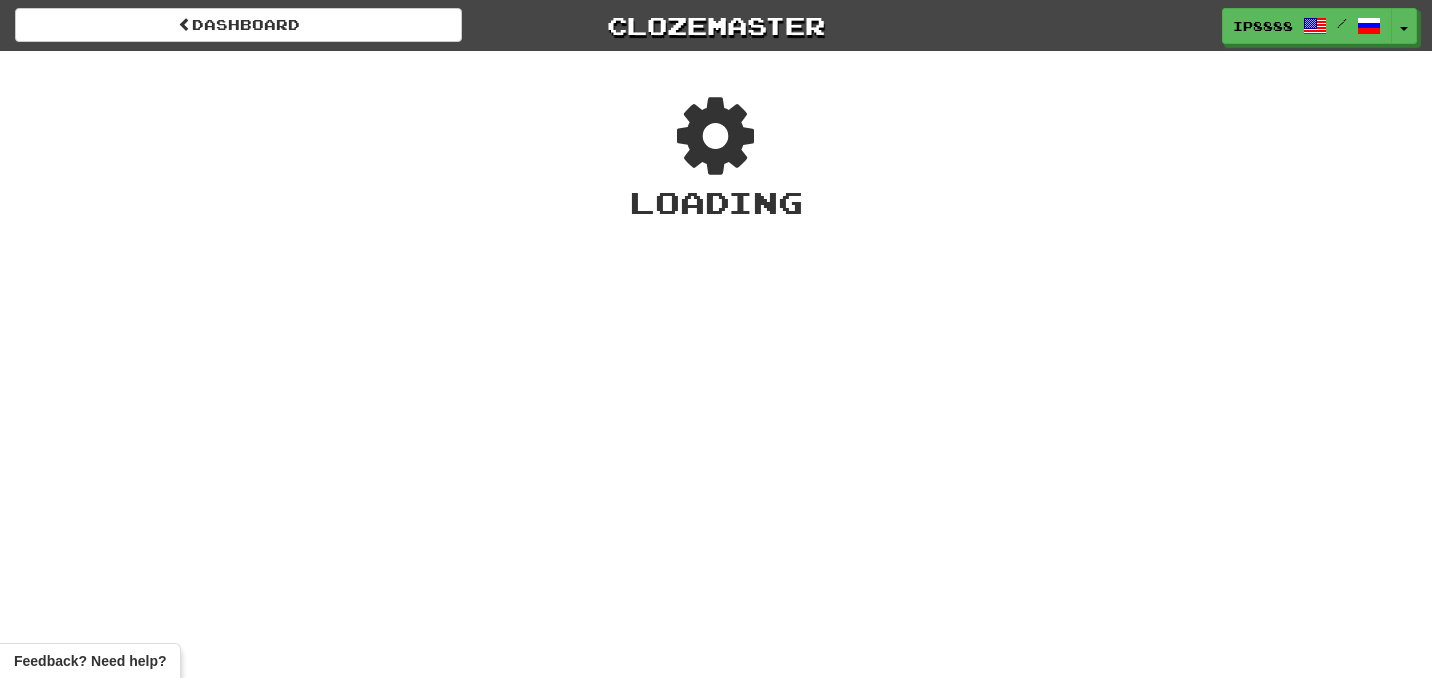 scroll, scrollTop: 0, scrollLeft: 0, axis: both 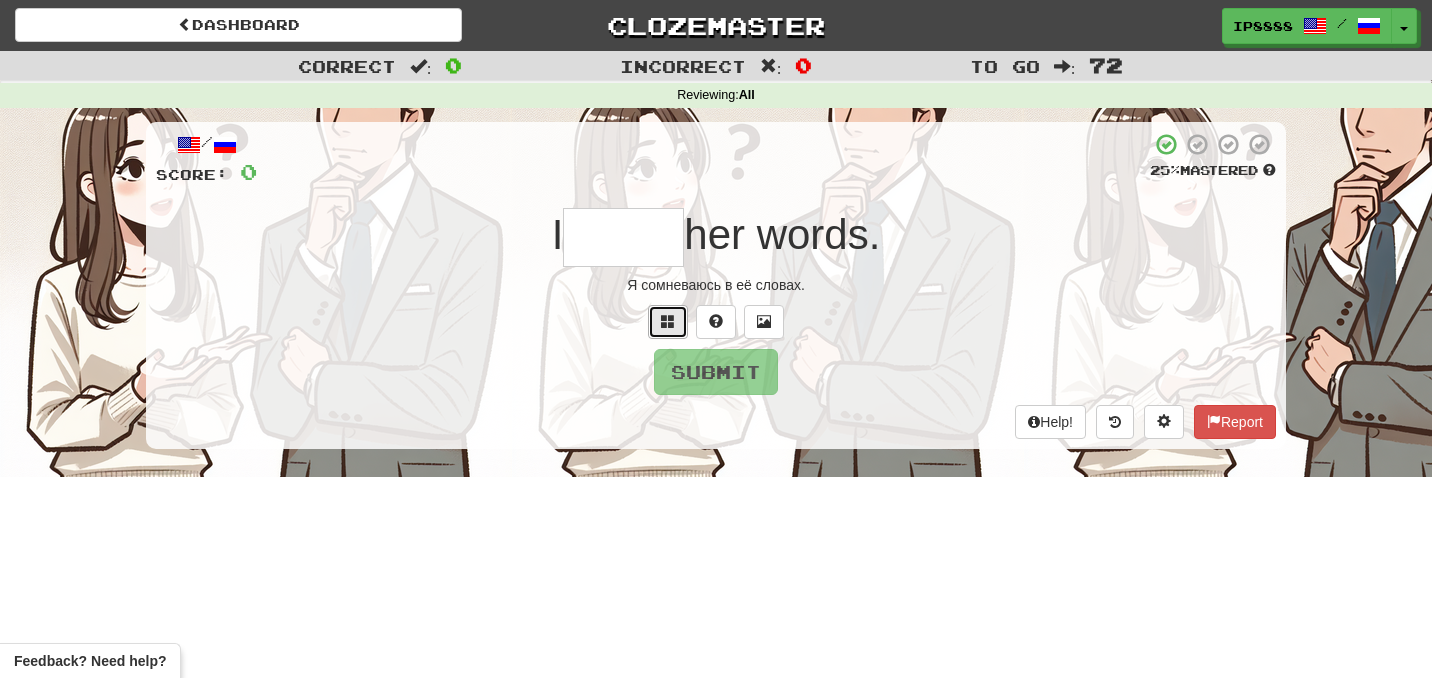 click at bounding box center [668, 322] 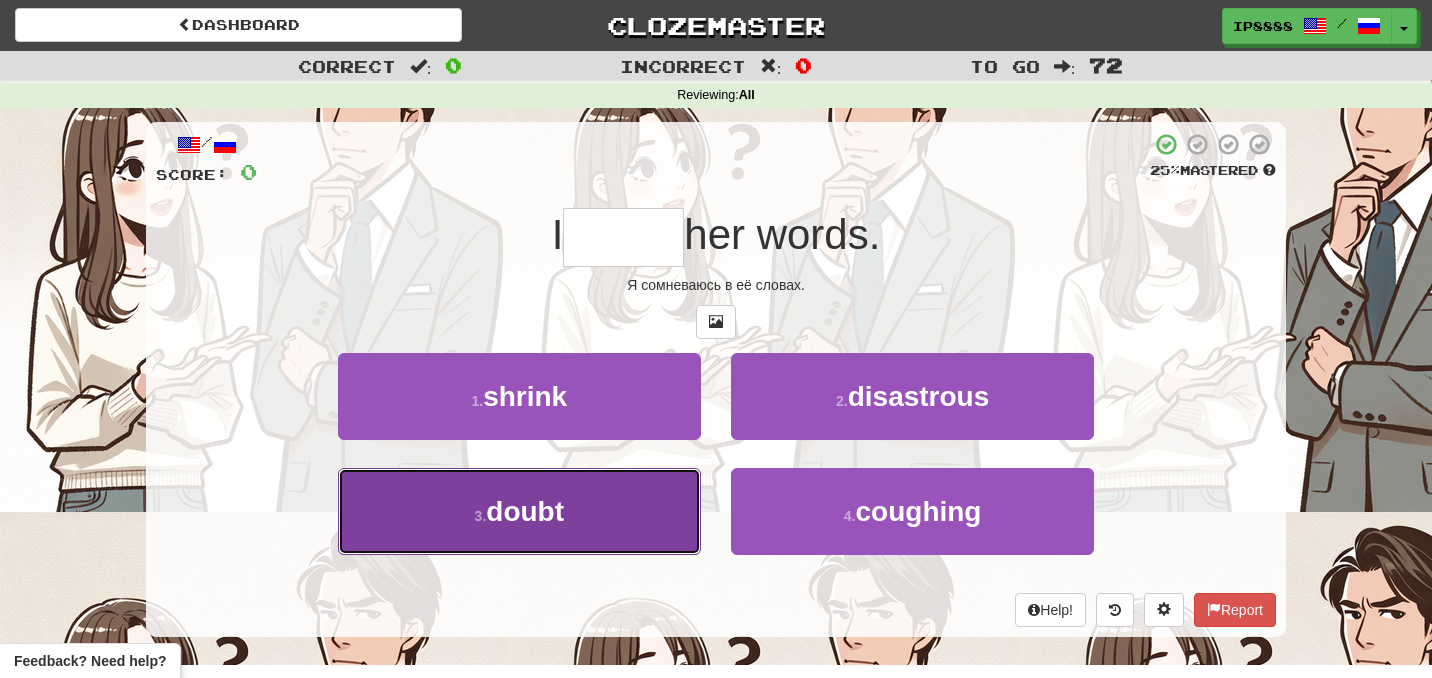 click on "3 .  doubt" at bounding box center (519, 511) 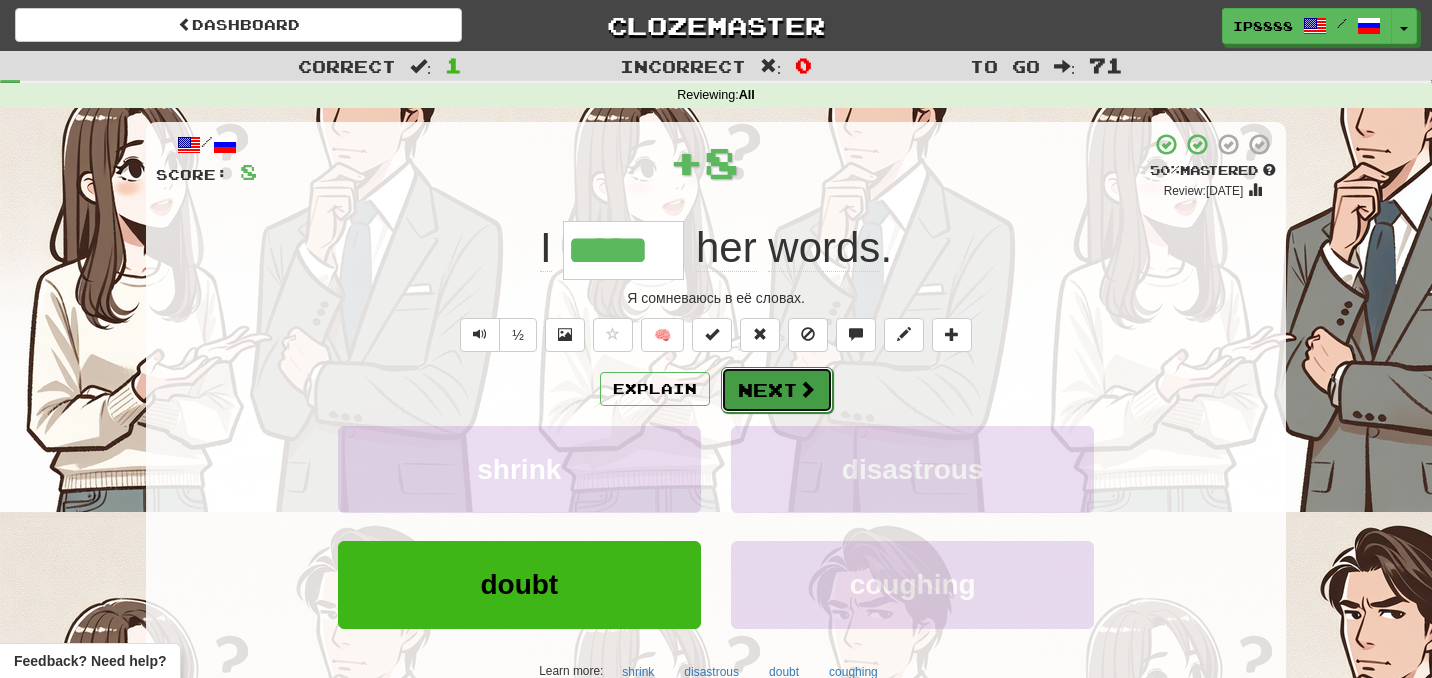 click on "Next" at bounding box center [777, 390] 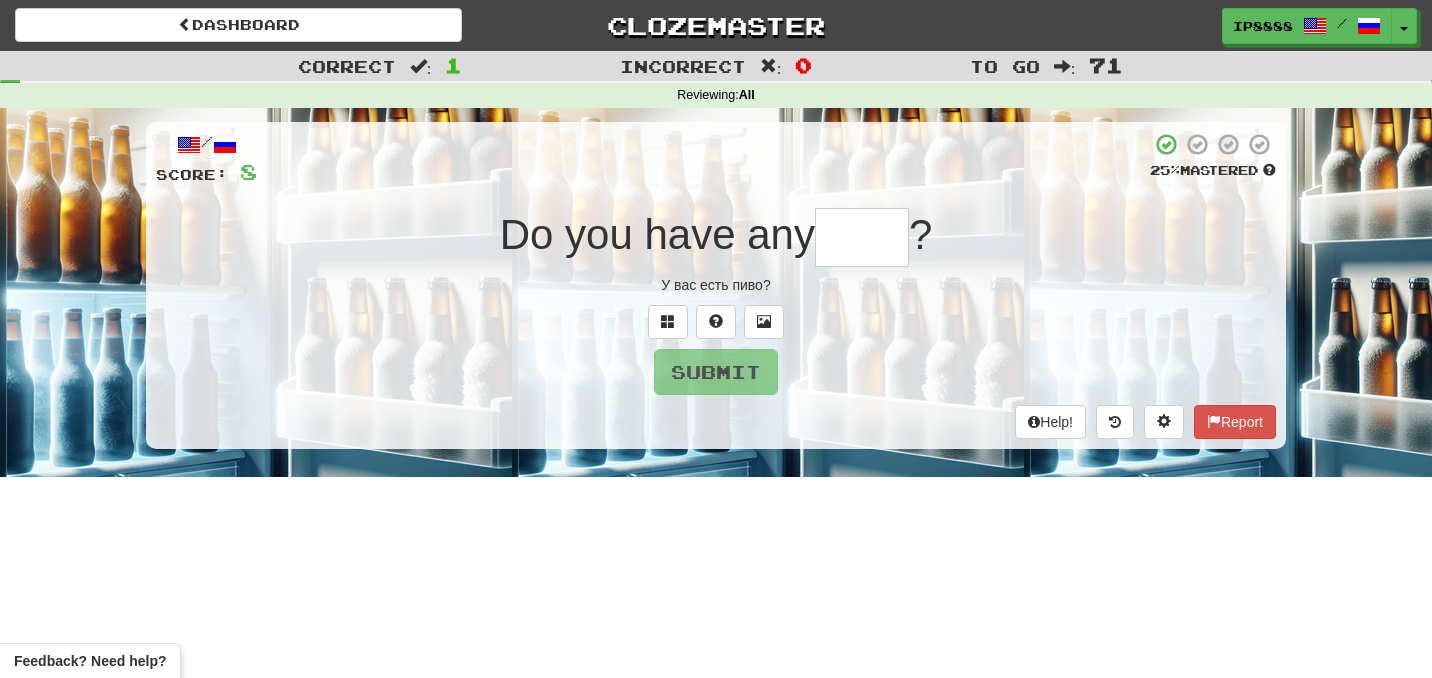 click on "/  Score:   8 25 %  Mastered Do you have any  ? У вас есть пиво? Submit  Help!  Report" at bounding box center [716, 285] 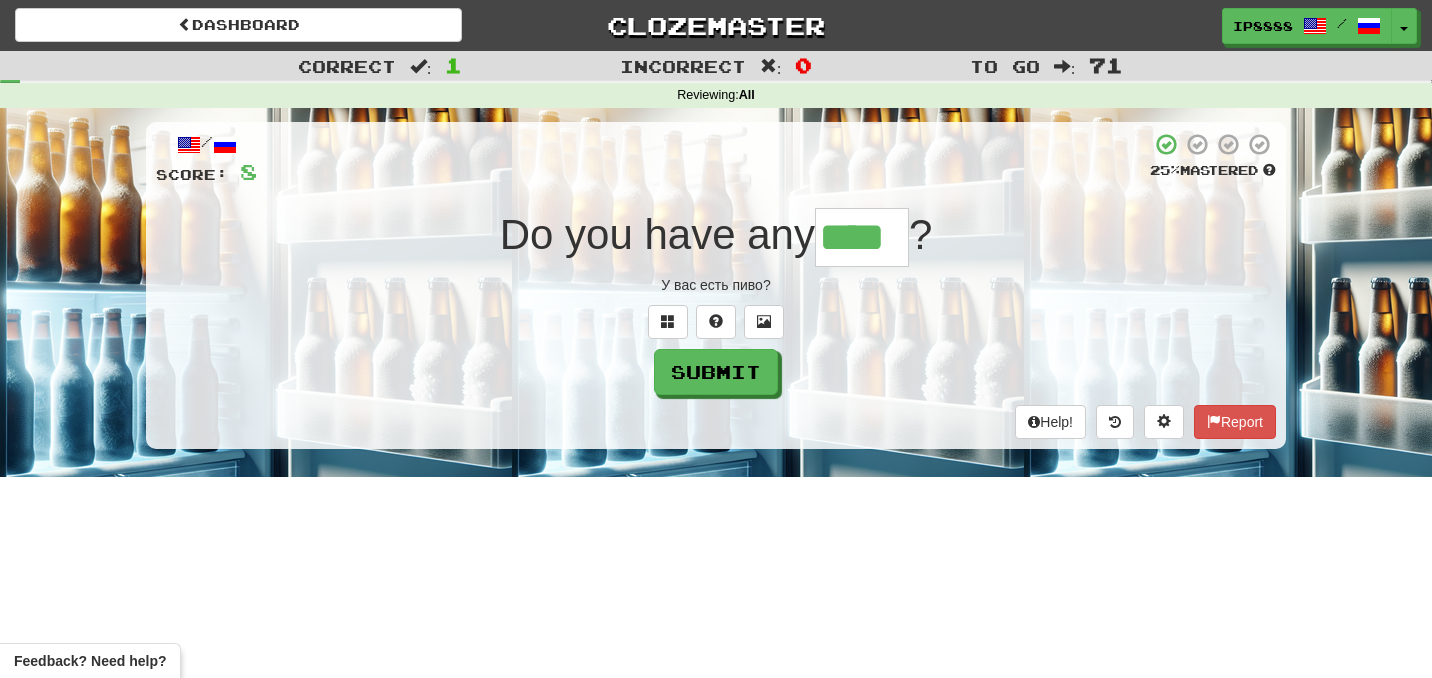 type on "****" 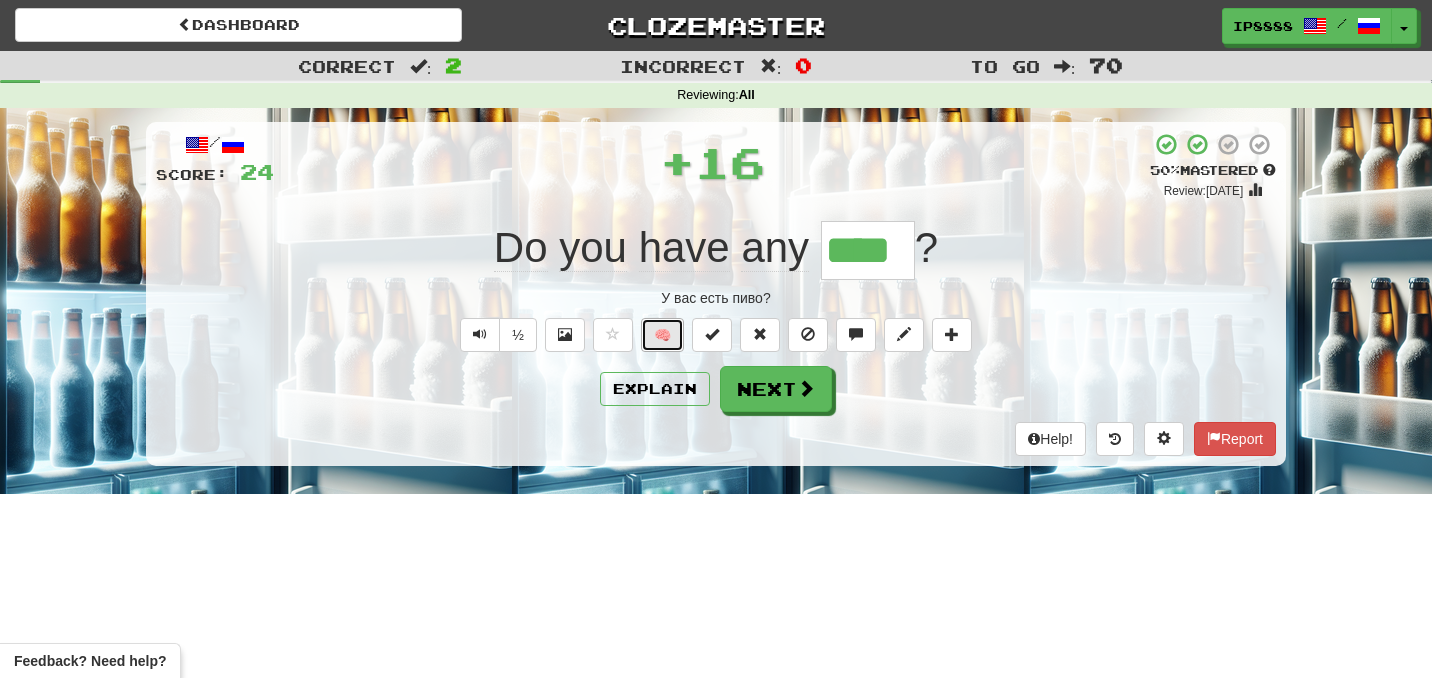 click on "🧠" at bounding box center [662, 335] 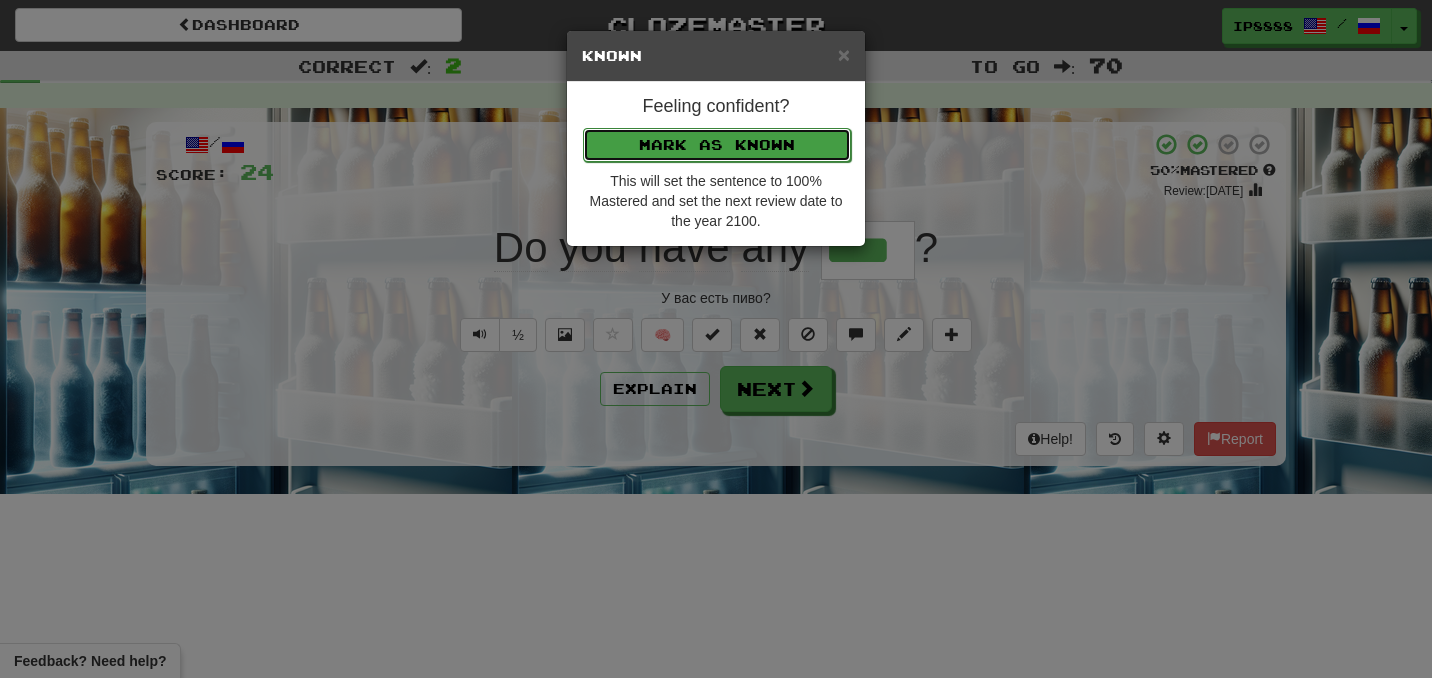 click on "Mark as Known" at bounding box center (717, 145) 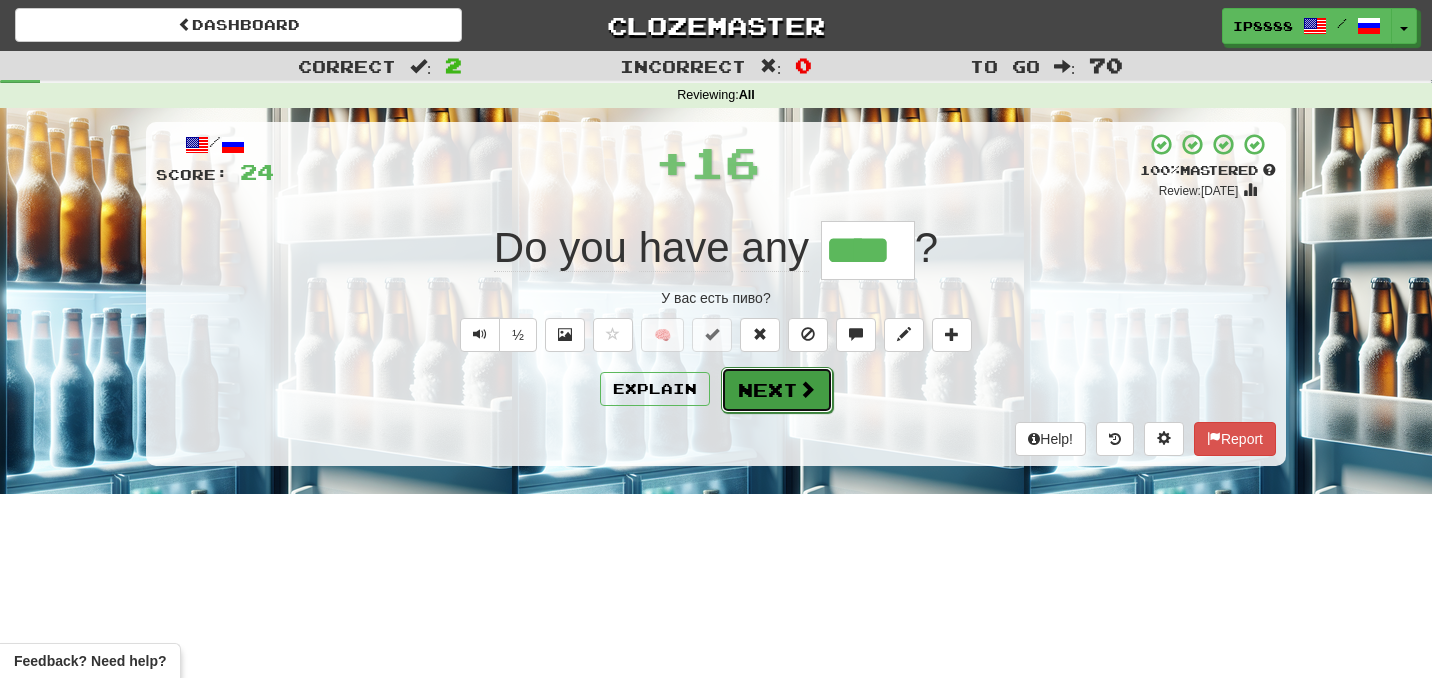 click on "Next" at bounding box center [777, 390] 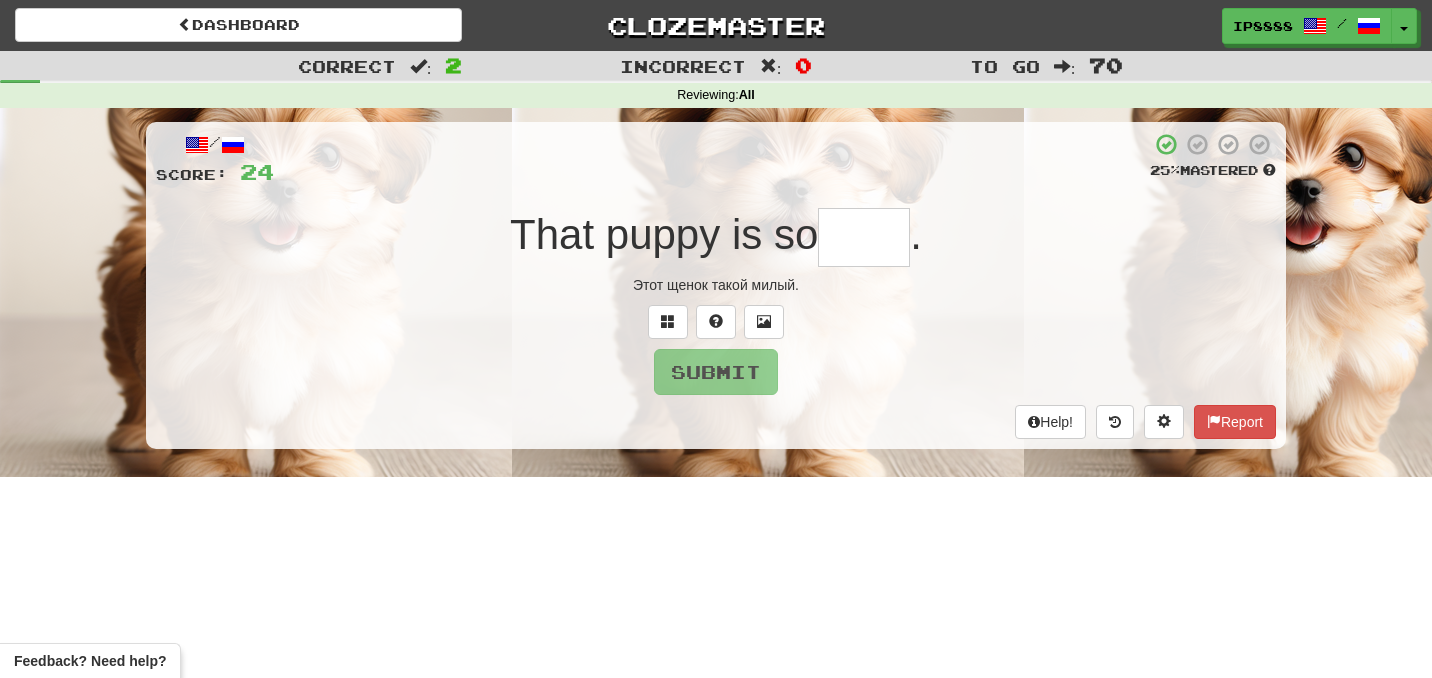 click at bounding box center (864, 237) 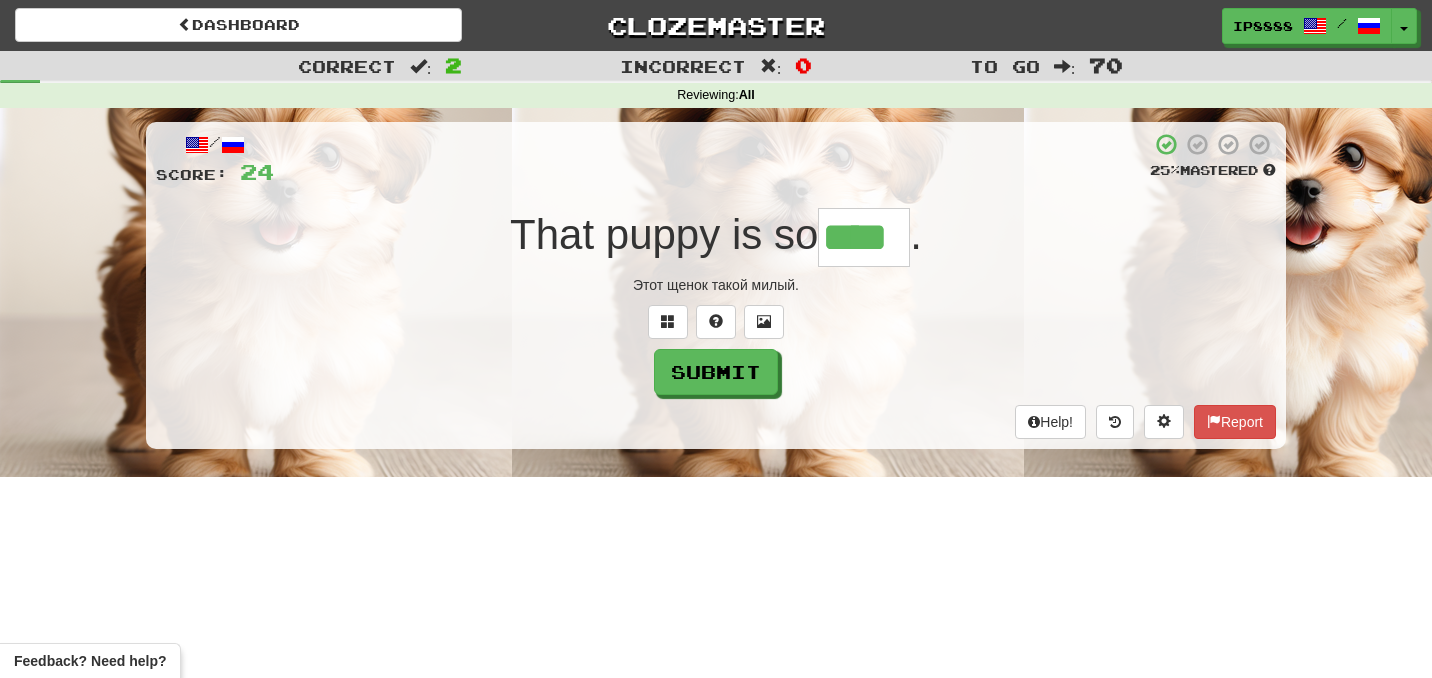 type on "****" 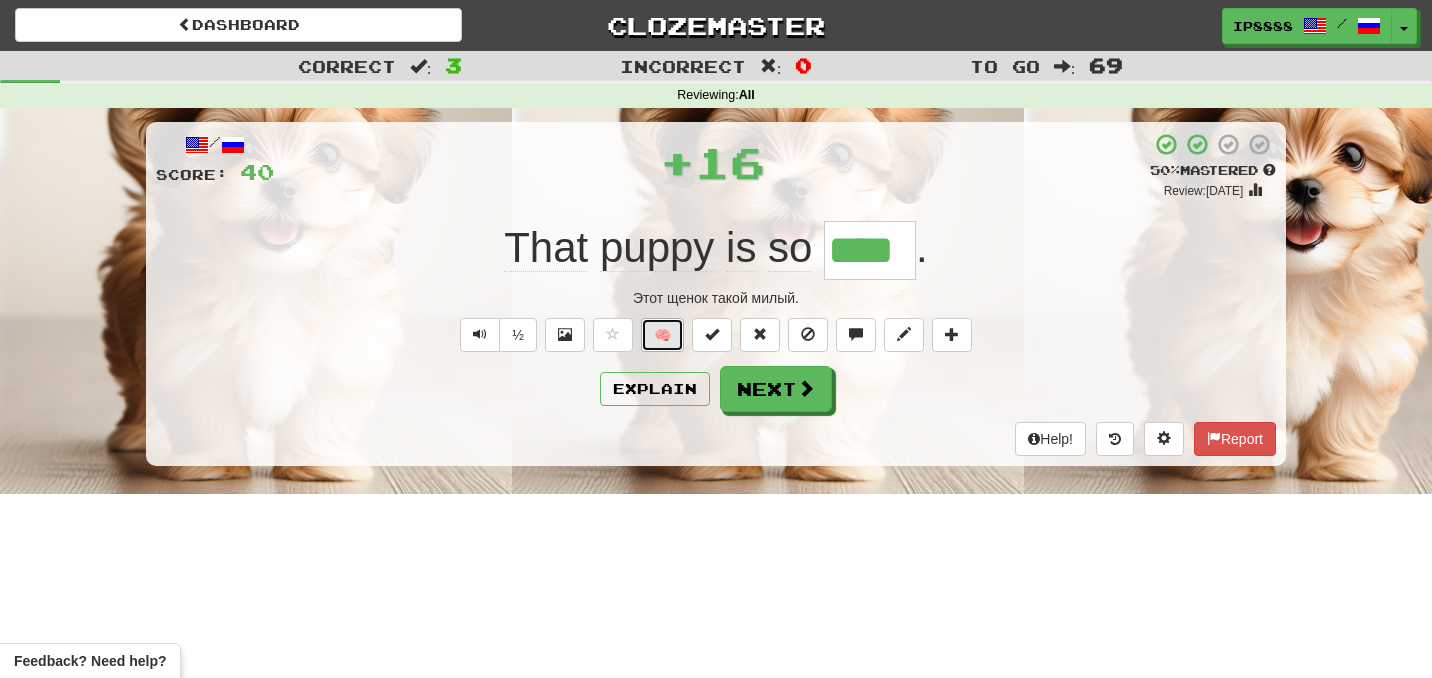 click on "🧠" at bounding box center [662, 335] 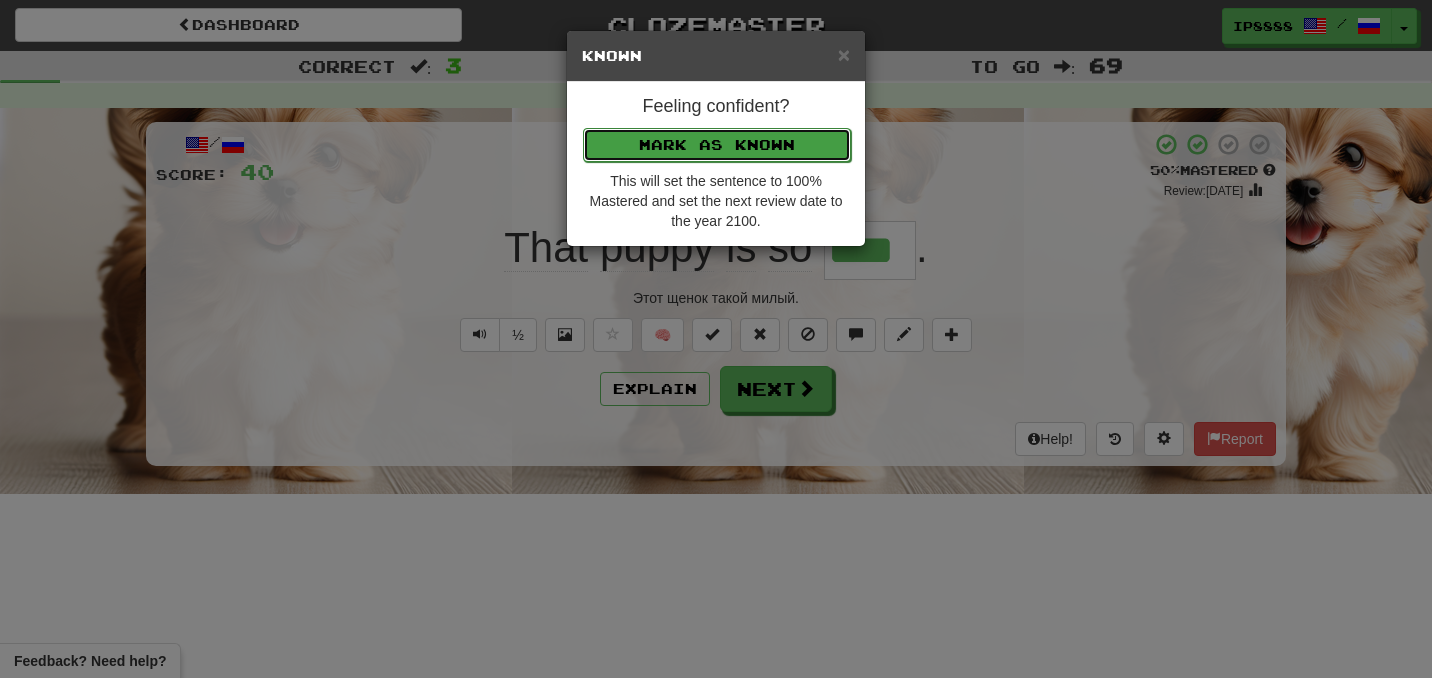 click on "Mark as Known" at bounding box center [717, 145] 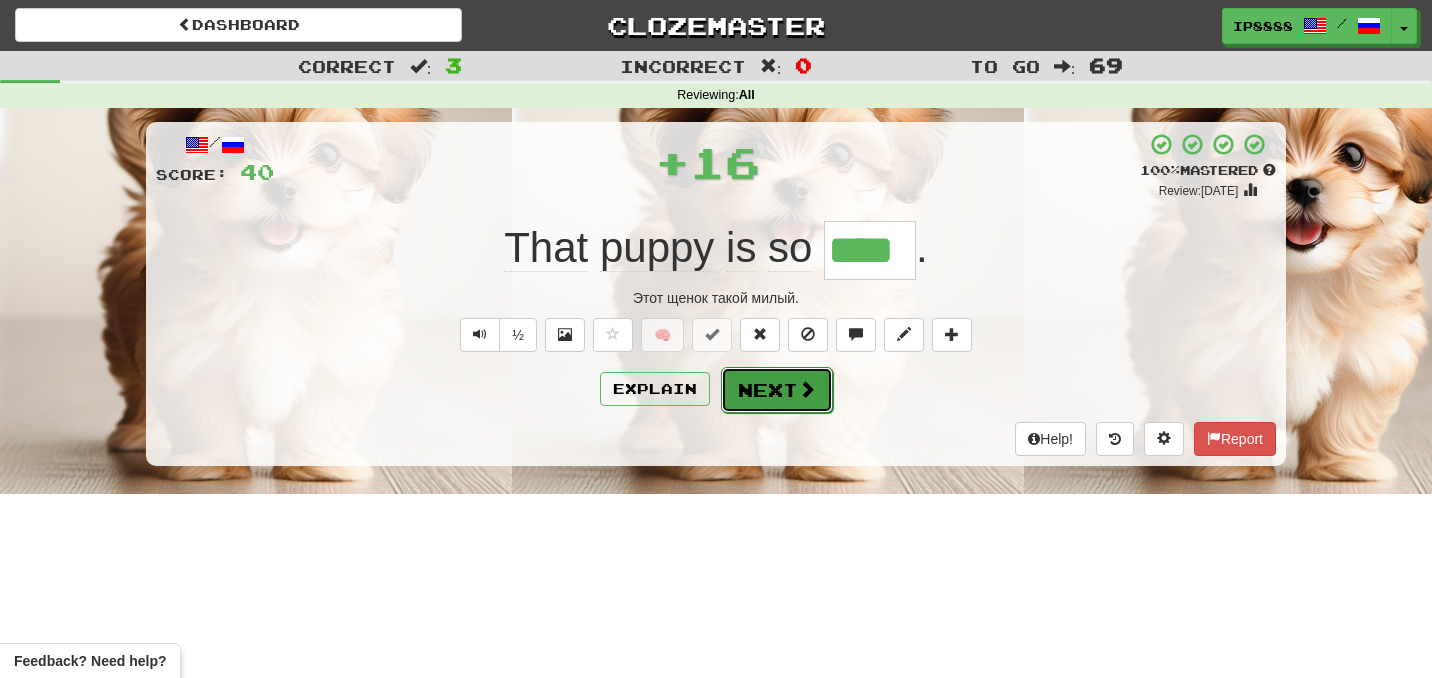 click on "Next" at bounding box center [777, 390] 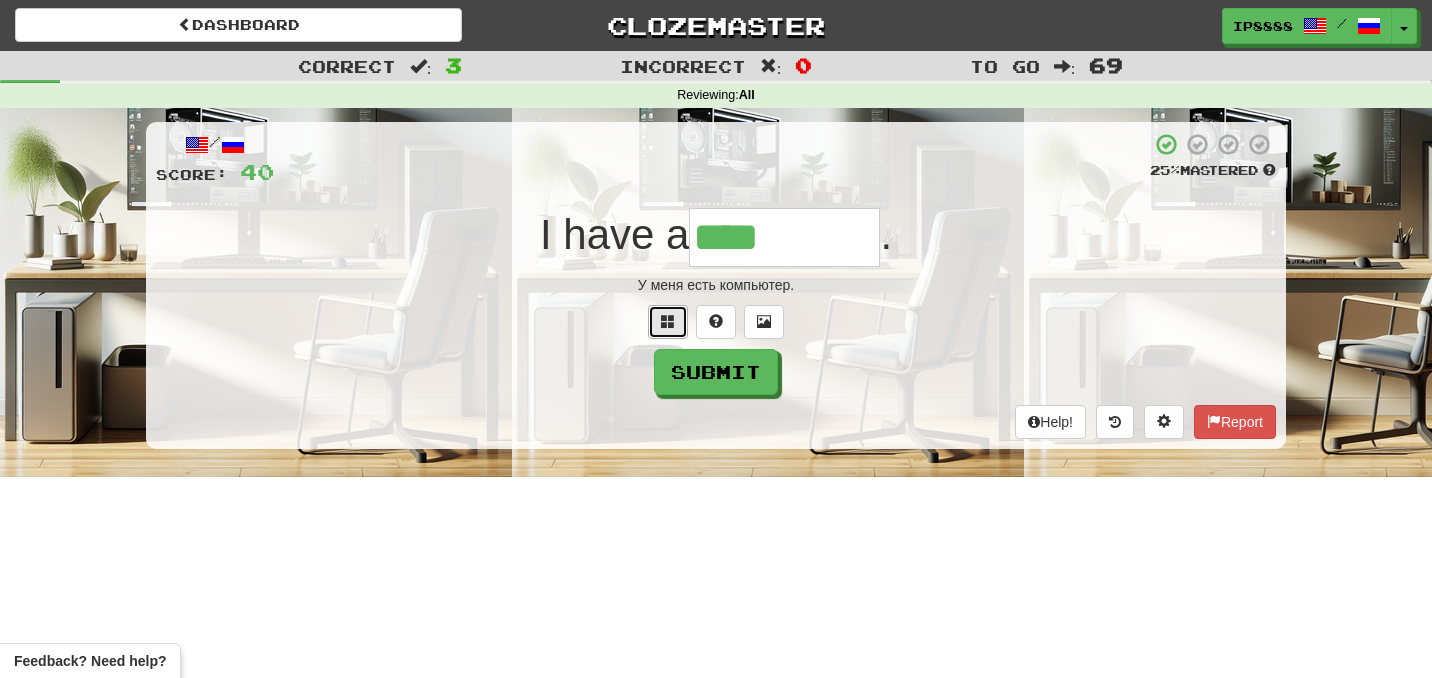 click at bounding box center (668, 322) 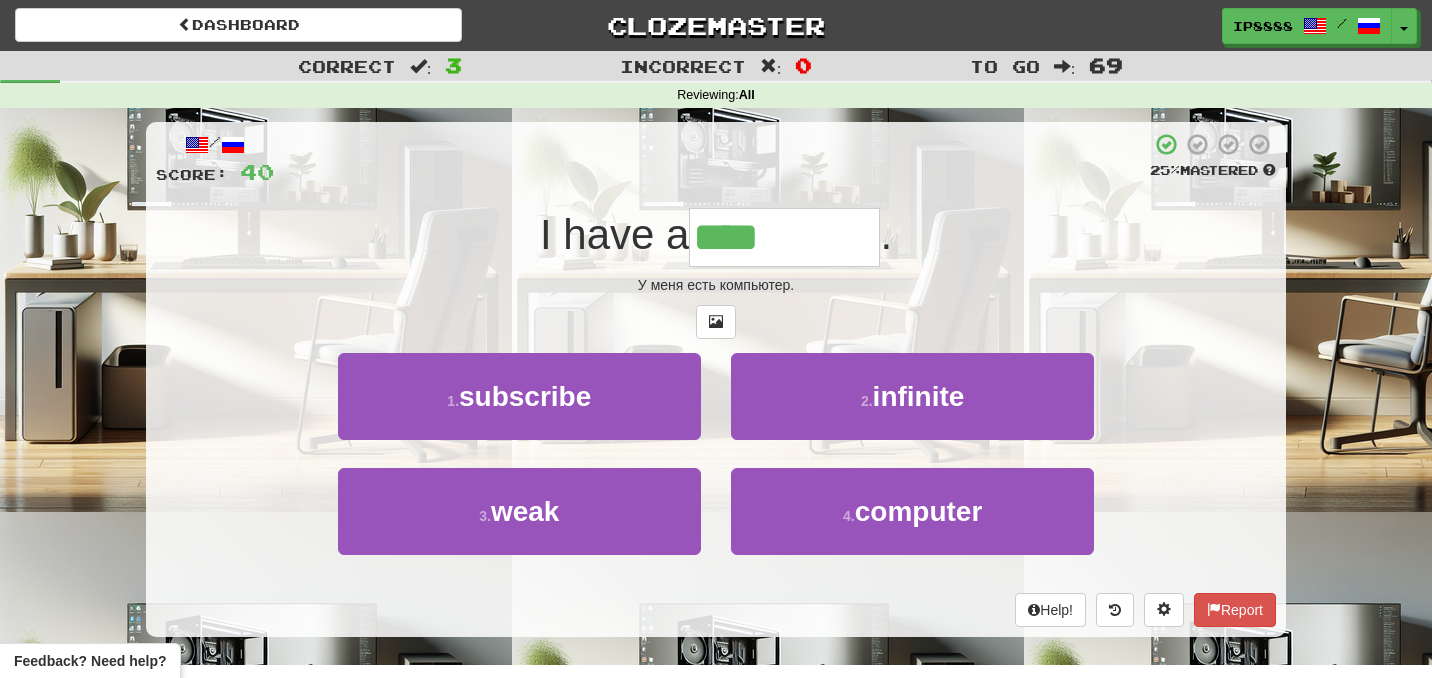 click on "****" at bounding box center (784, 237) 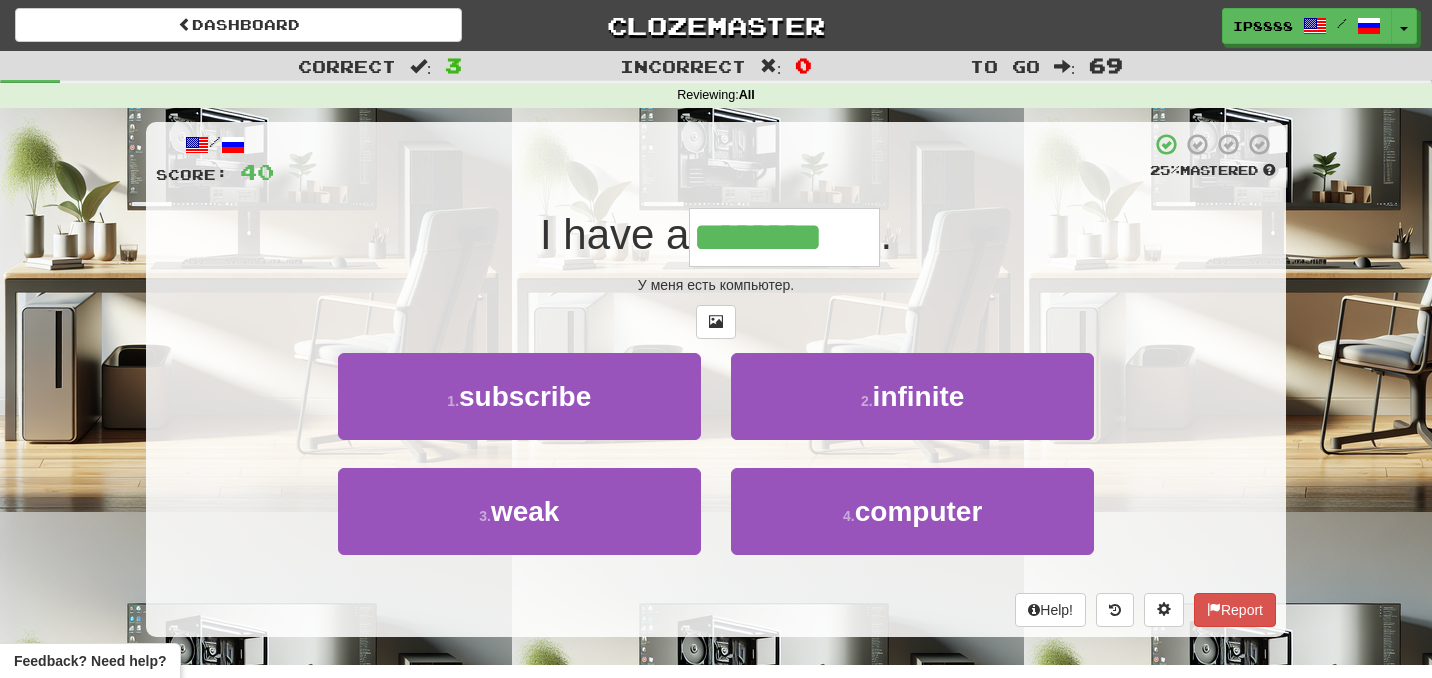 type on "********" 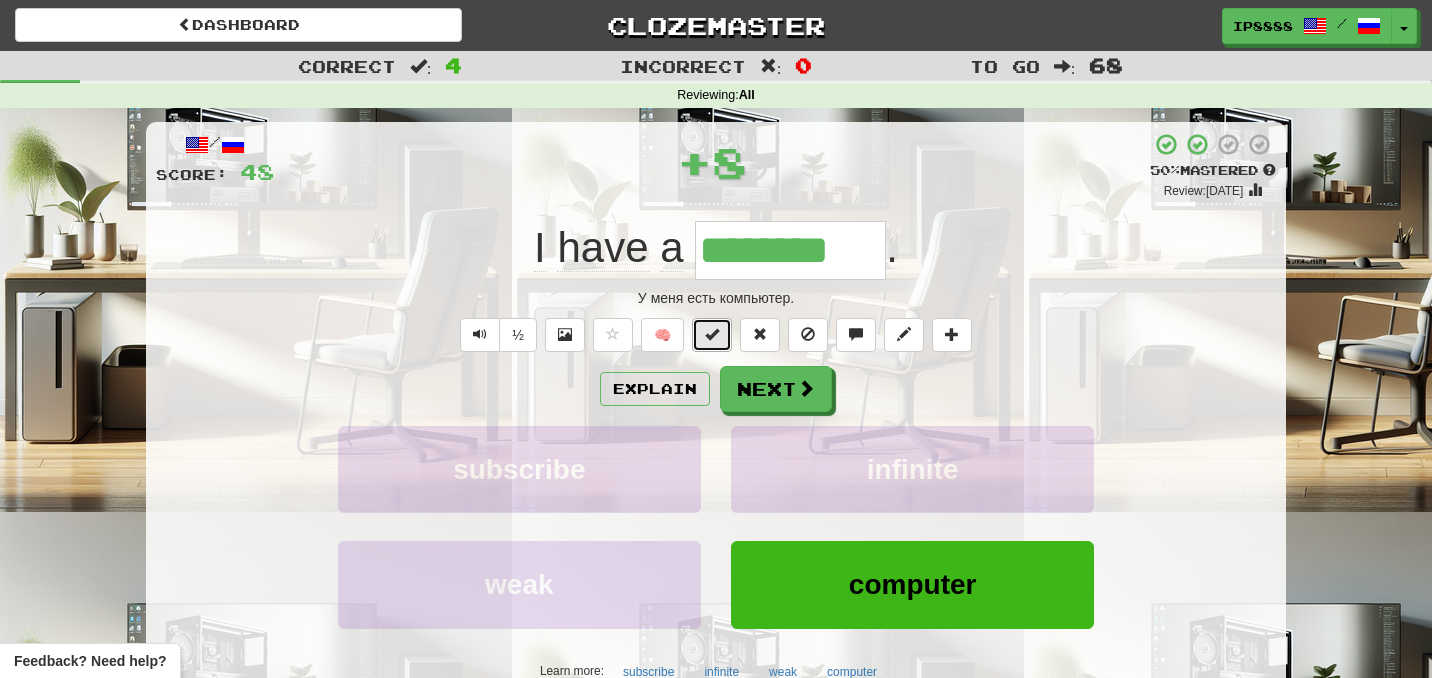 click at bounding box center [712, 335] 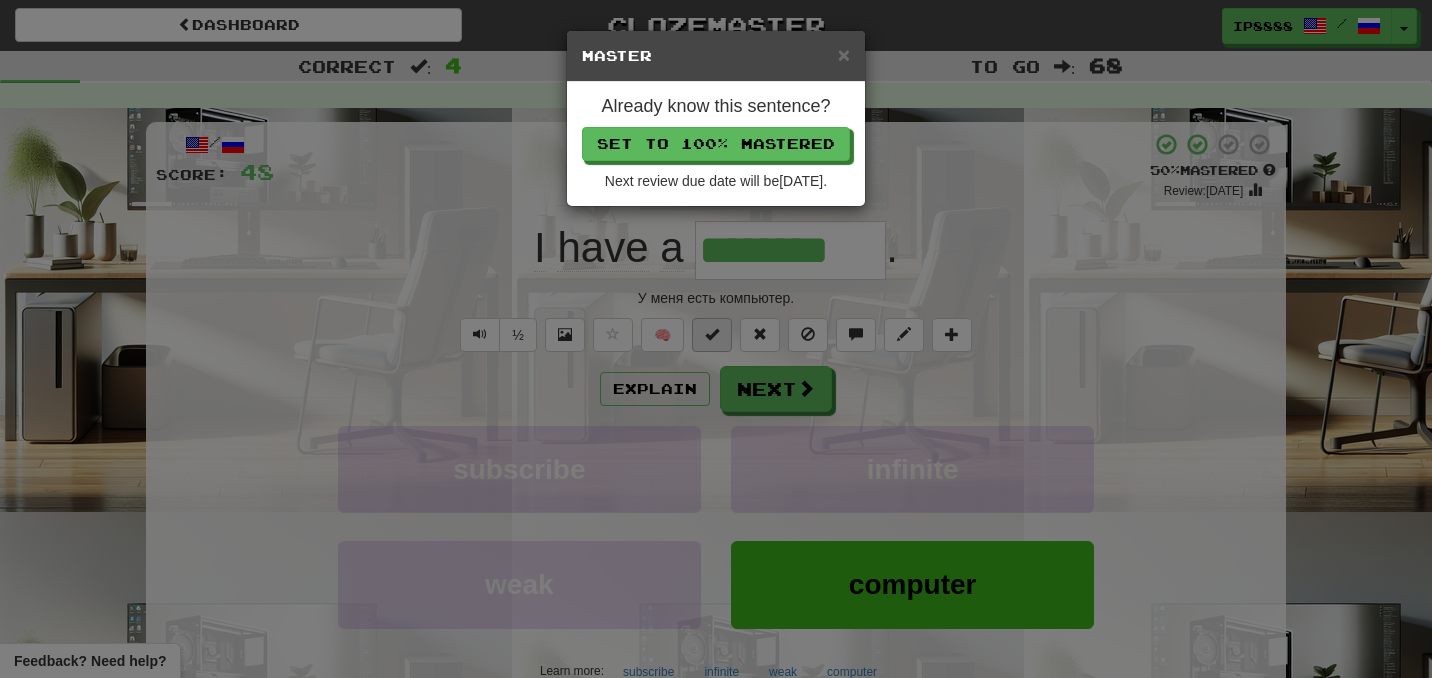click on "Dashboard
Clozemaster
IP8888
/
Toggle Dropdown
Dashboard
Leaderboard
Activity Feed
Notifications
Profile
Discussions
English
/
Русский
Streak:
37
Review:
72
Daily Goal:  1056 /1008
Languages
Account
Logout
IP8888
/
Toggle Dropdown
Dashboard
Leaderboard
Activity Feed
Notifications
Profile
Discussions
English
/
Русский
Streak:
37
Review:
72
Daily Goal:  1056 /1008
Languages
Account
Logout
clozemaster
Correct   :   4 Incorrect   :   0 To go   :   68 Reviewing :  All  /  Score:   48 + 8 50 %  Mastered Review:  2025-07-20 I   have   a   ******** . У меня есть компьютер. ½ 🧠 Explain Next weak" at bounding box center (716, 739) 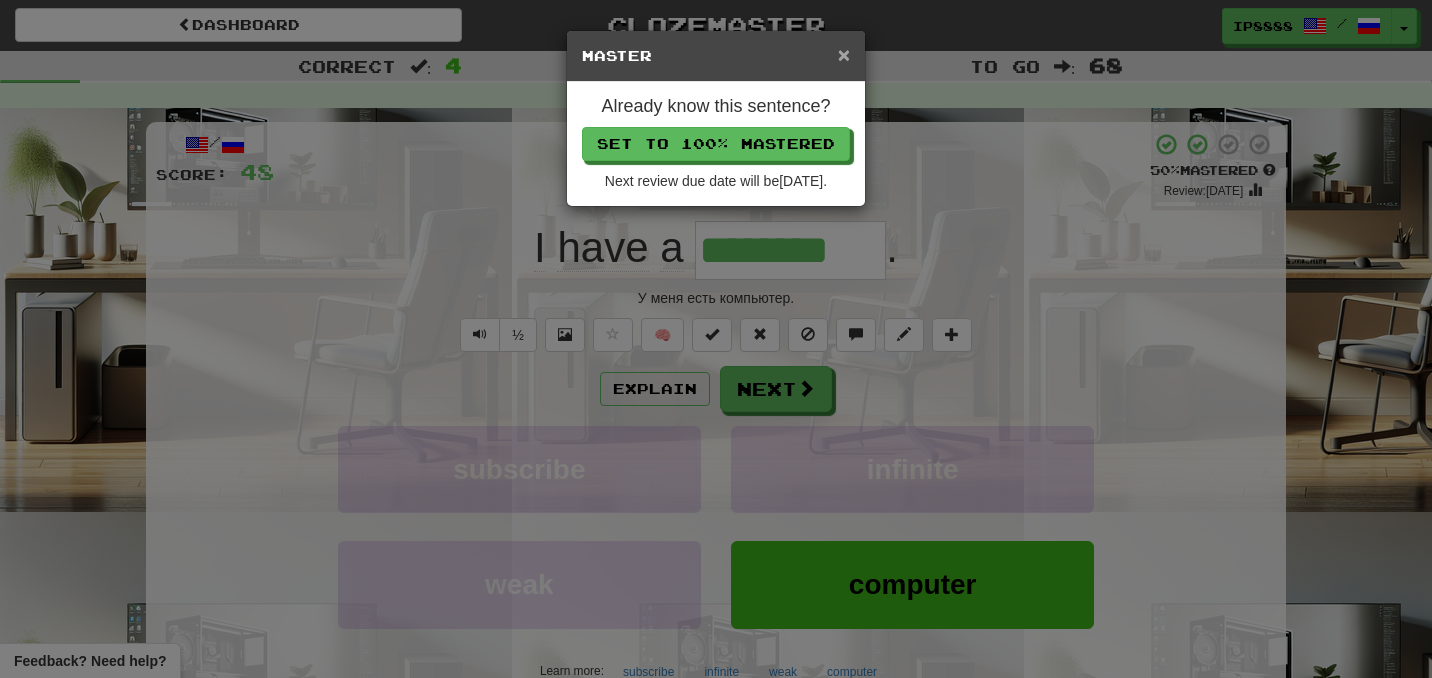 click on "×" at bounding box center [844, 54] 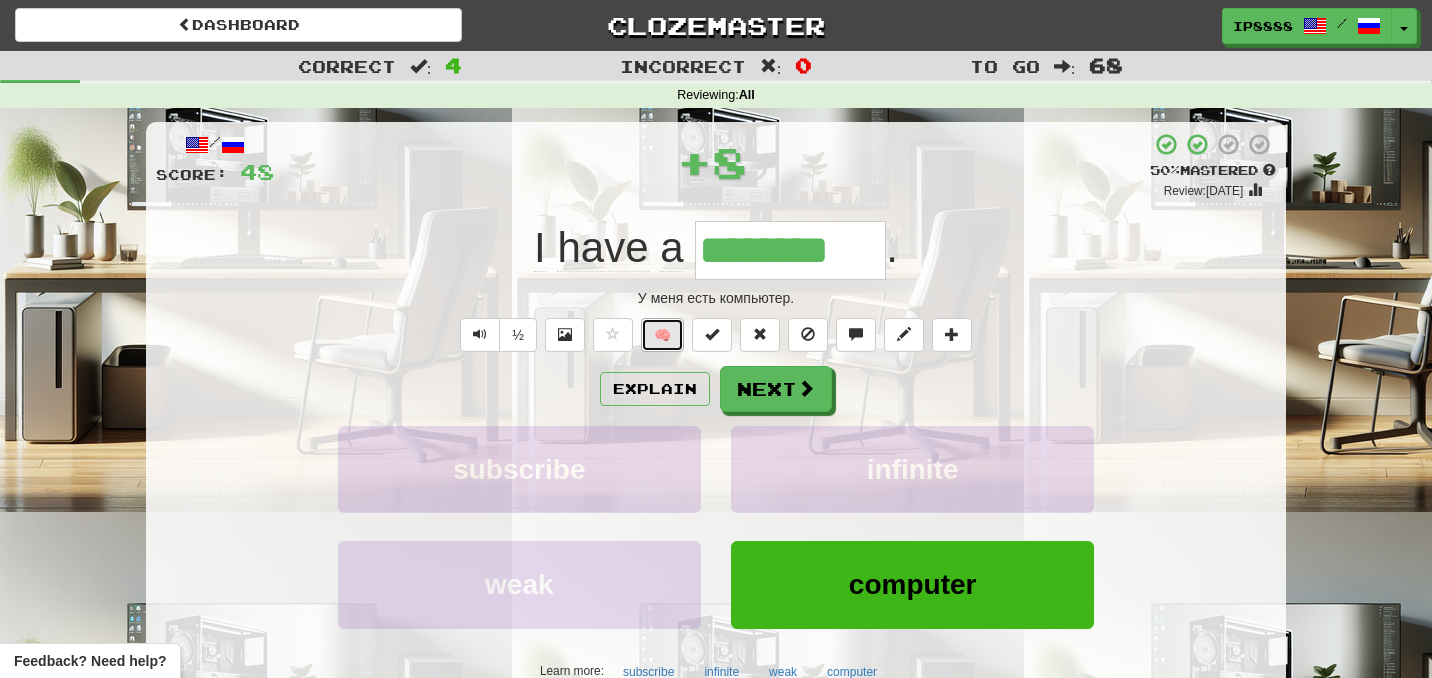 click on "🧠" at bounding box center (662, 335) 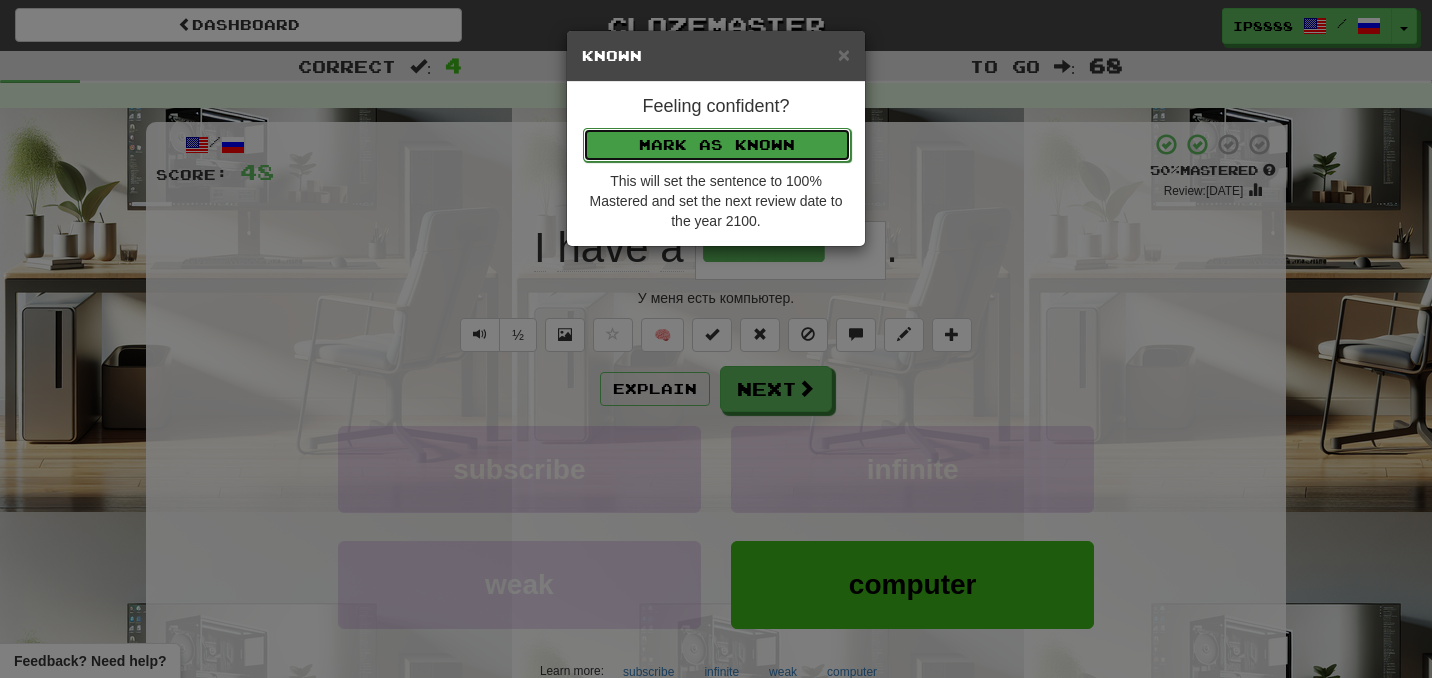 click on "Mark as Known" at bounding box center [717, 145] 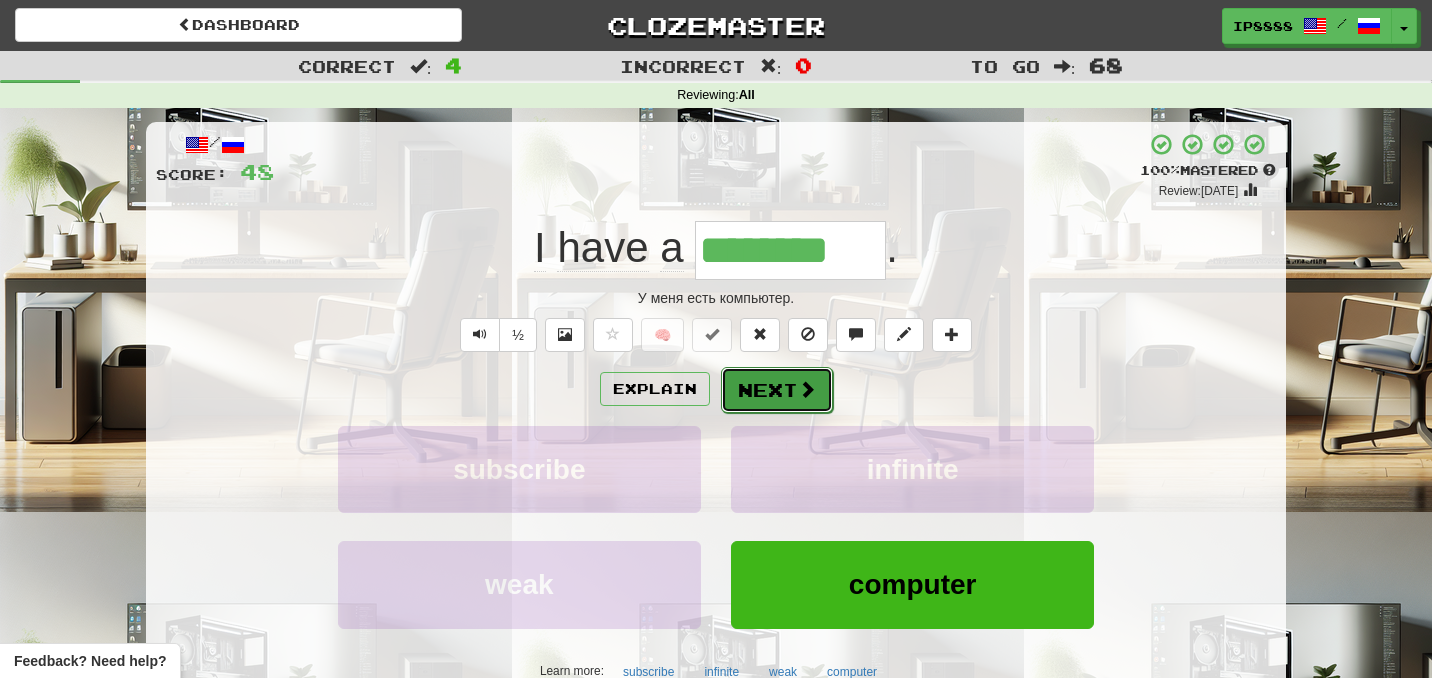 click on "Next" at bounding box center [777, 390] 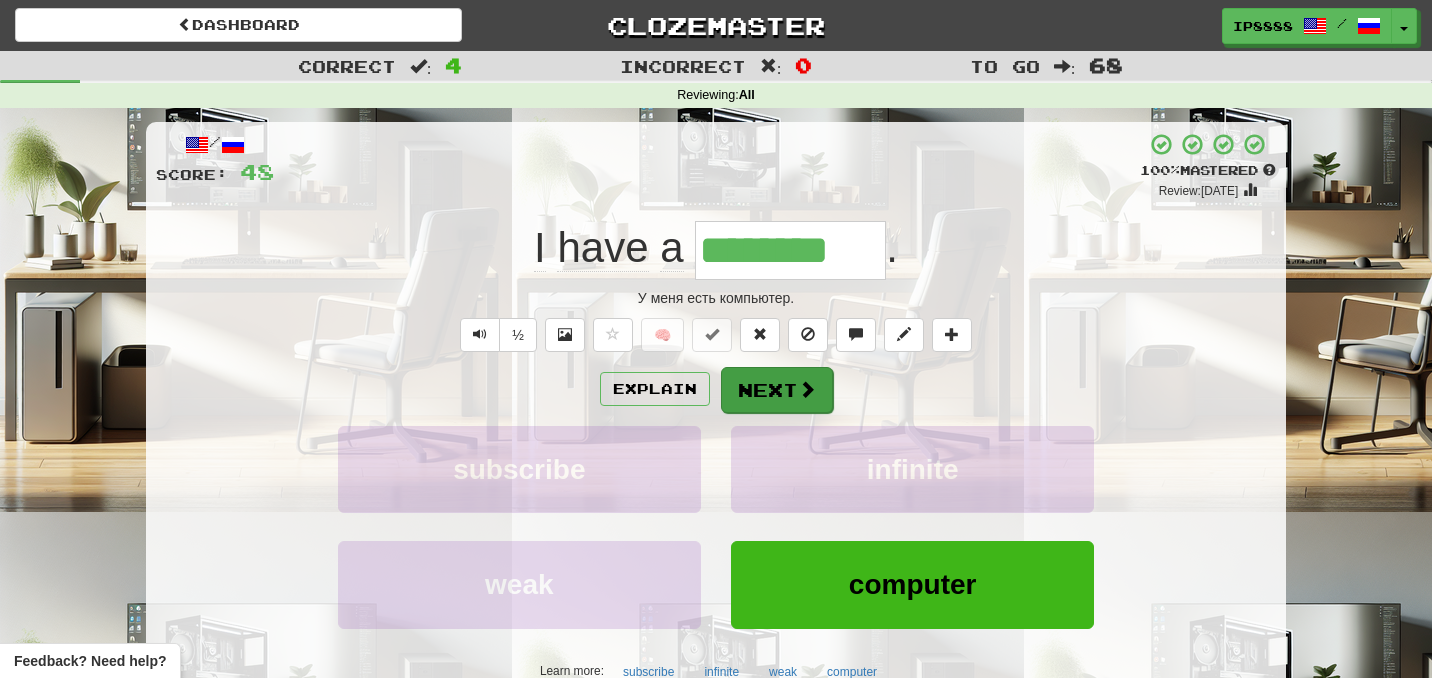 type 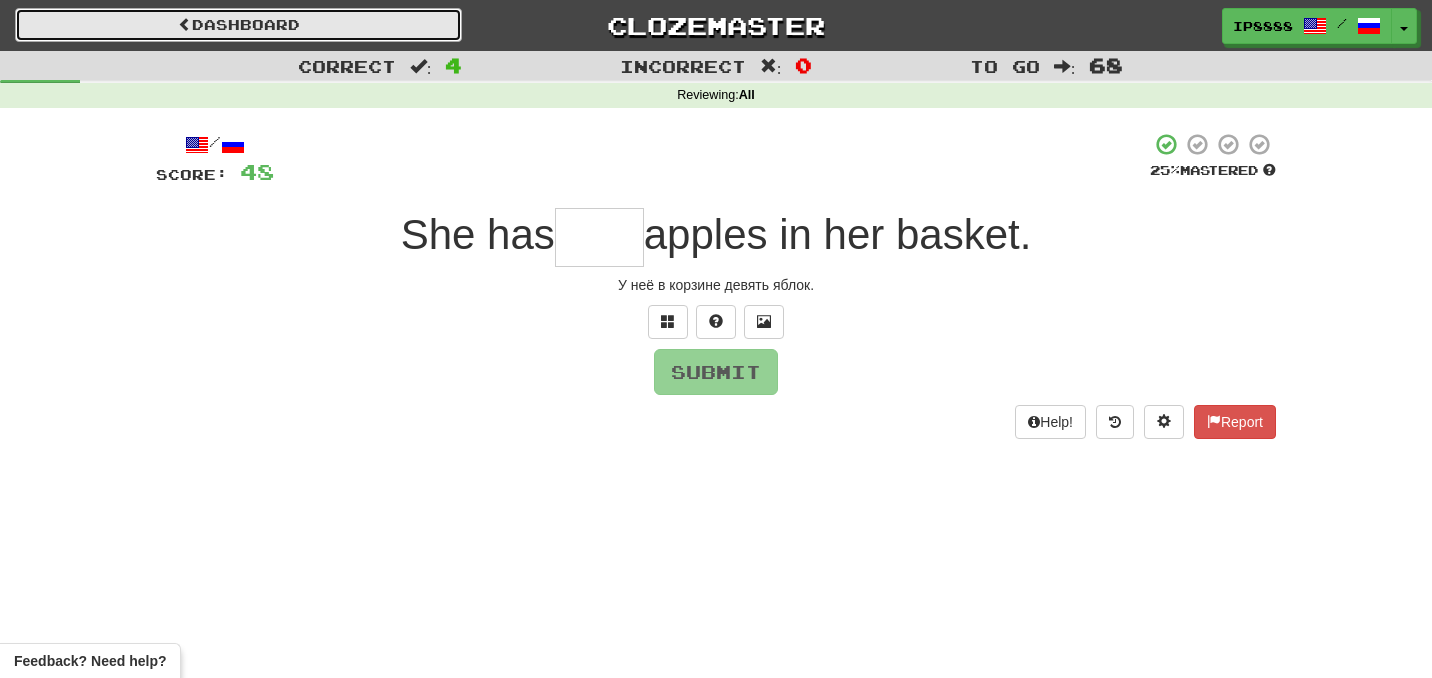 click on "Dashboard" at bounding box center [238, 25] 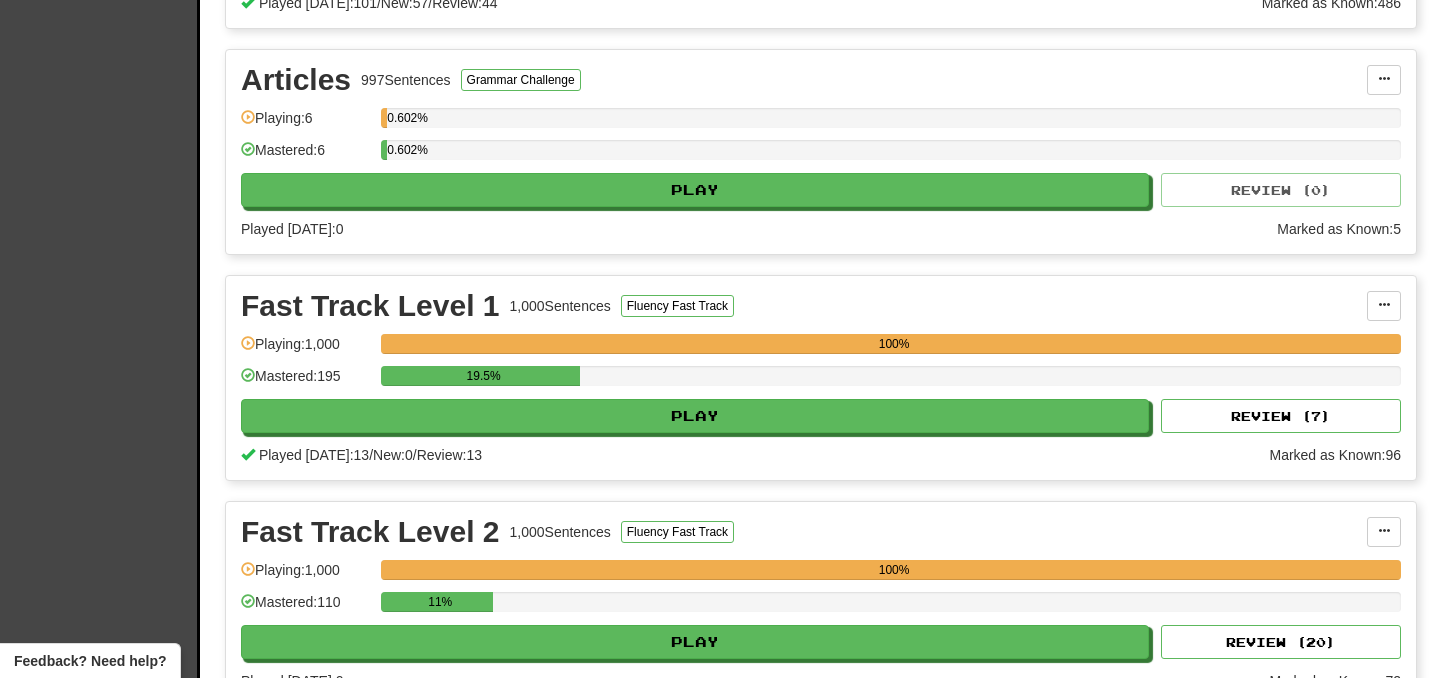 scroll, scrollTop: 569, scrollLeft: 0, axis: vertical 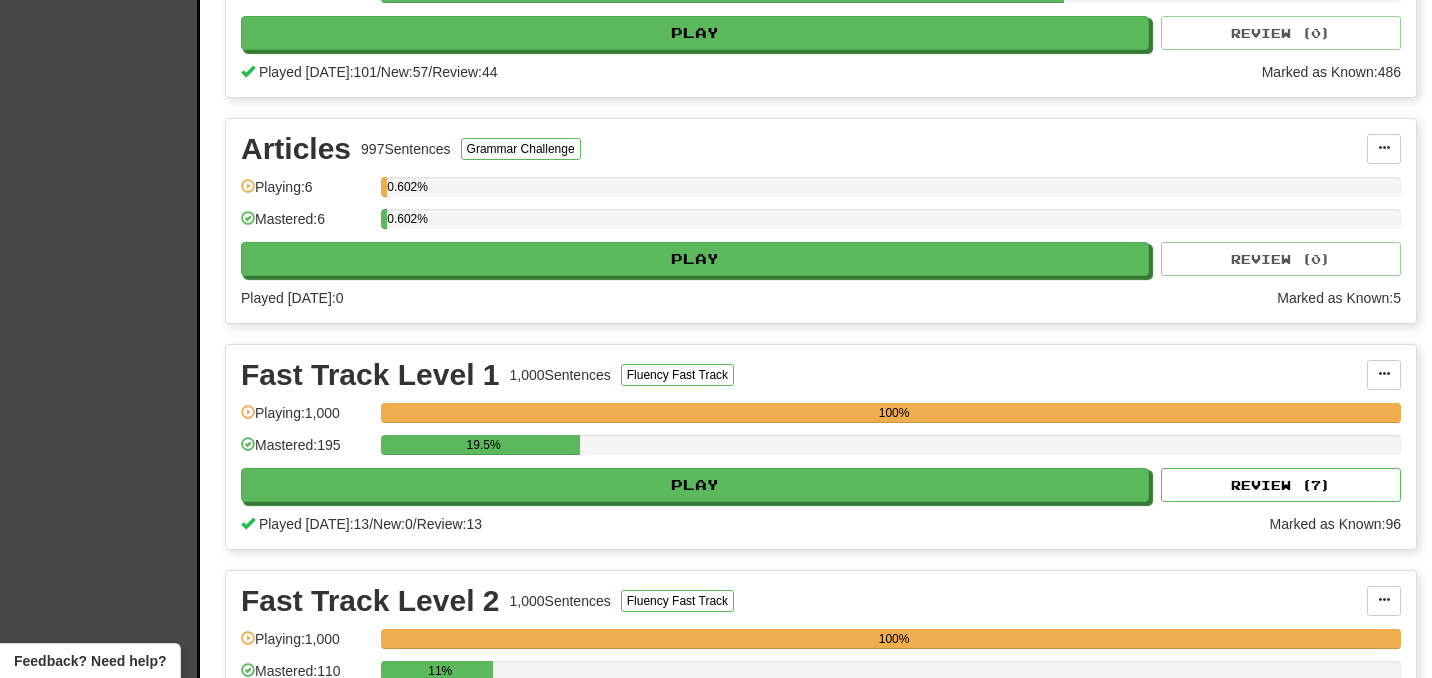 click on "Articles 997  Sentences Grammar Challenge Manage Sentences Unpin from Dashboard  Playing:  6 0.602%  Mastered:  6 0.602% Play Review ( 0 ) Played [DATE]:  0 Marked as Known:  5" at bounding box center [821, 221] 